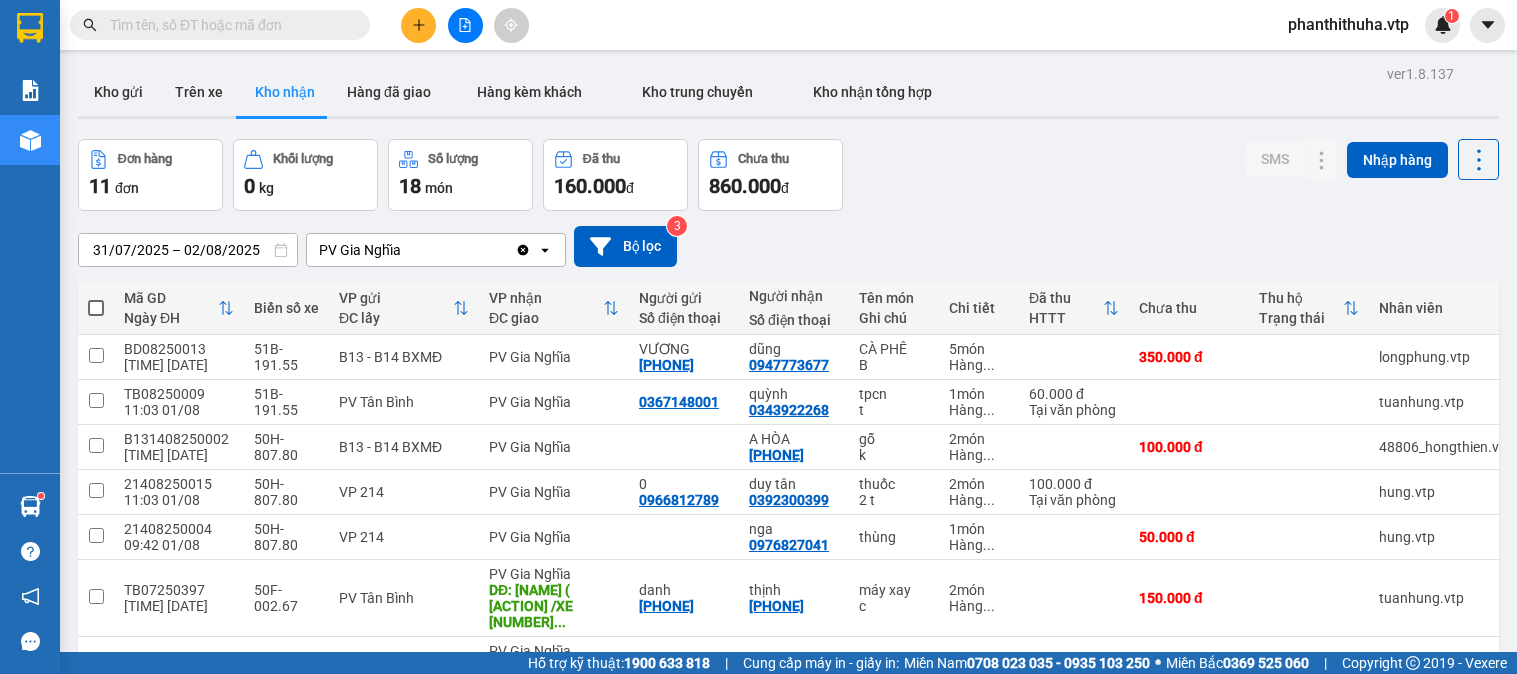 scroll, scrollTop: 0, scrollLeft: 0, axis: both 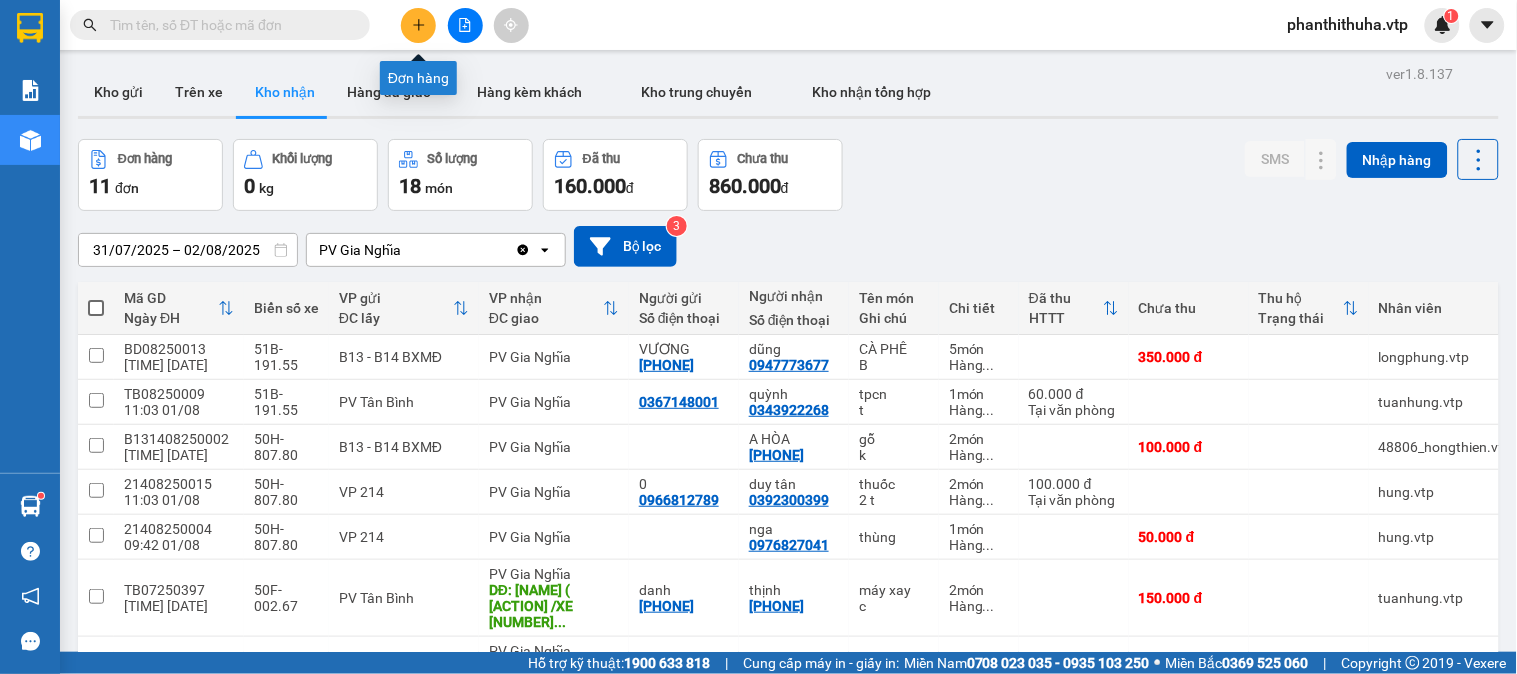 click 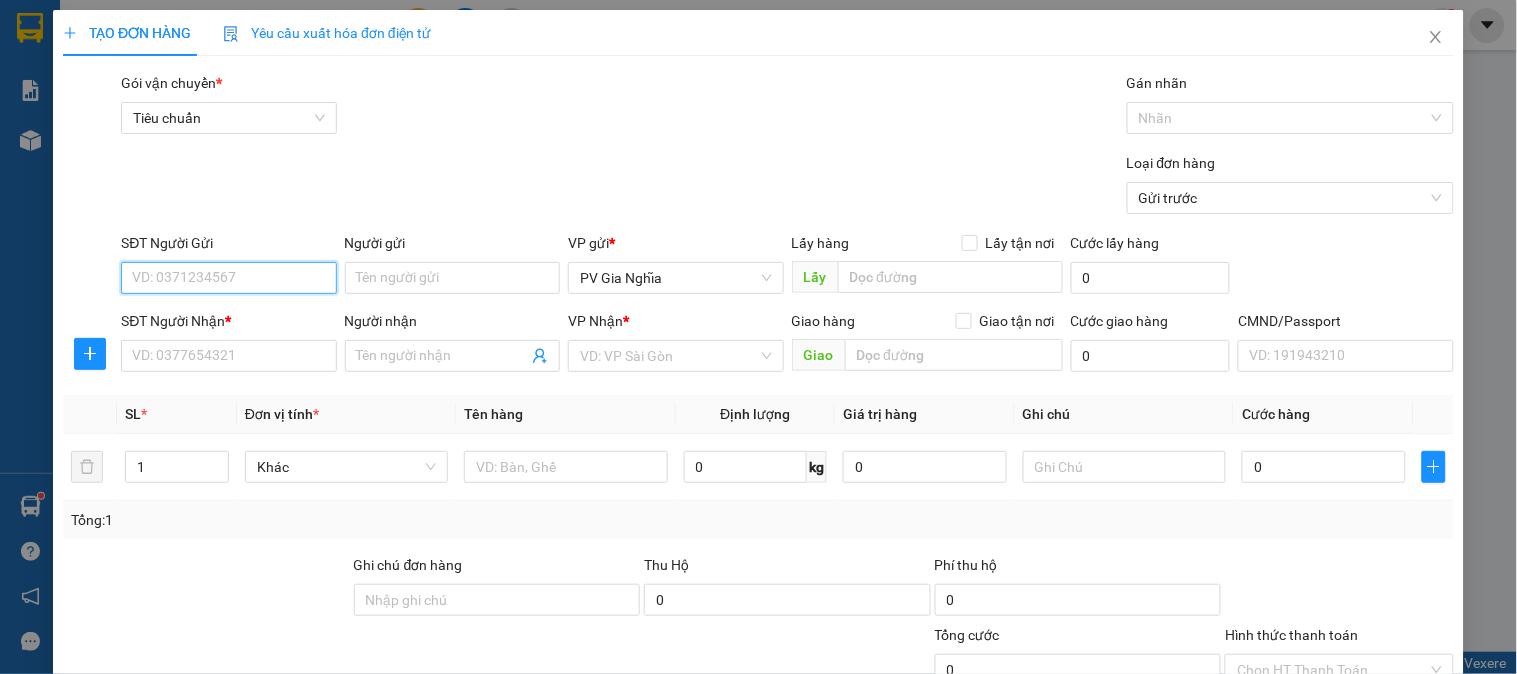 click on "SĐT Người Gửi" at bounding box center [228, 278] 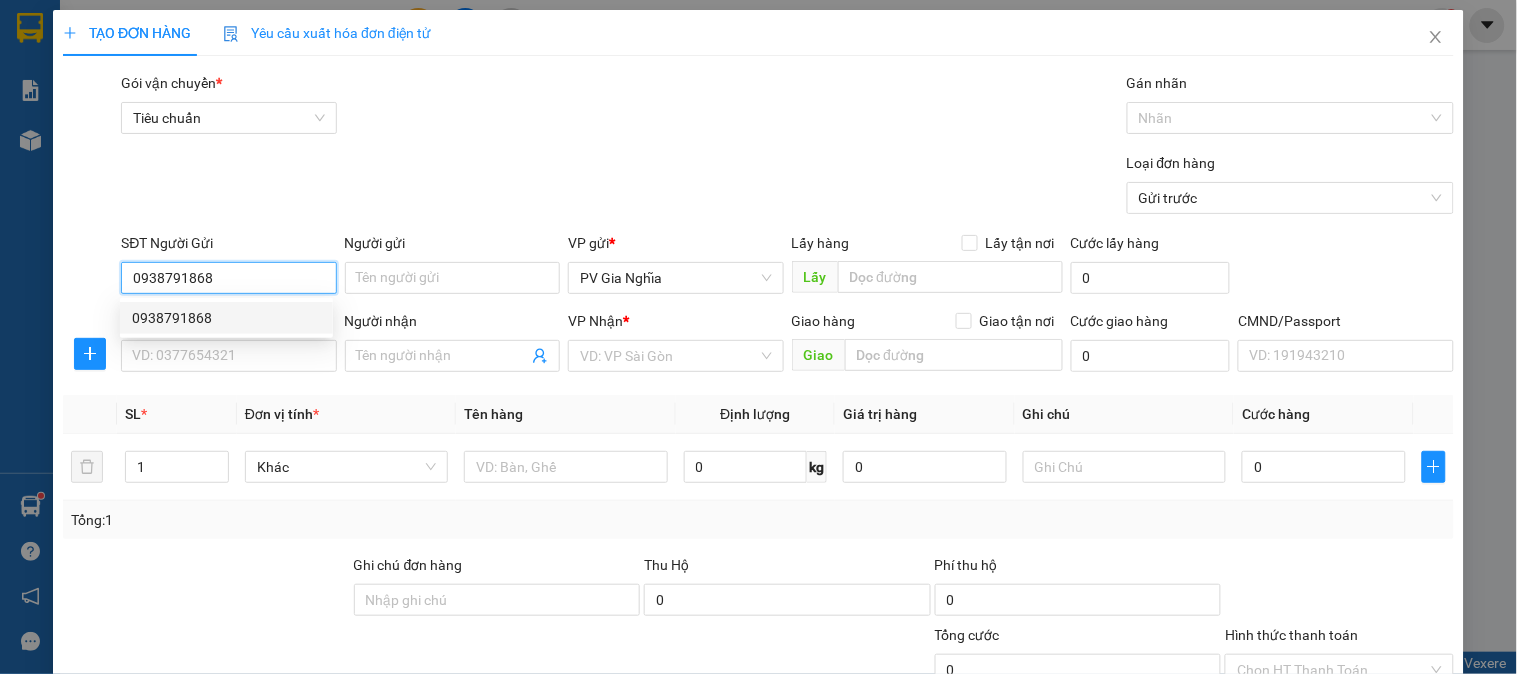 click on "0938791868" at bounding box center [226, 318] 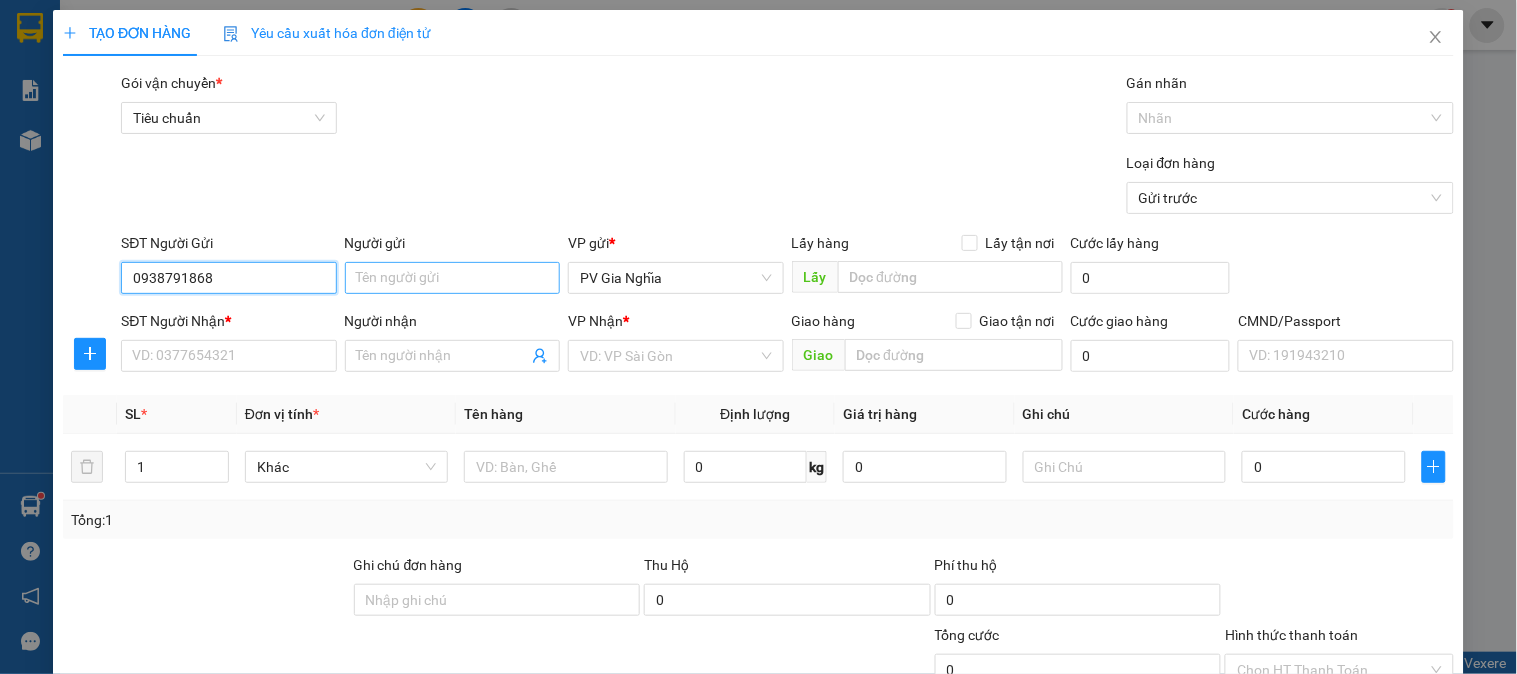 type on "0938791868" 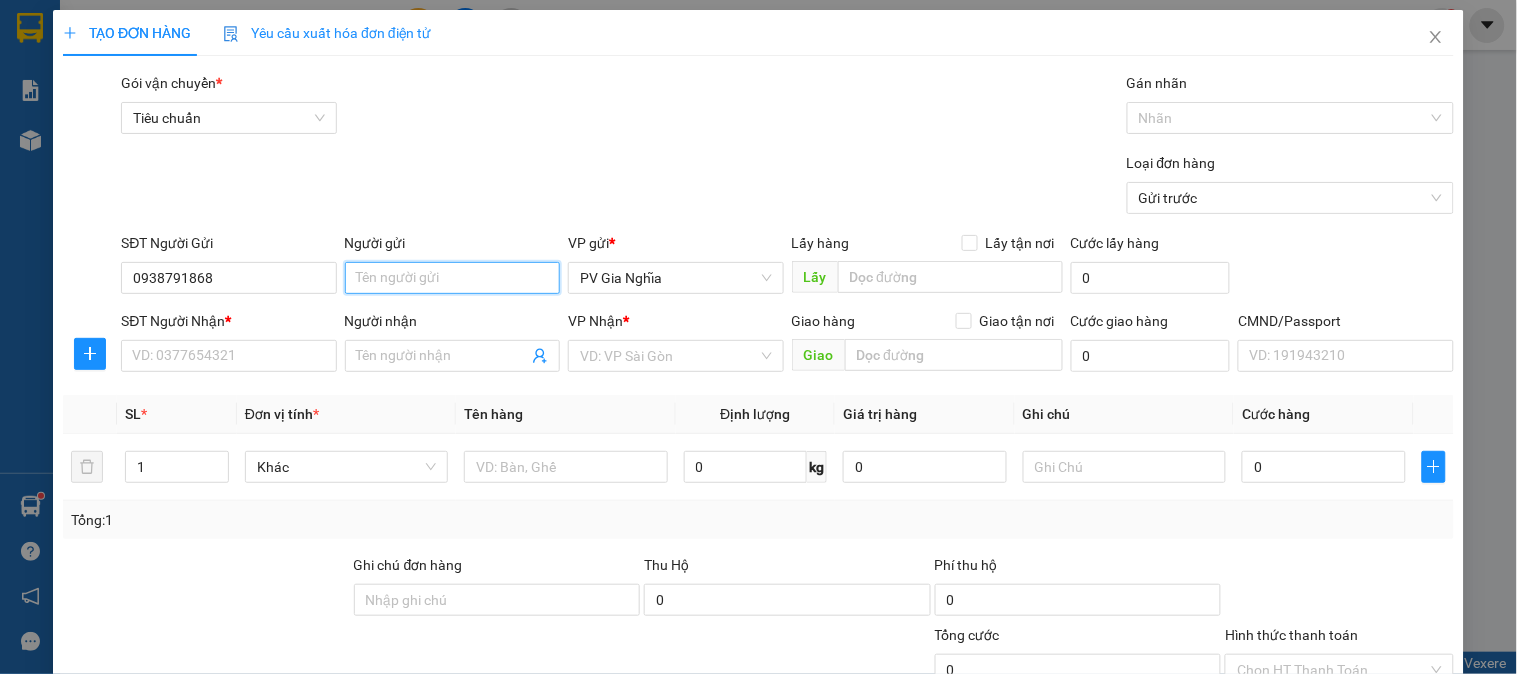 click on "Người gửi" at bounding box center (452, 278) 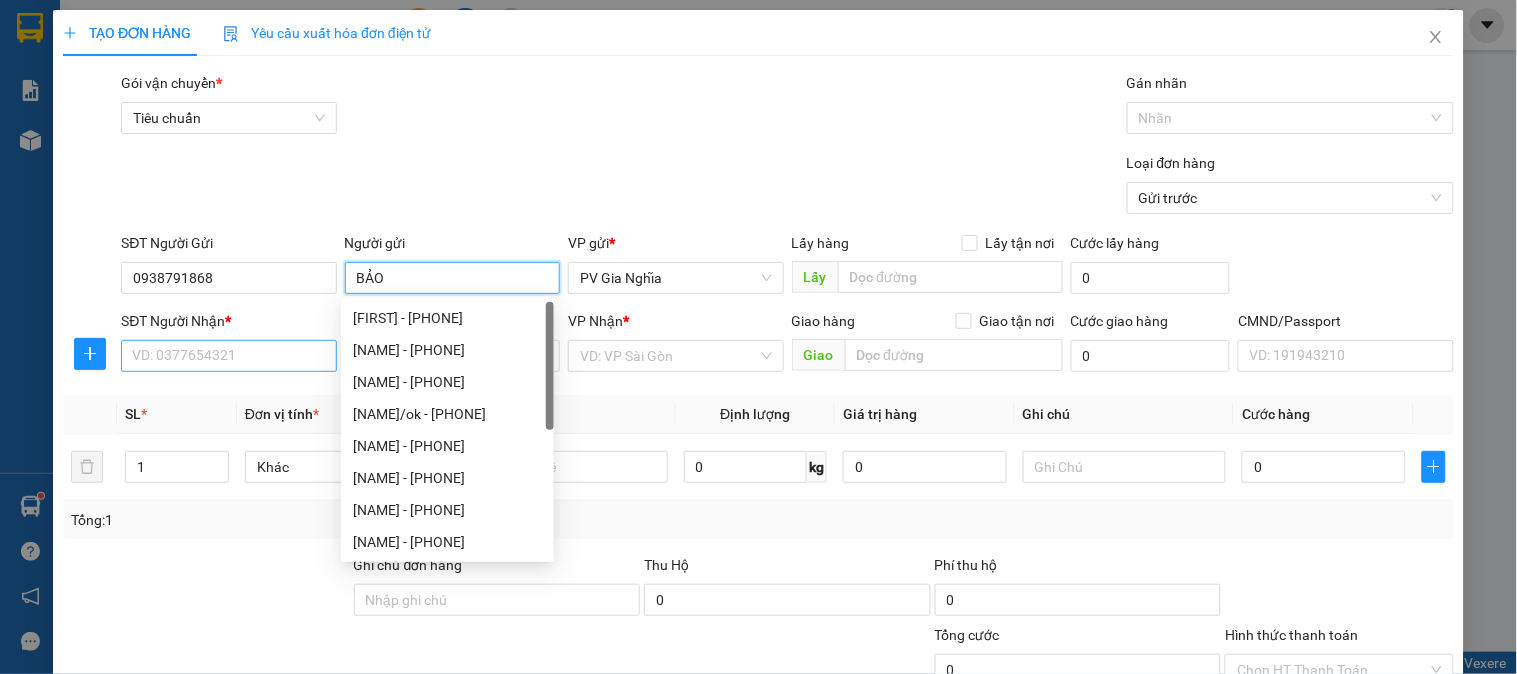 type on "BẢO" 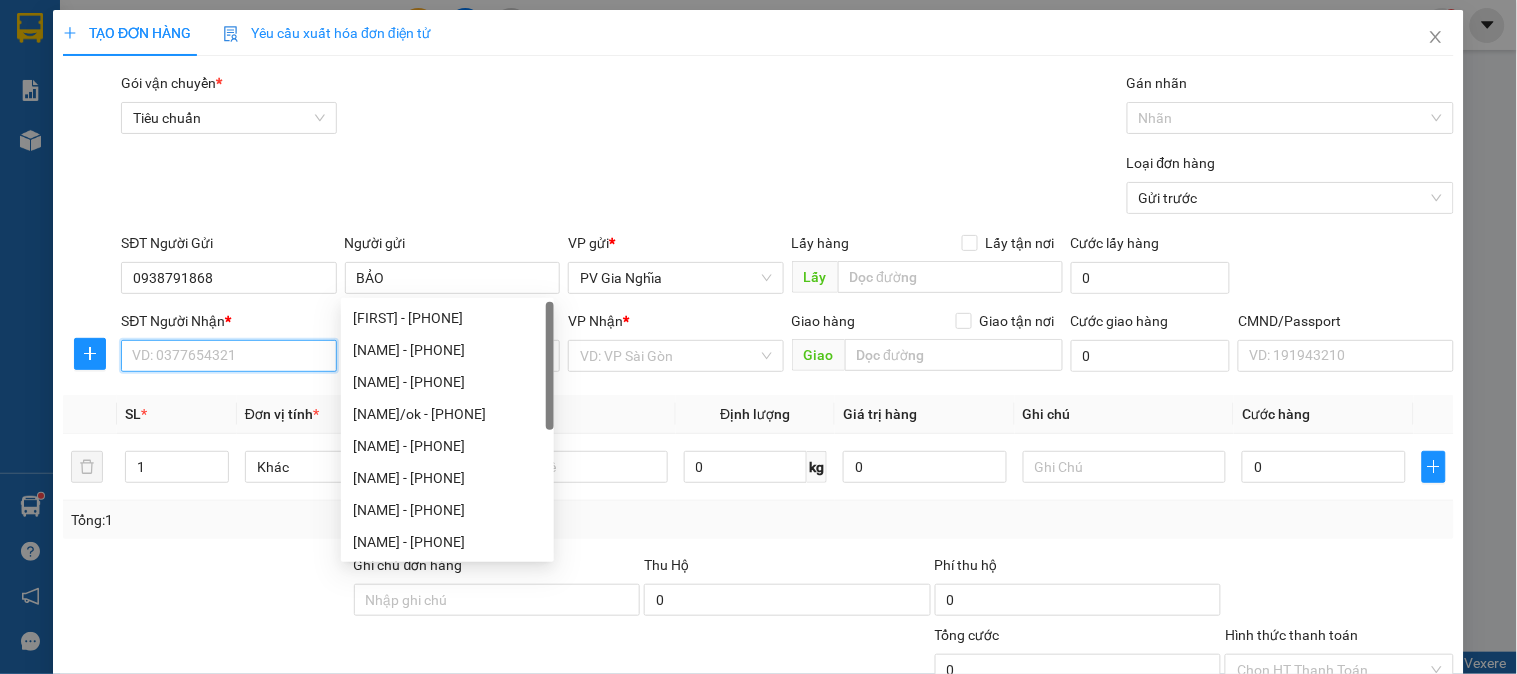 click on "SĐT Người Nhận  *" at bounding box center (228, 356) 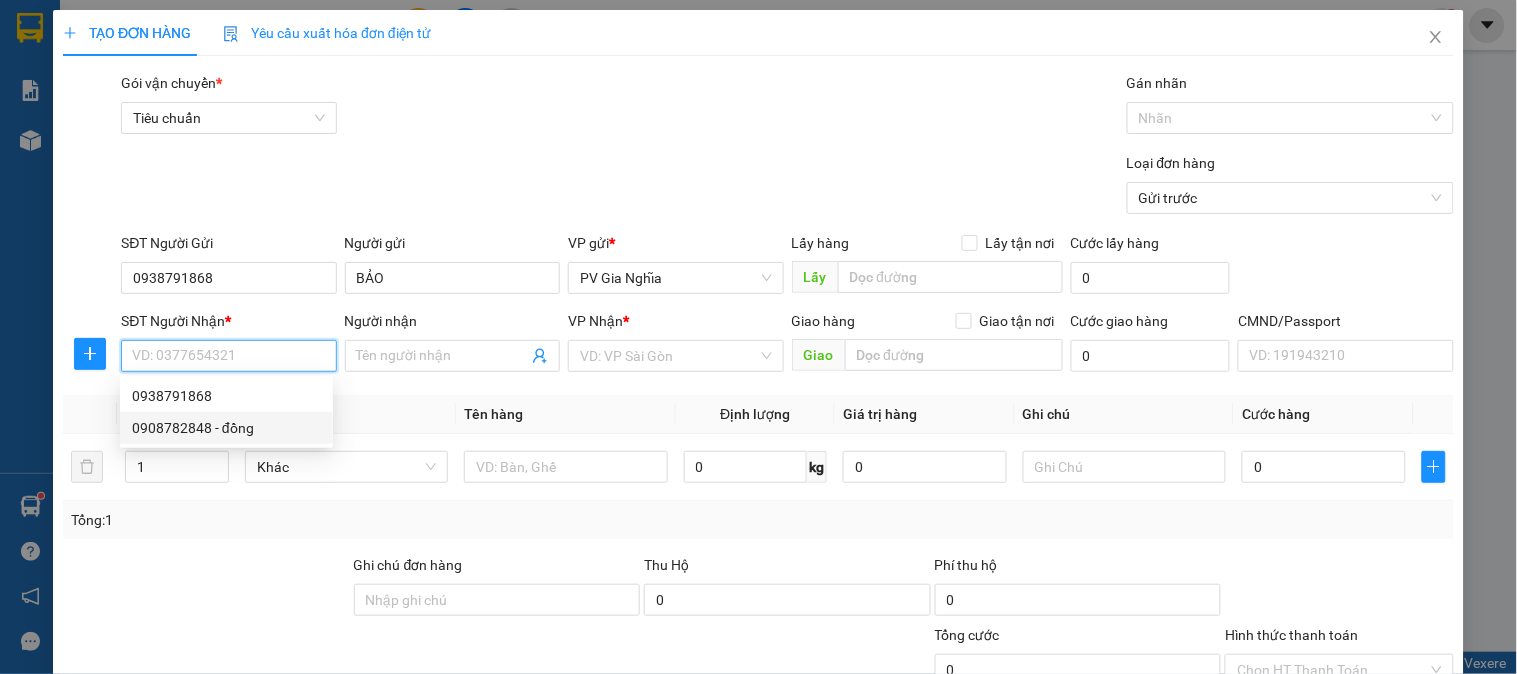 click on "0908782848 - đồng" at bounding box center (226, 428) 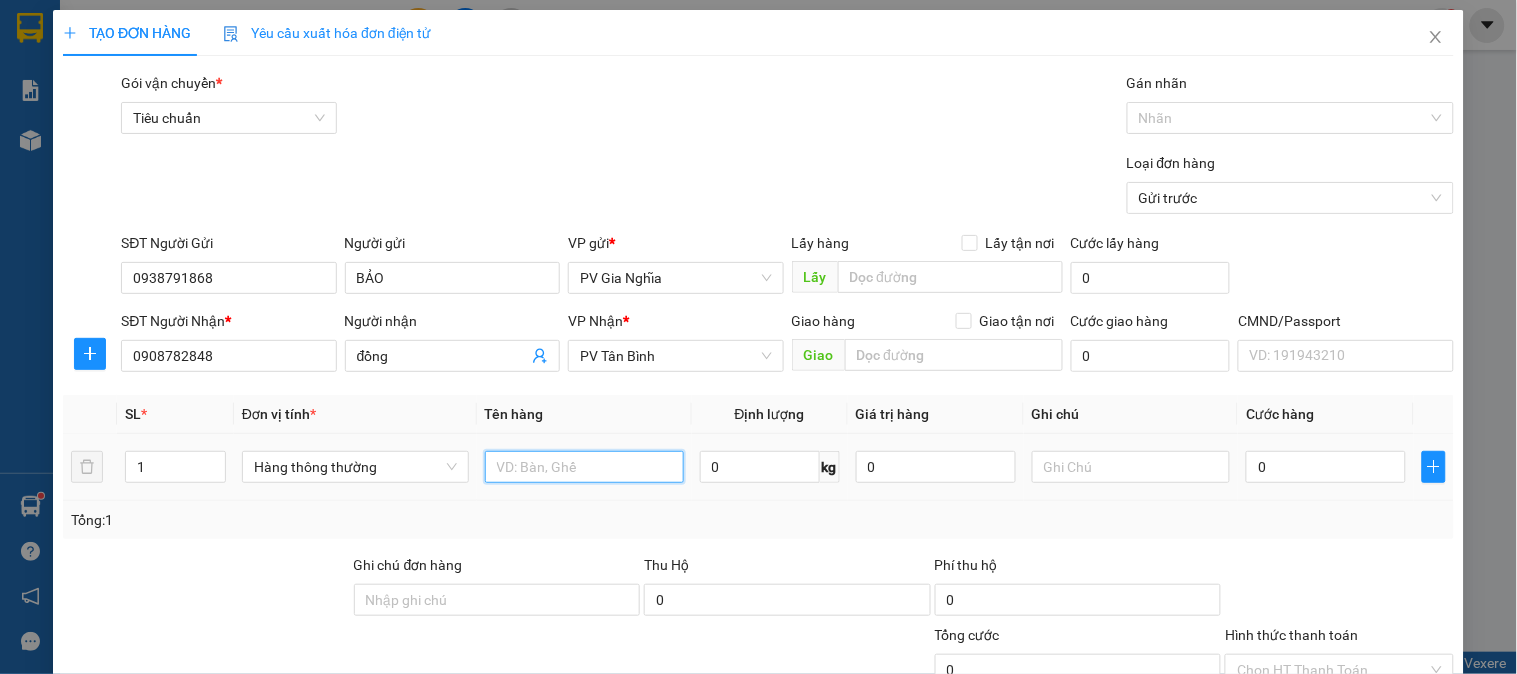 click at bounding box center (584, 467) 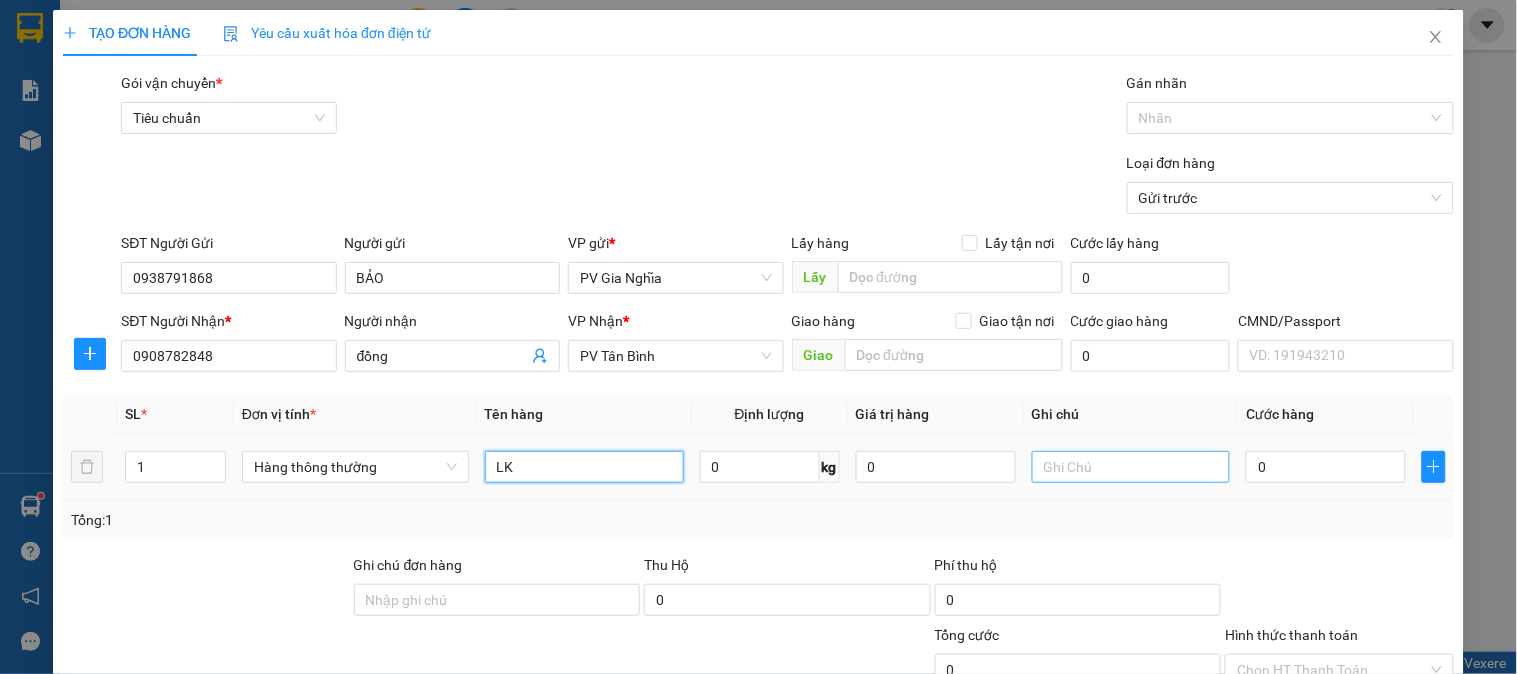 type on "LK" 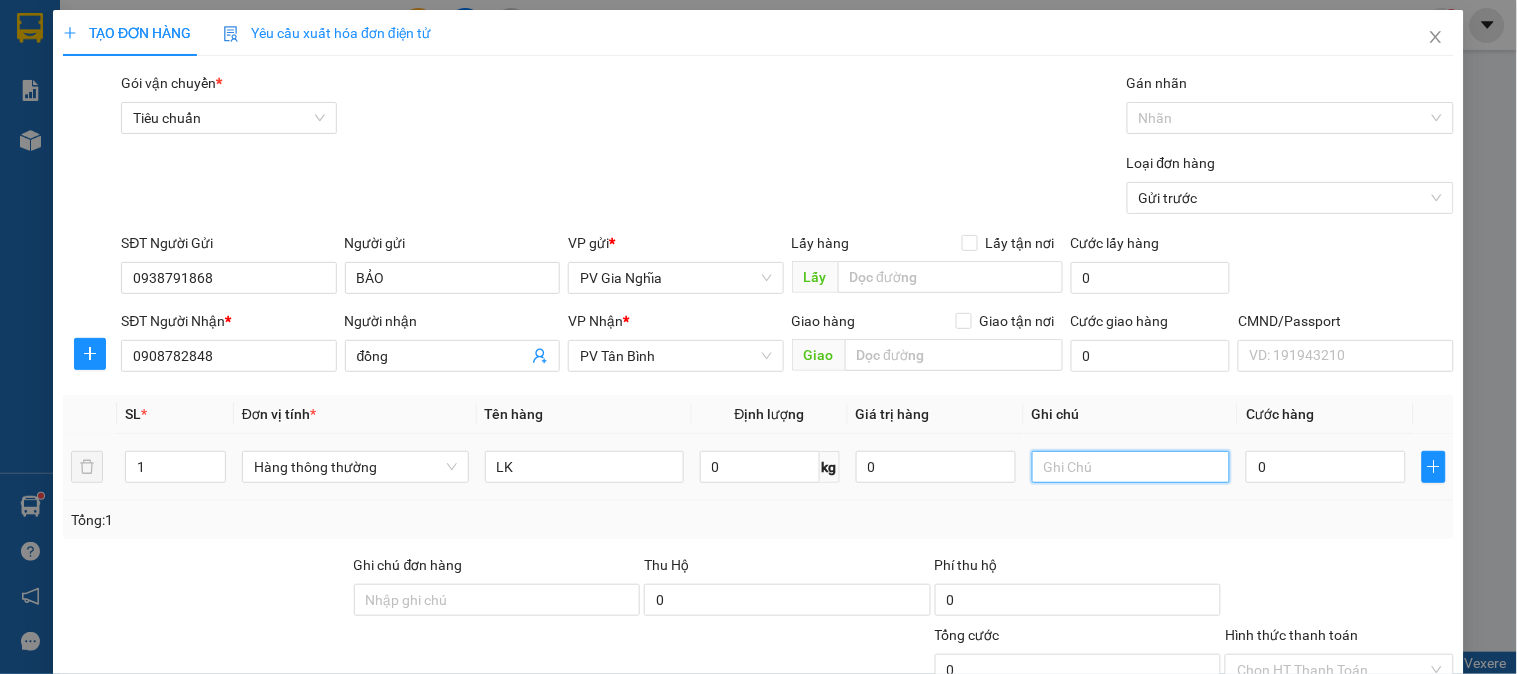 click at bounding box center (1131, 467) 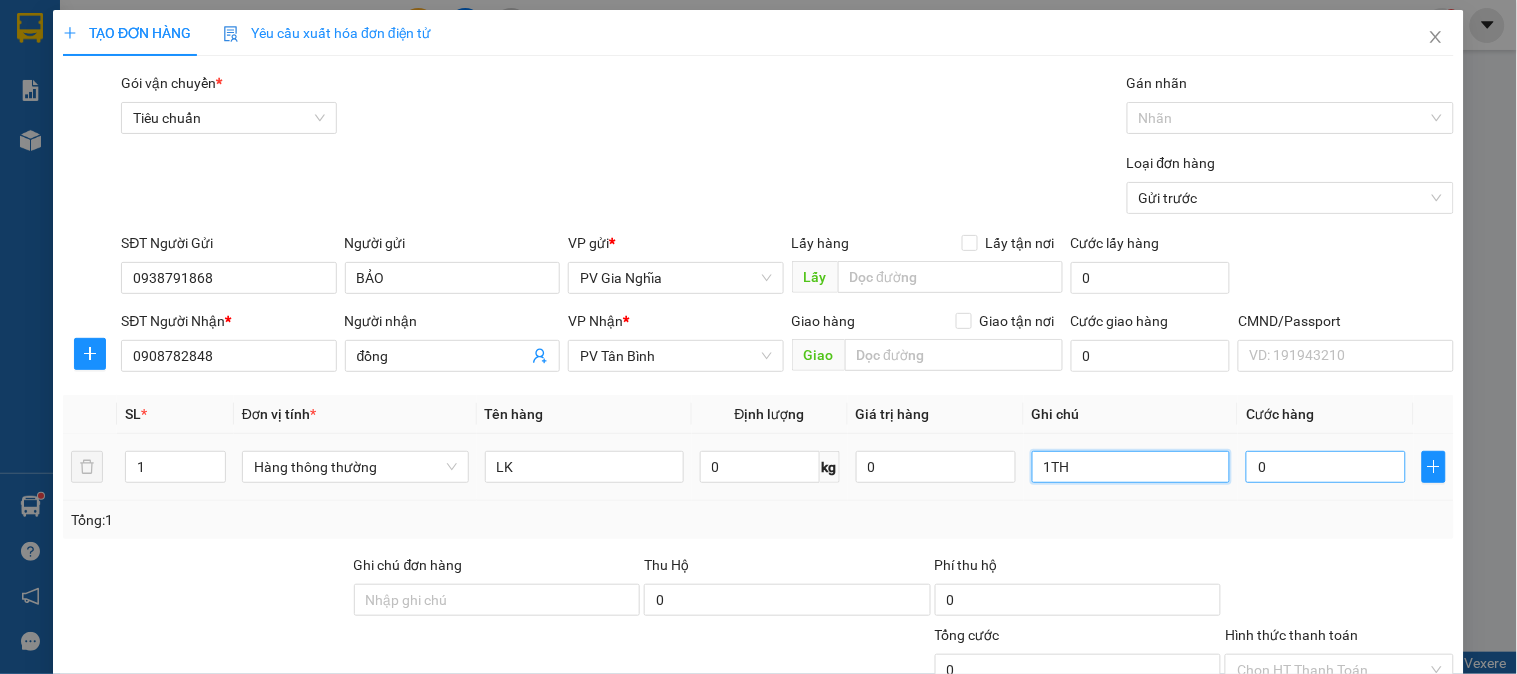 type on "1TH" 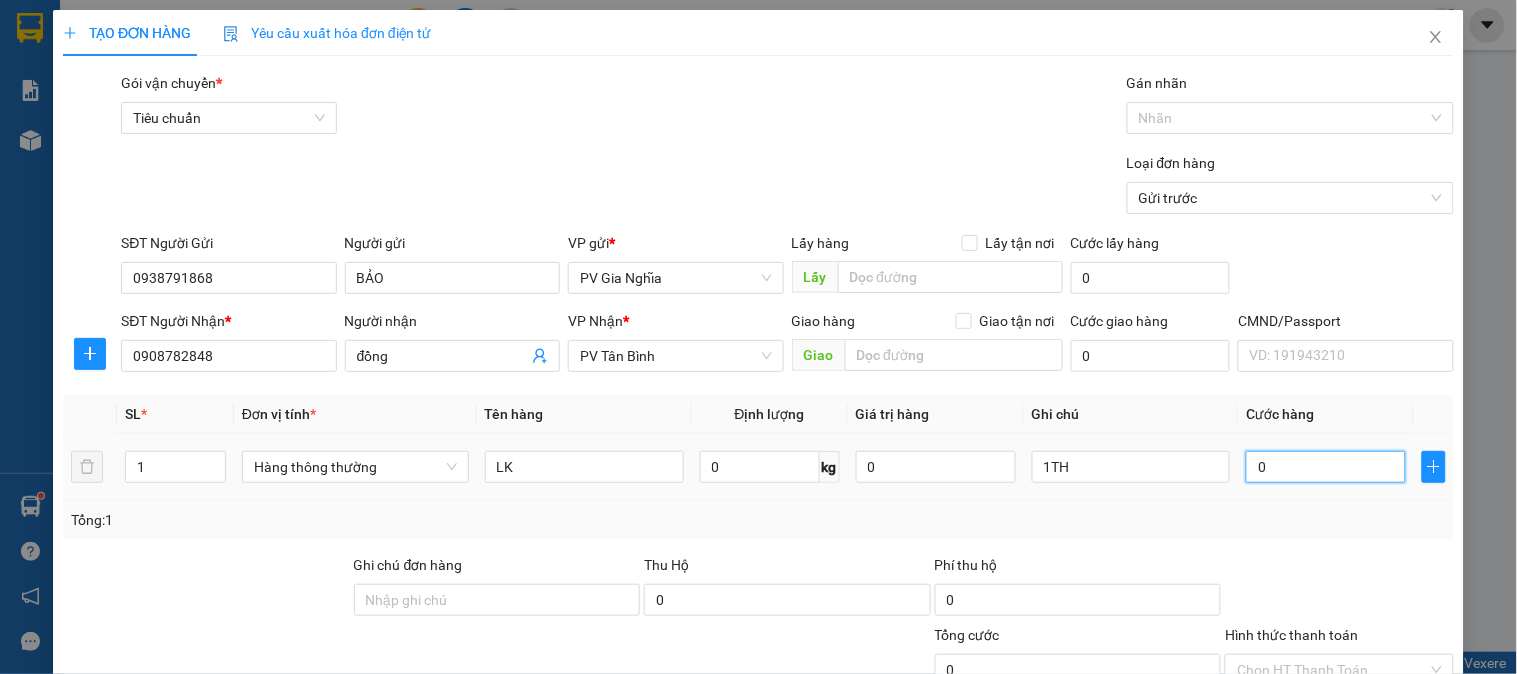 click on "0" at bounding box center (1326, 467) 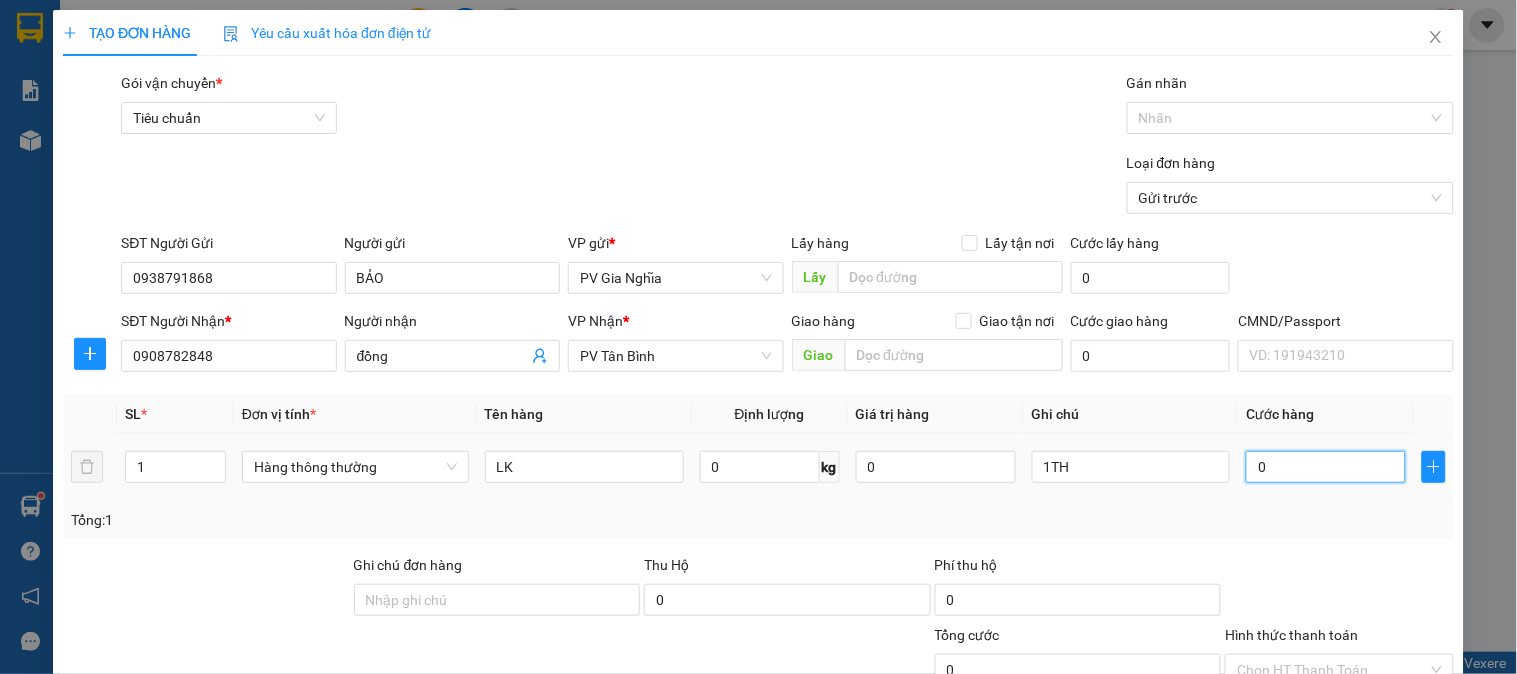 type on "4" 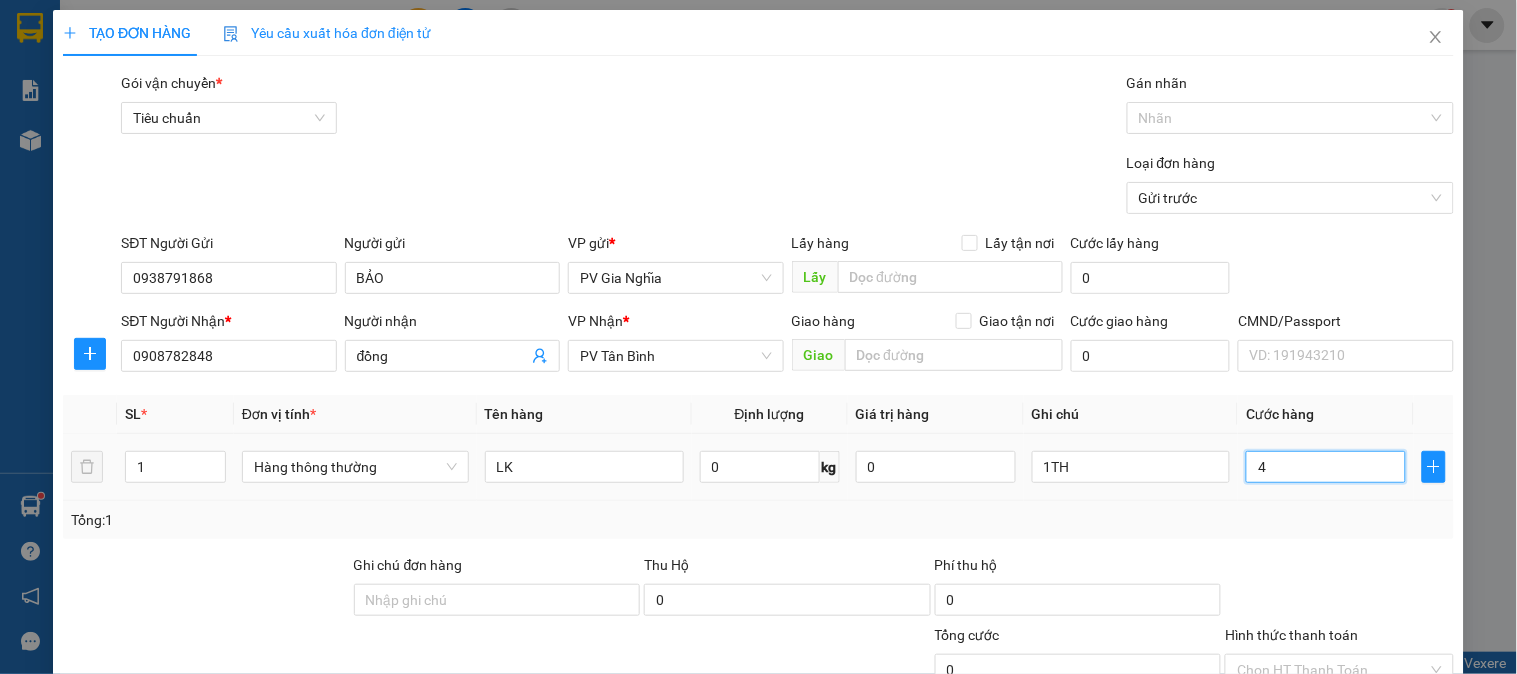 type on "4" 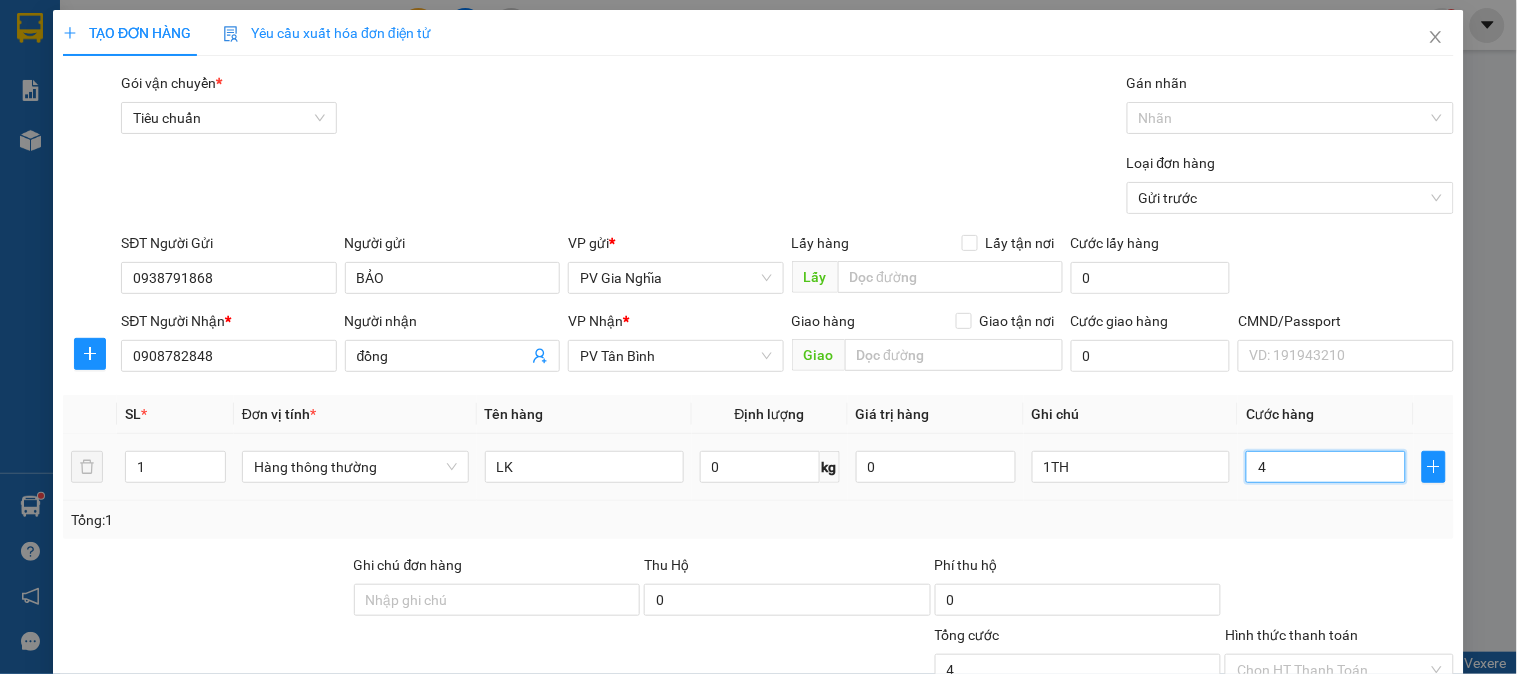 type on "40" 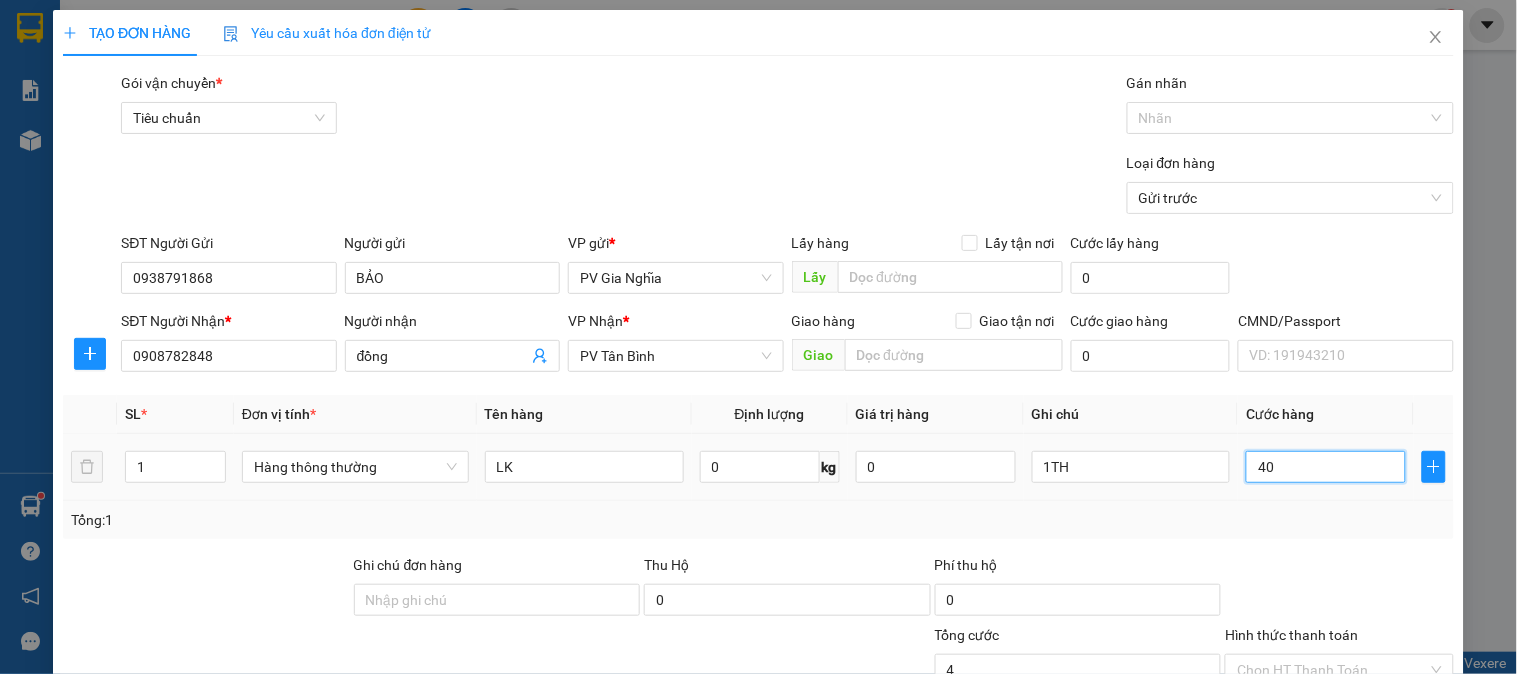 type on "40" 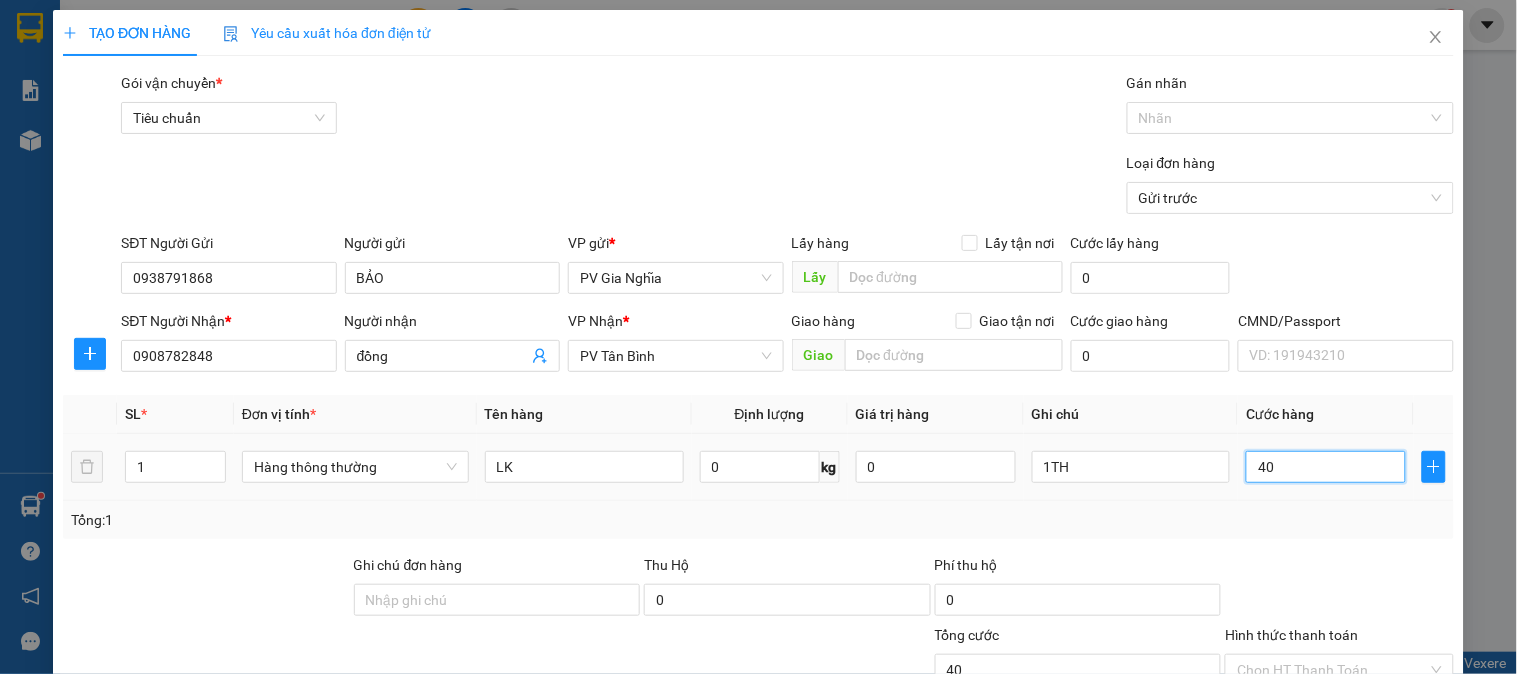 type on "400" 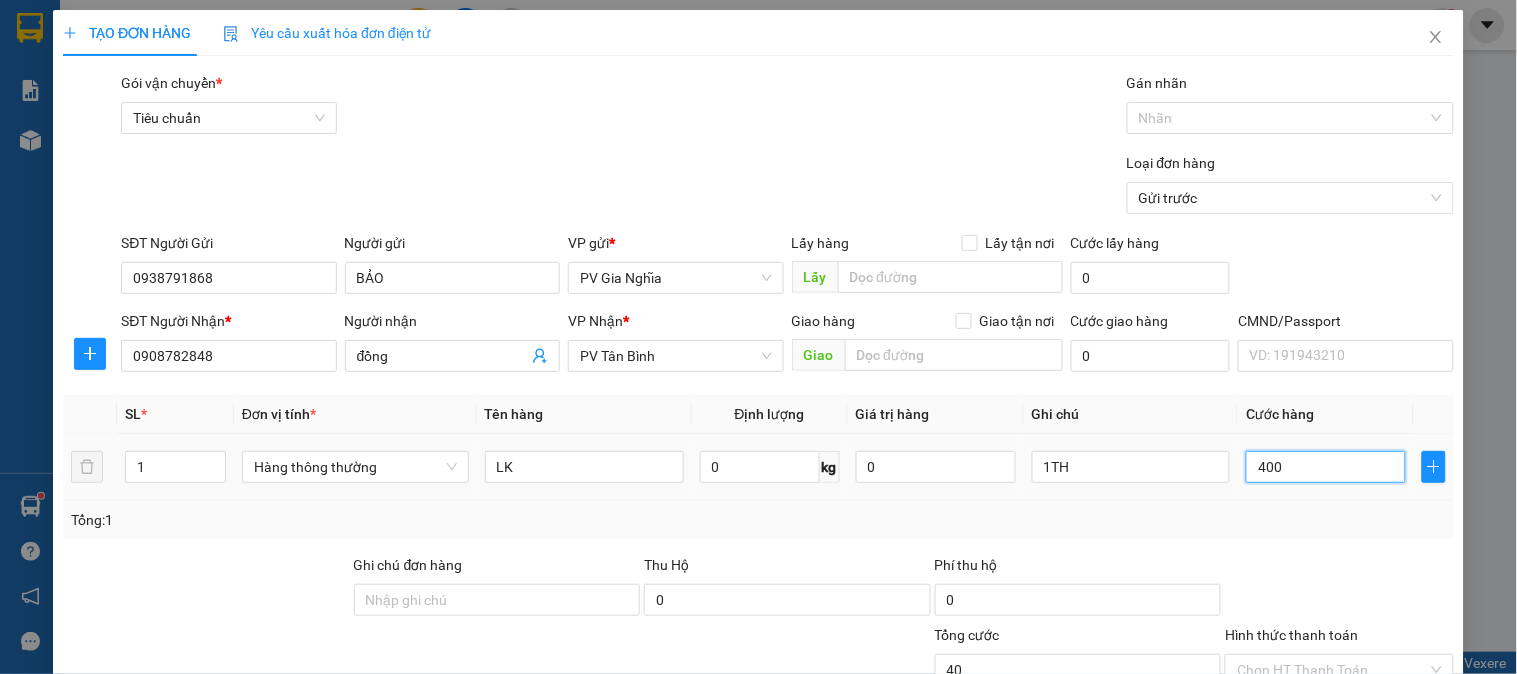 type on "400" 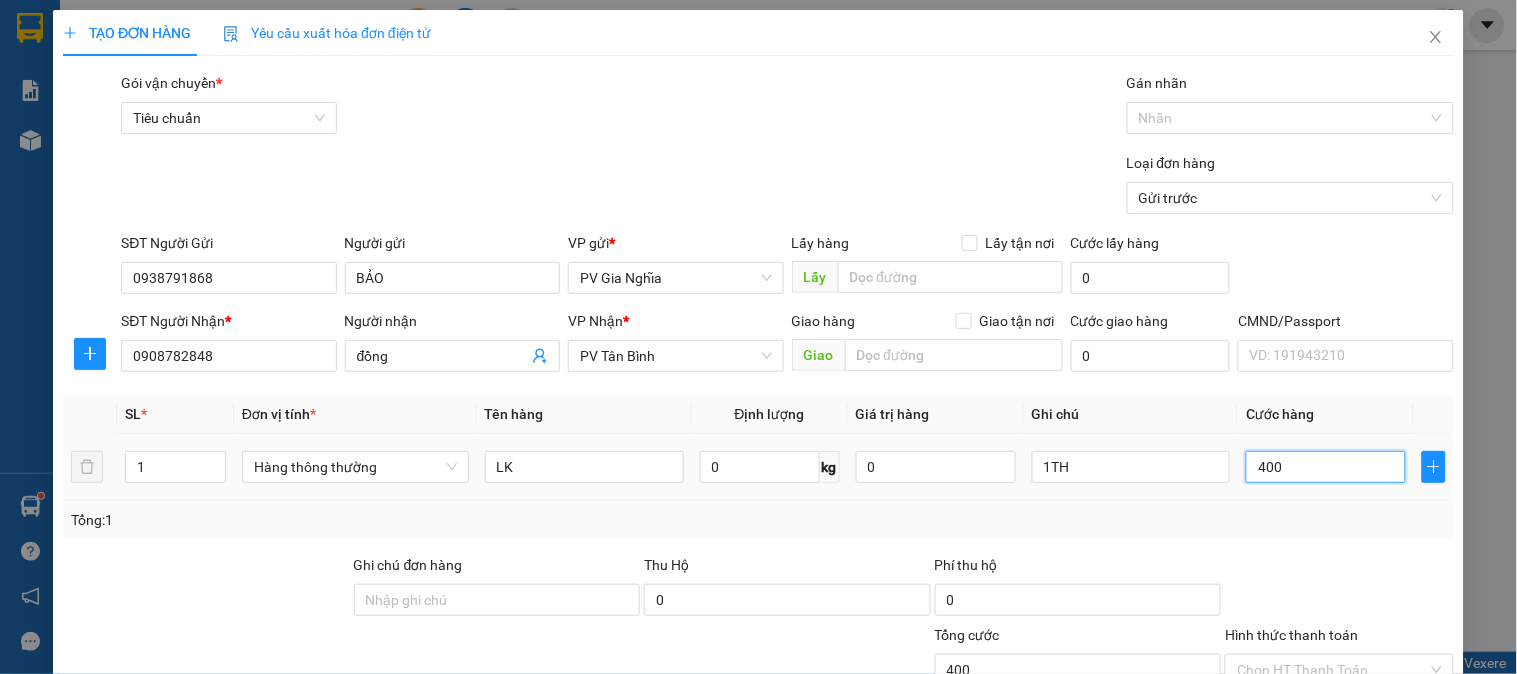 type on "4.000" 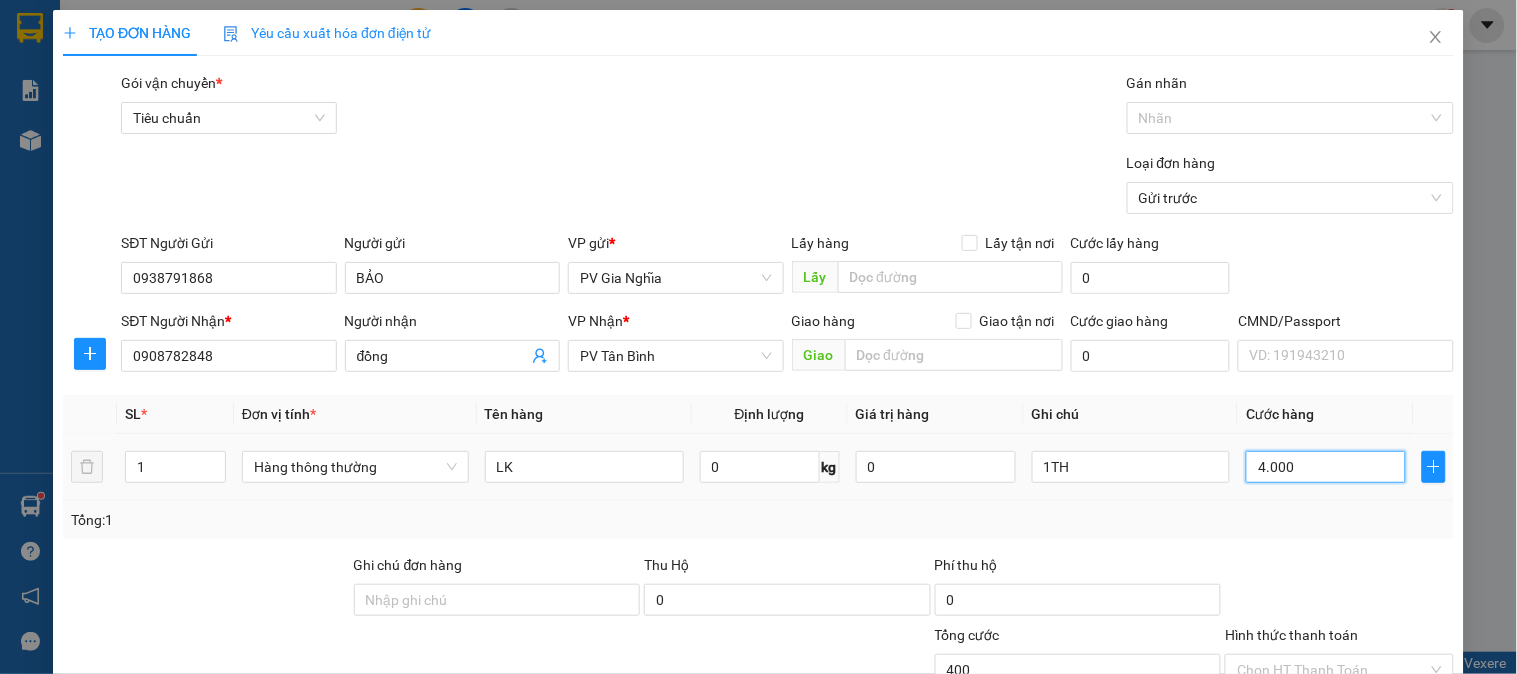 type on "4.000" 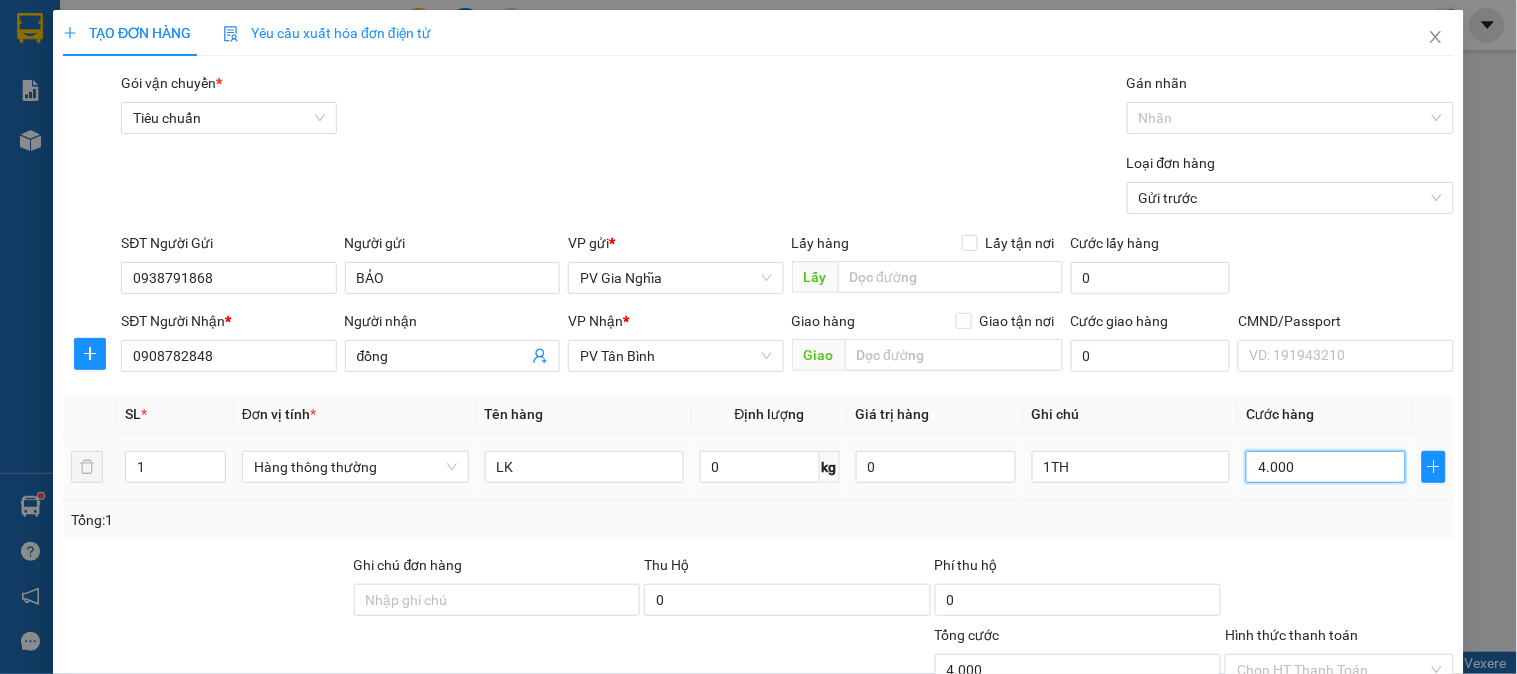 type on "40.000" 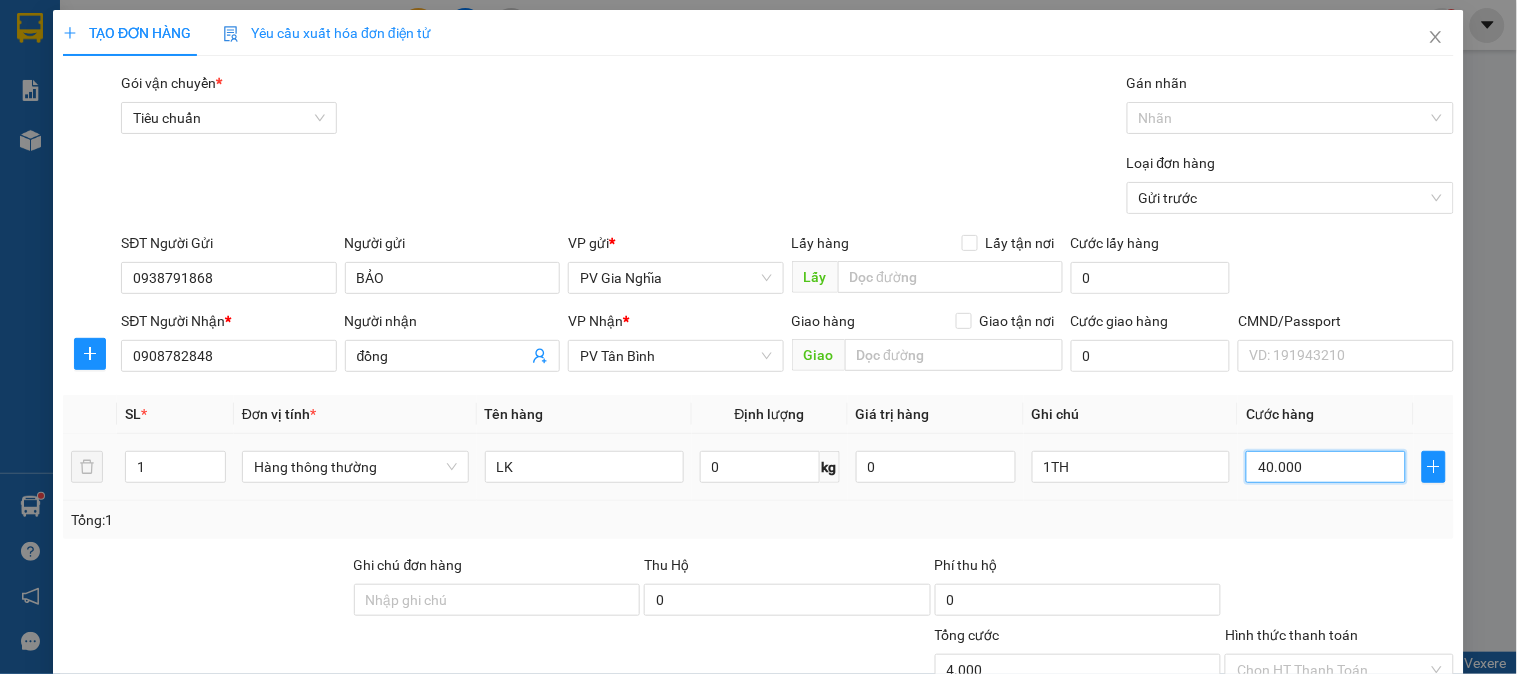 type on "40.000" 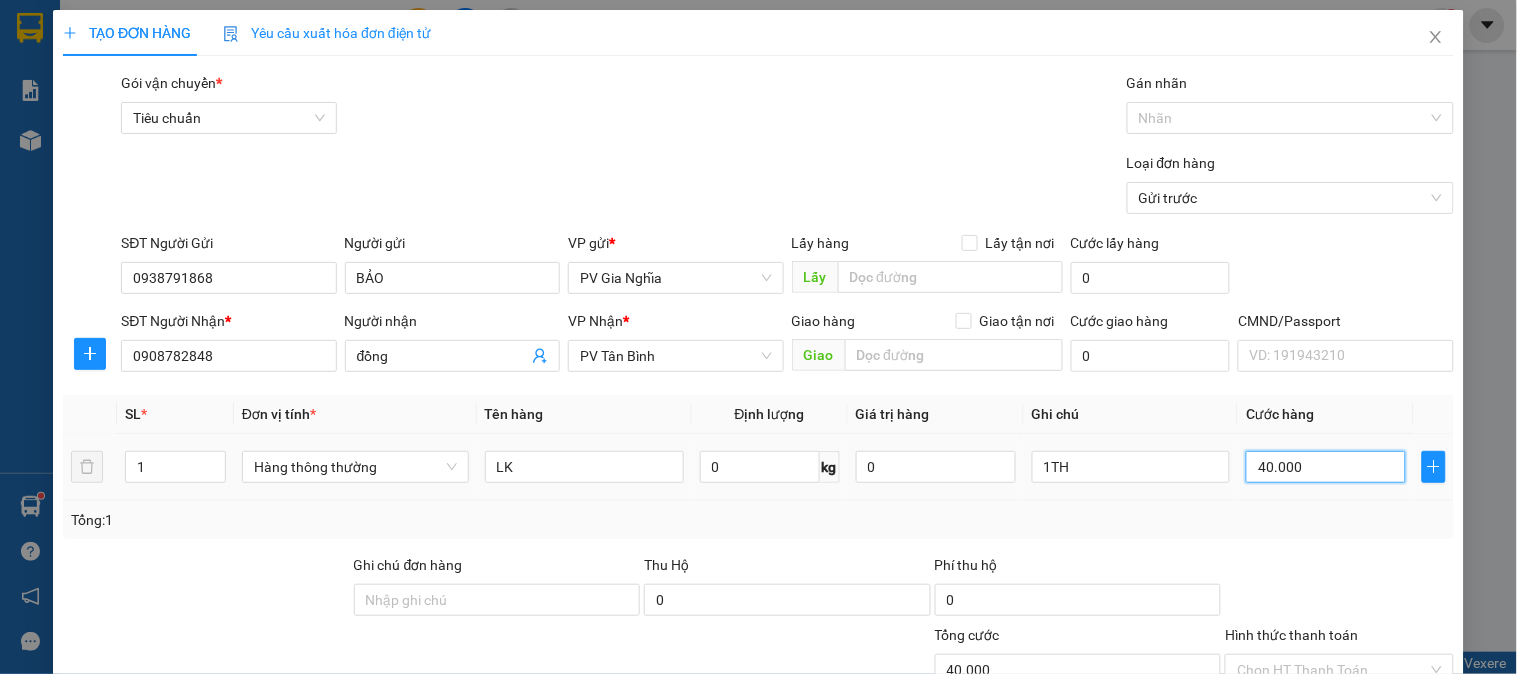 scroll, scrollTop: 111, scrollLeft: 0, axis: vertical 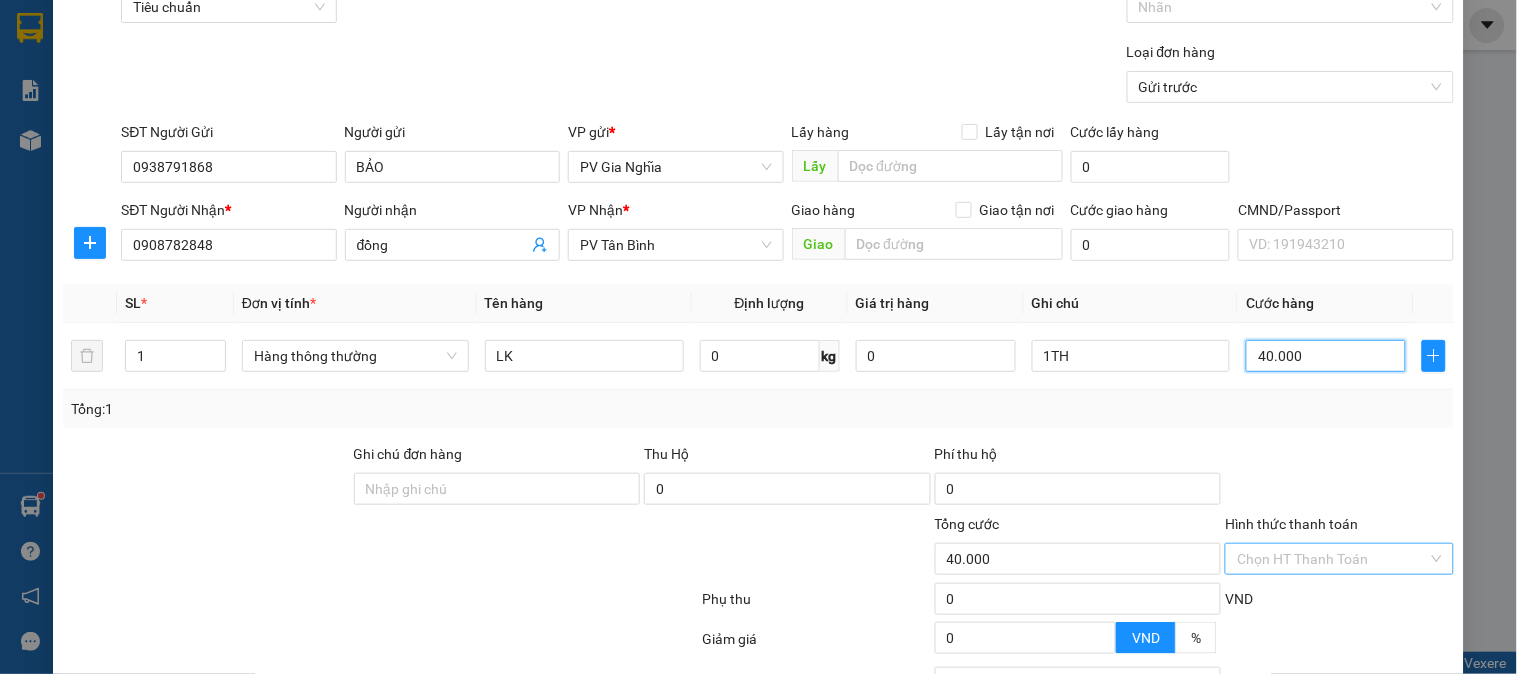 type on "40.000" 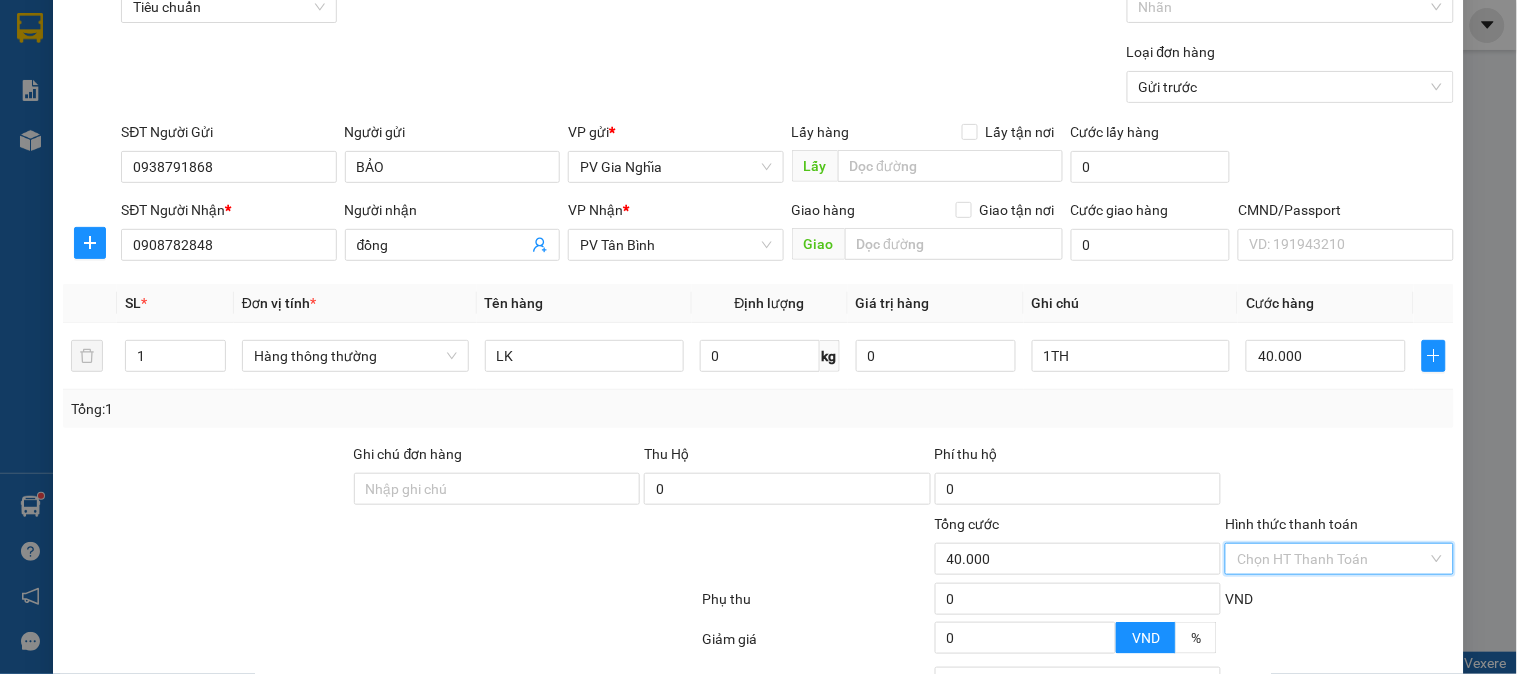 click on "Hình thức thanh toán" at bounding box center [1332, 559] 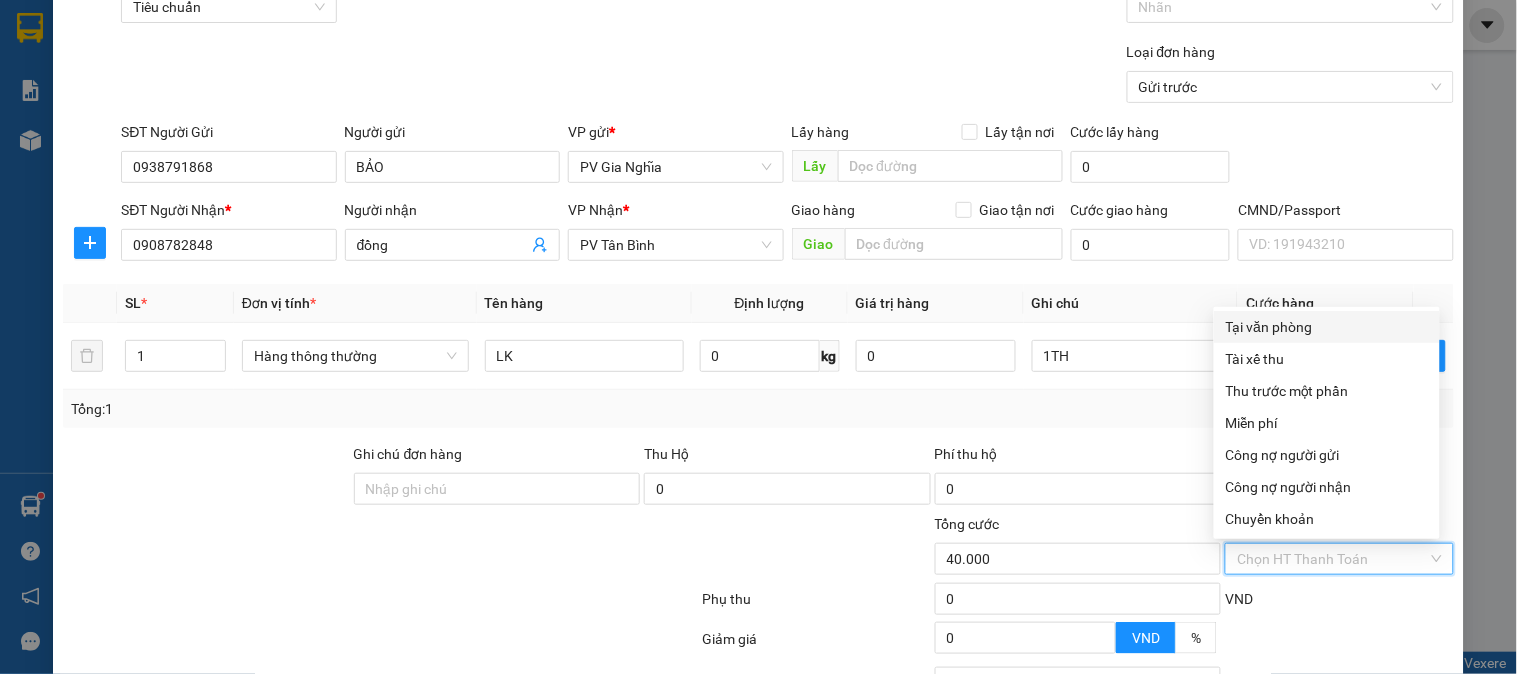 click on "Tại văn phòng" at bounding box center (1327, 327) 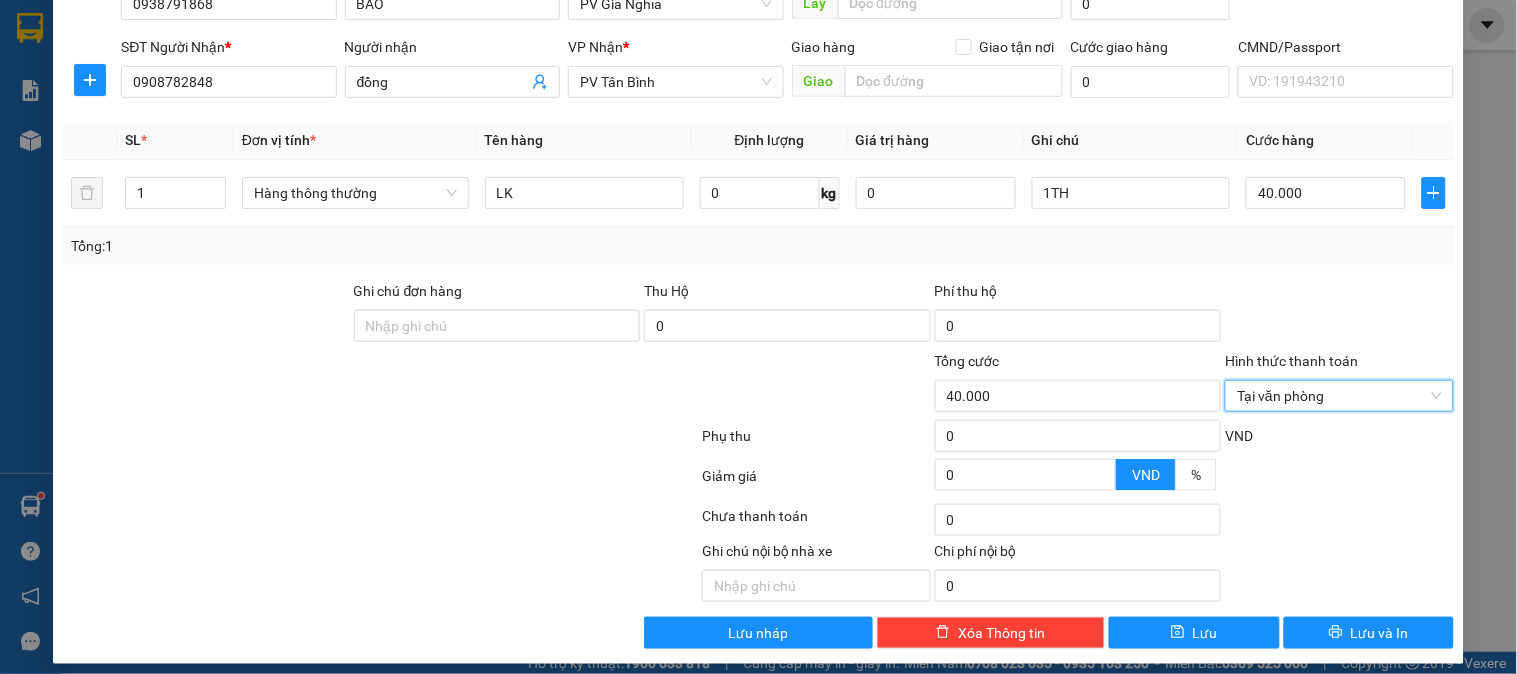 scroll, scrollTop: 287, scrollLeft: 0, axis: vertical 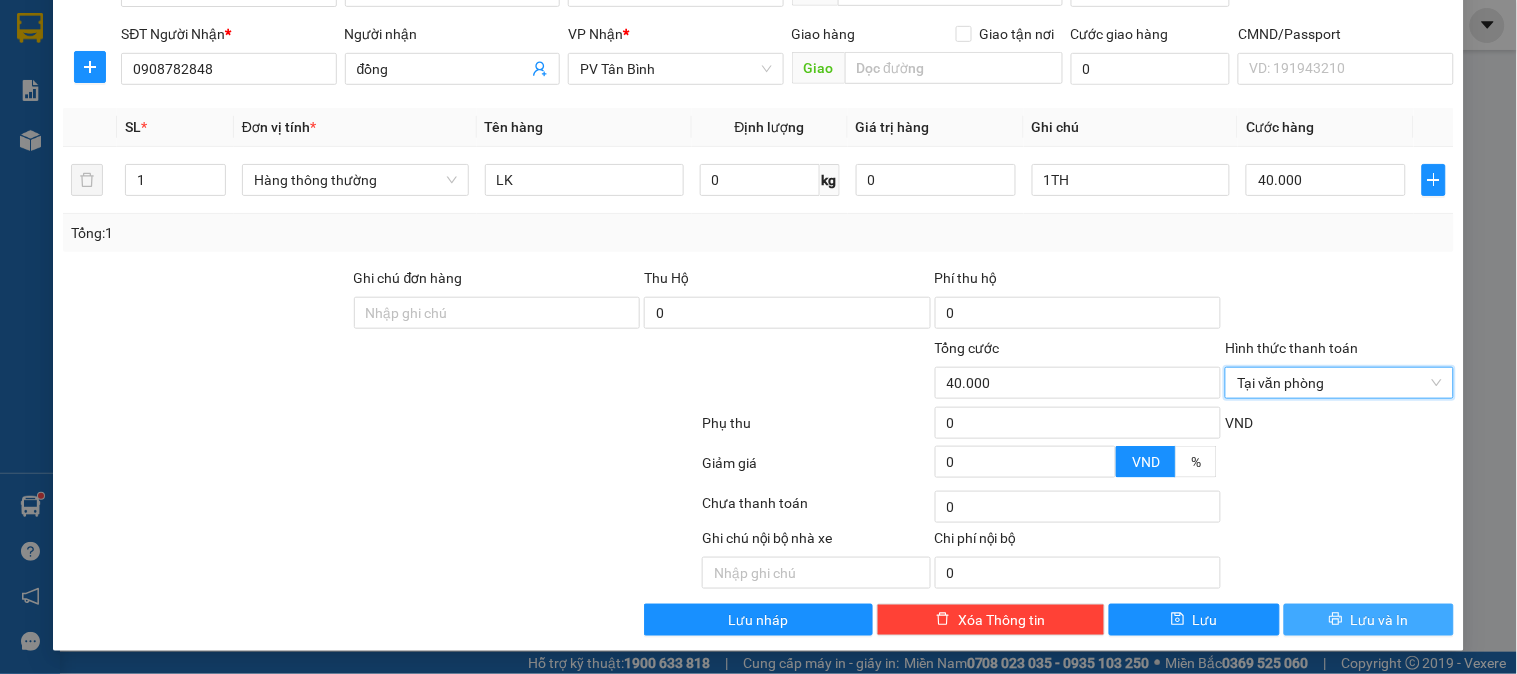 click on "Lưu và In" at bounding box center [1380, 620] 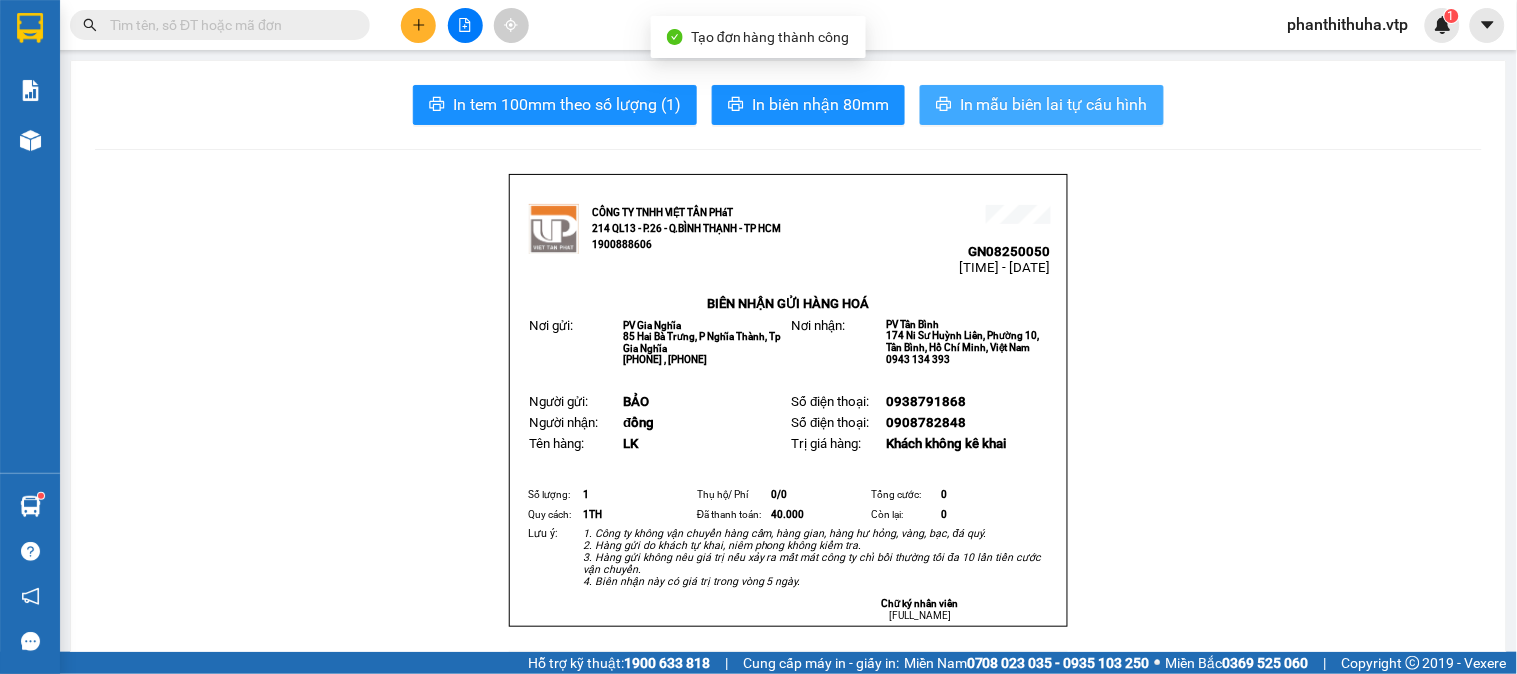 click on "In mẫu biên lai tự cấu hình" at bounding box center (1054, 104) 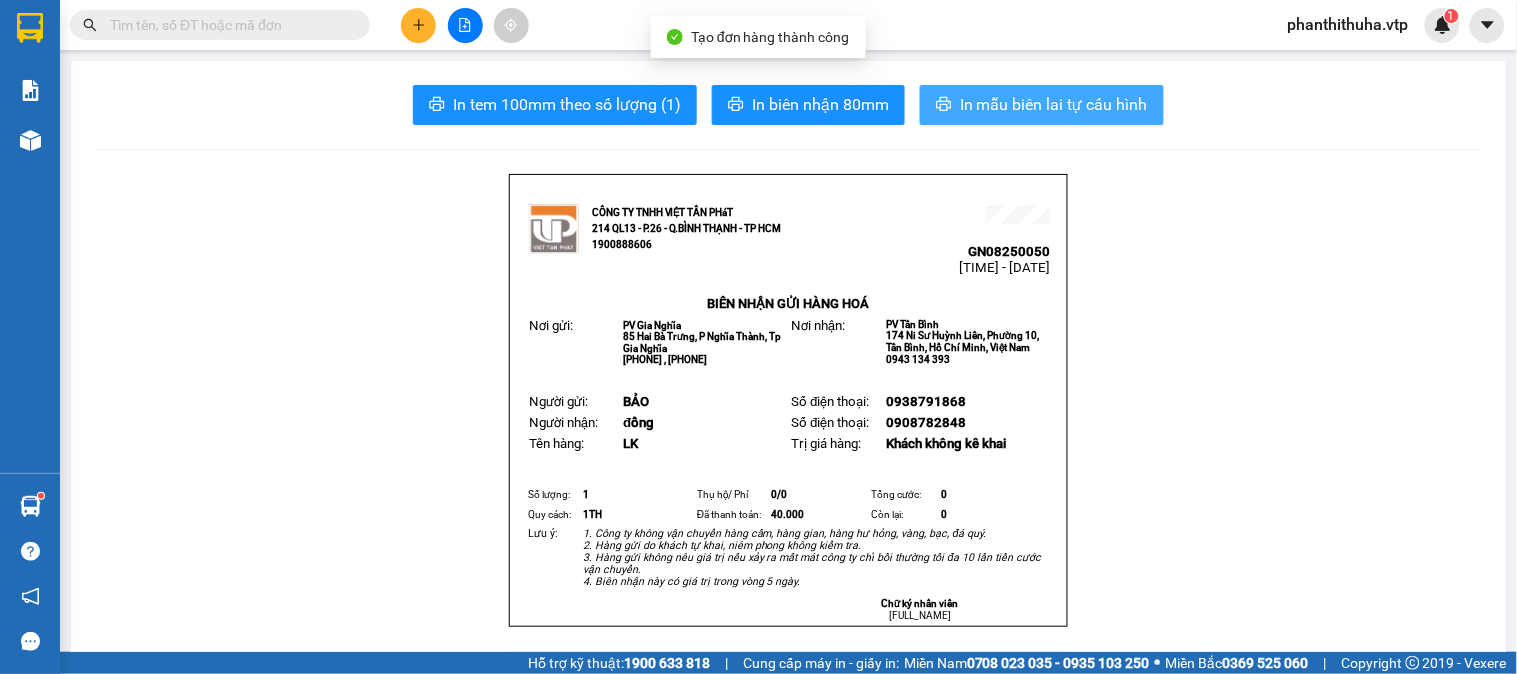 scroll, scrollTop: 0, scrollLeft: 0, axis: both 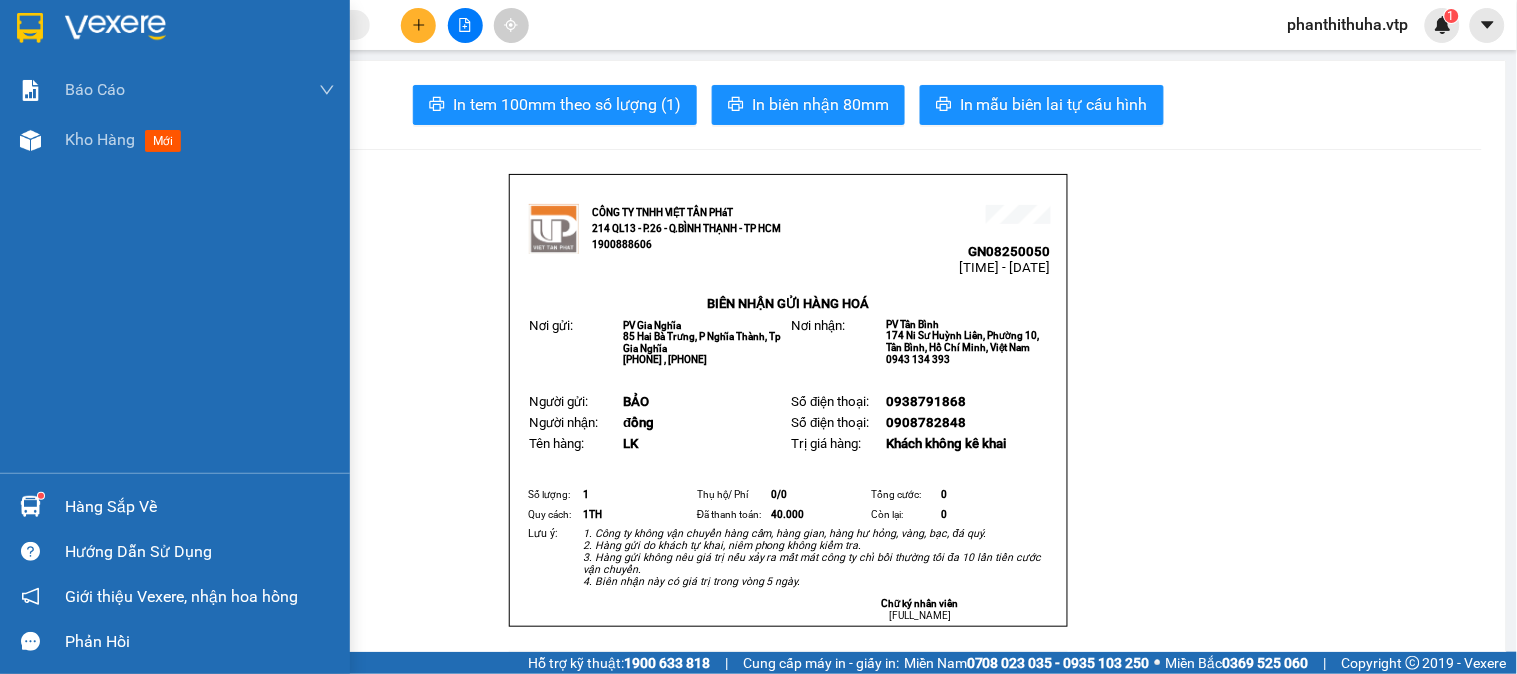 click at bounding box center [115, 28] 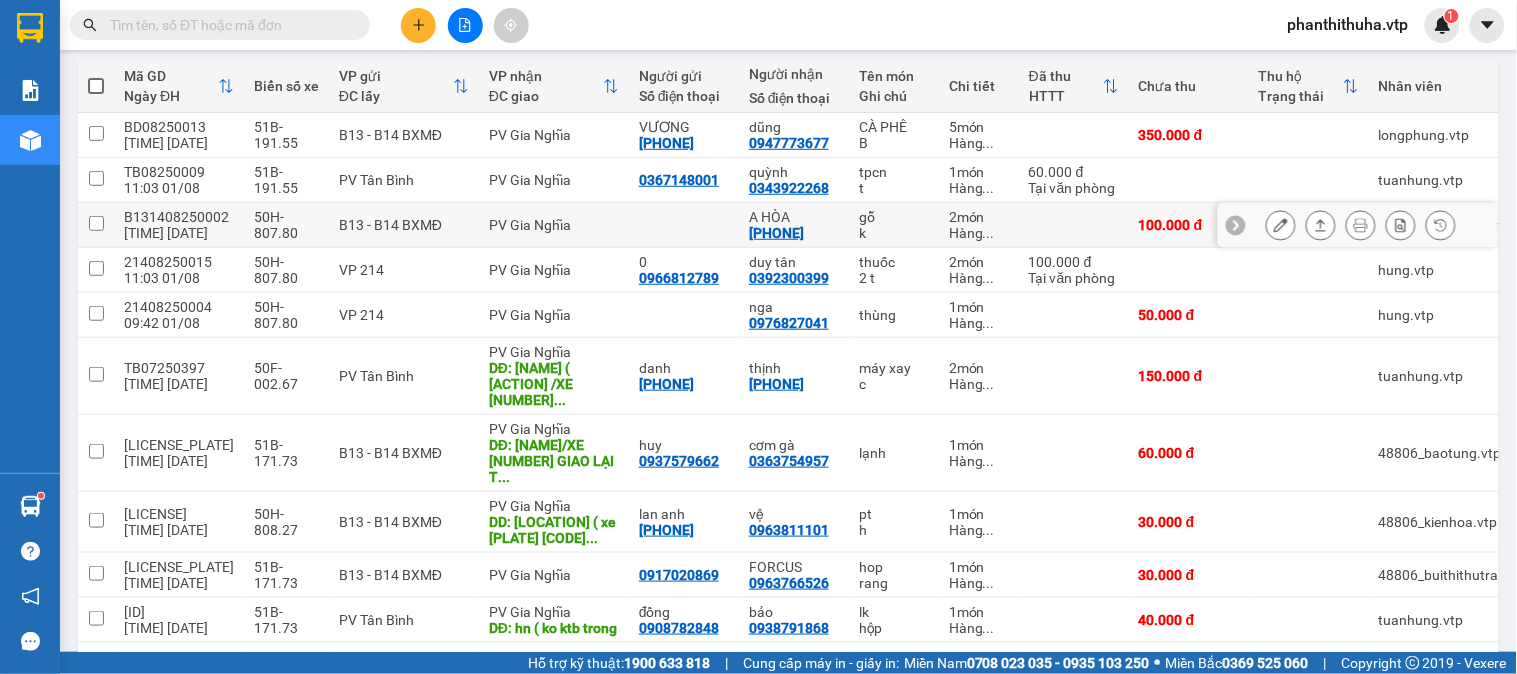 scroll, scrollTop: 333, scrollLeft: 0, axis: vertical 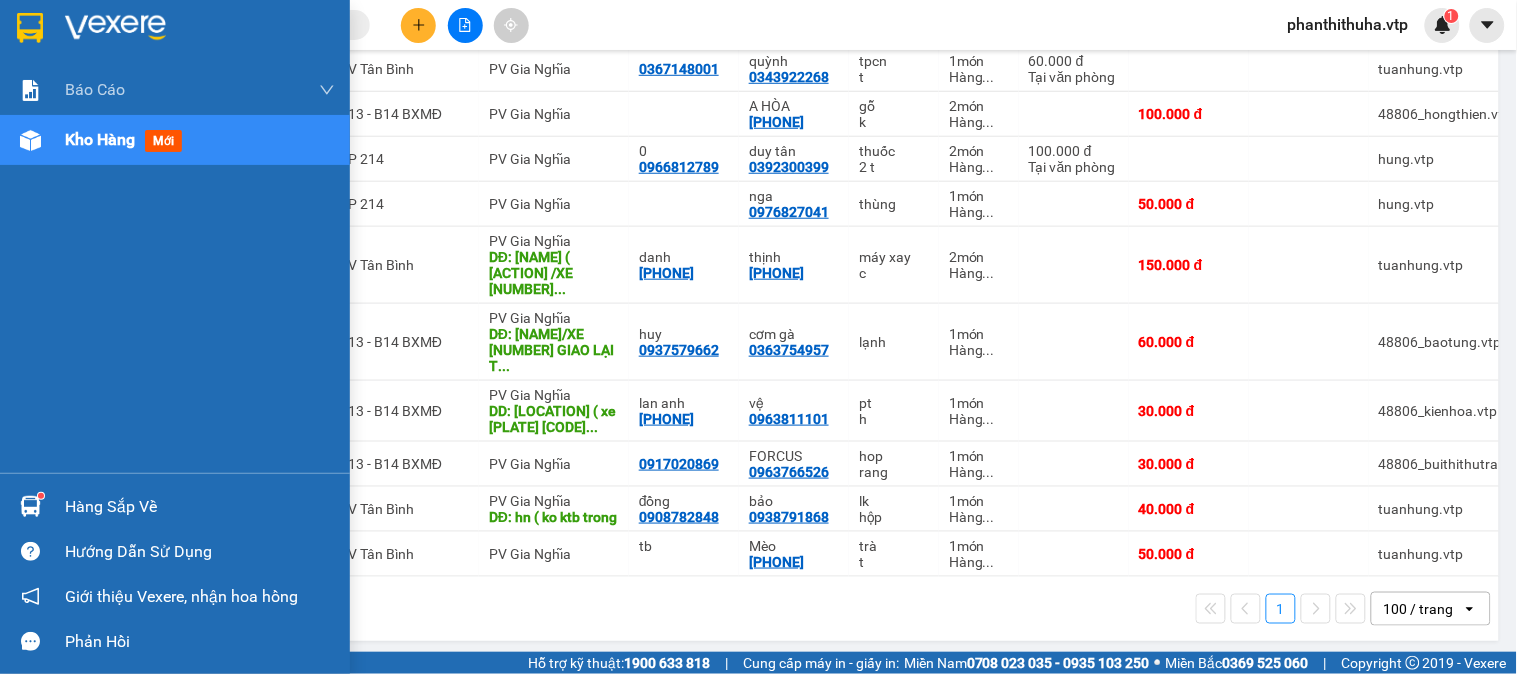 click at bounding box center (30, 506) 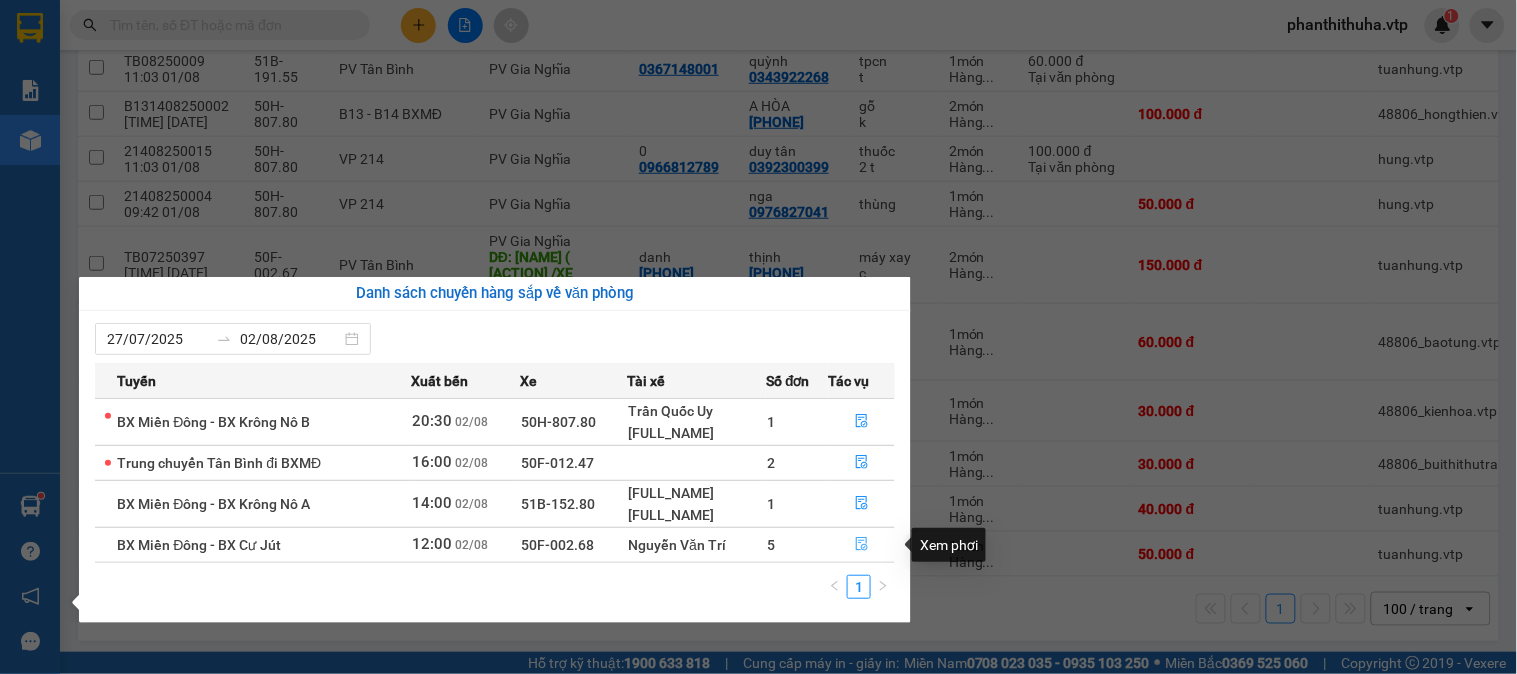 click 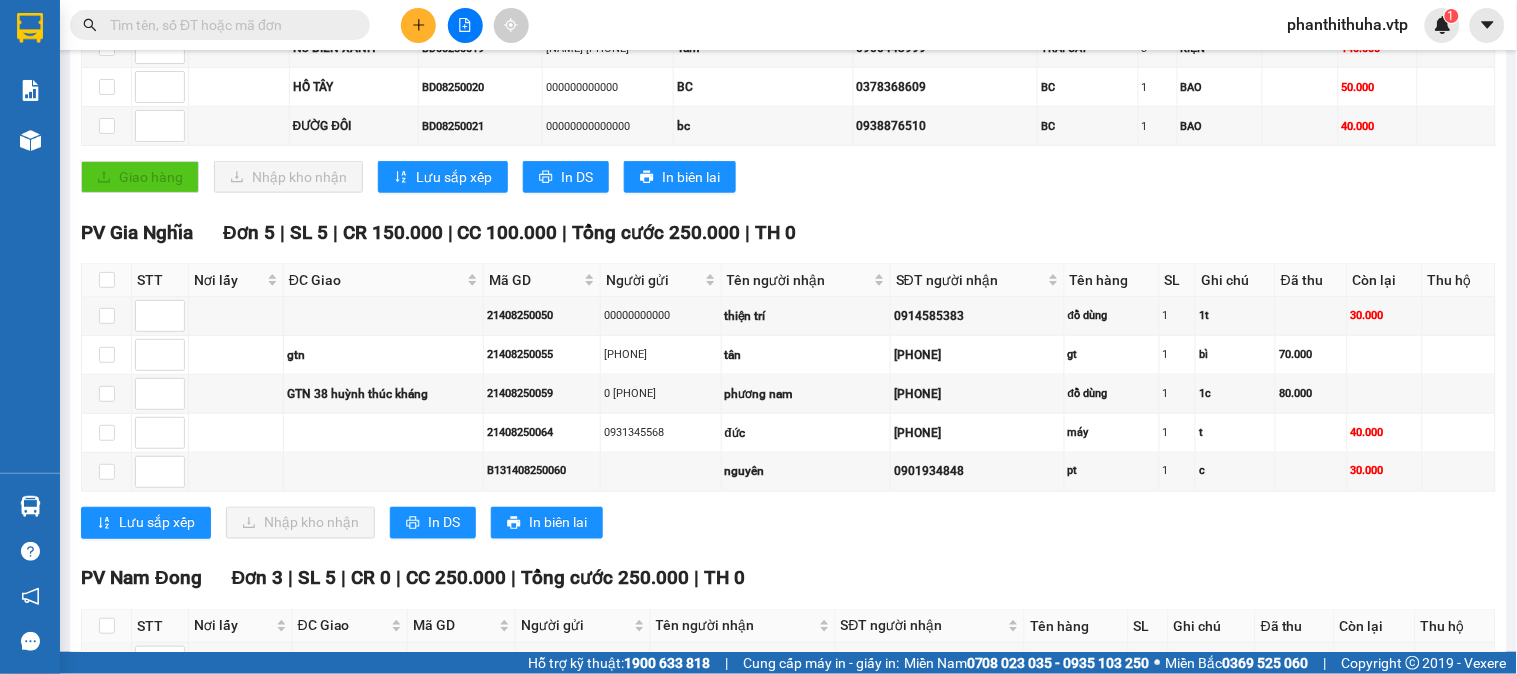 scroll, scrollTop: 555, scrollLeft: 0, axis: vertical 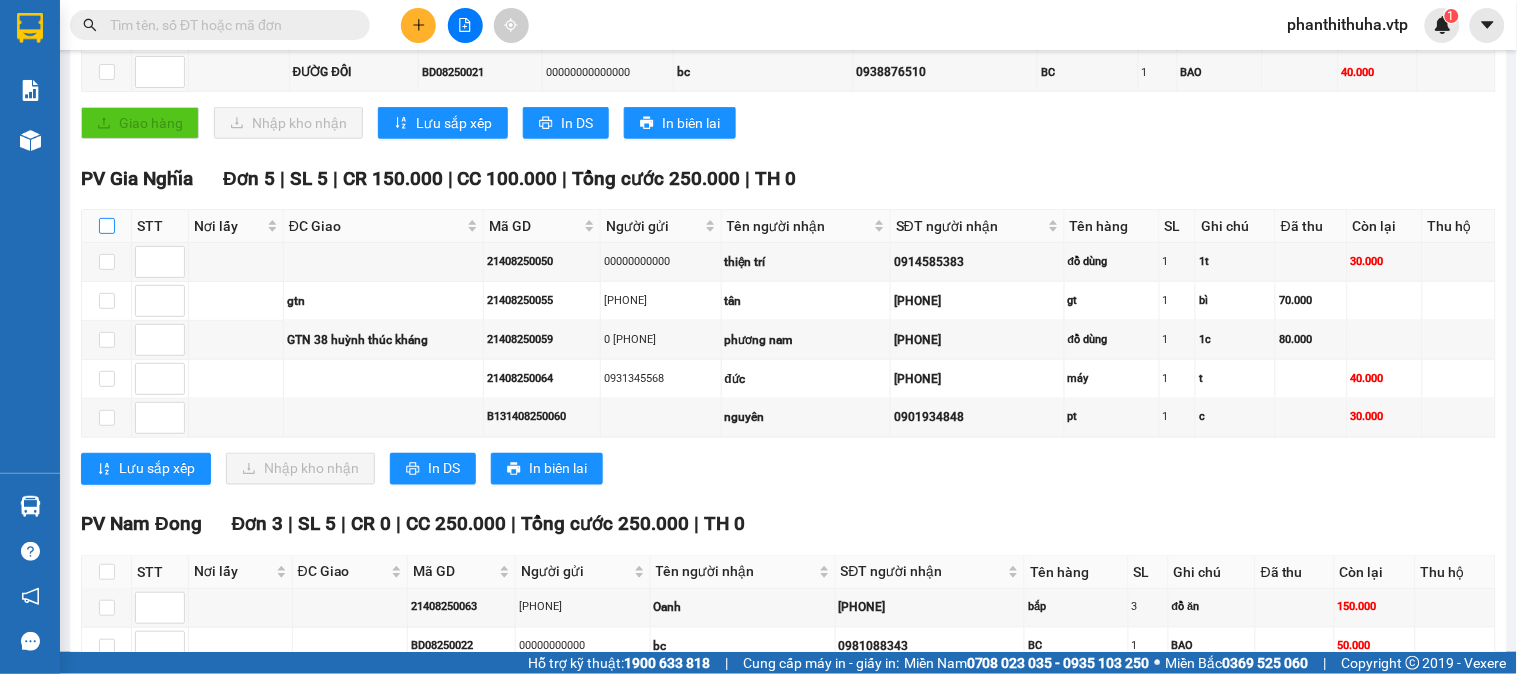 click at bounding box center (107, 226) 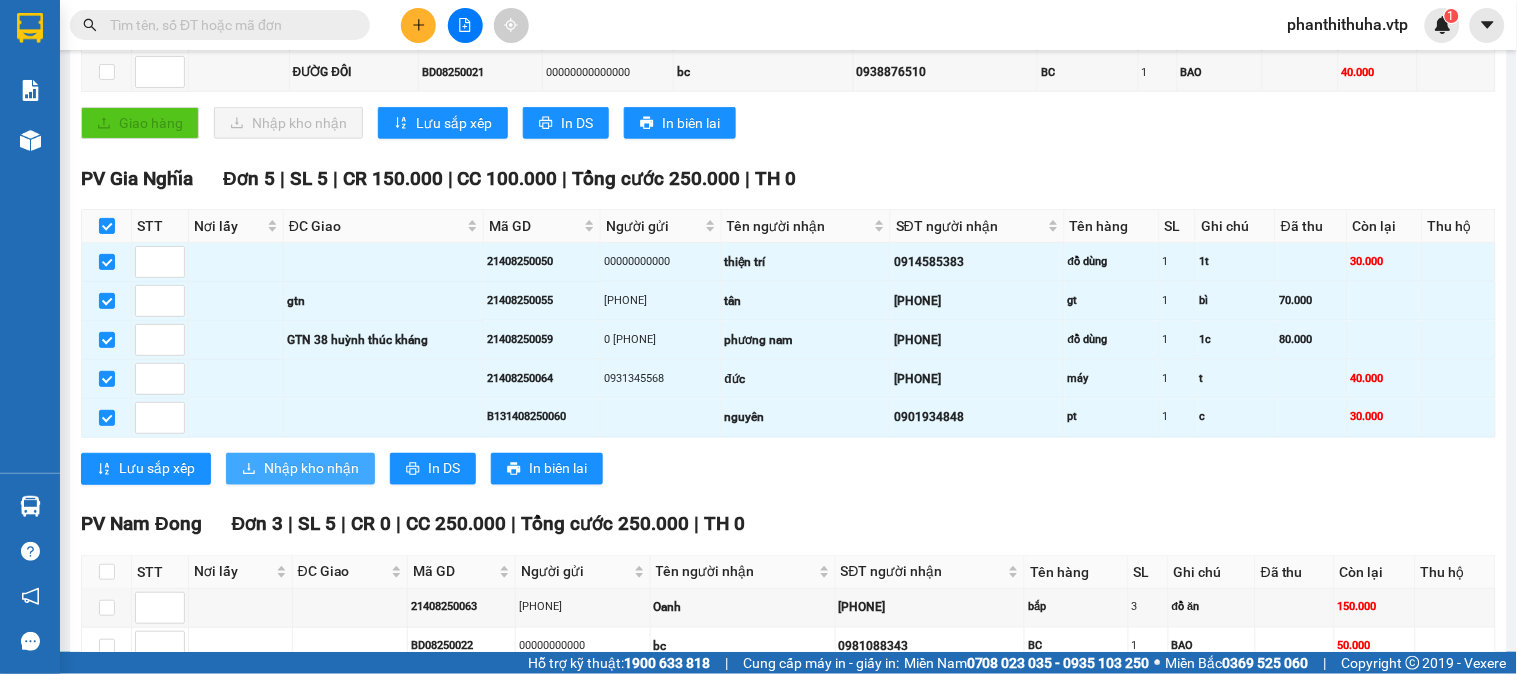 click on "Nhập kho nhận" at bounding box center [311, 469] 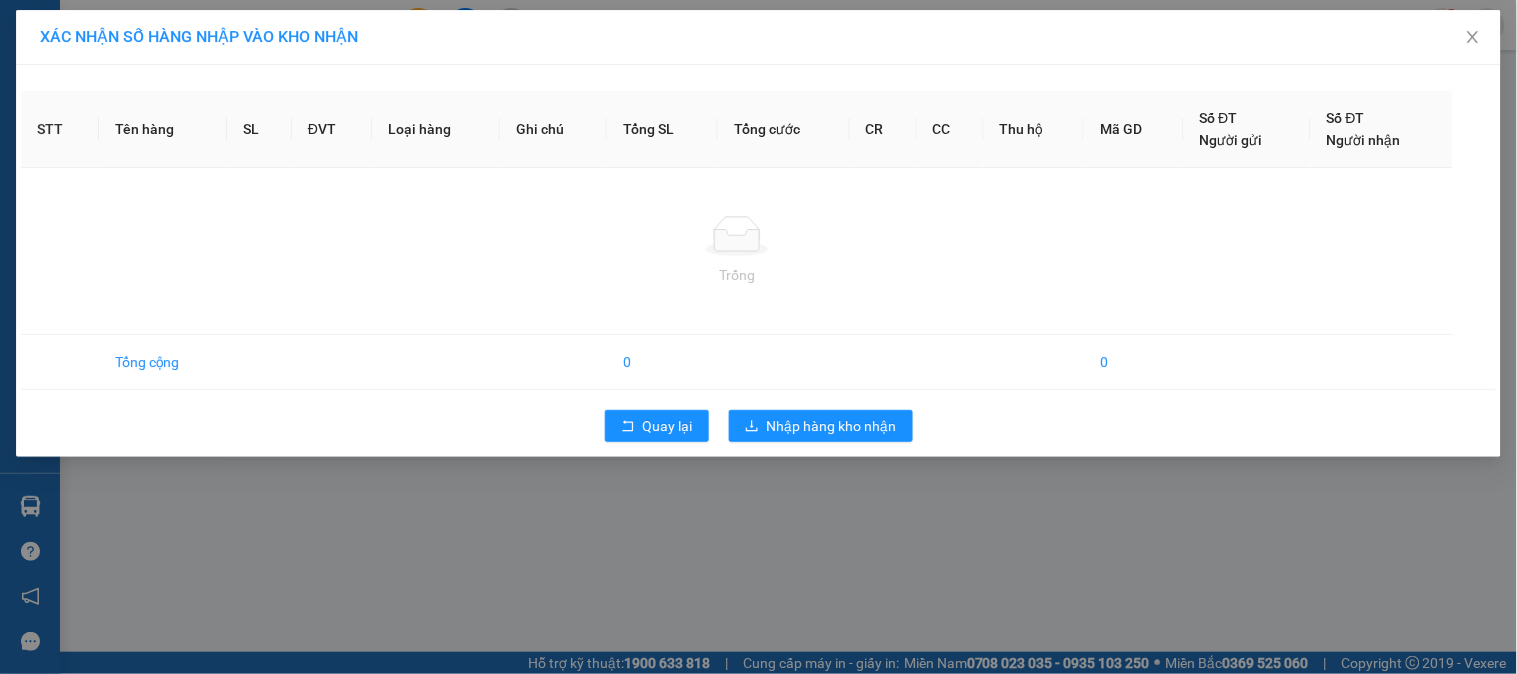 scroll, scrollTop: 0, scrollLeft: 0, axis: both 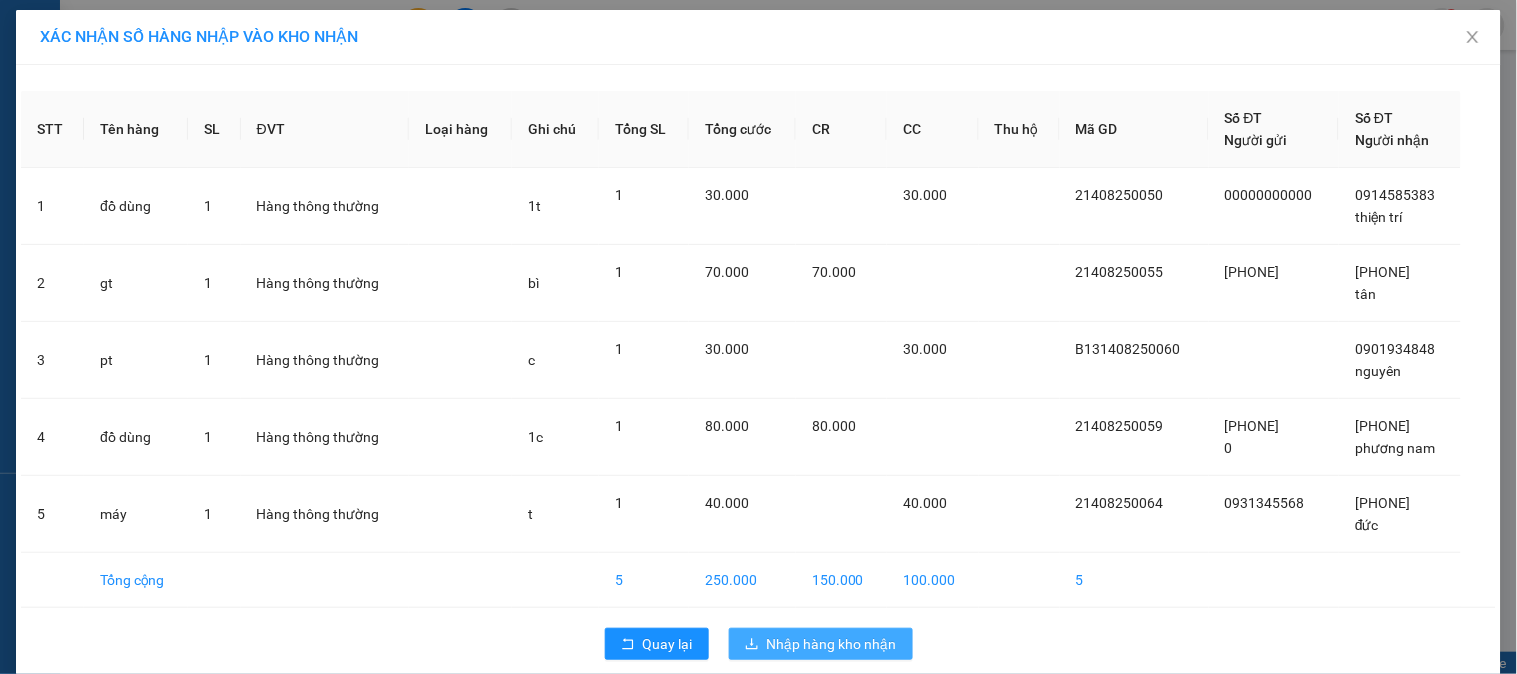 click on "Nhập hàng kho nhận" at bounding box center [832, 644] 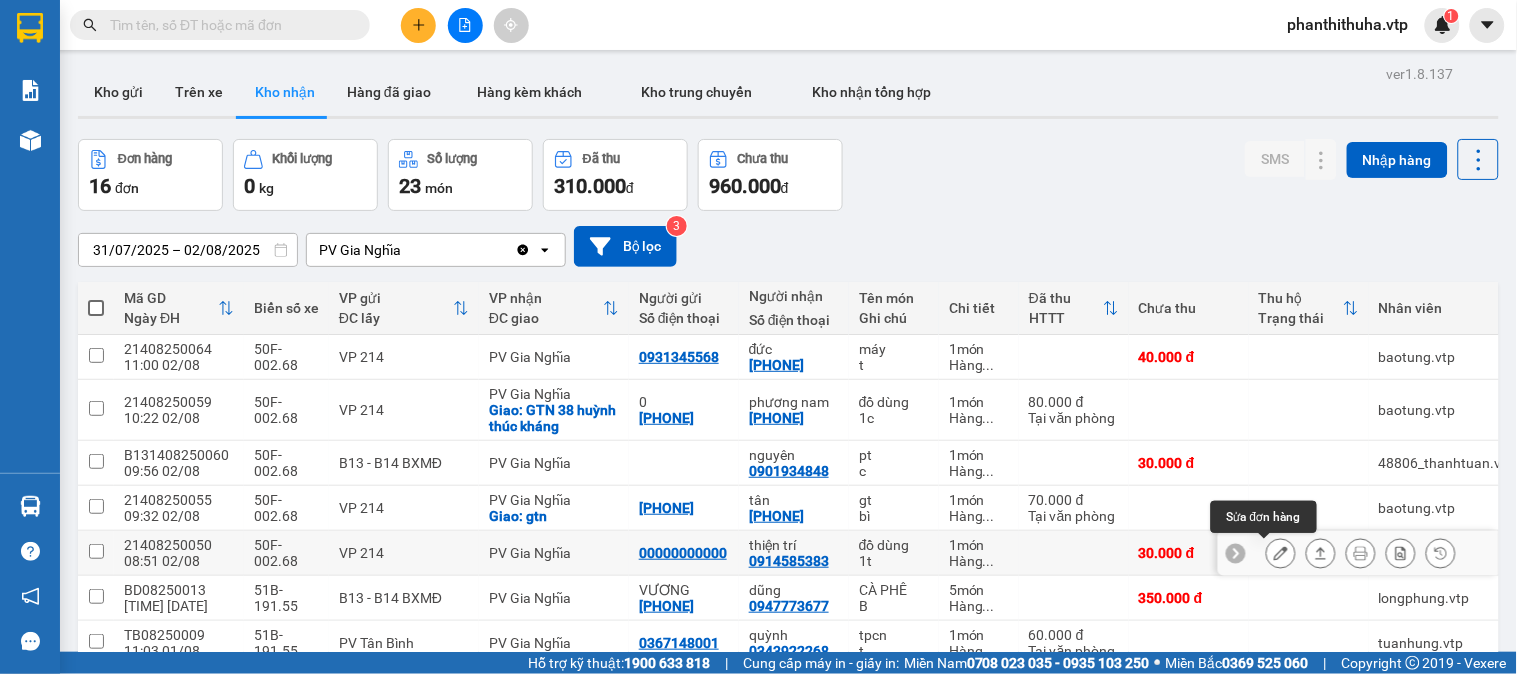 click 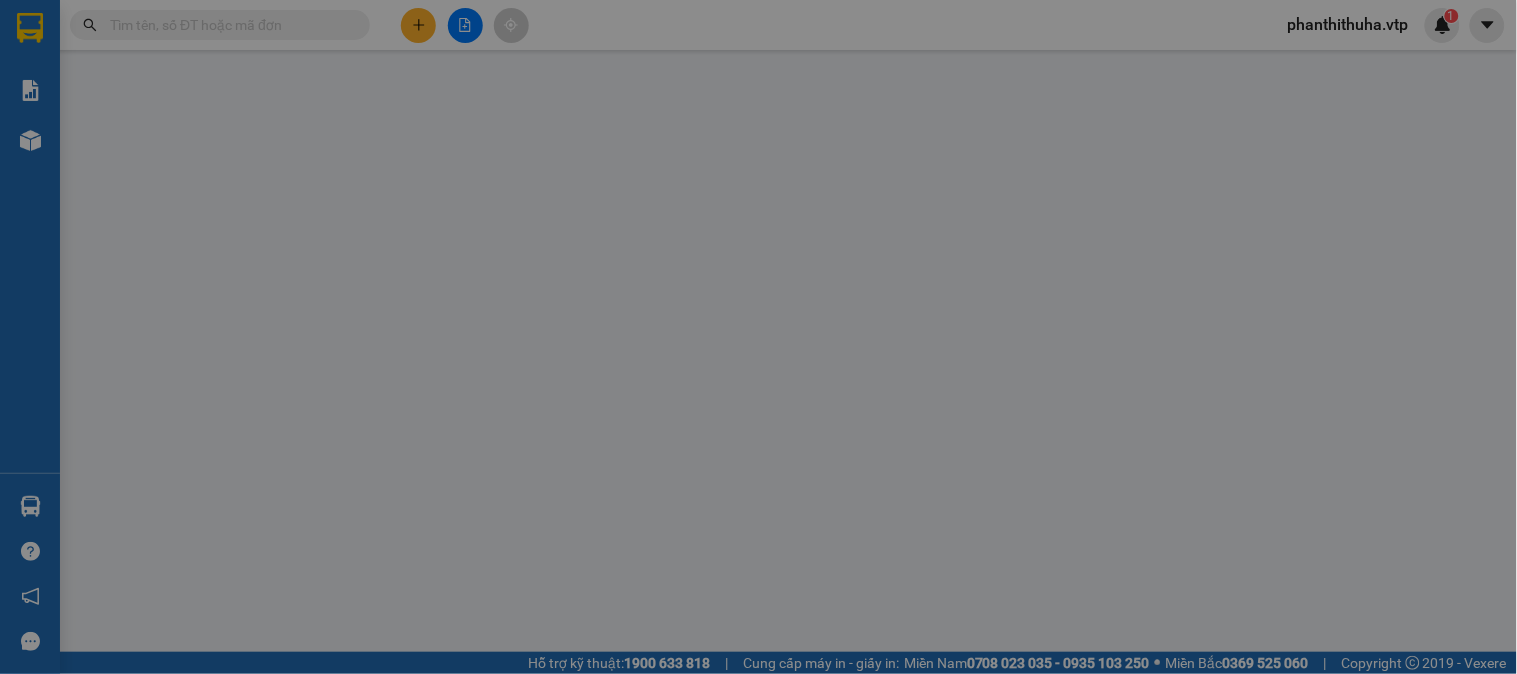 type on "00000000000" 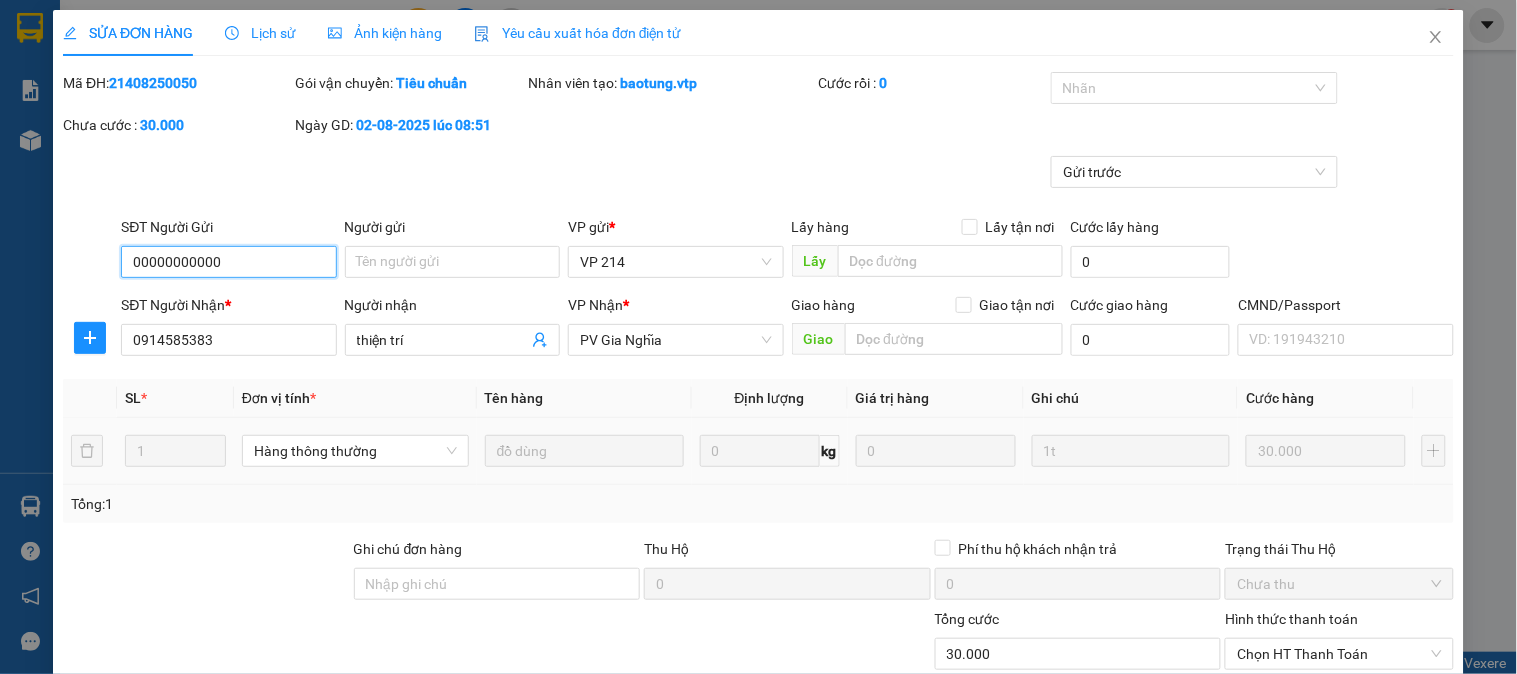 type on "1.500" 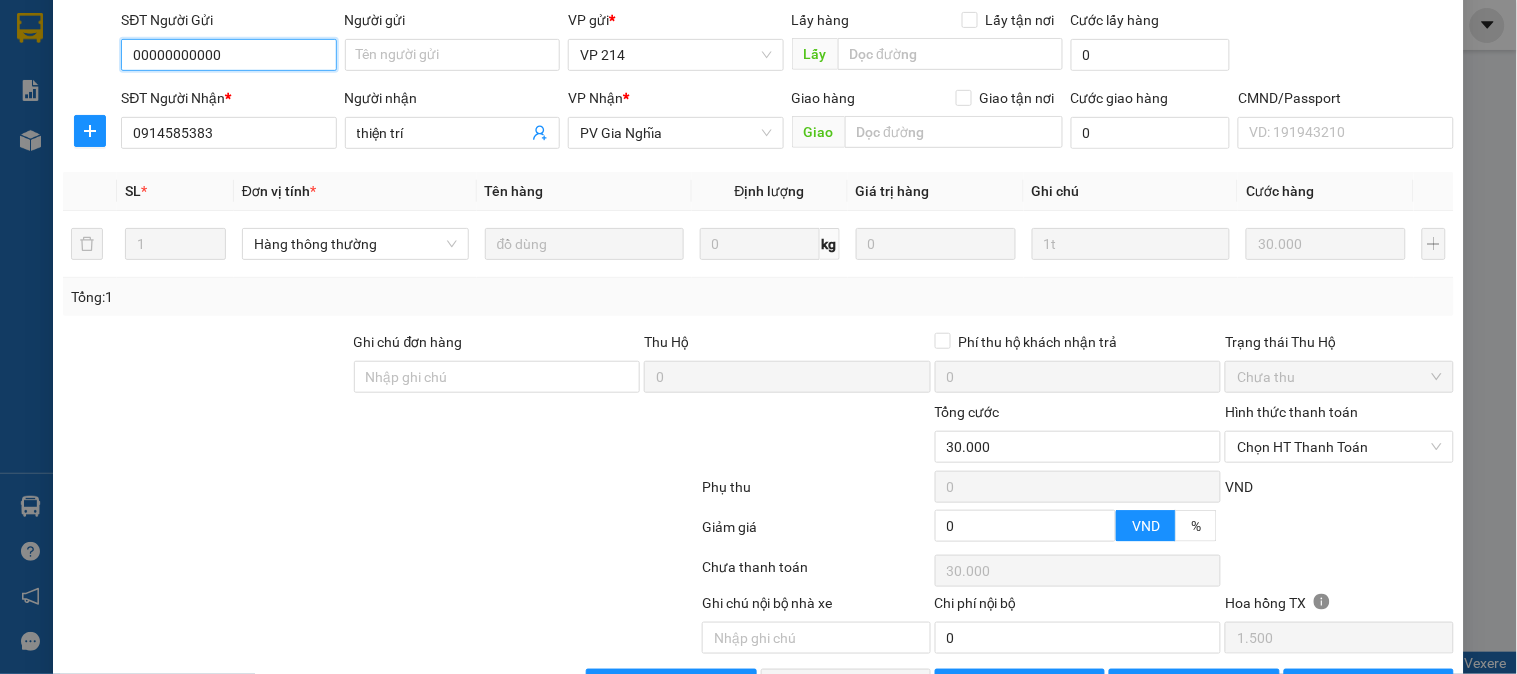 scroll, scrollTop: 273, scrollLeft: 0, axis: vertical 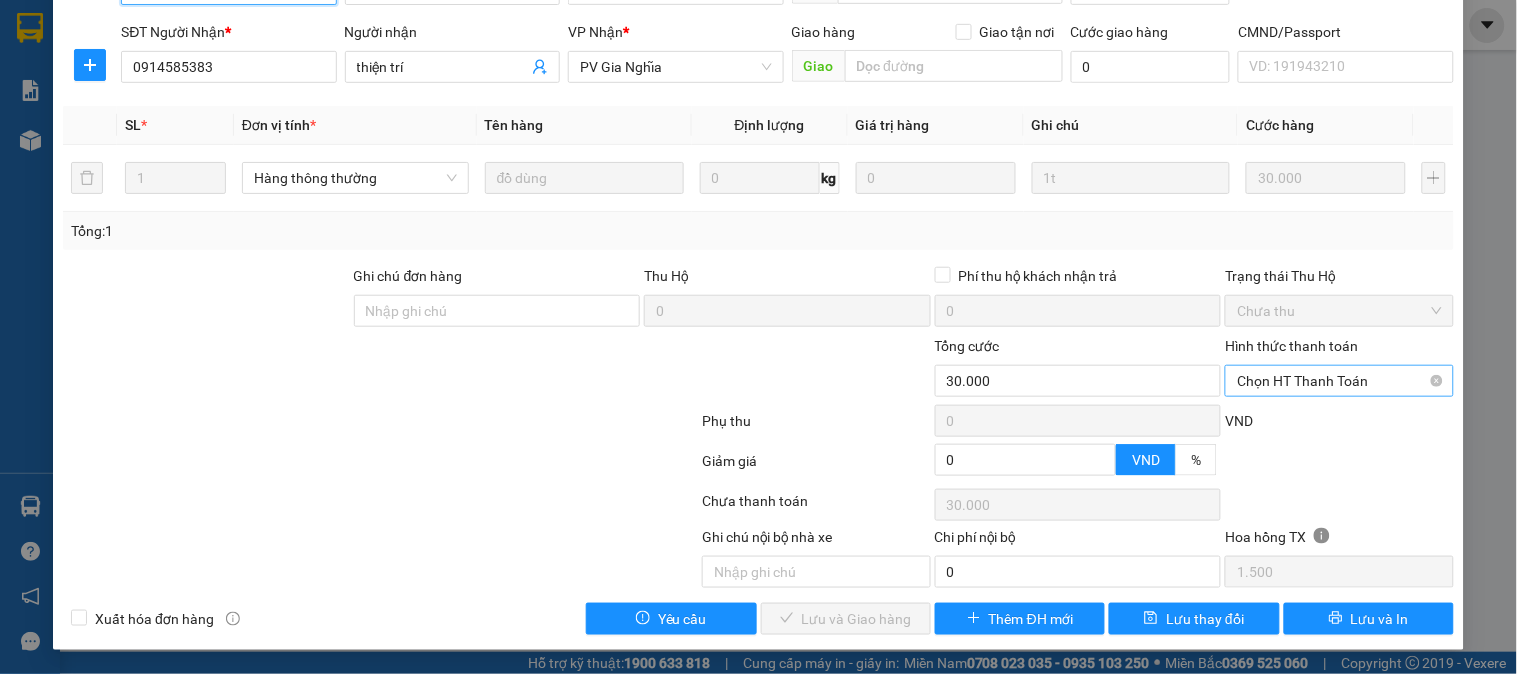 click on "Chọn HT Thanh Toán" at bounding box center [1339, 381] 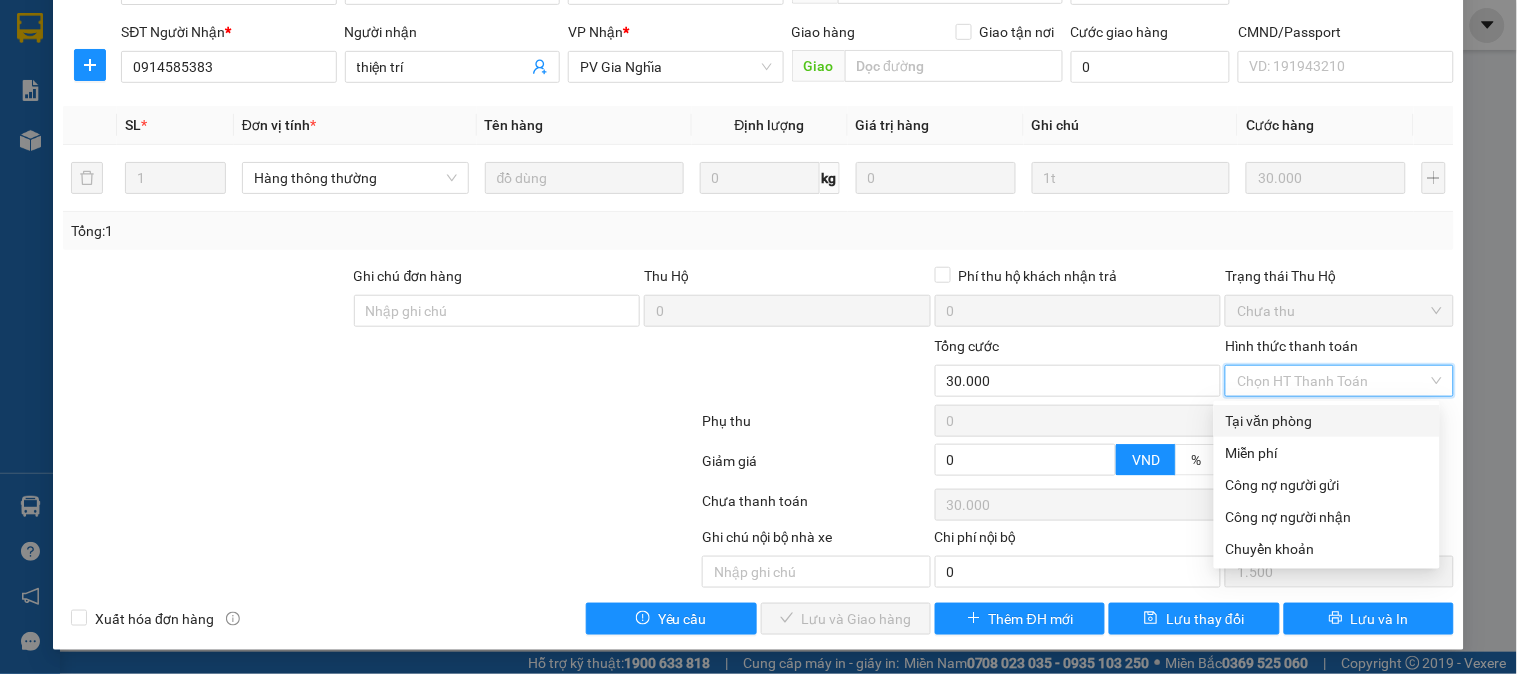 click on "Tại văn phòng" at bounding box center (1327, 421) 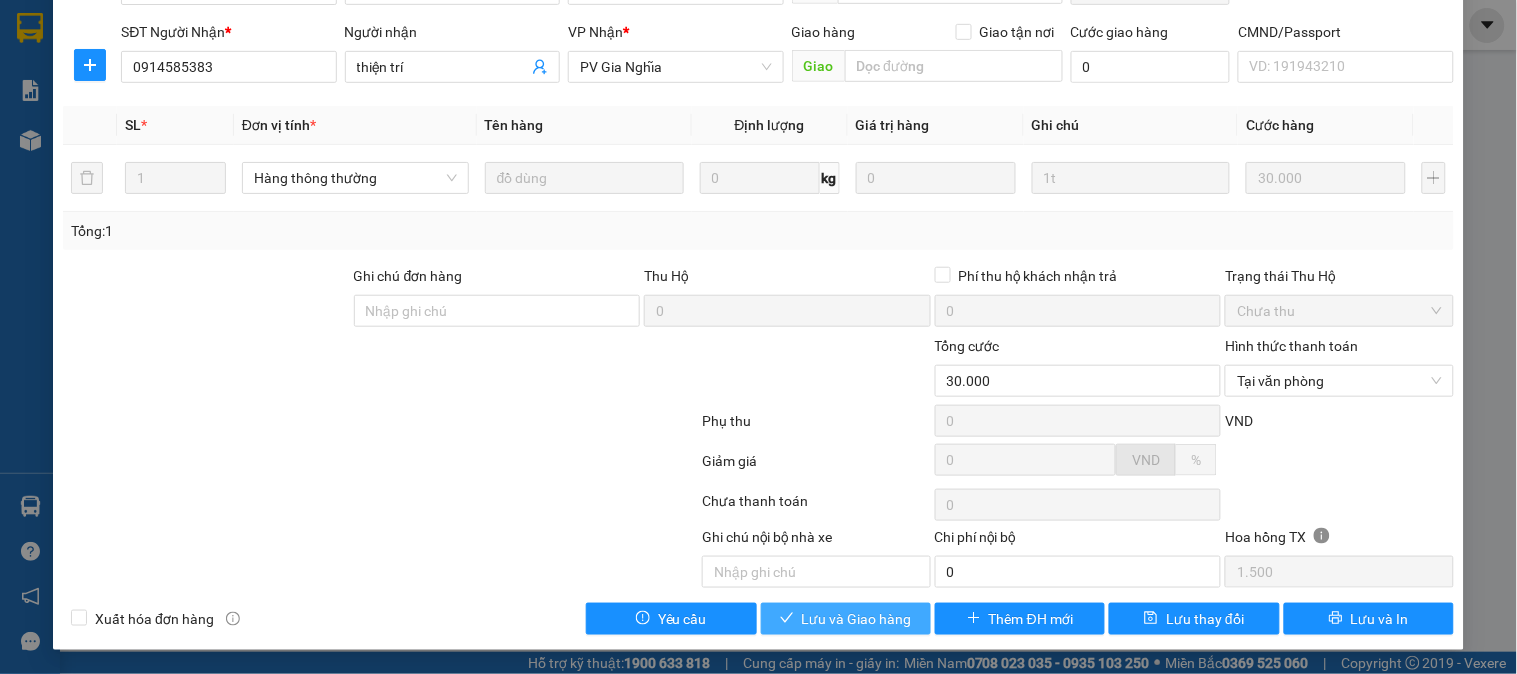 click on "Lưu và Giao hàng" at bounding box center [857, 619] 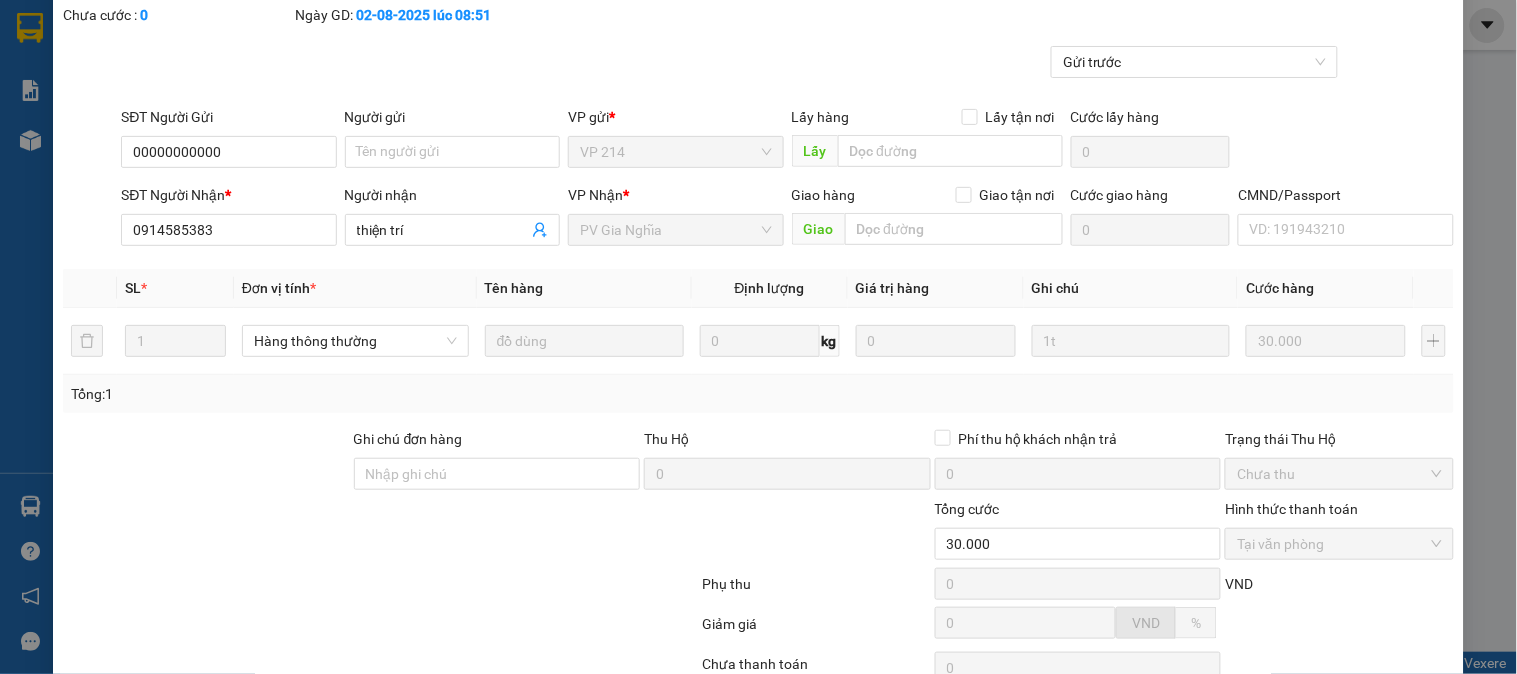 scroll, scrollTop: 0, scrollLeft: 0, axis: both 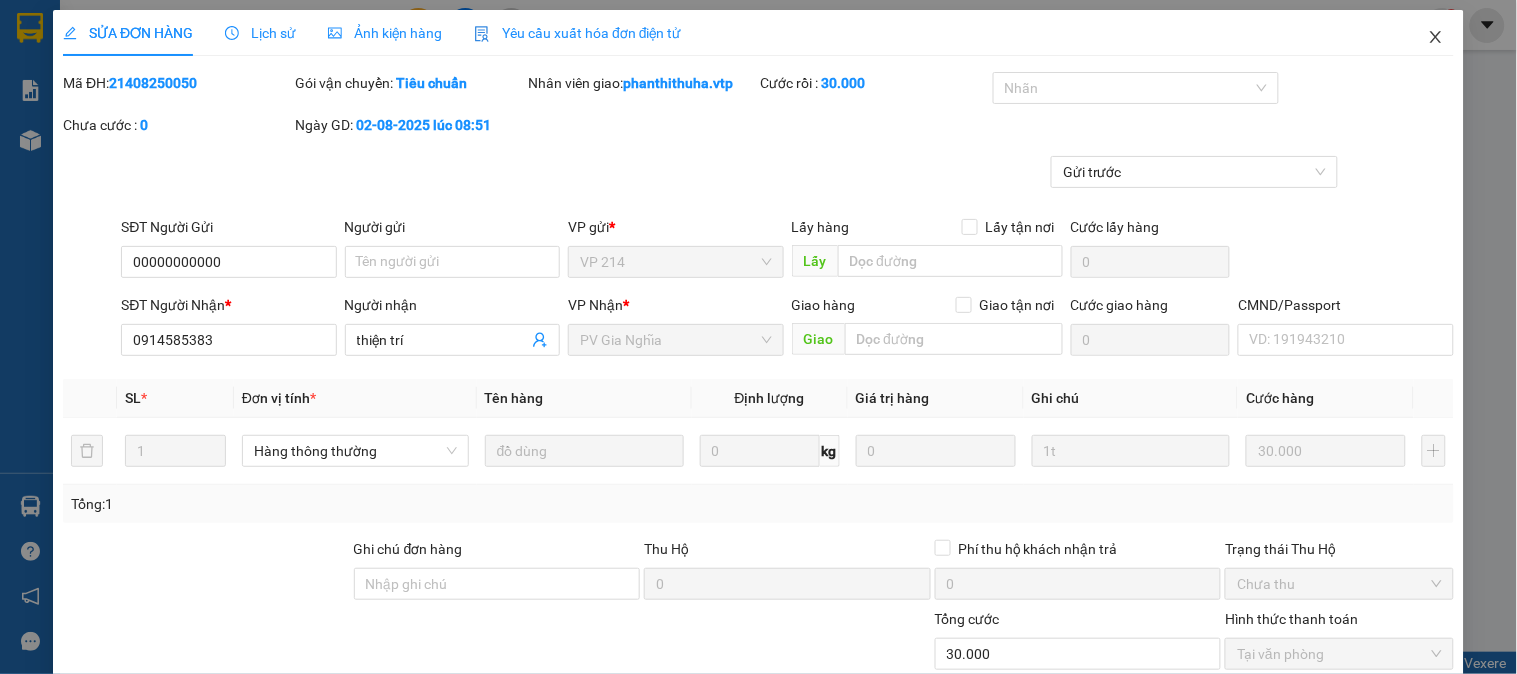 click 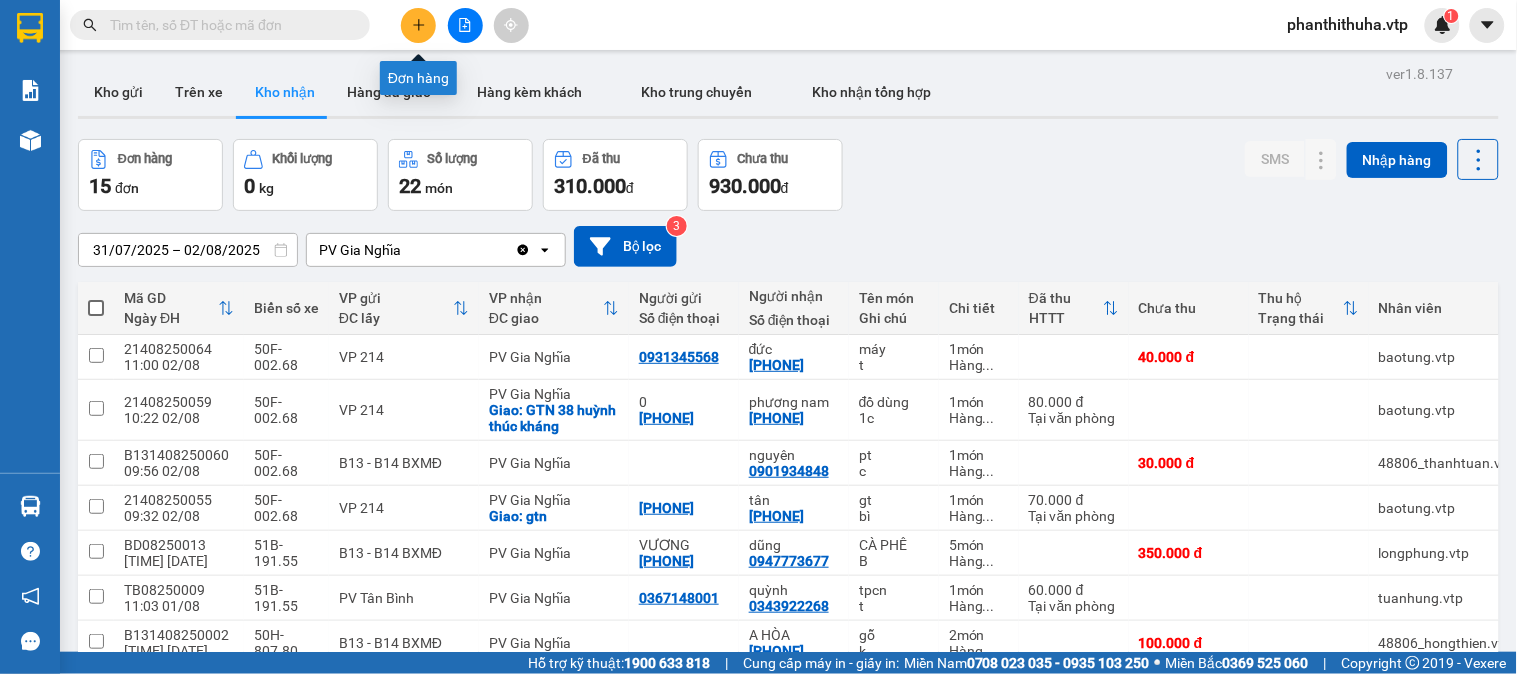 click 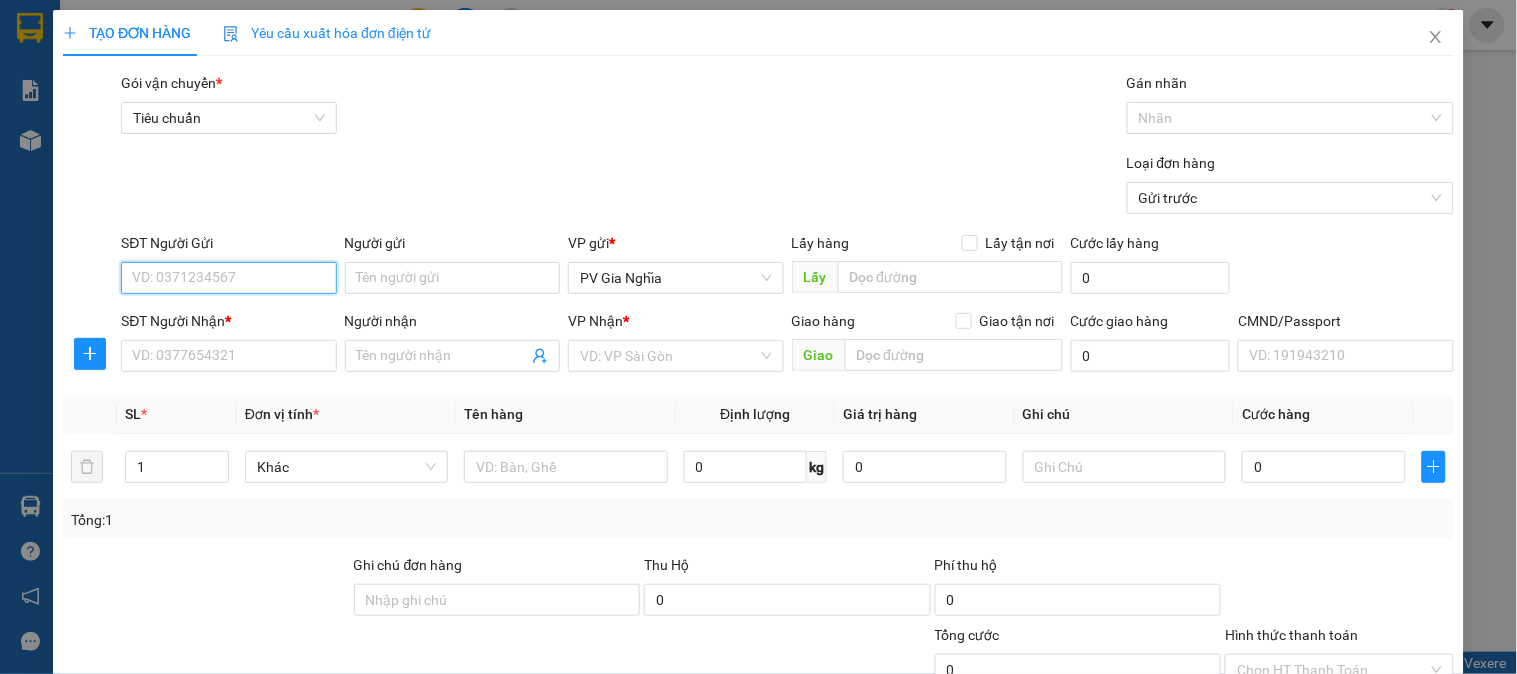 click on "SĐT Người Gửi" at bounding box center [228, 278] 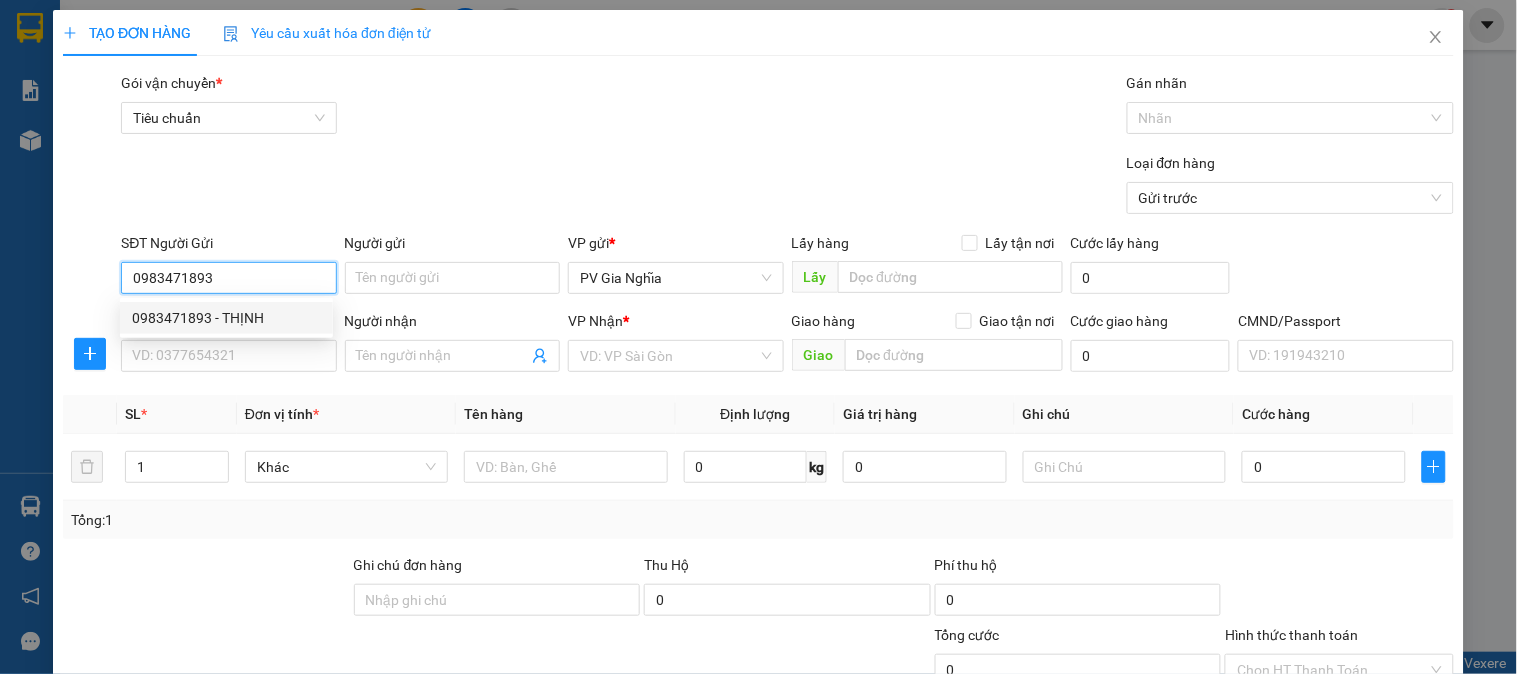 click on "0983471893 - THỊNH" at bounding box center [226, 318] 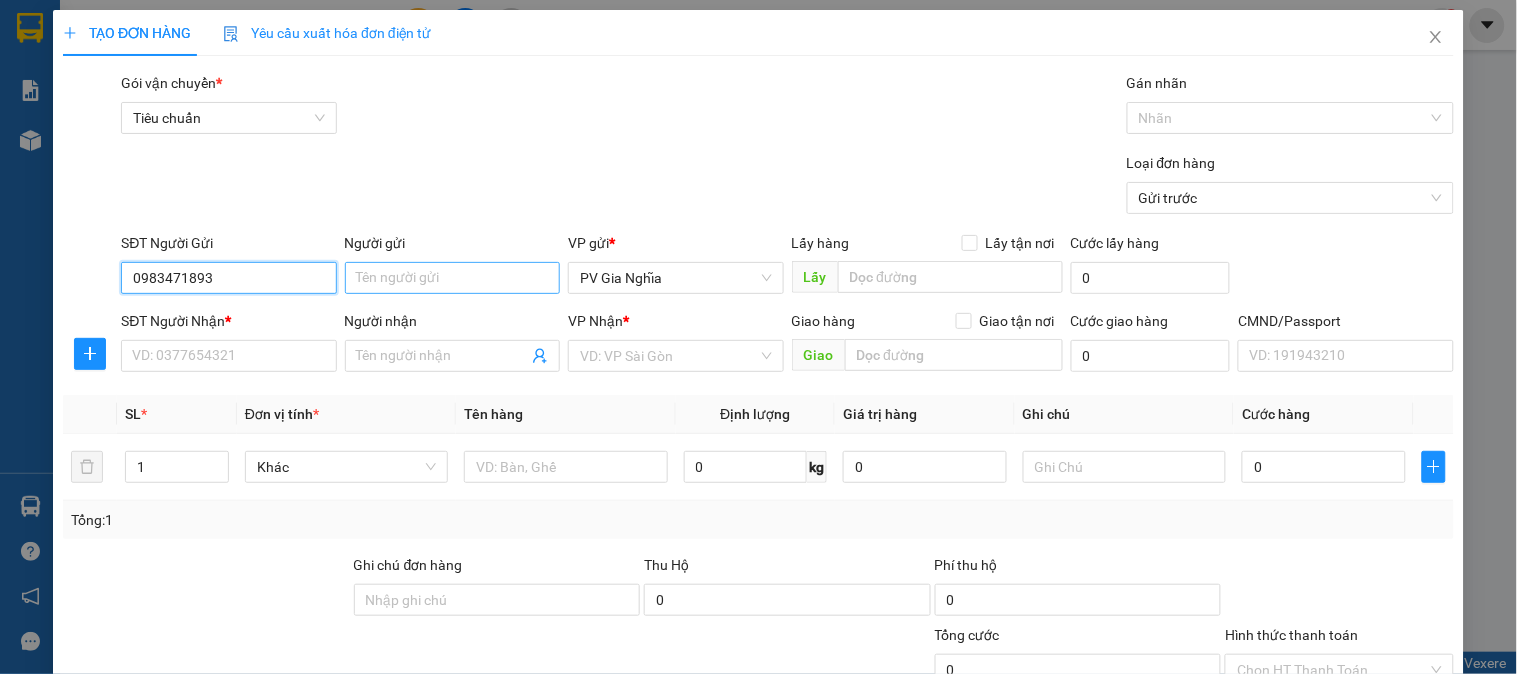 type on "0983471893" 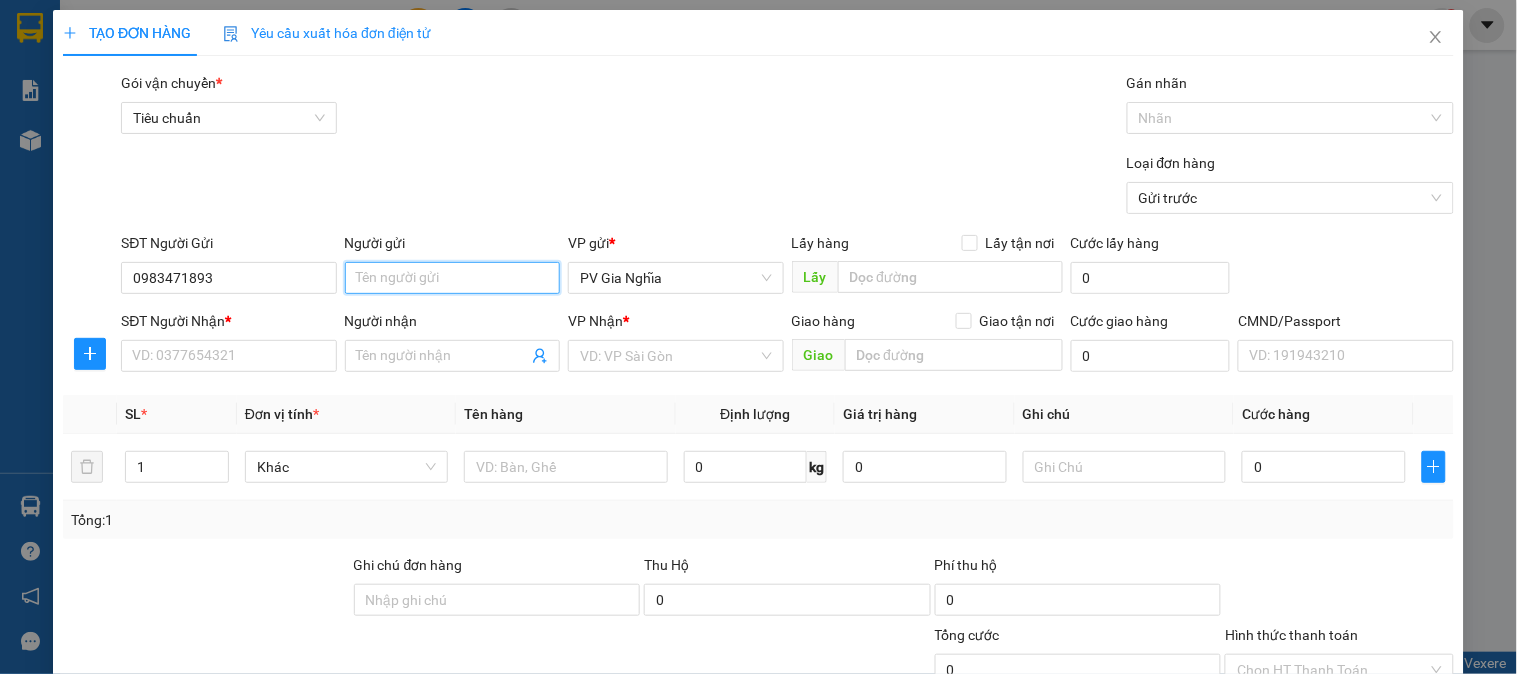 click on "Người gửi" at bounding box center (452, 278) 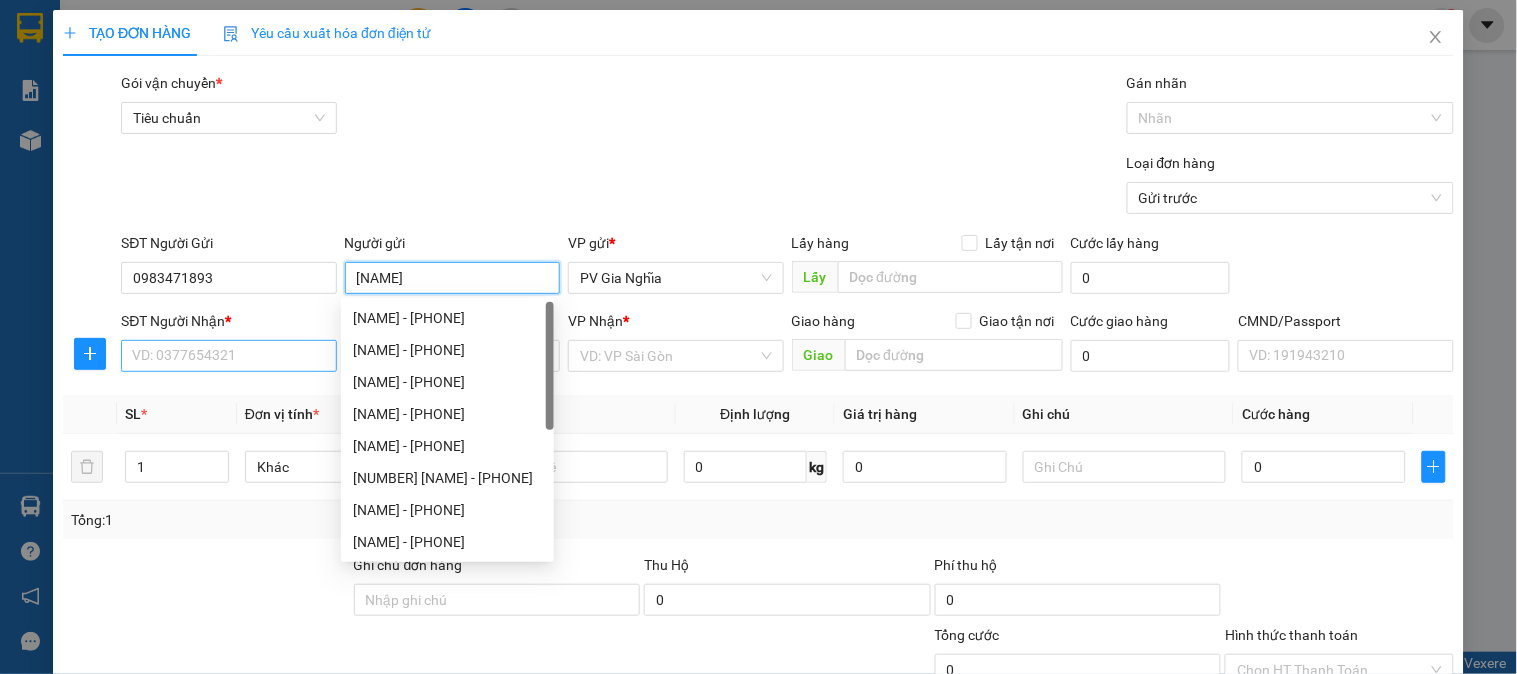 type on "[NAME]" 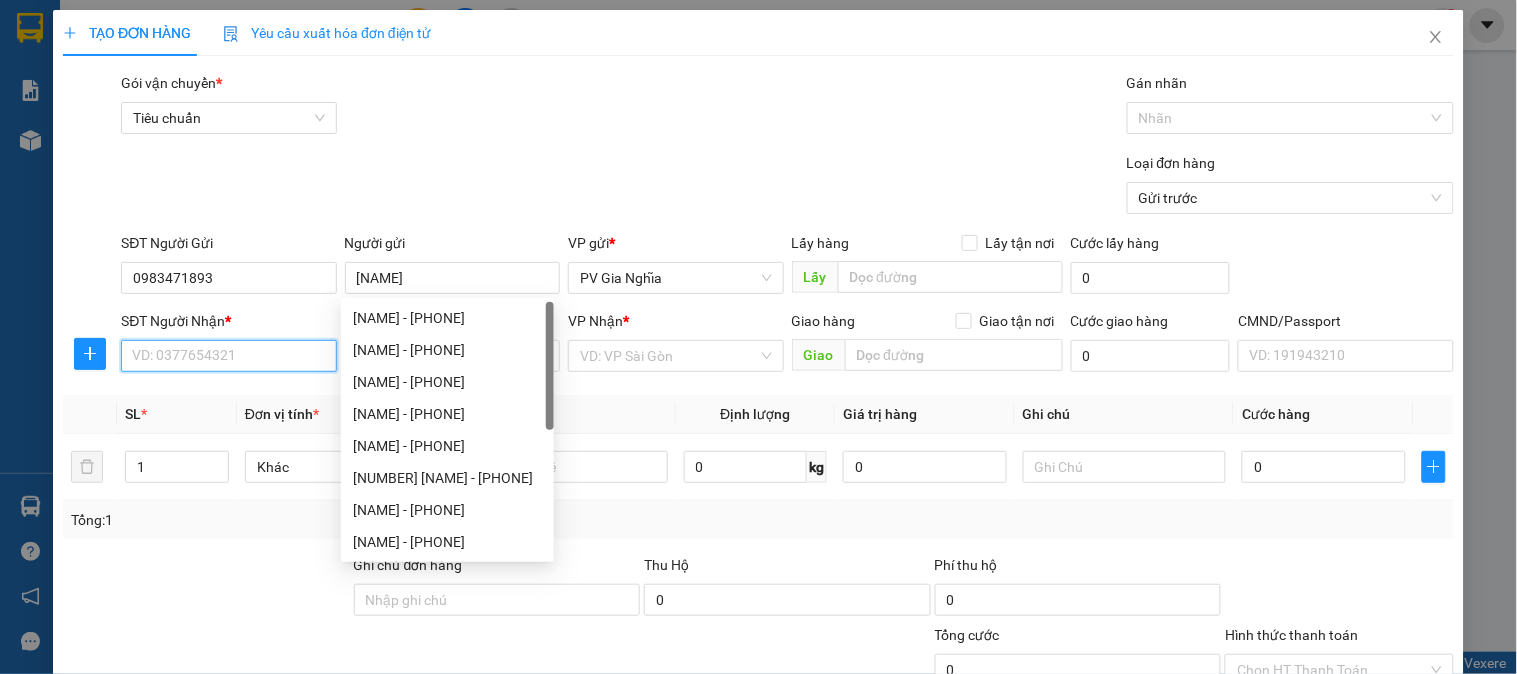 click on "SĐT Người Nhận  *" at bounding box center (228, 356) 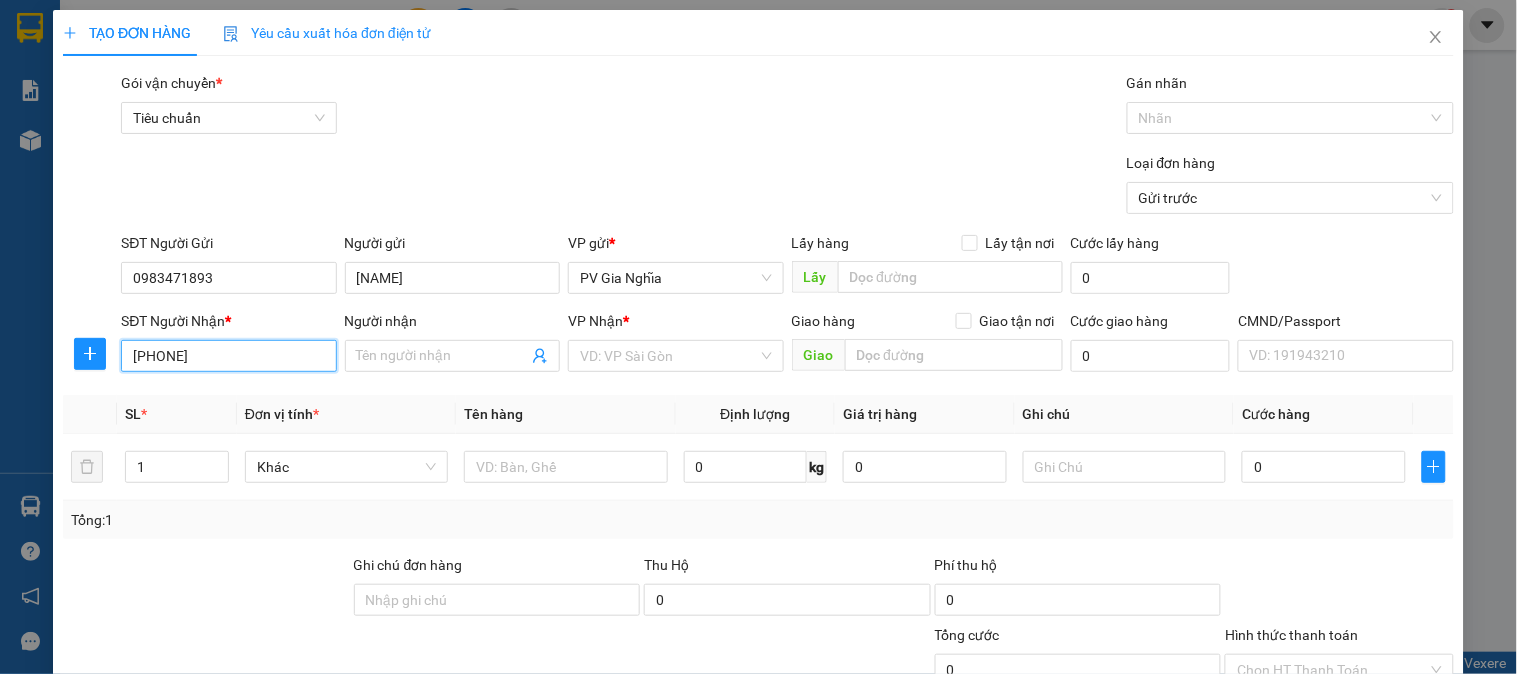 drag, startPoint x: 164, startPoint y: 360, endPoint x: 215, endPoint y: 354, distance: 51.351727 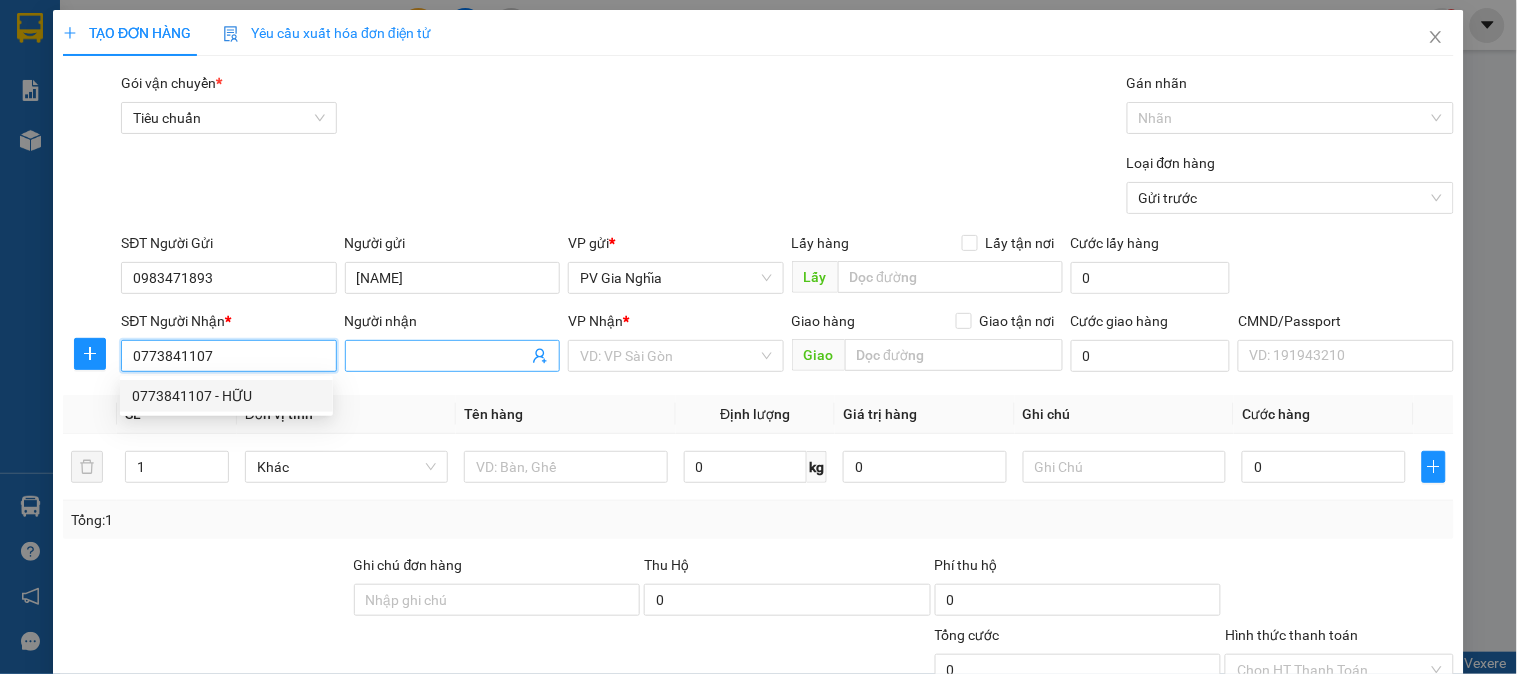 type on "0773841107" 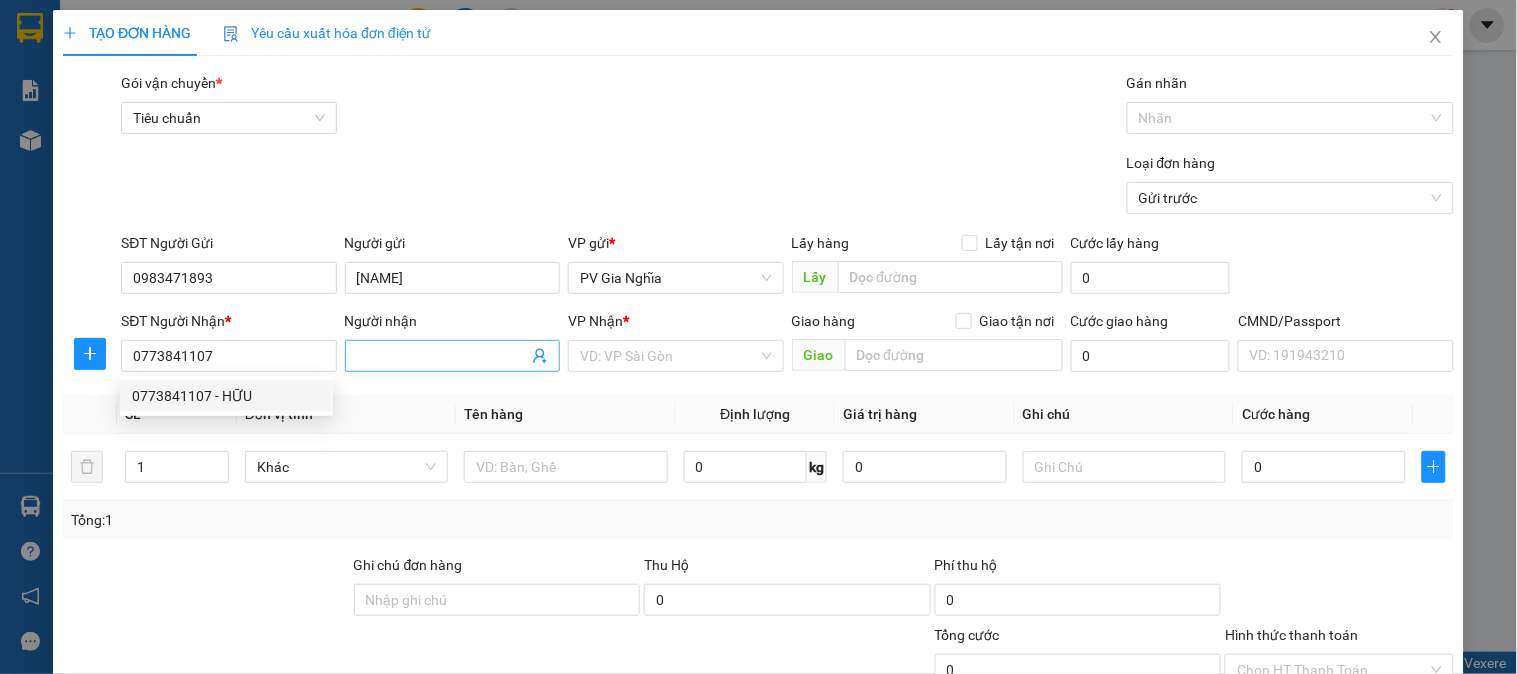 click at bounding box center (452, 356) 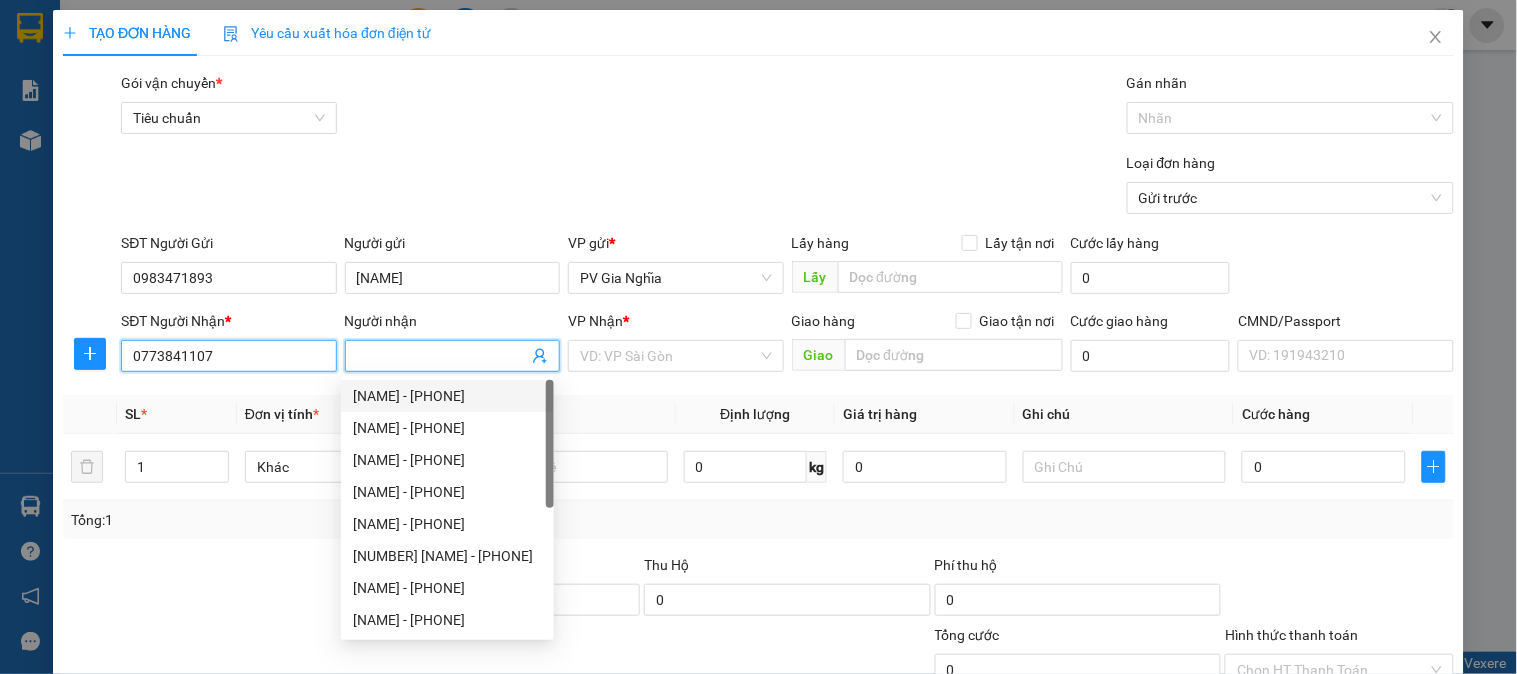click on "0773841107" at bounding box center (228, 356) 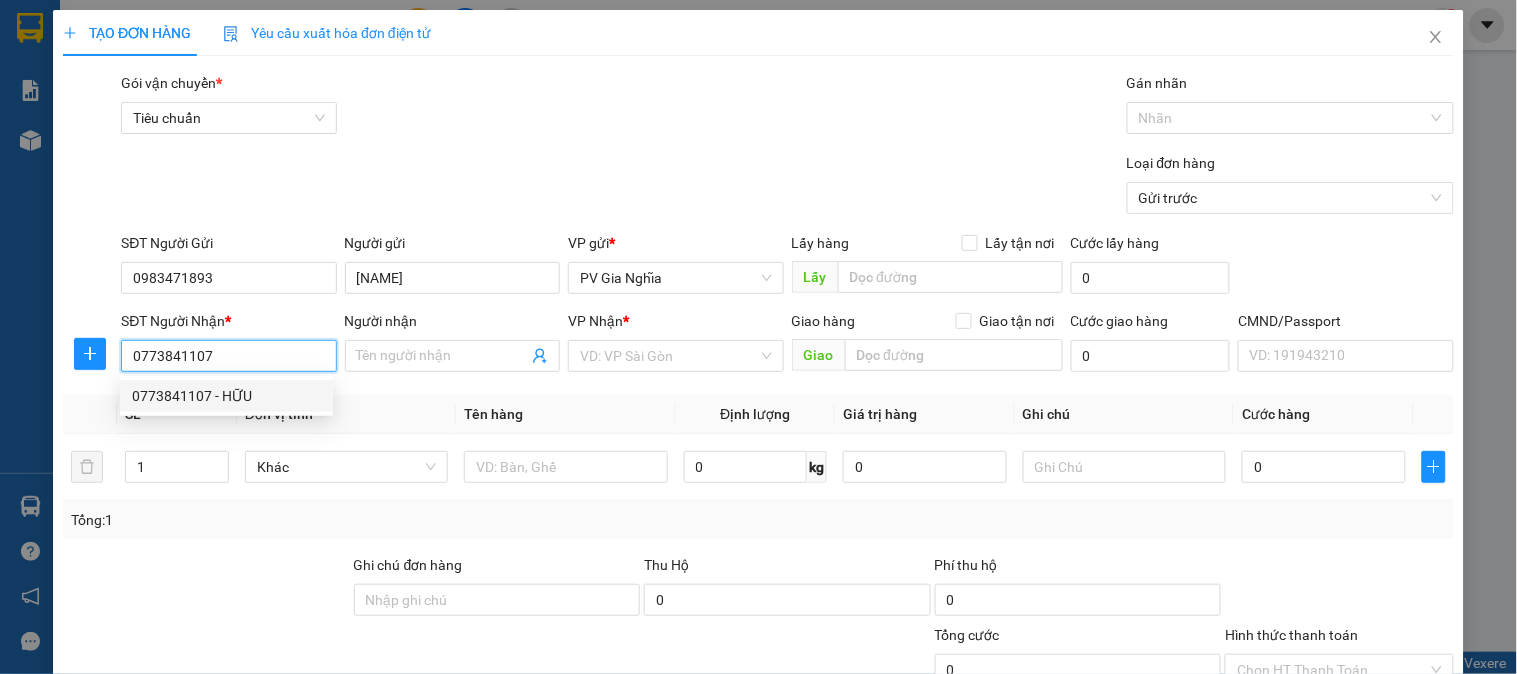 click on "0773841107 - HỮU" at bounding box center (226, 396) 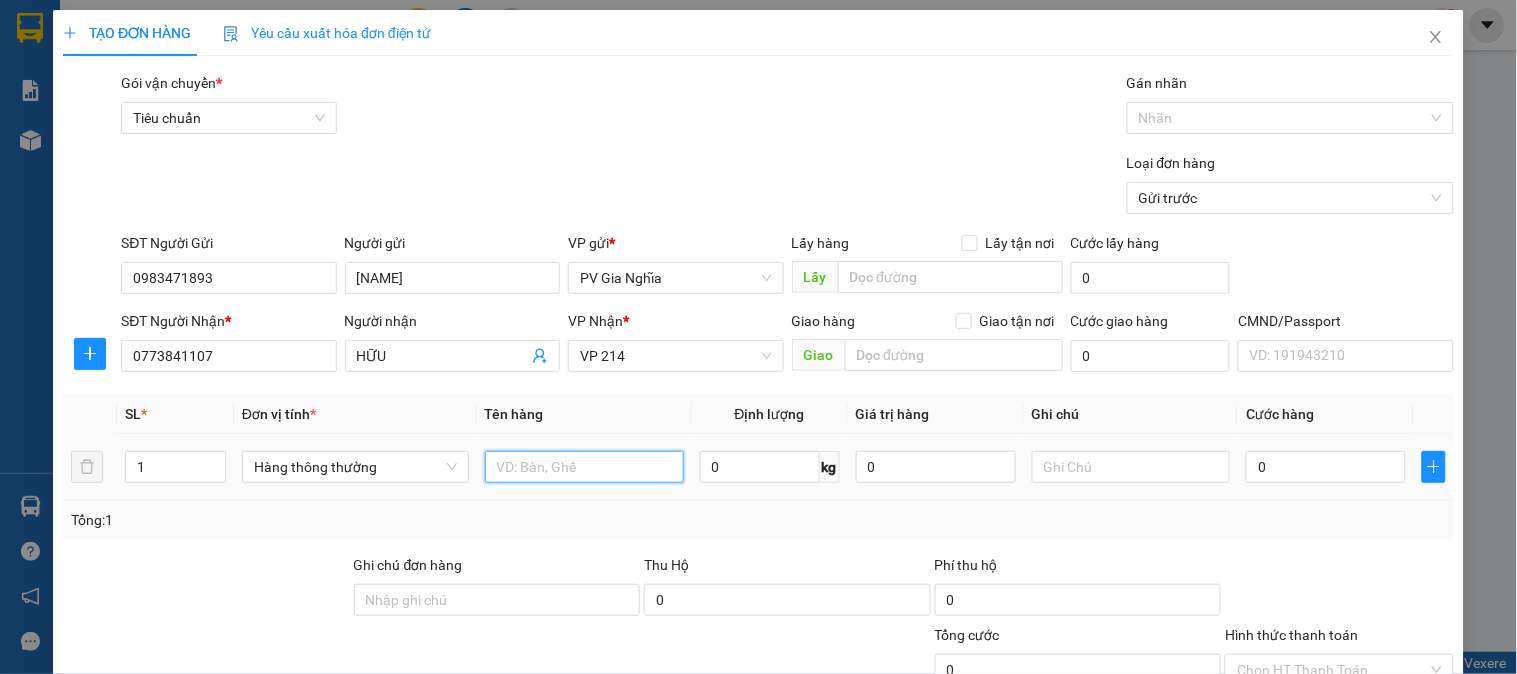 click at bounding box center [584, 467] 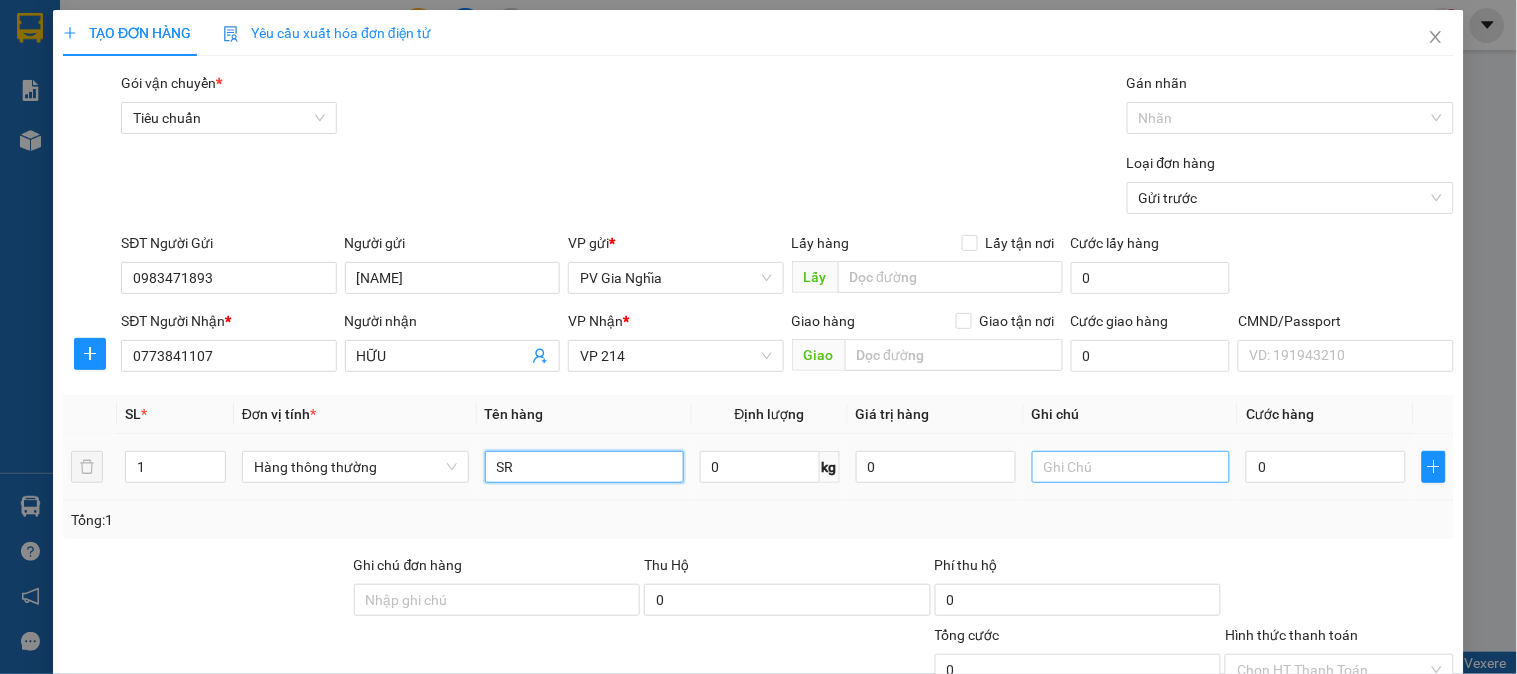 type on "SR" 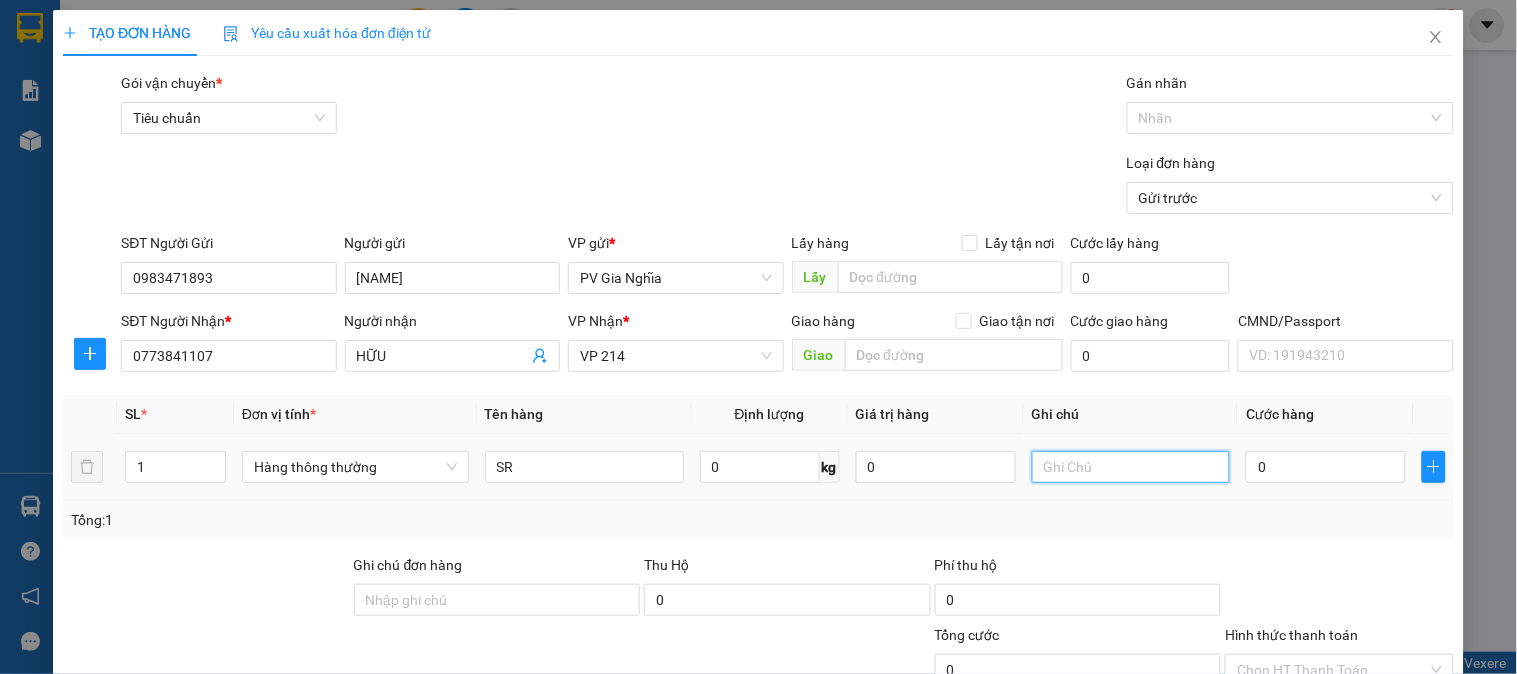 click at bounding box center [1131, 467] 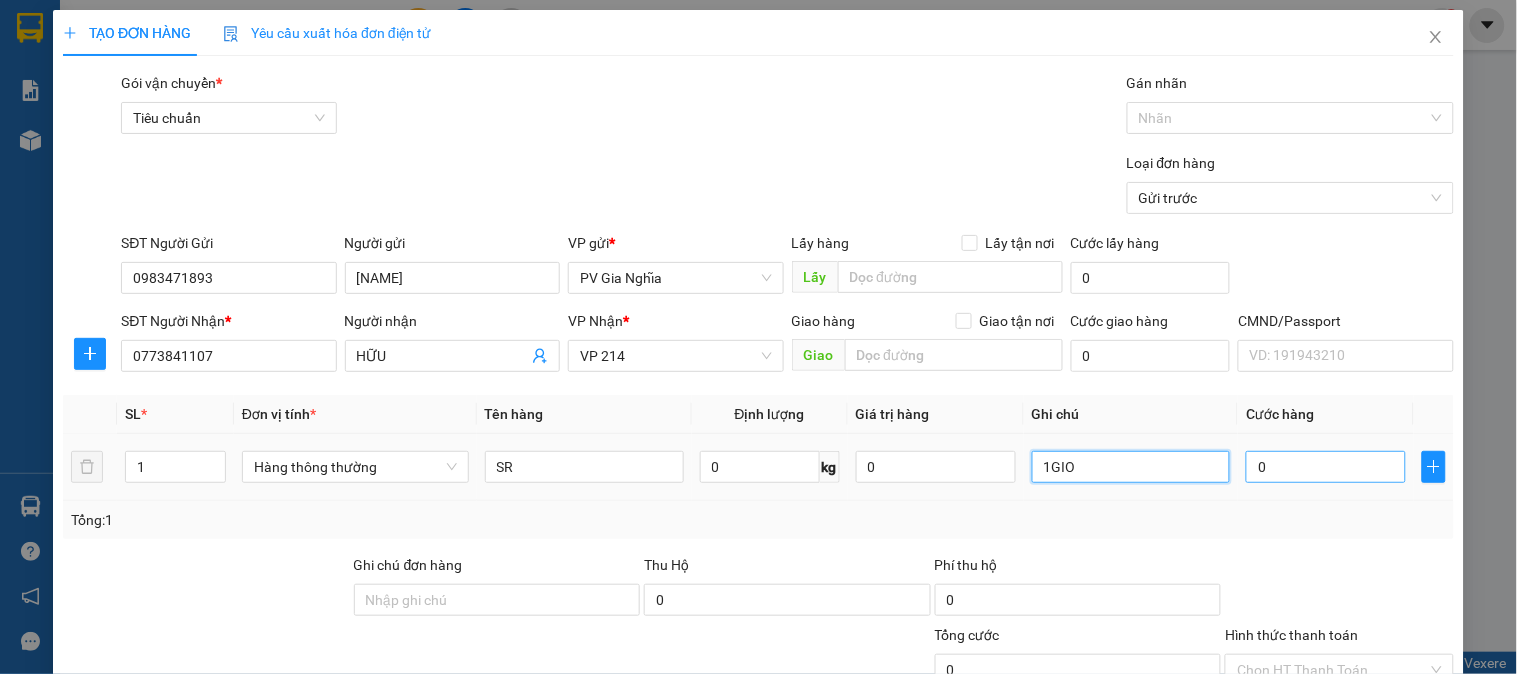 type on "1GIO" 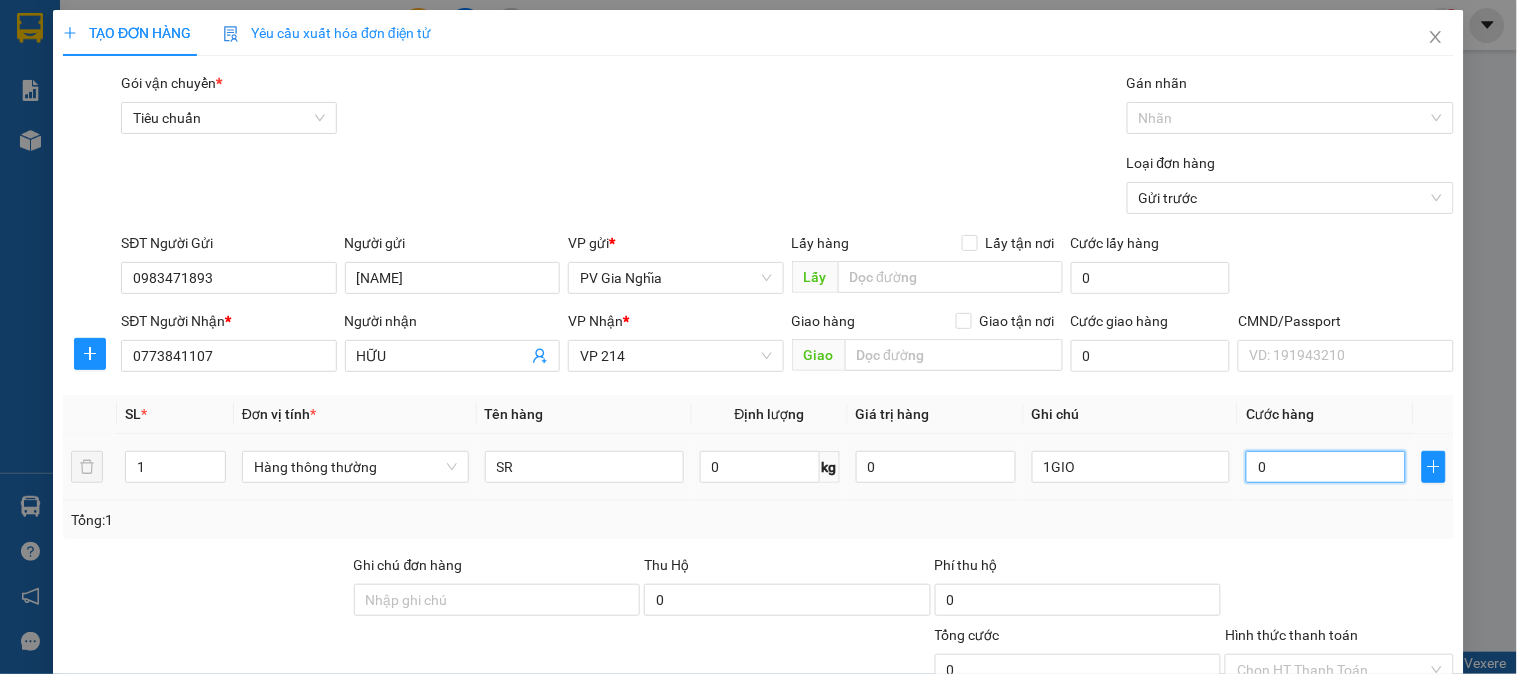 click on "0" at bounding box center [1326, 467] 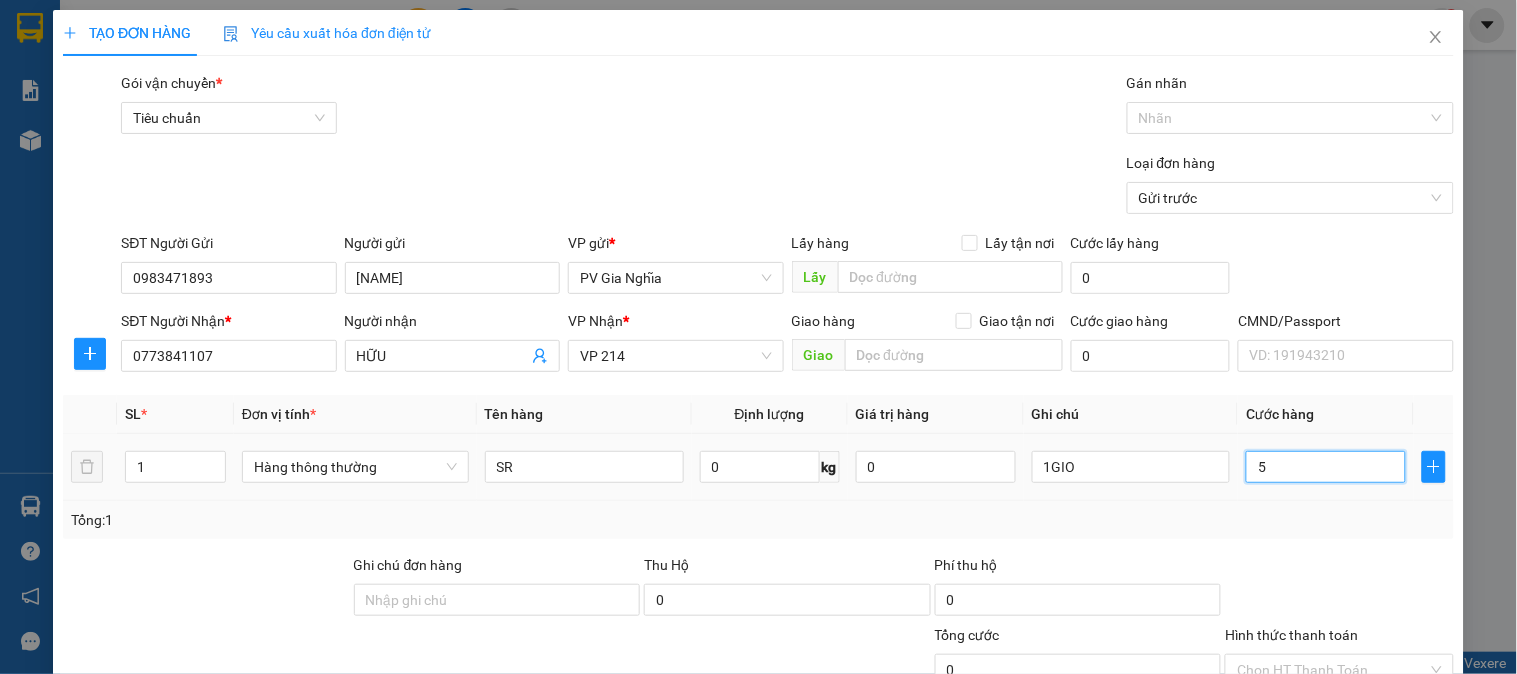 type on "5" 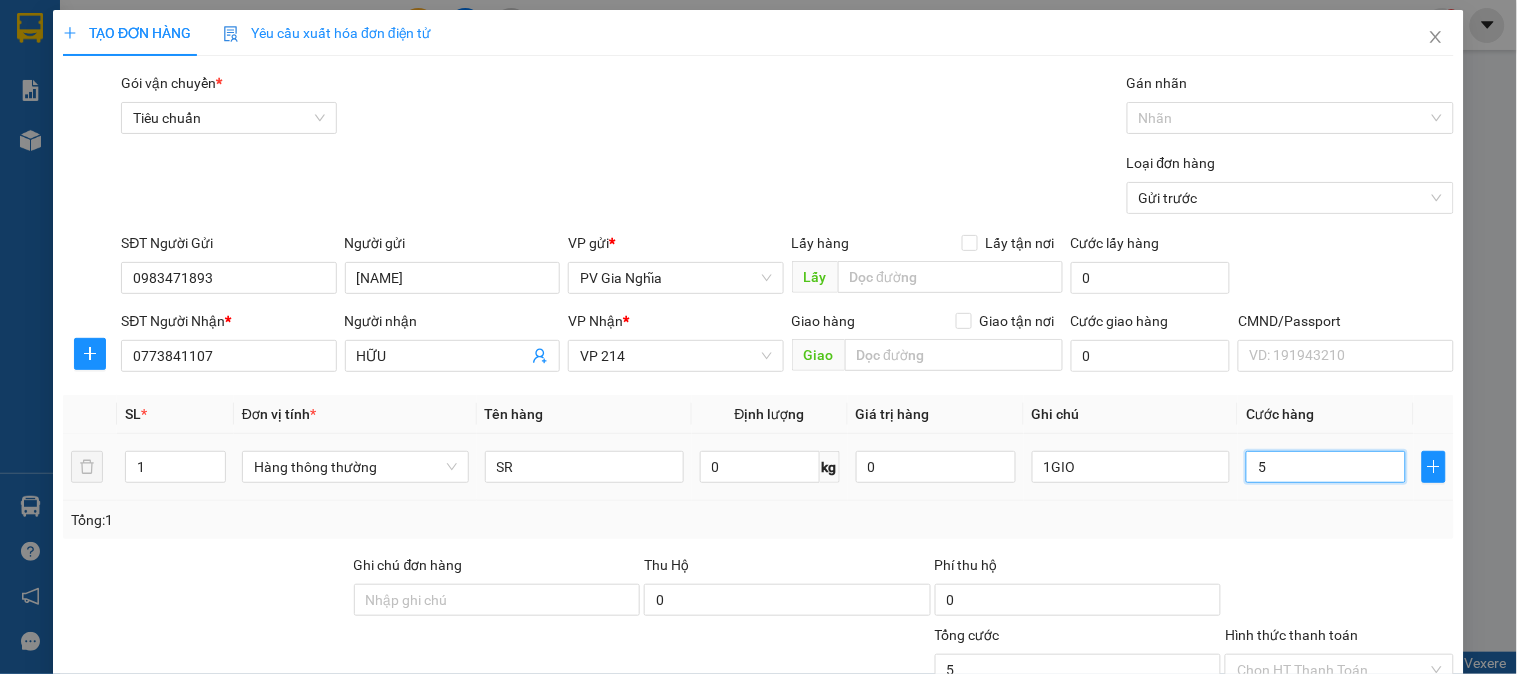 type on "50" 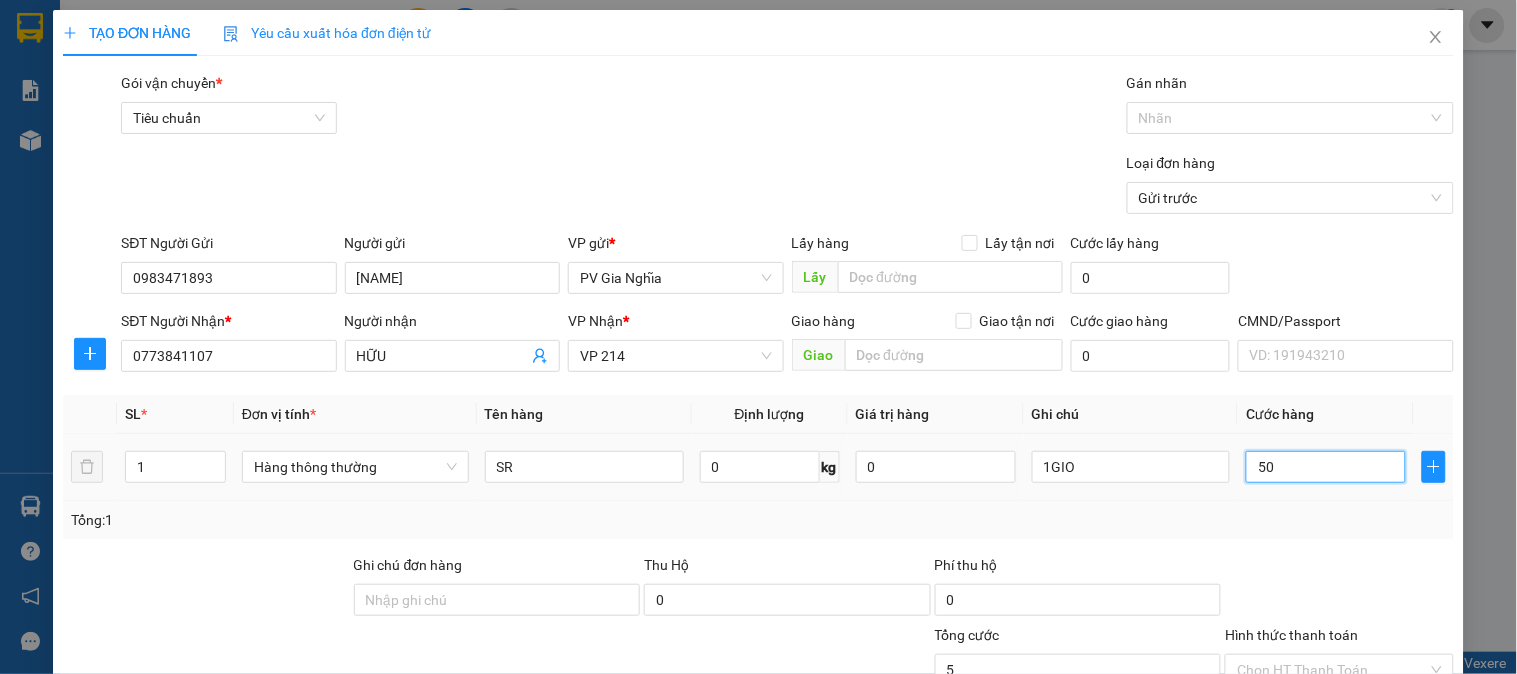 type on "50" 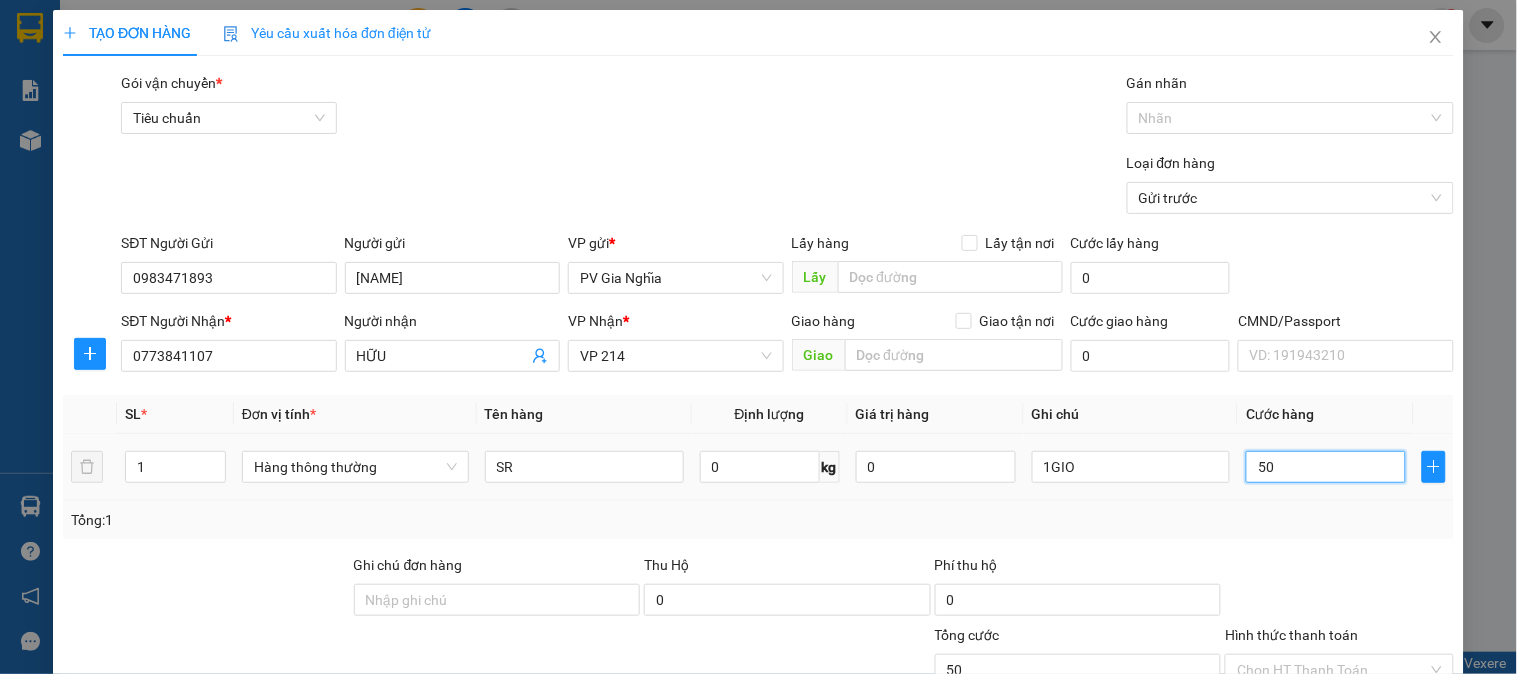 type on "500" 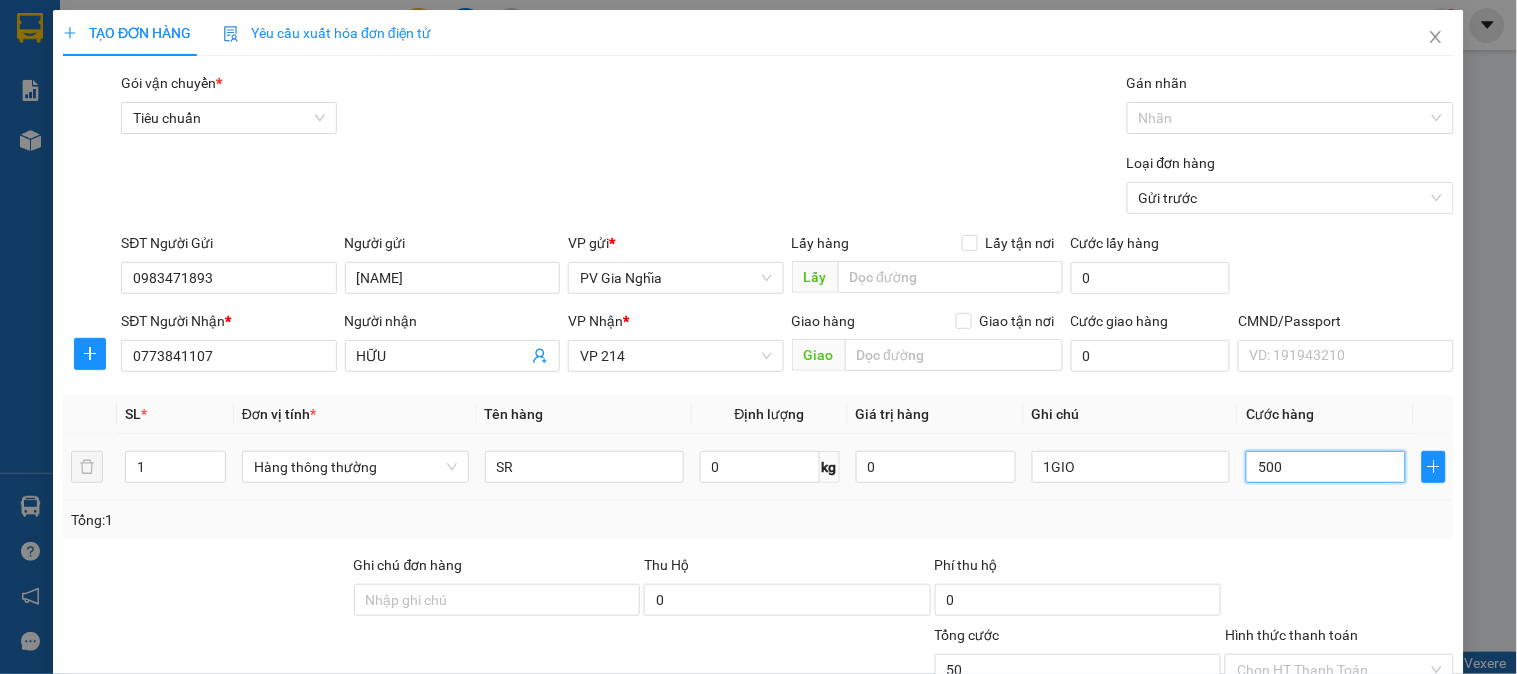 type on "500" 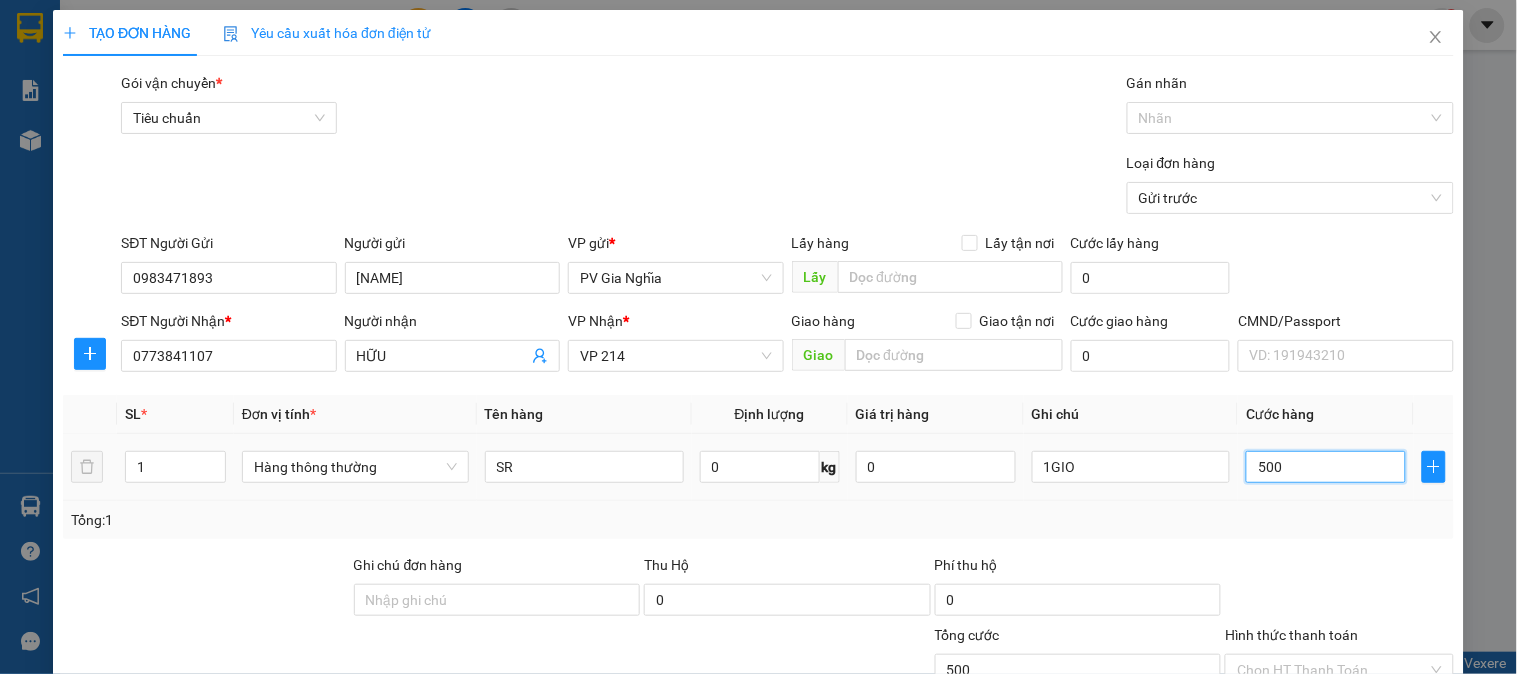 type on "5.000" 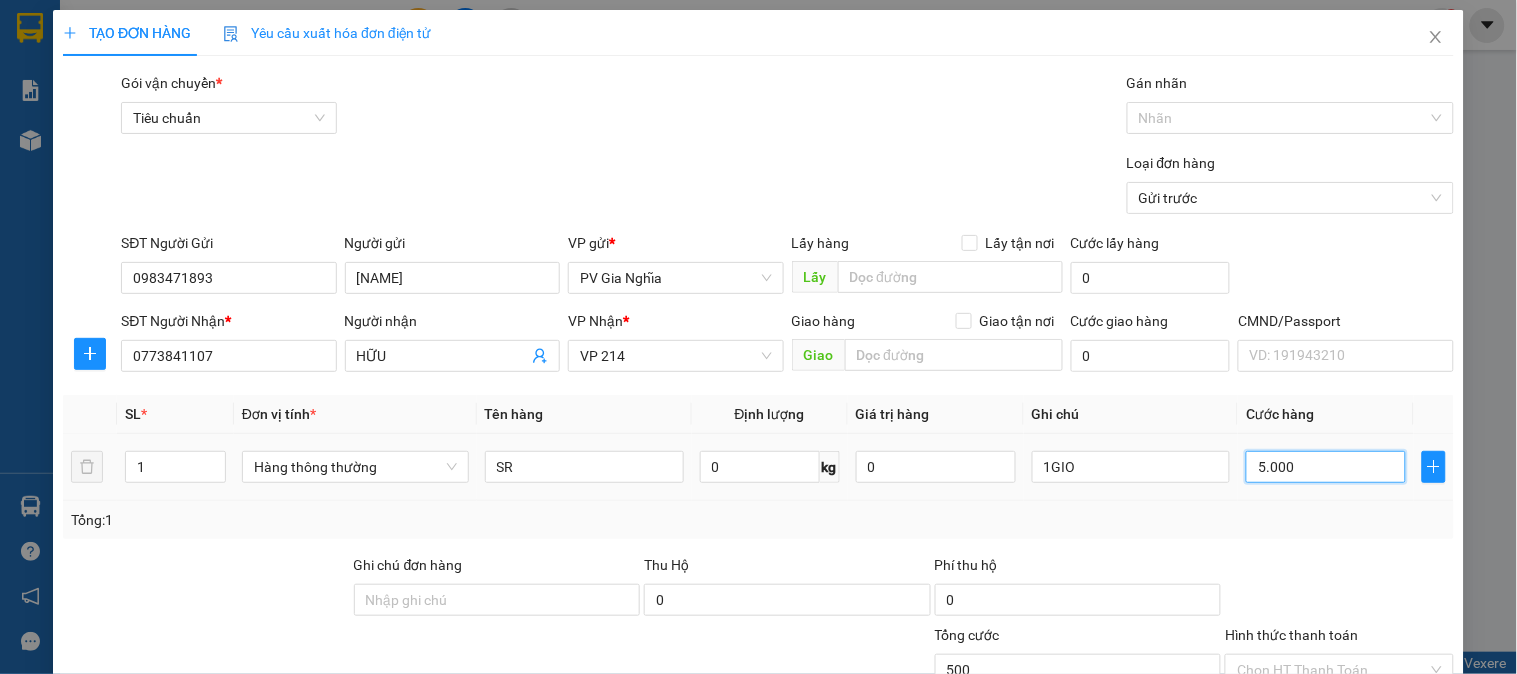 type on "5.000" 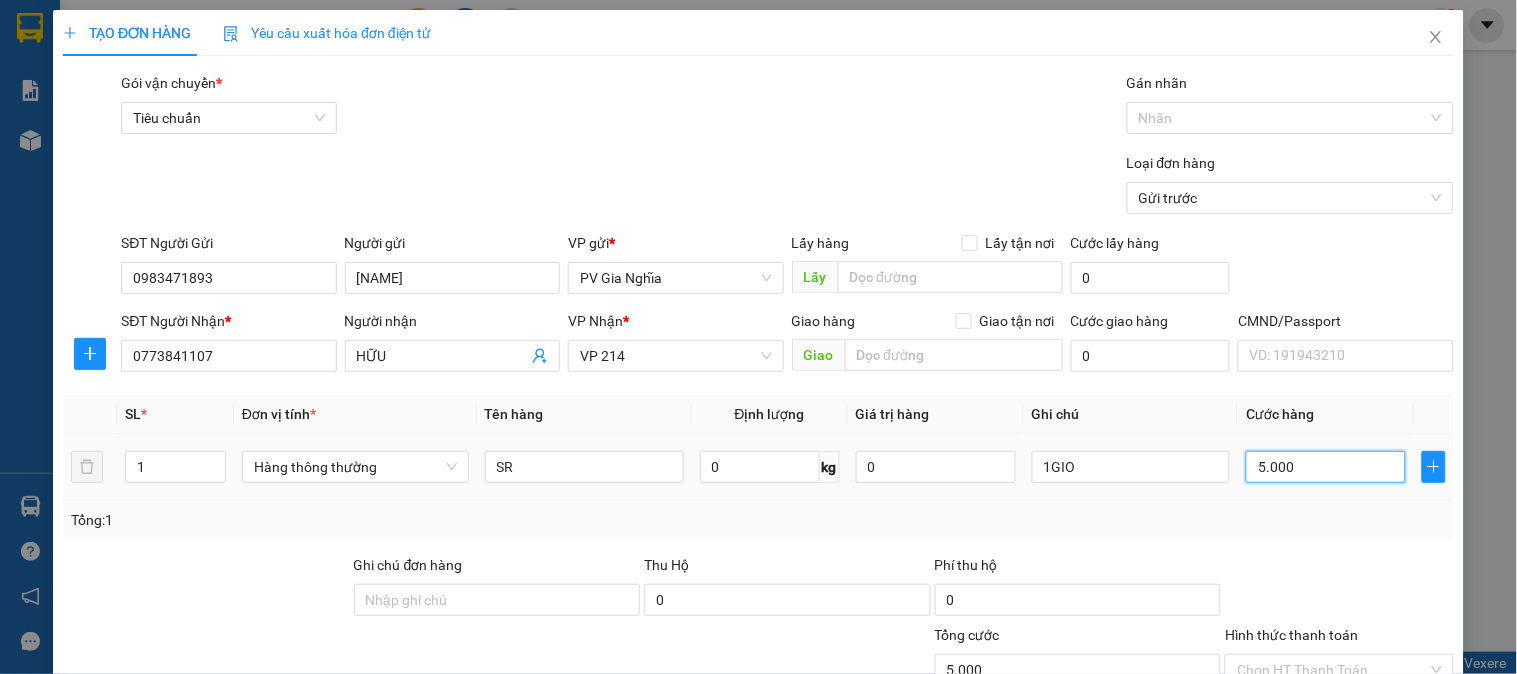 type on "50.000" 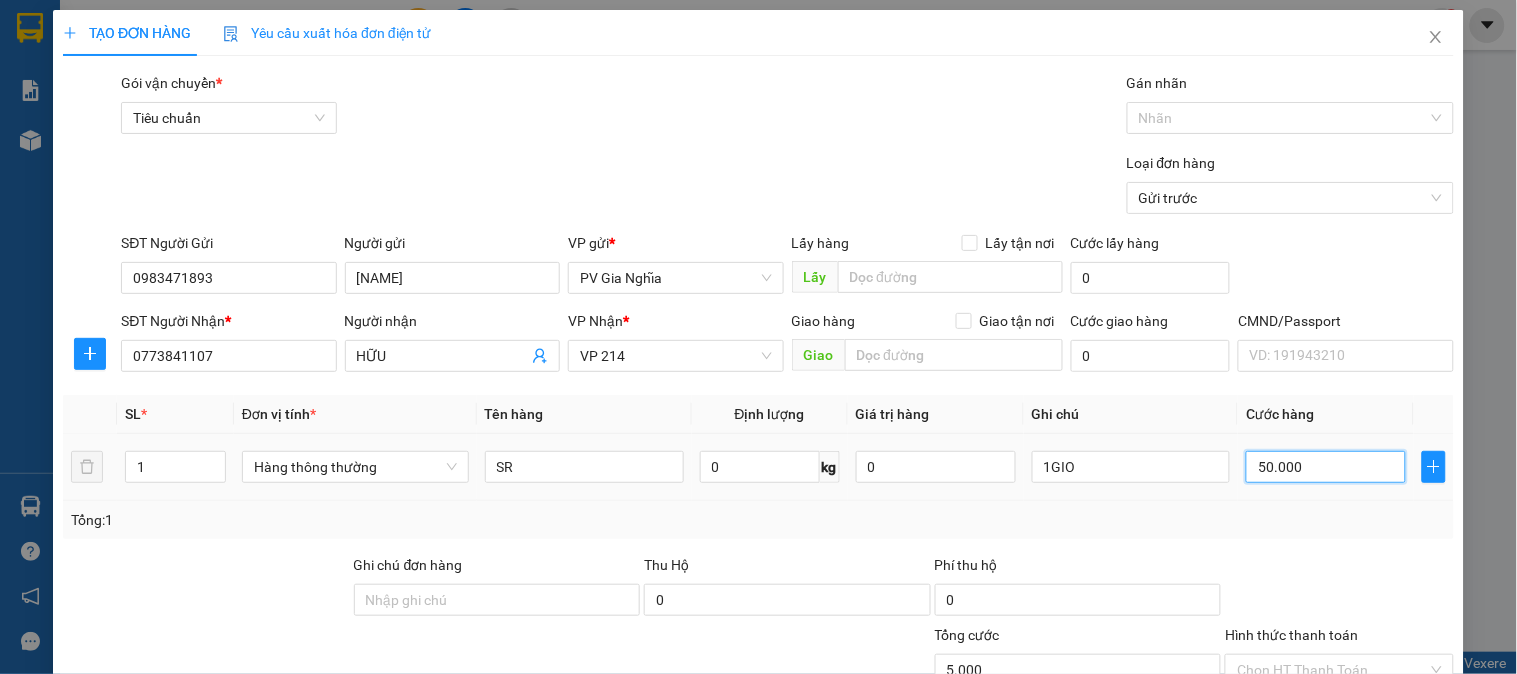 type on "50.000" 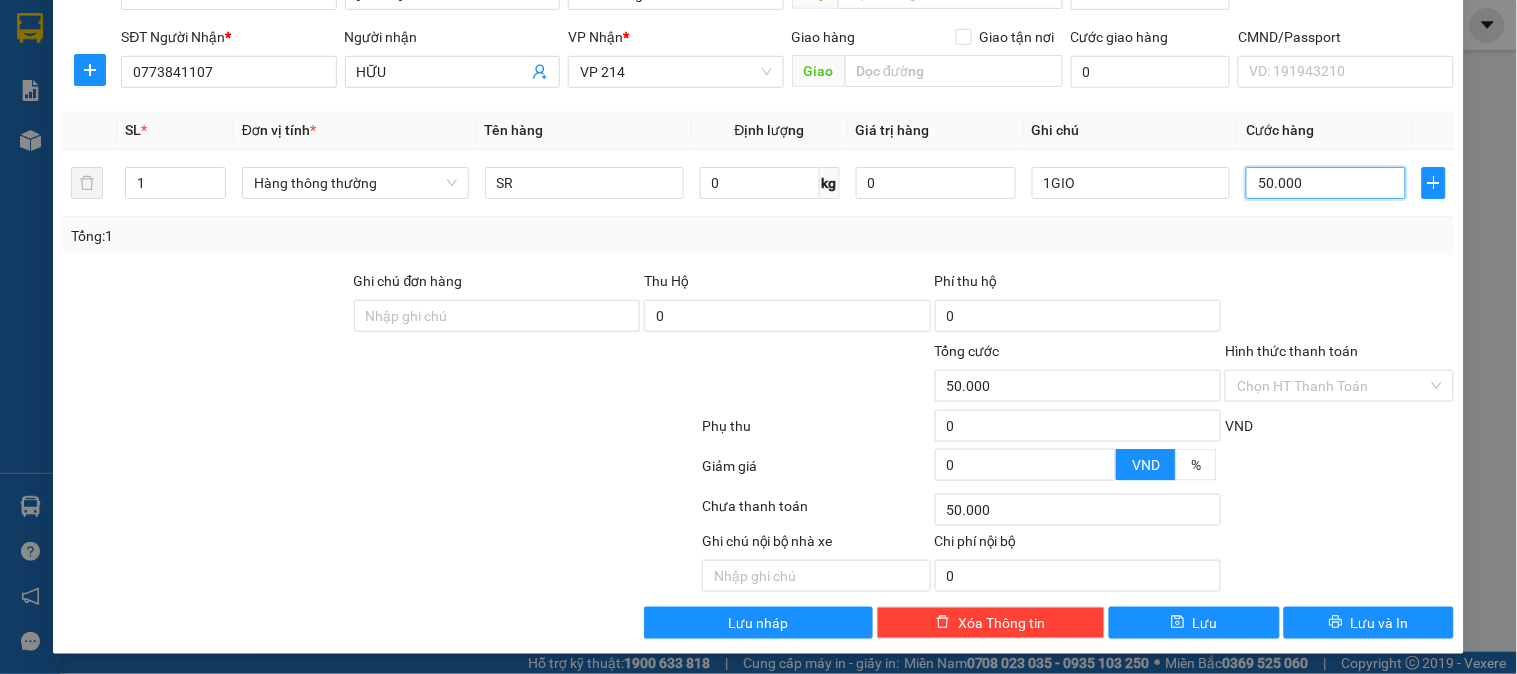 scroll, scrollTop: 287, scrollLeft: 0, axis: vertical 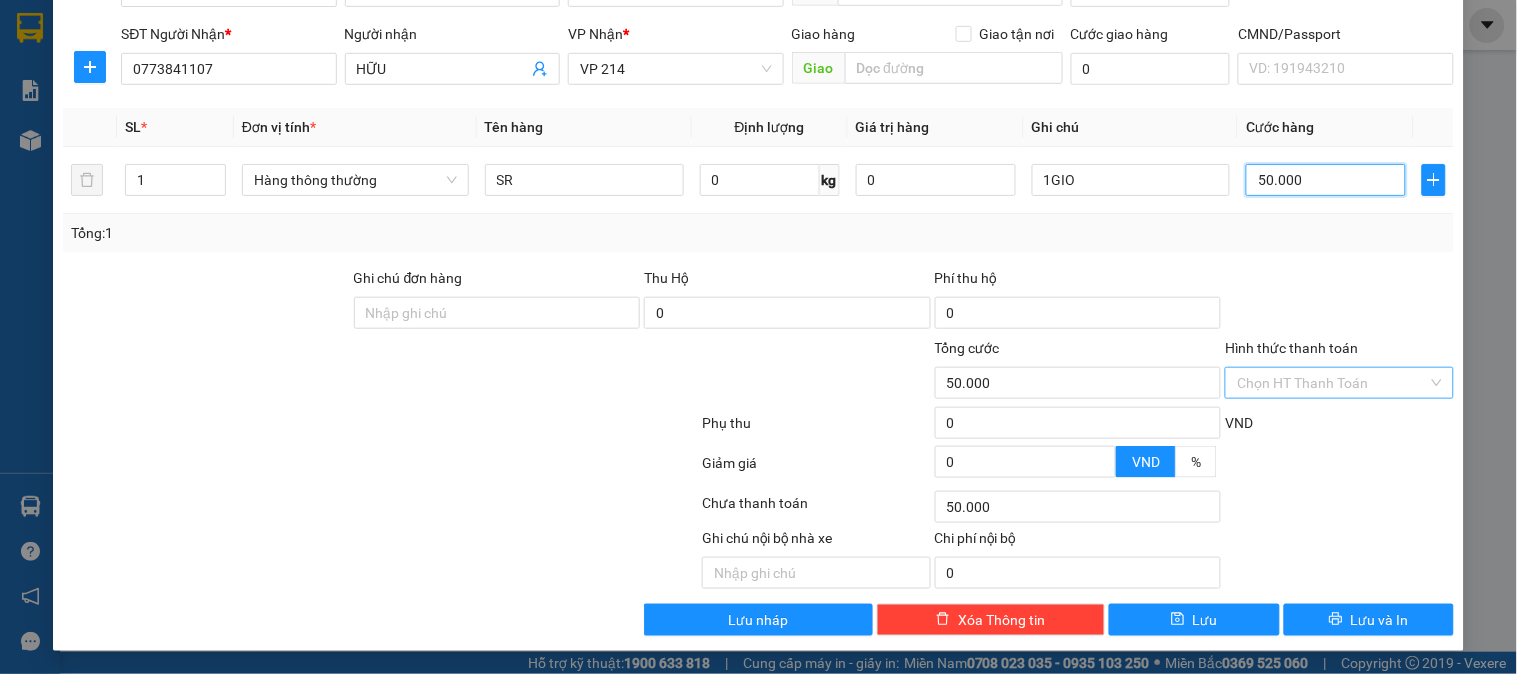 type on "50.000" 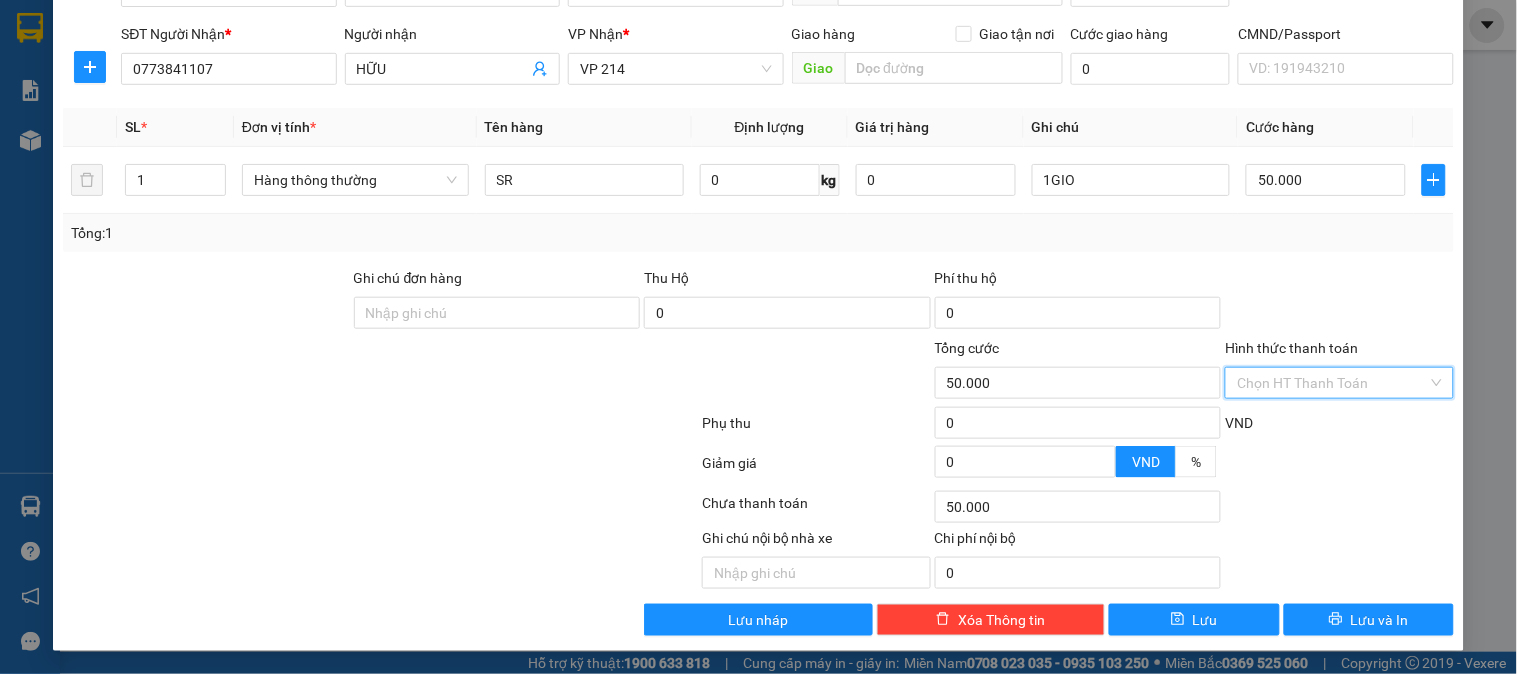 click on "Hình thức thanh toán" at bounding box center (1332, 383) 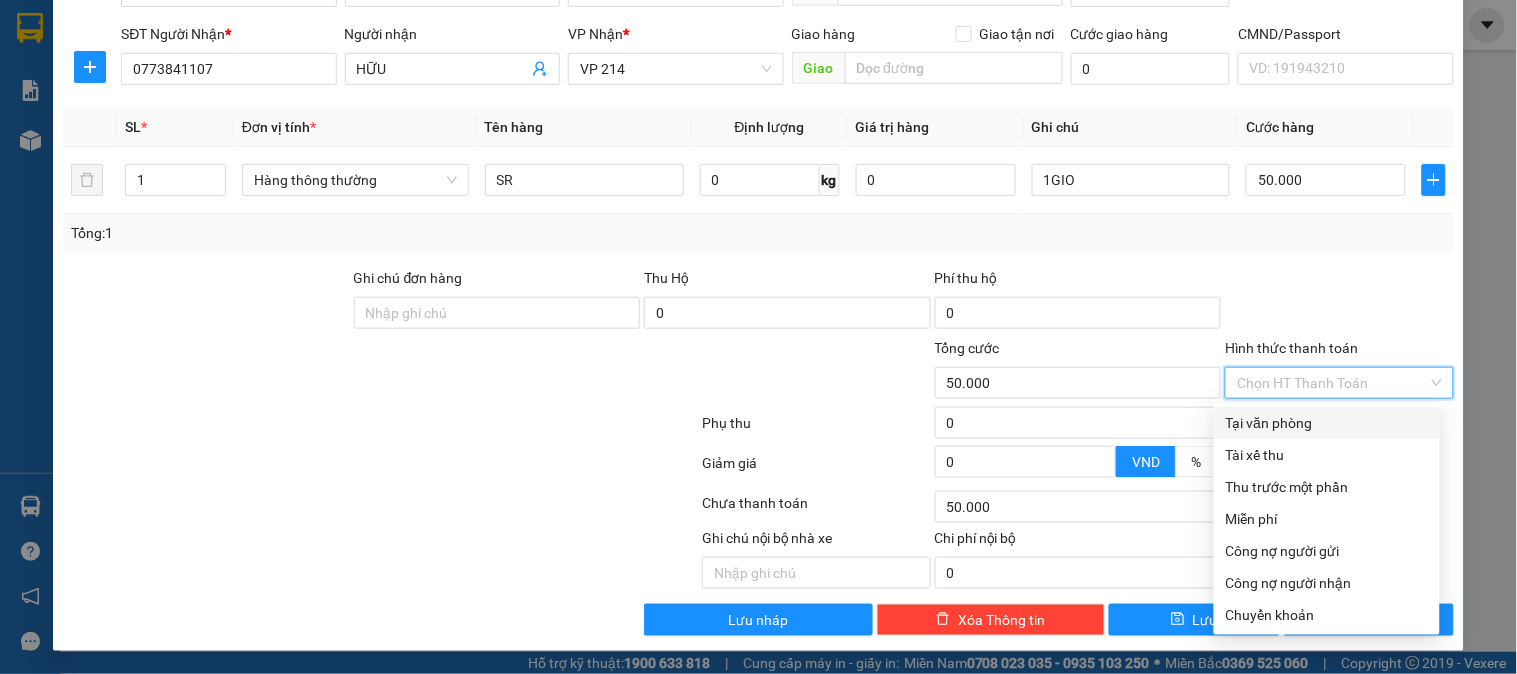 click on "Tại văn phòng" at bounding box center [1327, 423] 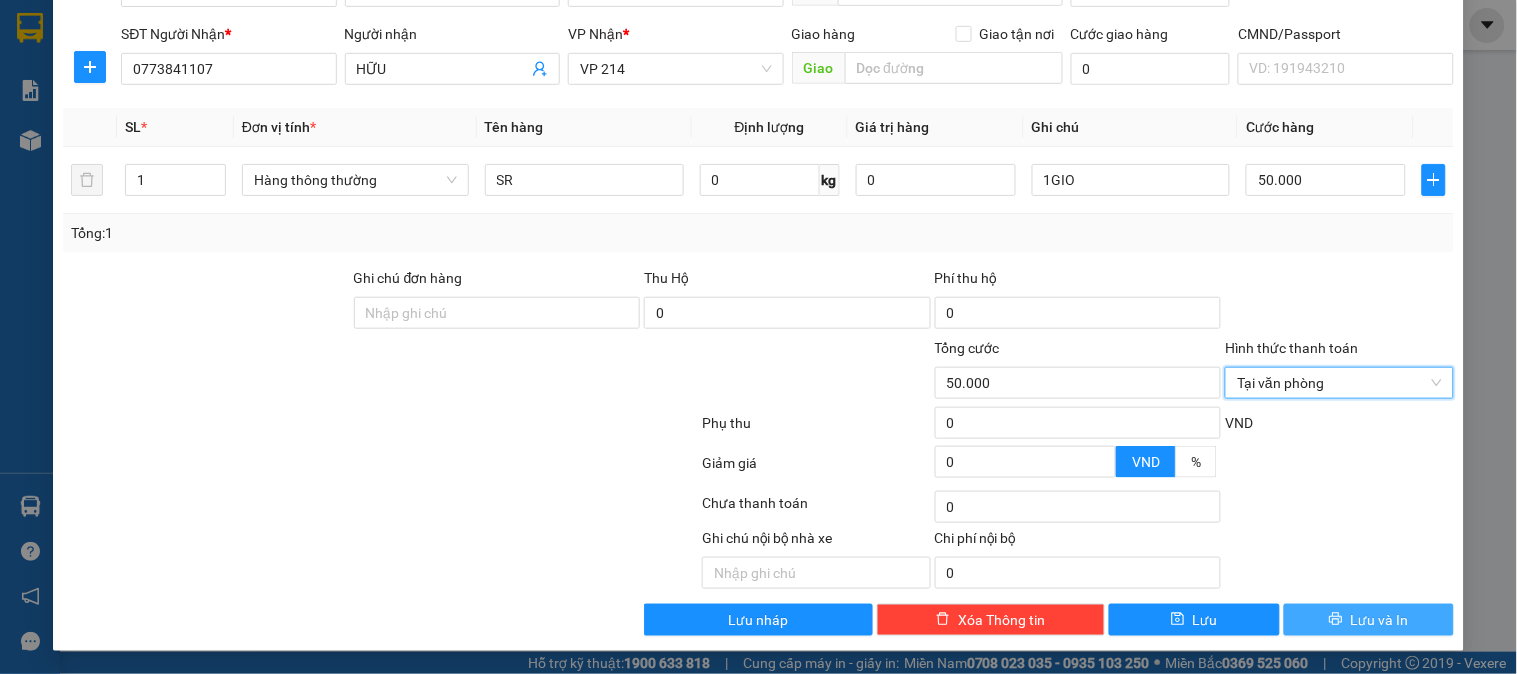 click on "Lưu và In" at bounding box center (1369, 620) 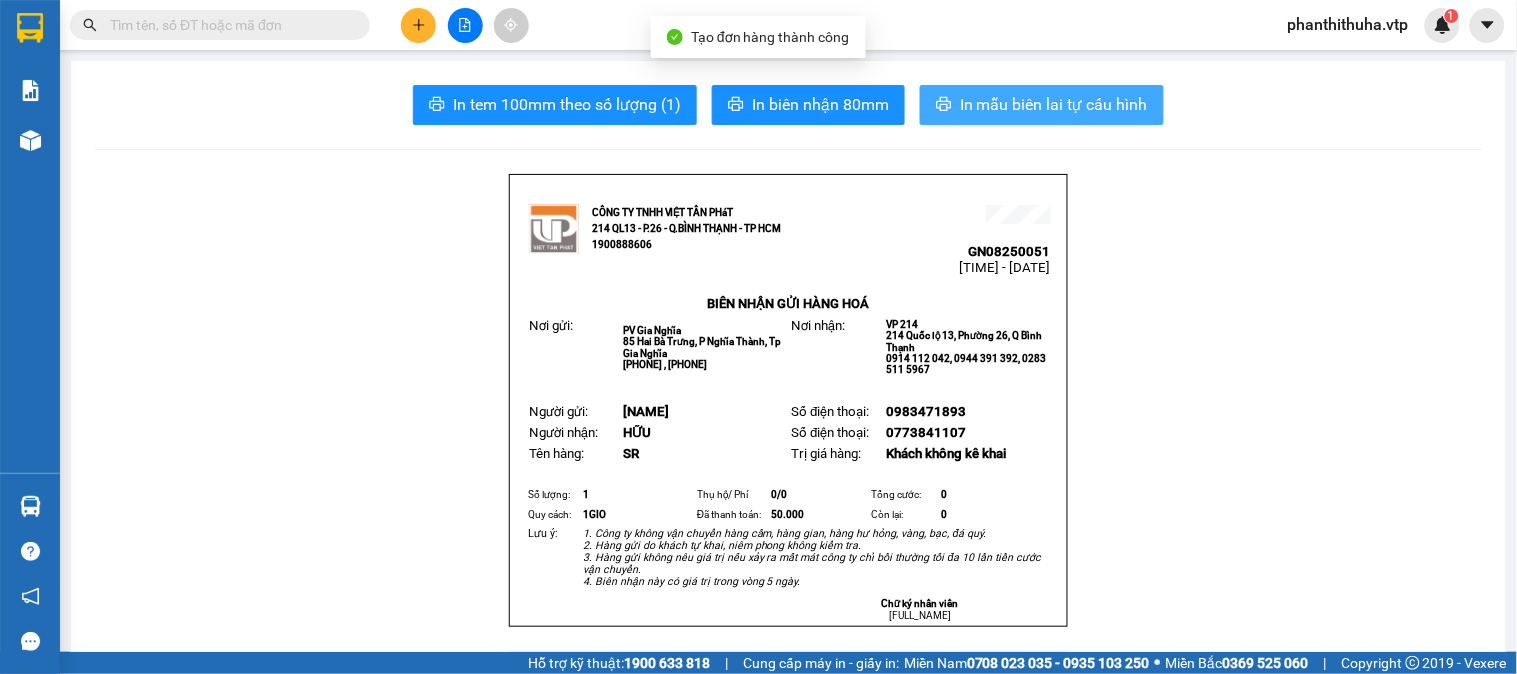 click on "In mẫu biên lai tự cấu hình" at bounding box center (1054, 104) 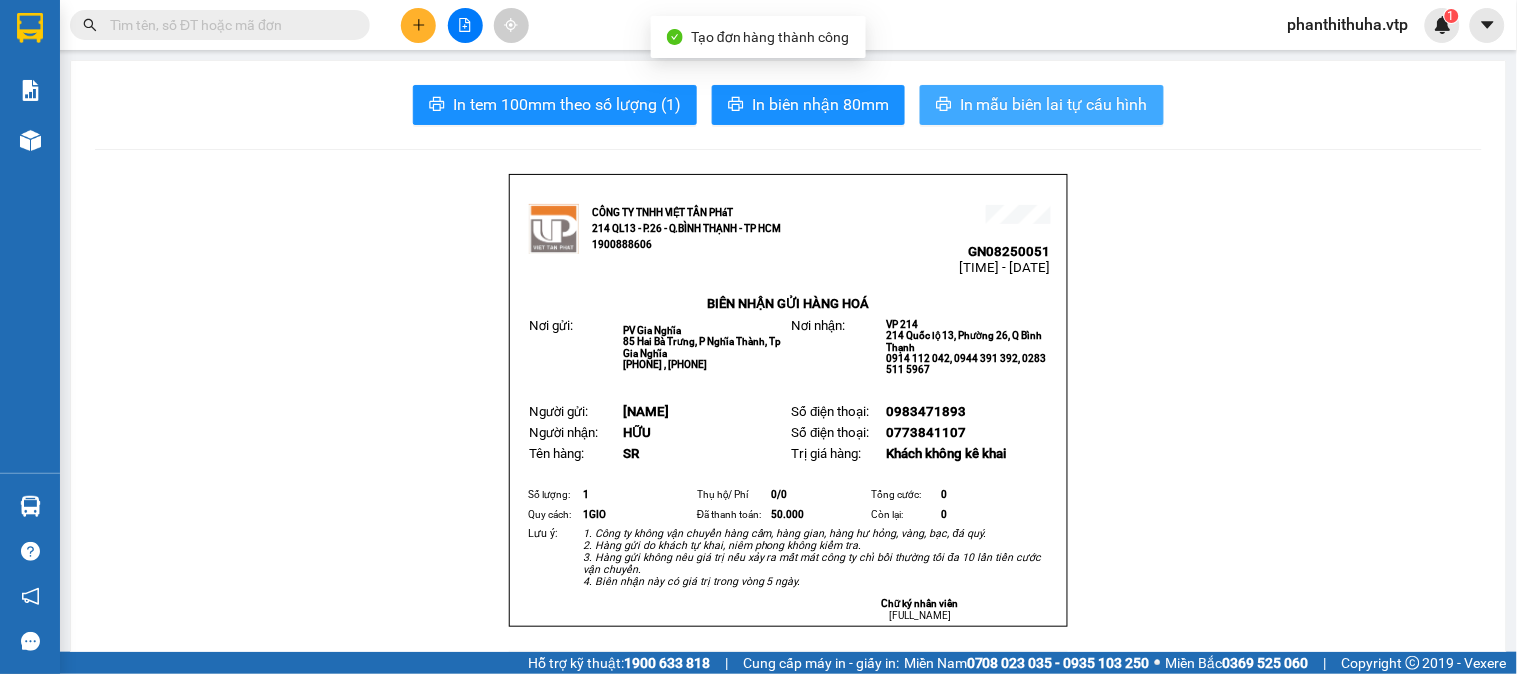 scroll, scrollTop: 0, scrollLeft: 0, axis: both 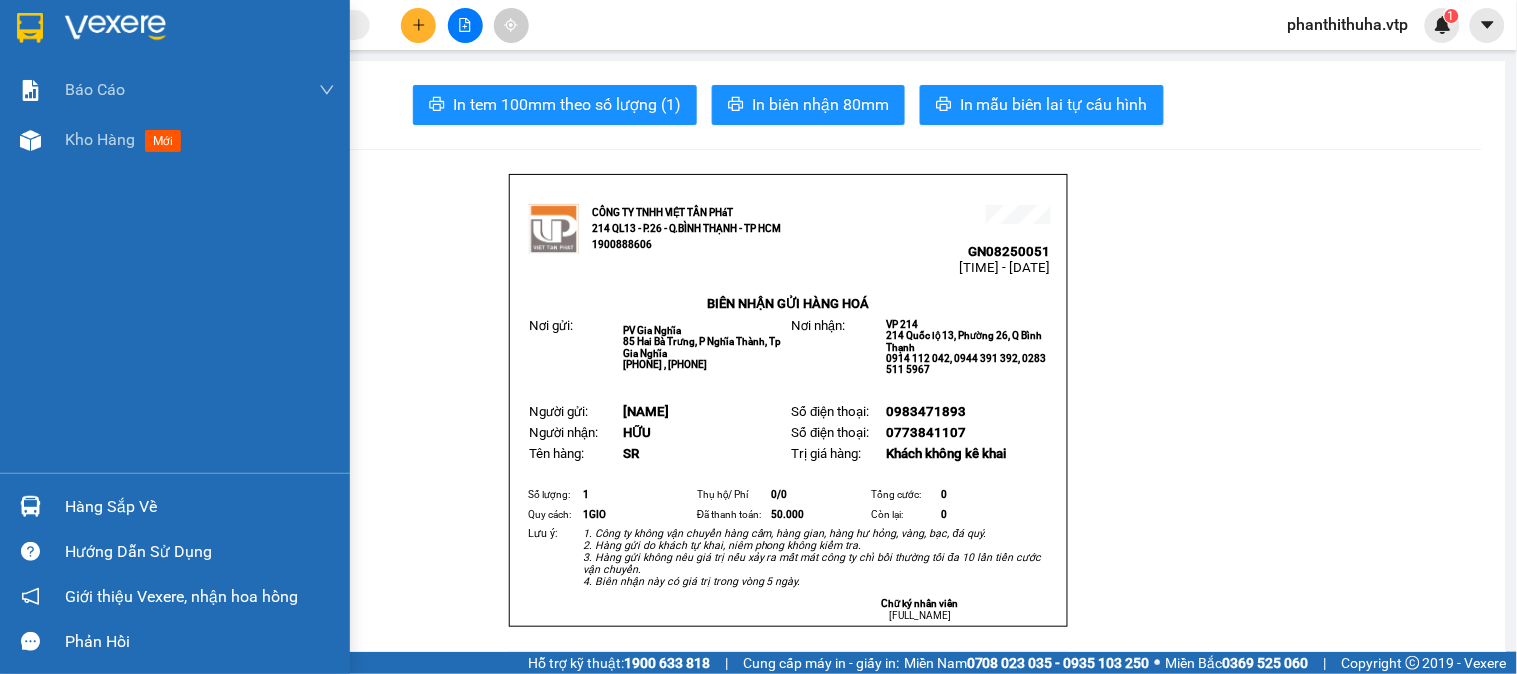 click at bounding box center (115, 28) 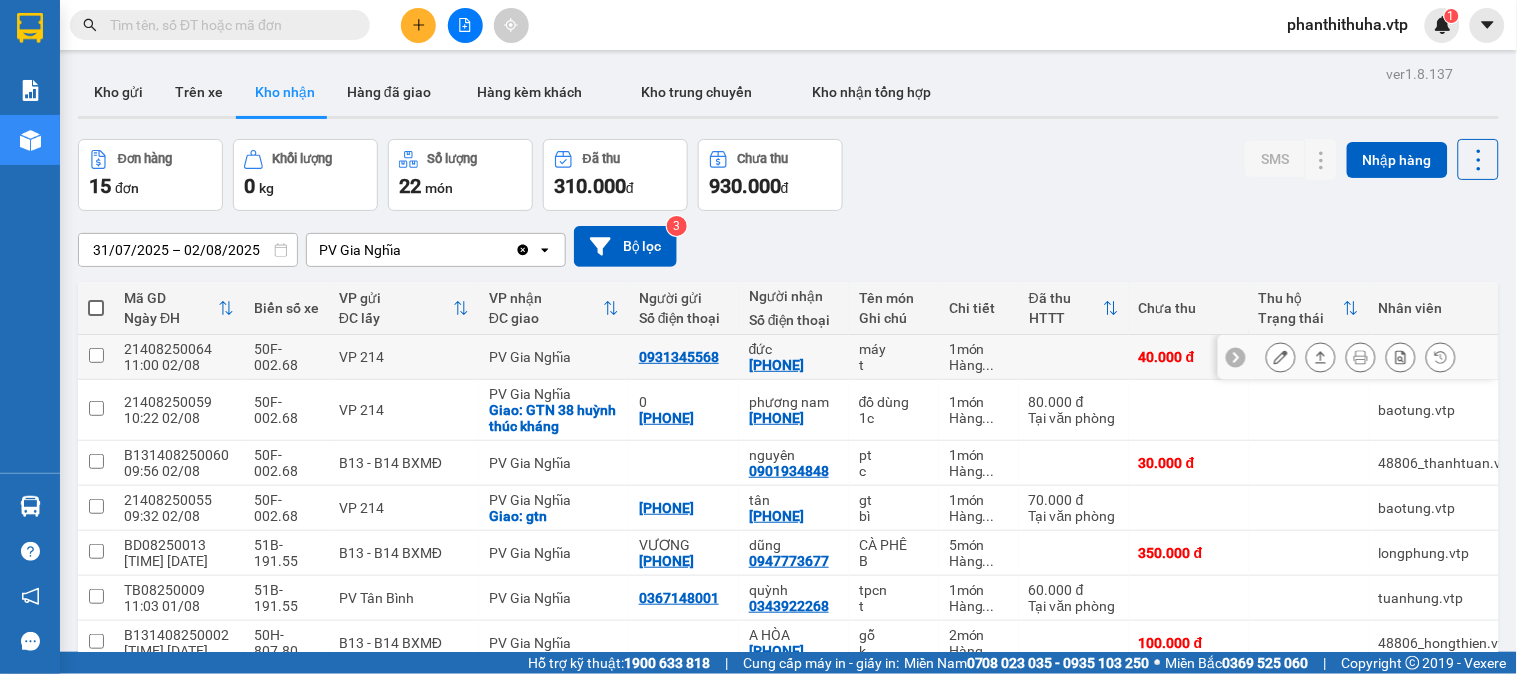 scroll, scrollTop: 111, scrollLeft: 0, axis: vertical 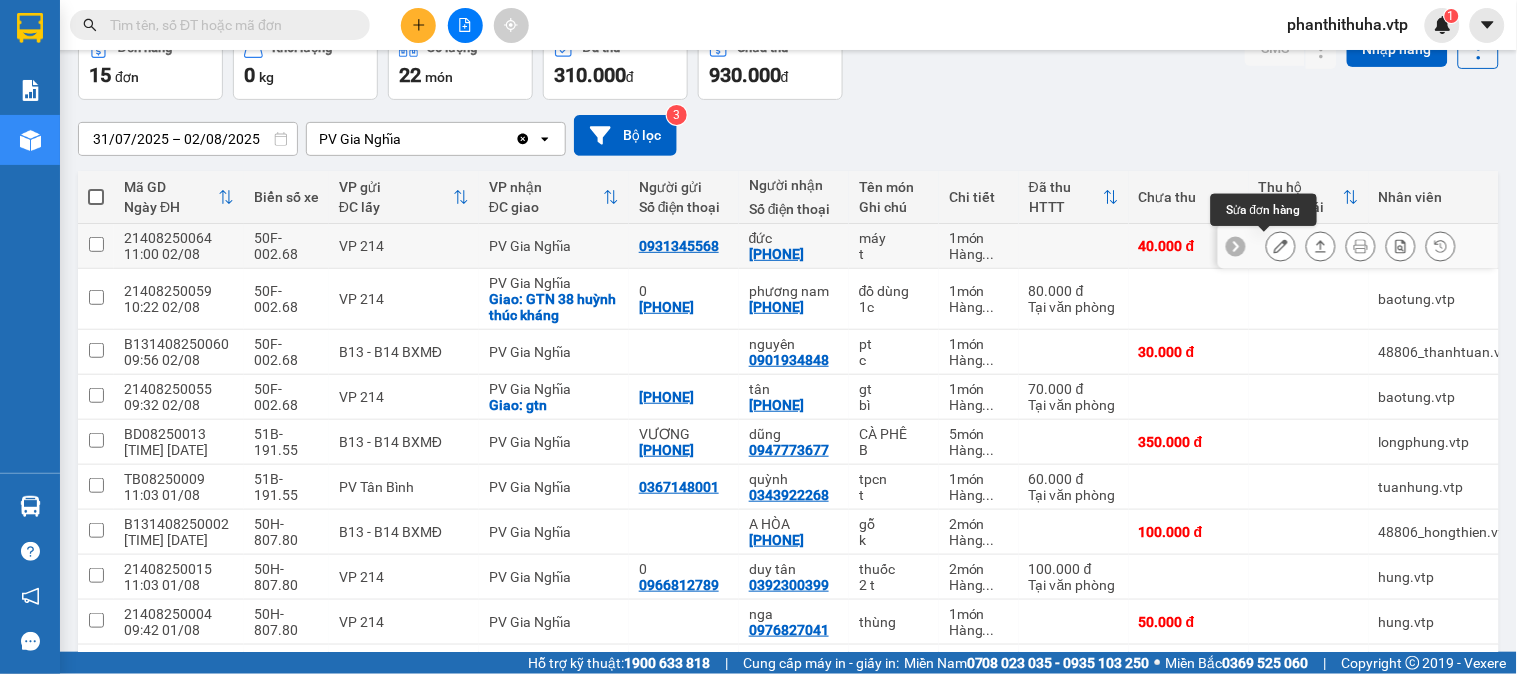 click 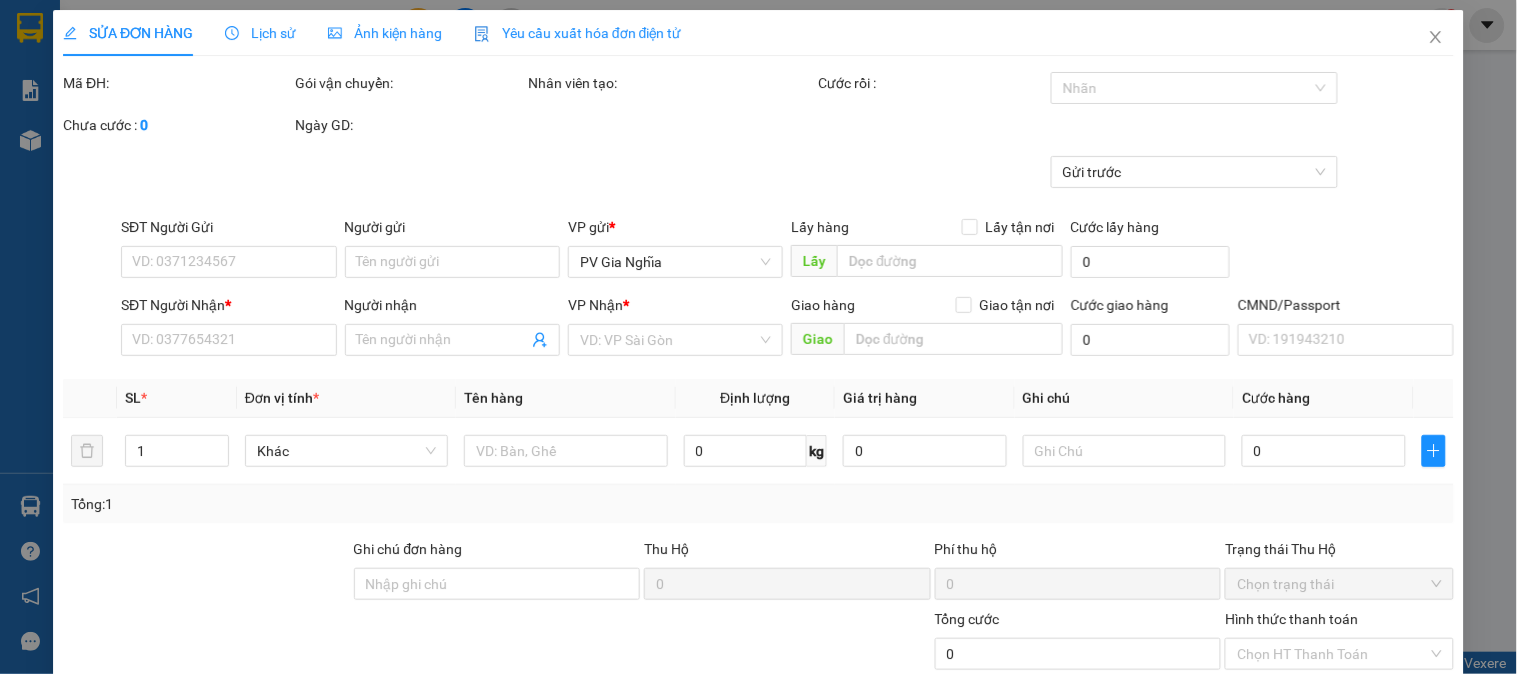 scroll, scrollTop: 0, scrollLeft: 0, axis: both 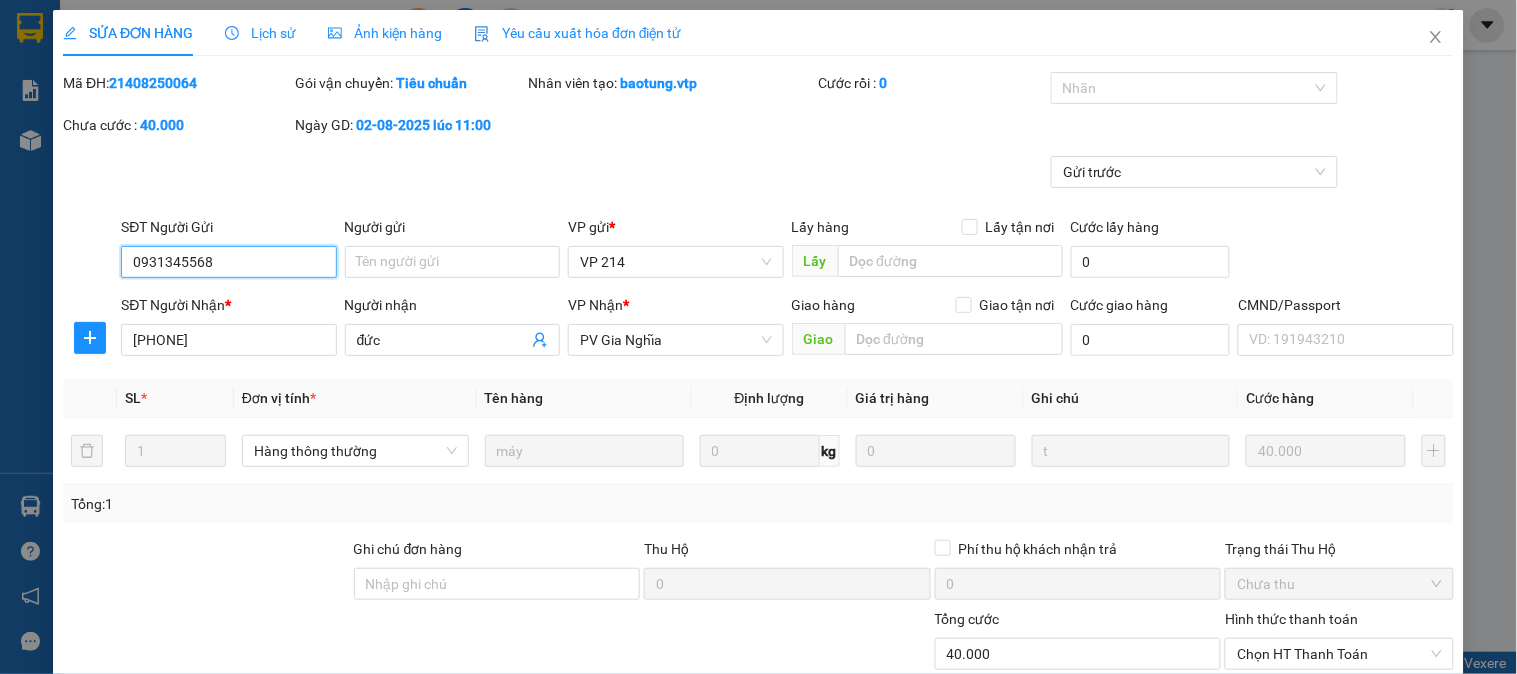 type on "2.000" 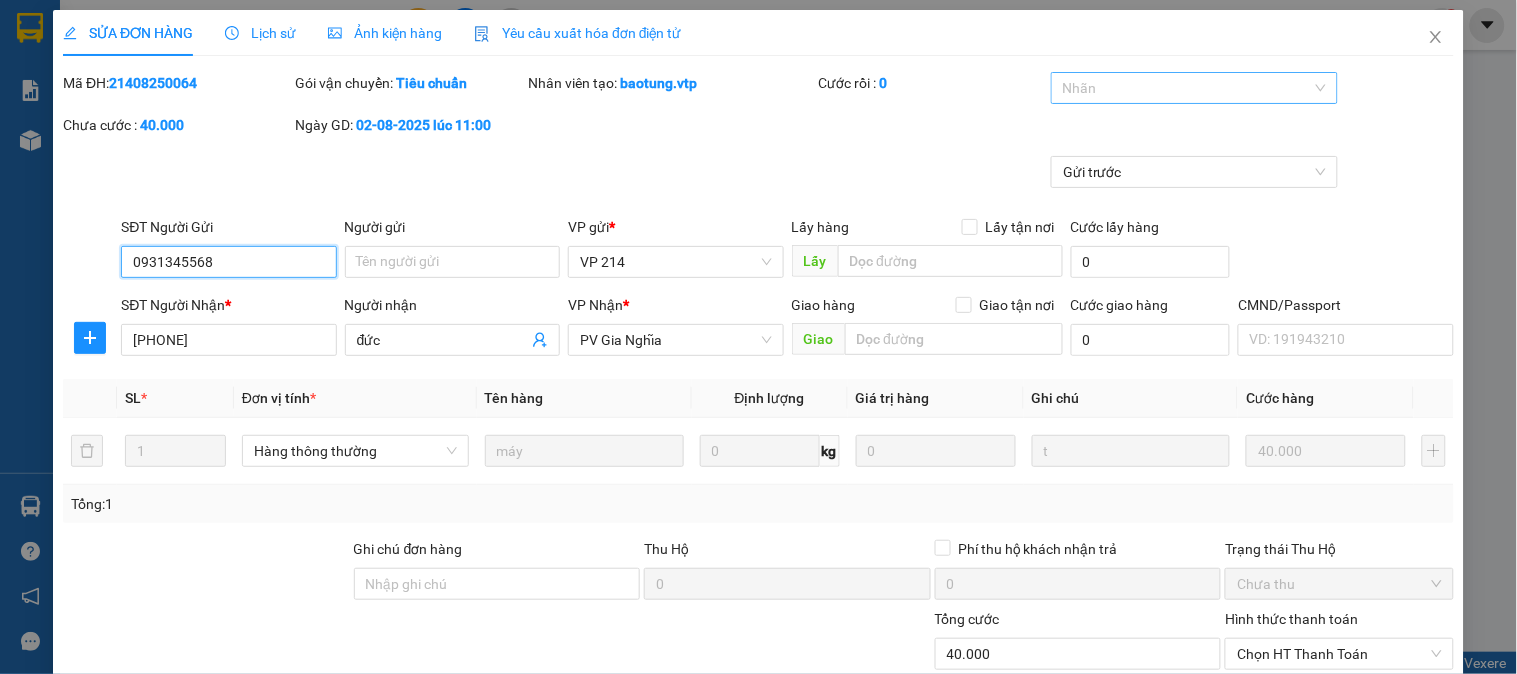 click at bounding box center (1184, 88) 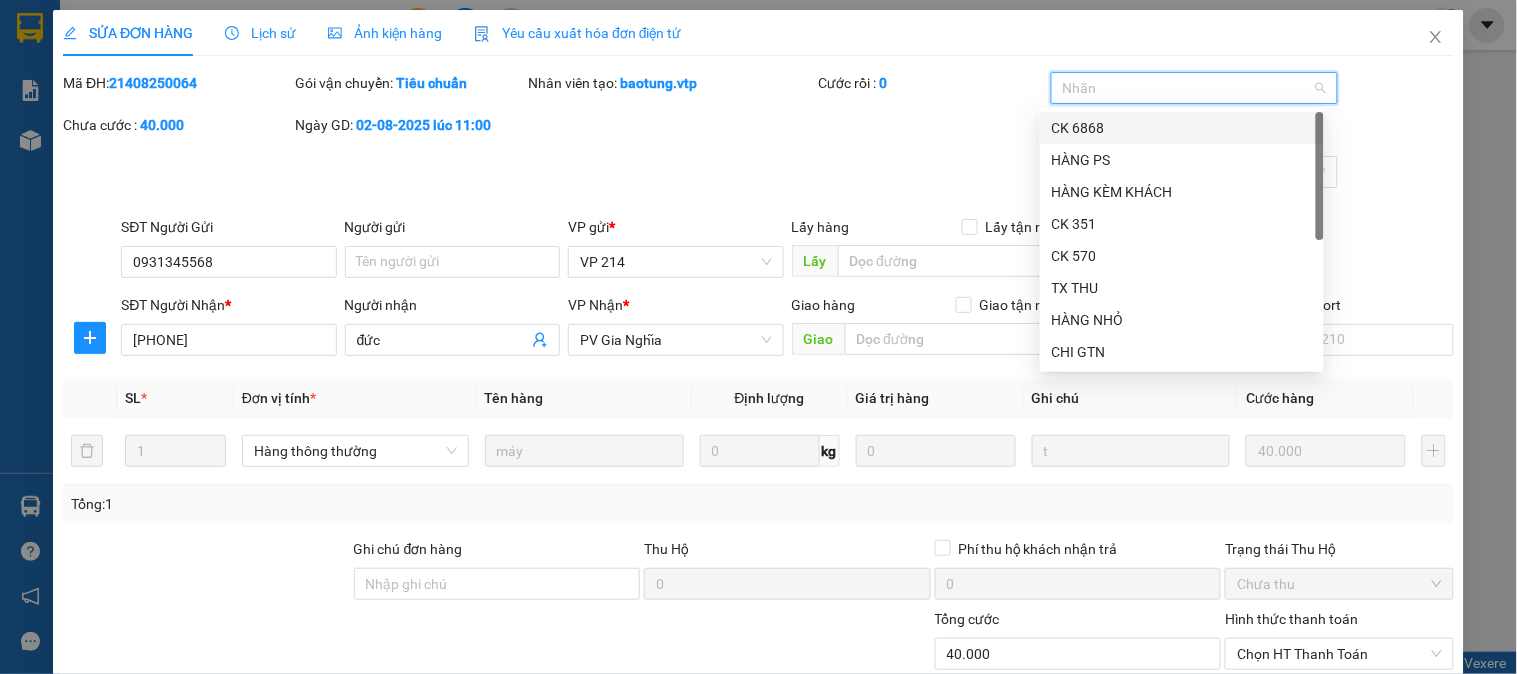 type on "E" 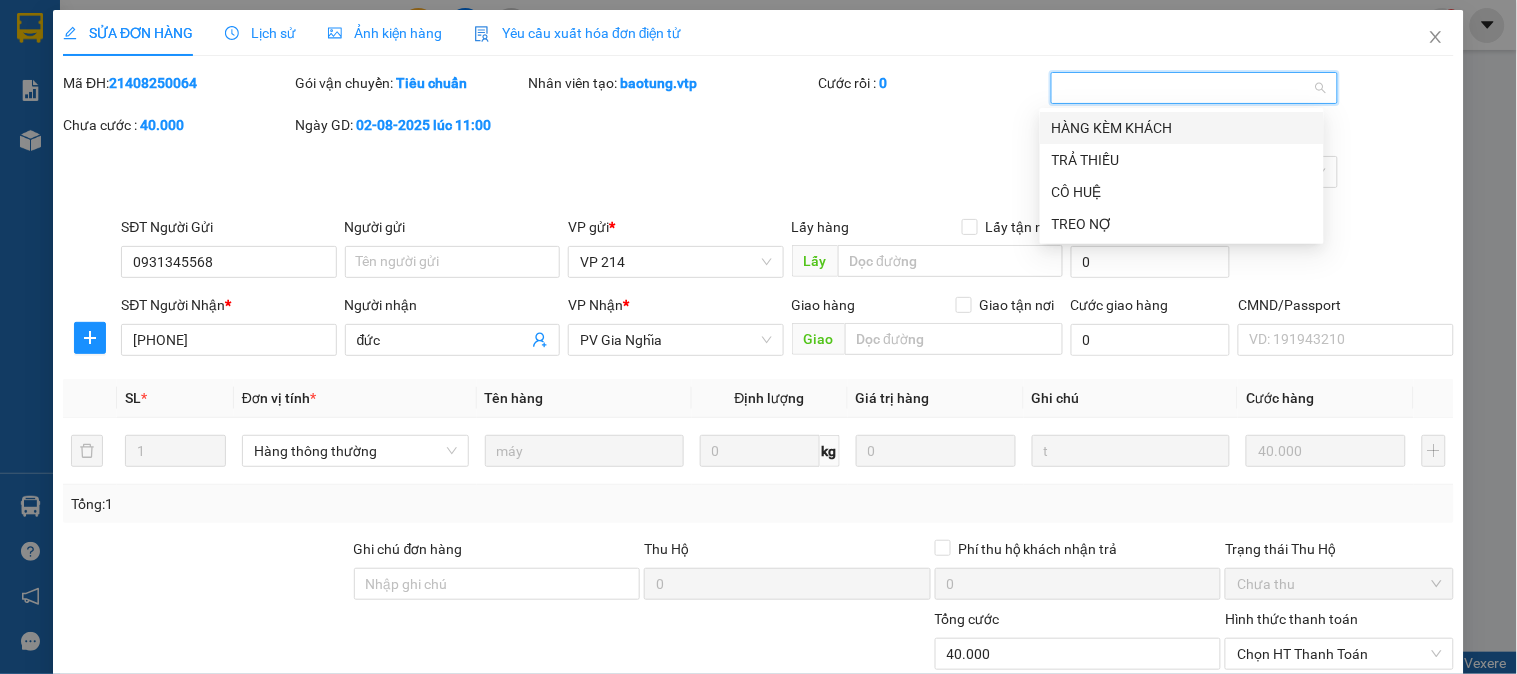 type on "Ẽ" 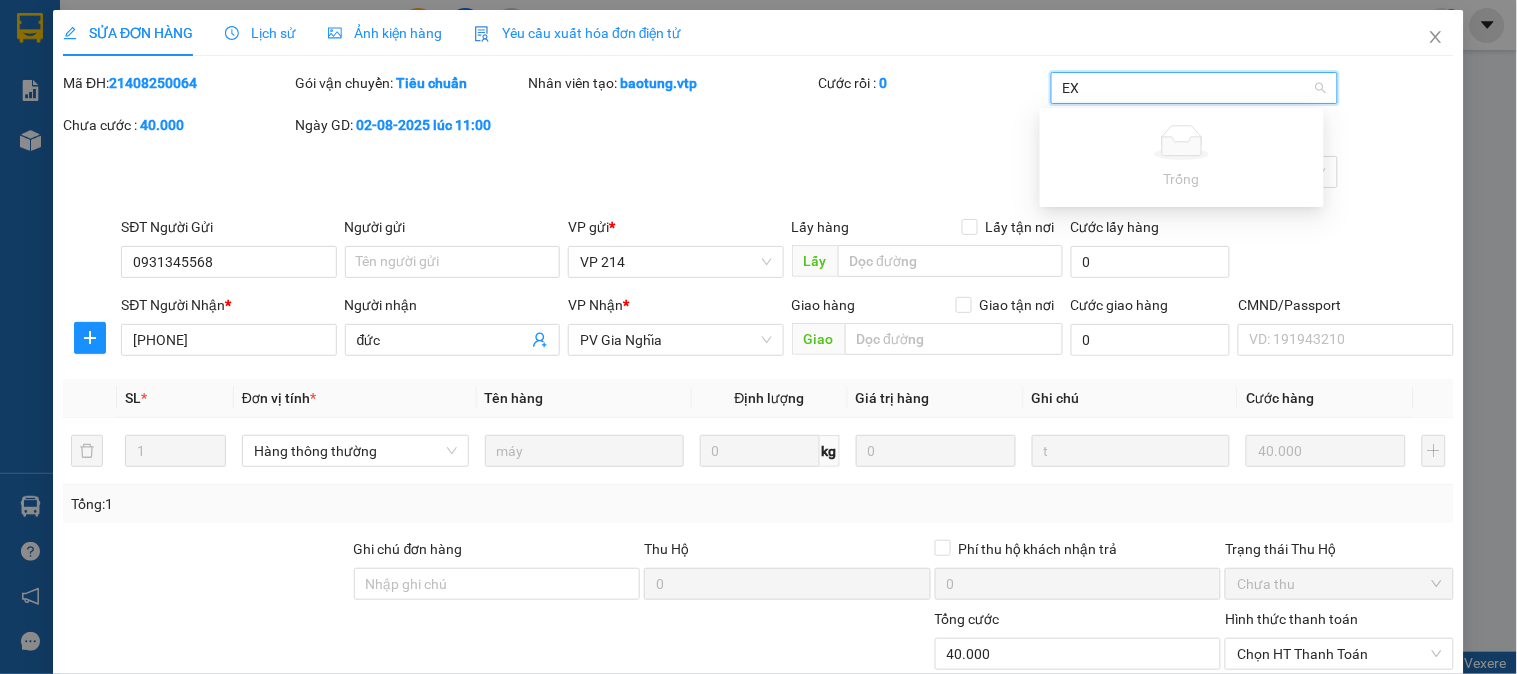 type on "E" 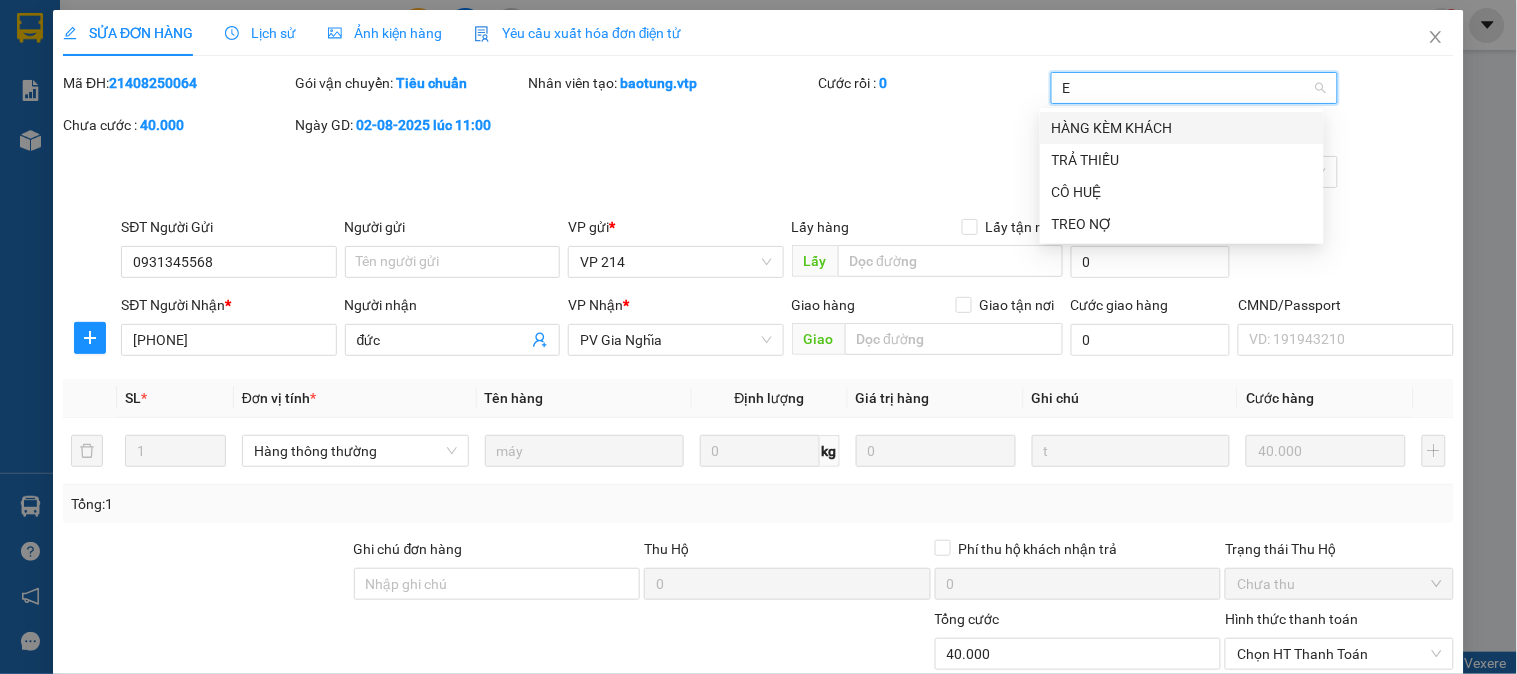 type 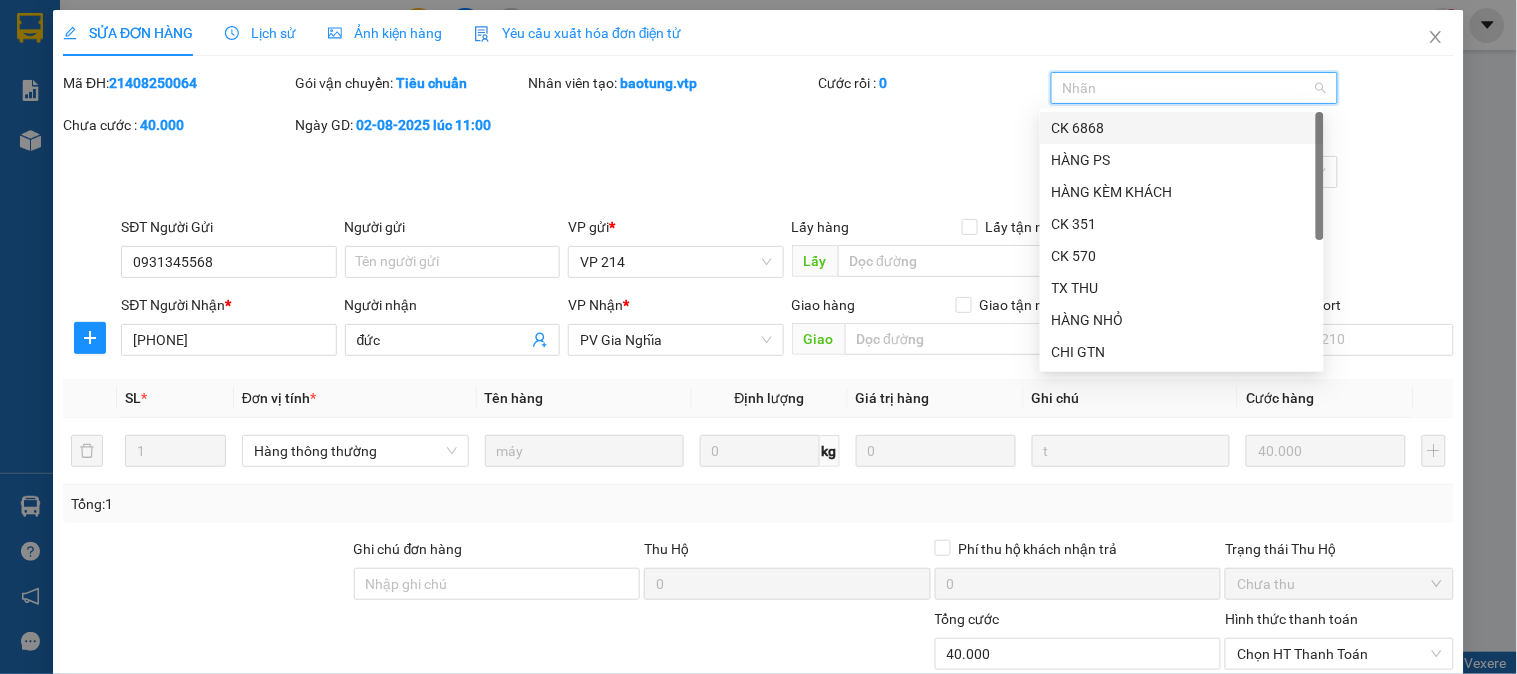click on "CK 6868" at bounding box center [1182, 128] 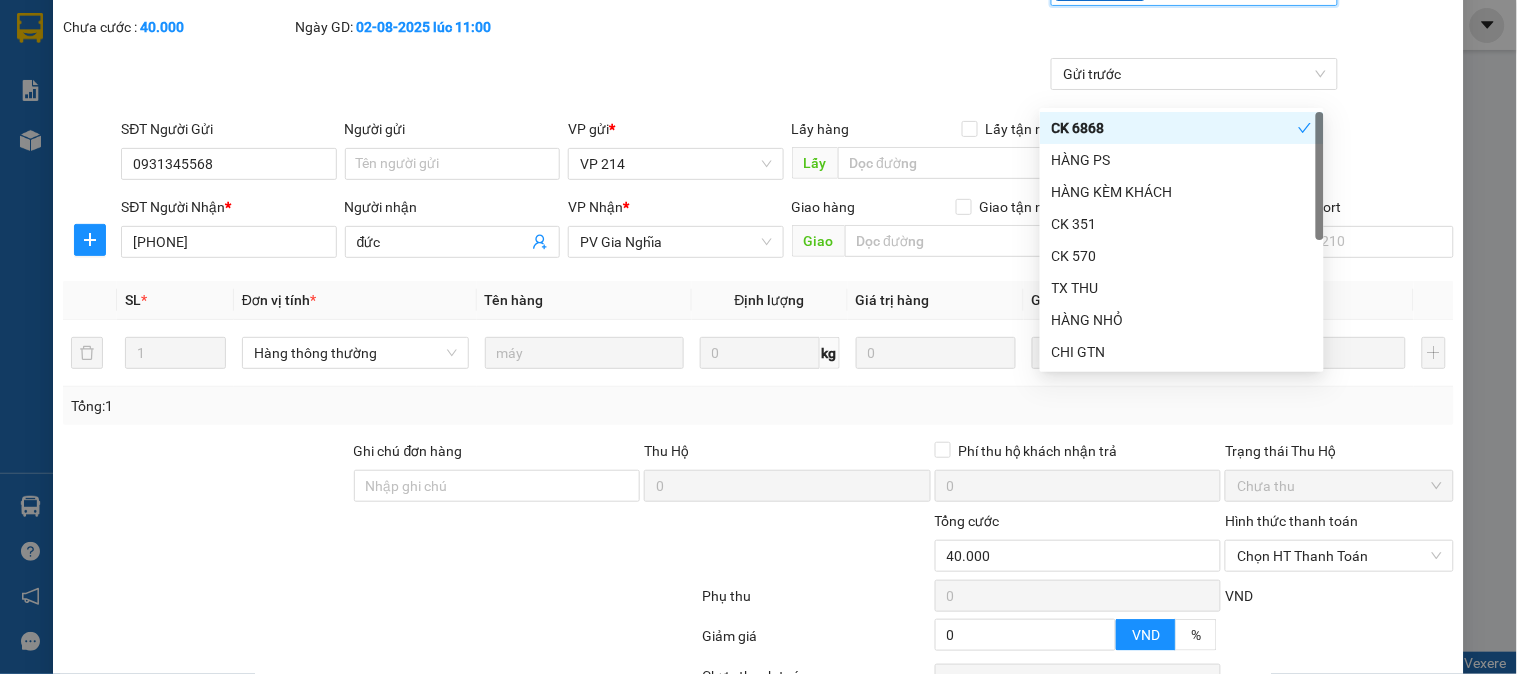 scroll, scrollTop: 222, scrollLeft: 0, axis: vertical 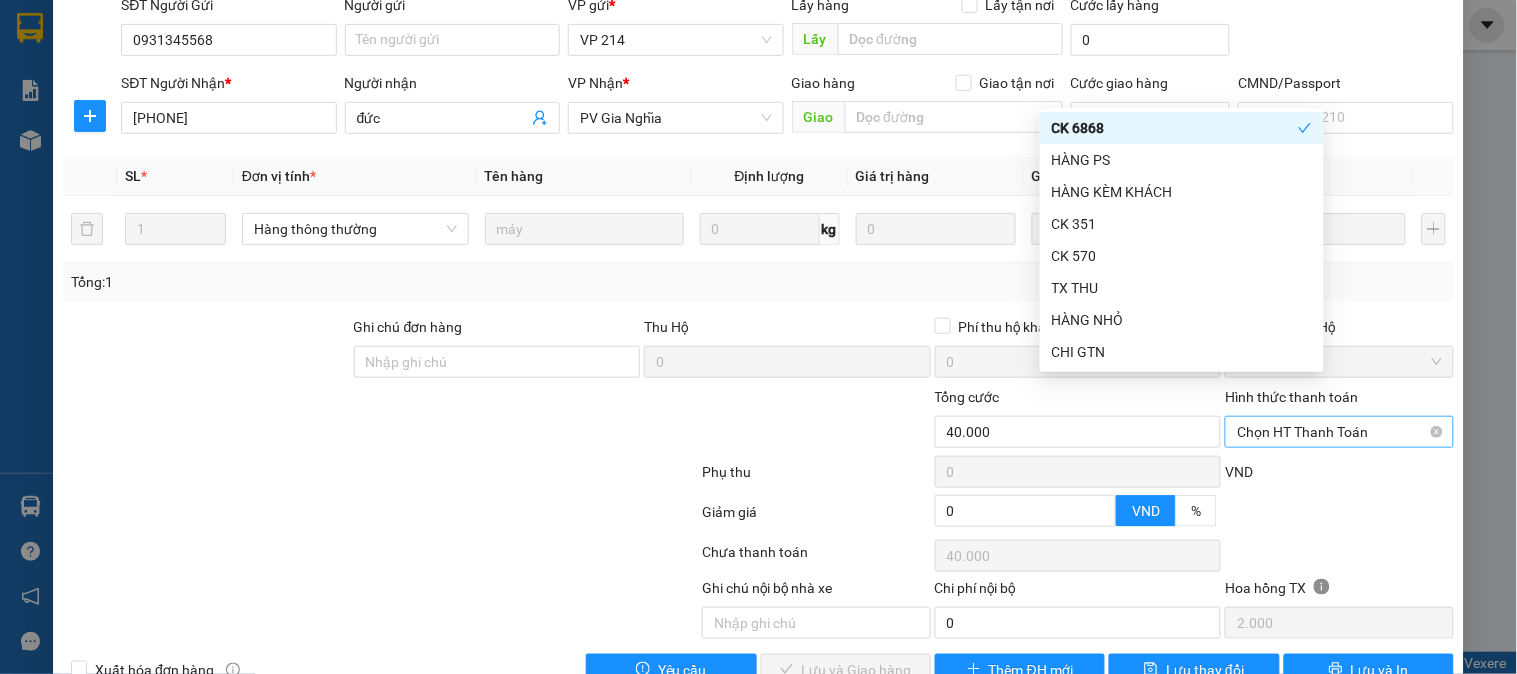 click on "Chọn HT Thanh Toán" at bounding box center [1339, 432] 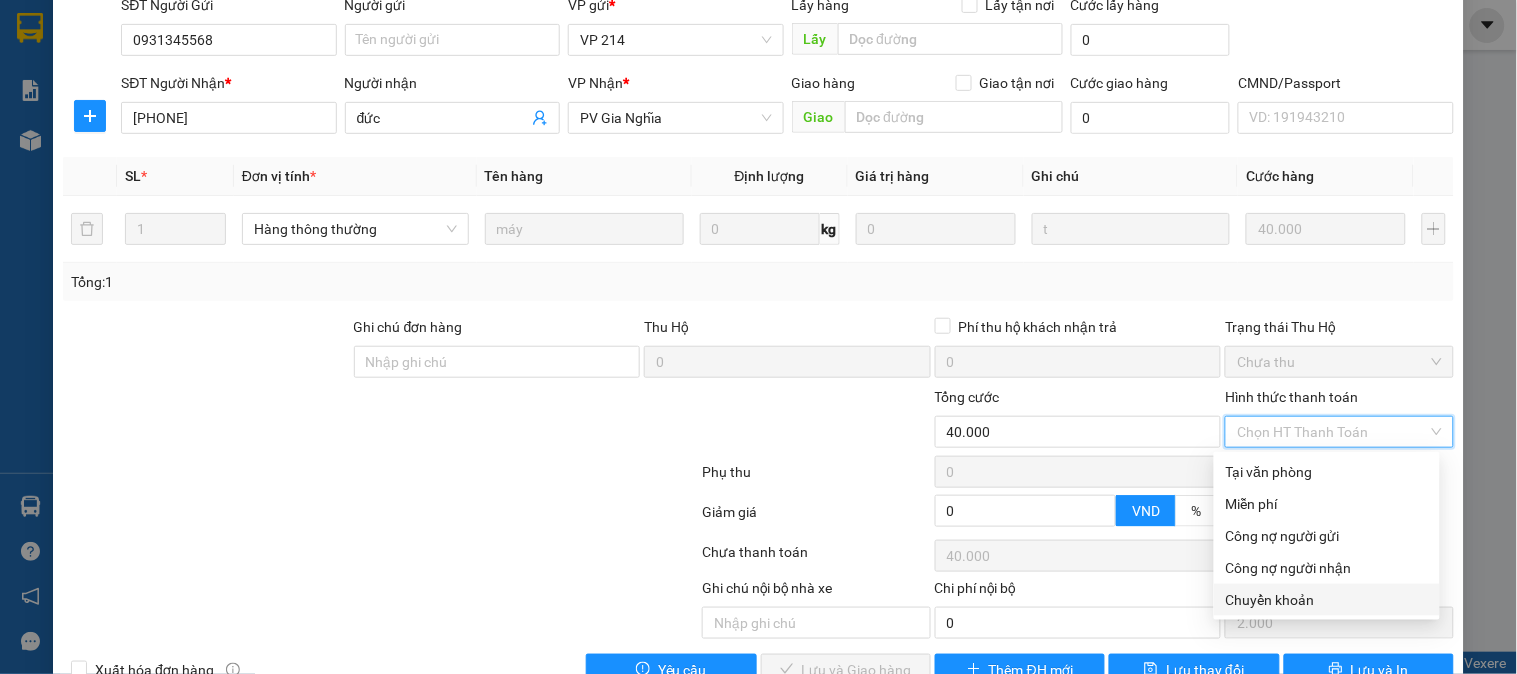 click on "Chuyển khoản" at bounding box center (1327, 600) 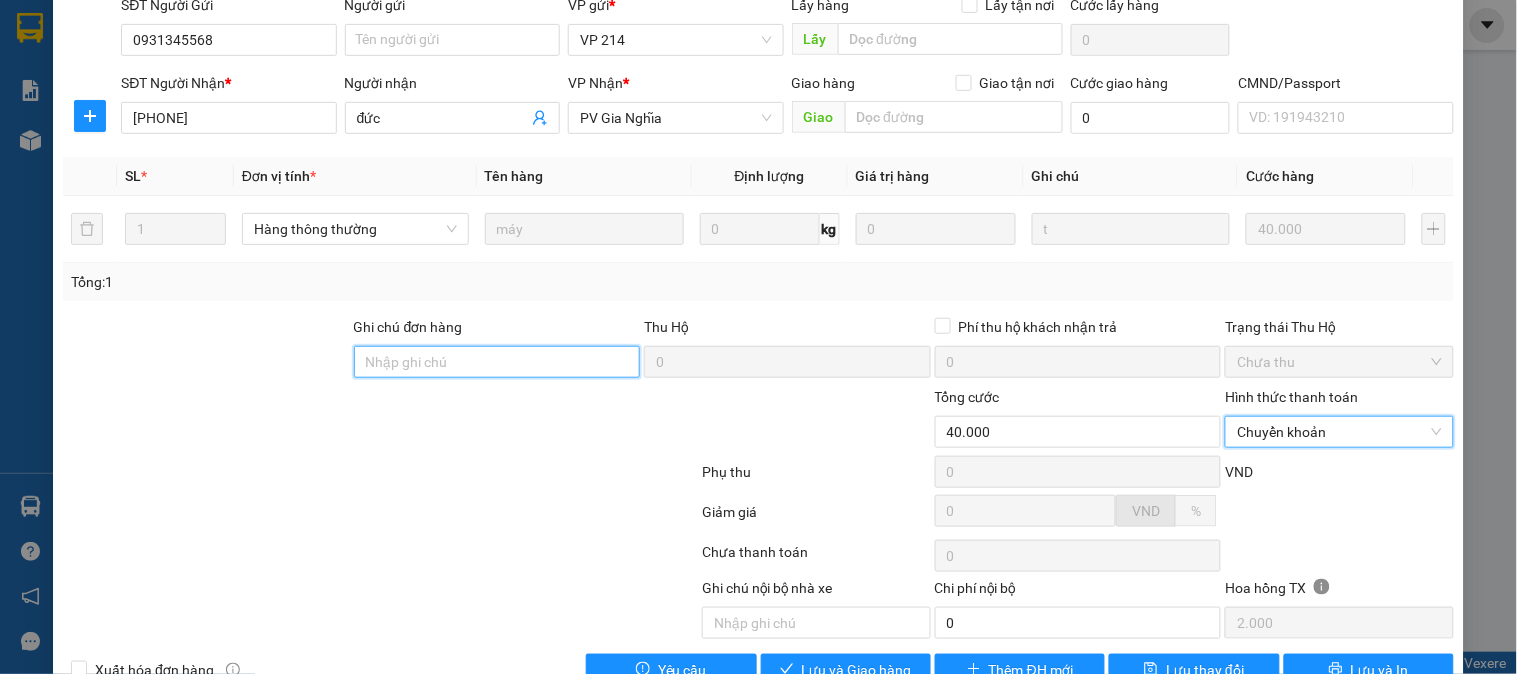 click on "Ghi chú đơn hàng" at bounding box center (497, 362) 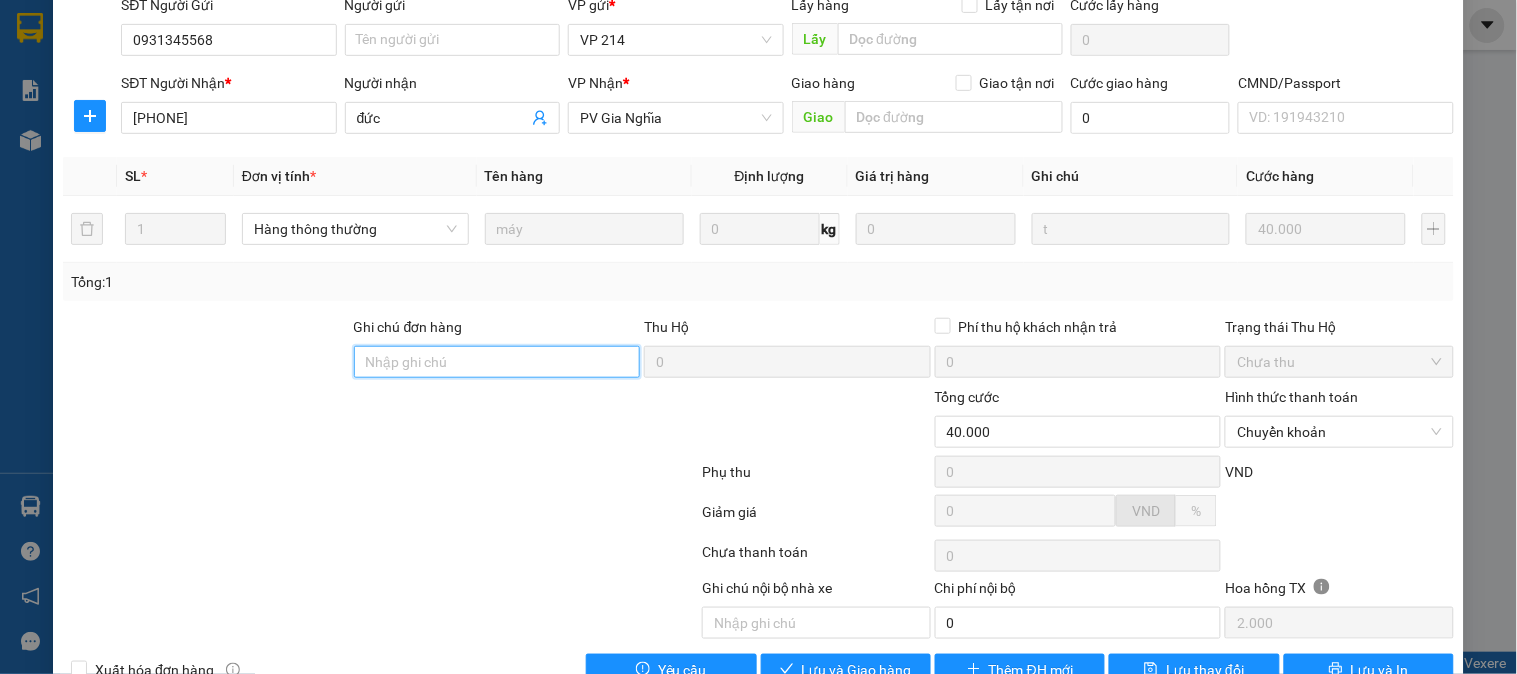 type on "E" 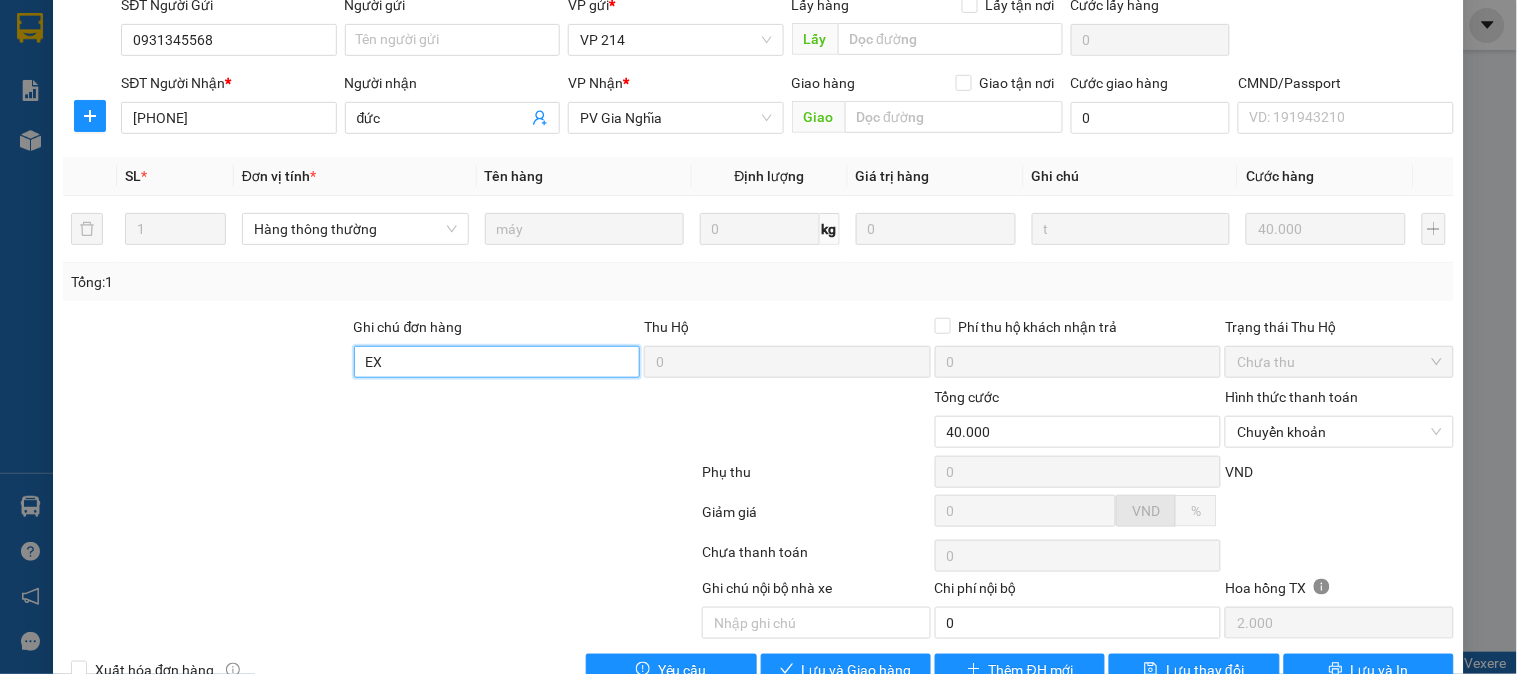 type on "E" 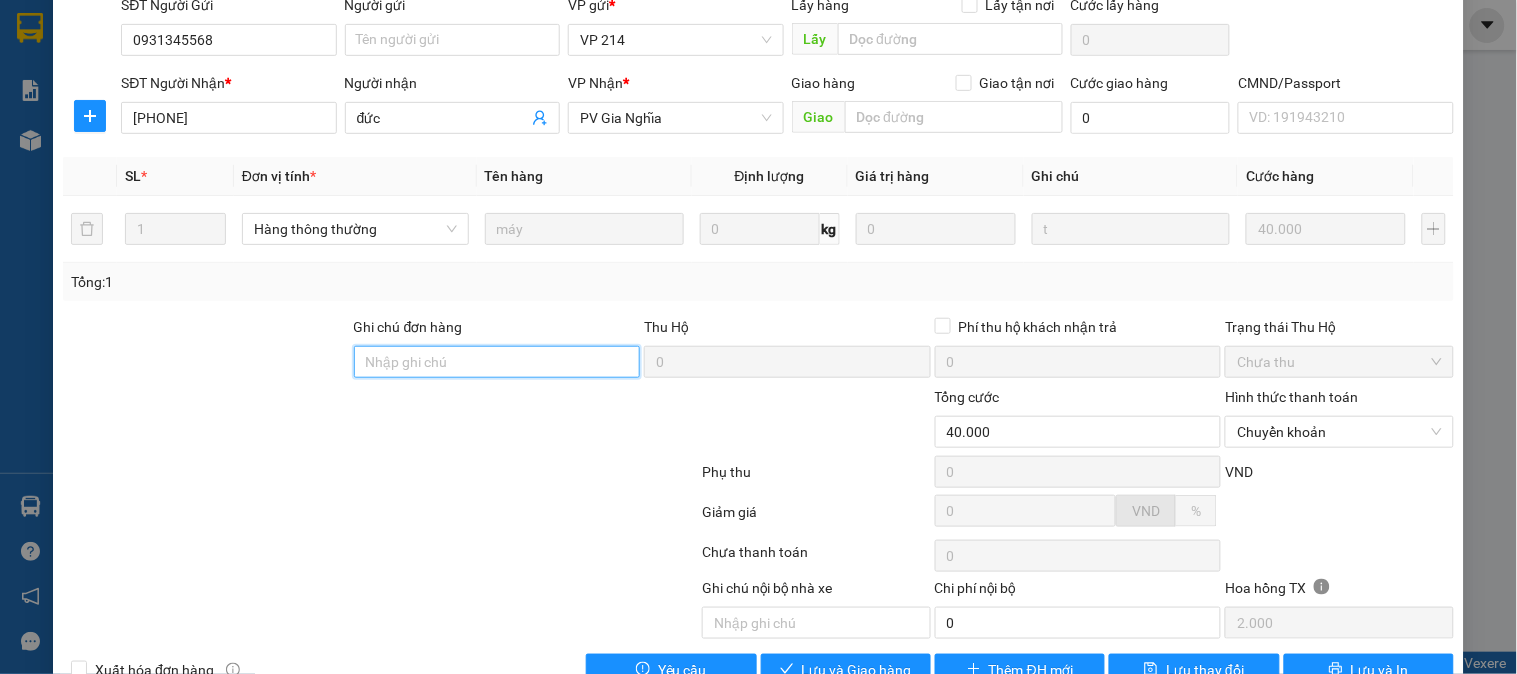 type on "E" 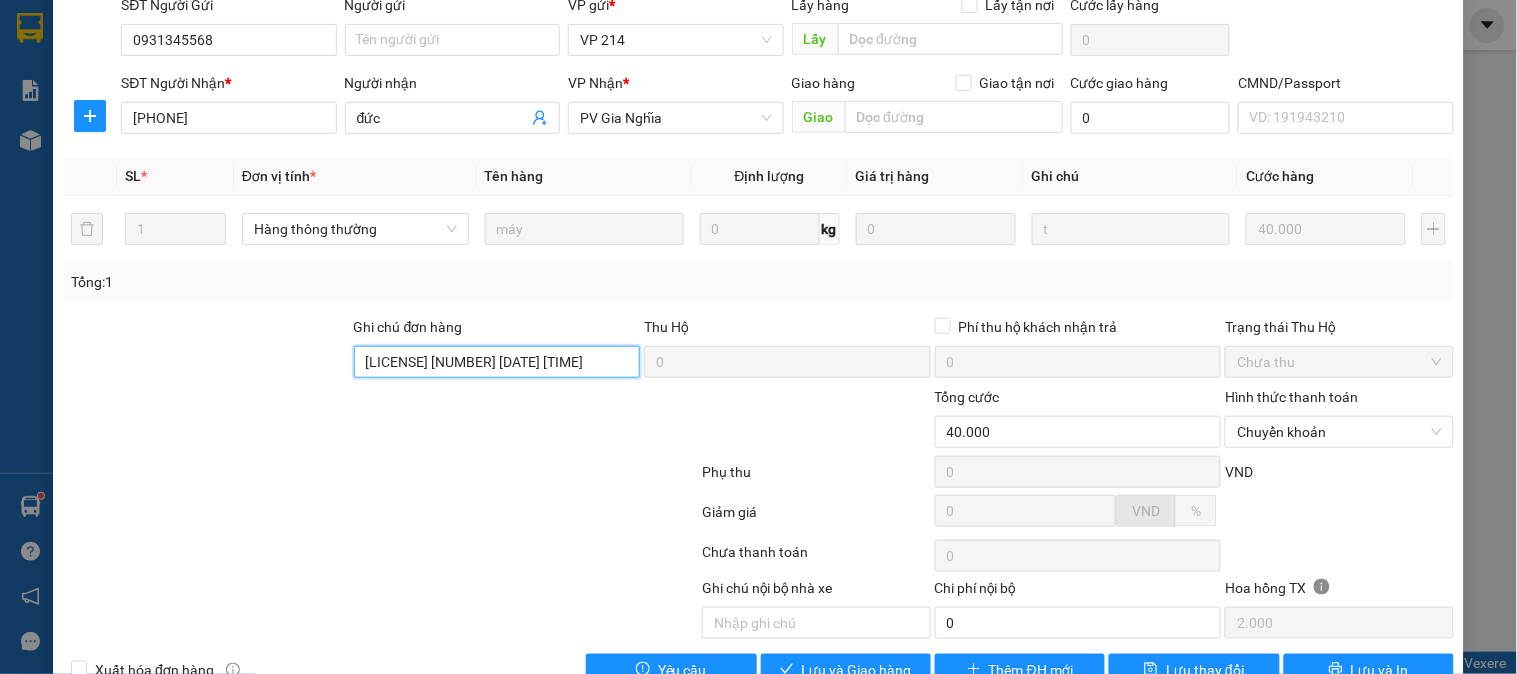scroll, scrollTop: 273, scrollLeft: 0, axis: vertical 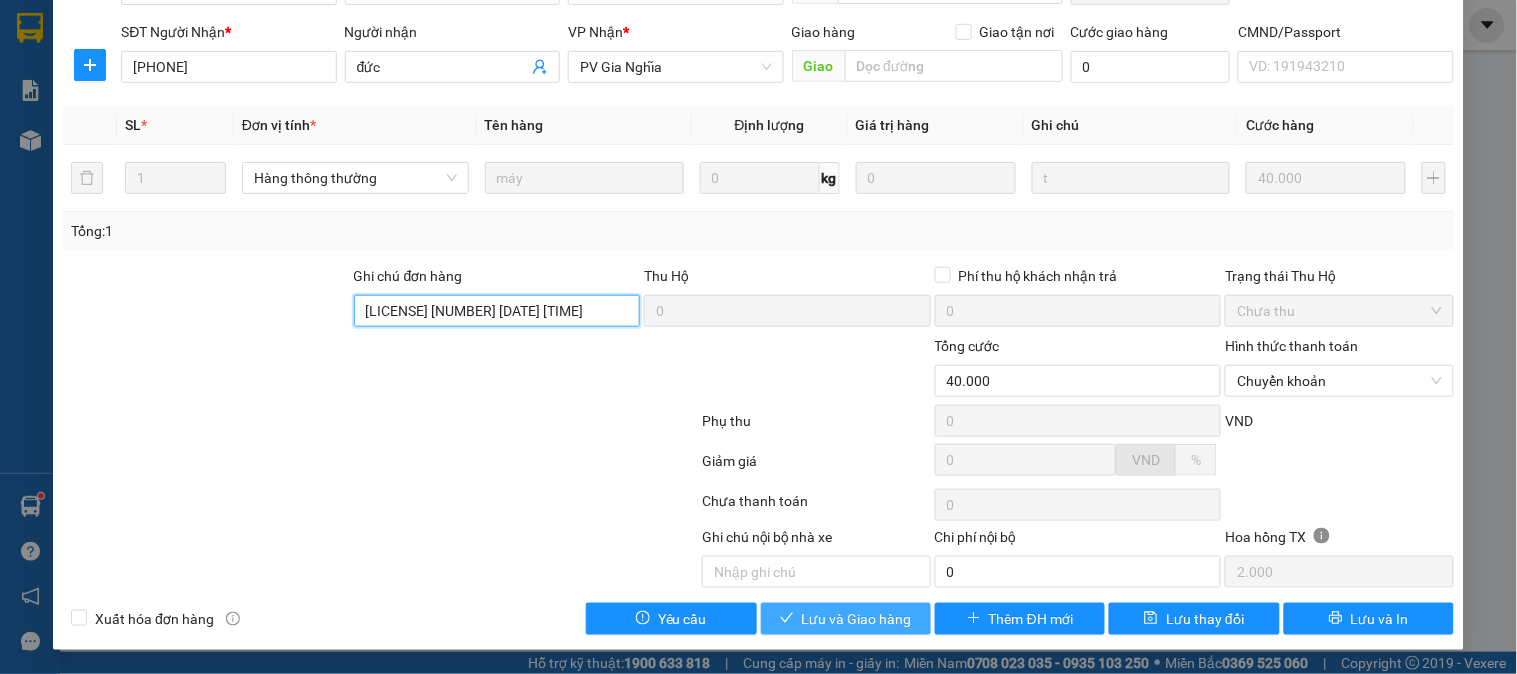 type on "EX6868 40K 2/8/25 17H57" 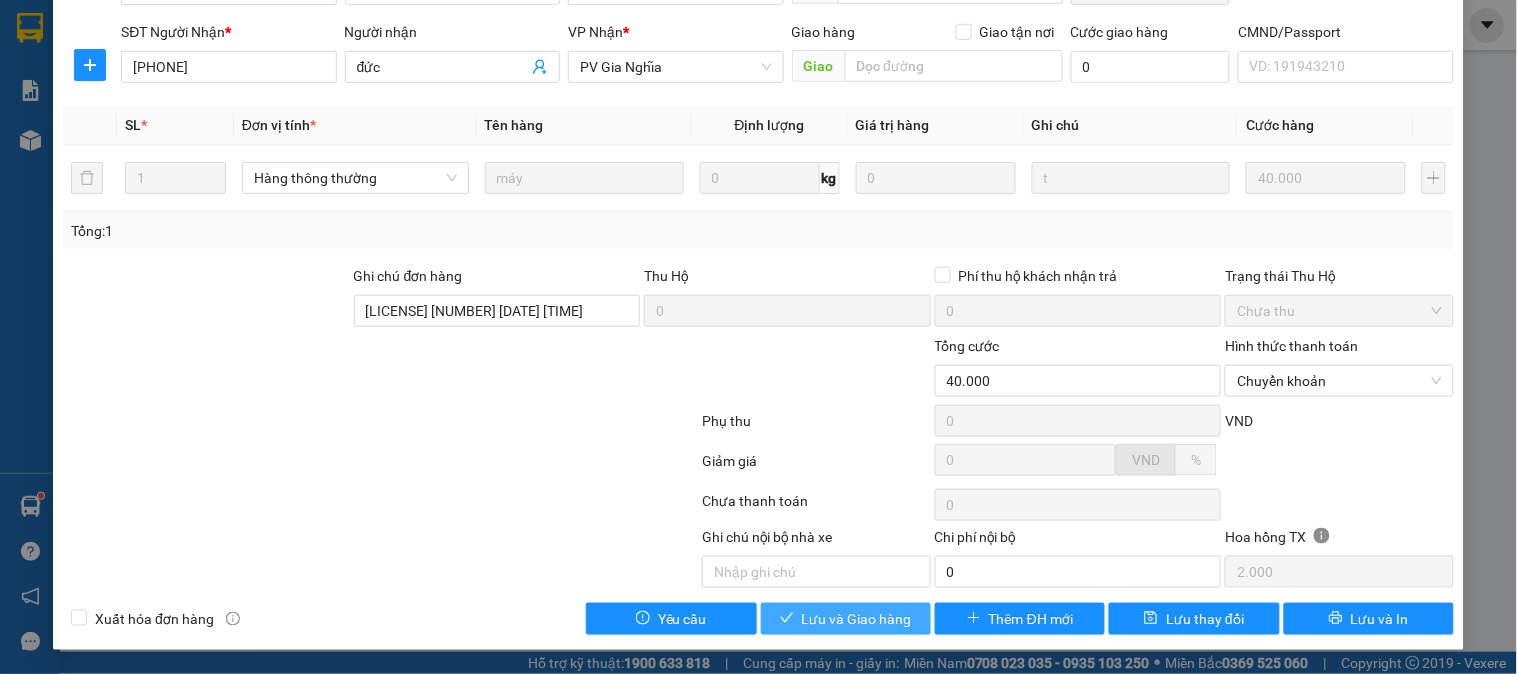 click on "Lưu và Giao hàng" at bounding box center (857, 619) 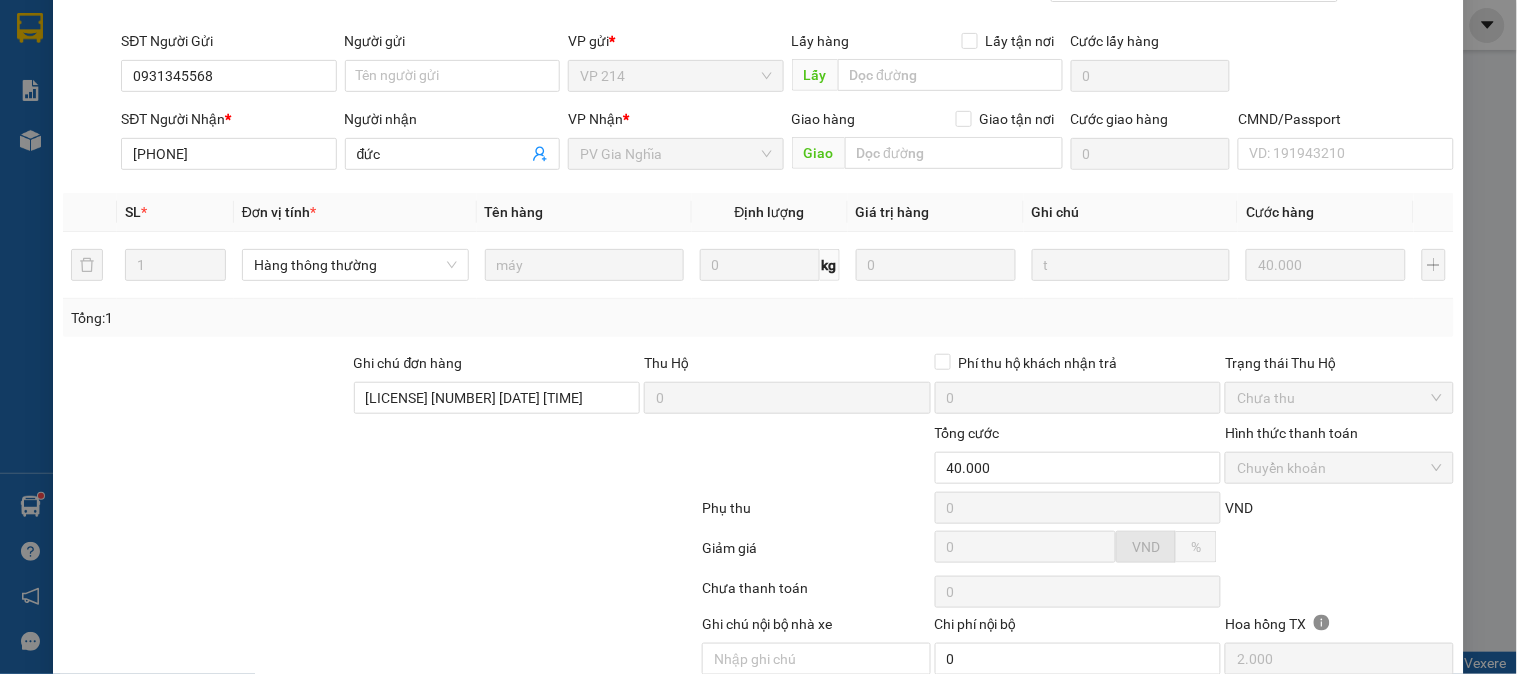 scroll, scrollTop: 0, scrollLeft: 0, axis: both 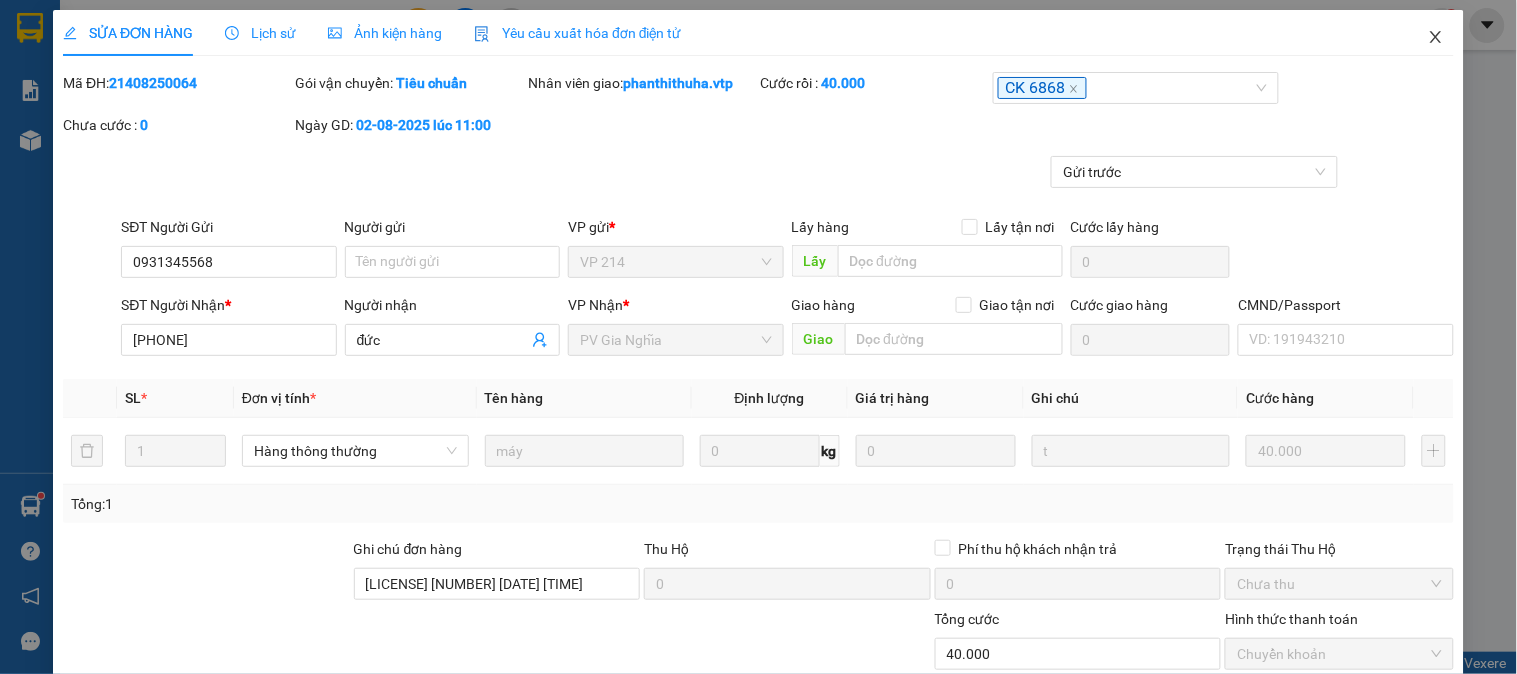 click 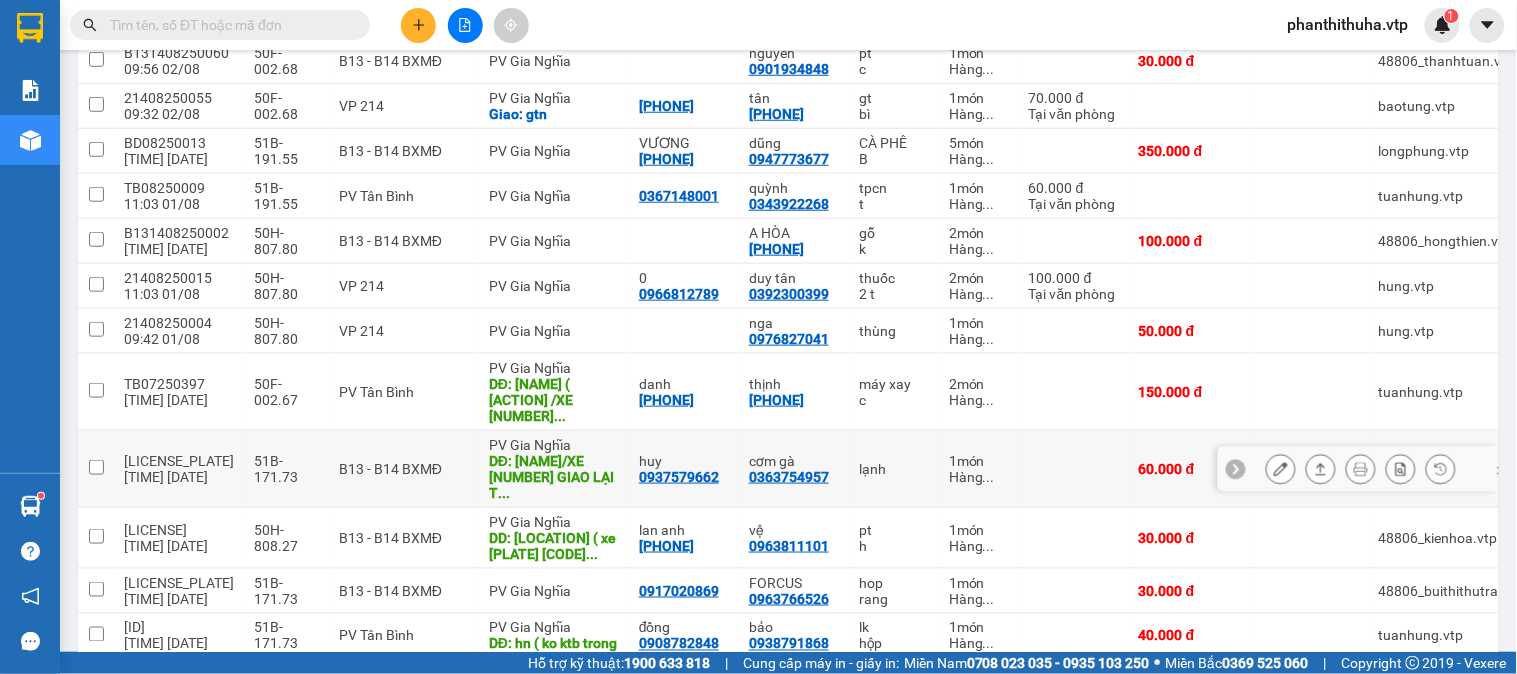 scroll, scrollTop: 222, scrollLeft: 0, axis: vertical 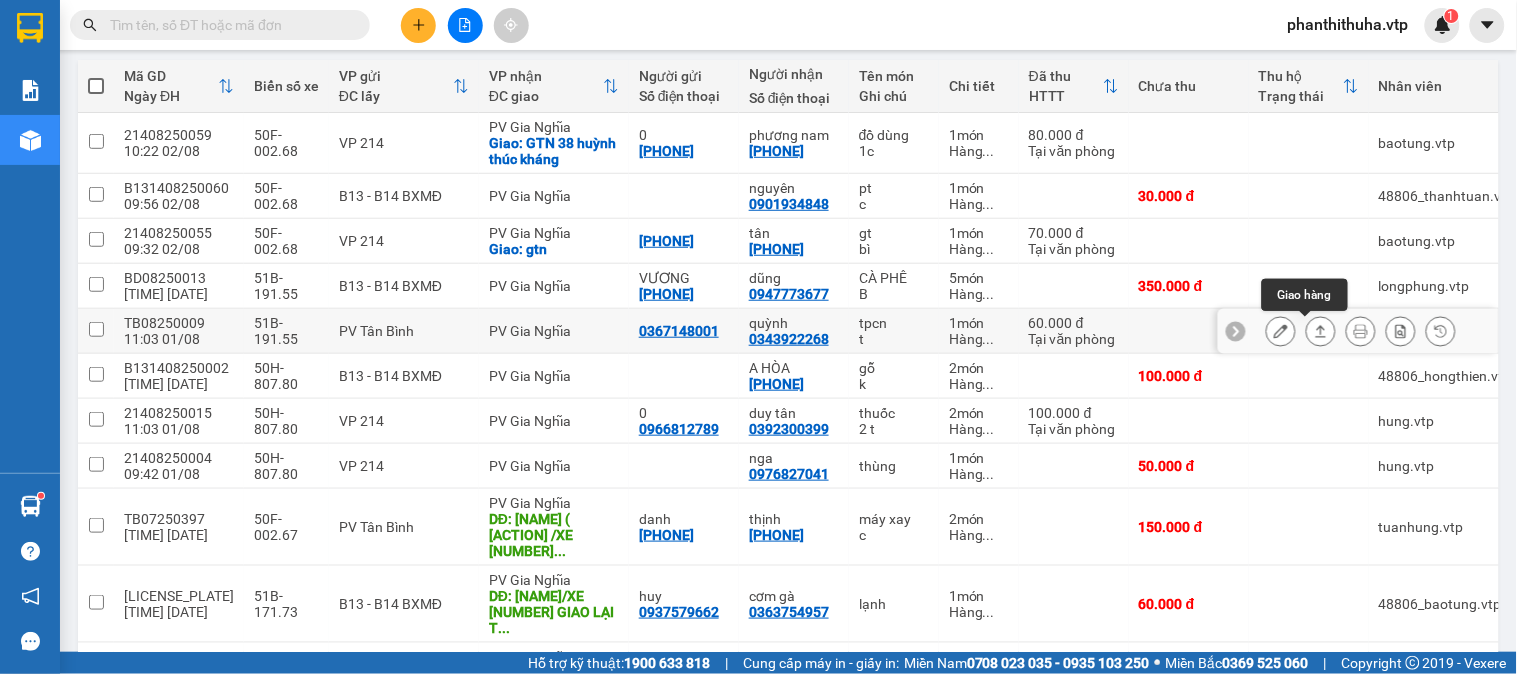 click 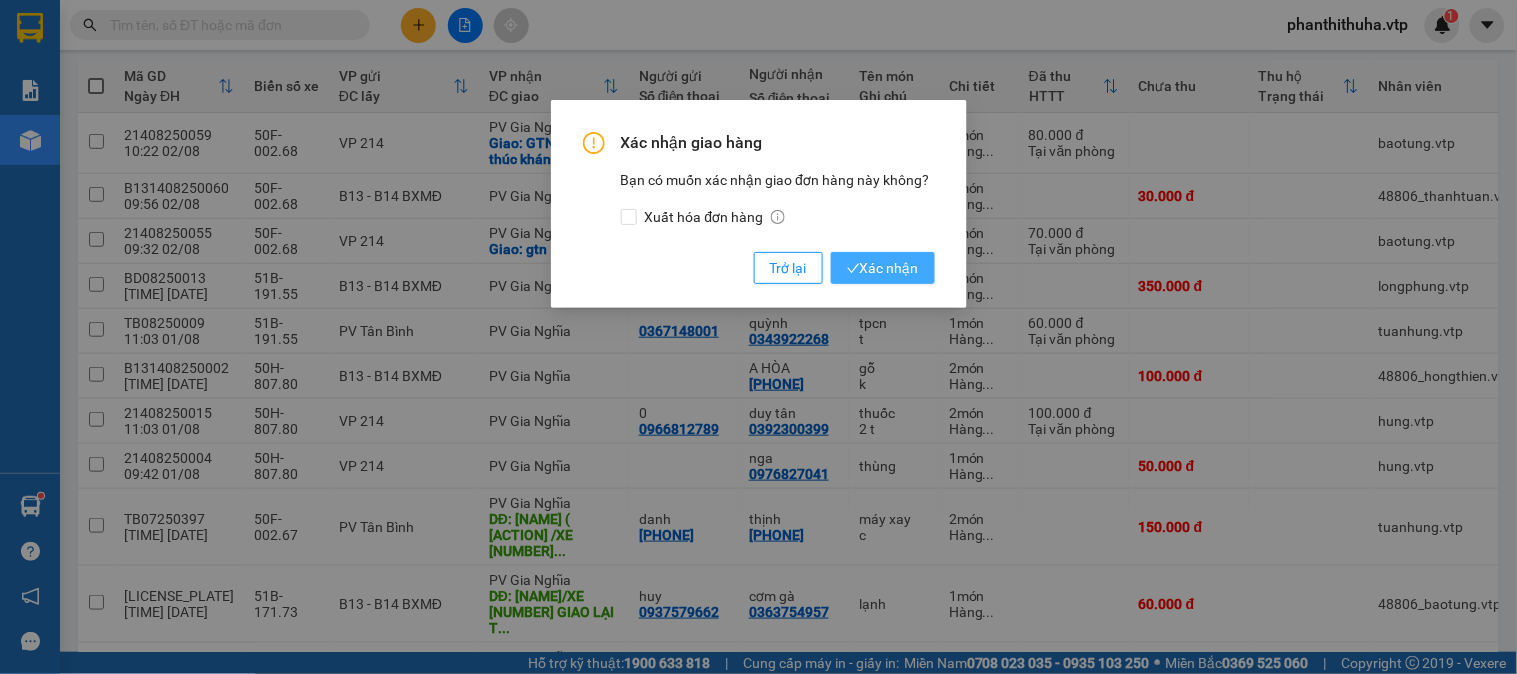 click on "Xác nhận" at bounding box center (883, 268) 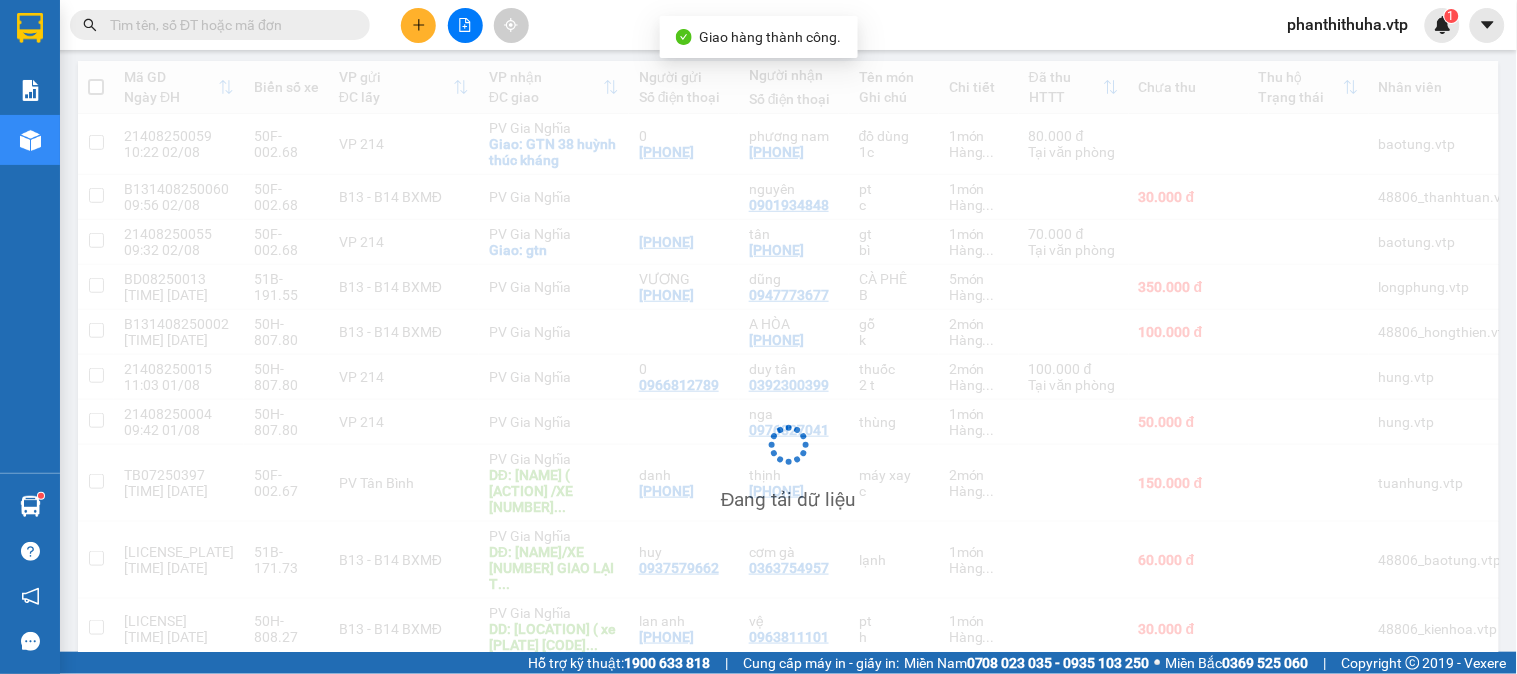 scroll, scrollTop: 222, scrollLeft: 0, axis: vertical 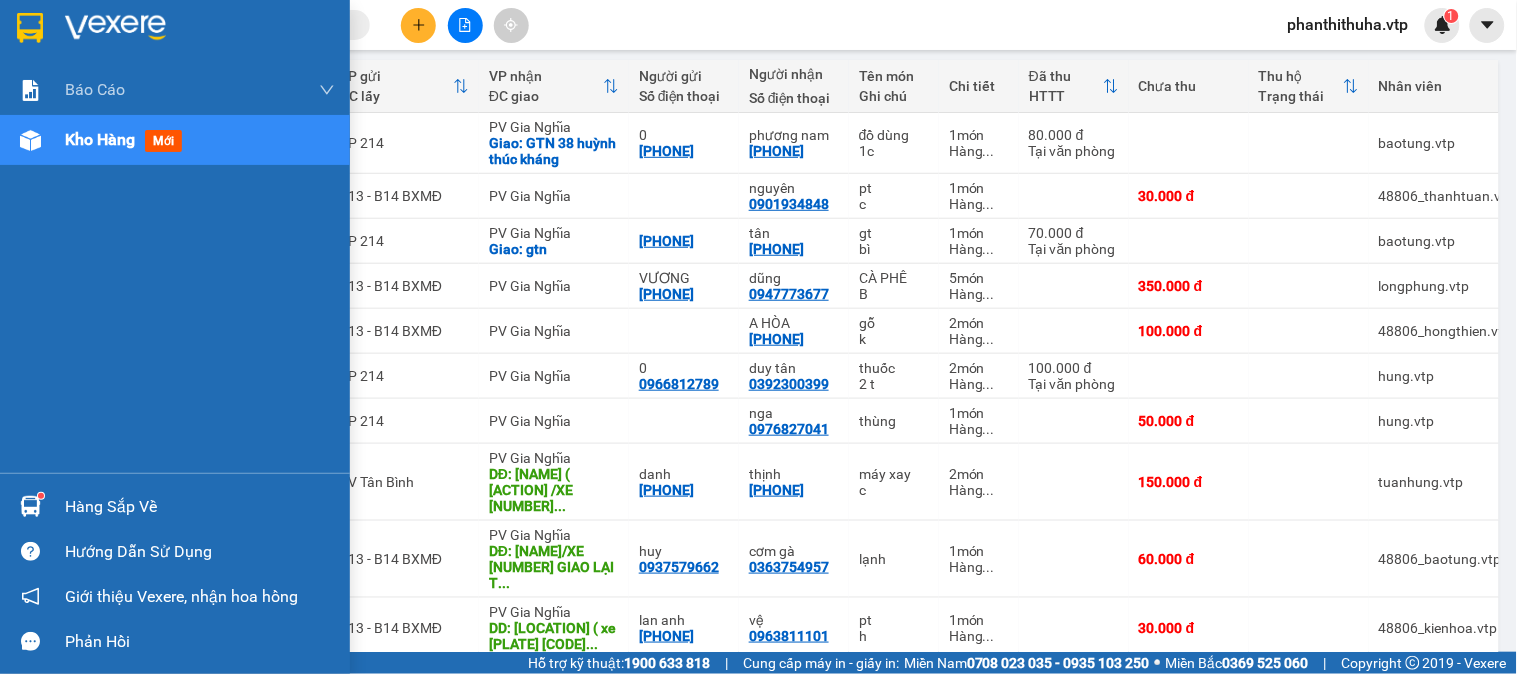 click on "Hàng sắp về" at bounding box center [175, 506] 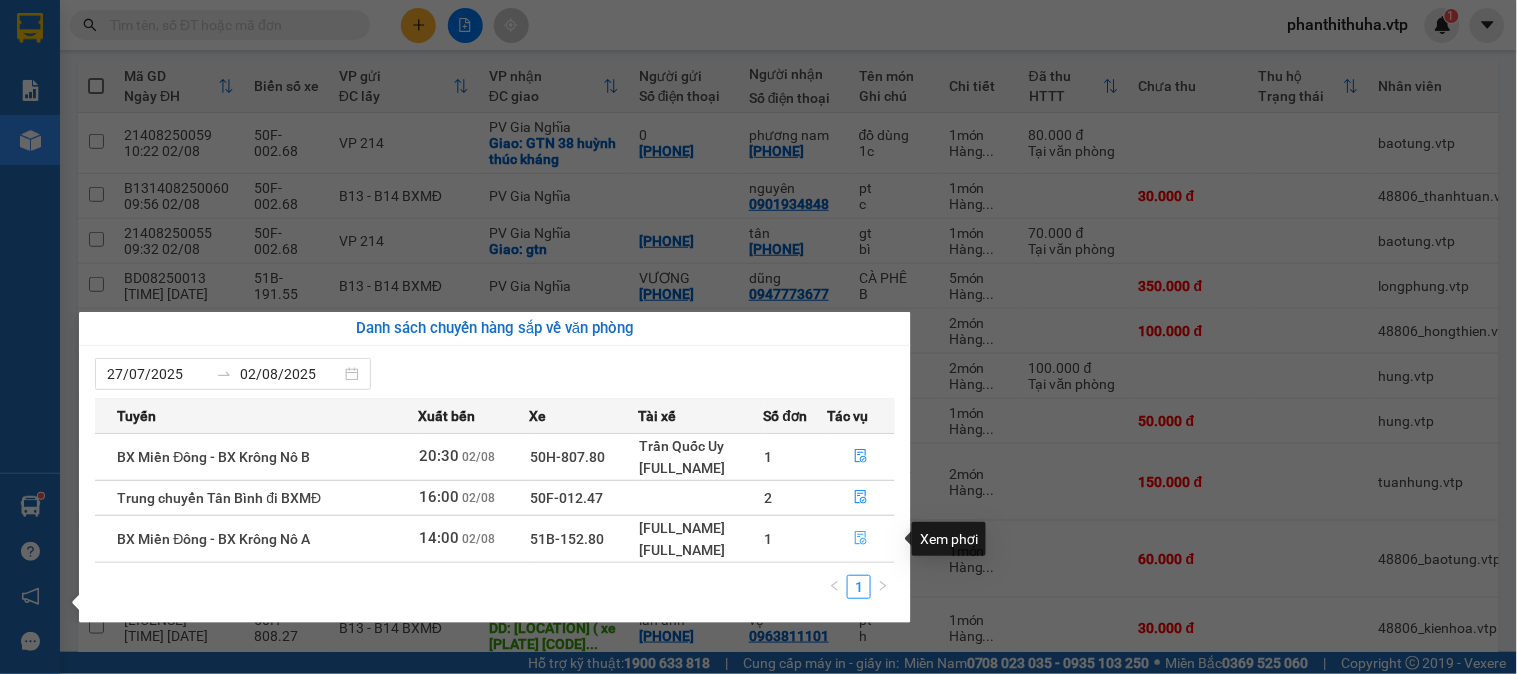click at bounding box center (861, 539) 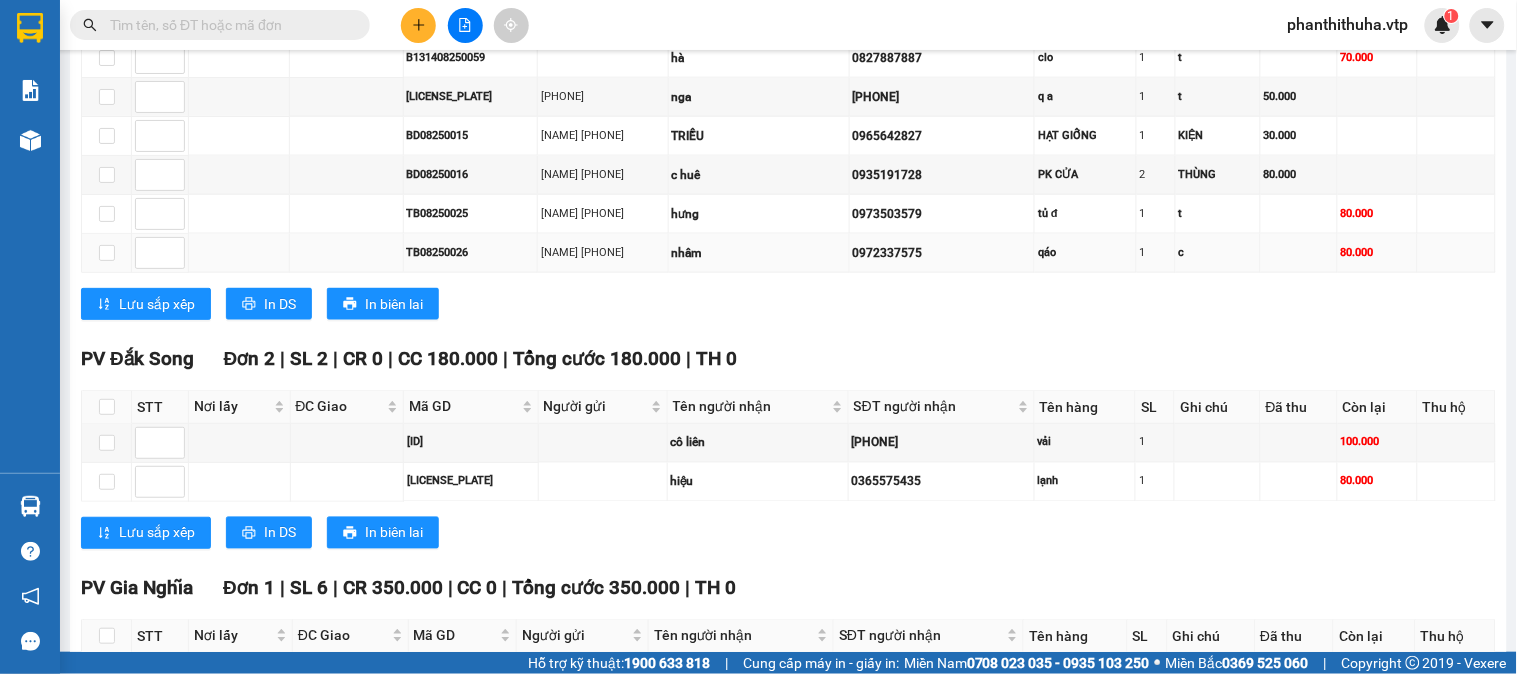 scroll, scrollTop: 777, scrollLeft: 0, axis: vertical 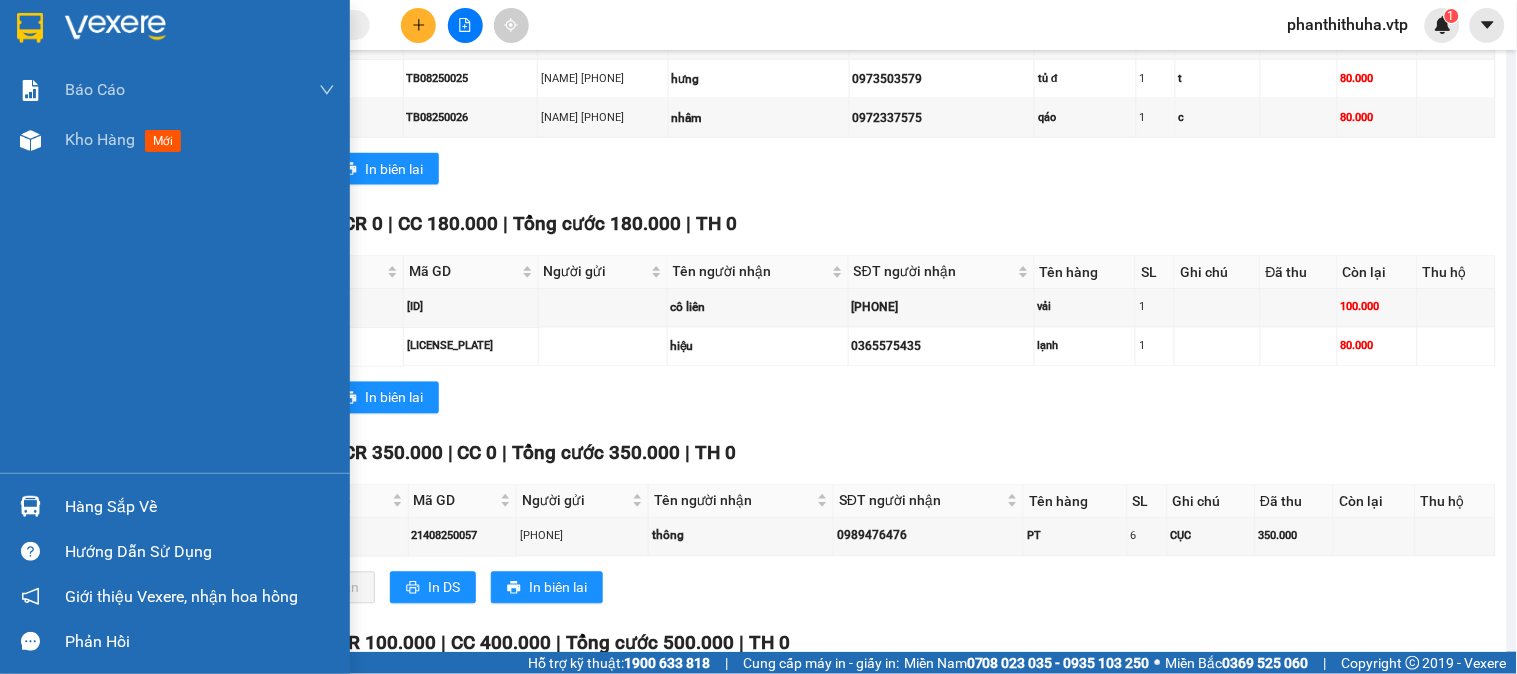 click on "Hàng sắp về" at bounding box center (200, 507) 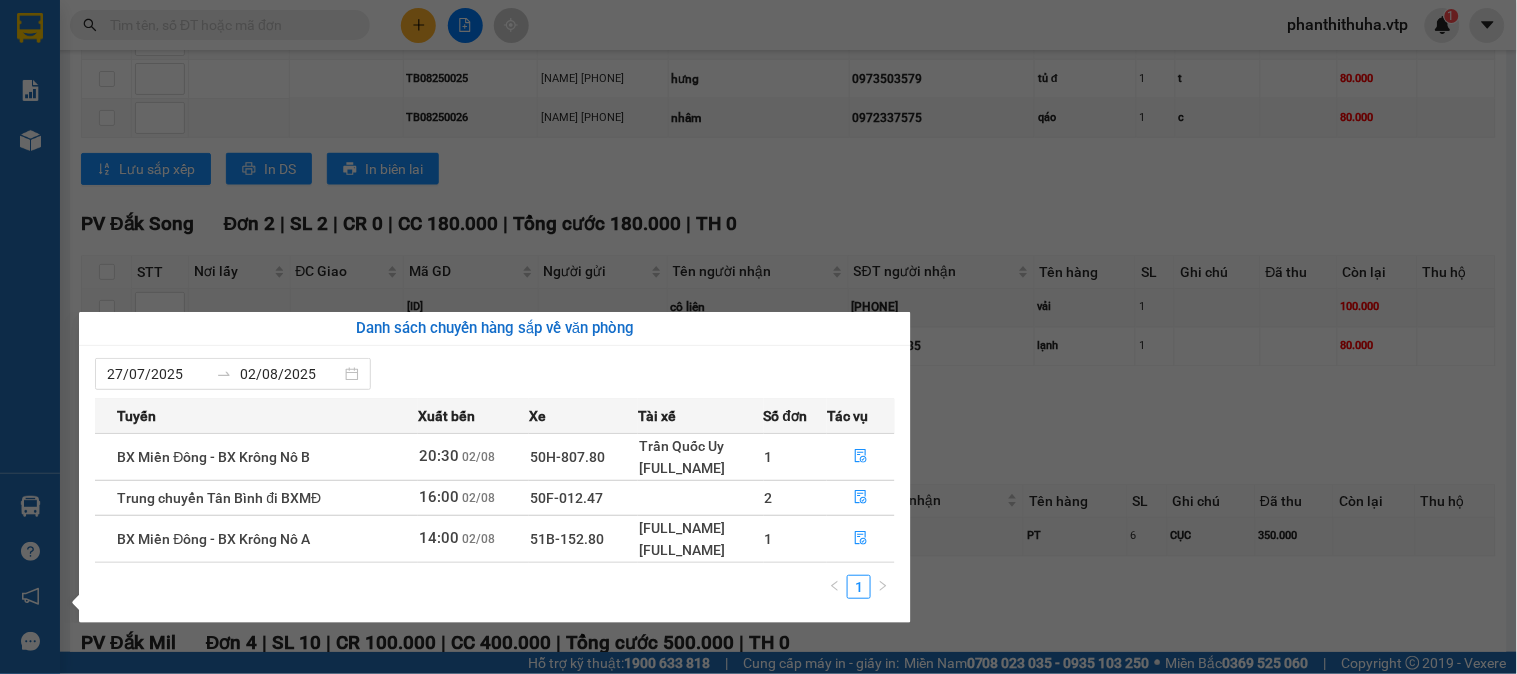 click on "Kết quả tìm kiếm ( 0 )  Bộ lọc  No Data phanthithuha.vtp 1     Báo cáo BC giao hàng (nhà xe) BC hàng tồn (all) Báo cáo dòng tiền (nhân viên) - mới Báo cáo dòng tiền test (nhân viên) - mới Doanh số tạo đơn theo VP gửi (văn phòng) DỌC ĐƯỜNG - BC hàng giao dọc đường HÀNG KÈM KHÁCH - Báo cáo hàng kèm khách     Kho hàng mới Hàng sắp về Hướng dẫn sử dụng Giới thiệu Vexere, nhận hoa hồng Phản hồi Phần mềm hỗ trợ bạn tốt chứ? BX Miền Đông - BX Krông Nô A 02/08/2025 14:00     - 51B-152.80  Làm mới In phơi In đơn chọn Thống kê Lọc  Đã thu Lọc  Còn lại Xuất Excel Đã giao Kho nhận Trên xe Việt Tân Phát   1900888606   214 QL13, P.26,  Q. Bình Thạnh PHƠI HÀNG 18:21 - 02/08/2025 Tuyến:  BX Miền Đông - BX Krông Nô A Chuyến:   (14:00 - 02/08/2025) Tài xế:  Nguyễn Văn Công - Nguyễn Văn Hùng   Số xe:  51B-152.80 Loại xe:  32 Phòng Tuyến:  Chuyến:" at bounding box center [758, 337] 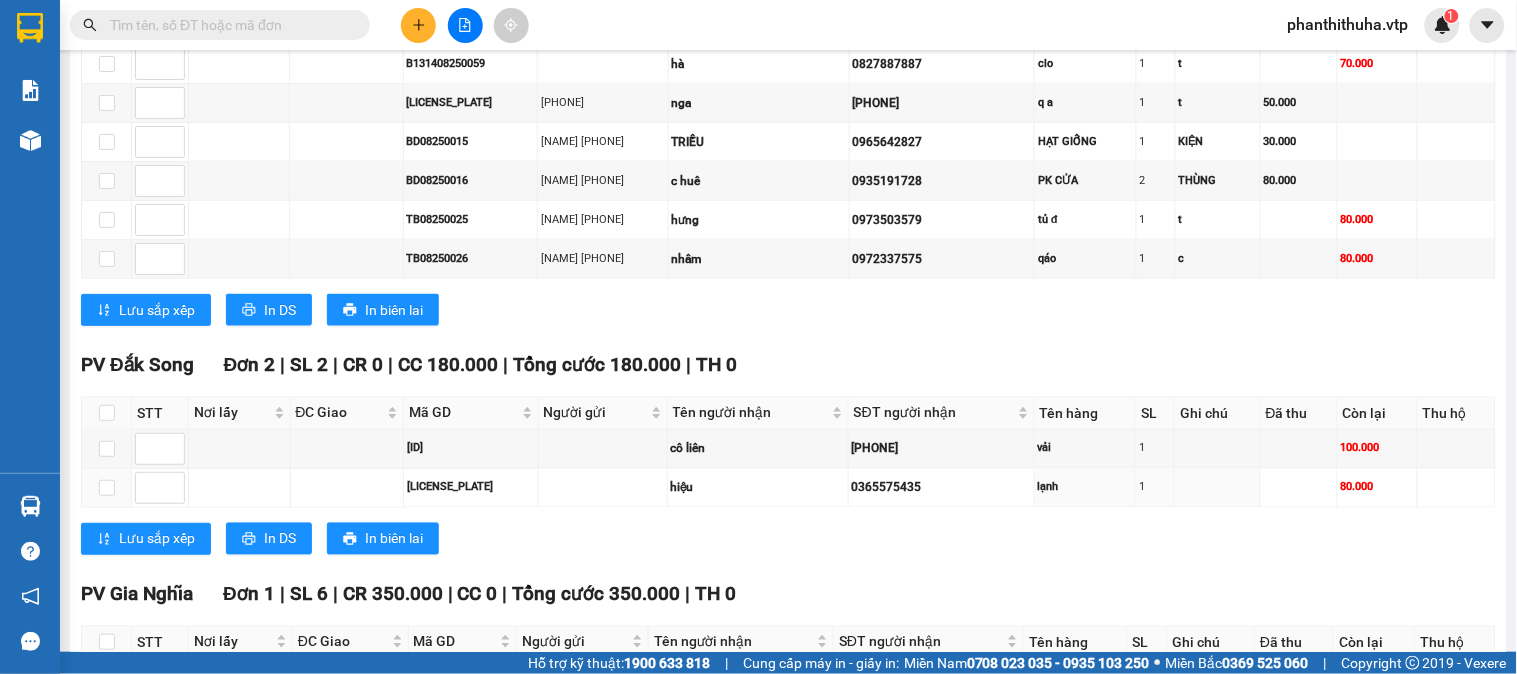 scroll, scrollTop: 333, scrollLeft: 0, axis: vertical 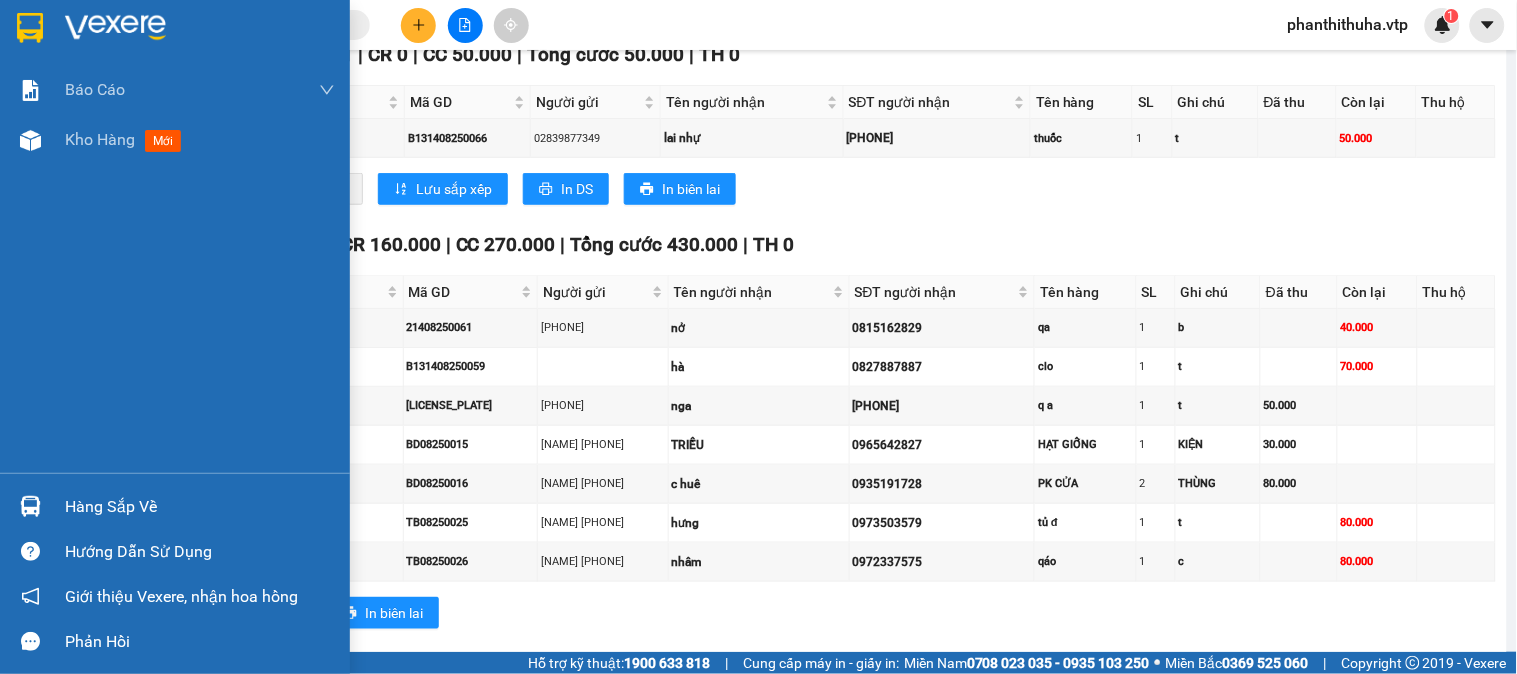 click at bounding box center [175, 32] 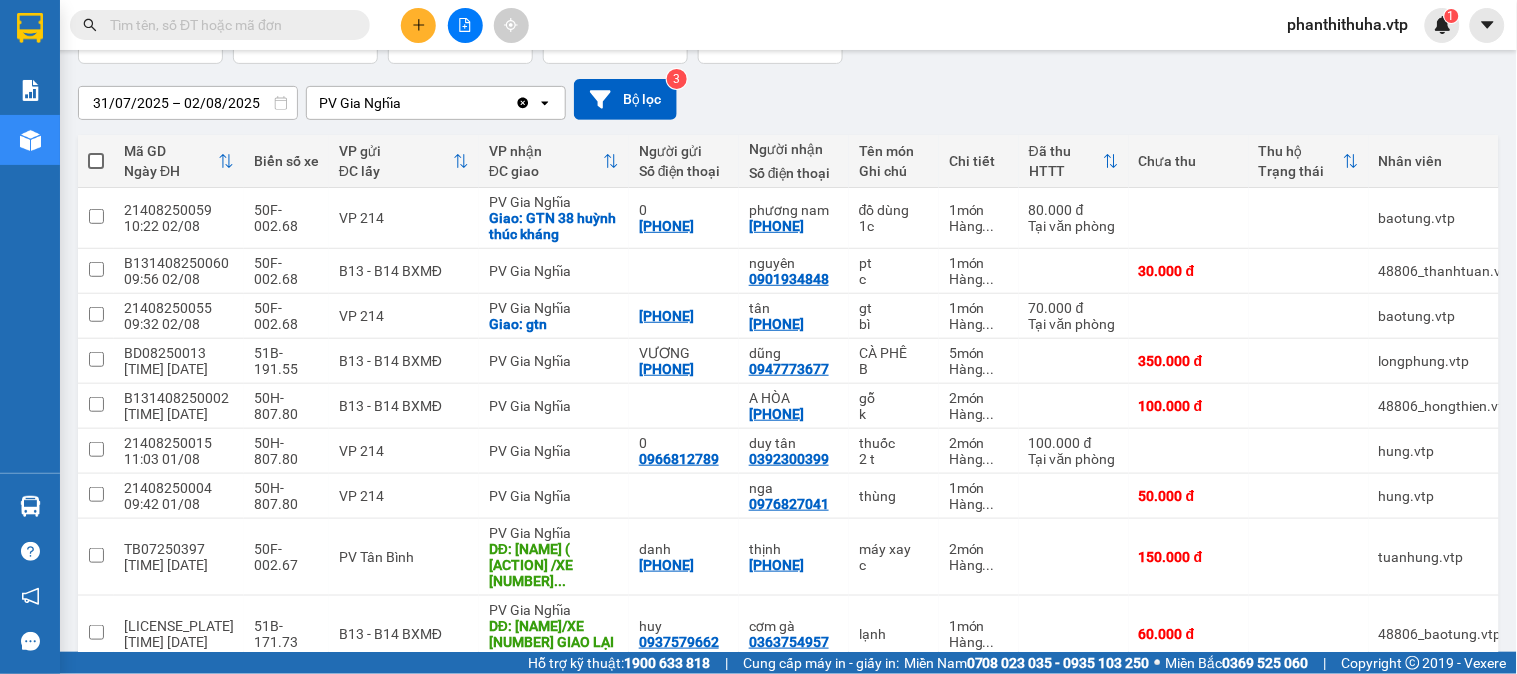 scroll, scrollTop: 0, scrollLeft: 0, axis: both 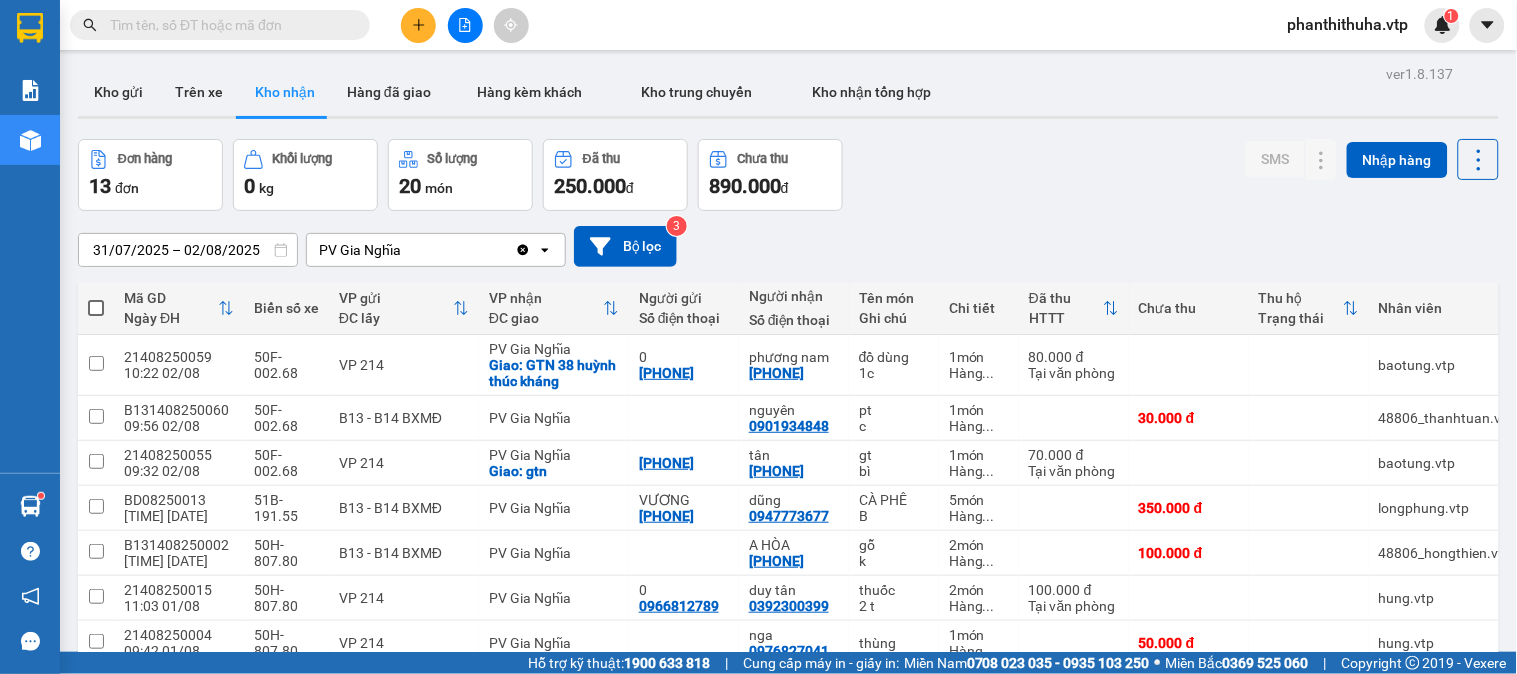 click 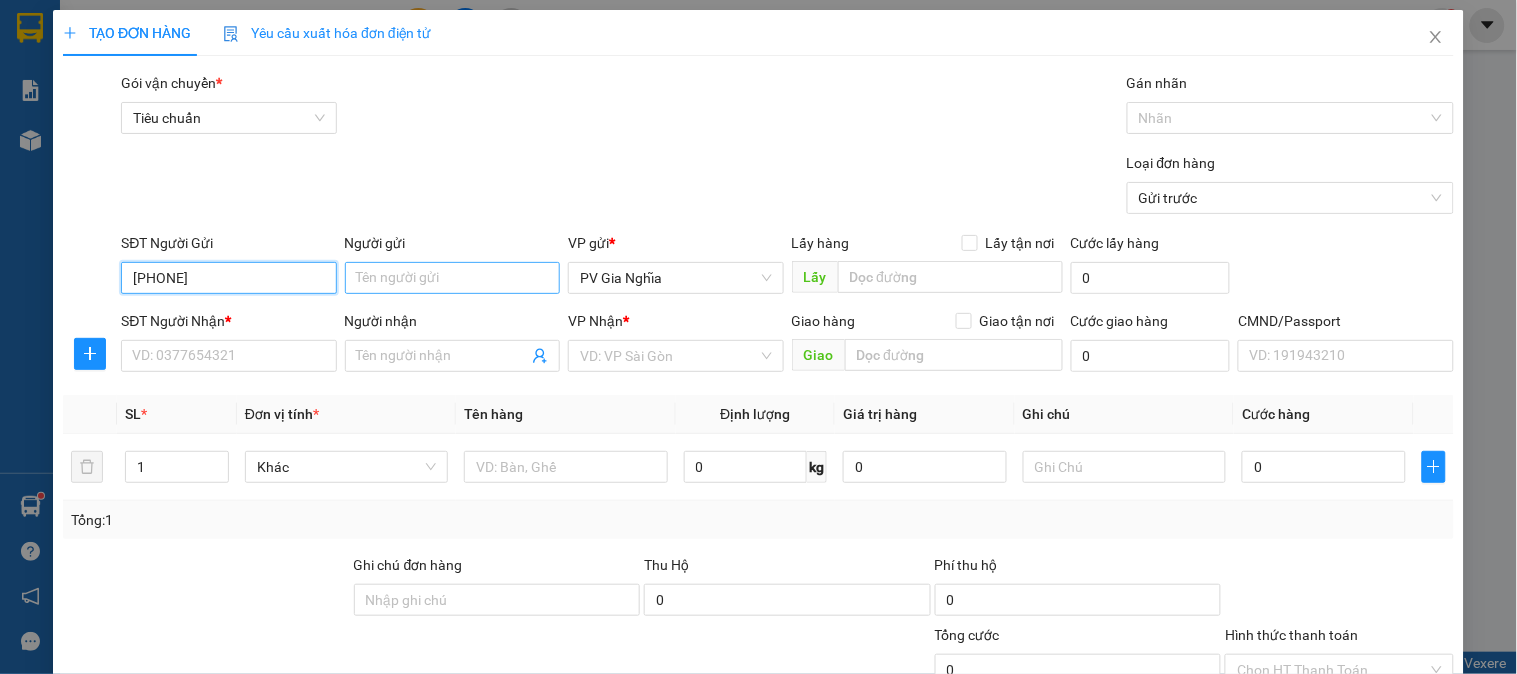 type on "0975979554" 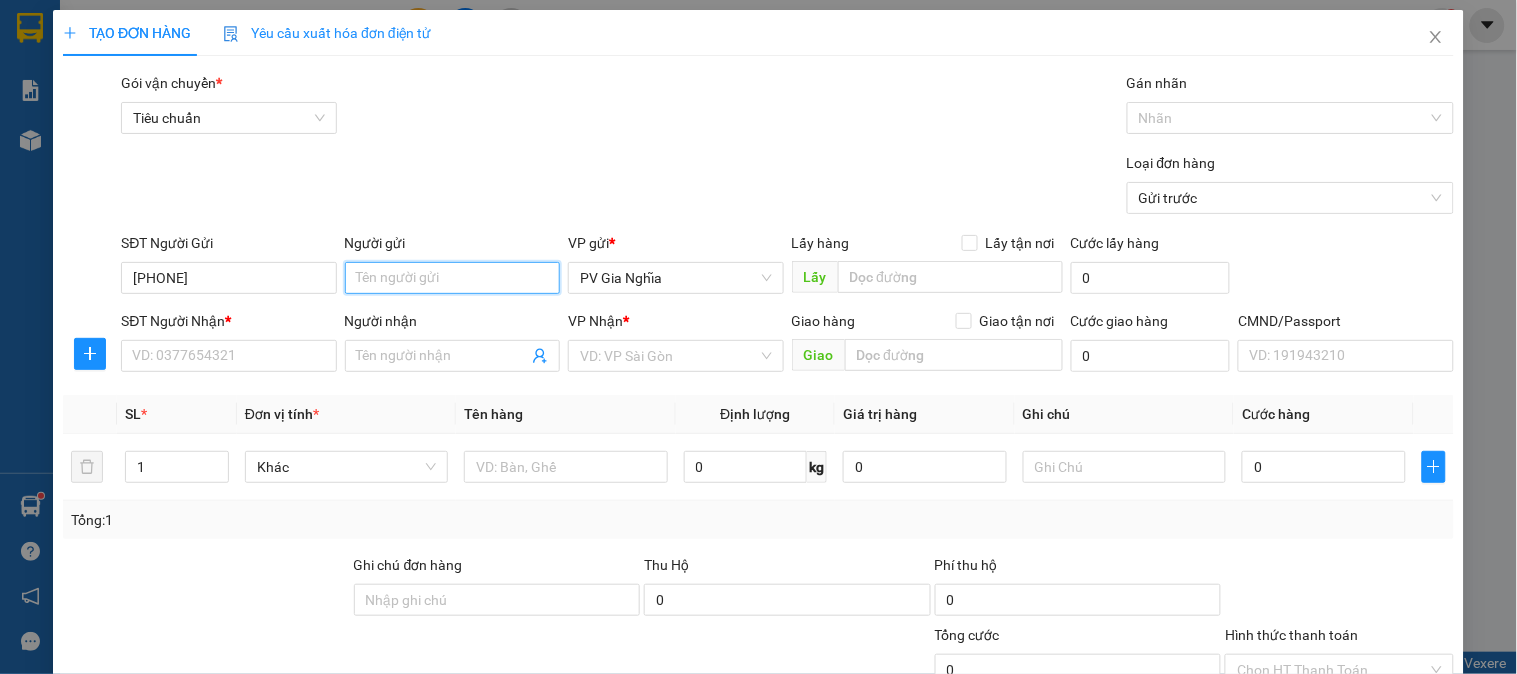 click on "Người gửi" at bounding box center [452, 278] 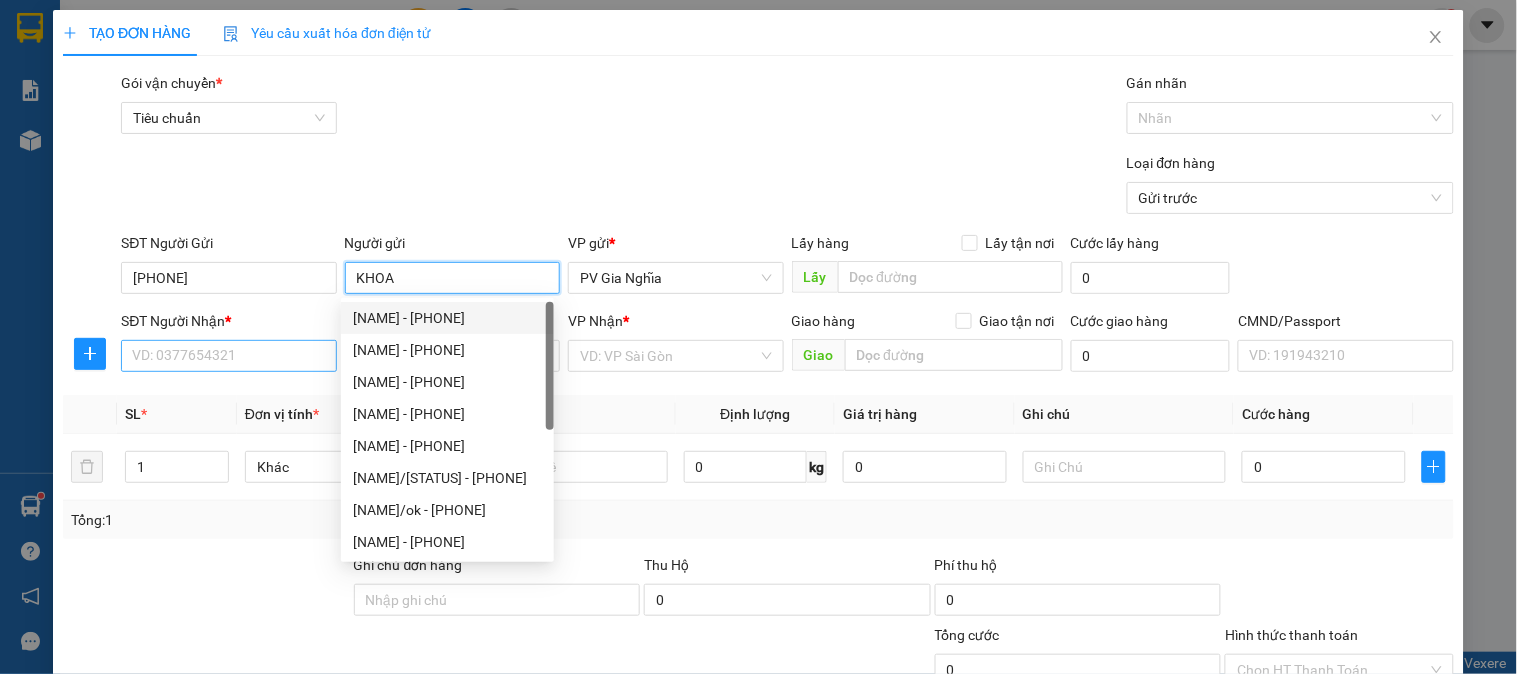 type on "KHOA" 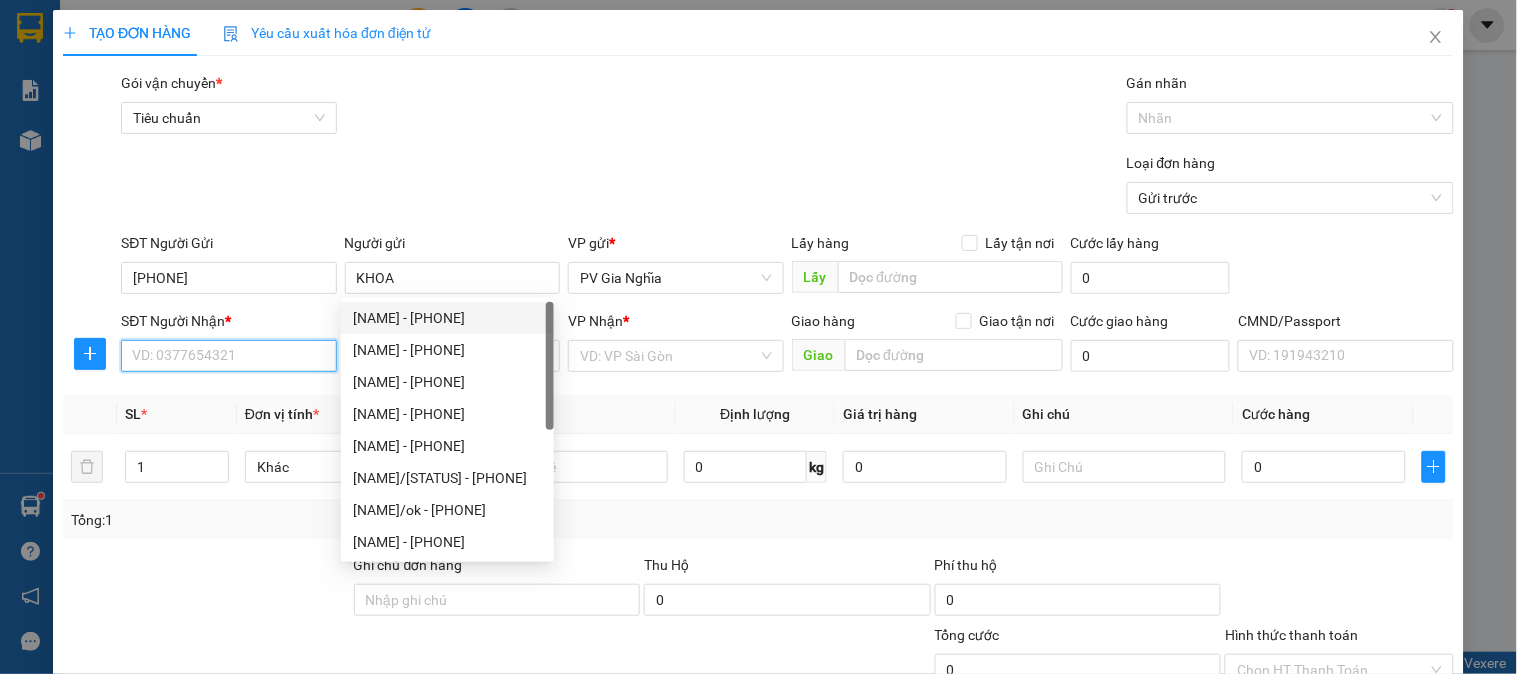 click on "SĐT Người Nhận  *" at bounding box center (228, 356) 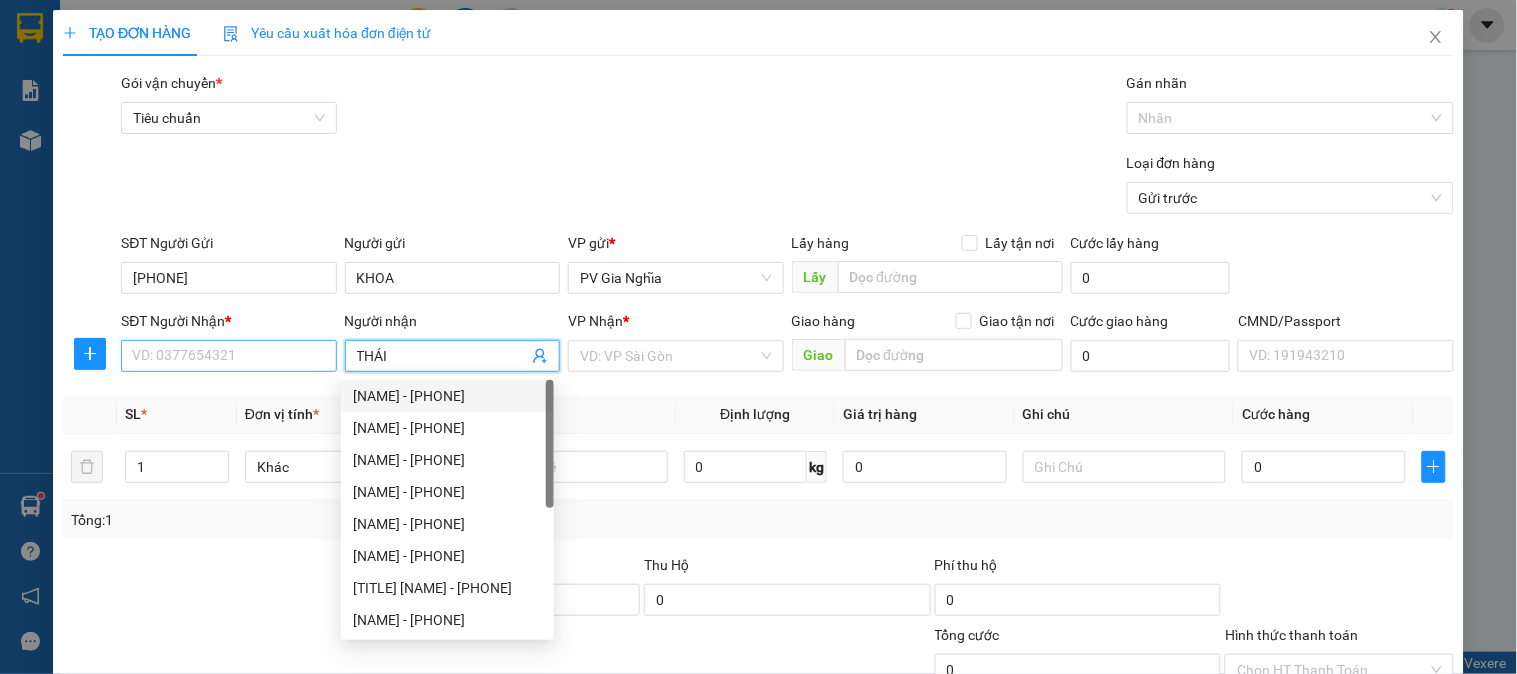 type on "THÁI" 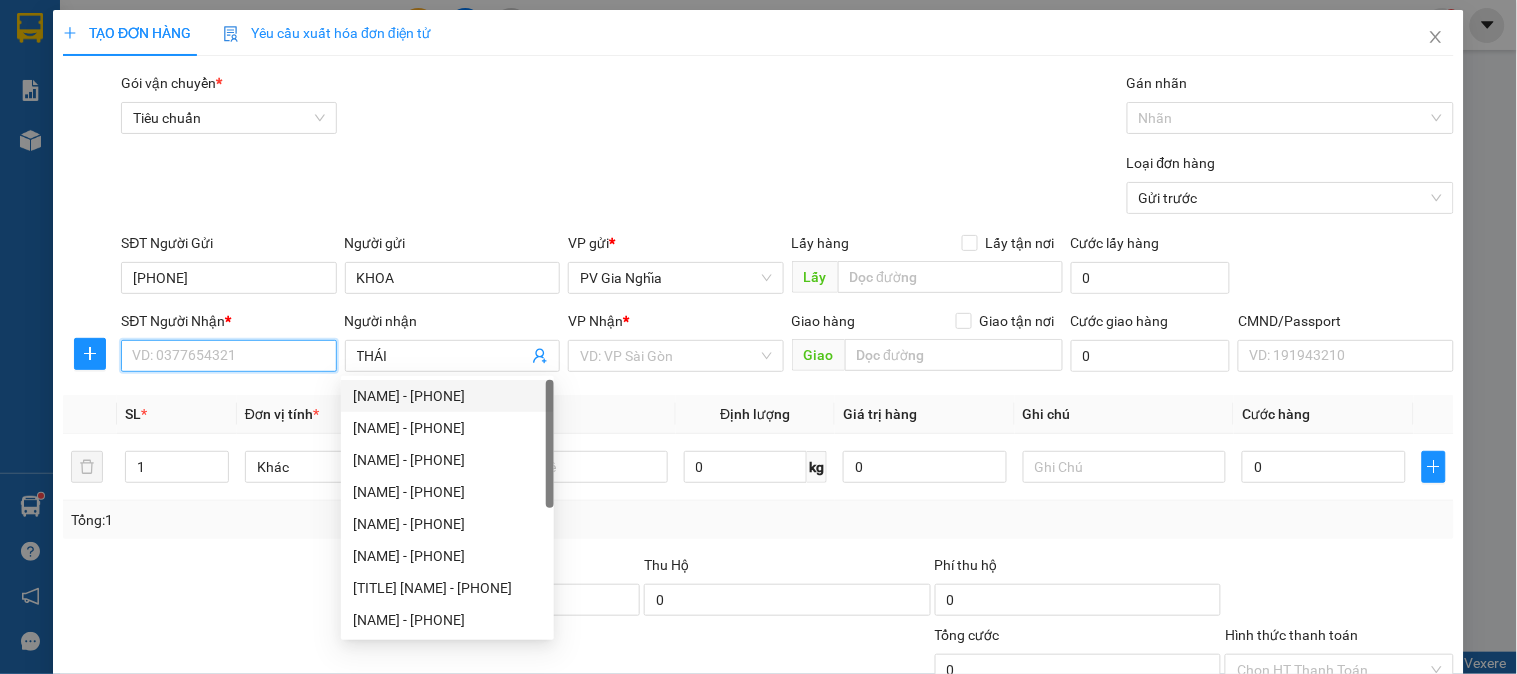 click on "SĐT Người Nhận  *" at bounding box center (228, 356) 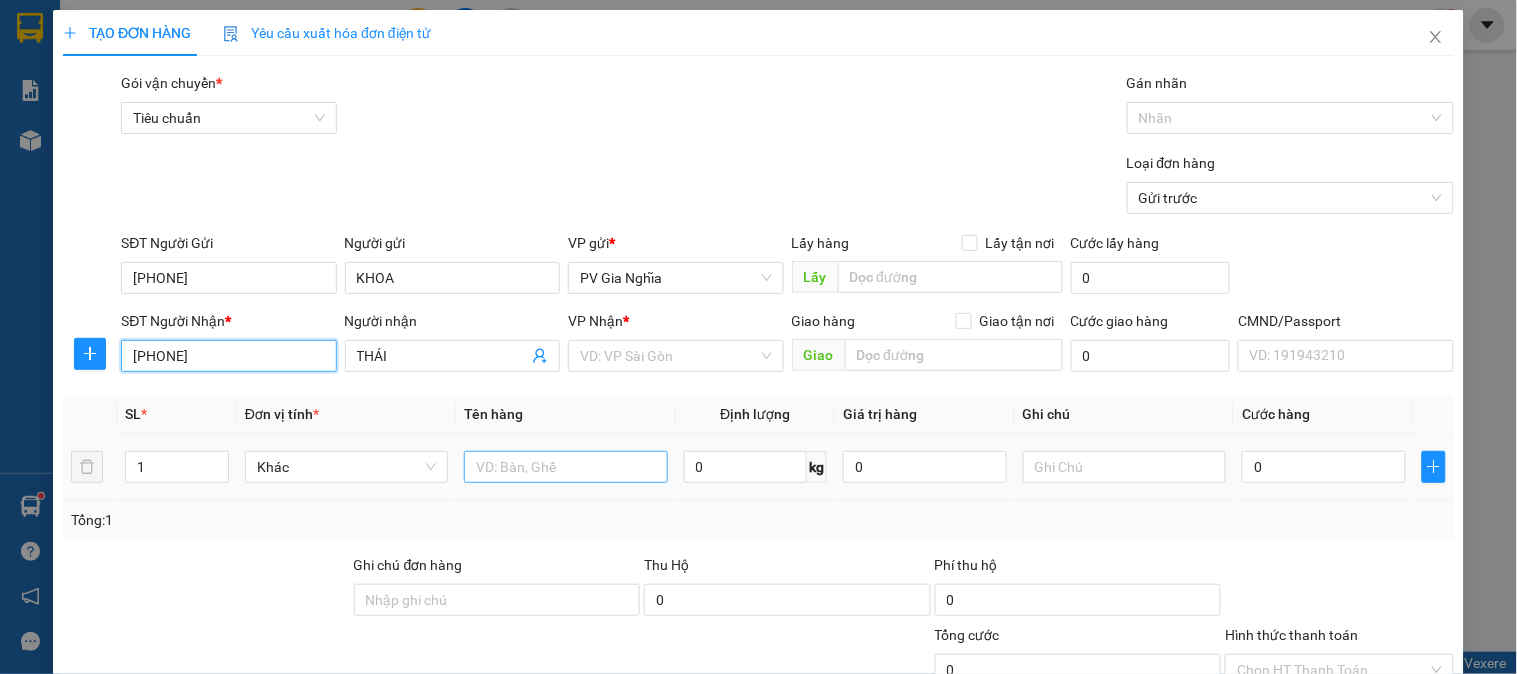 type on "[PHONE]" 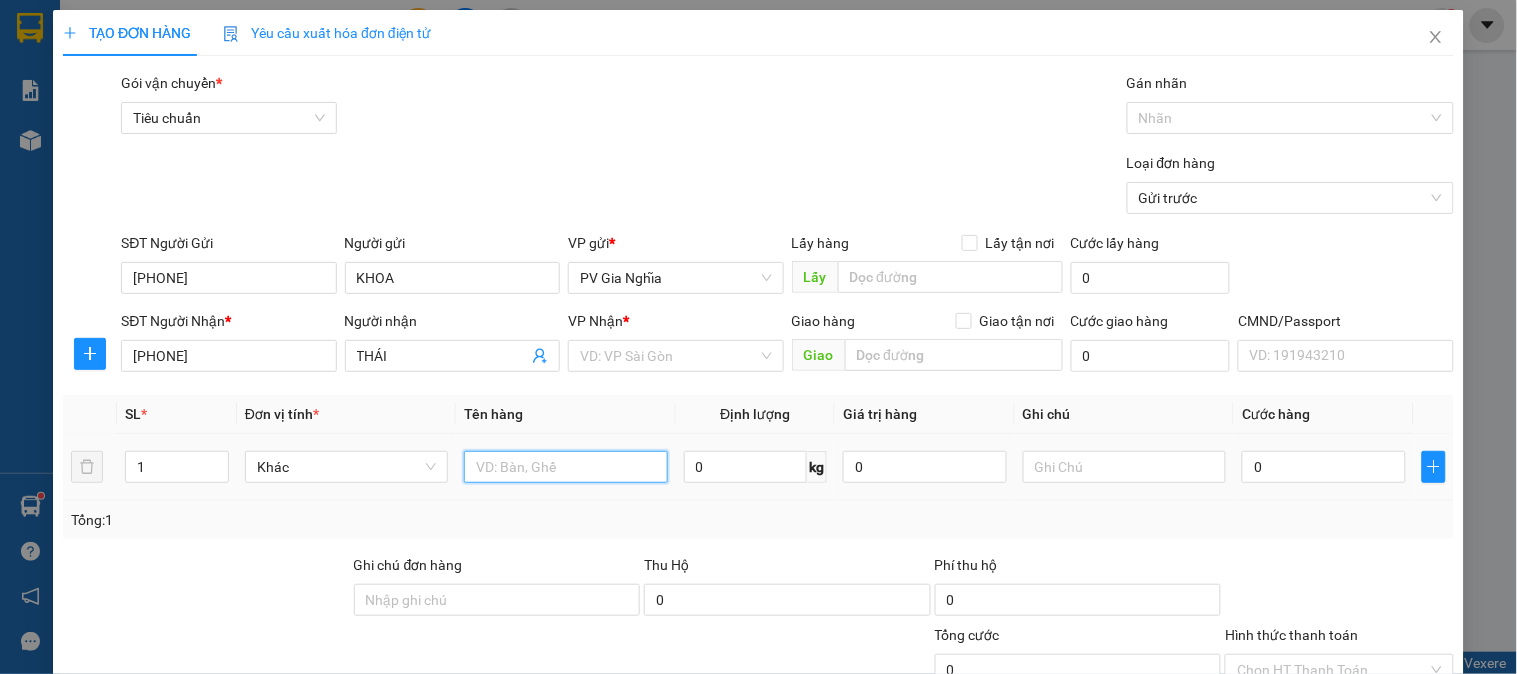 click at bounding box center [565, 467] 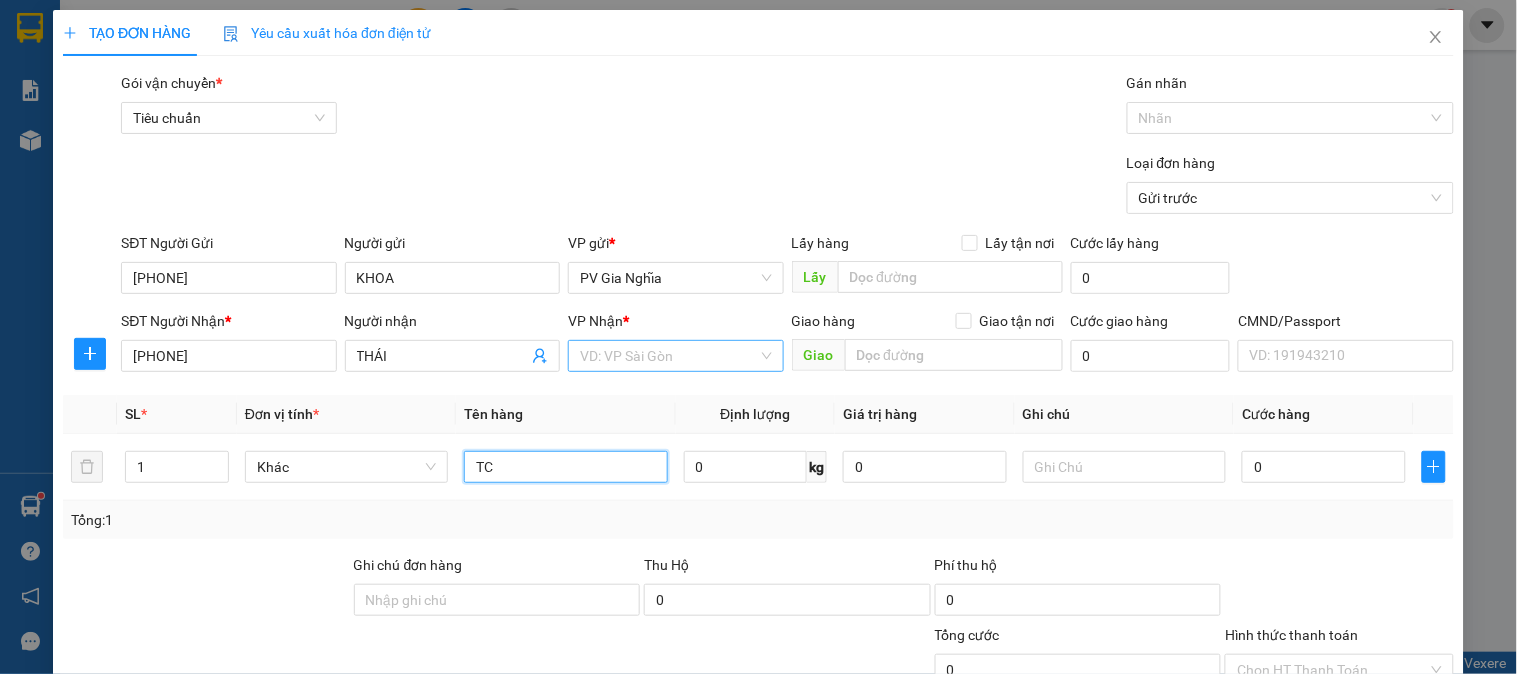 type on "TC" 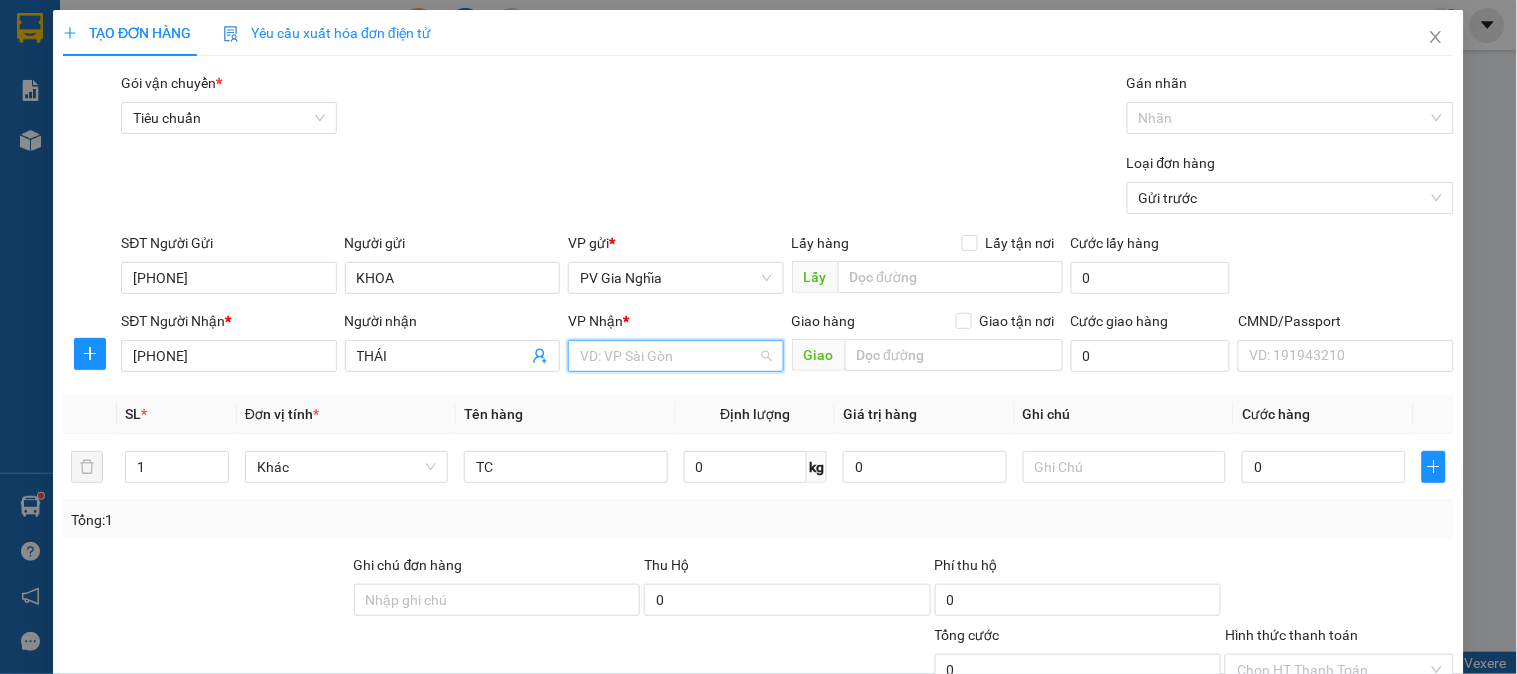 click at bounding box center [668, 356] 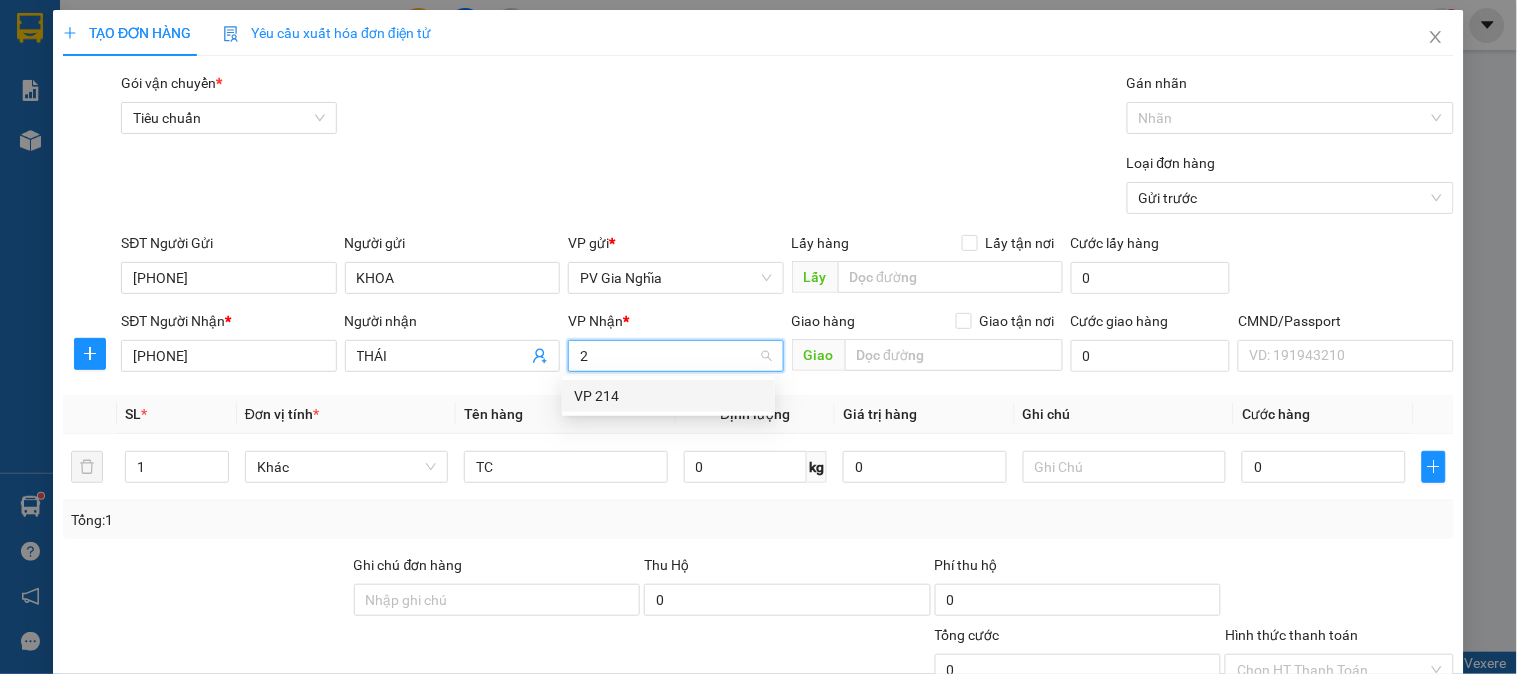 type on "21" 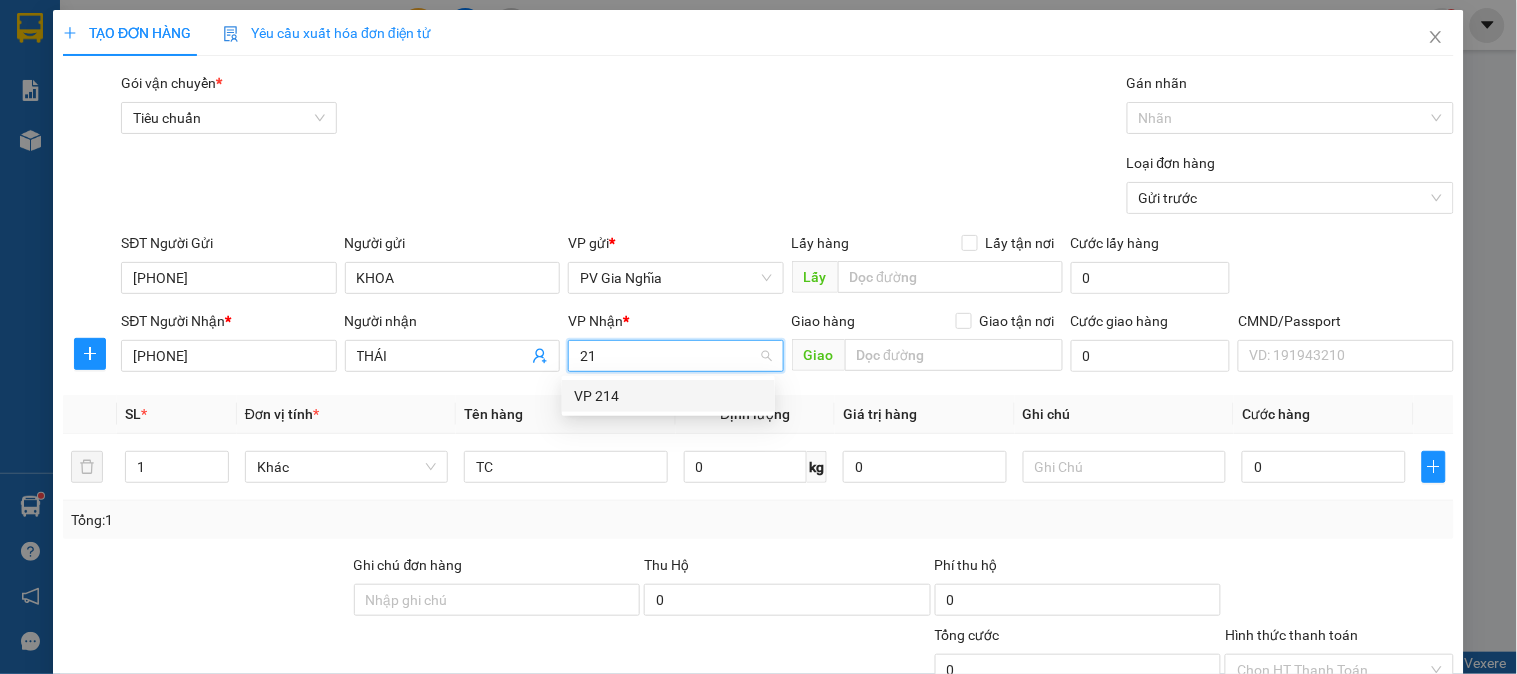 click on "VP 214" at bounding box center [668, 396] 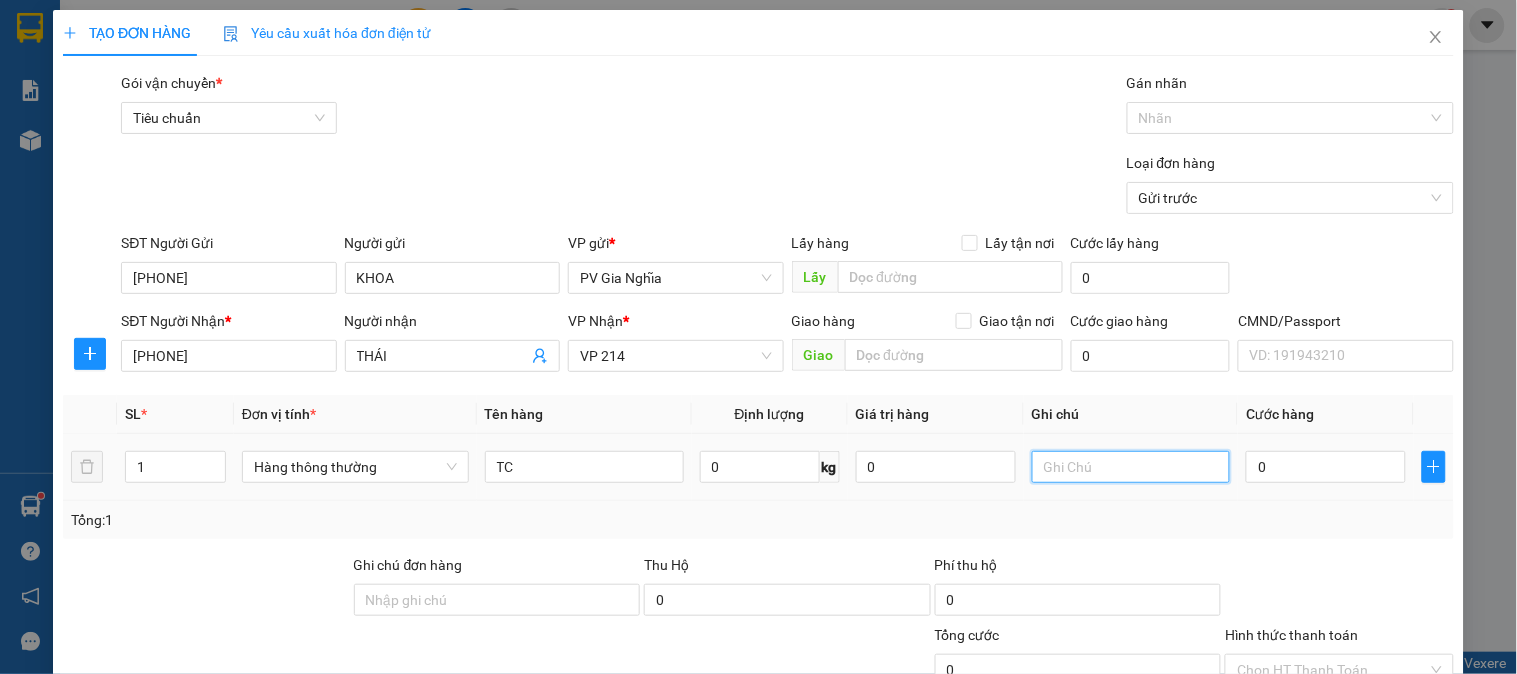 click at bounding box center [1131, 467] 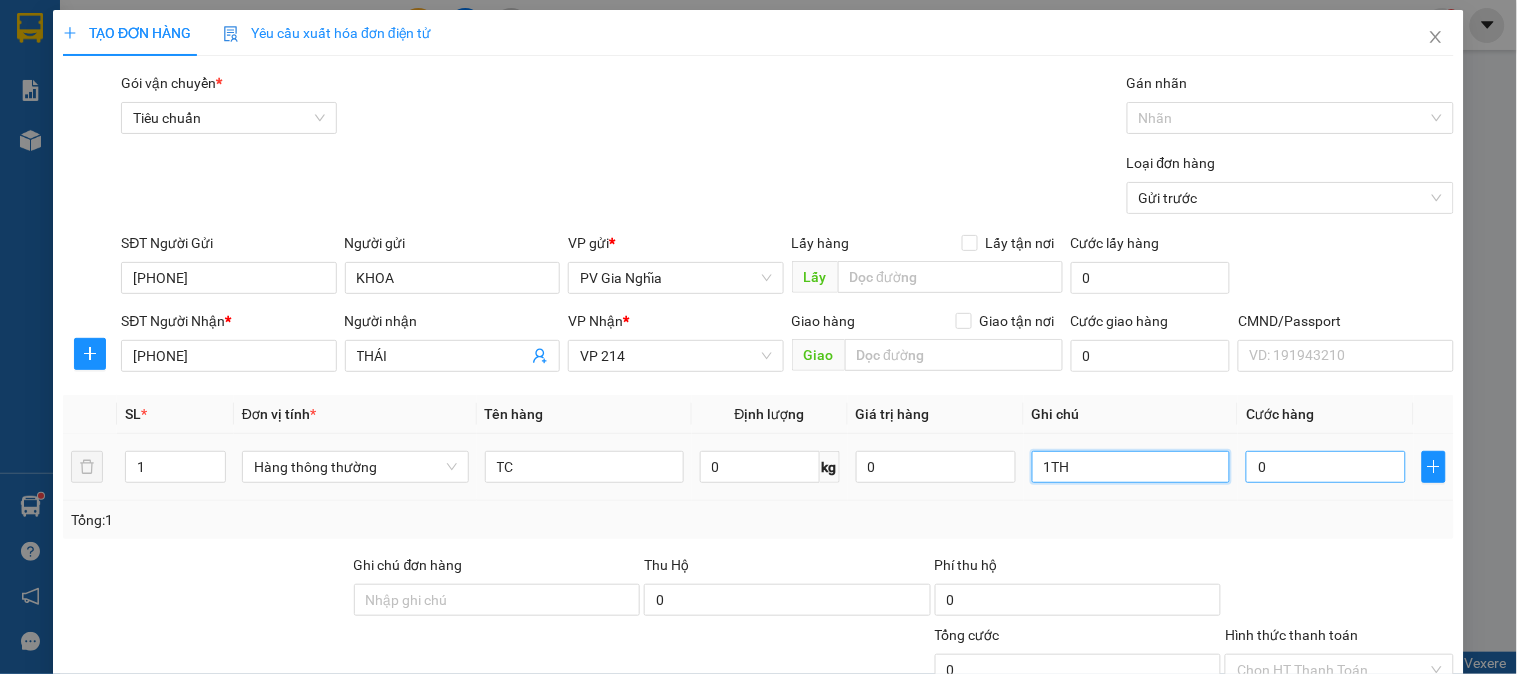 type on "1TH" 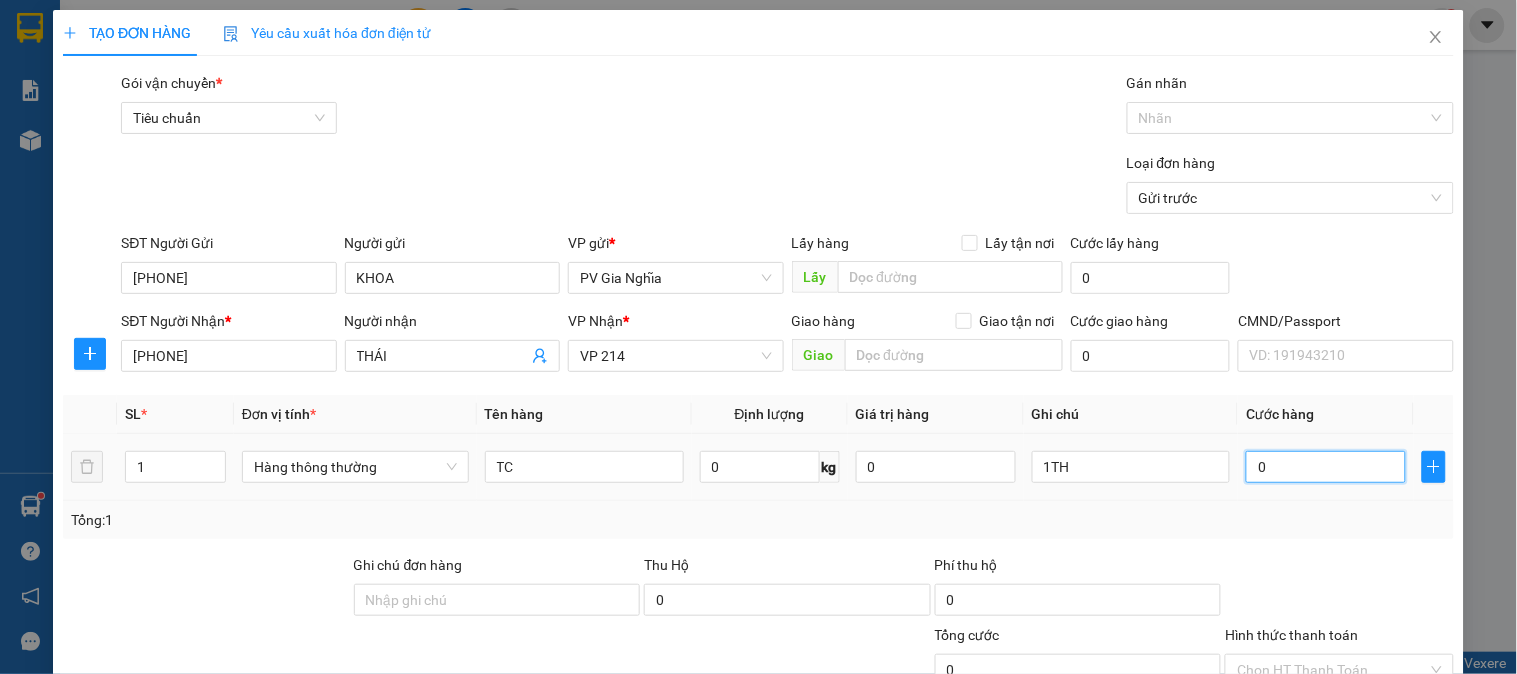 click on "0" at bounding box center [1326, 467] 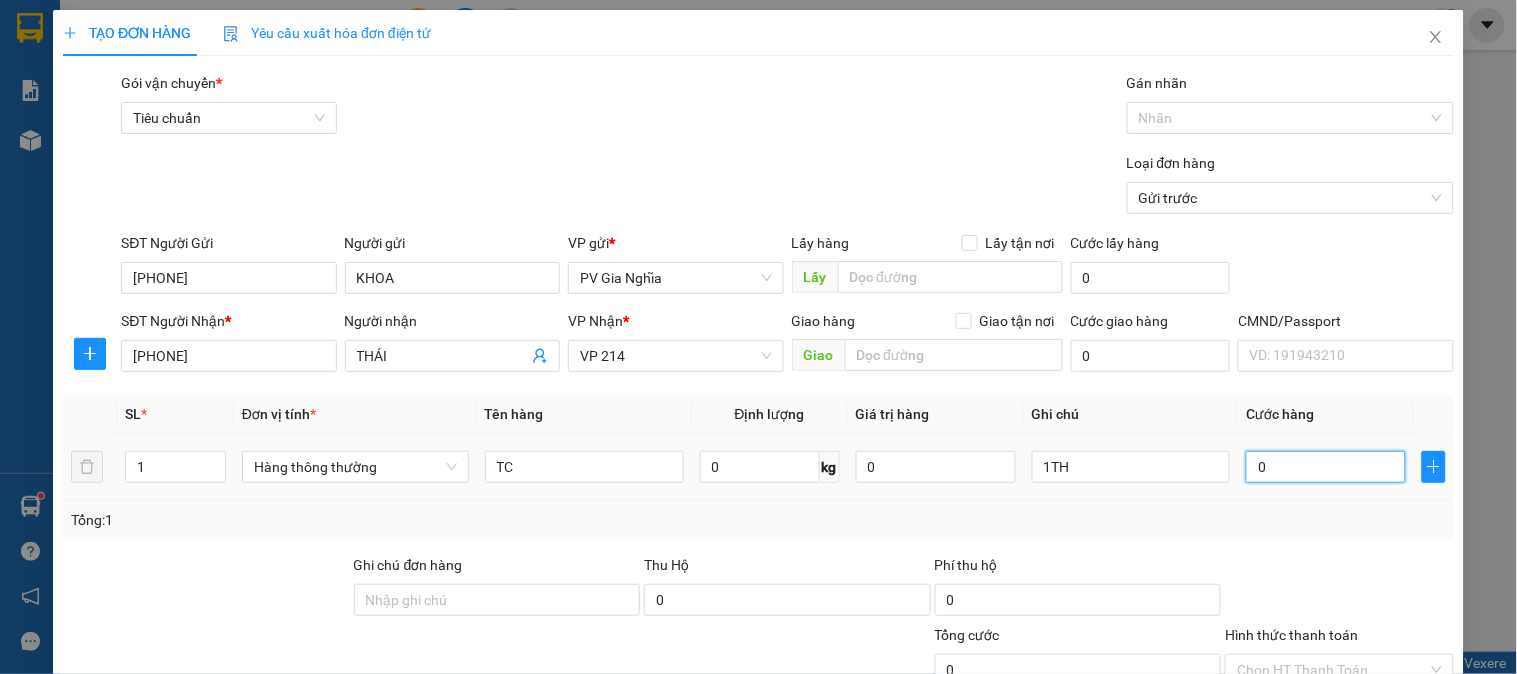 type on "7" 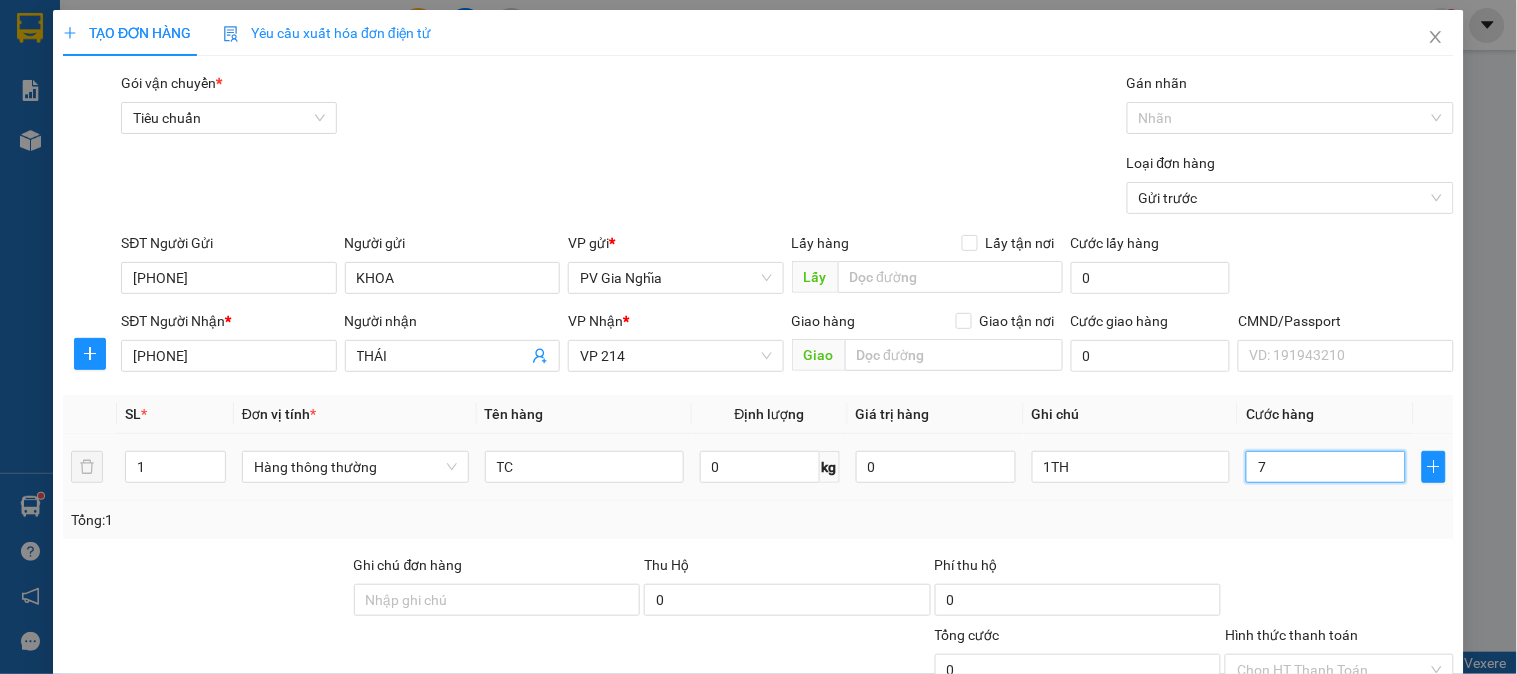type on "7" 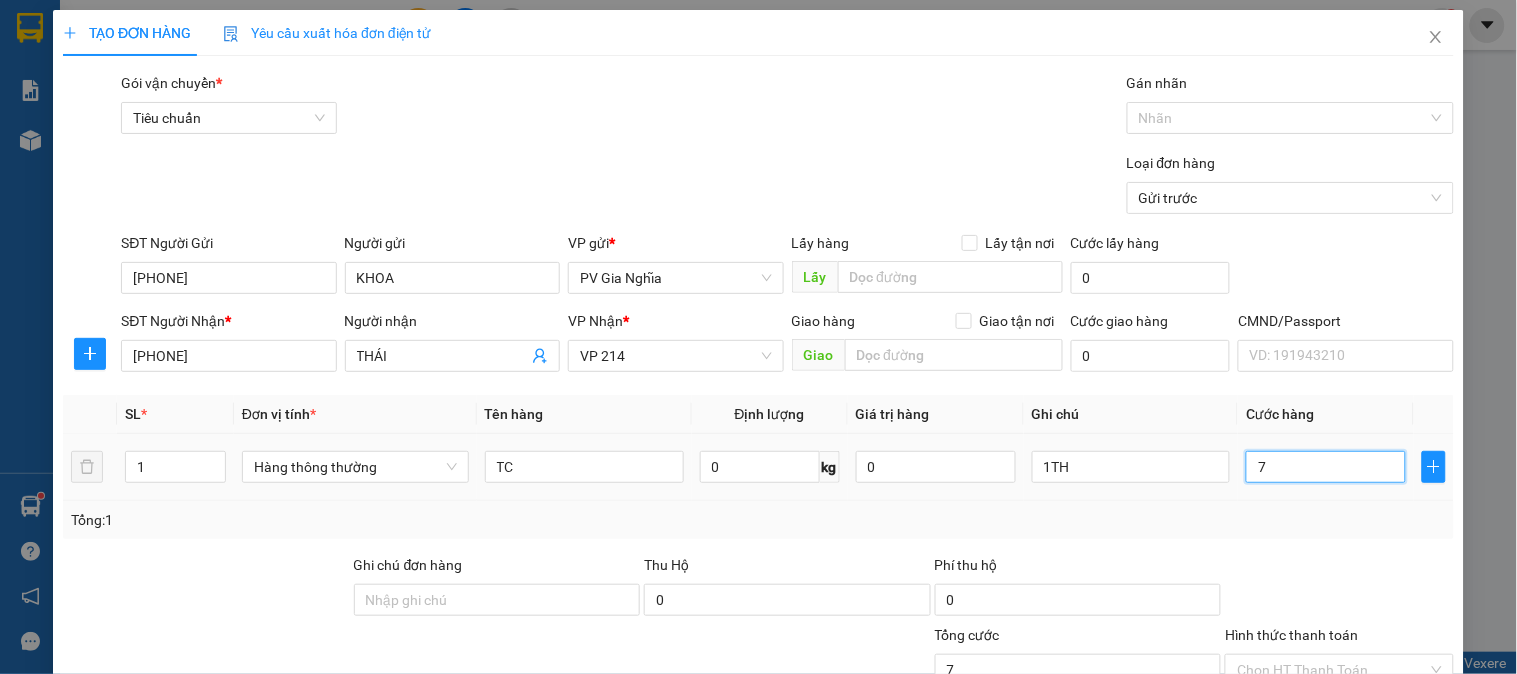type on "70" 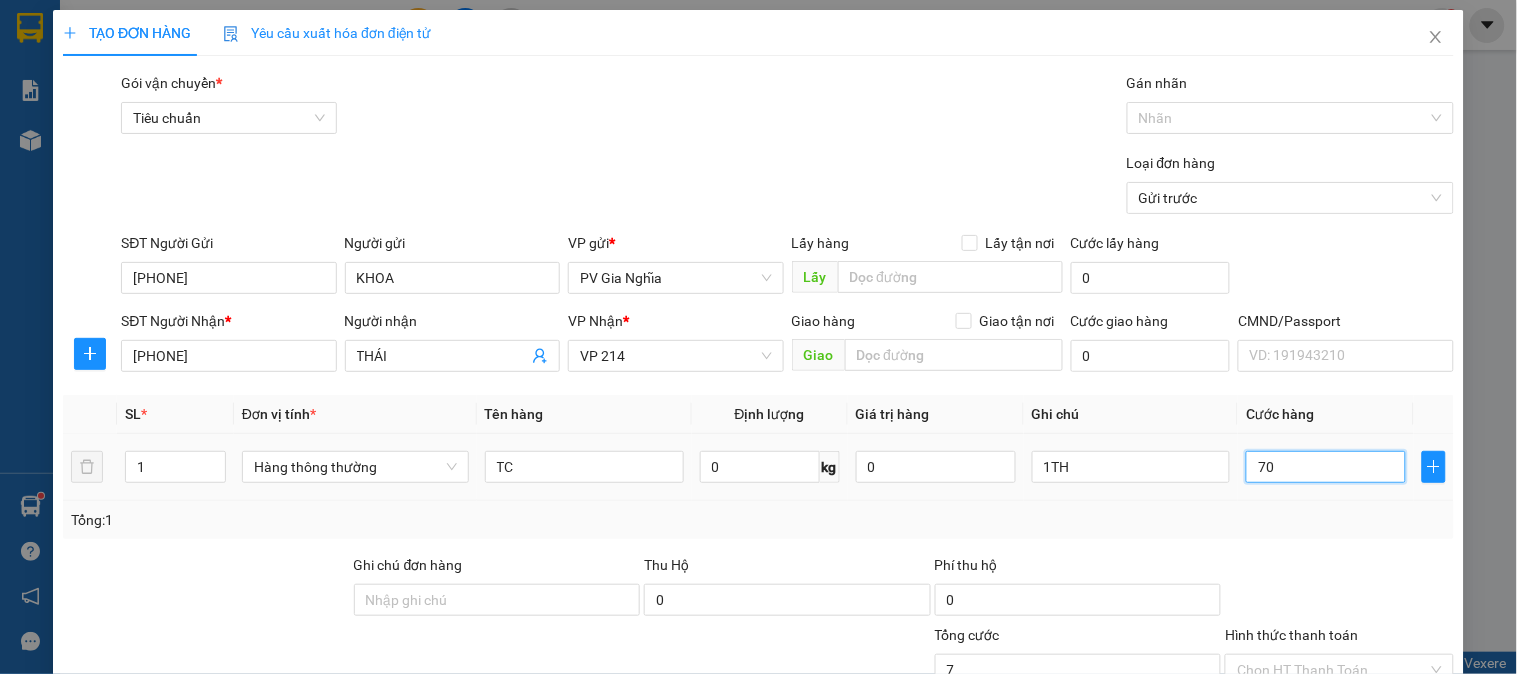 type on "70" 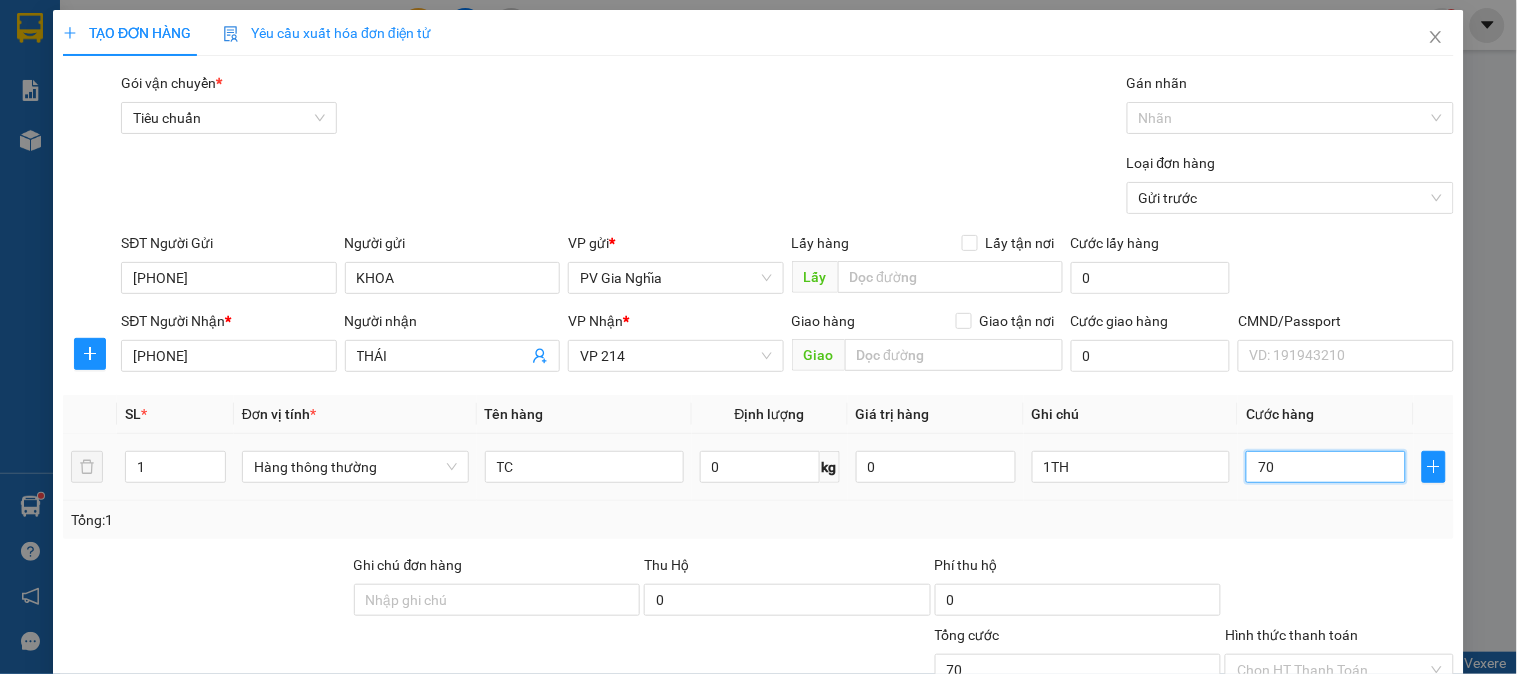 type on "700" 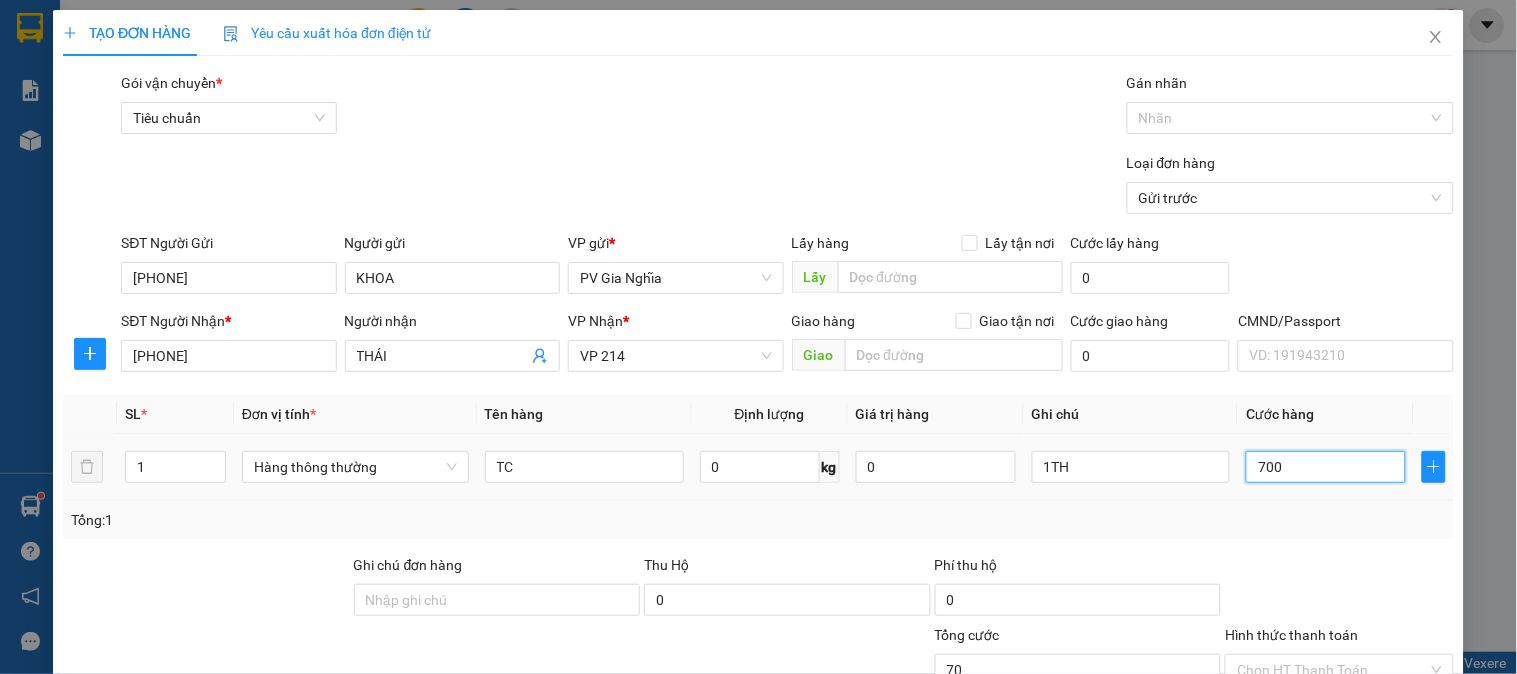type on "700" 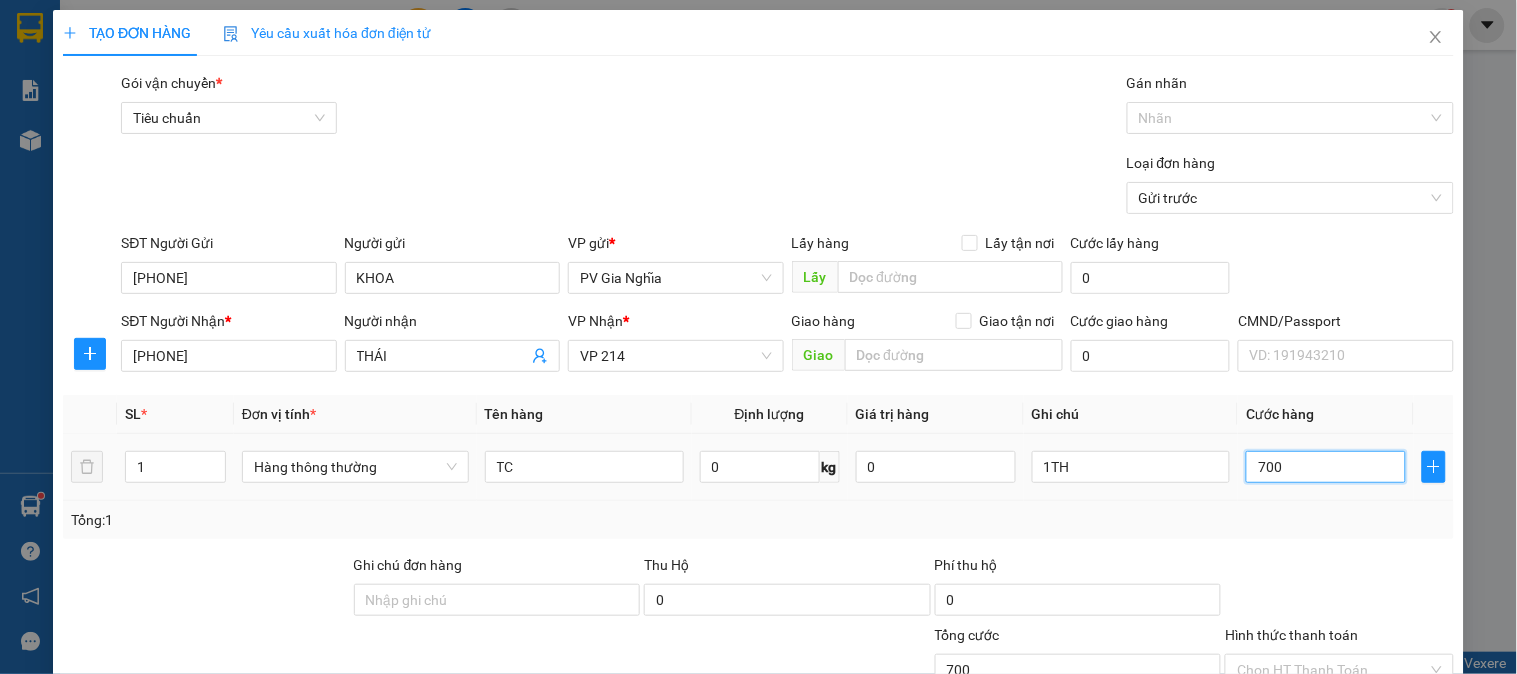 type on "7.000" 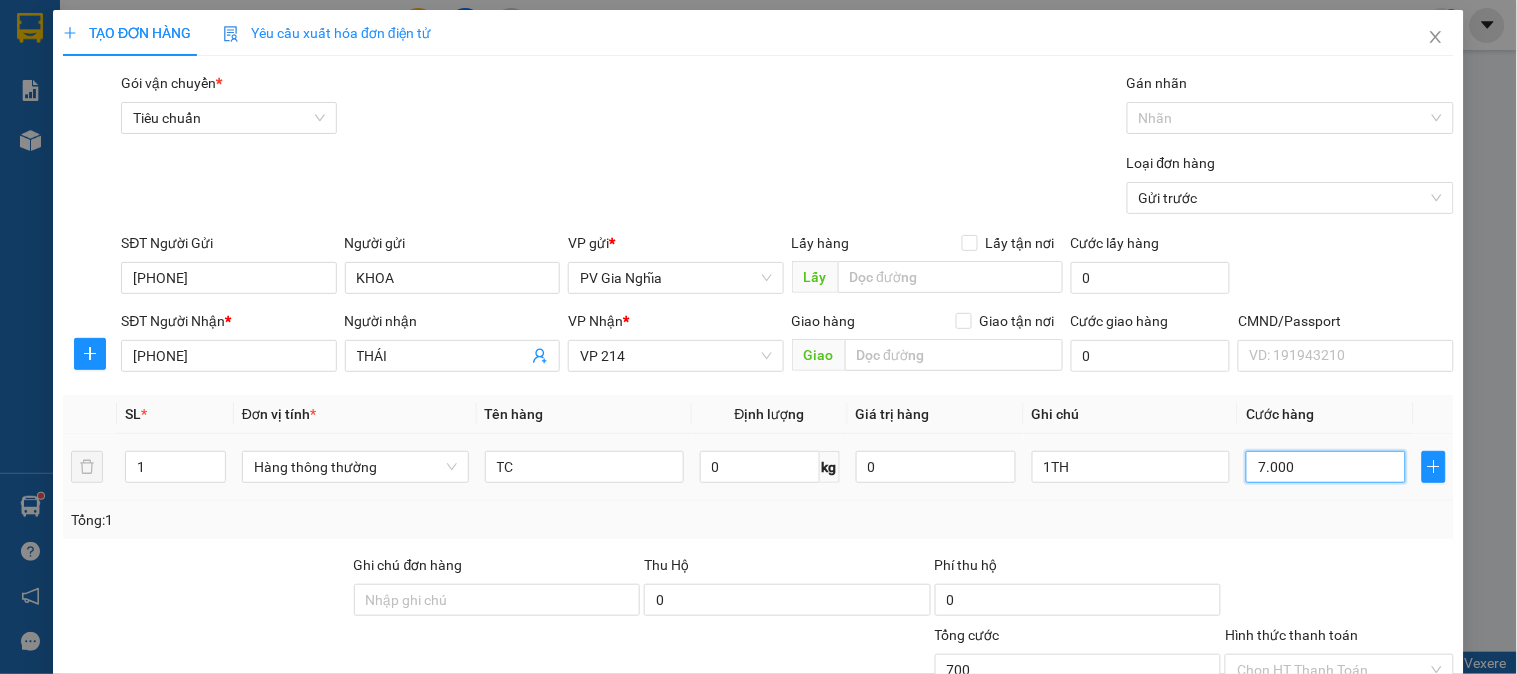 type on "7.000" 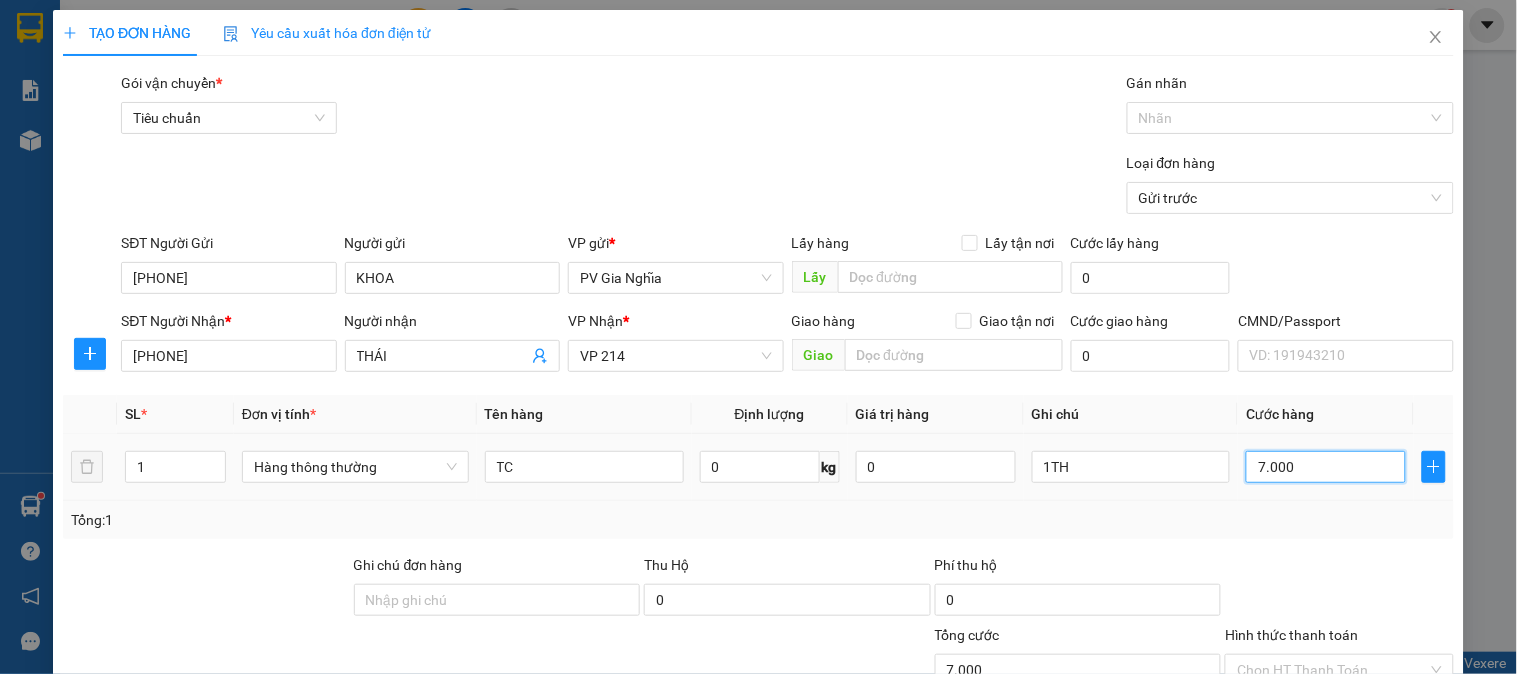 type on "70.000" 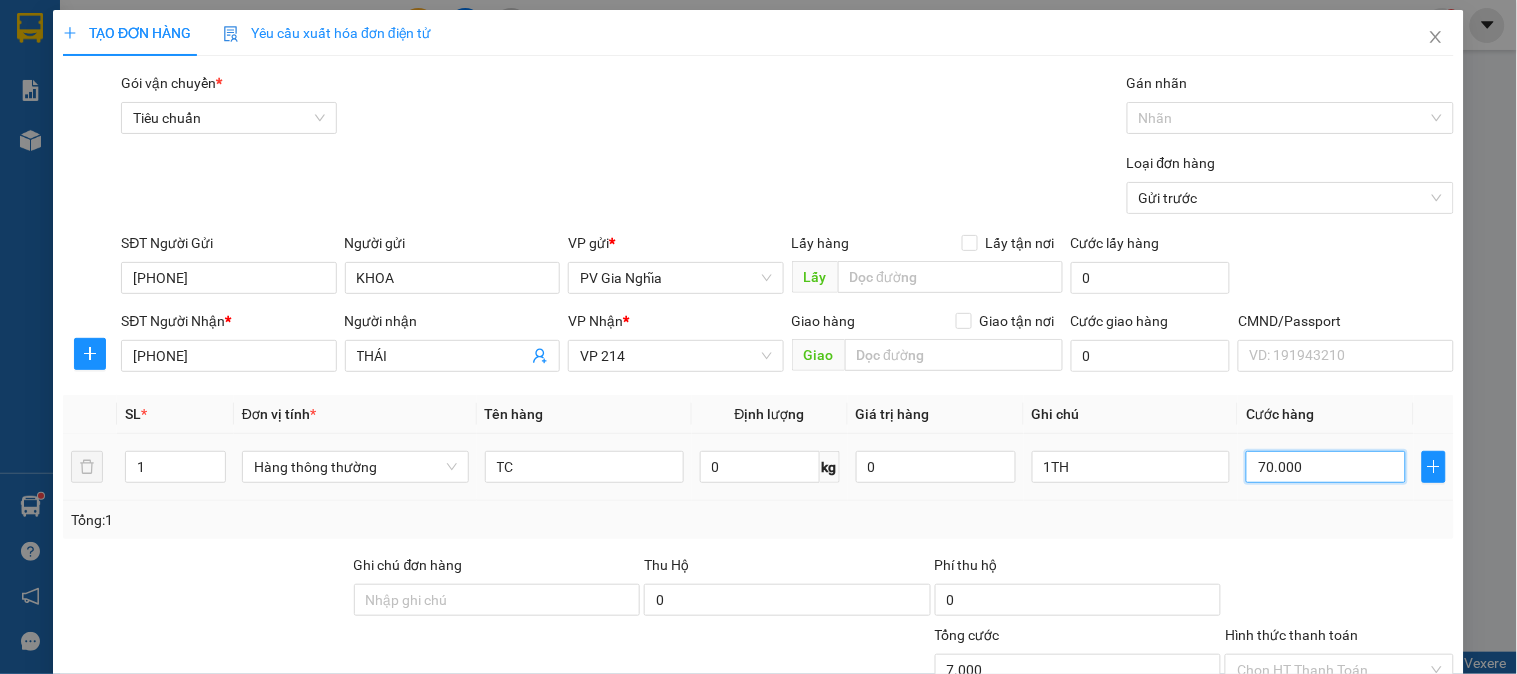 type on "70.000" 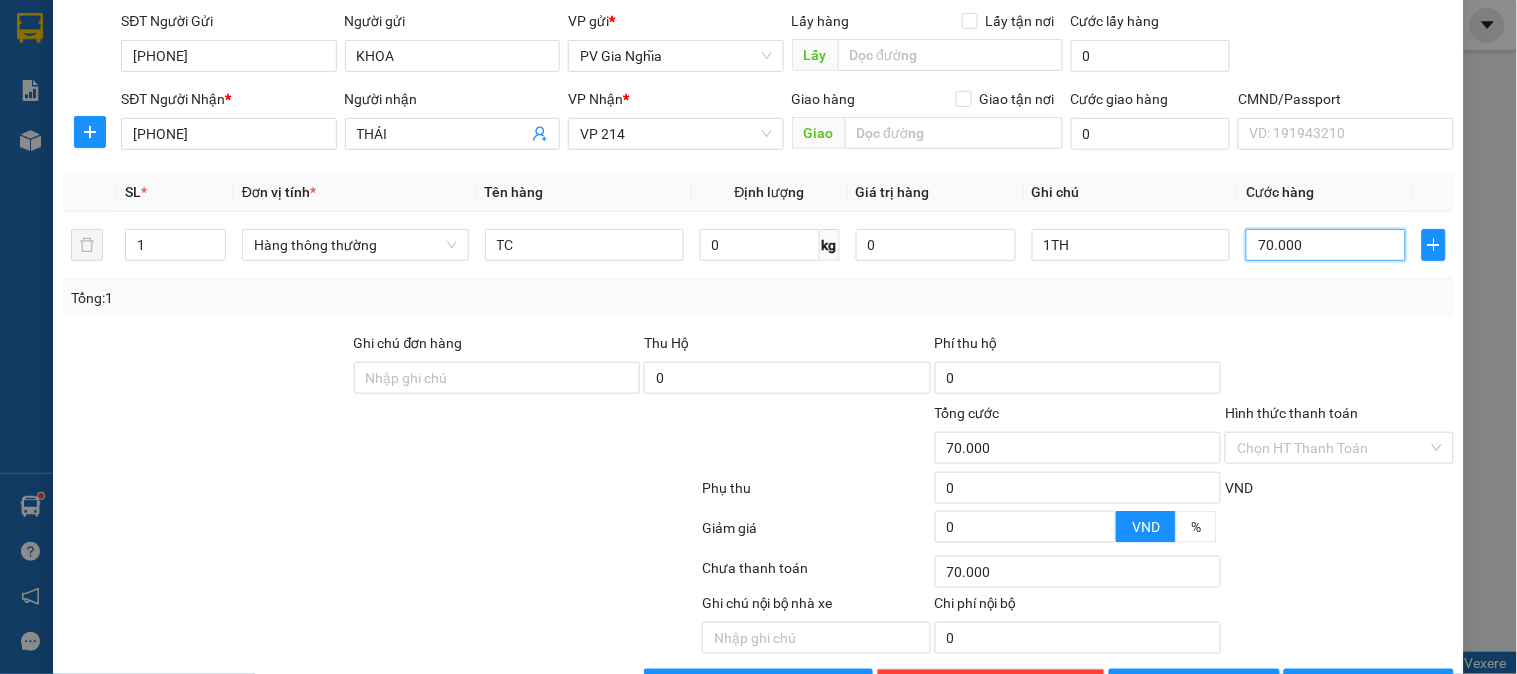 scroll, scrollTop: 287, scrollLeft: 0, axis: vertical 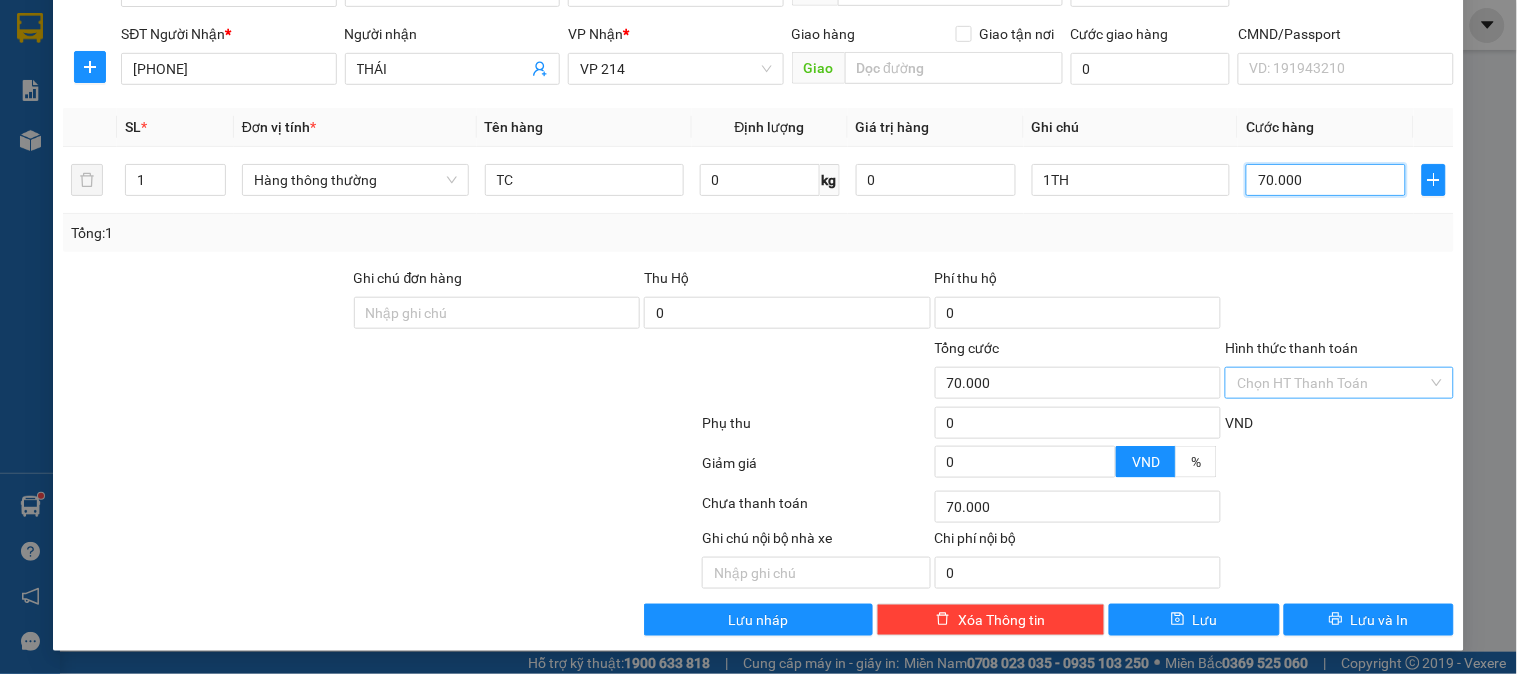 type on "70.000" 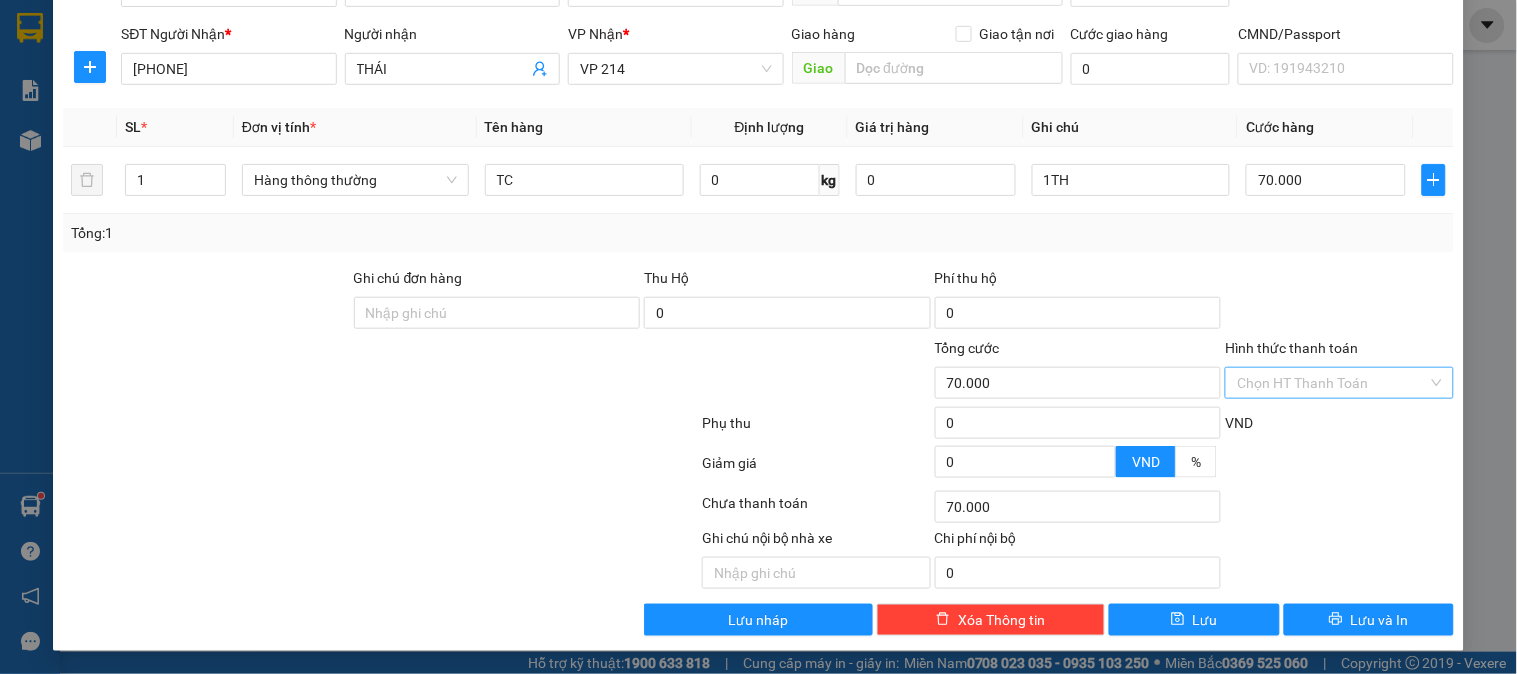click on "Hình thức thanh toán" at bounding box center [1332, 383] 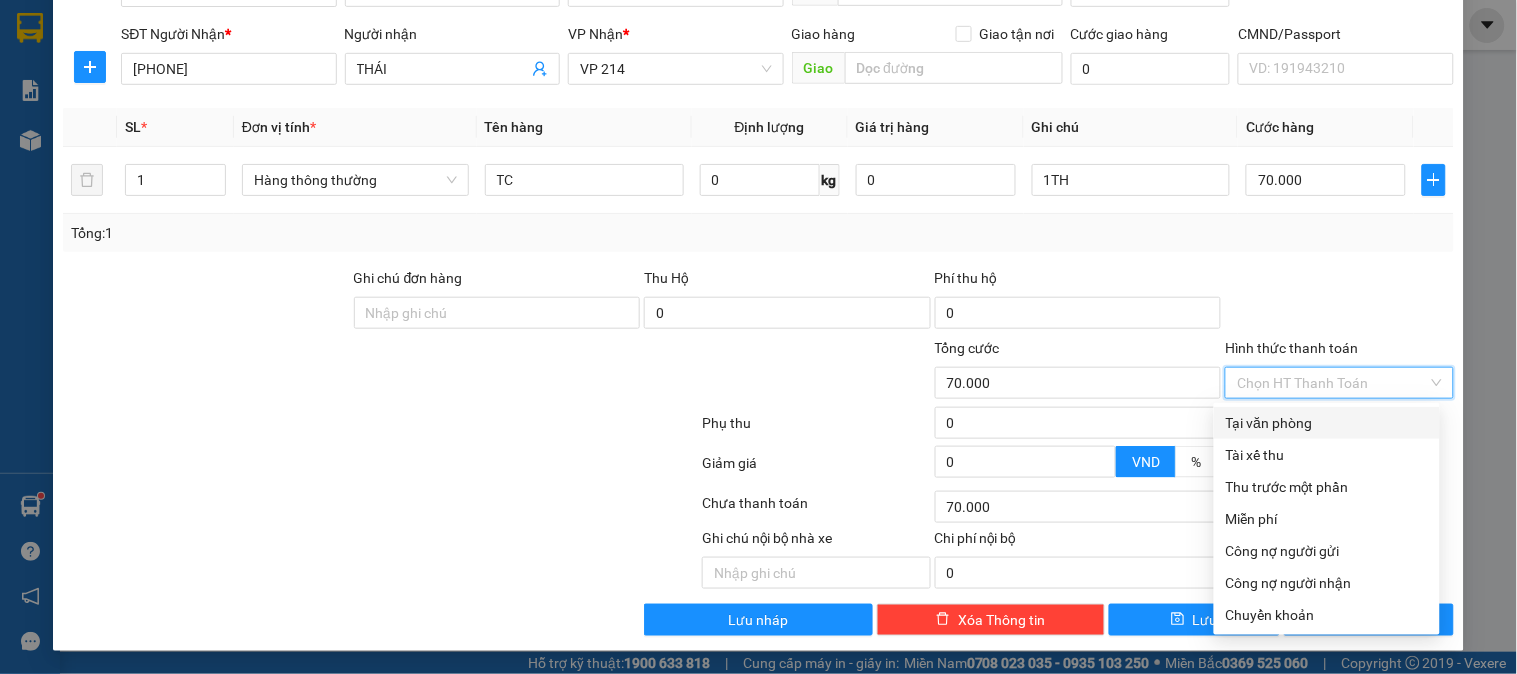 click on "Tại văn phòng" at bounding box center (1327, 423) 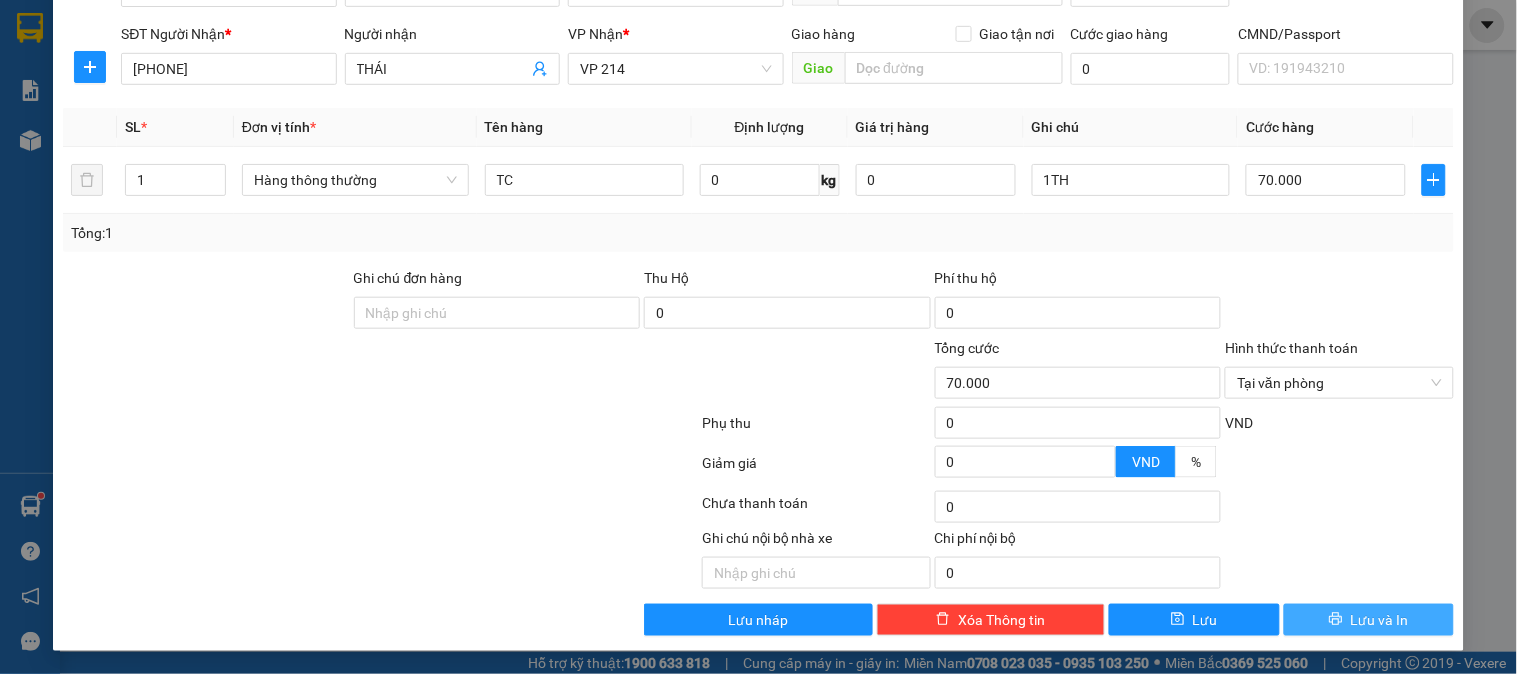 click on "Lưu và In" at bounding box center (1369, 620) 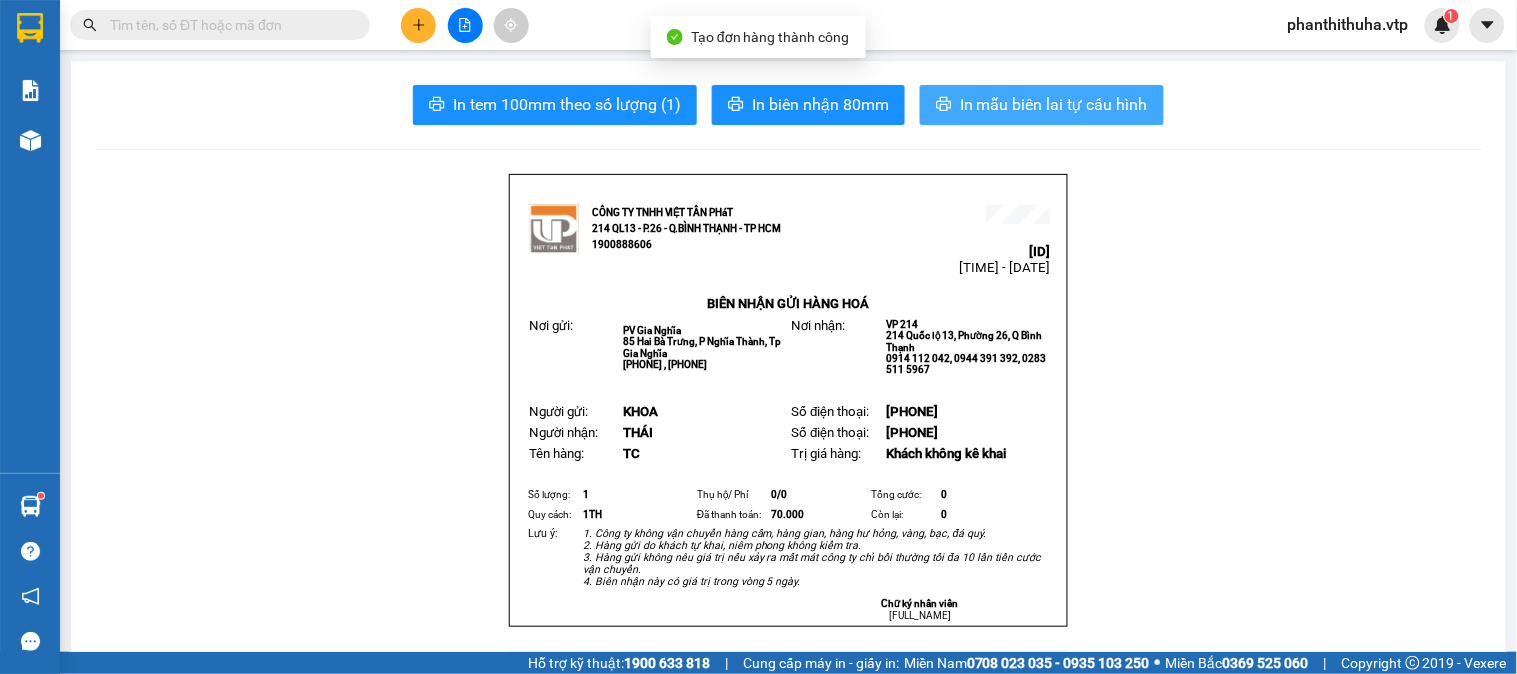 click on "In mẫu biên lai tự cấu hình" at bounding box center (1042, 105) 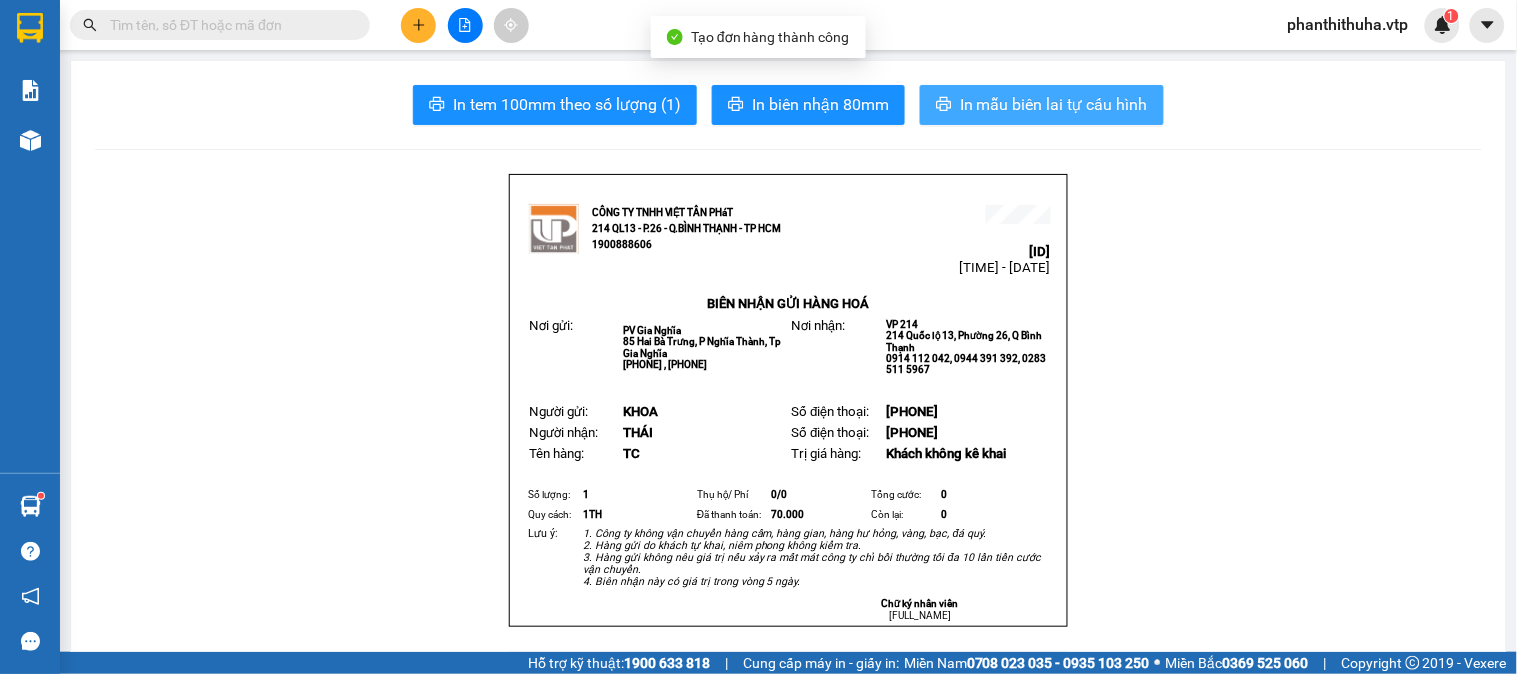 scroll, scrollTop: 0, scrollLeft: 0, axis: both 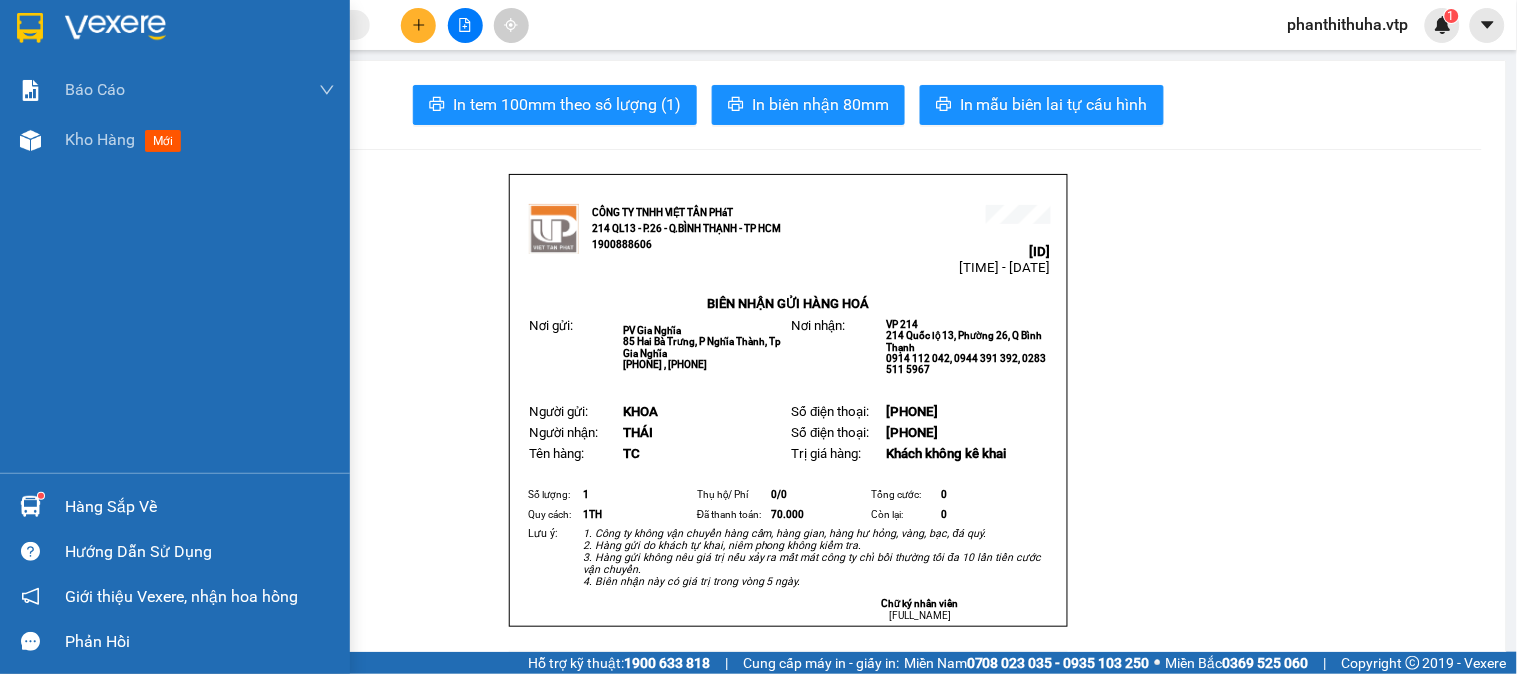 drag, startPoint x: 107, startPoint y: 22, endPoint x: 176, endPoint y: 5, distance: 71.063354 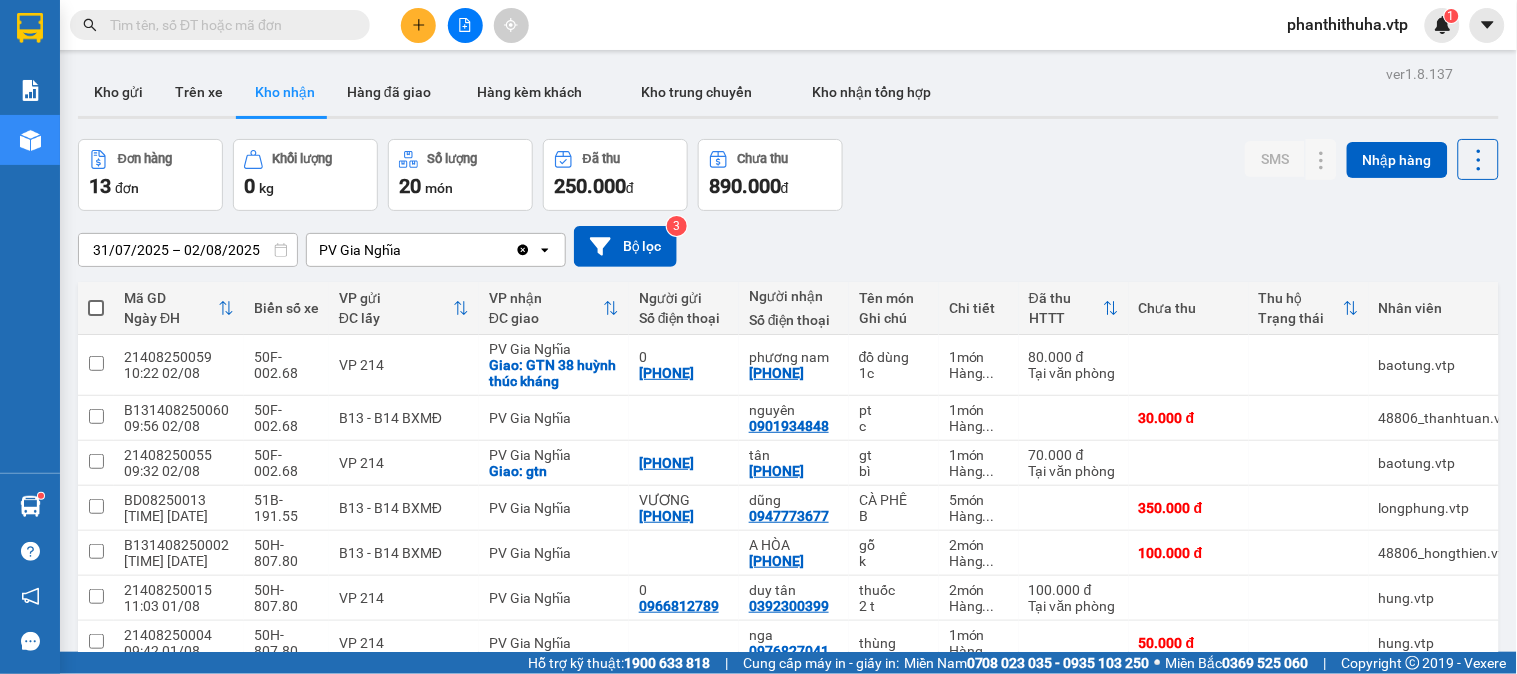 click at bounding box center (418, 25) 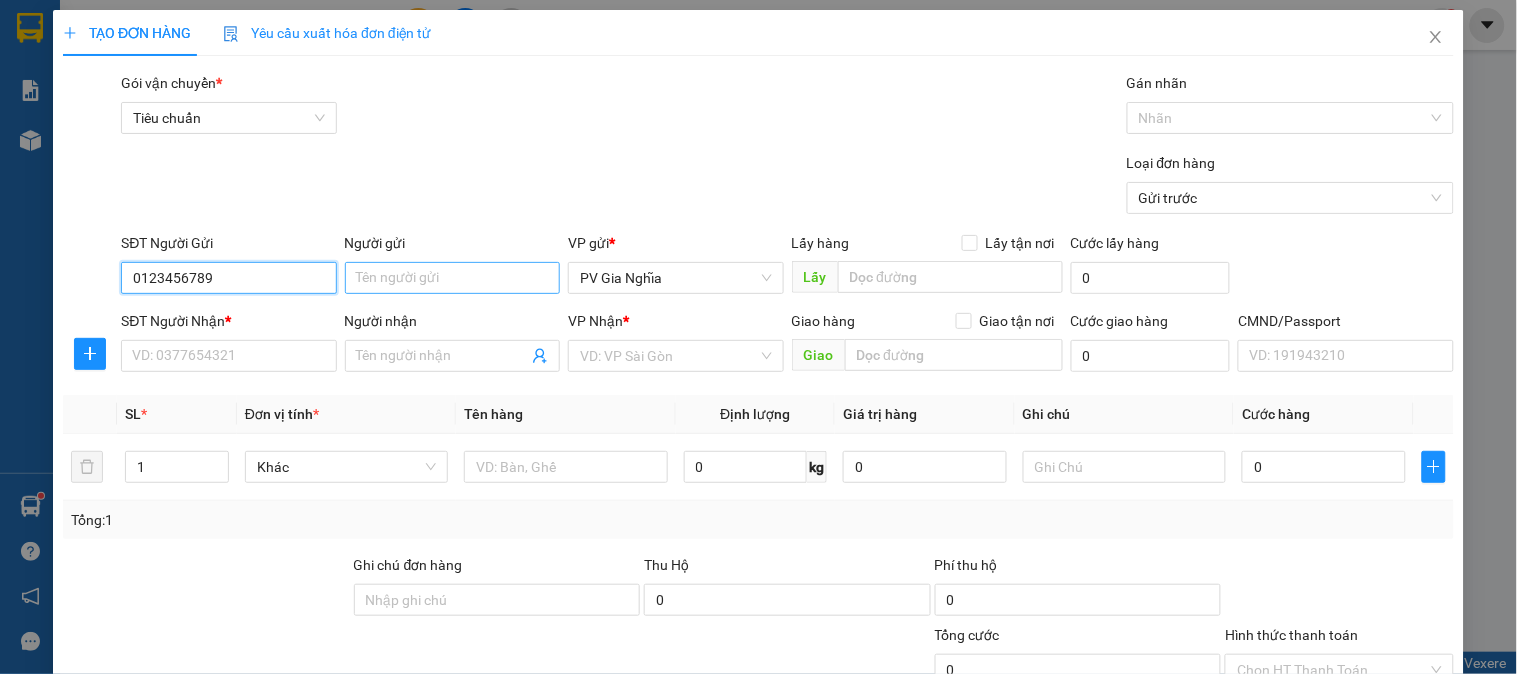 type on "0123456789" 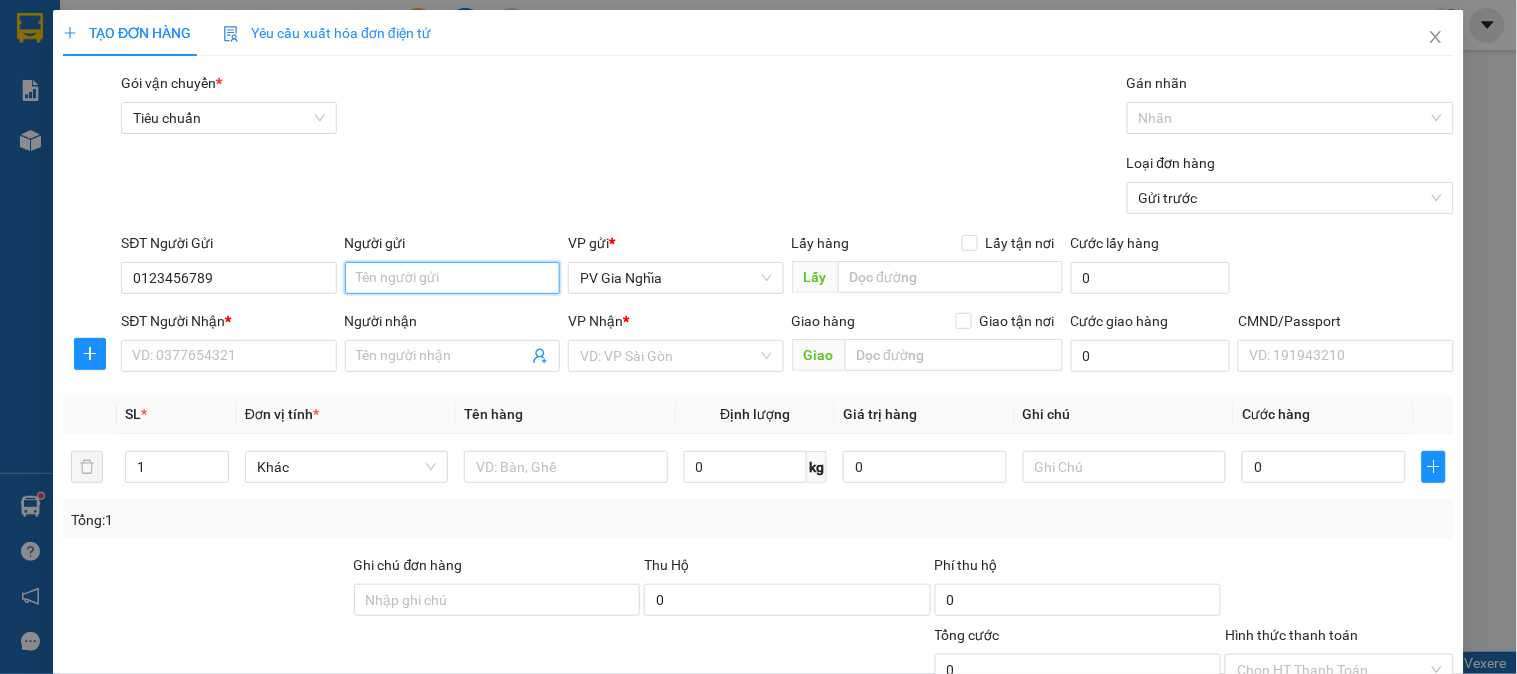 click on "Người gửi" at bounding box center (452, 278) 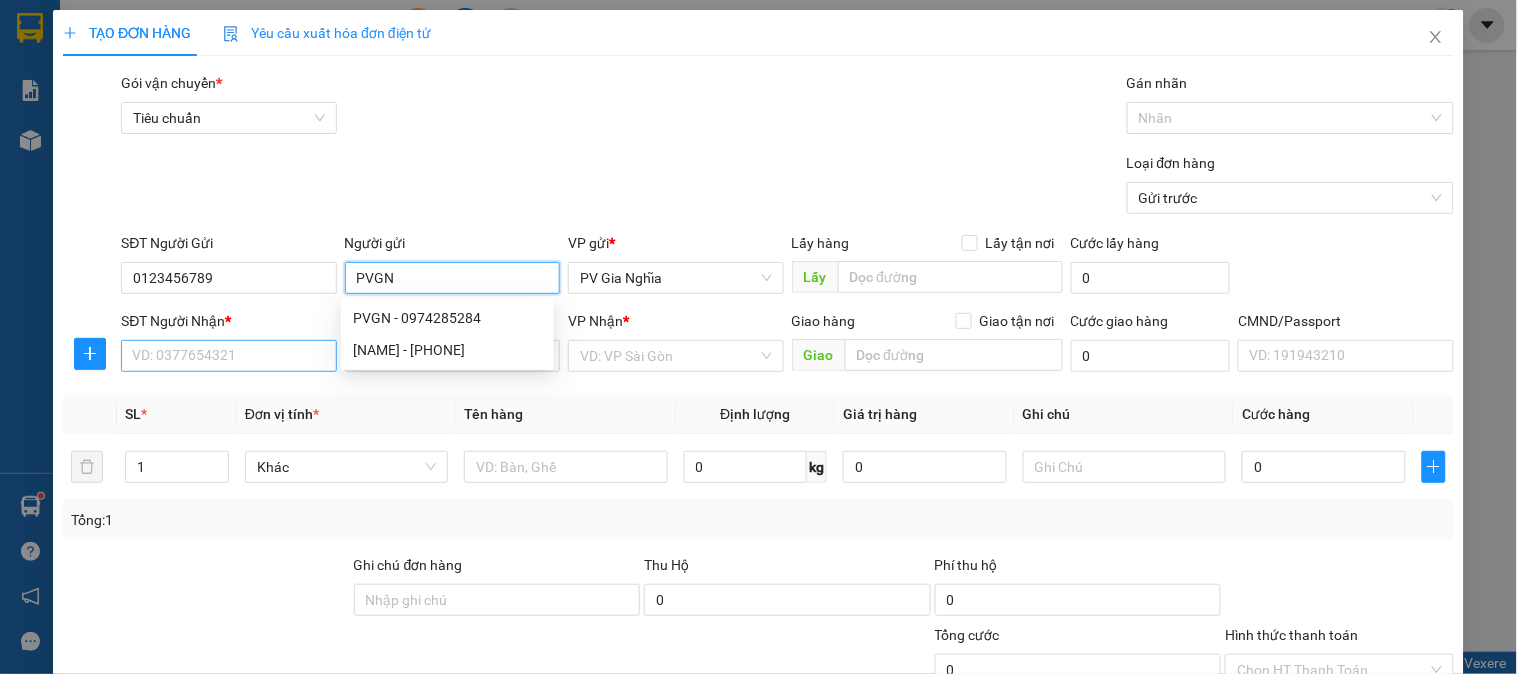 type on "PVGN" 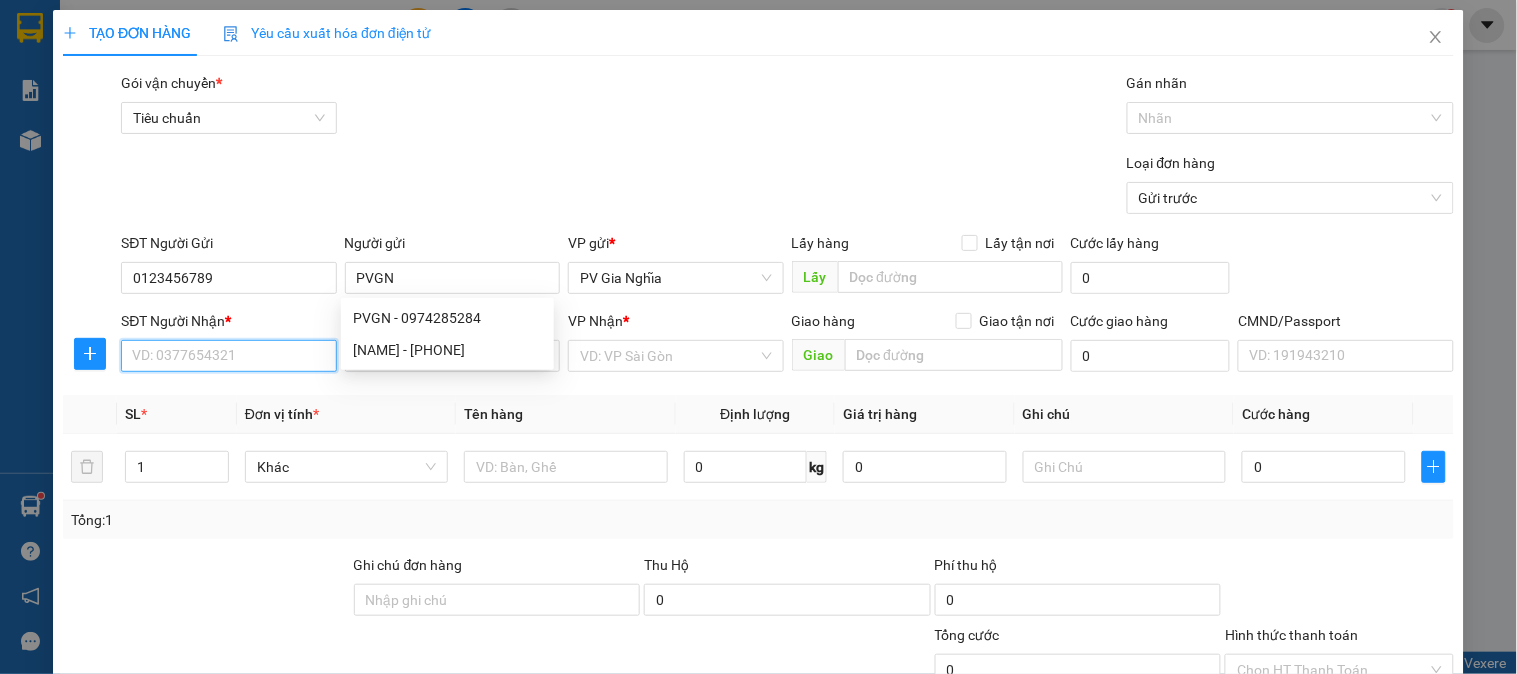 click on "SĐT Người Nhận  *" at bounding box center (228, 356) 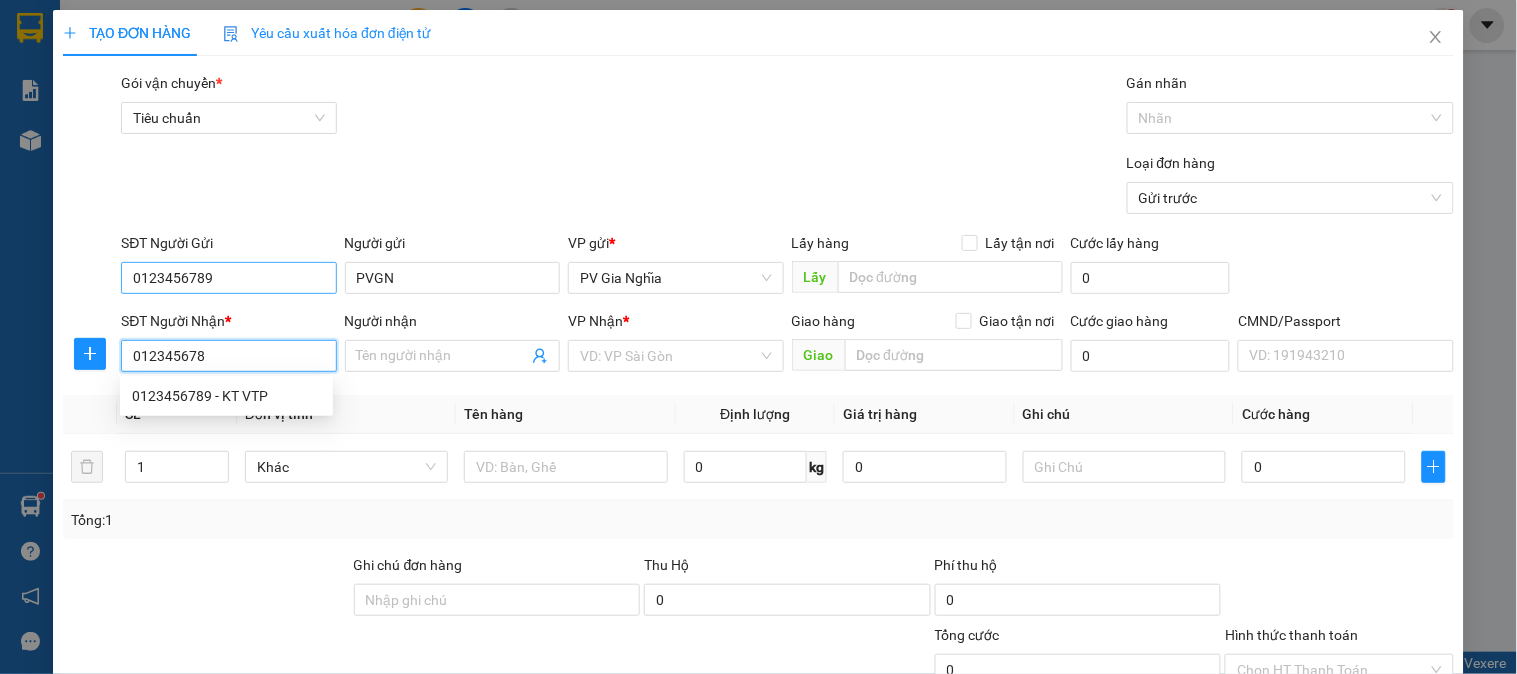 type on "0123456789" 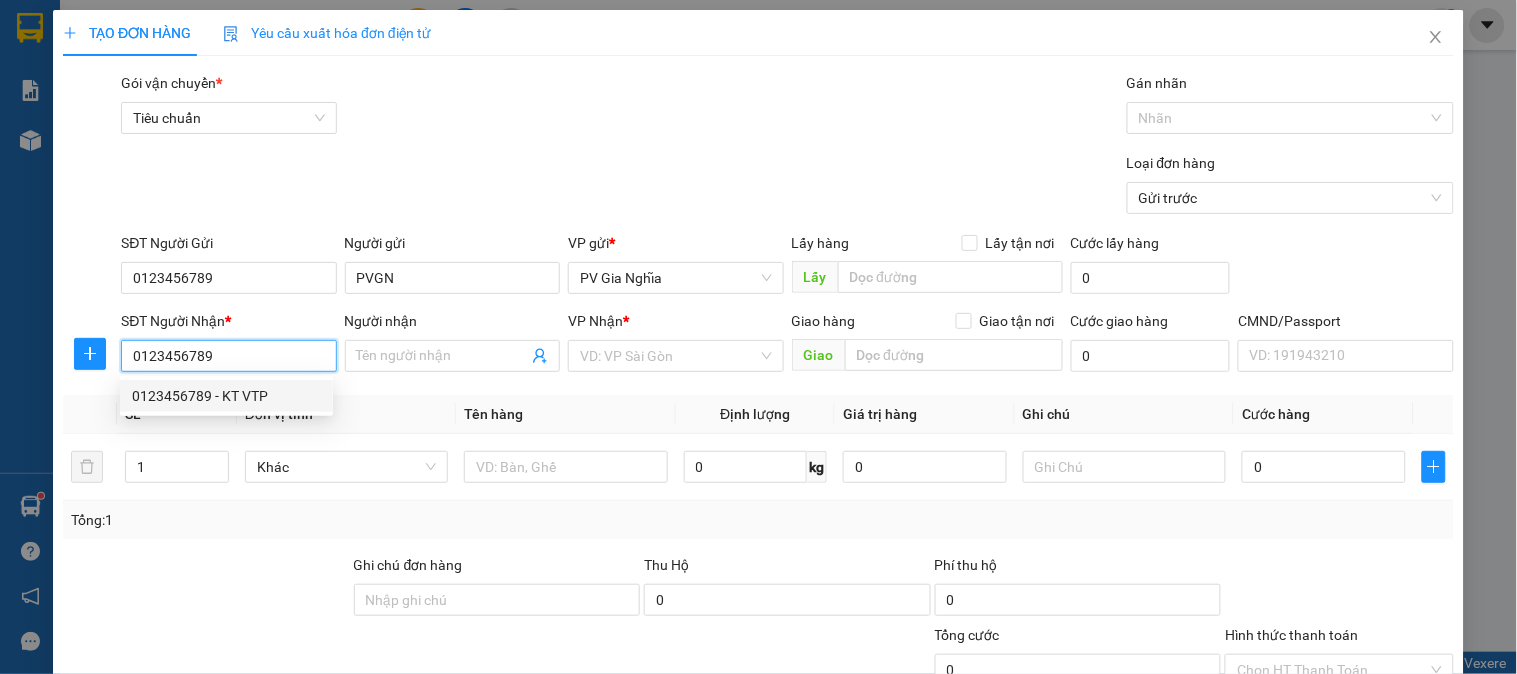 click on "0123456789 - KT VTP" at bounding box center [226, 396] 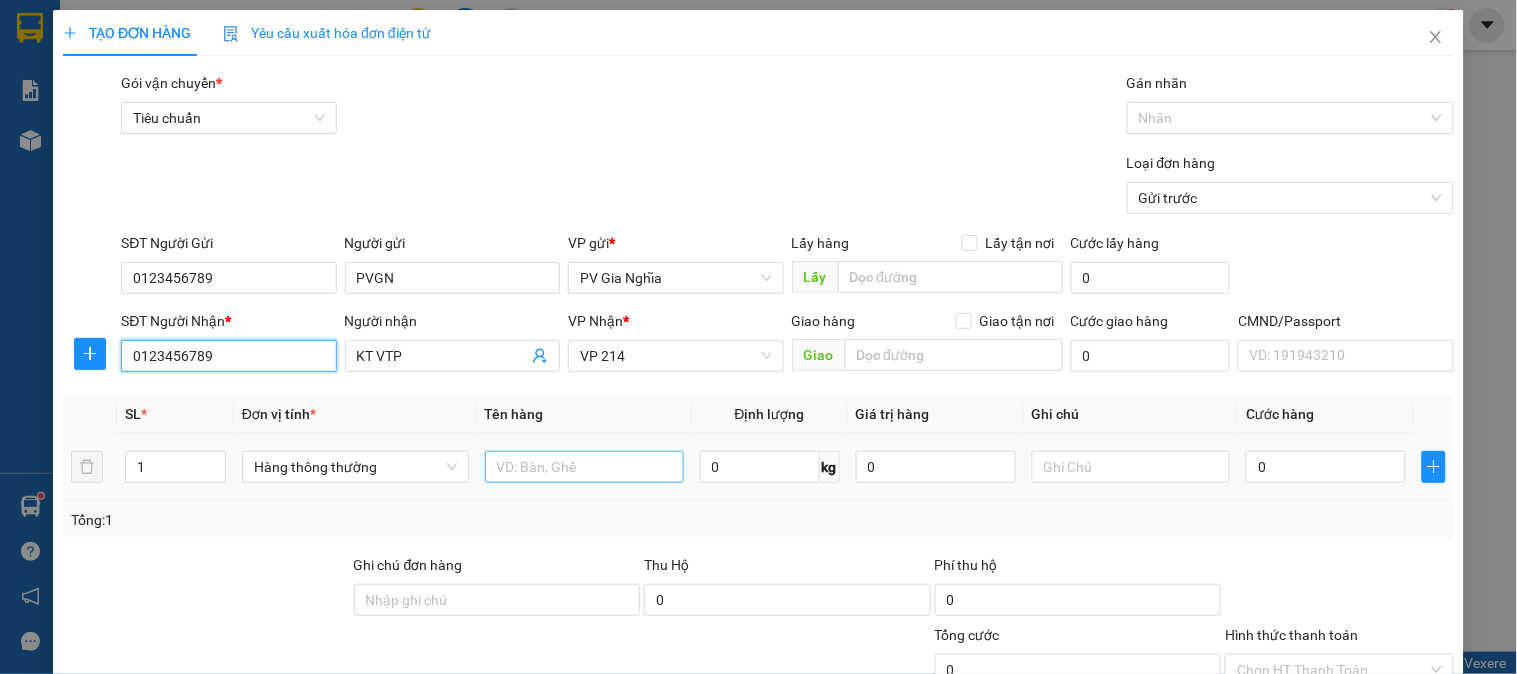 type on "0123456789" 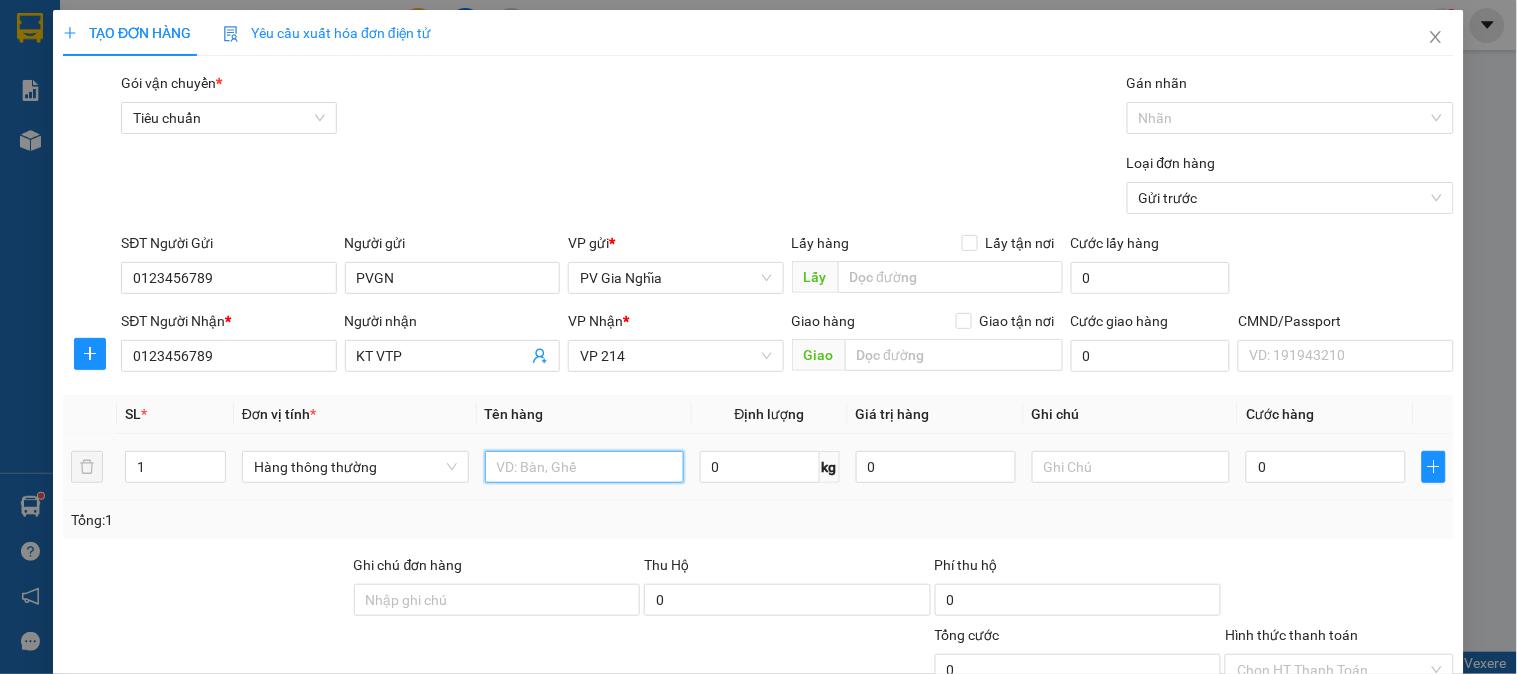 click at bounding box center [584, 467] 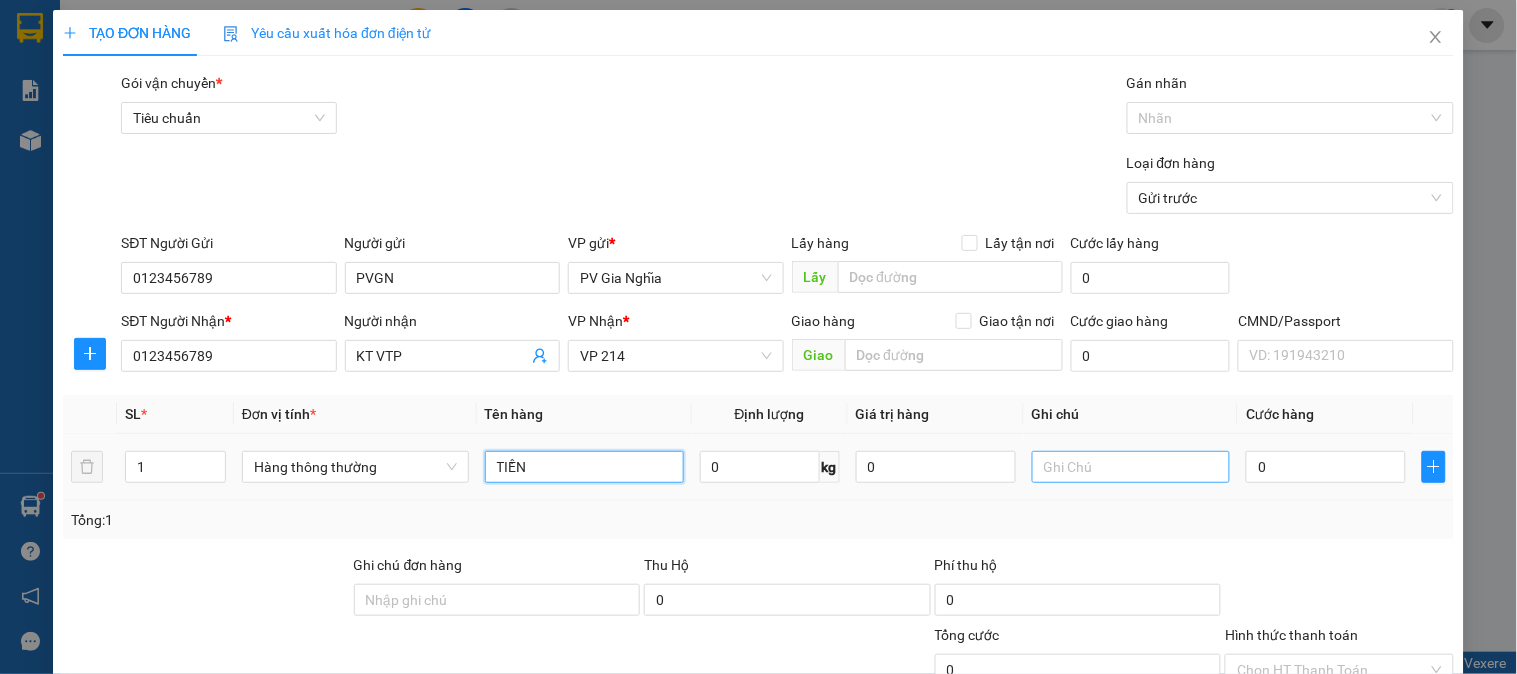 type on "TIỀN" 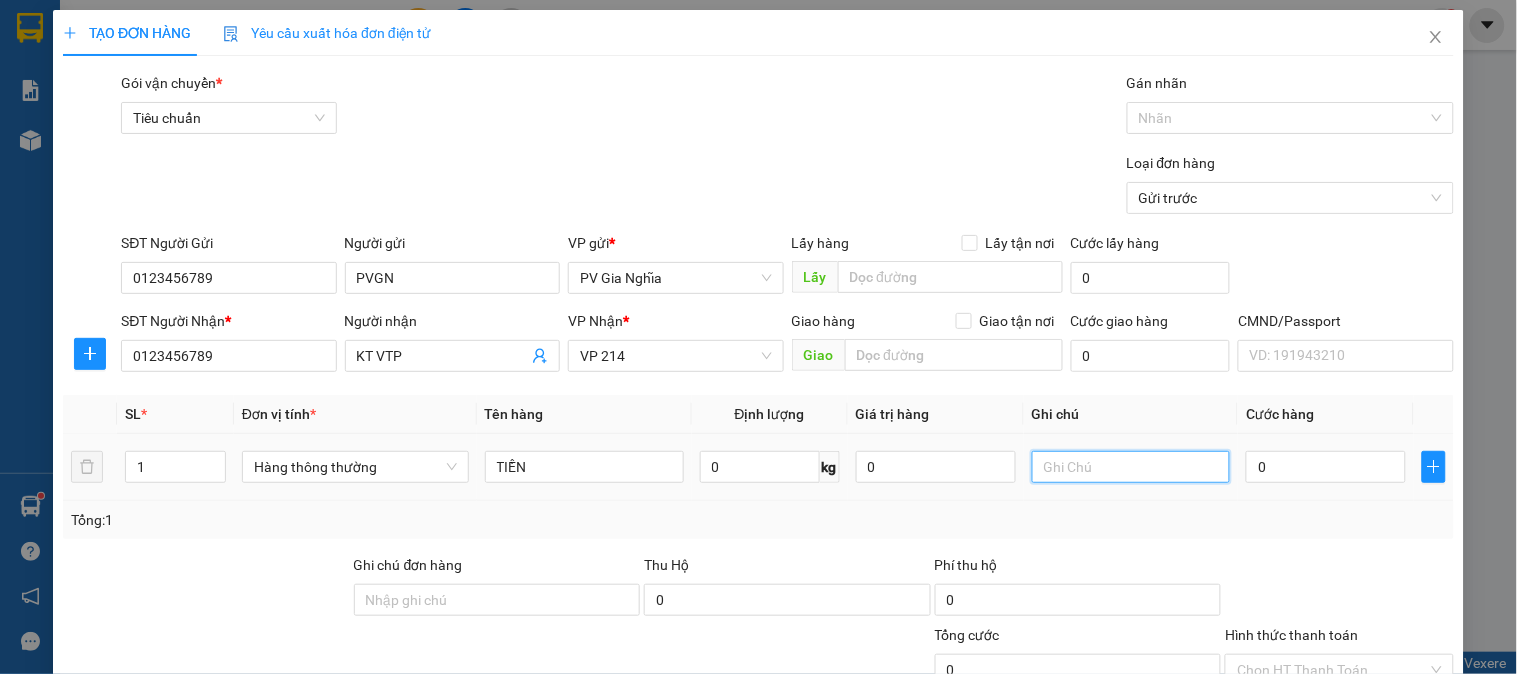 click at bounding box center (1131, 467) 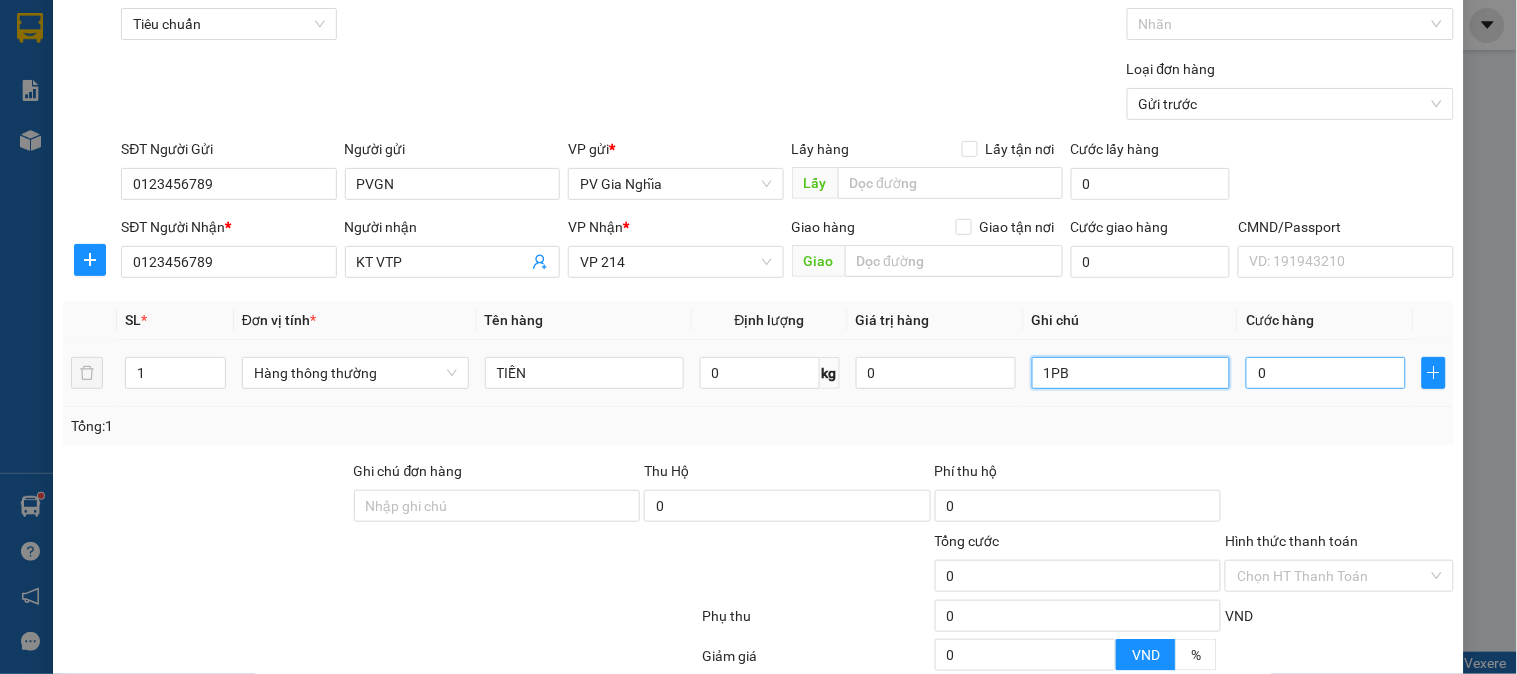 scroll, scrollTop: 287, scrollLeft: 0, axis: vertical 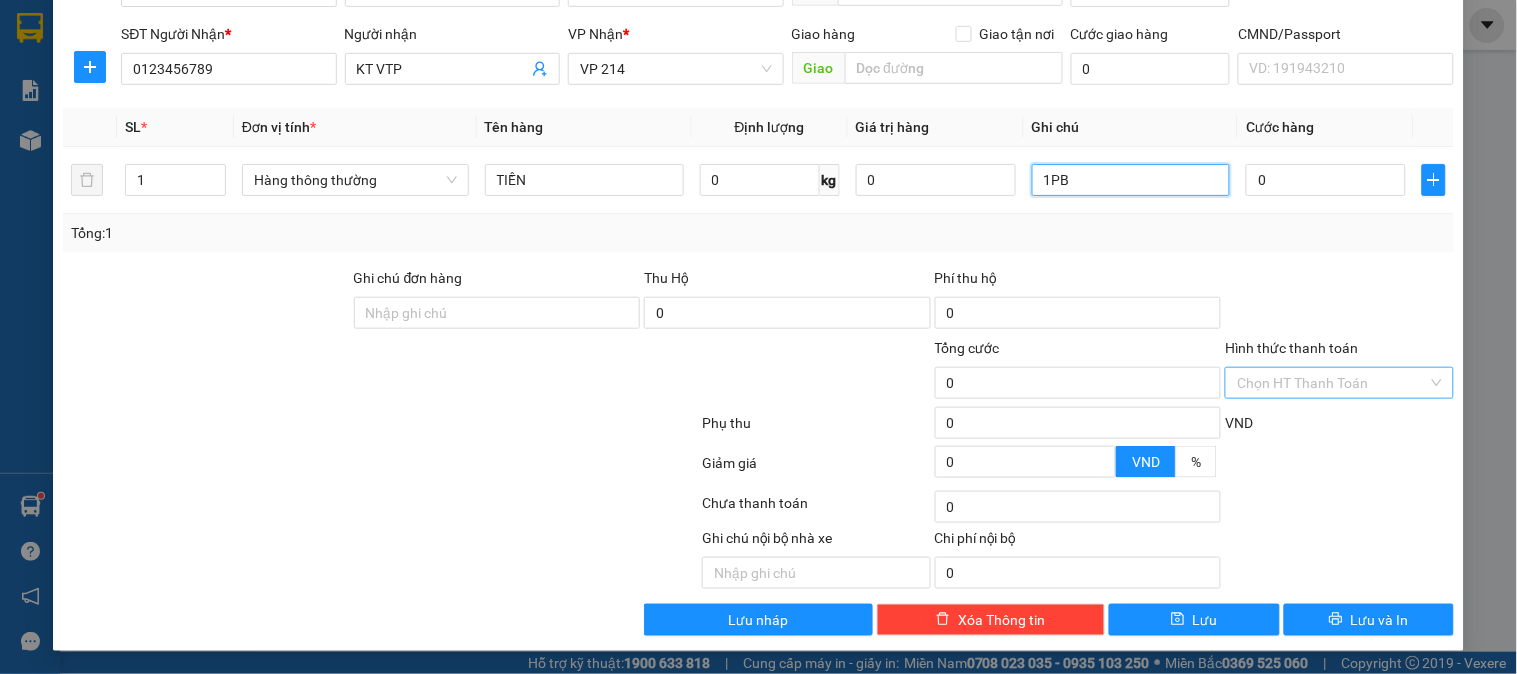 type on "1PB" 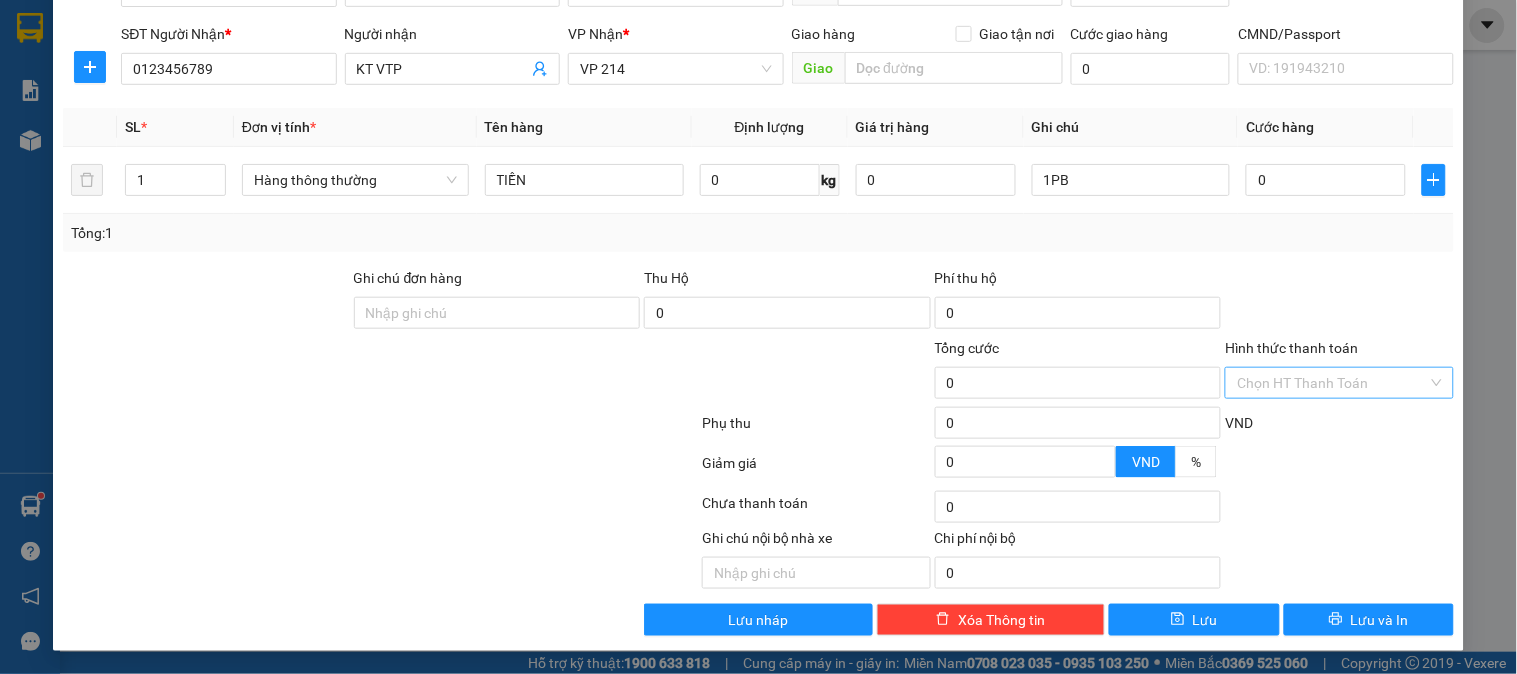 click on "Hình thức thanh toán" at bounding box center [1332, 383] 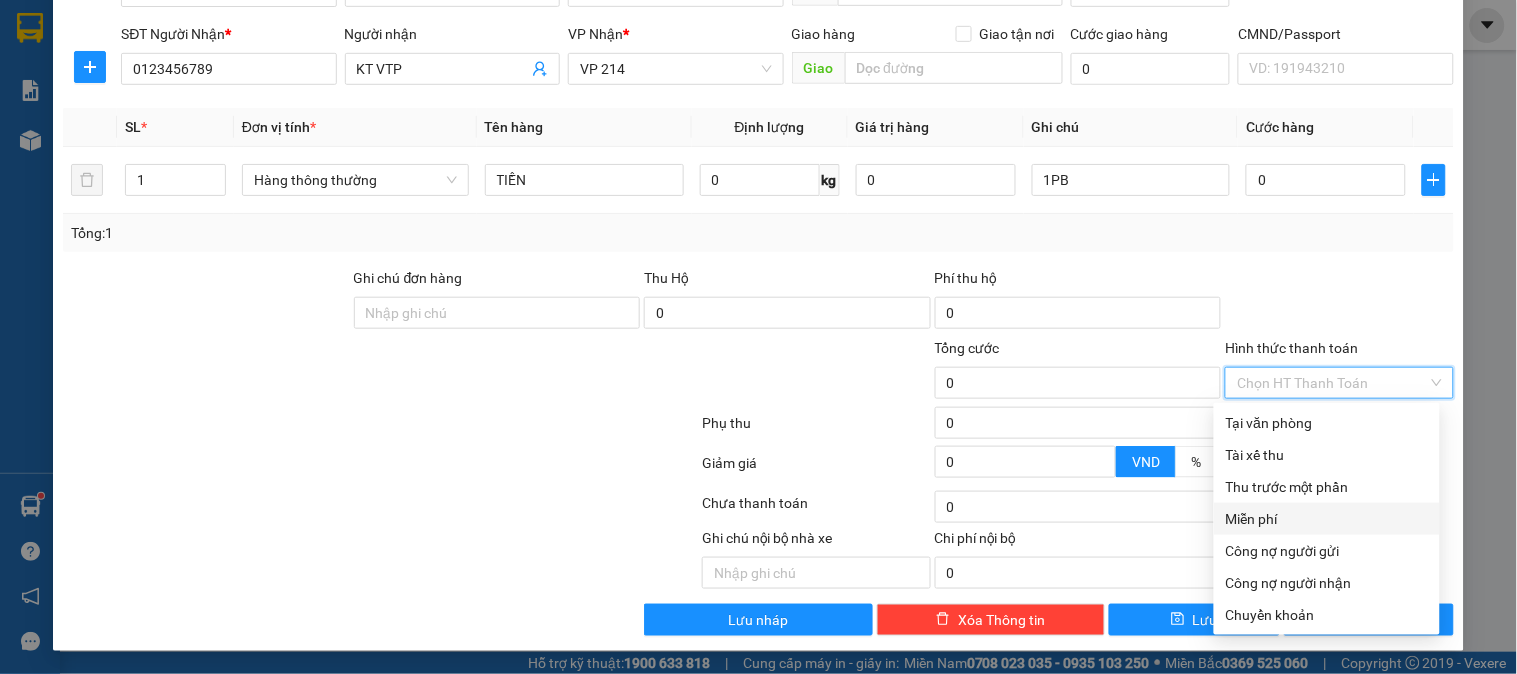 click on "Miễn phí" at bounding box center [1327, 519] 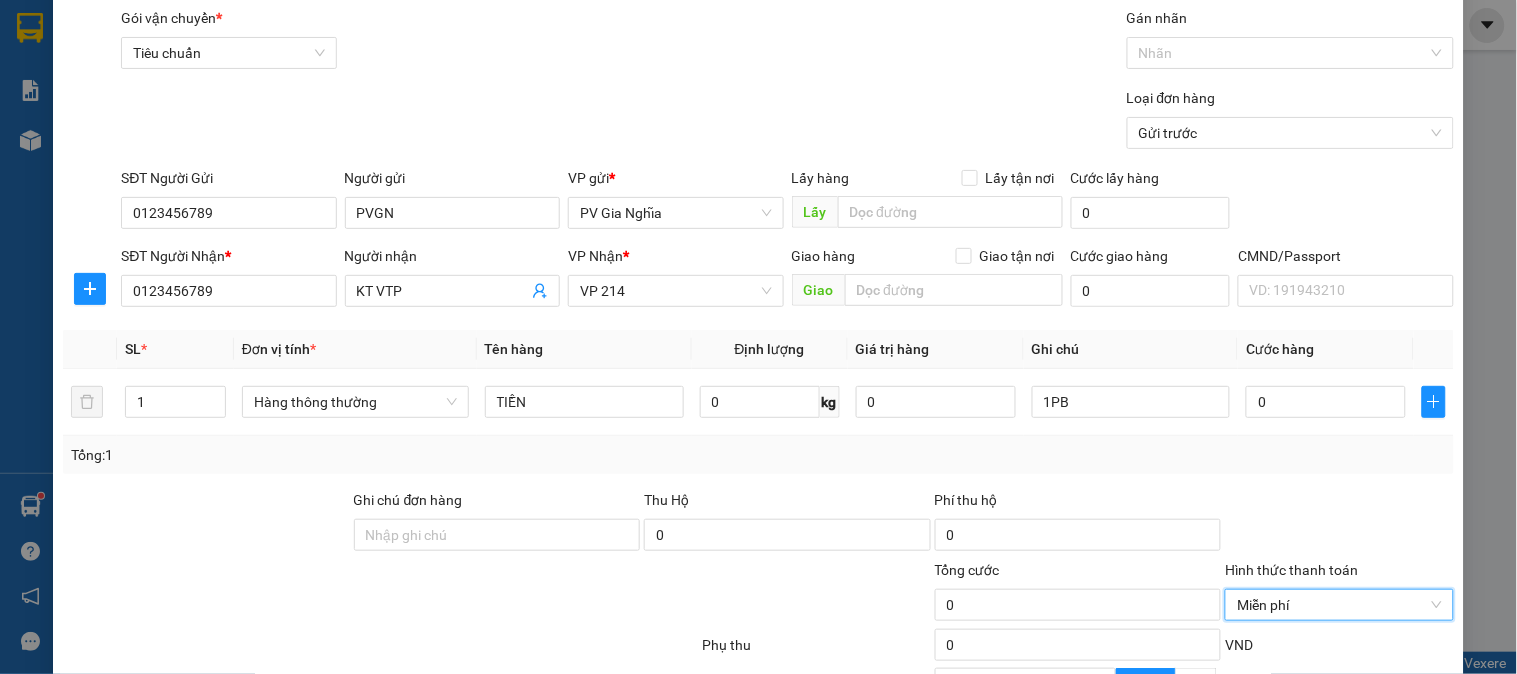 scroll, scrollTop: 287, scrollLeft: 0, axis: vertical 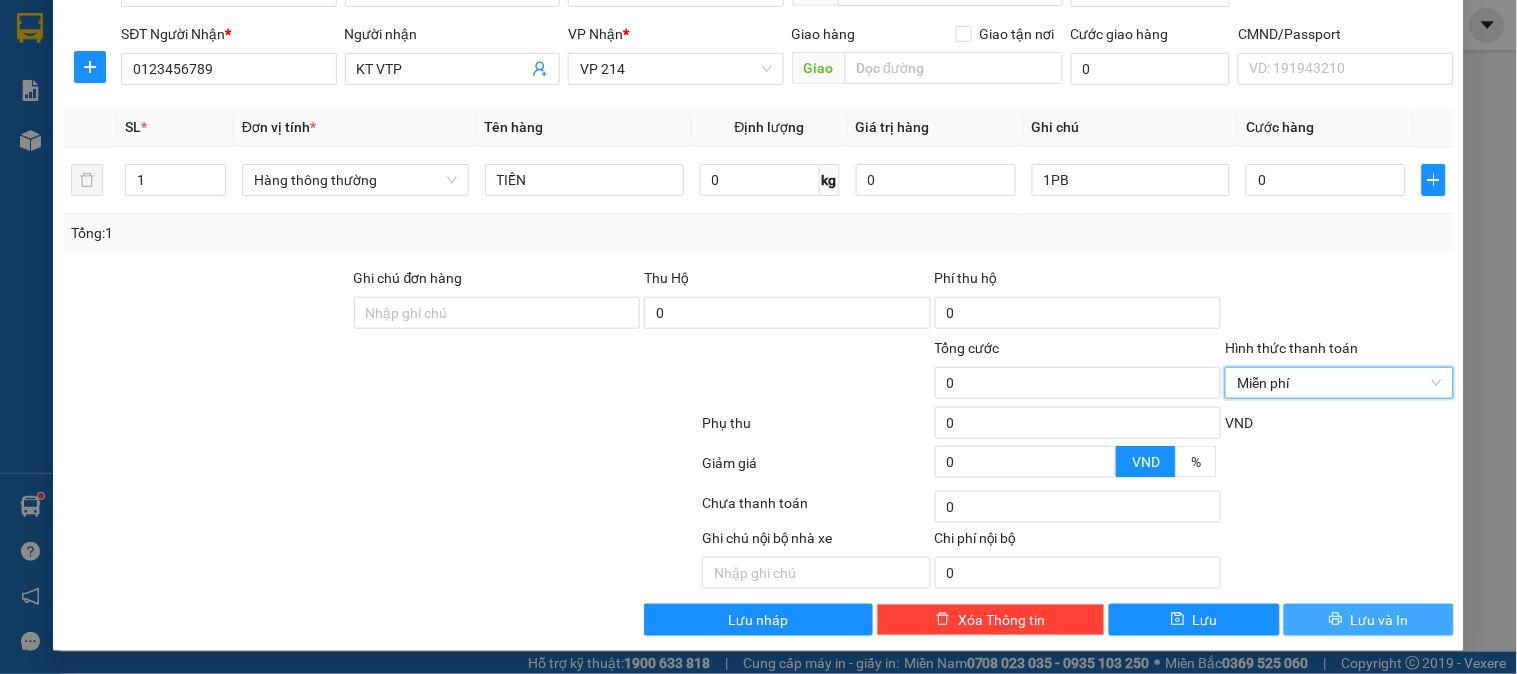 click on "Lưu và In" at bounding box center (1380, 620) 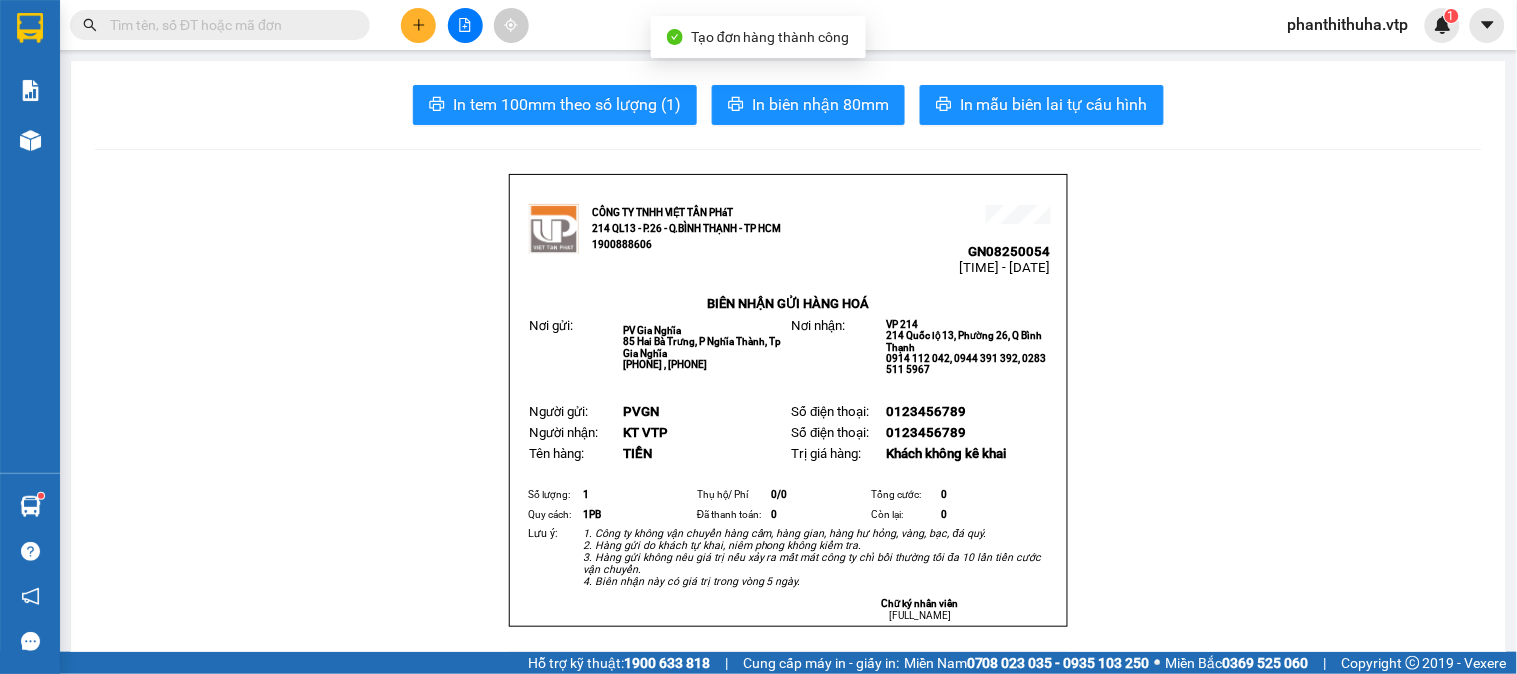 click on "In tem 100mm theo số lượng
(1) In biên nhận 80mm In mẫu biên lai tự cấu hình
CÔNG TY TNHH VIỆT TÂN PHáT  214 QL13 - P.26 - Q.BÌNH THẠNH - TP HCM  1900888606
GN08250054 18:32:37 - 02/08/2025
BIÊN NHẬN GỬI HÀNG HOÁ
Nơi gửi:
PV Gia Nghĩa
85 Hai Bà Trưng, P Nghĩa Thành, Tp Gia Nghĩa
02616  265 265, 0944391392
Nơi nhận:
VP 214
214 Quốc lộ 13, Phường 26, Q Bình Thạnh
0914 112 042, 0944 391 392, 0283 511 5967
Người gửi:
PVGN
Số điện thoại:
0123456789
Người nhận:
KT VTP
Số điện thoại:
0123456789
Tên hàng:
TIỀN
Trị giá hàng:
Khách không kê khai
Số lượng:
1
Thụ hộ/ Phí
0/  0
Tổng cước:
0
Quy cách:
1PB
Đã thanh toán:
0
Còn lại:
0
Lưu ý:
Chữ ký nhân viên" at bounding box center (788, 1272) 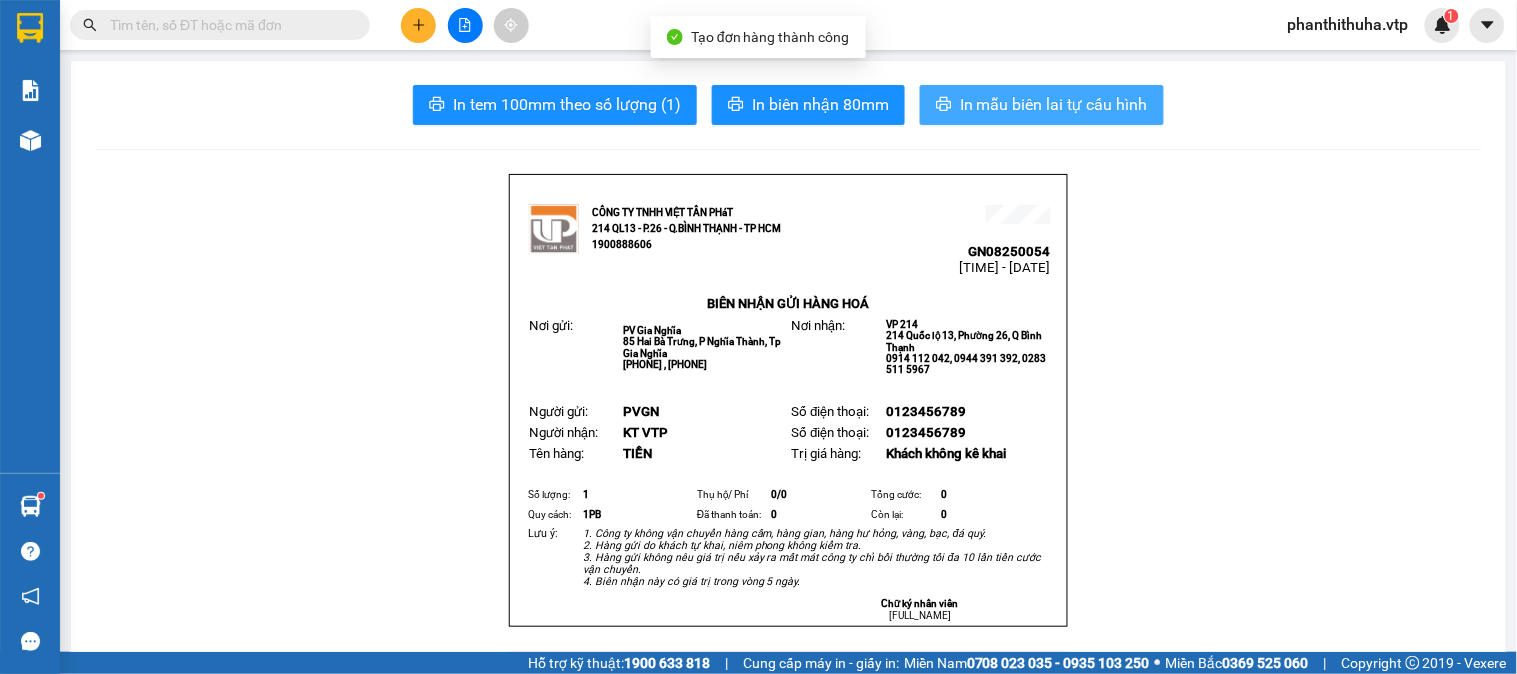 click on "In mẫu biên lai tự cấu hình" at bounding box center [1054, 104] 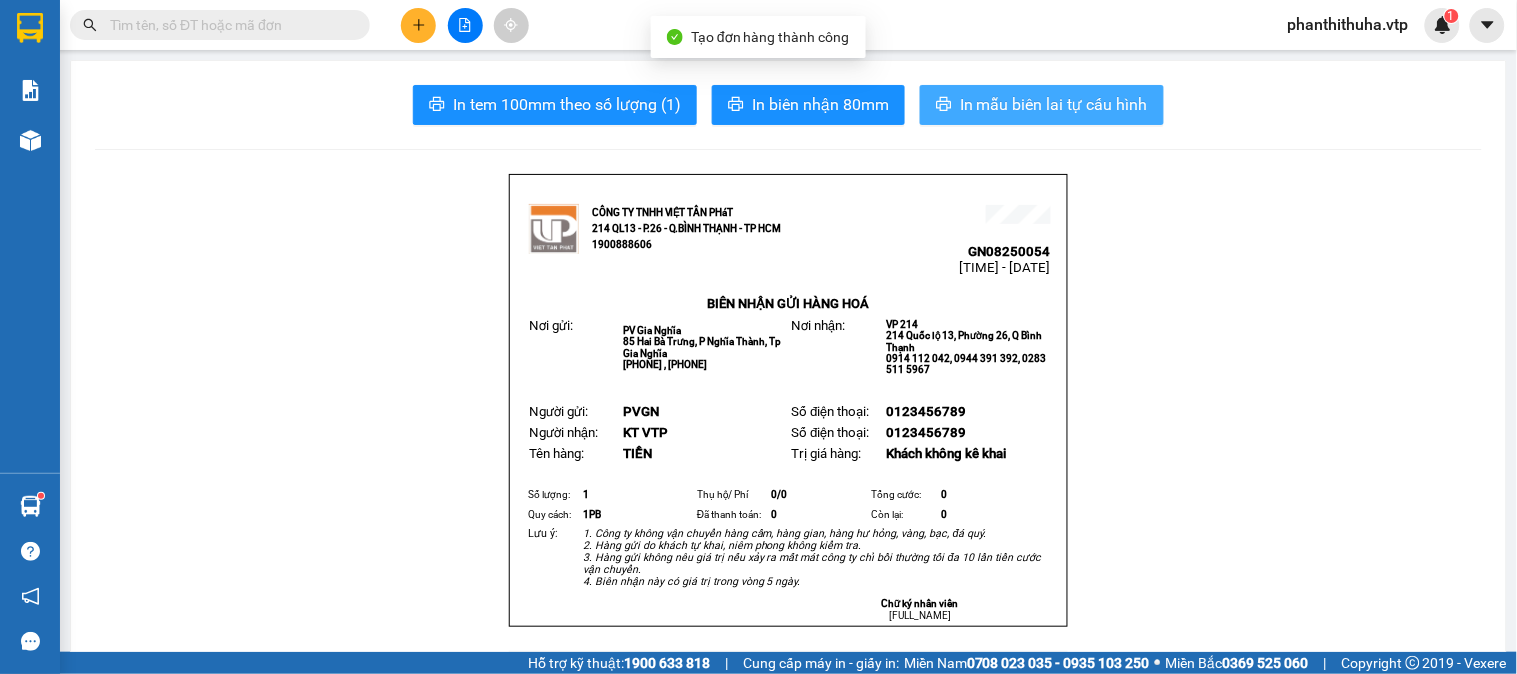 scroll, scrollTop: 0, scrollLeft: 0, axis: both 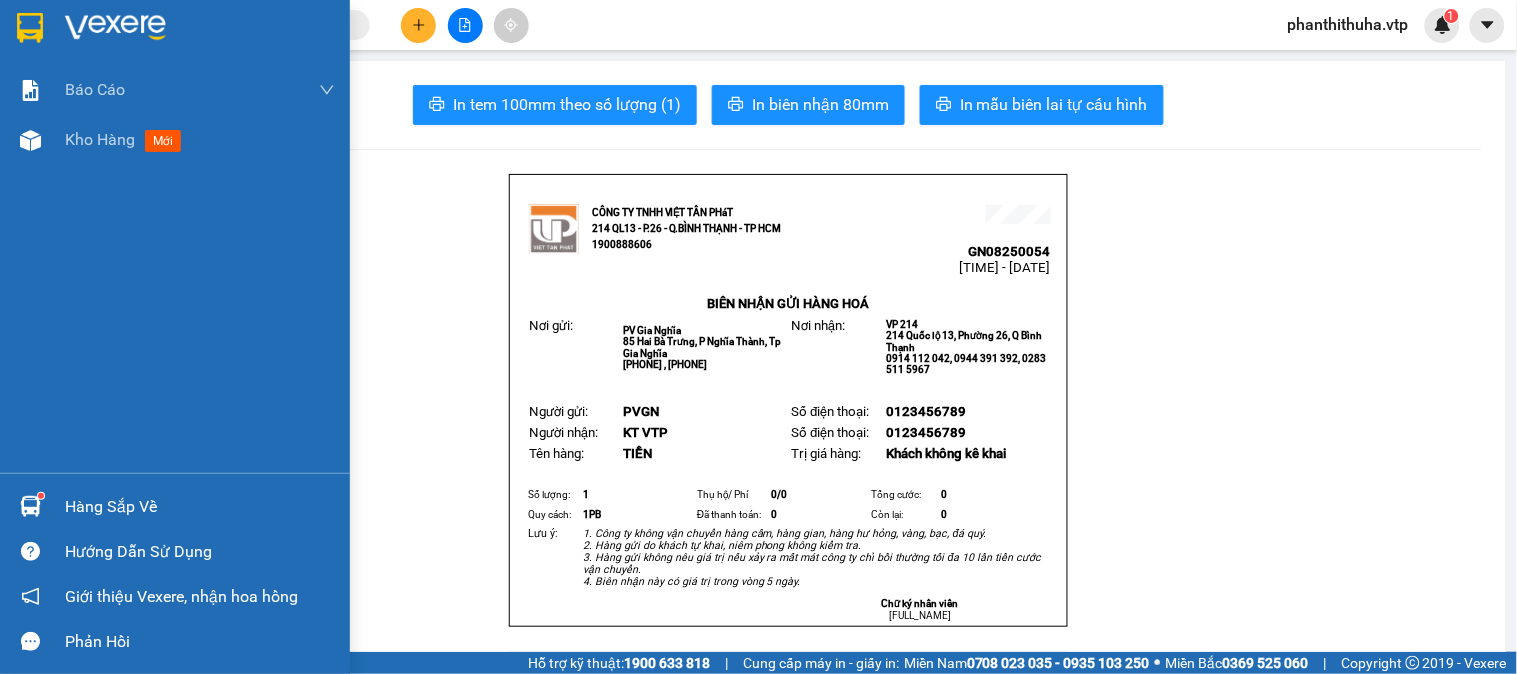 click at bounding box center [115, 28] 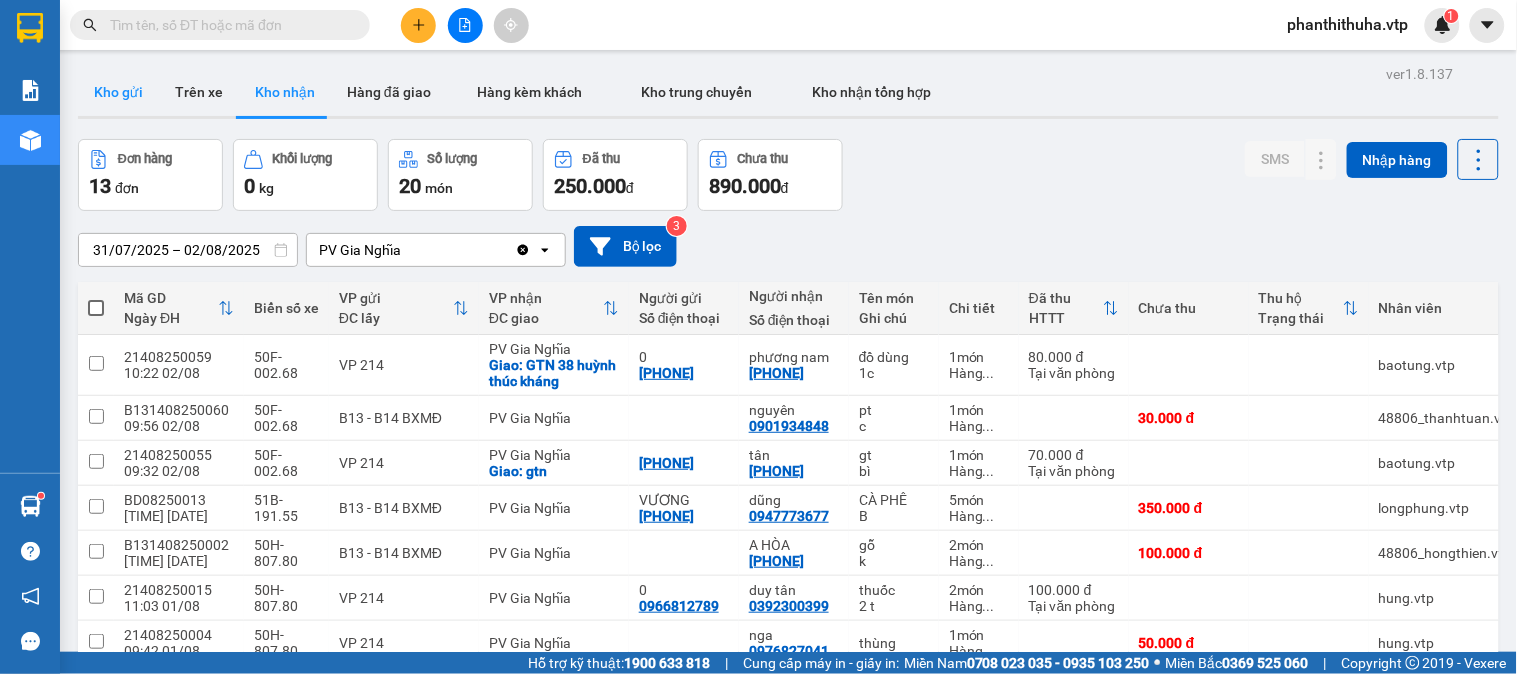 click on "Kho gửi" at bounding box center [118, 92] 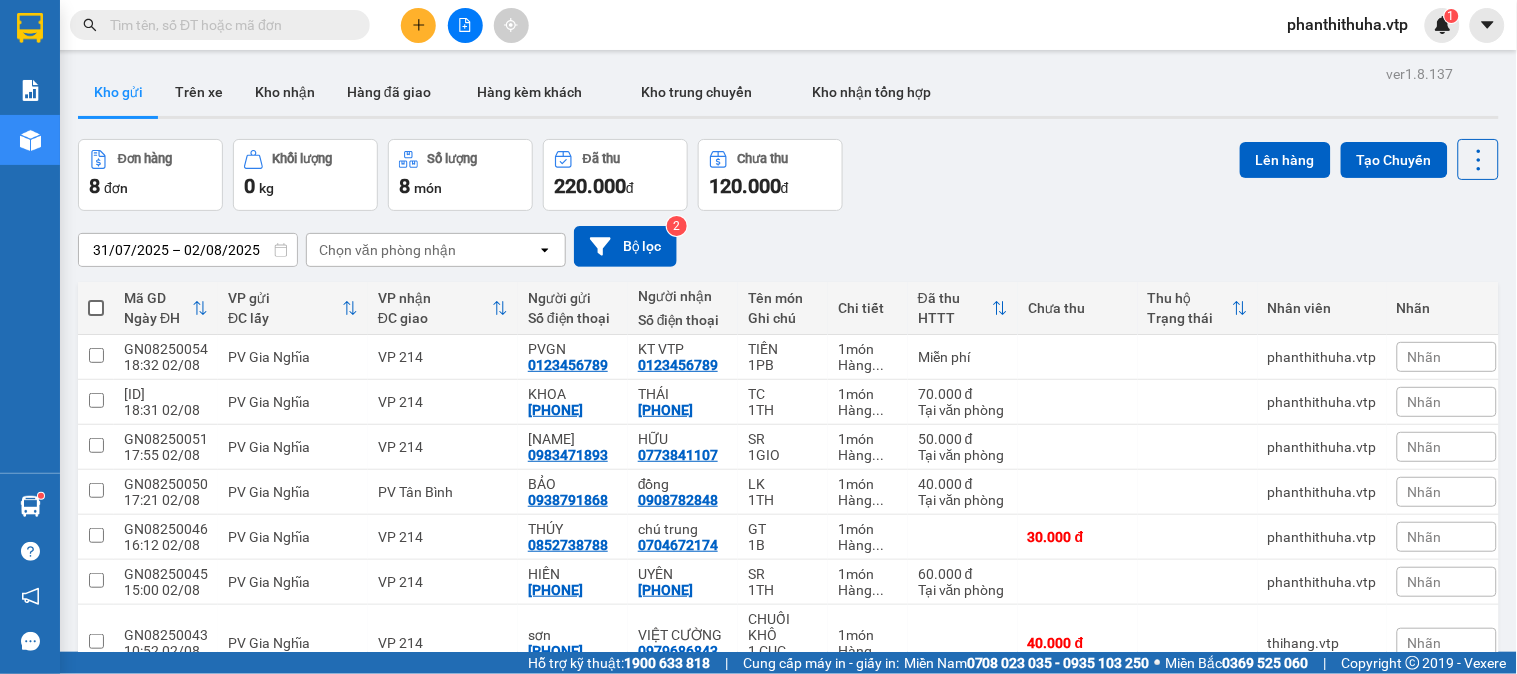 click at bounding box center [96, 308] 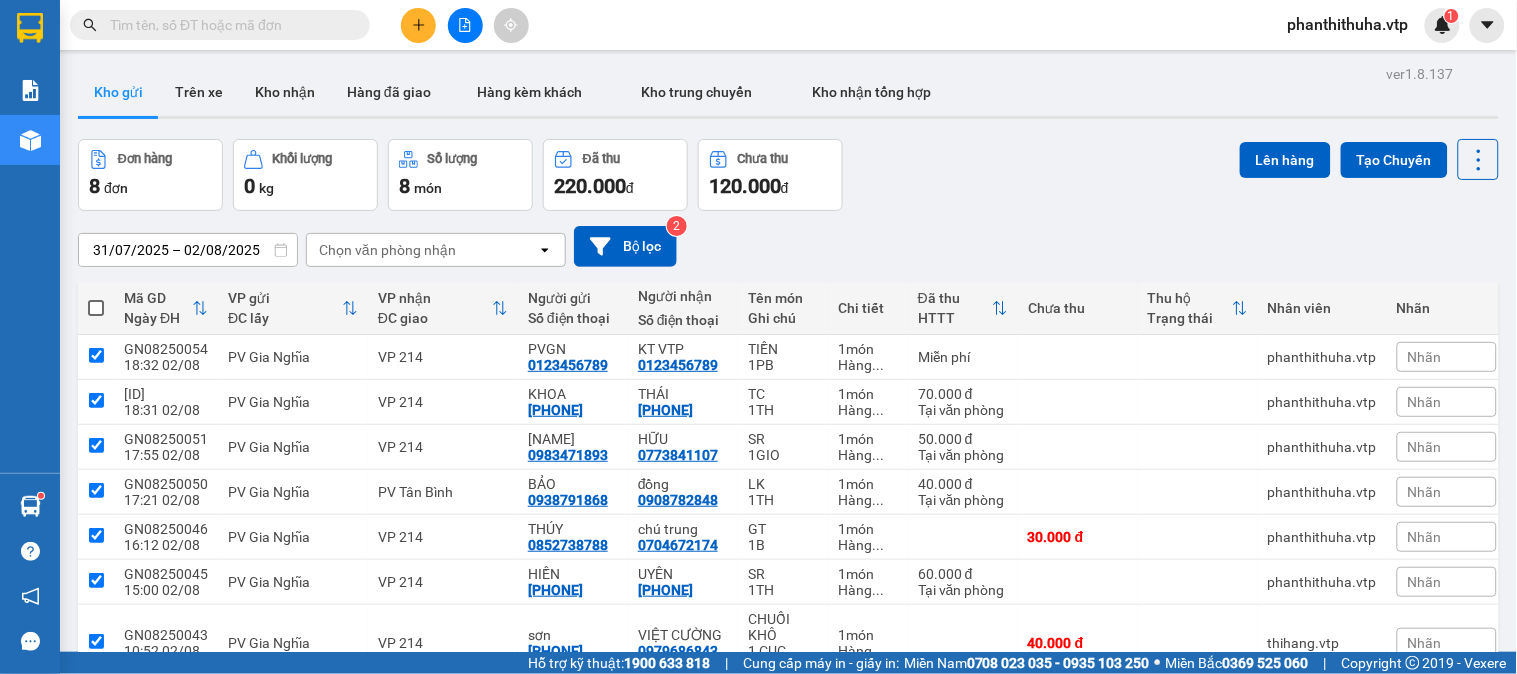 checkbox on "true" 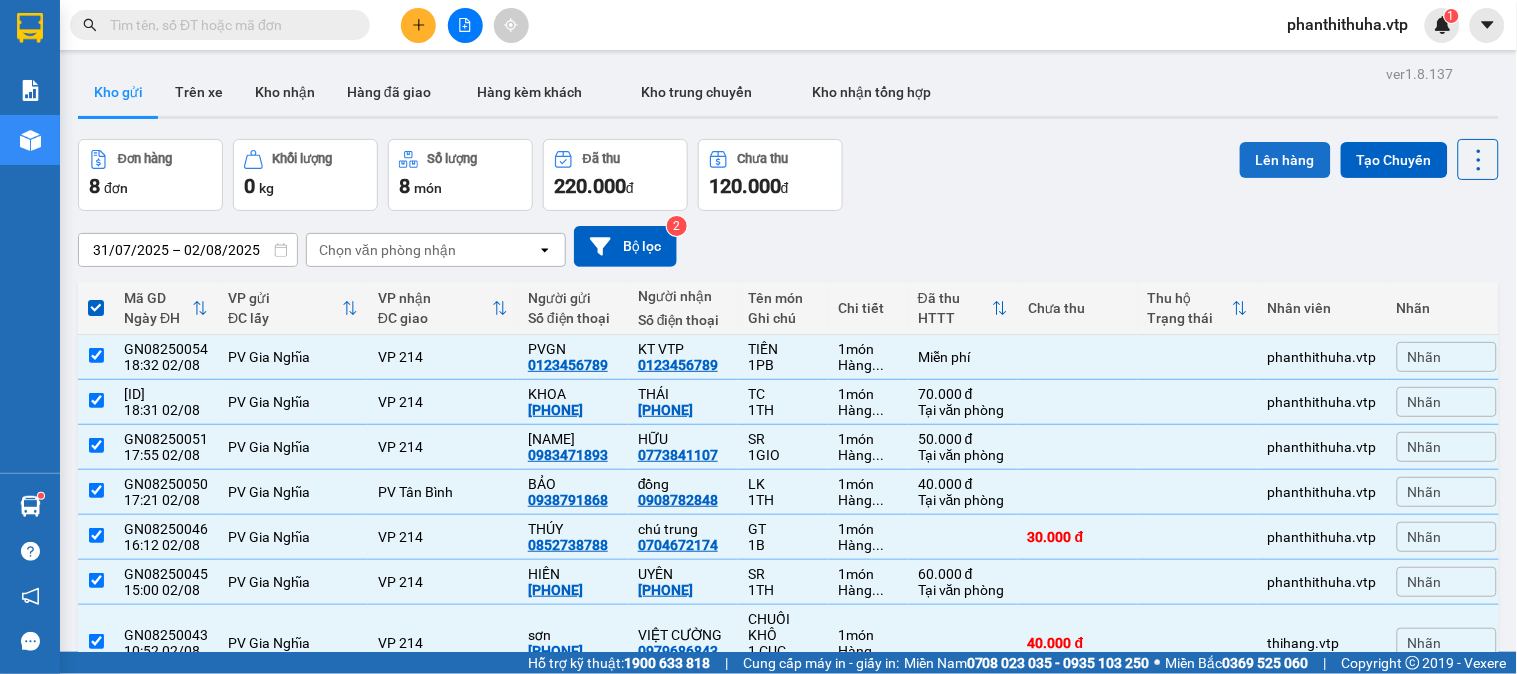 click on "Lên hàng" at bounding box center [1285, 160] 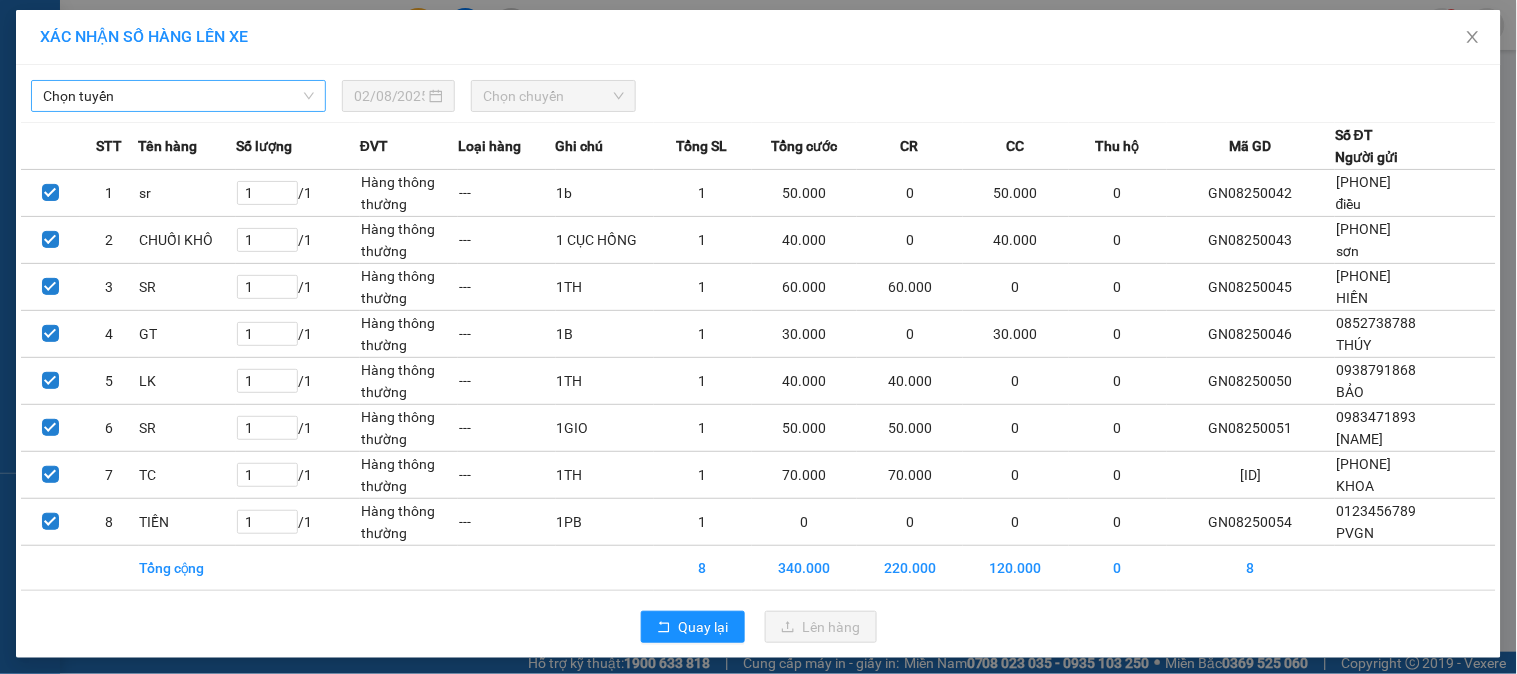click on "Chọn tuyến" at bounding box center [178, 96] 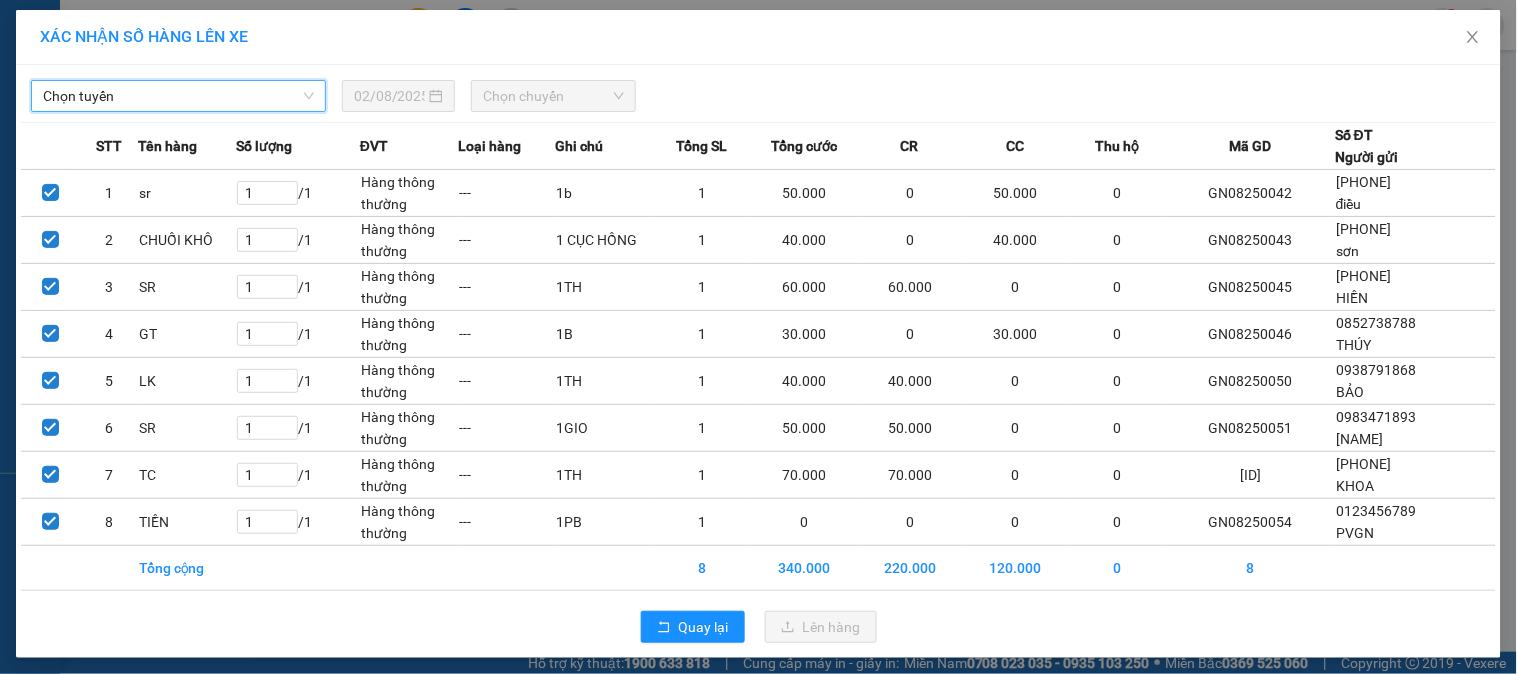 click on "Chọn tuyến" at bounding box center (178, 96) 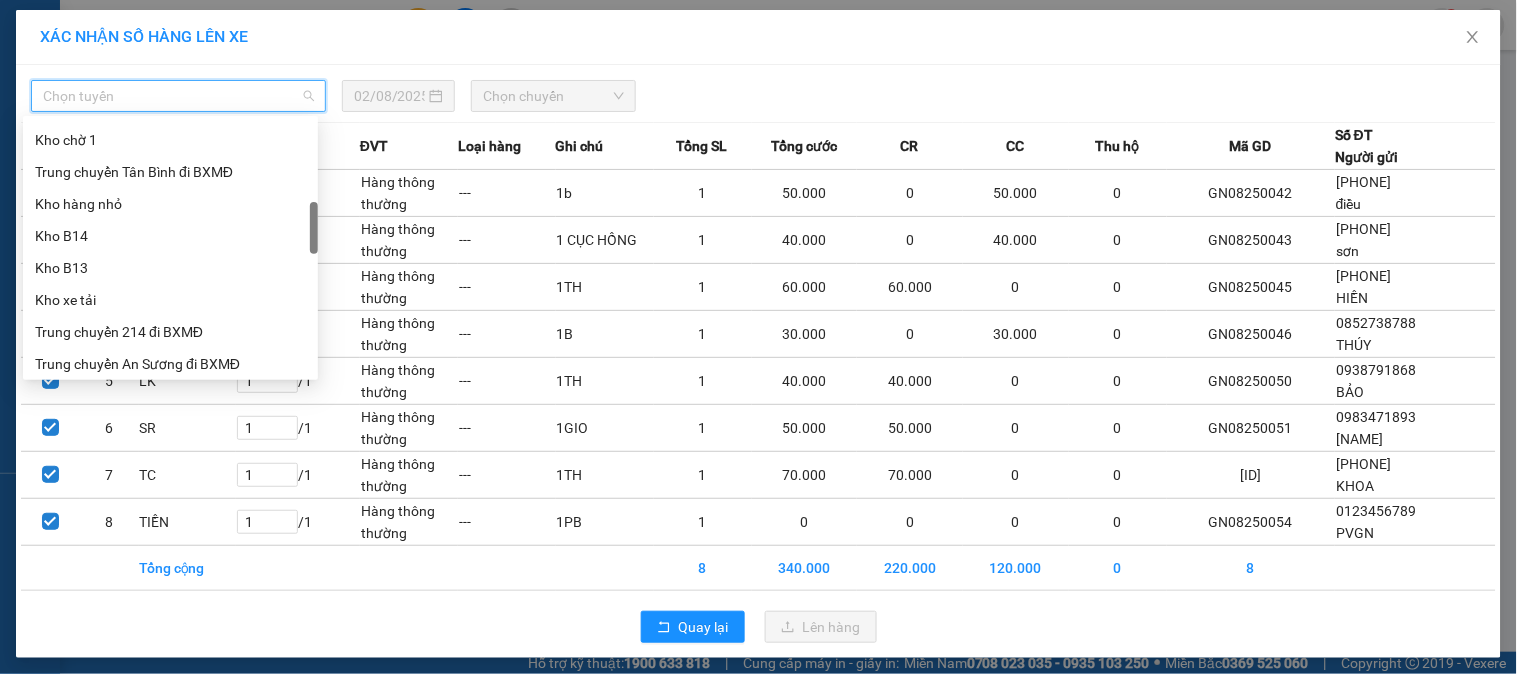 scroll, scrollTop: 555, scrollLeft: 0, axis: vertical 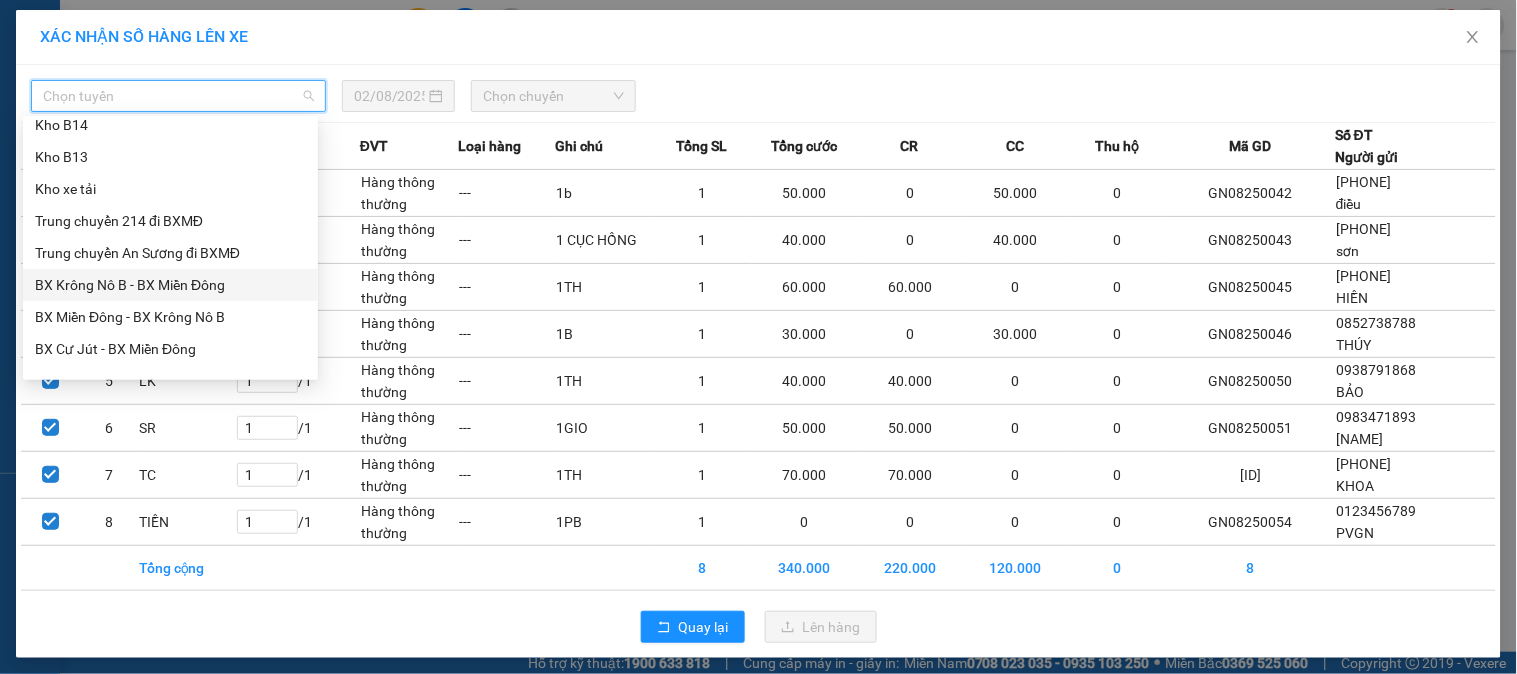 click on "BX Krông Nô B - BX Miền Đông" at bounding box center (170, 285) 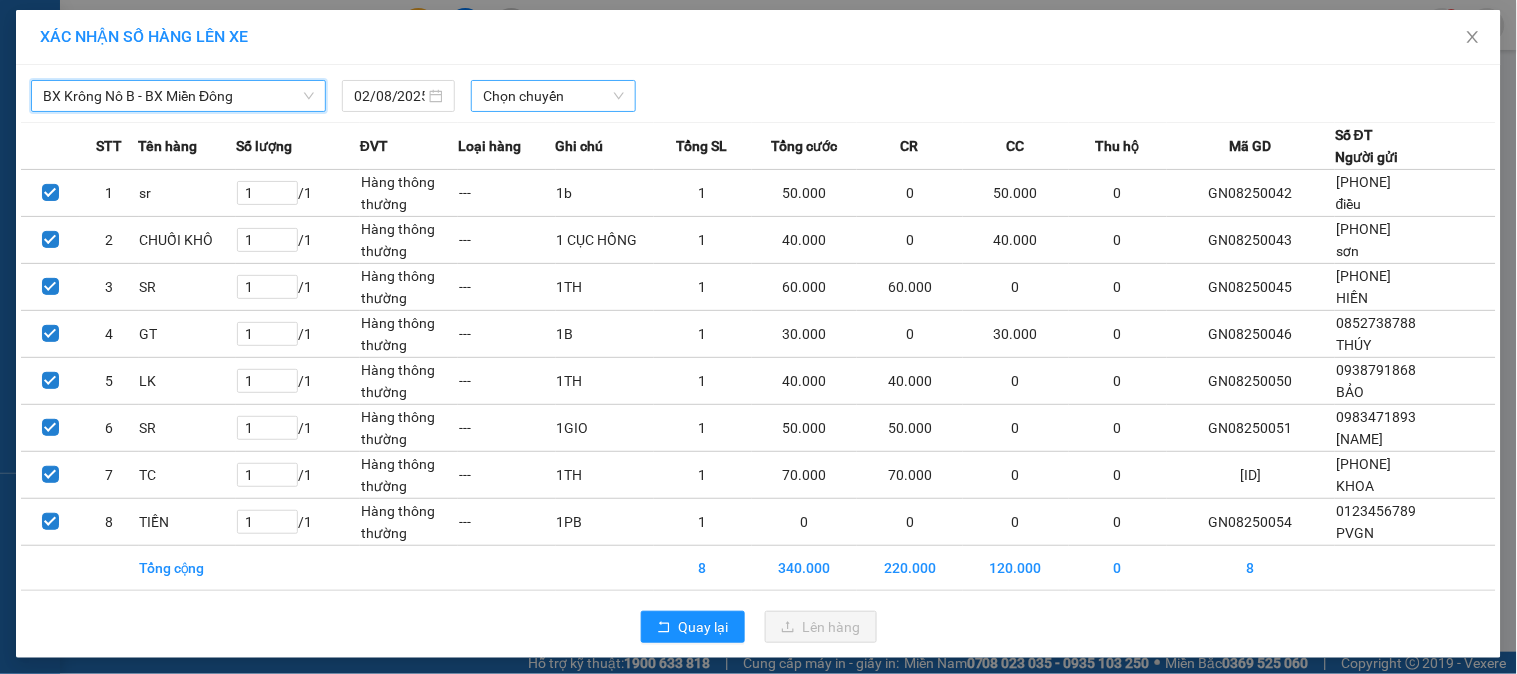 click on "Chọn chuyến" at bounding box center (553, 96) 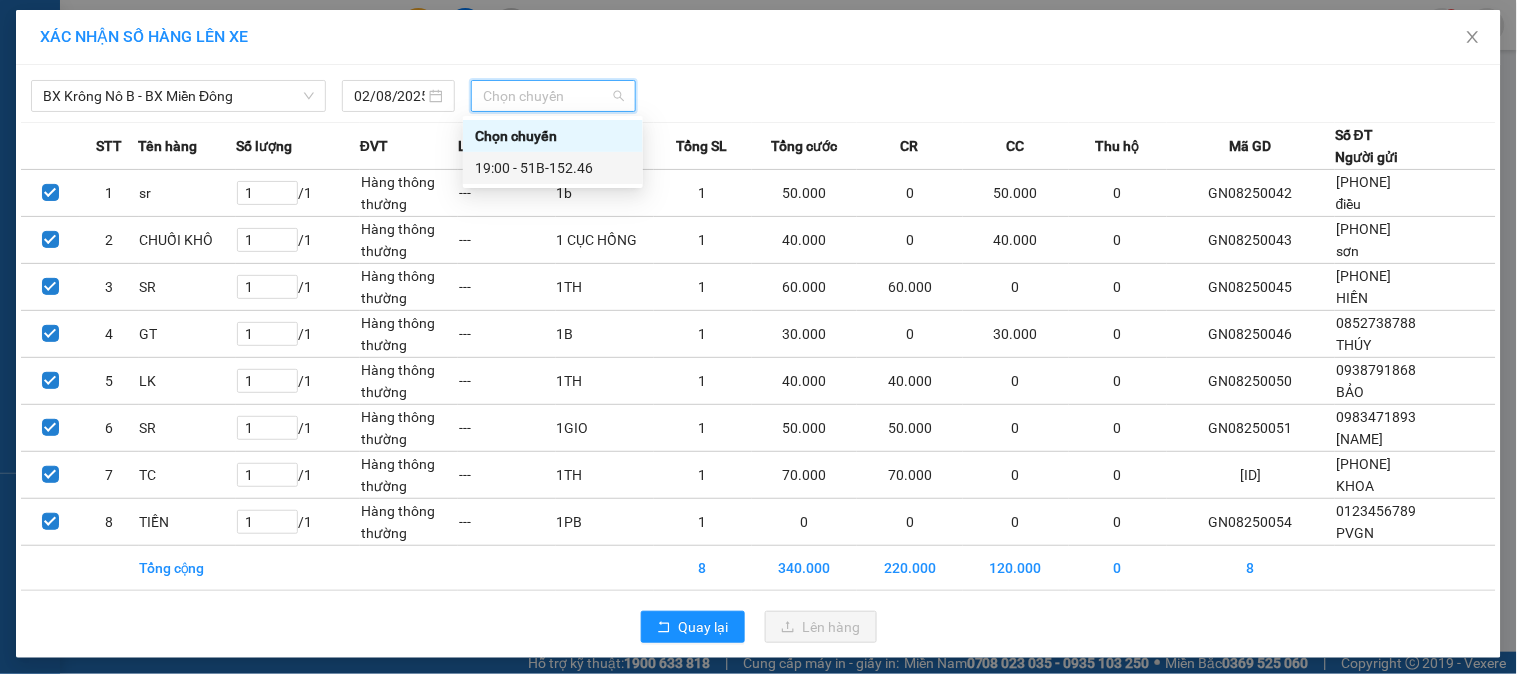 click on "19:00     - 51B-152.46" at bounding box center (553, 168) 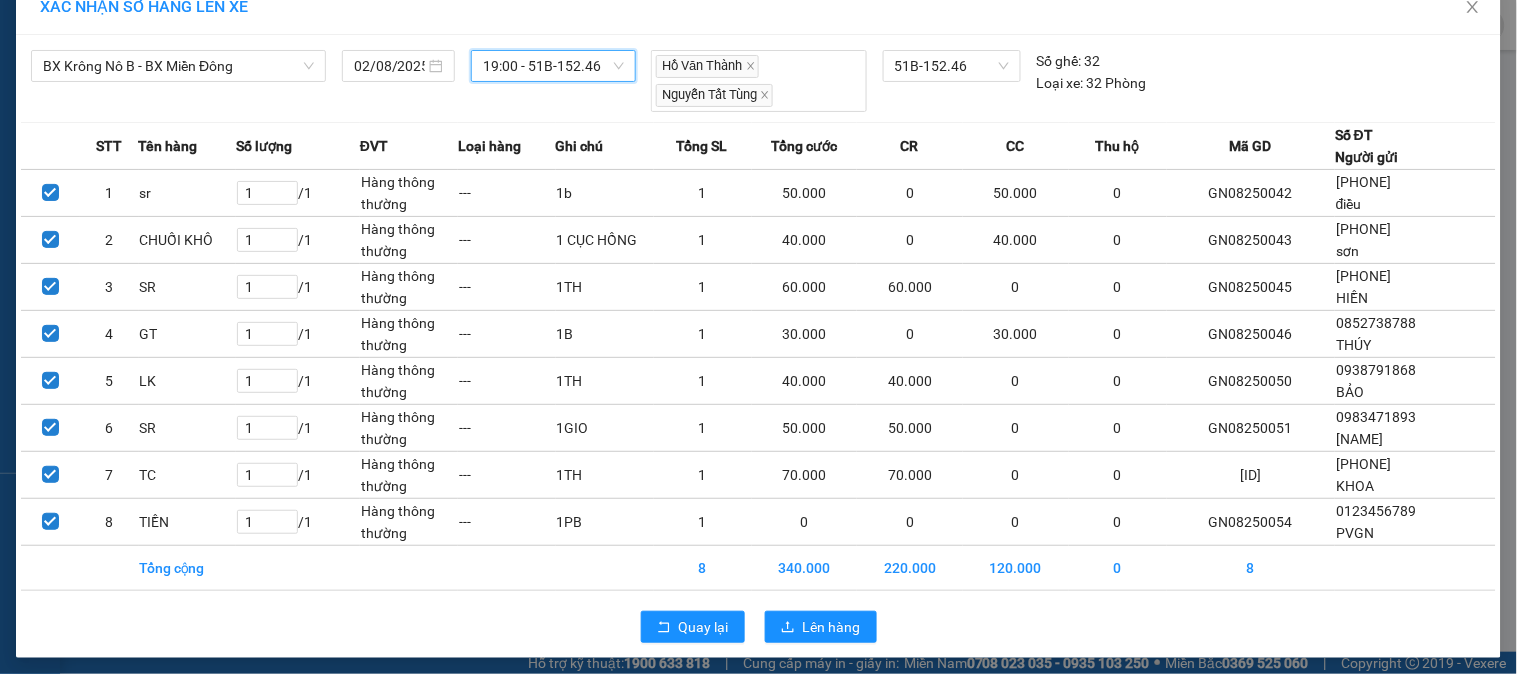 scroll, scrollTop: 38, scrollLeft: 0, axis: vertical 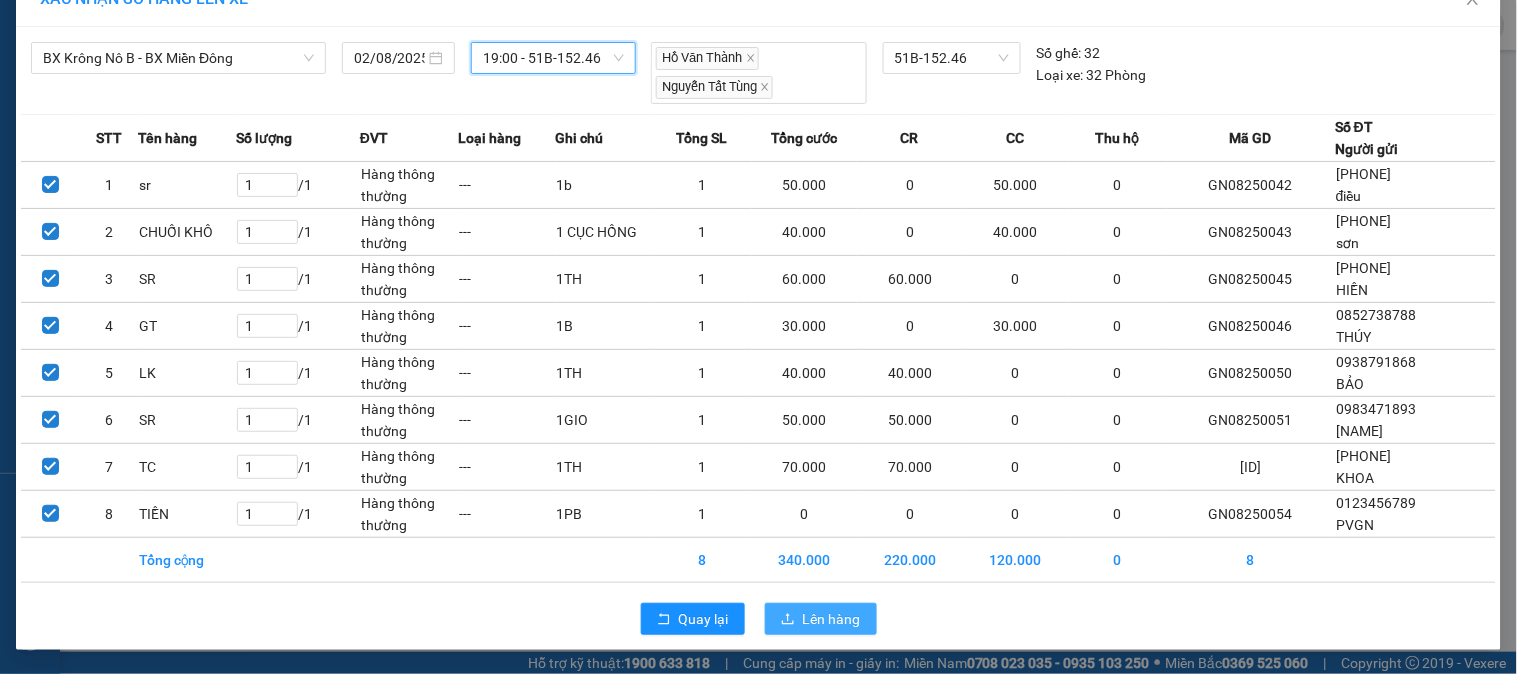 click on "Lên hàng" at bounding box center [832, 619] 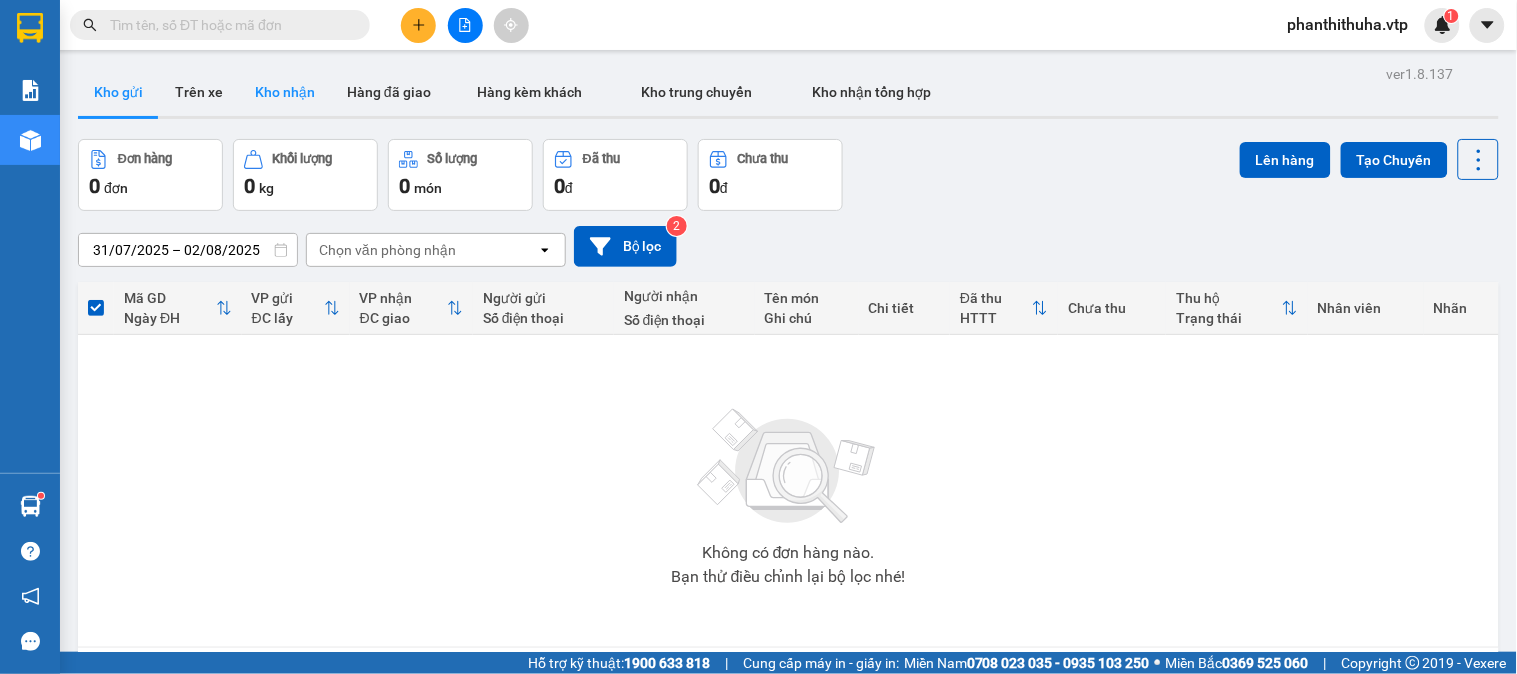click on "Kho nhận" at bounding box center (285, 92) 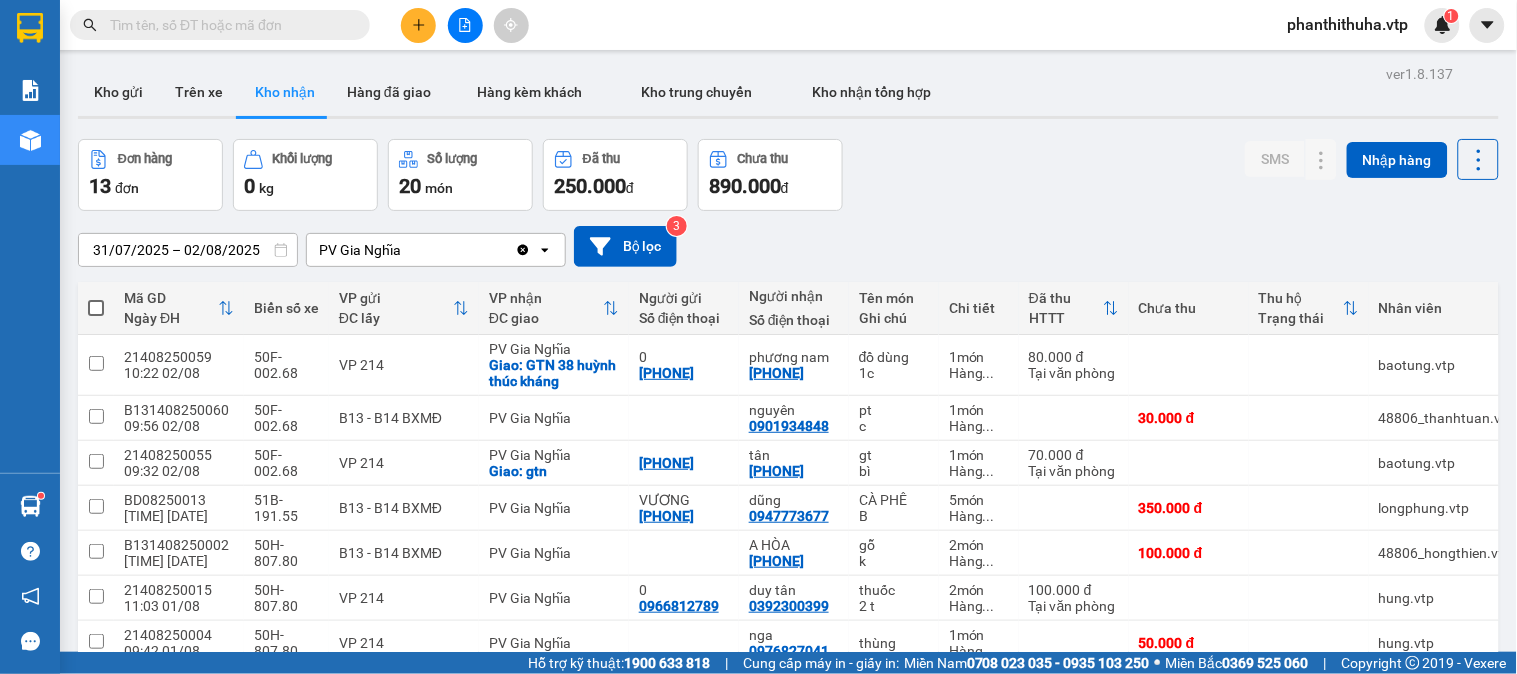 click 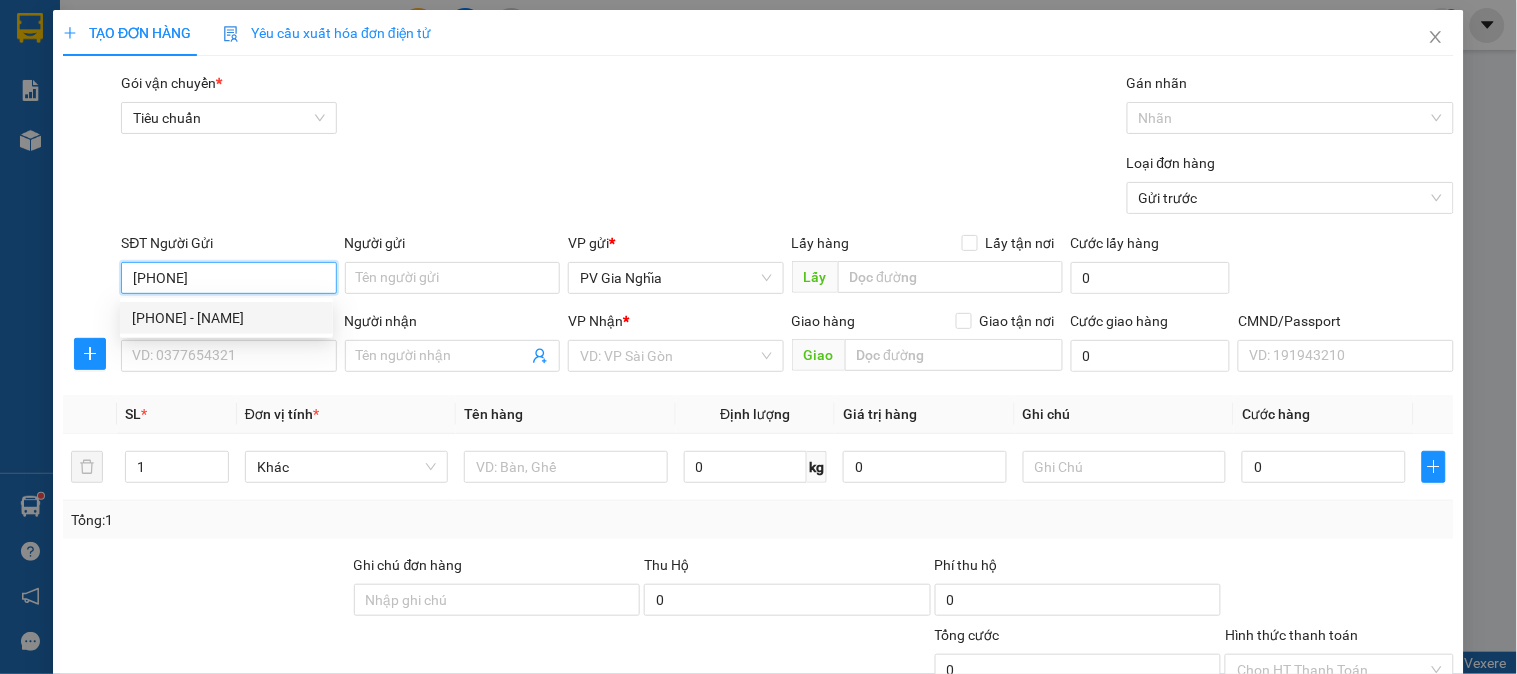 click on "0901923398 - thọ" at bounding box center (226, 318) 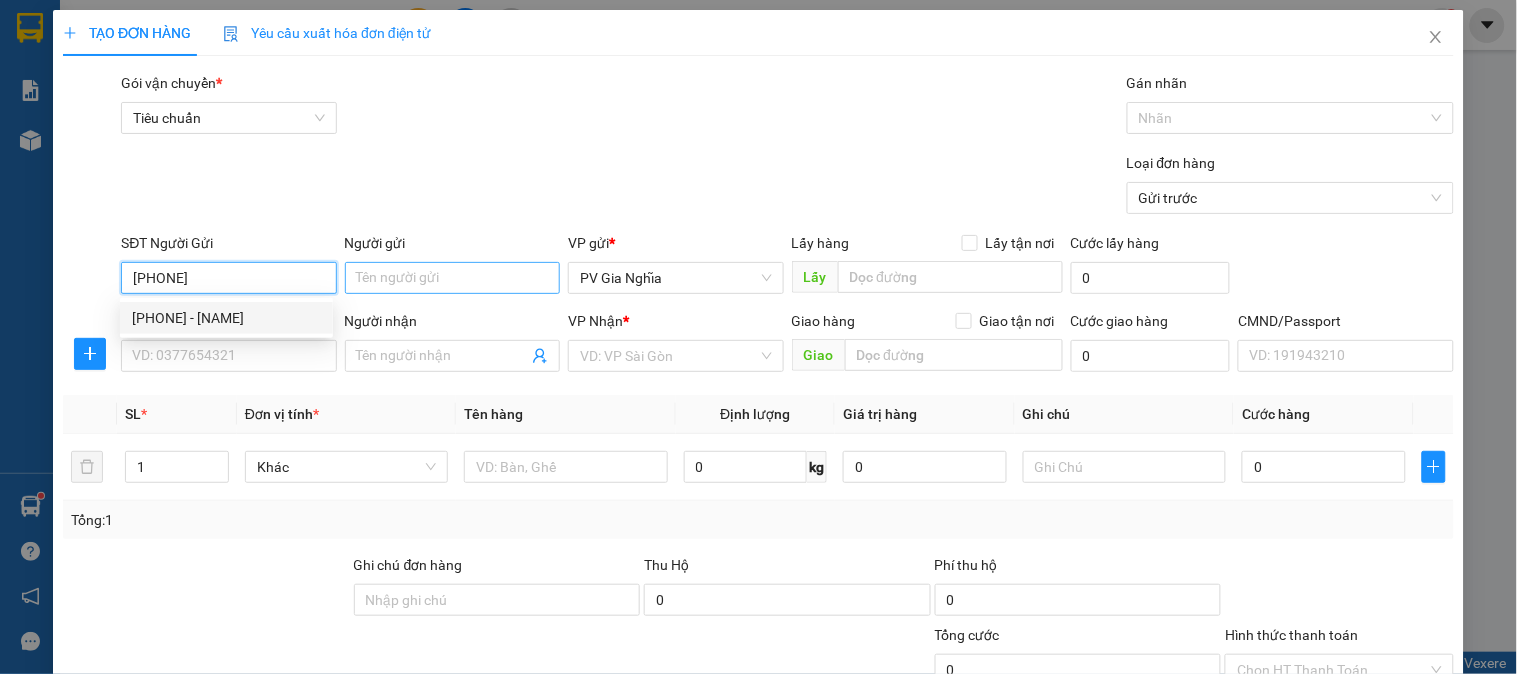 type on "0901923398" 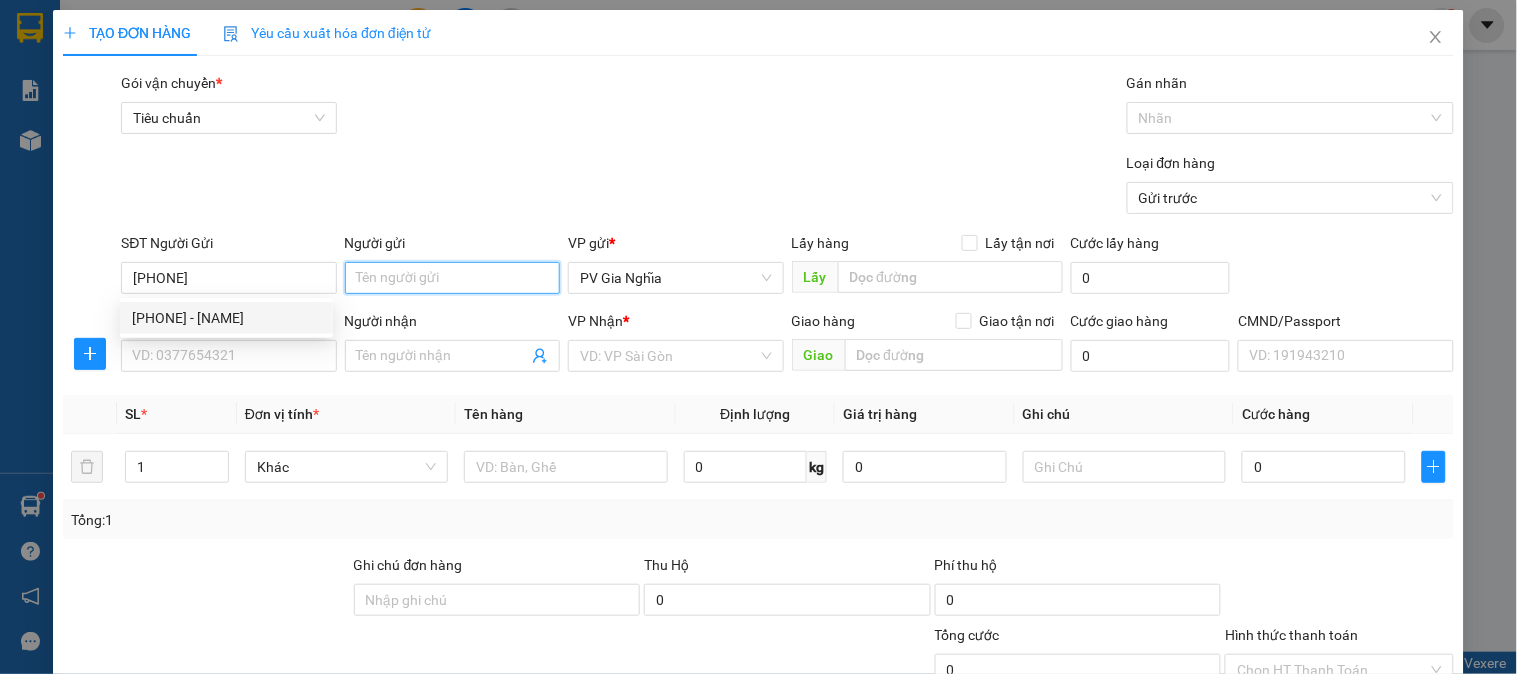 click on "Người gửi" at bounding box center (452, 278) 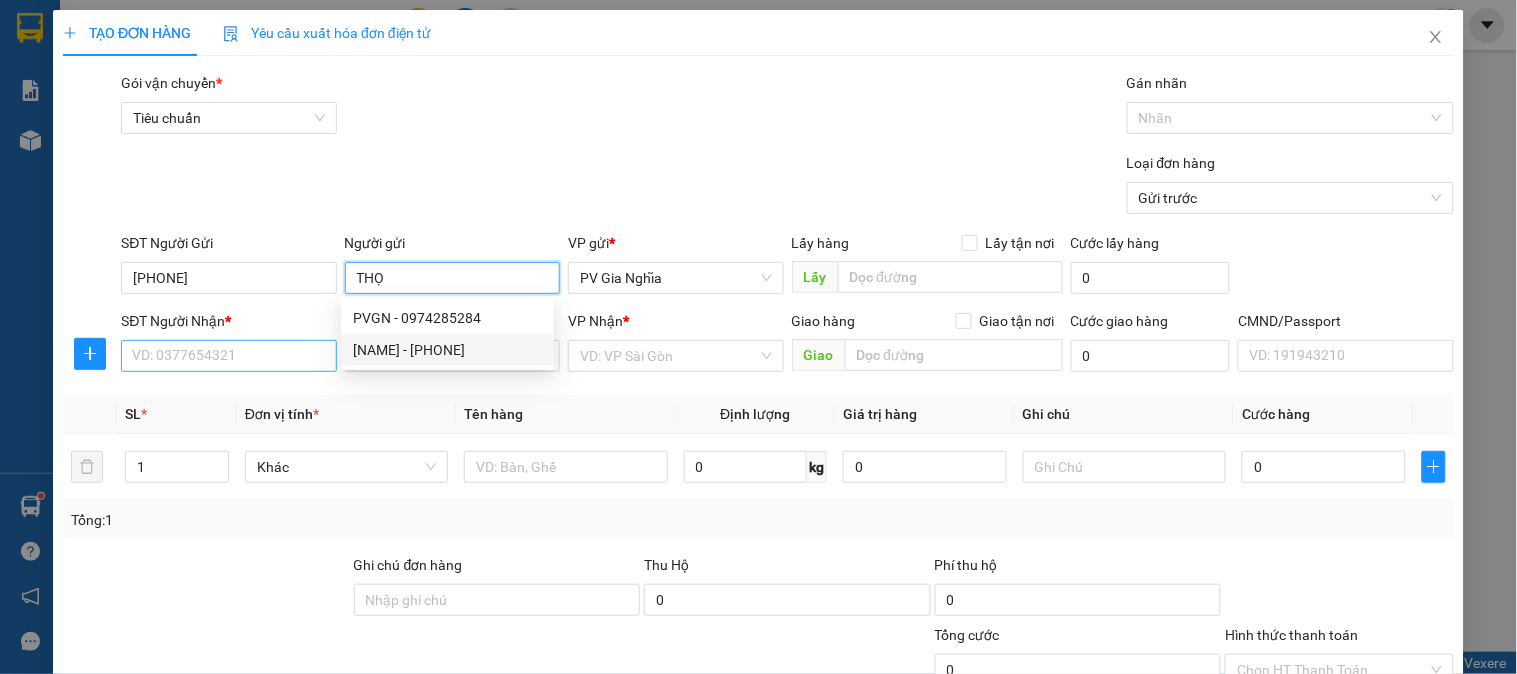 type on "THỌ" 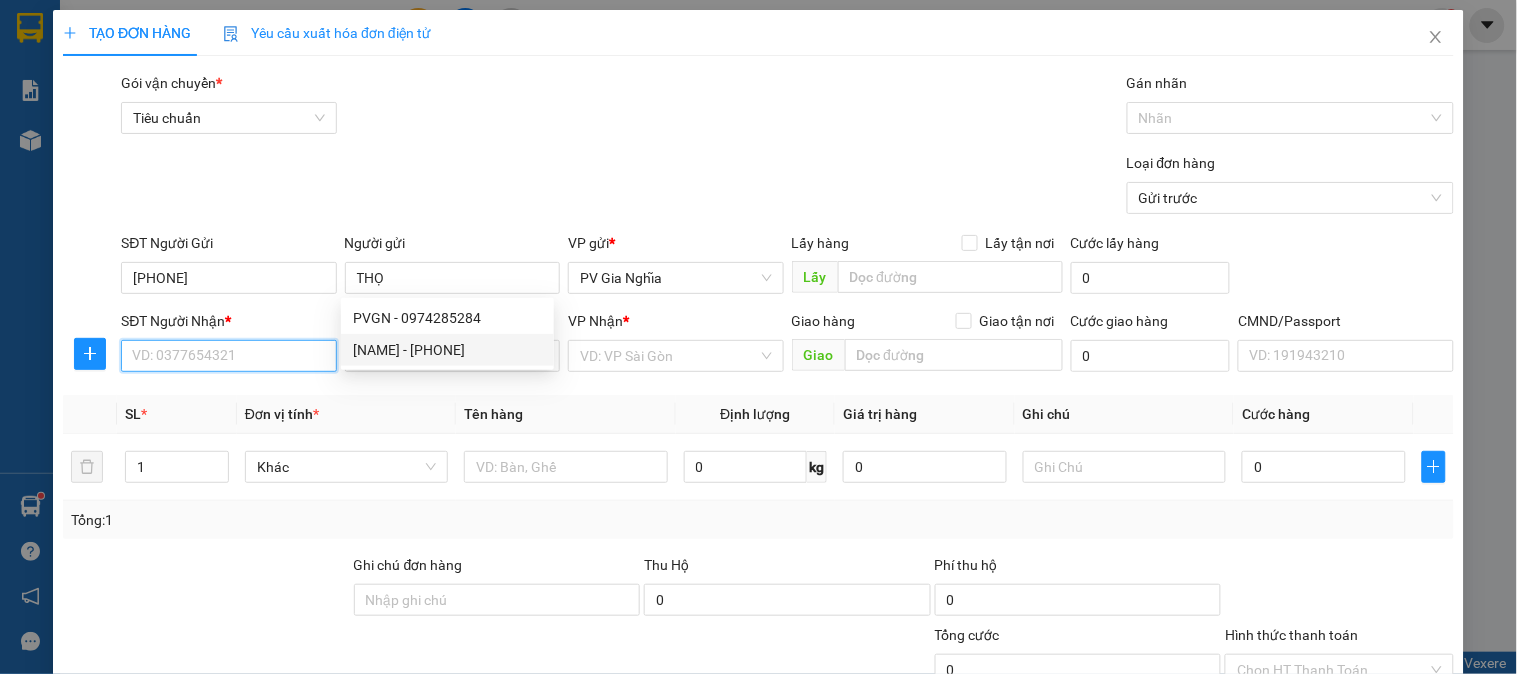 click on "SĐT Người Nhận  *" at bounding box center (228, 356) 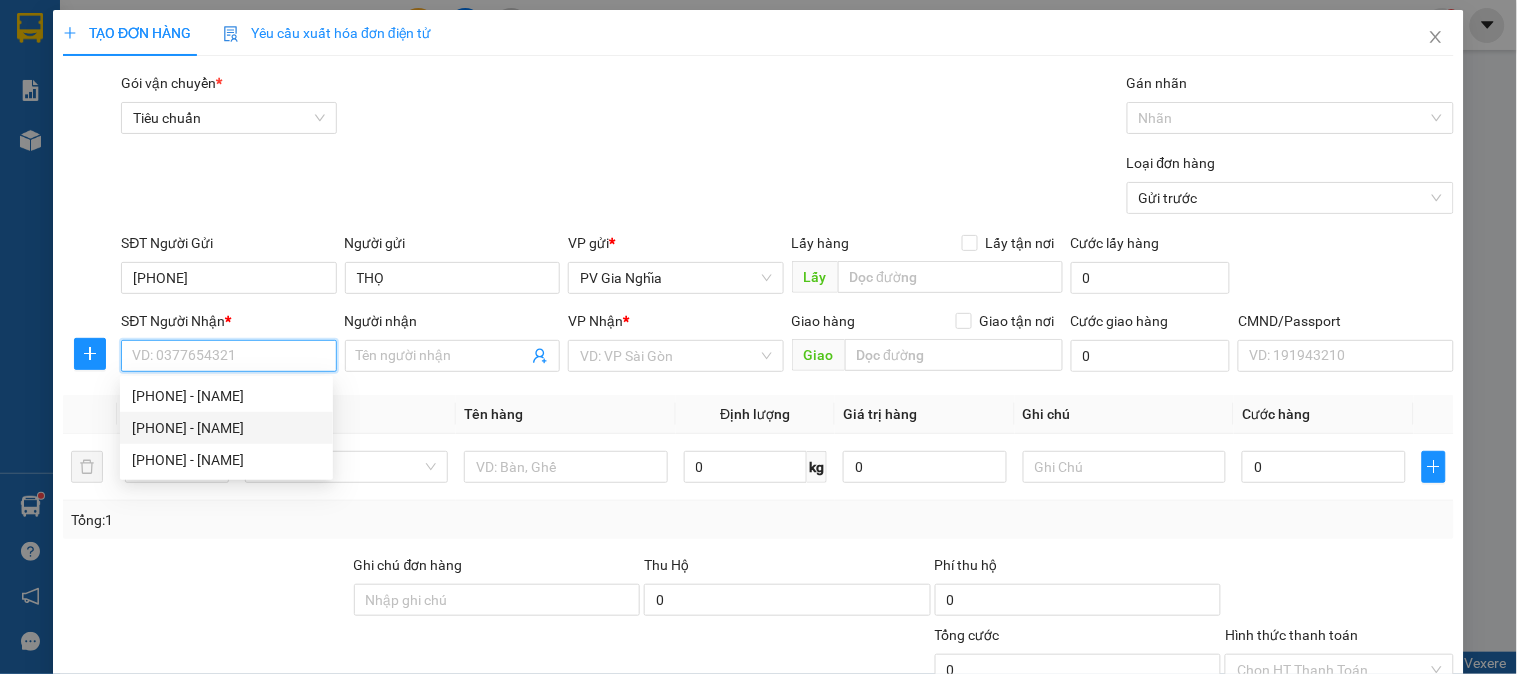 click on "0902729367 - giang" at bounding box center [226, 428] 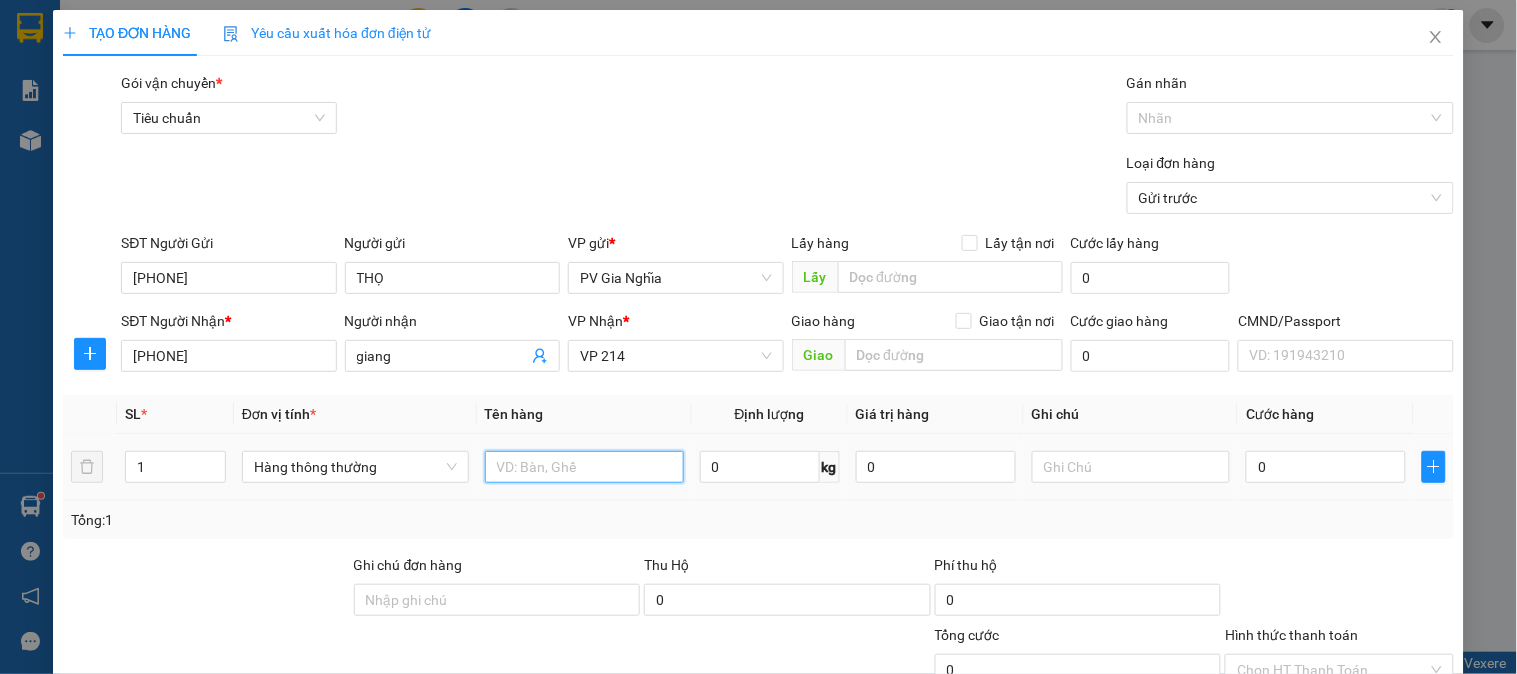 click at bounding box center (584, 467) 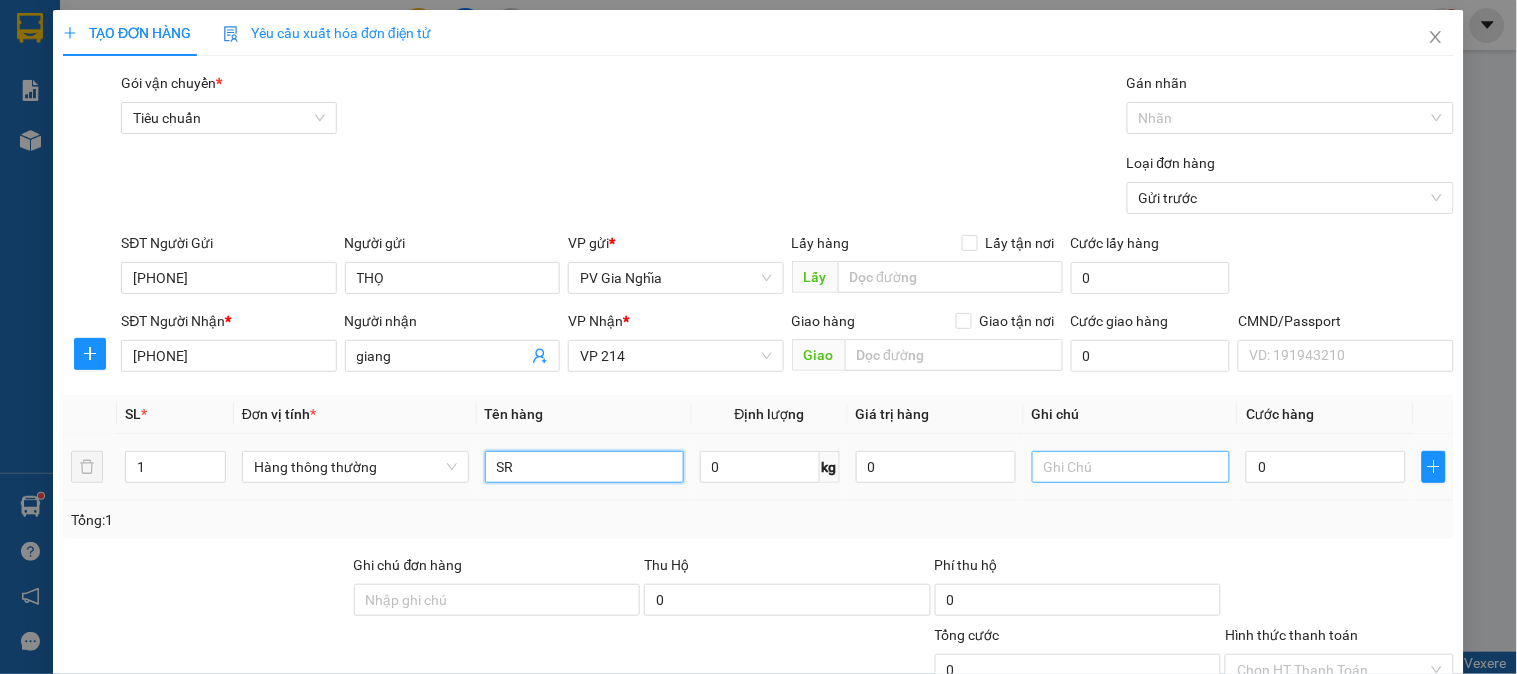 type on "SR" 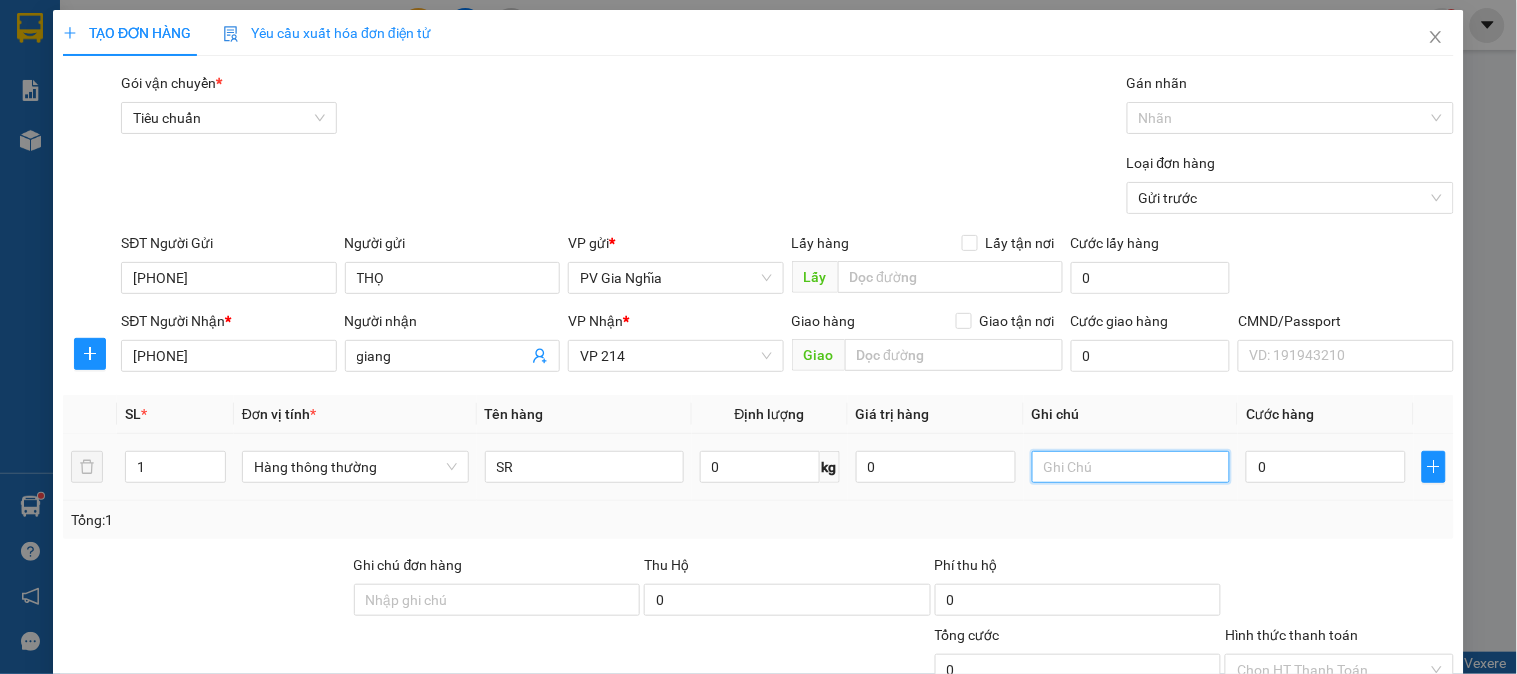 click at bounding box center [1131, 467] 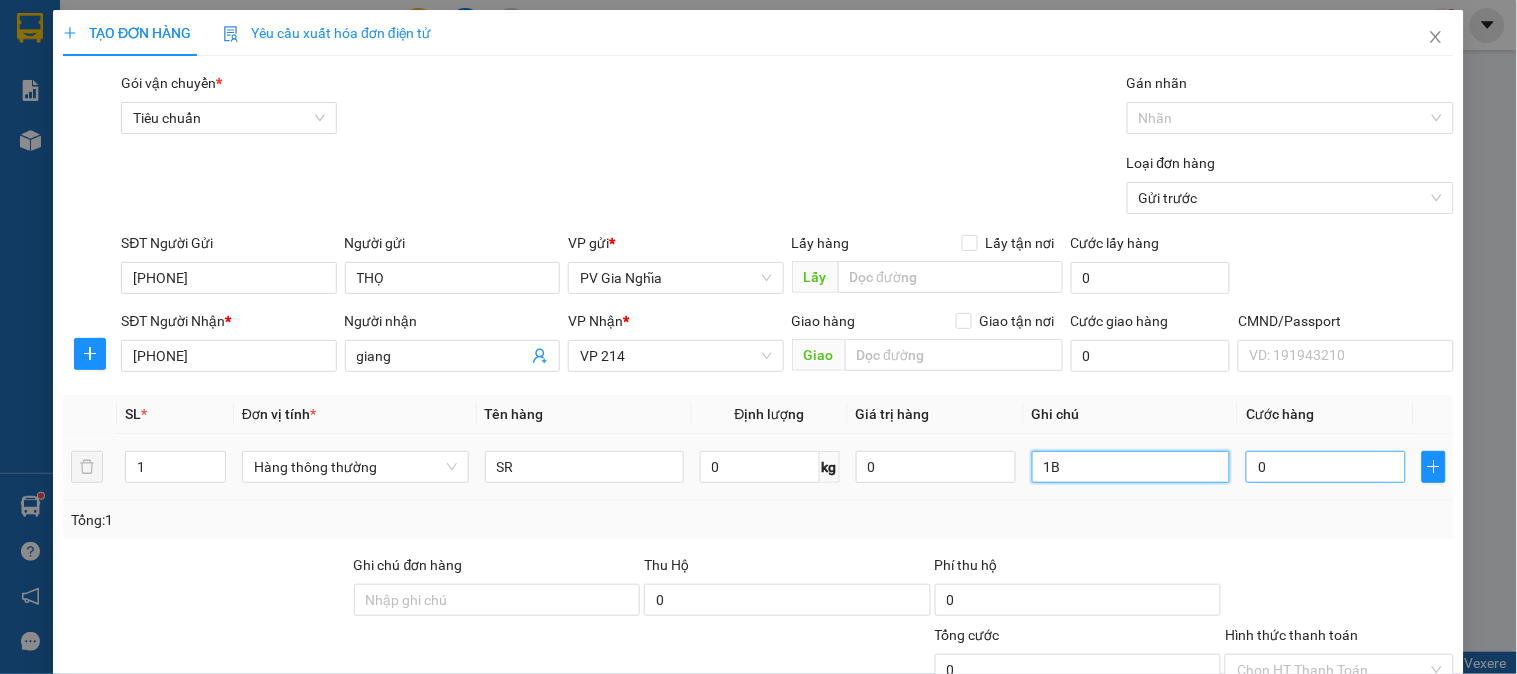 type on "1B" 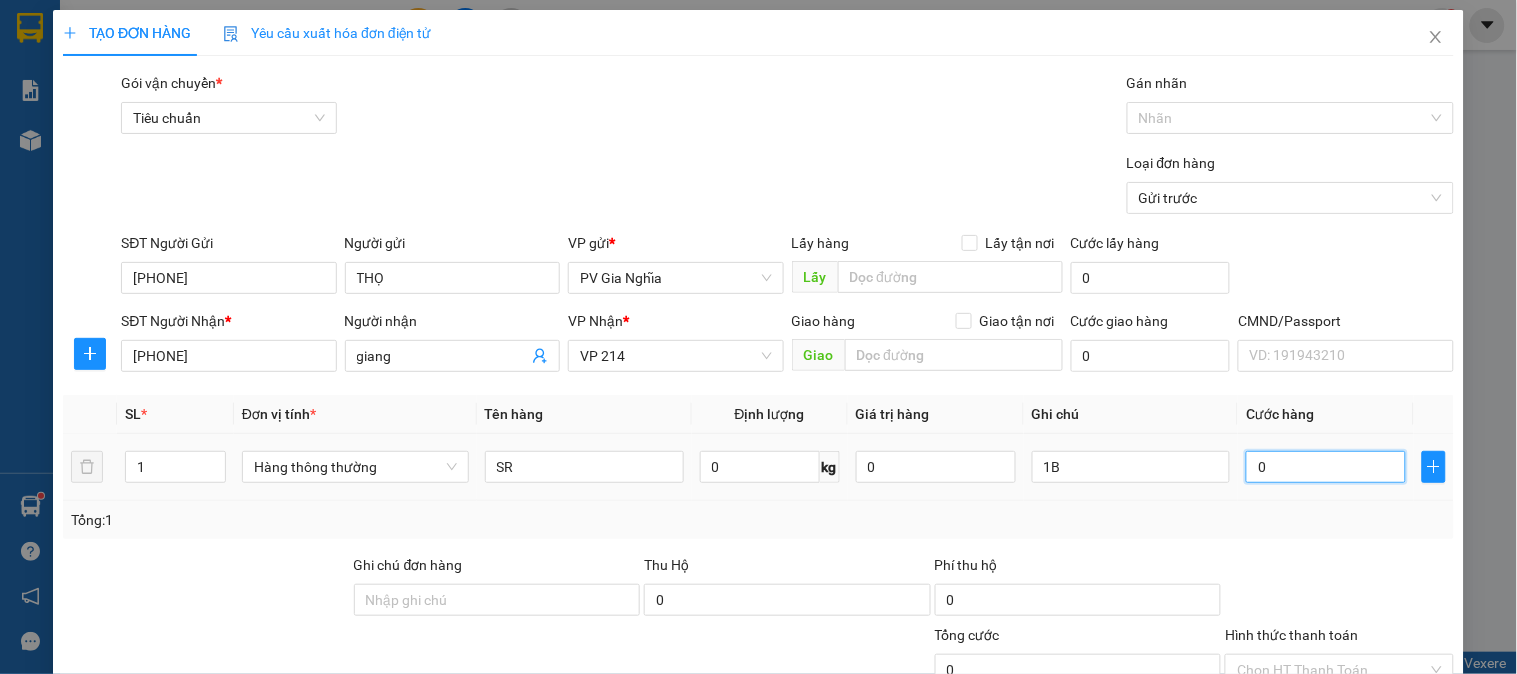 click on "0" at bounding box center [1326, 467] 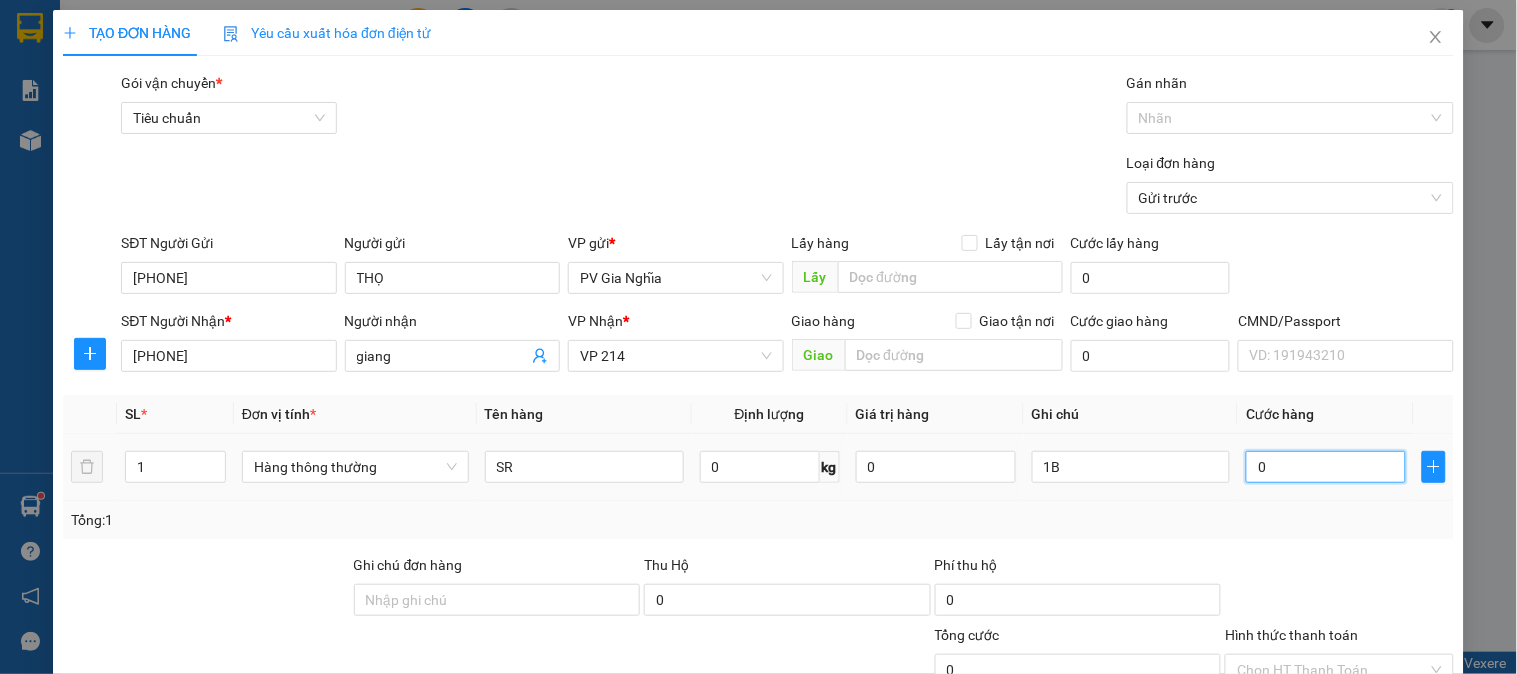 type on "6" 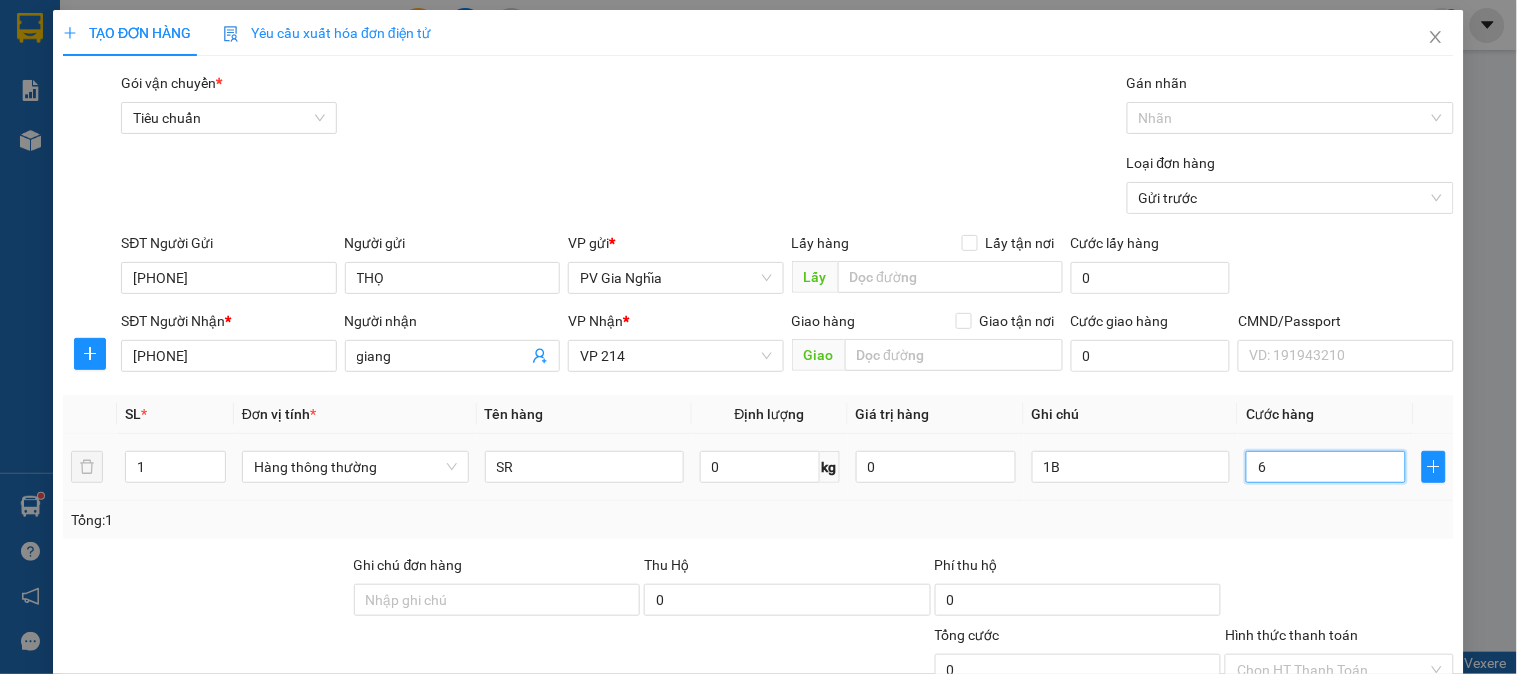 type on "6" 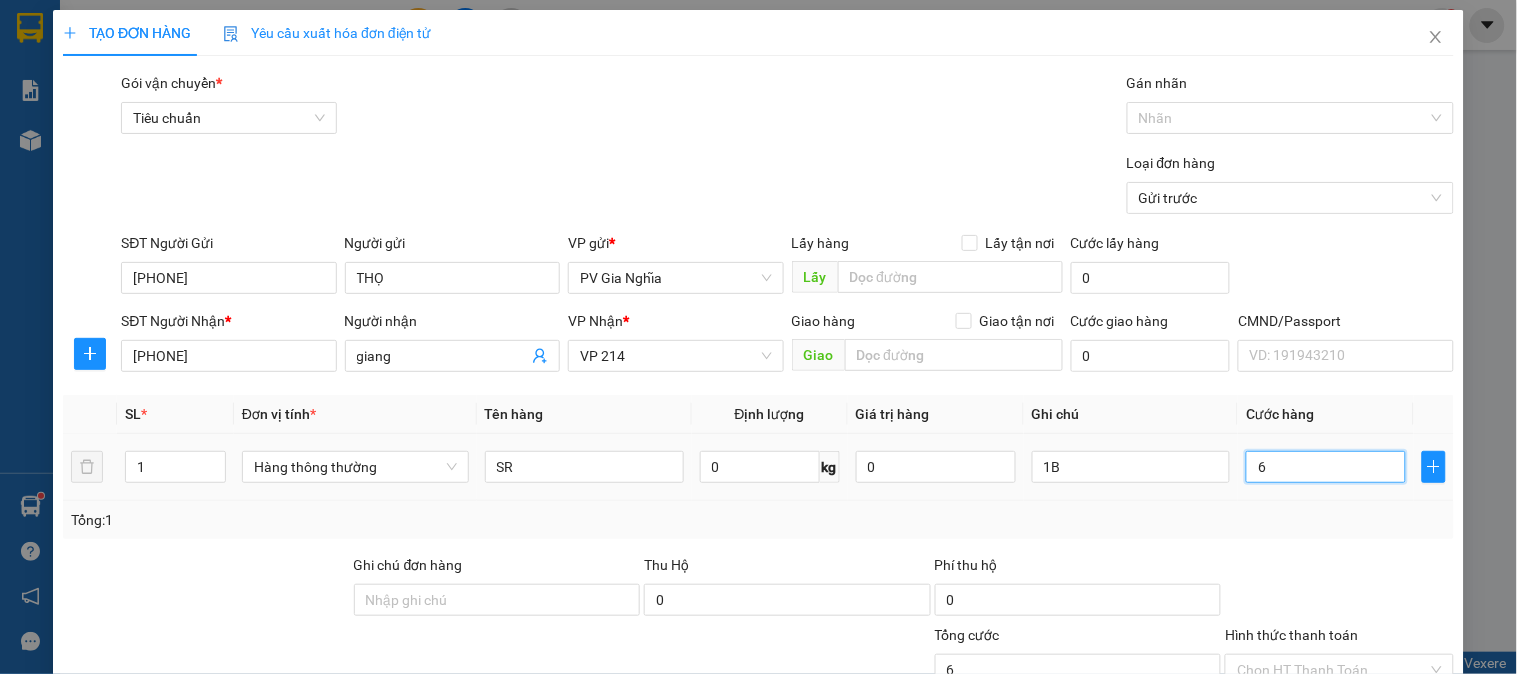 type on "60" 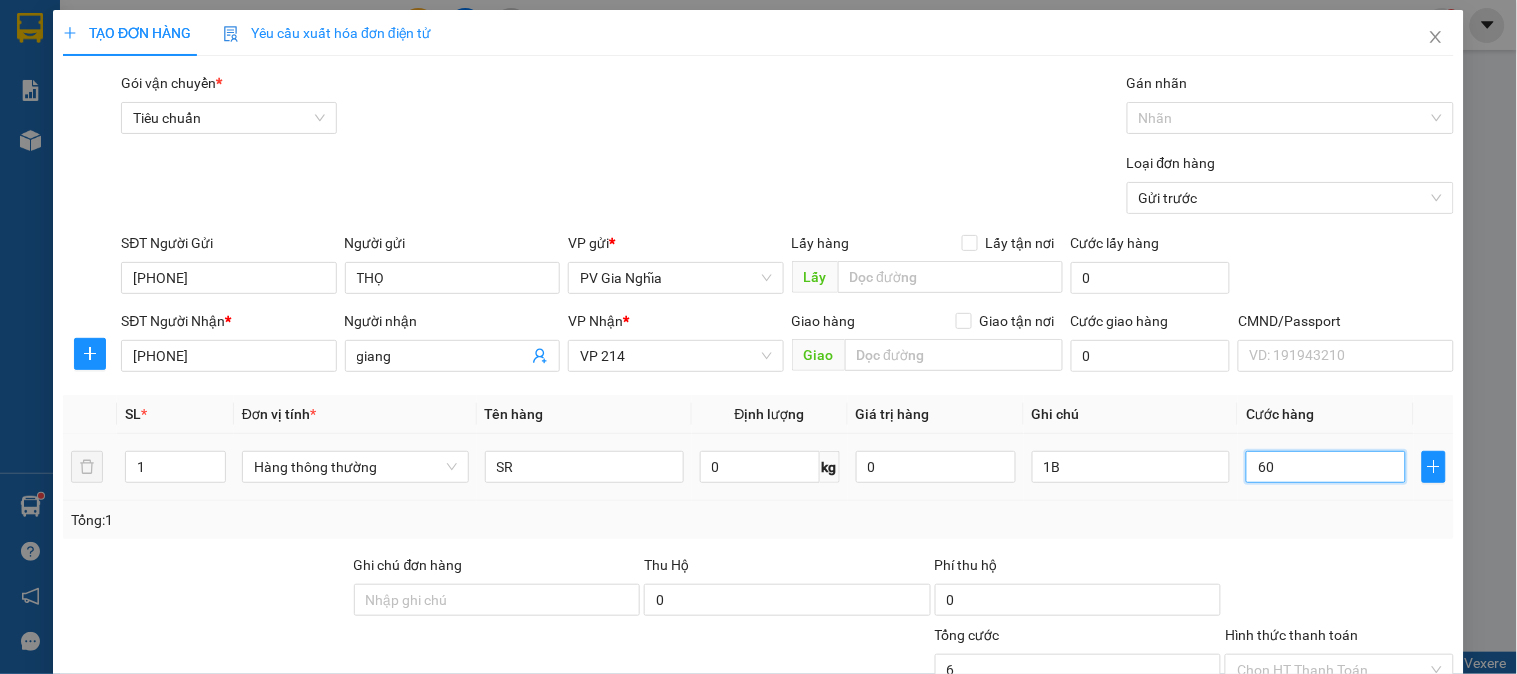 type on "60" 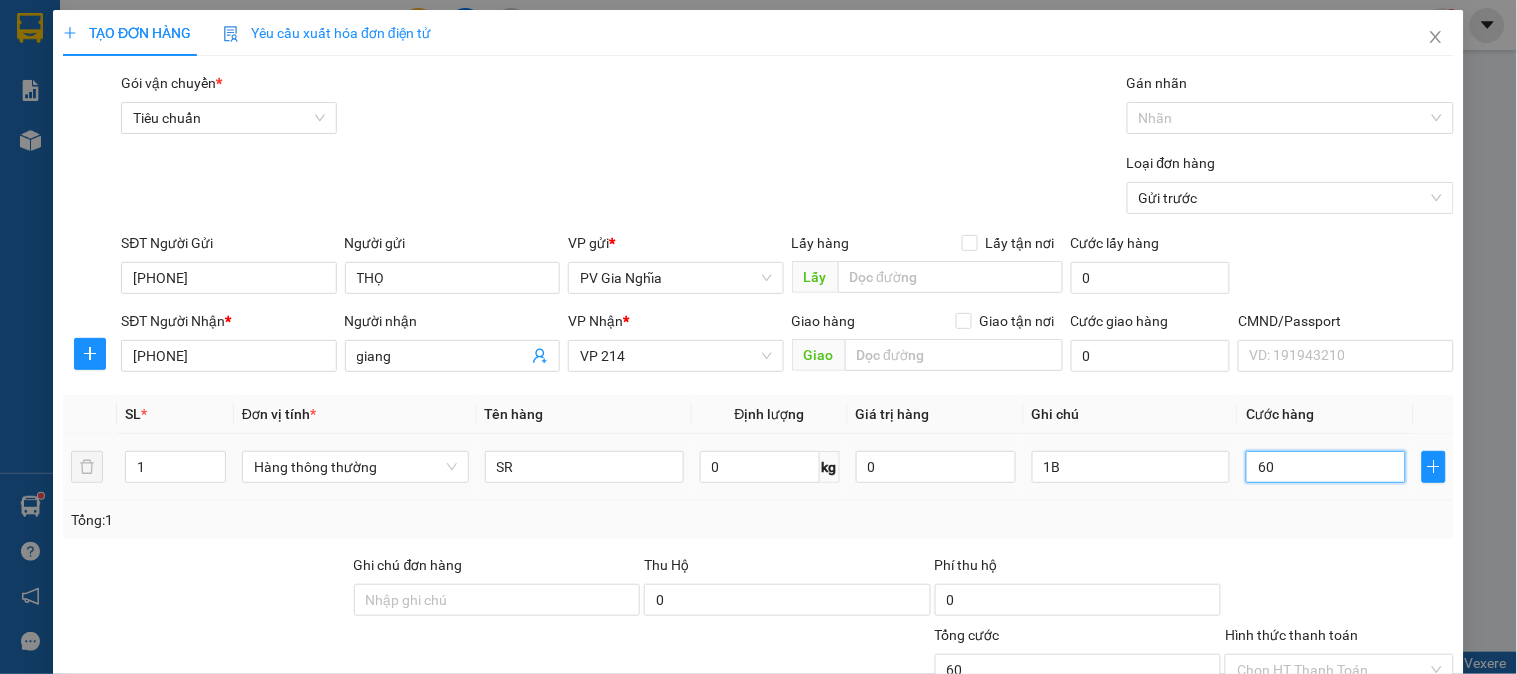 type on "600" 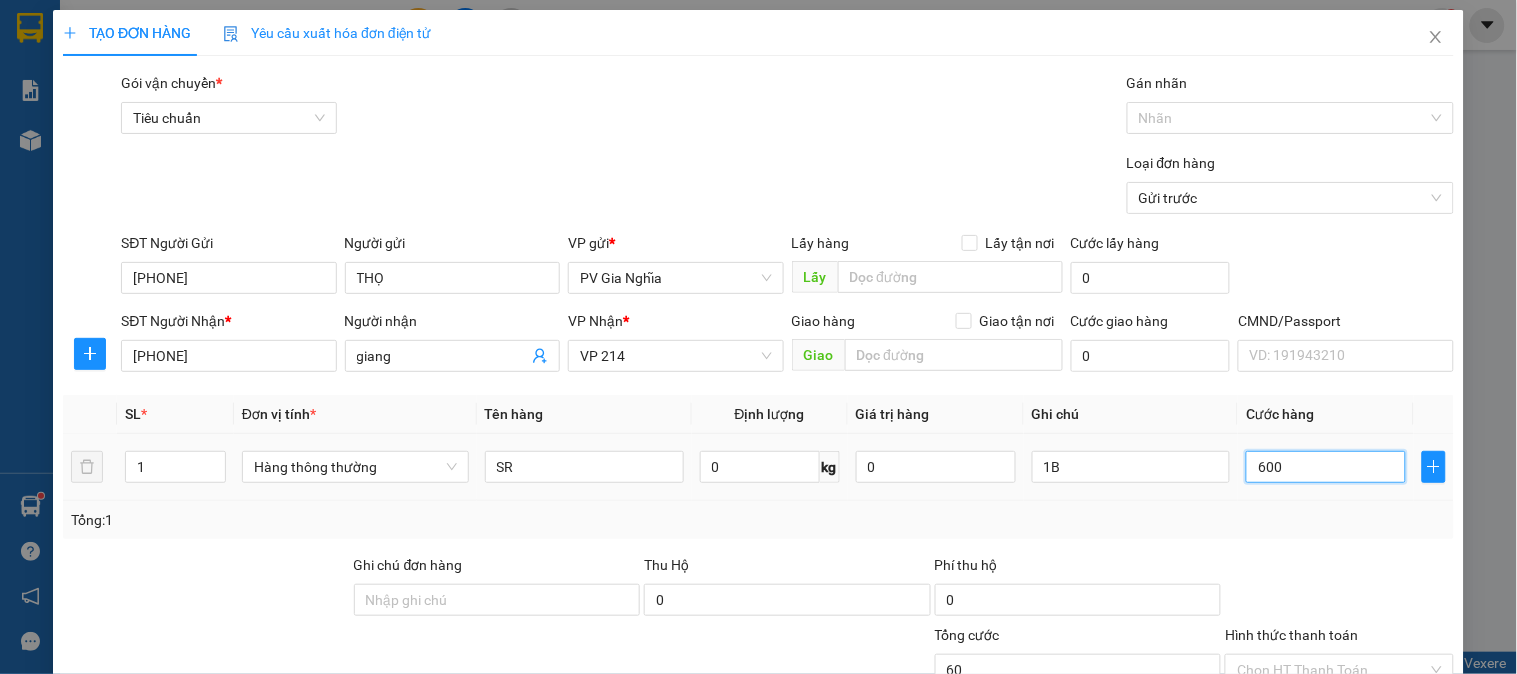 type on "600" 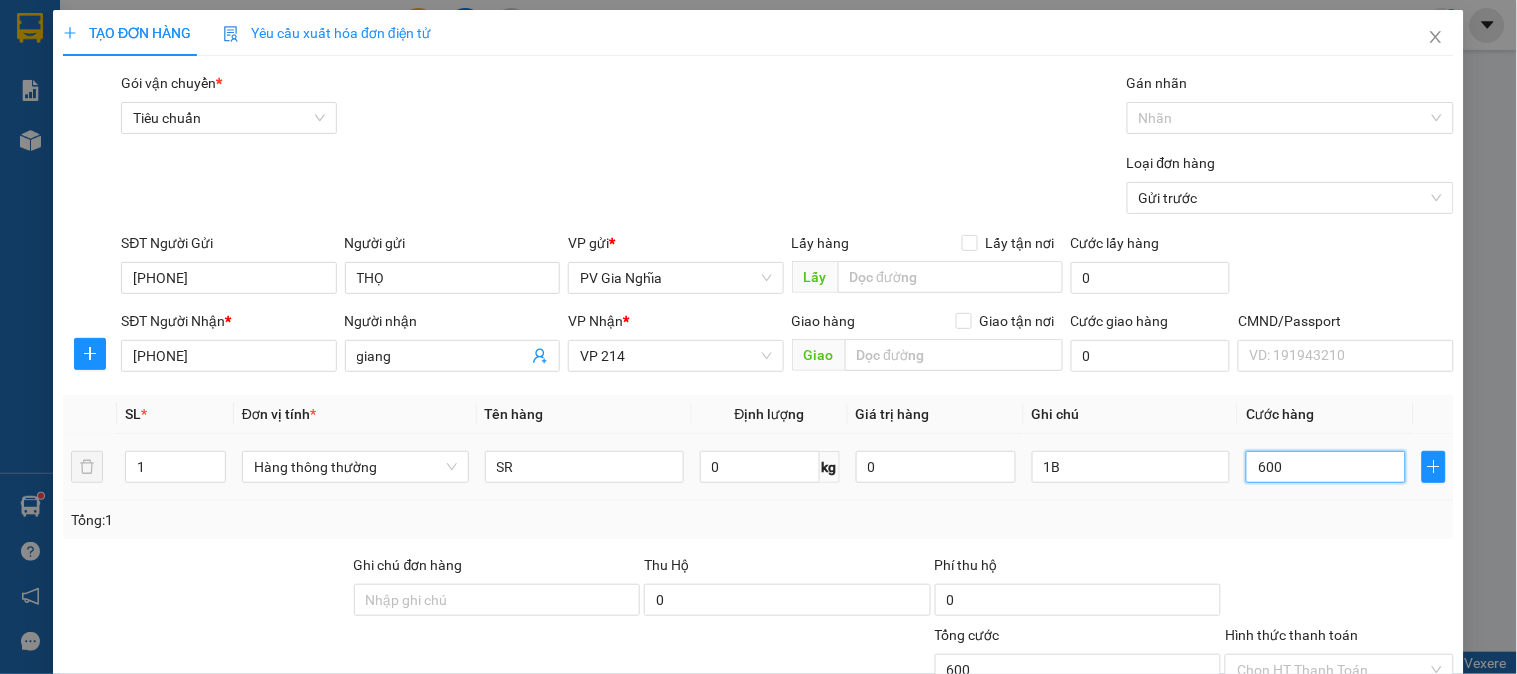type on "6.000" 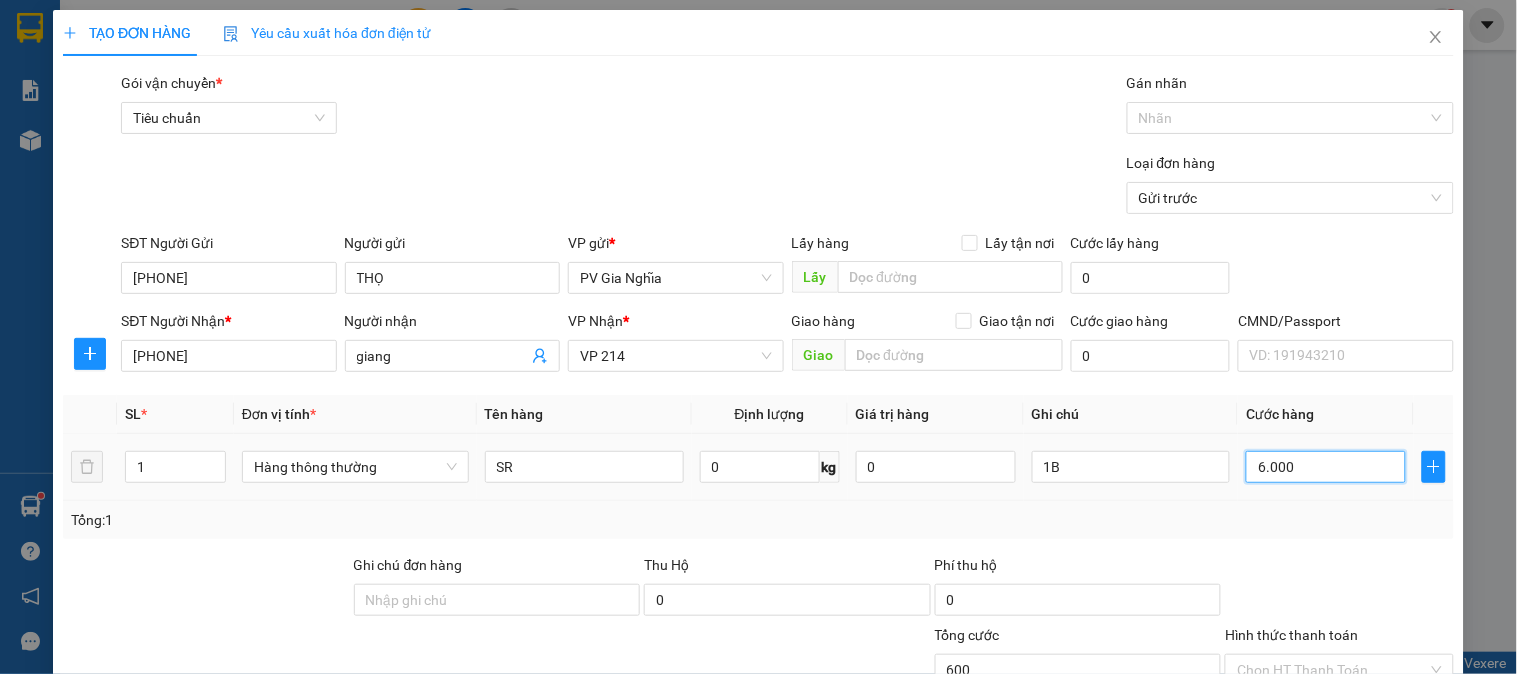type on "6.000" 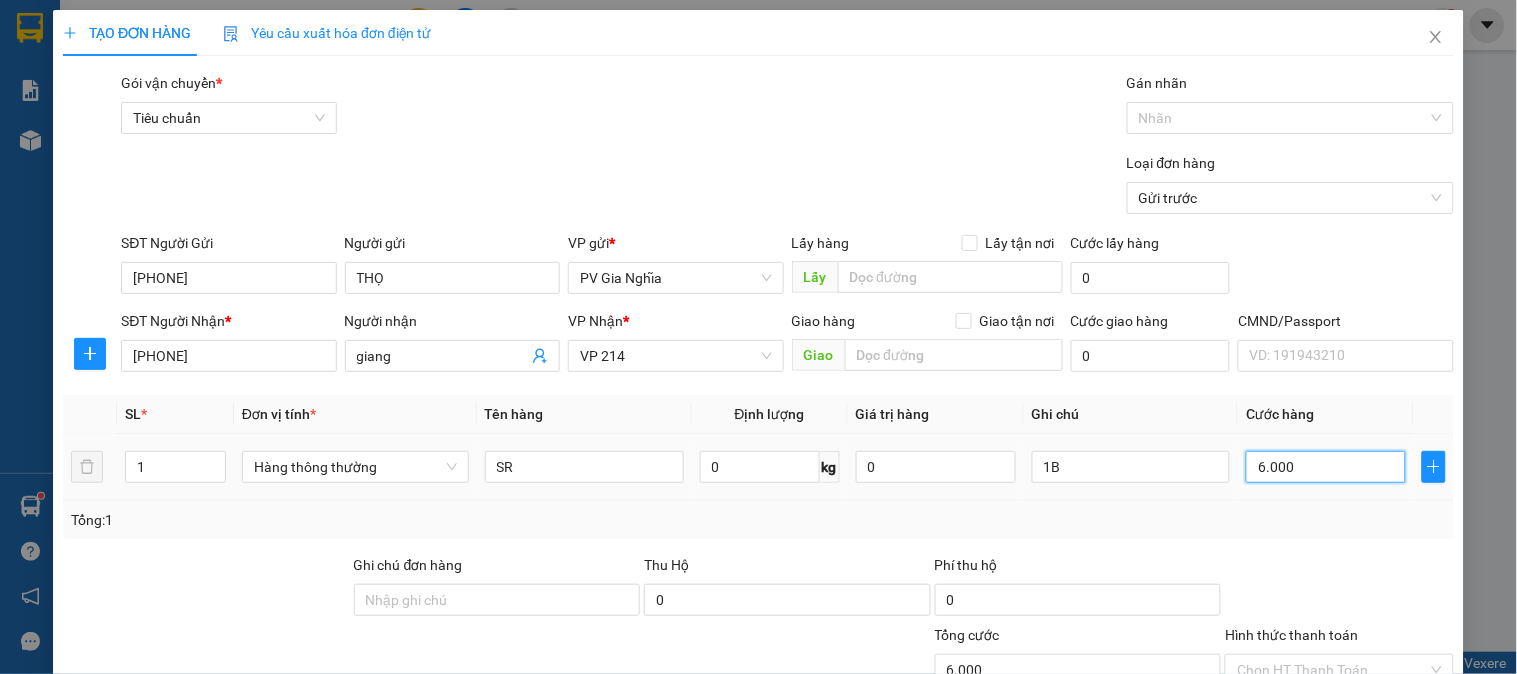type on "60.000" 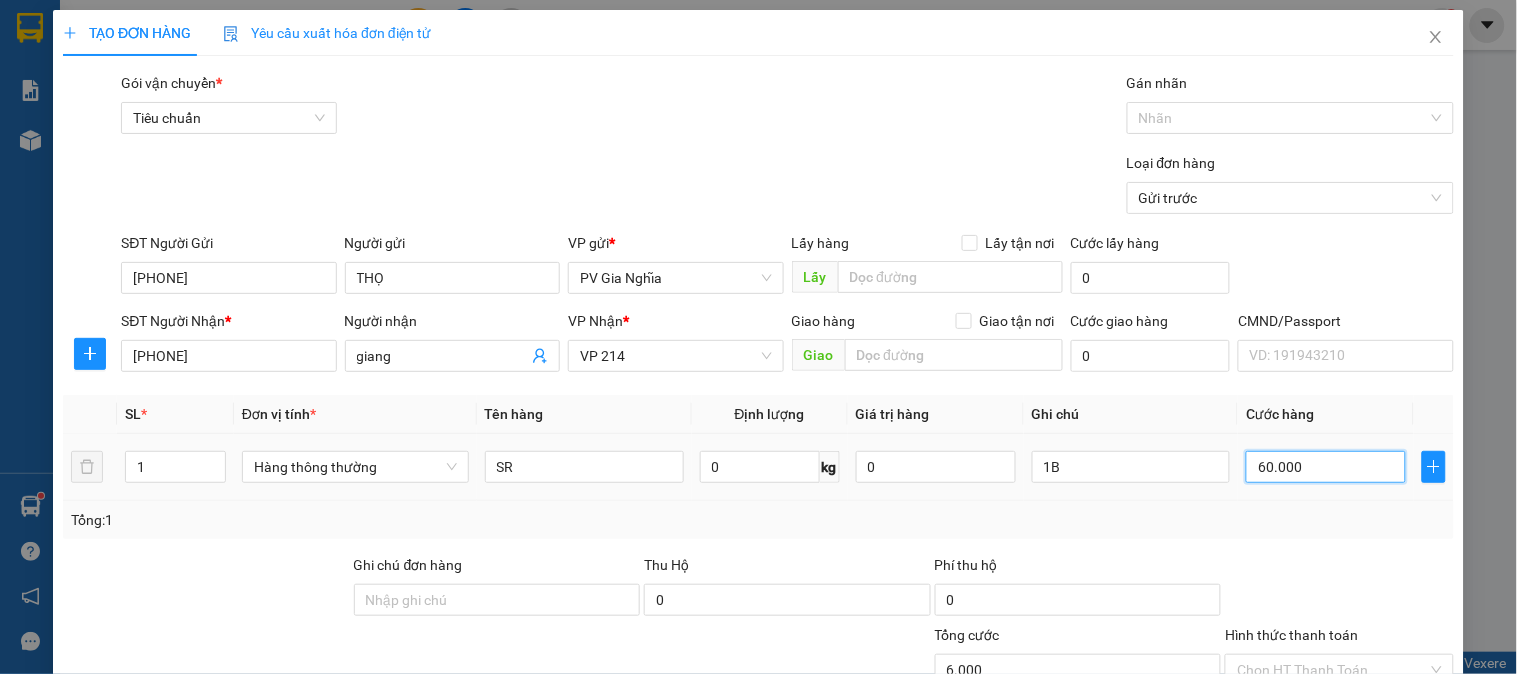 type on "60.000" 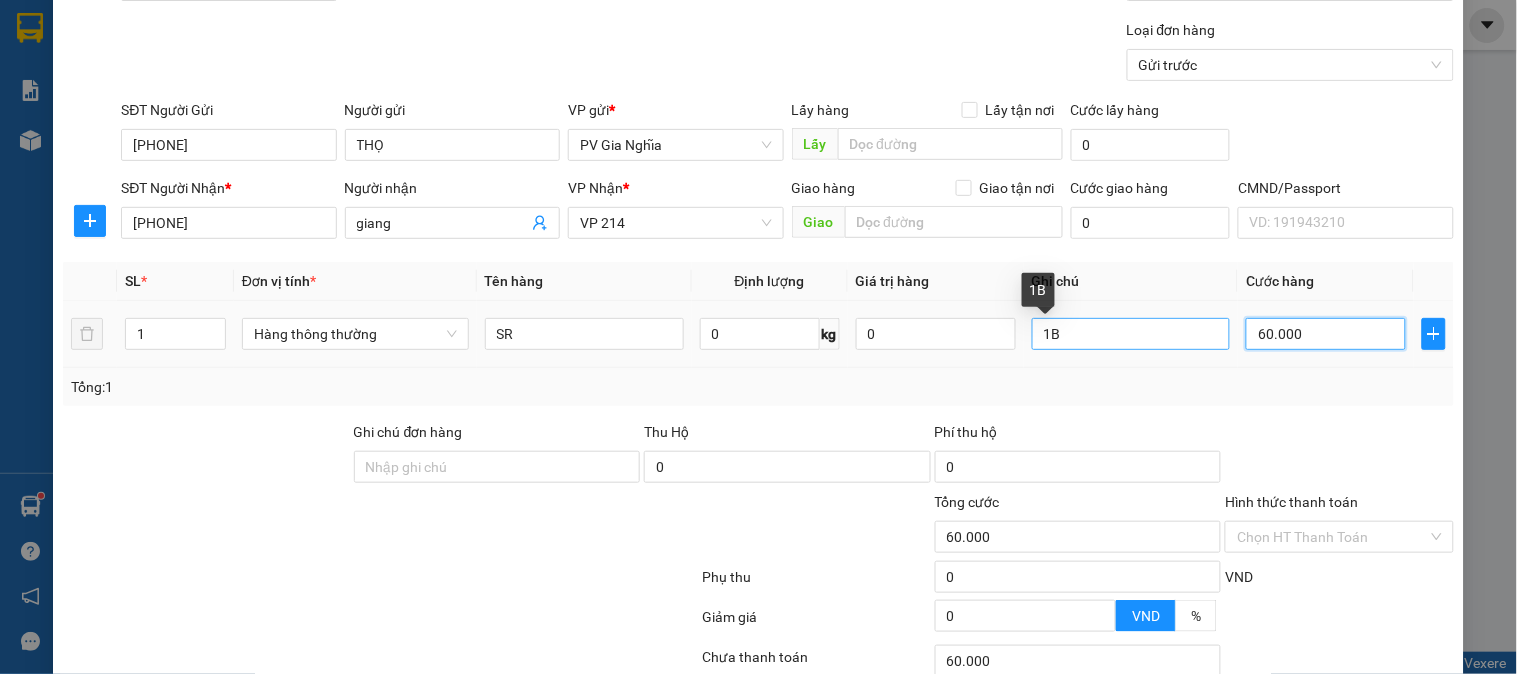 scroll, scrollTop: 287, scrollLeft: 0, axis: vertical 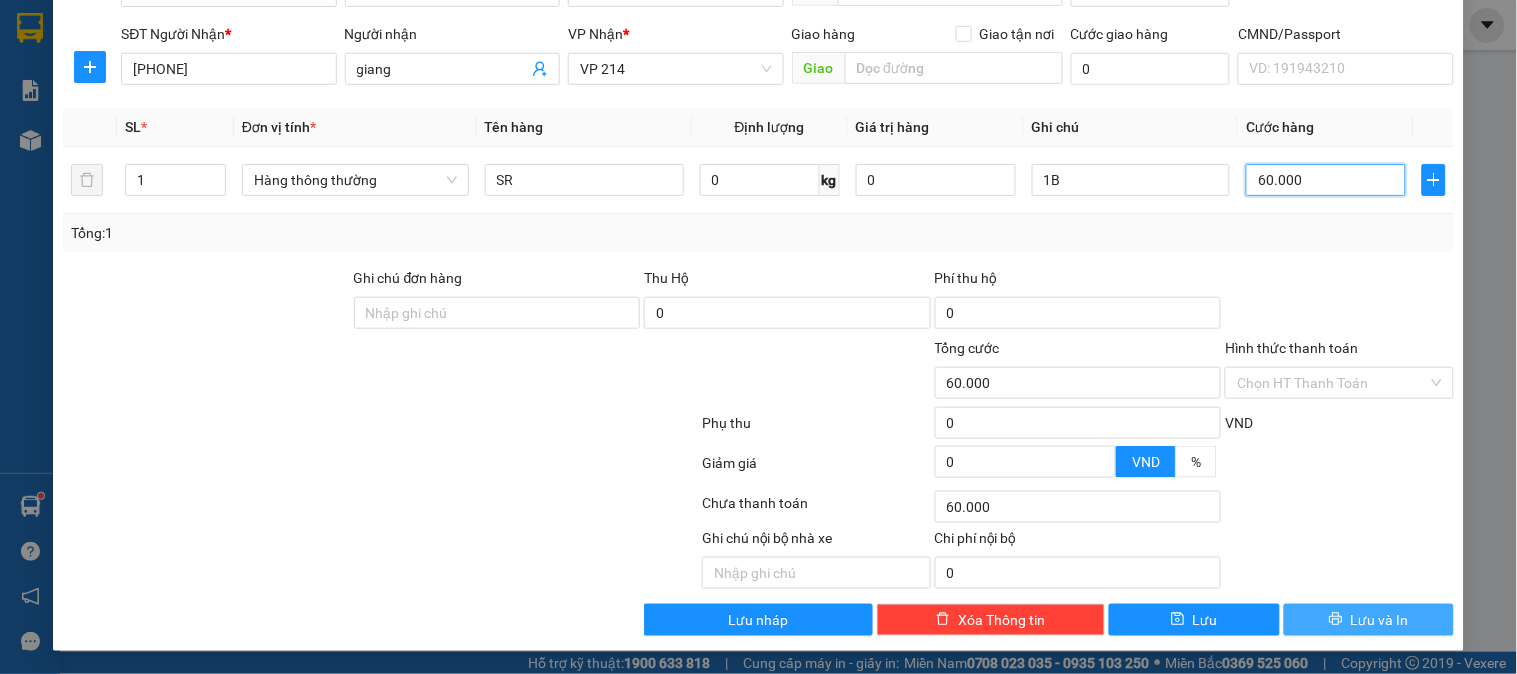 type on "60.000" 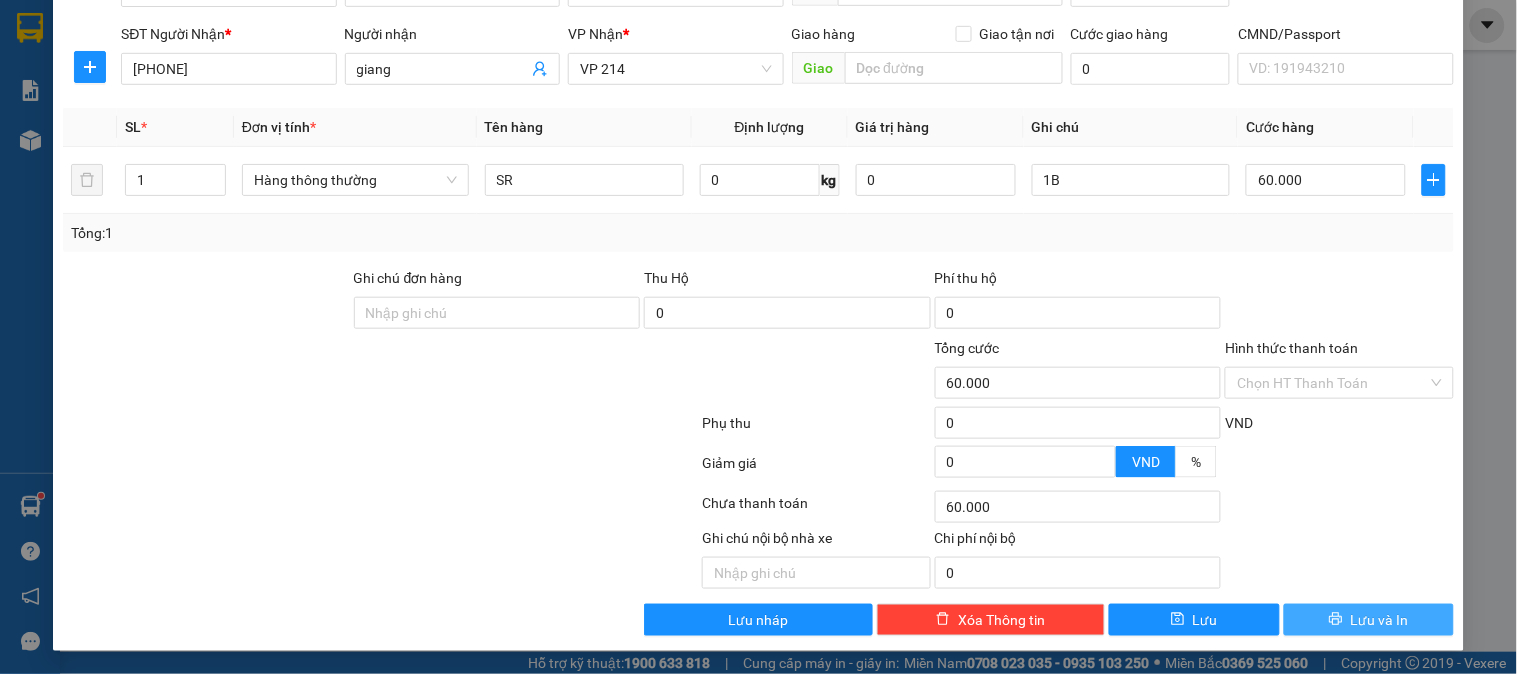 click on "Lưu và In" at bounding box center [1380, 620] 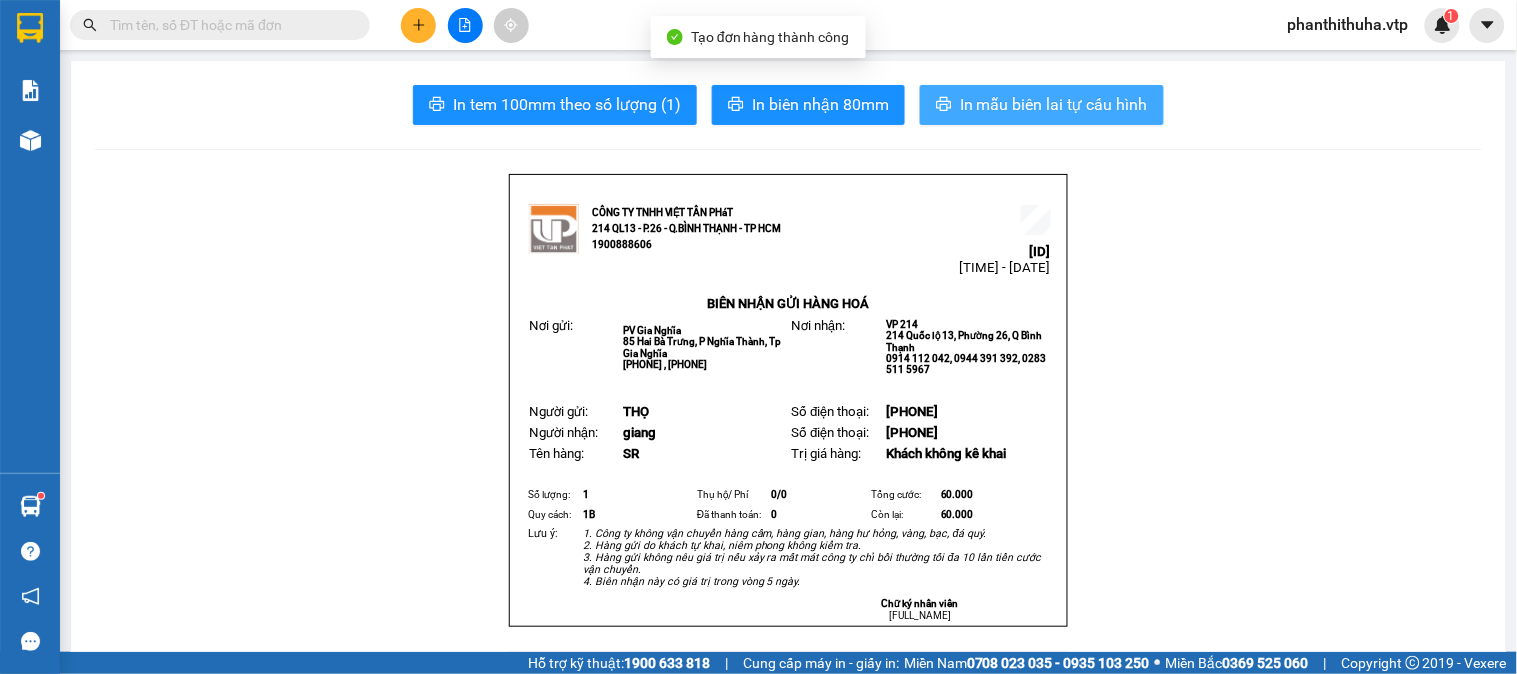 click on "In mẫu biên lai tự cấu hình" at bounding box center [1054, 104] 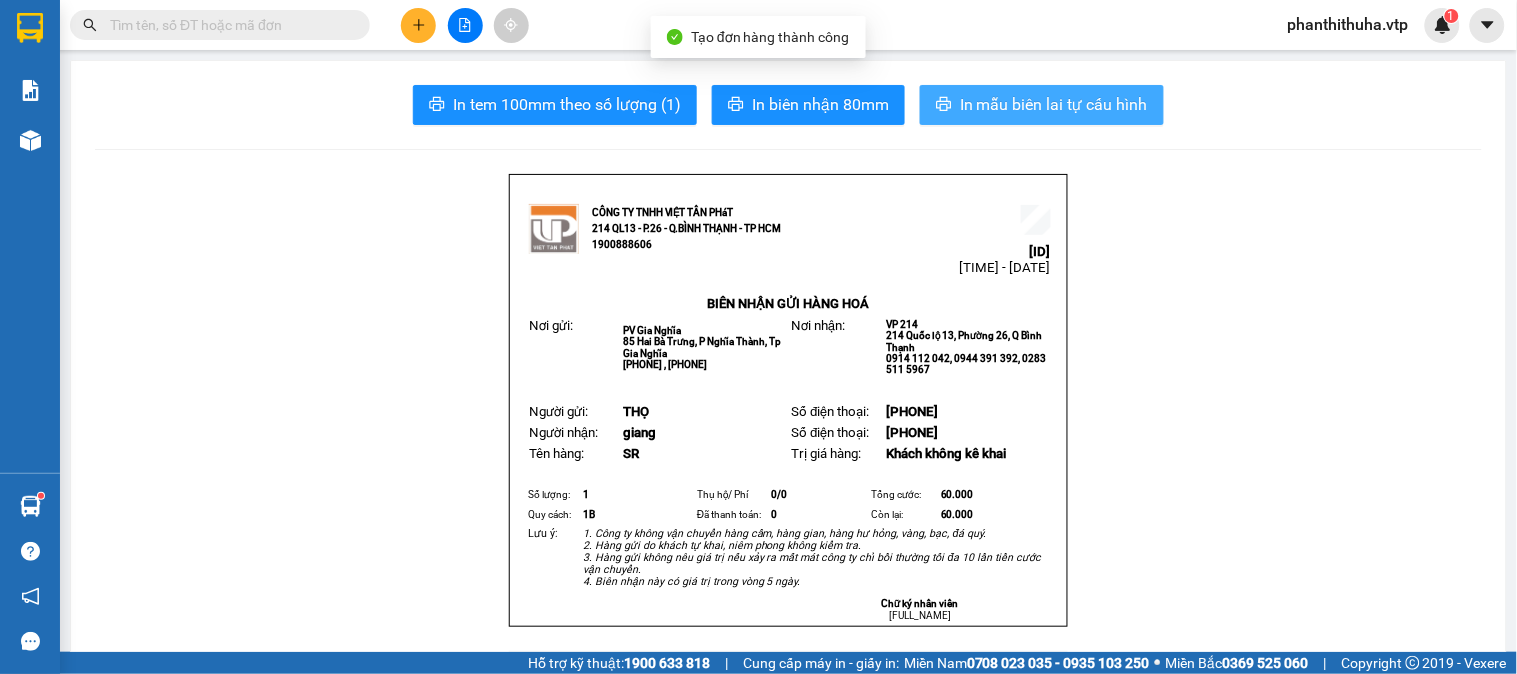 scroll, scrollTop: 0, scrollLeft: 0, axis: both 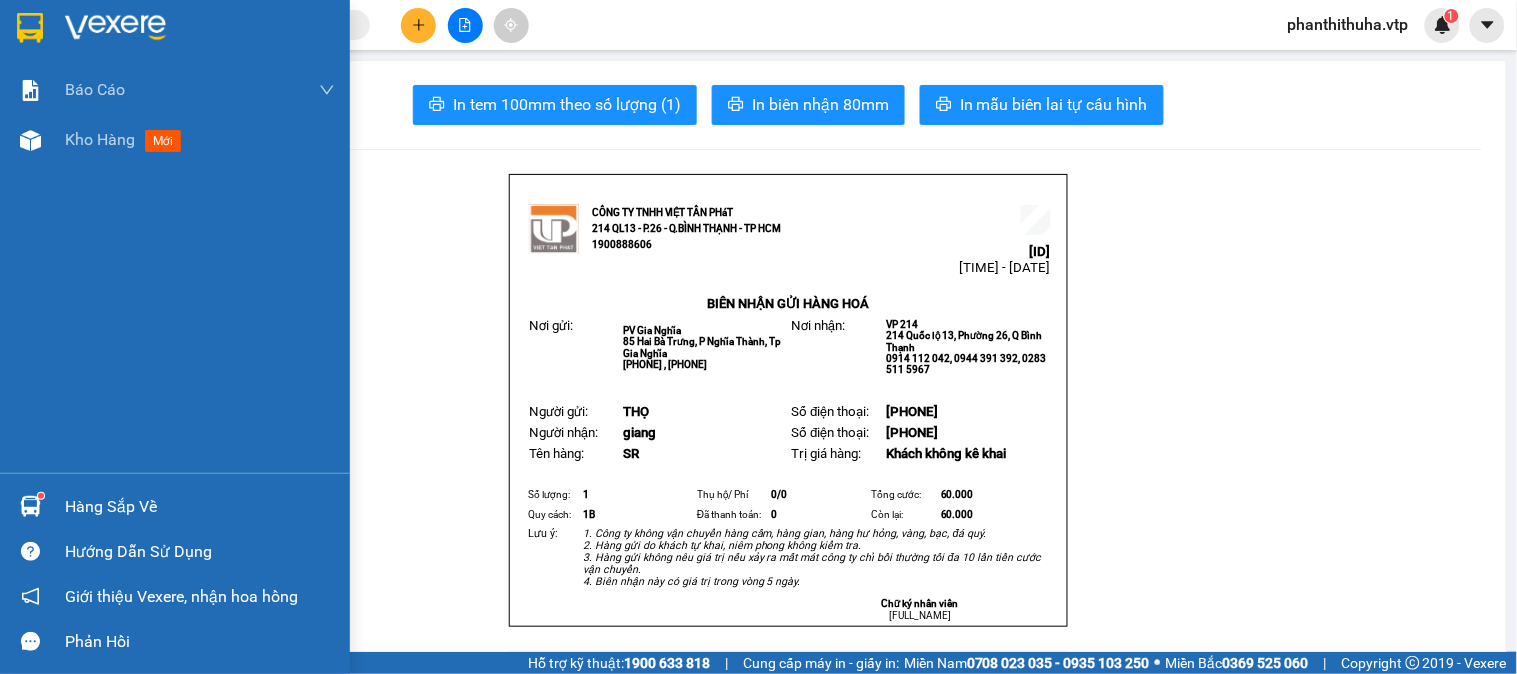click at bounding box center [115, 28] 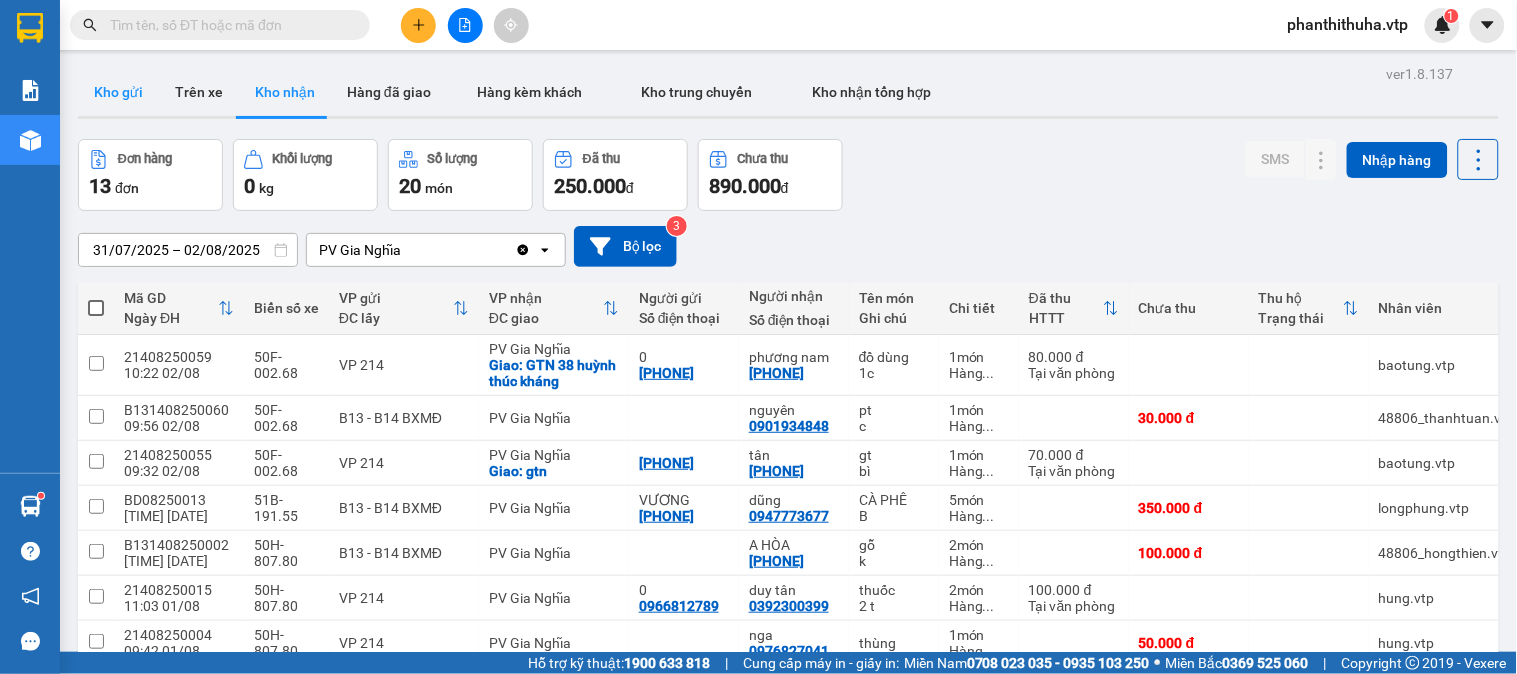 click on "Kho gửi" at bounding box center (118, 92) 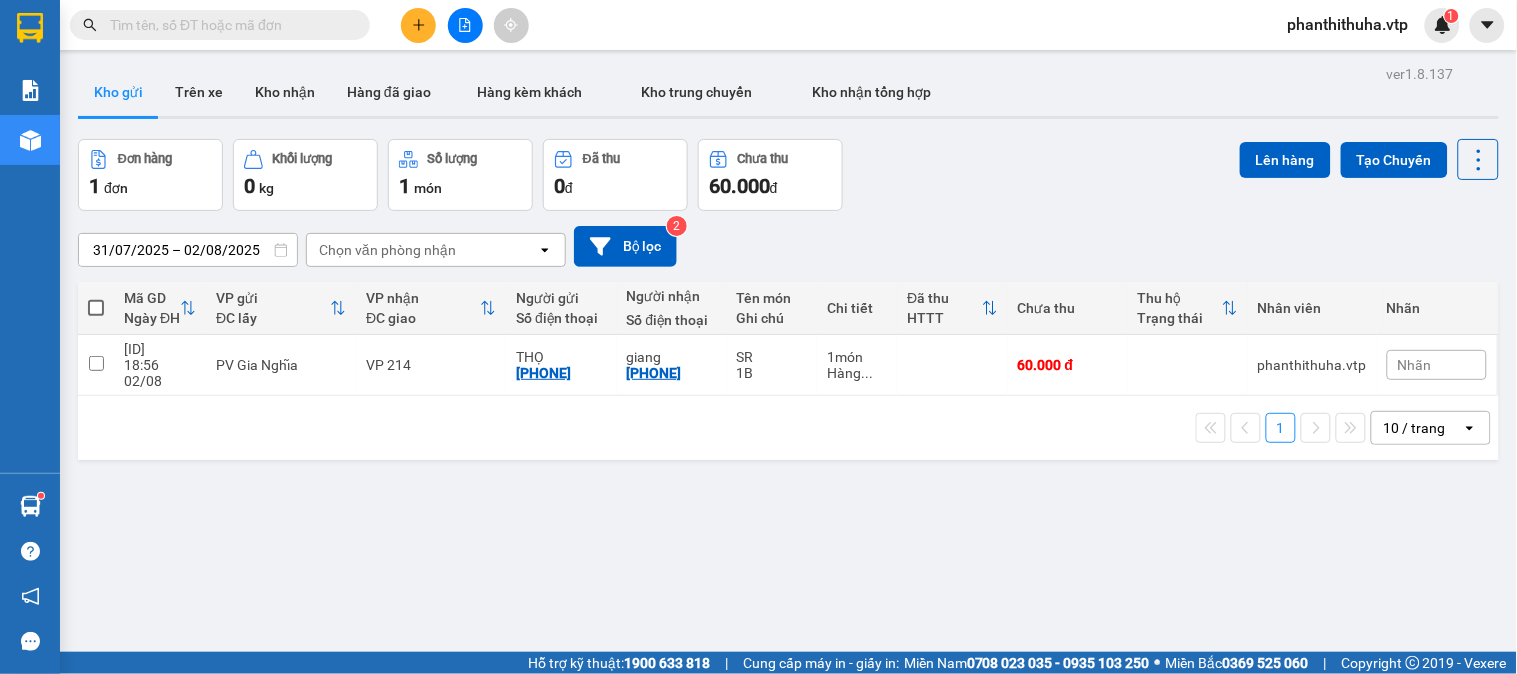 click at bounding box center (96, 308) 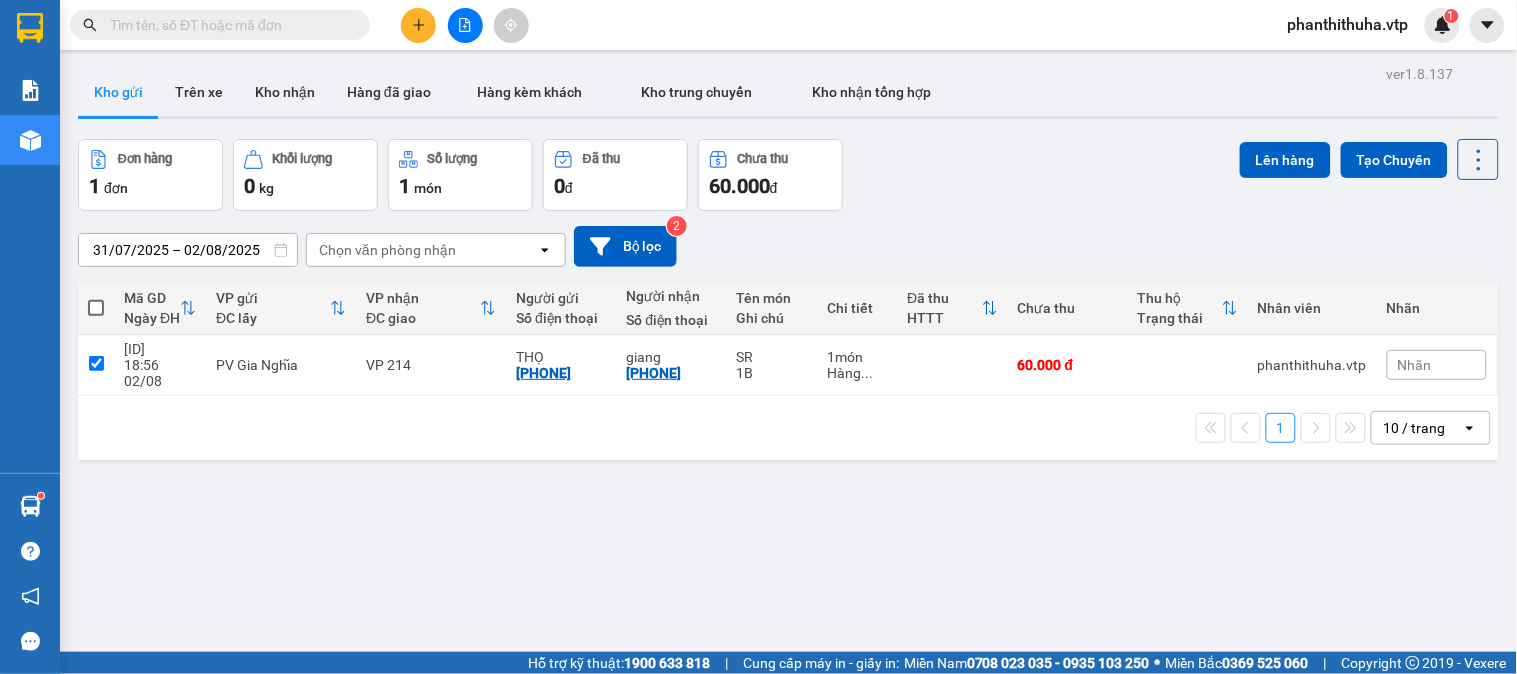 checkbox on "true" 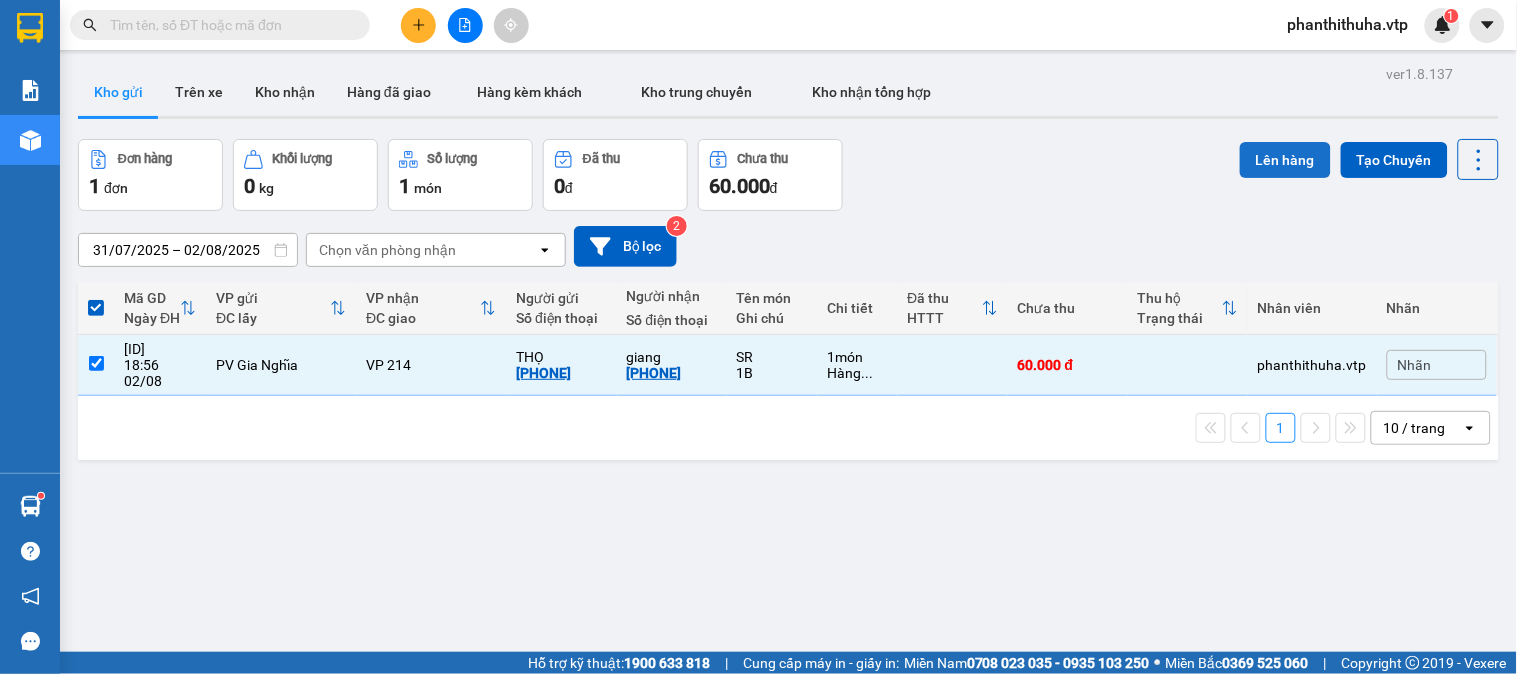 click on "Lên hàng" at bounding box center [1285, 160] 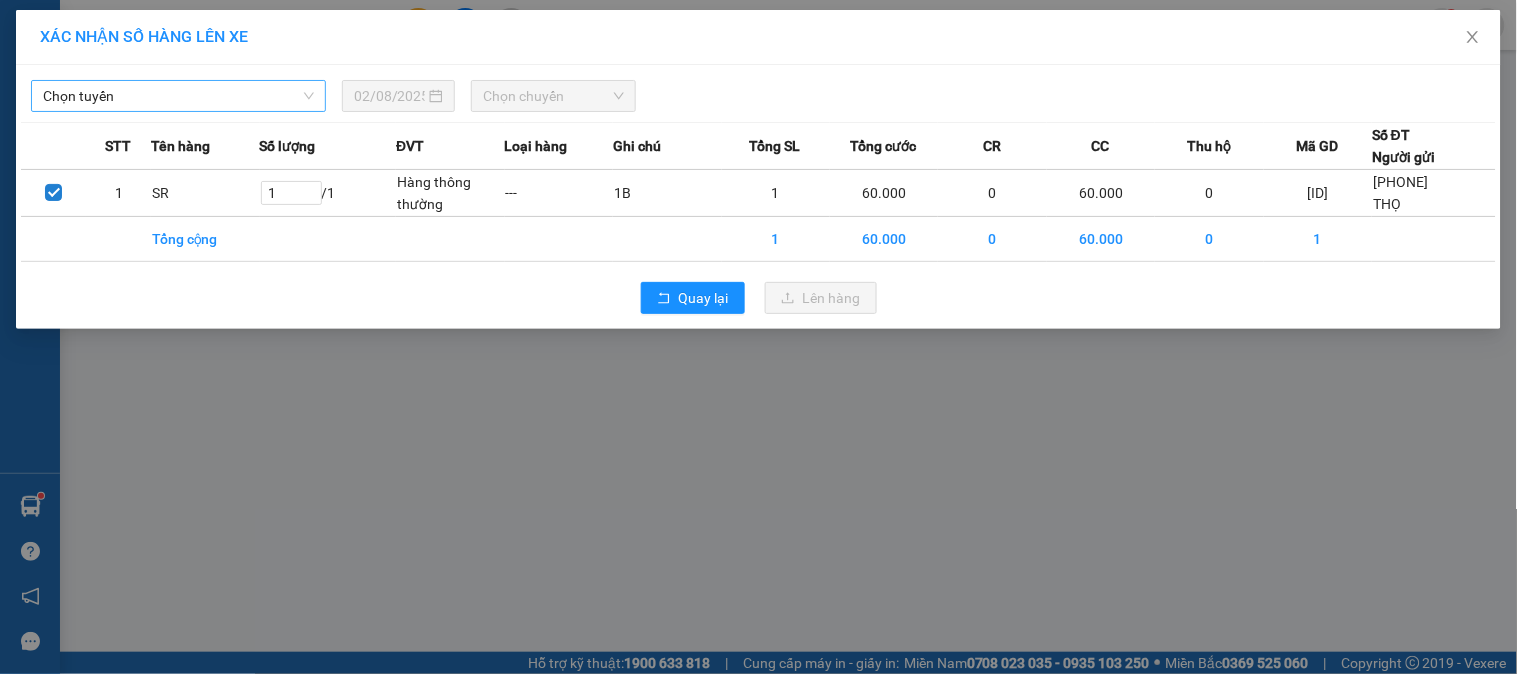 click on "Chọn tuyến" at bounding box center [178, 96] 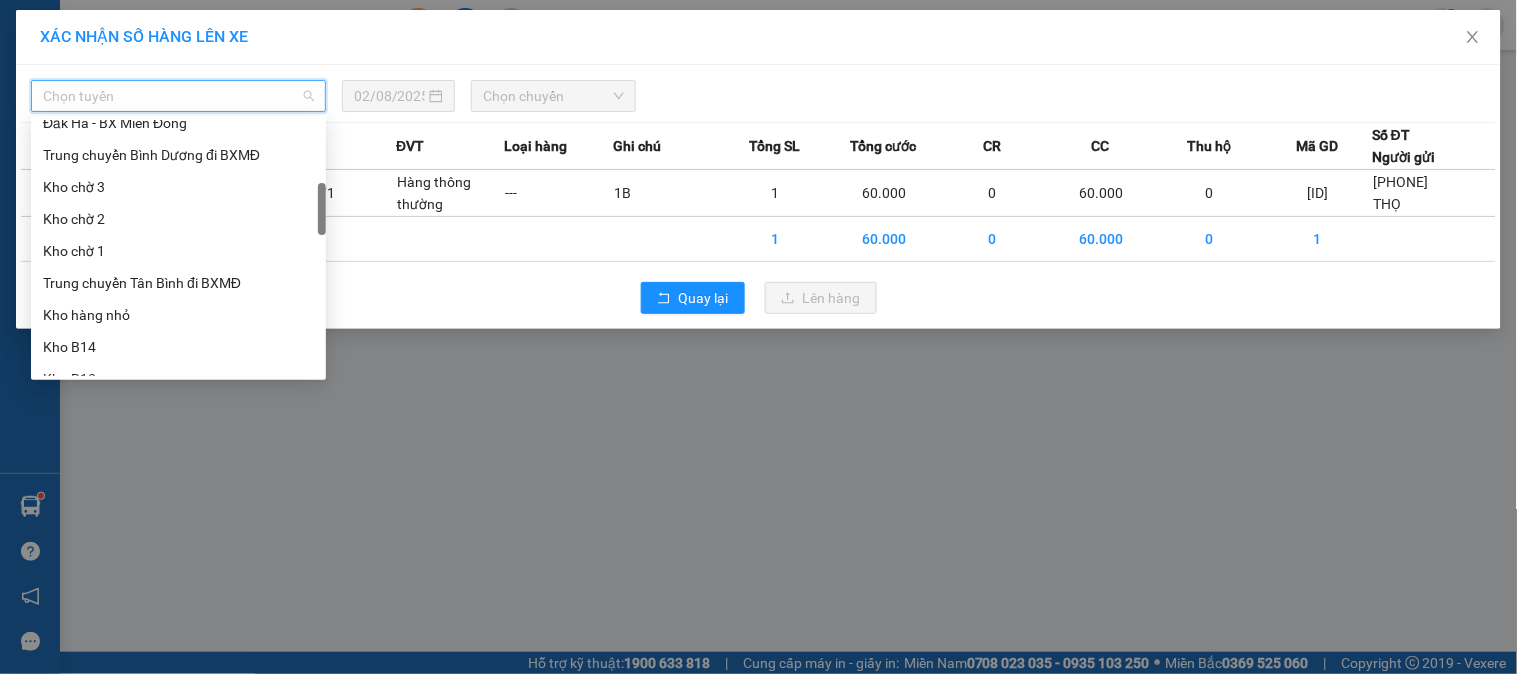 scroll, scrollTop: 555, scrollLeft: 0, axis: vertical 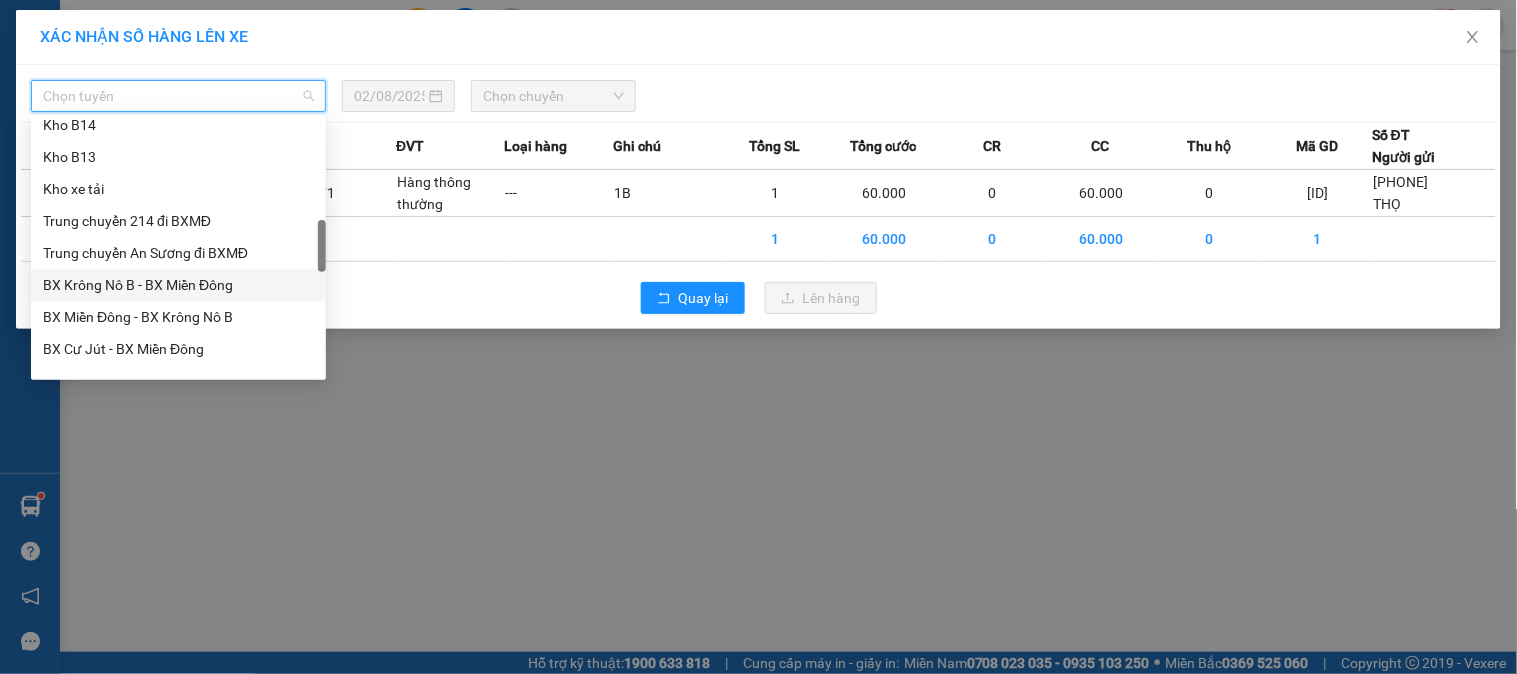 click on "BX Krông Nô B - BX Miền Đông" at bounding box center (178, 285) 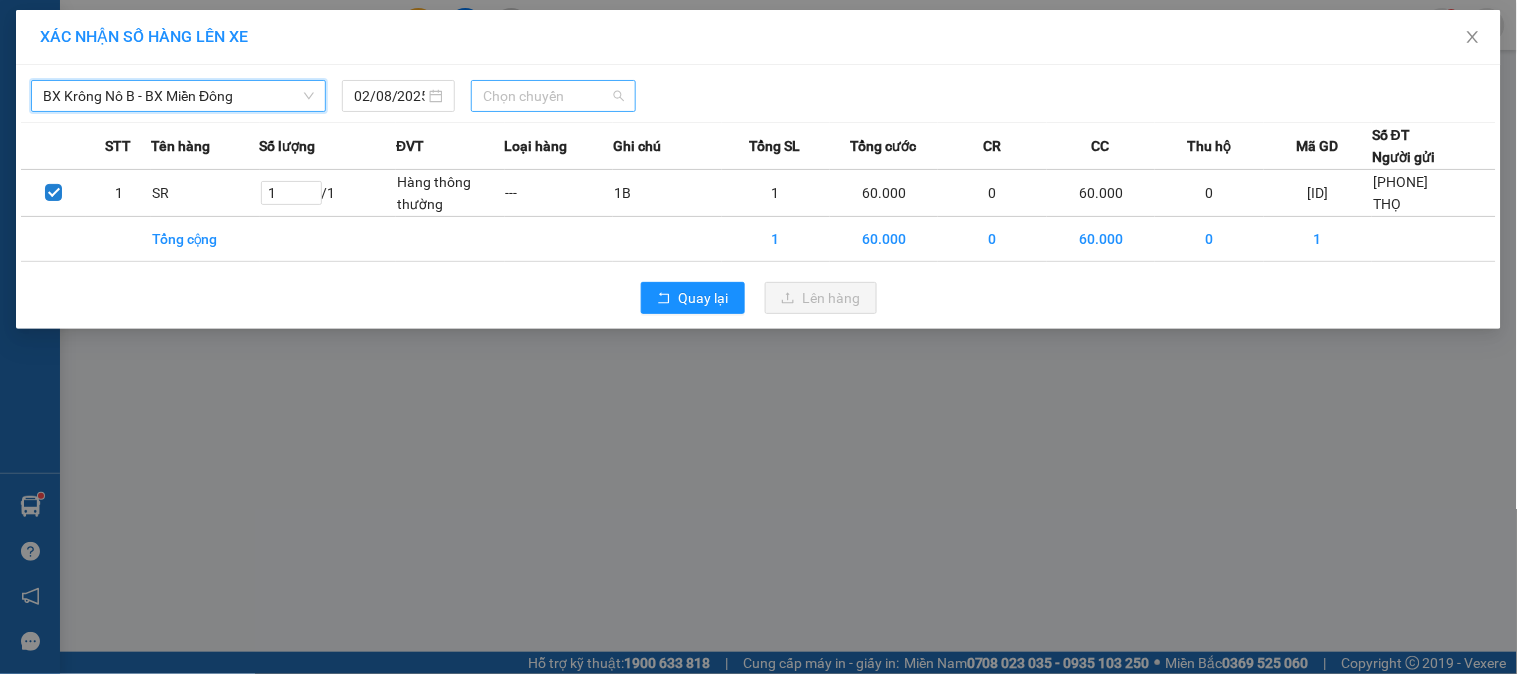 click on "Chọn chuyến" at bounding box center [553, 96] 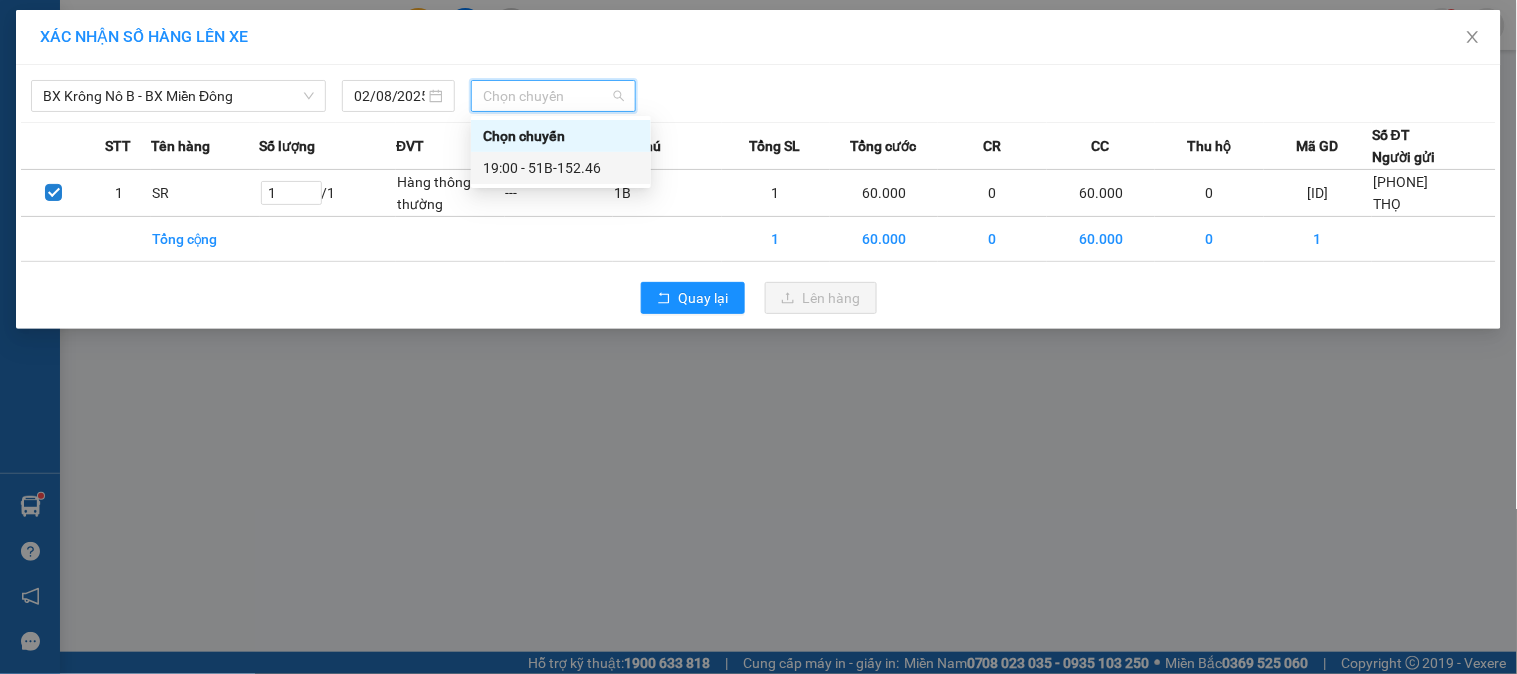 click on "19:00     - 51B-152.46" at bounding box center [561, 168] 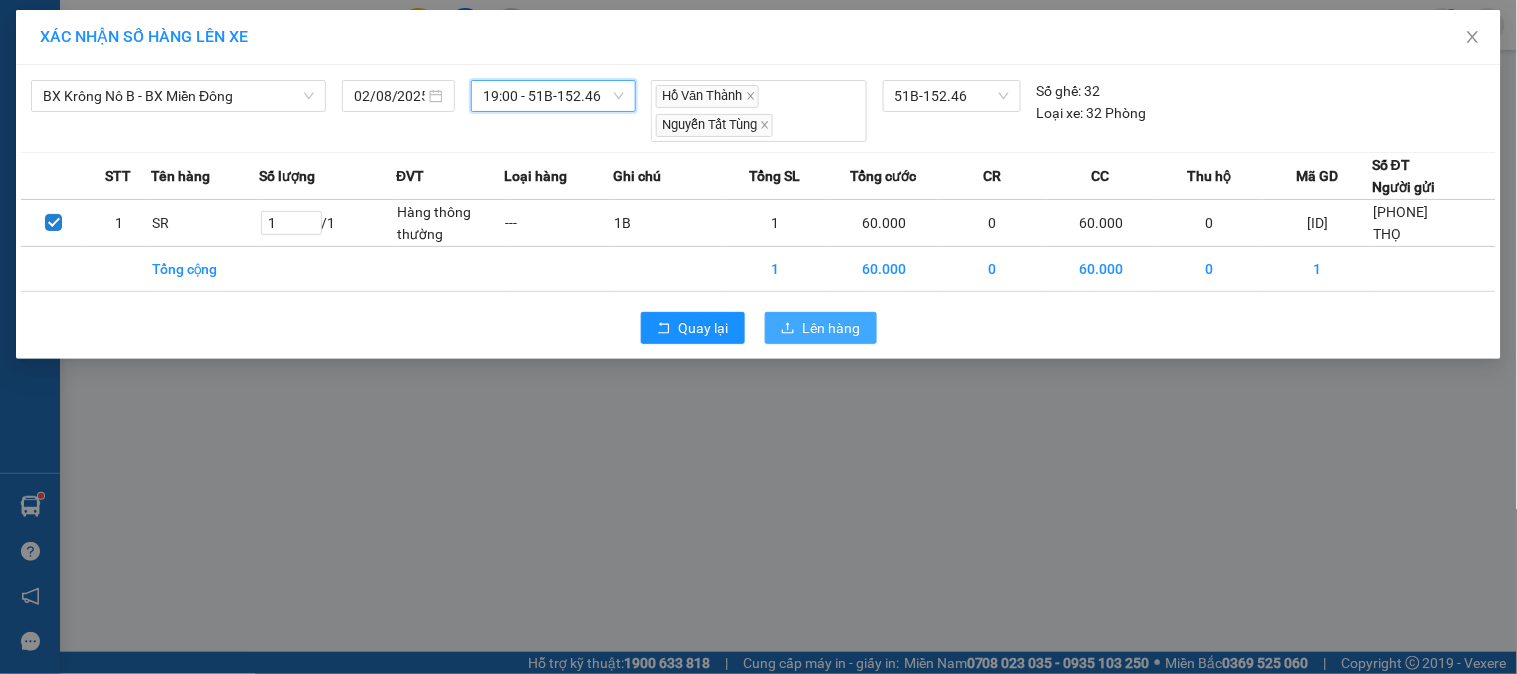 click on "Lên hàng" at bounding box center (821, 328) 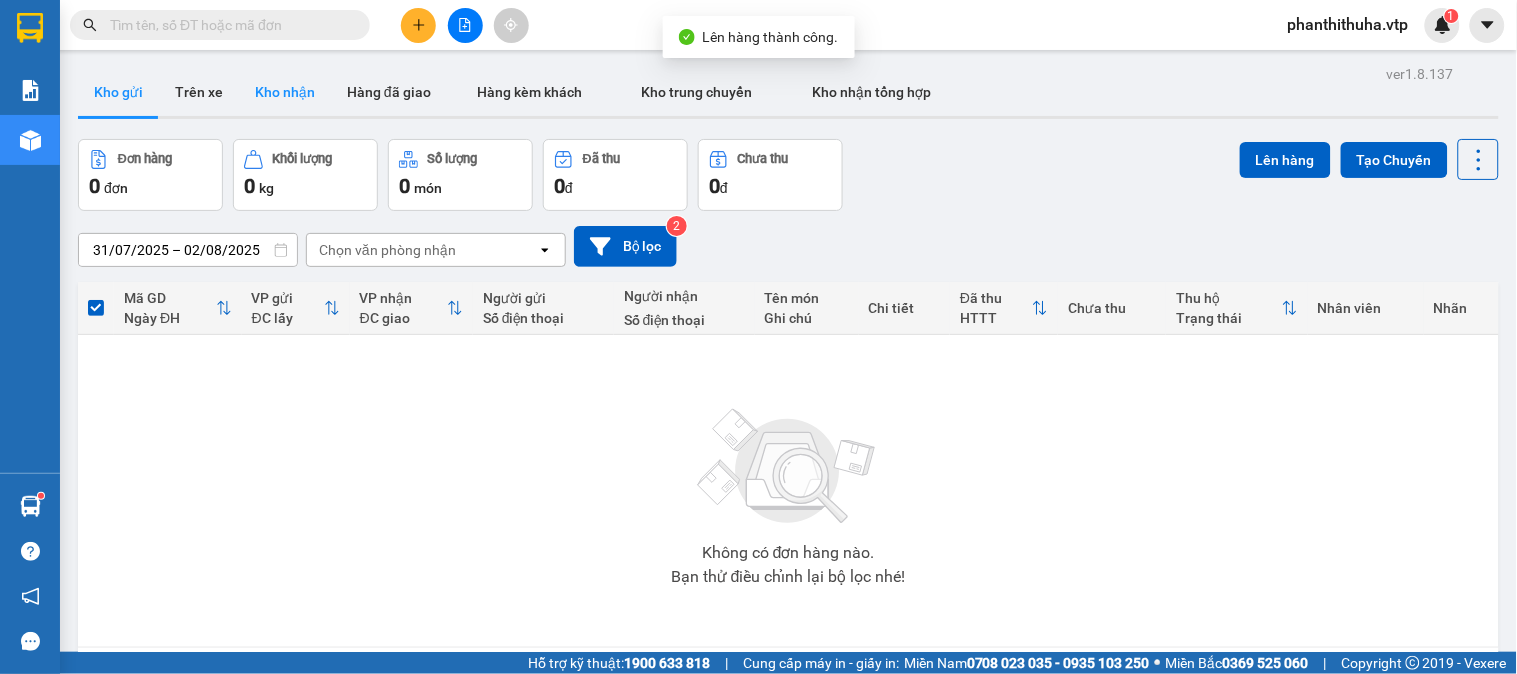click on "Kho nhận" at bounding box center [285, 92] 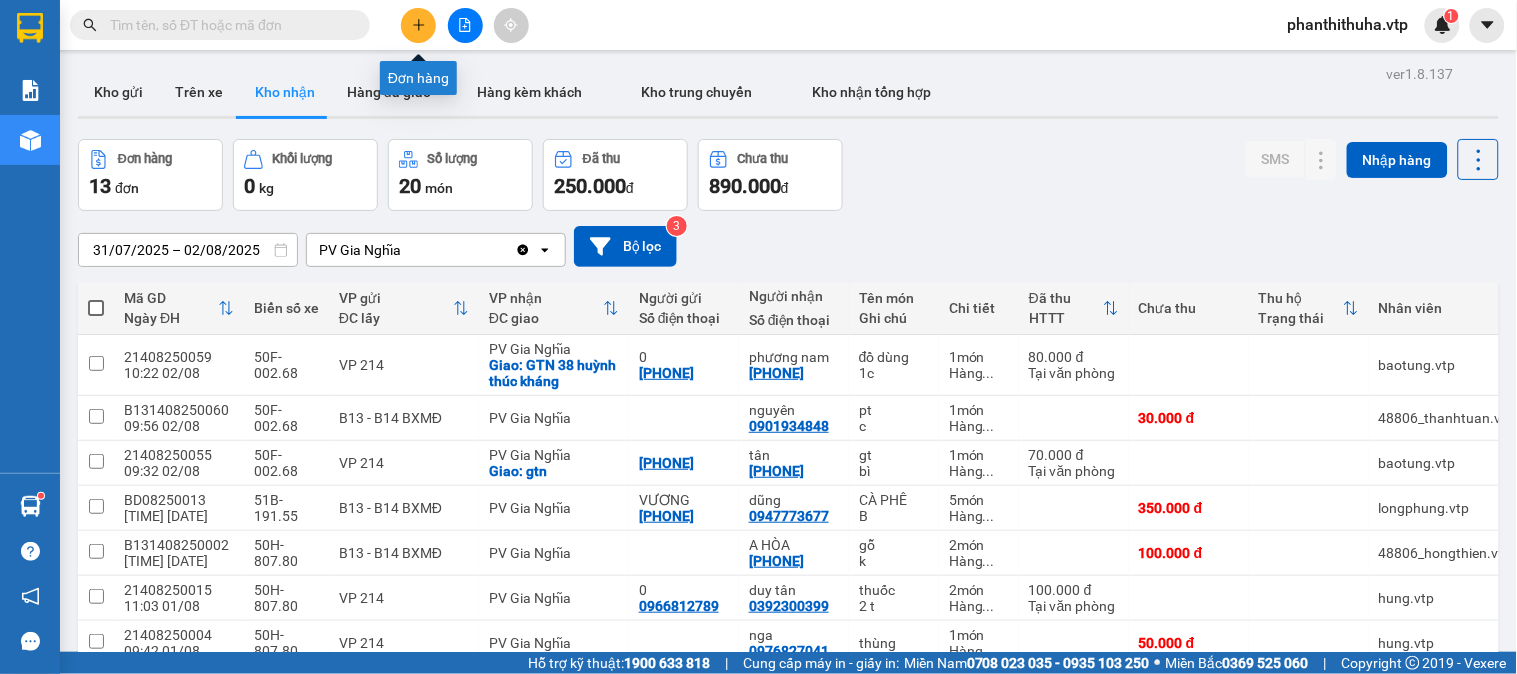 click 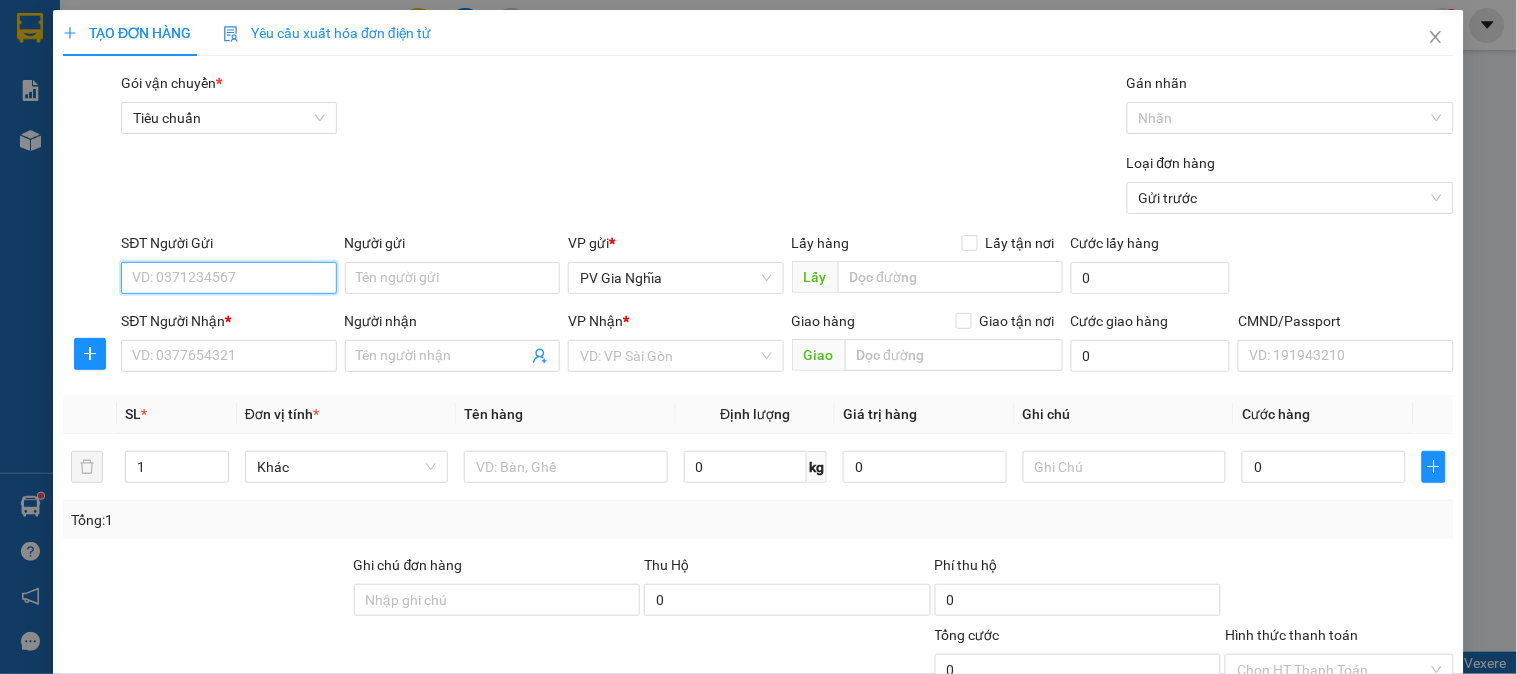 click on "SĐT Người Gửi" at bounding box center (228, 278) 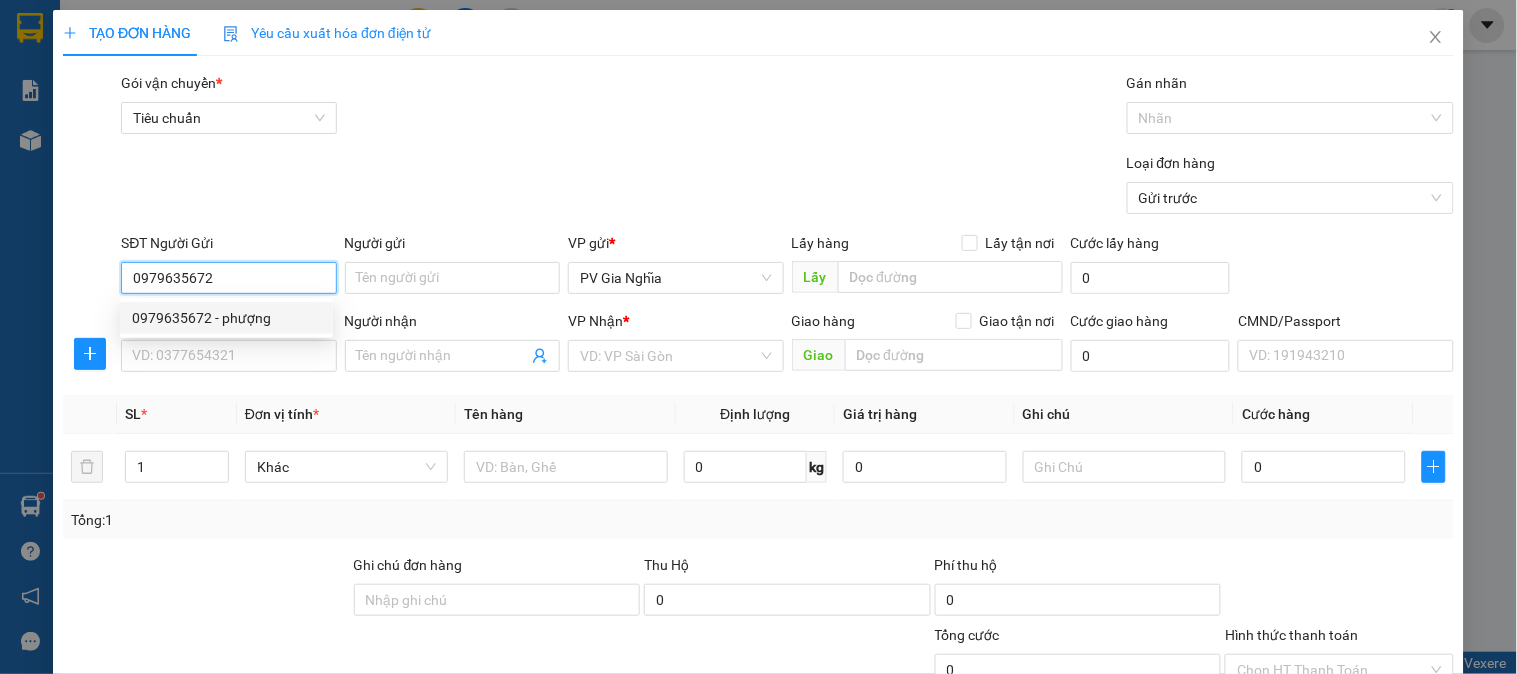 click on "0979635672 - phượng" at bounding box center [226, 318] 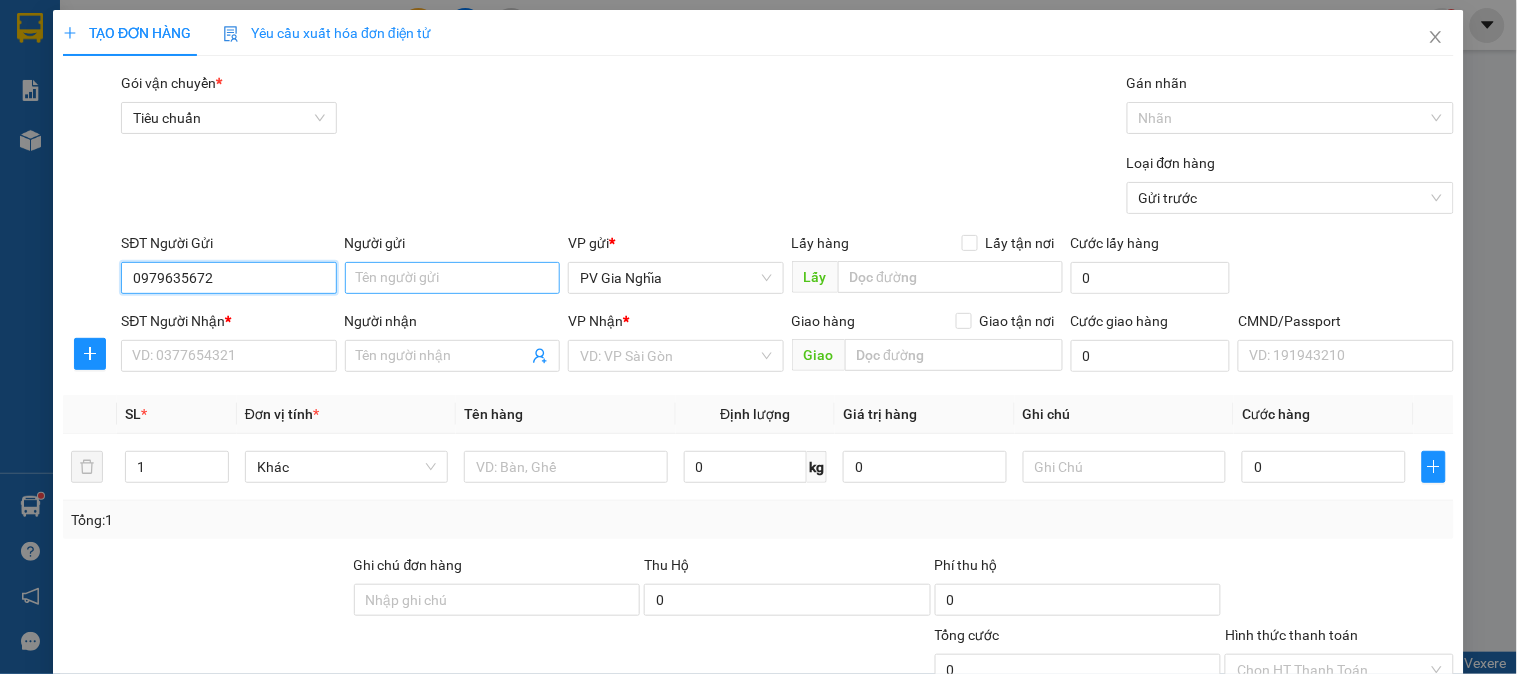 type on "0979635672" 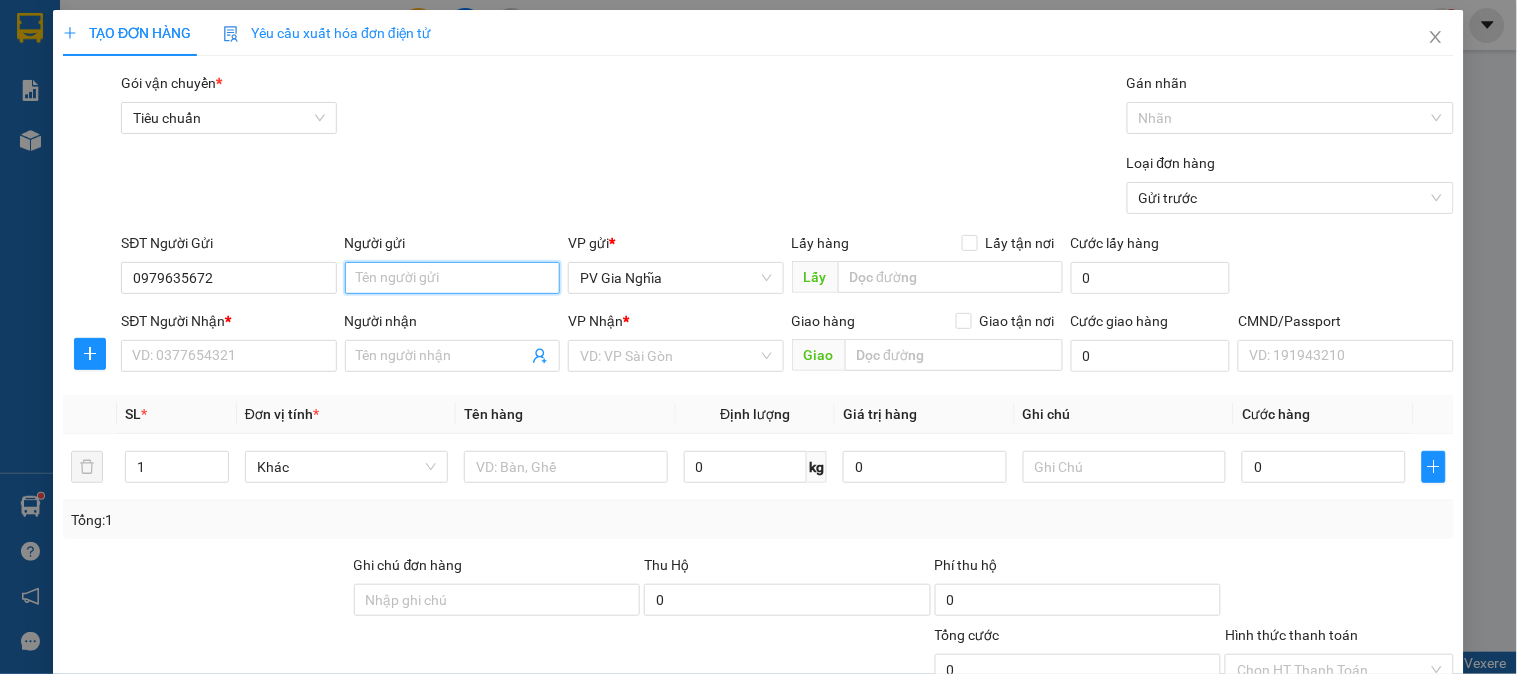 click on "Người gửi" at bounding box center (452, 278) 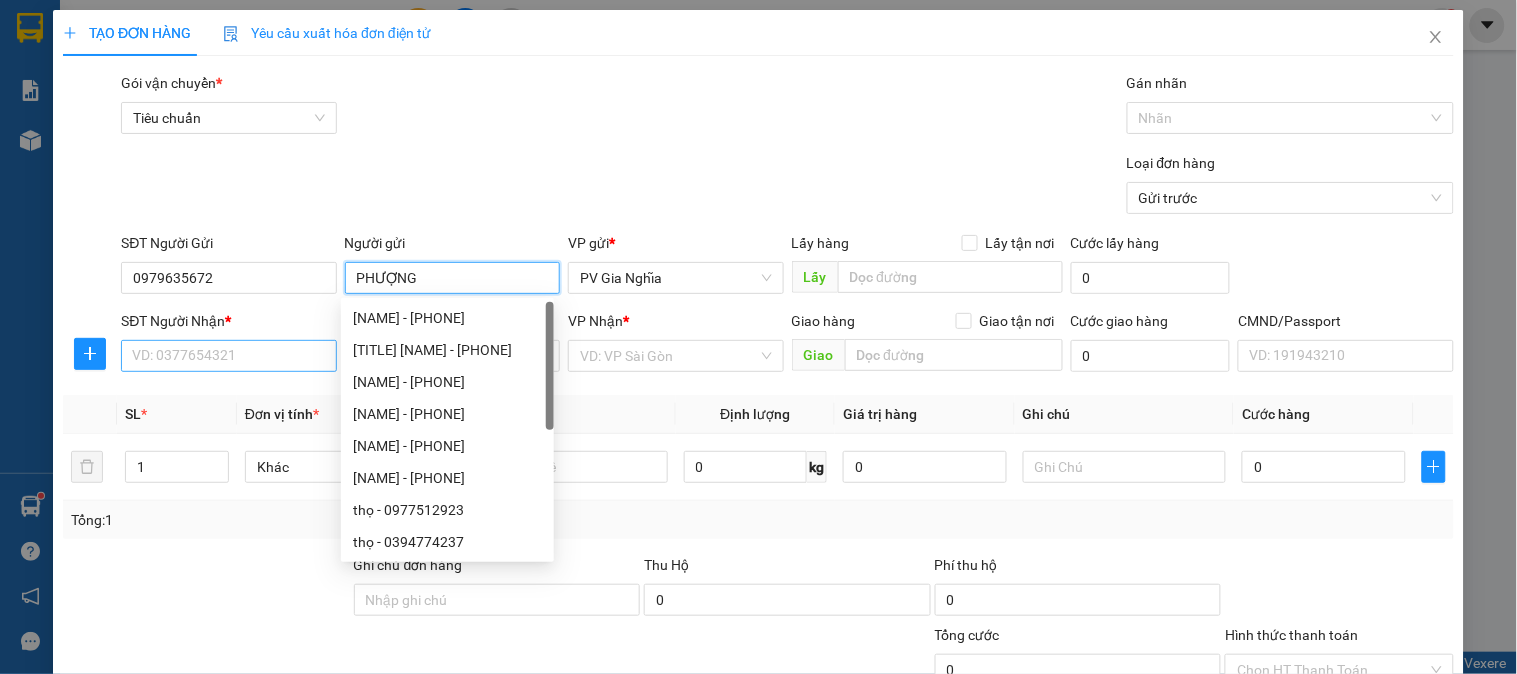 type on "PHƯỢNG" 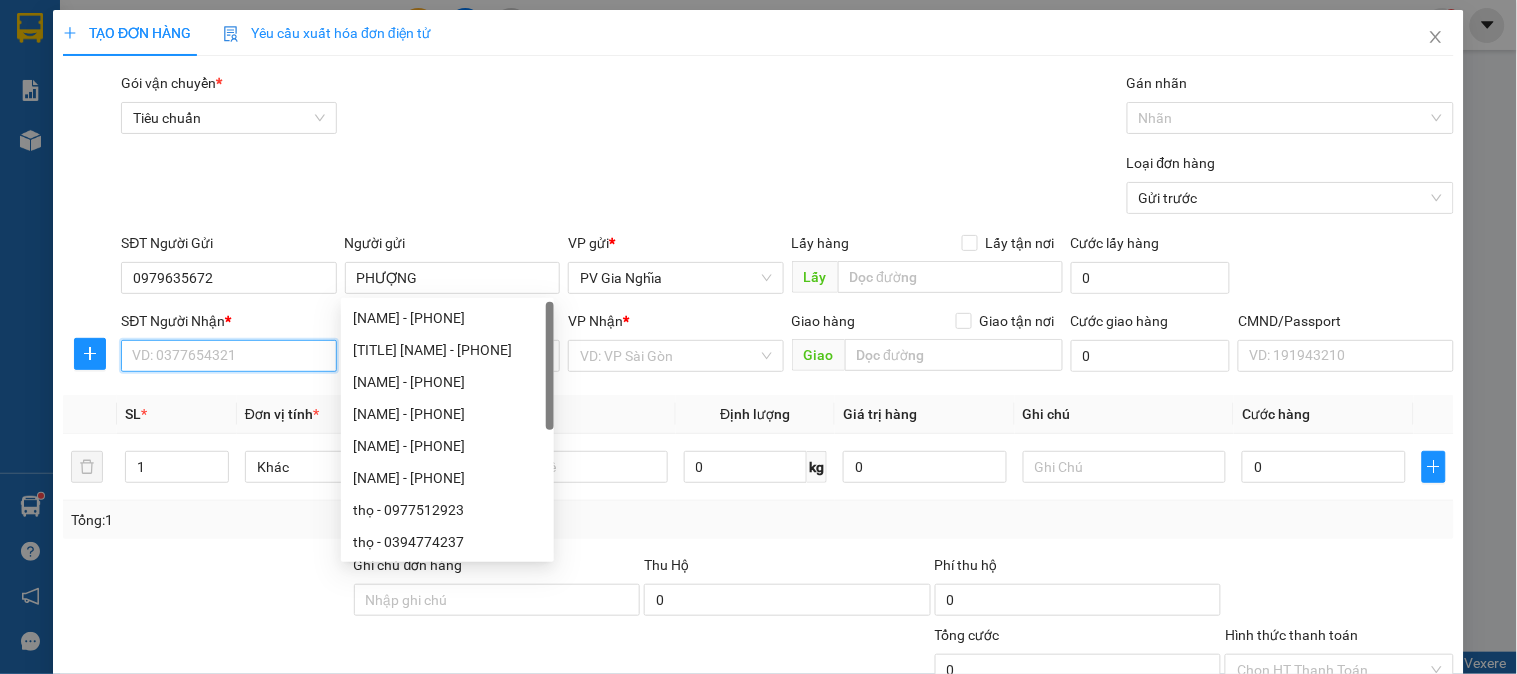 click on "SĐT Người Nhận  *" at bounding box center (228, 356) 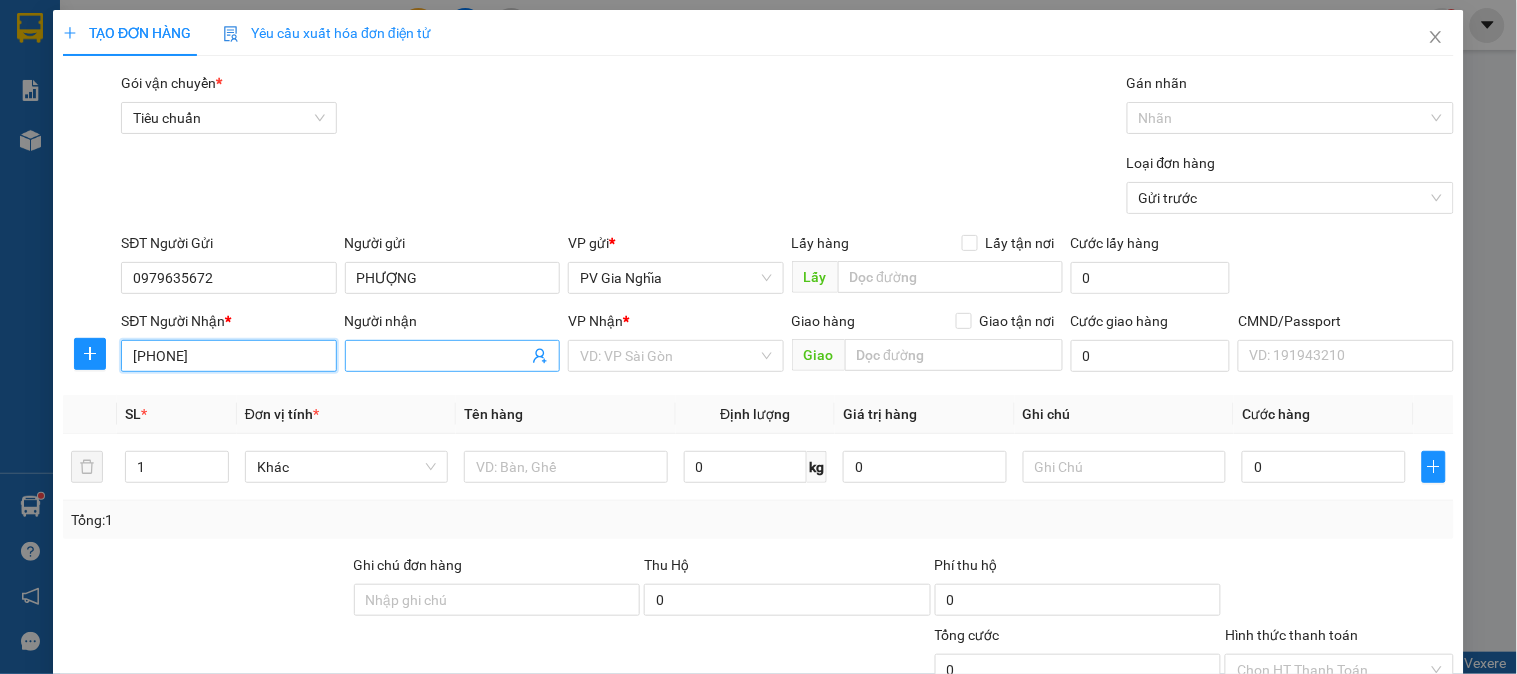 type on "[PHONE]" 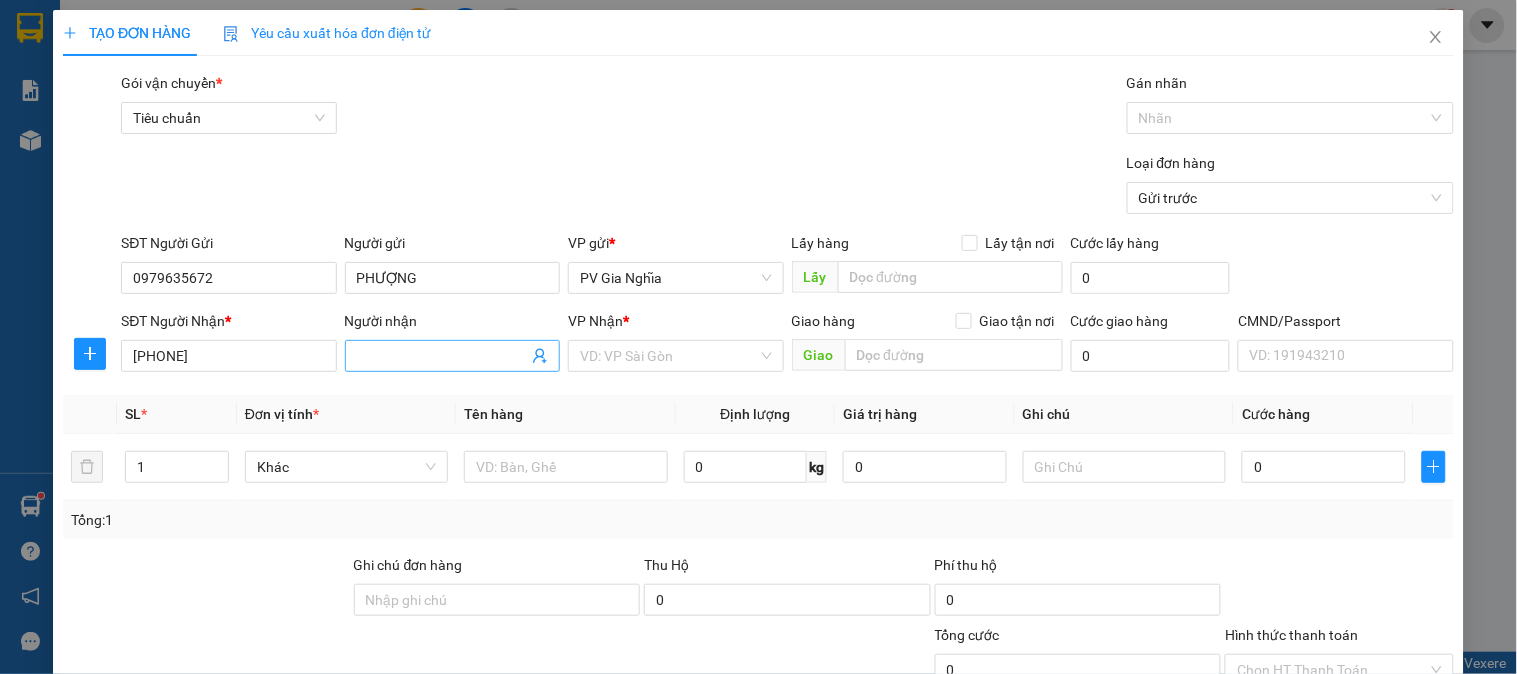 click on "Người nhận" at bounding box center [442, 356] 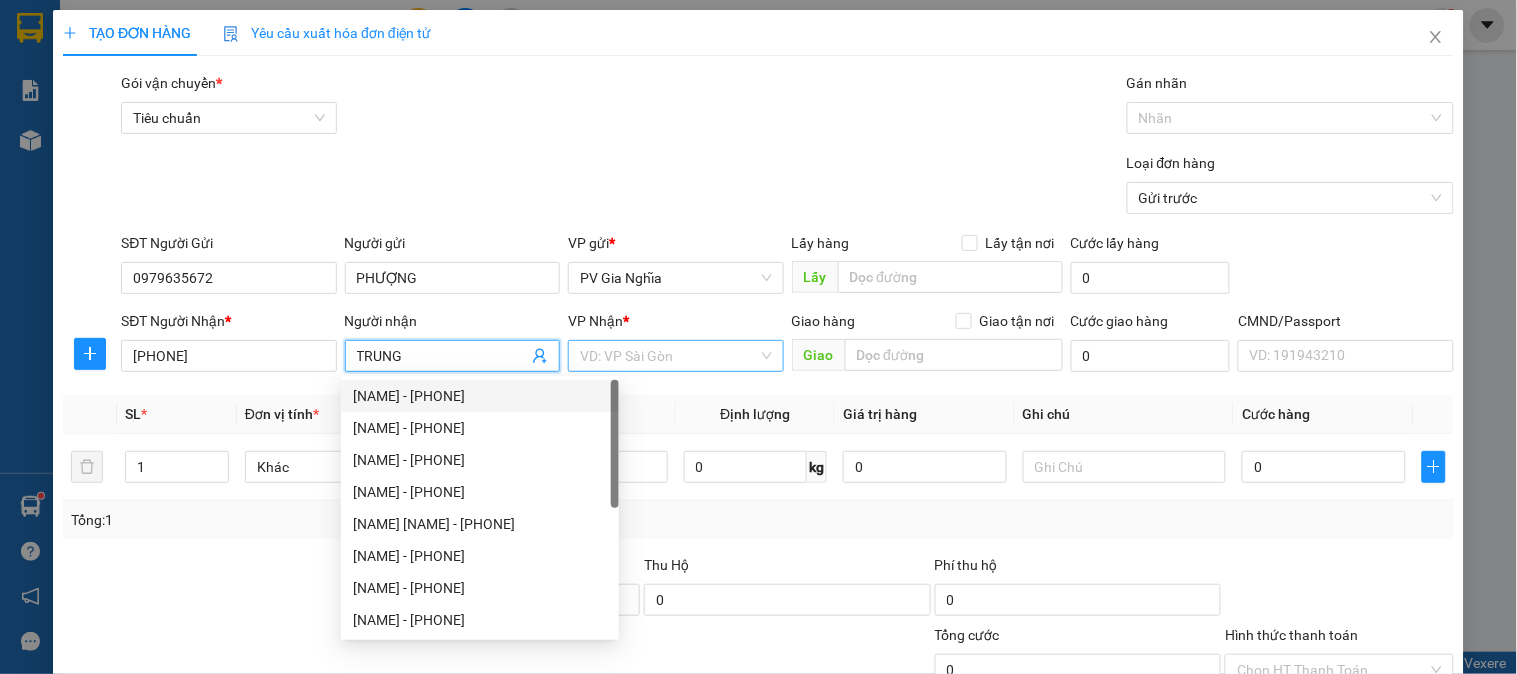 type on "TRUNG" 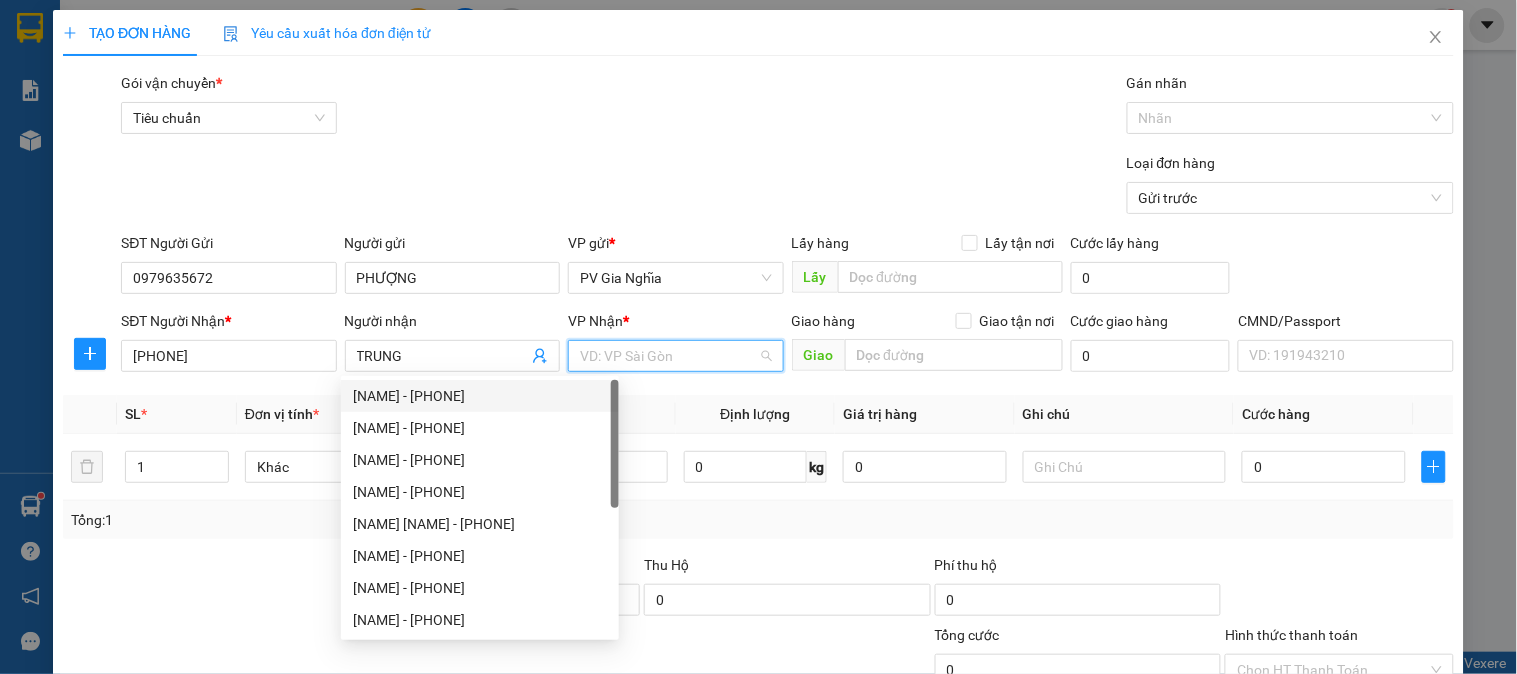 click at bounding box center (668, 356) 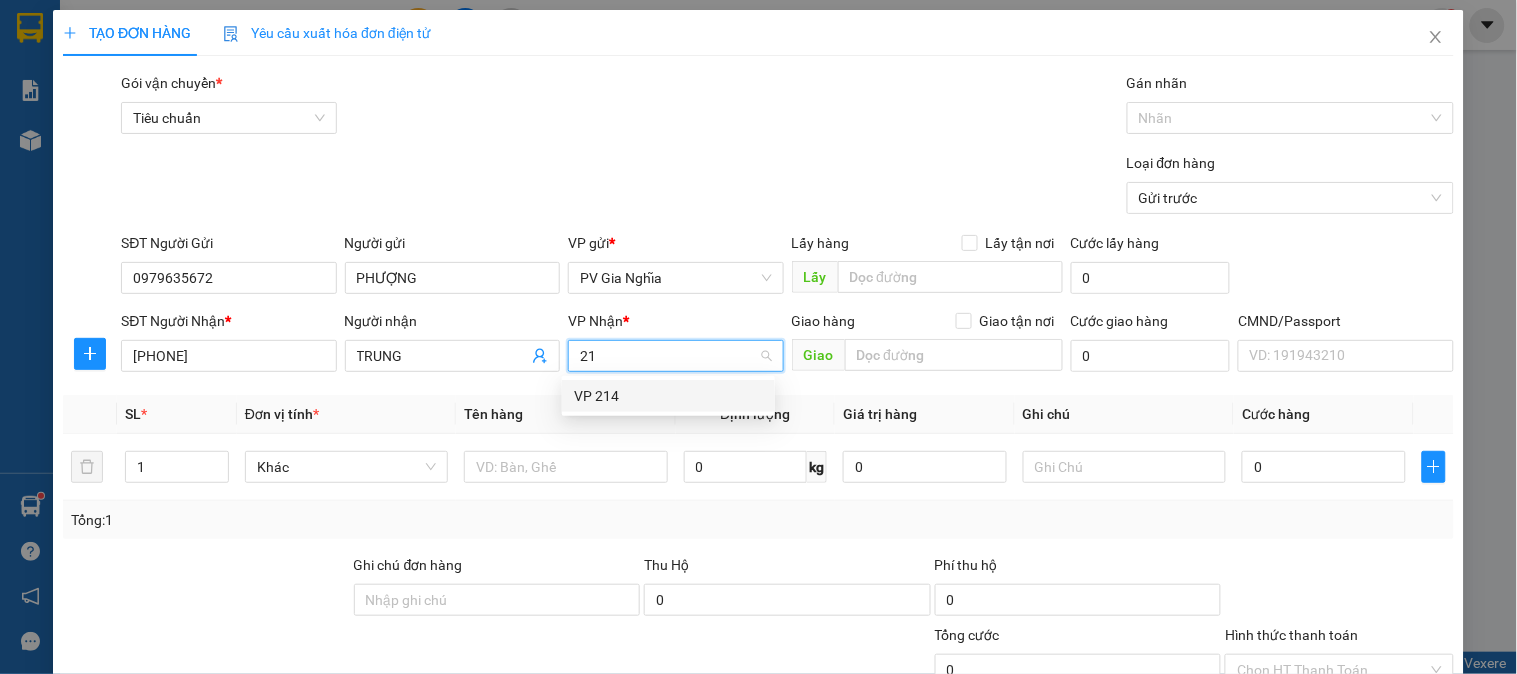 type on "214" 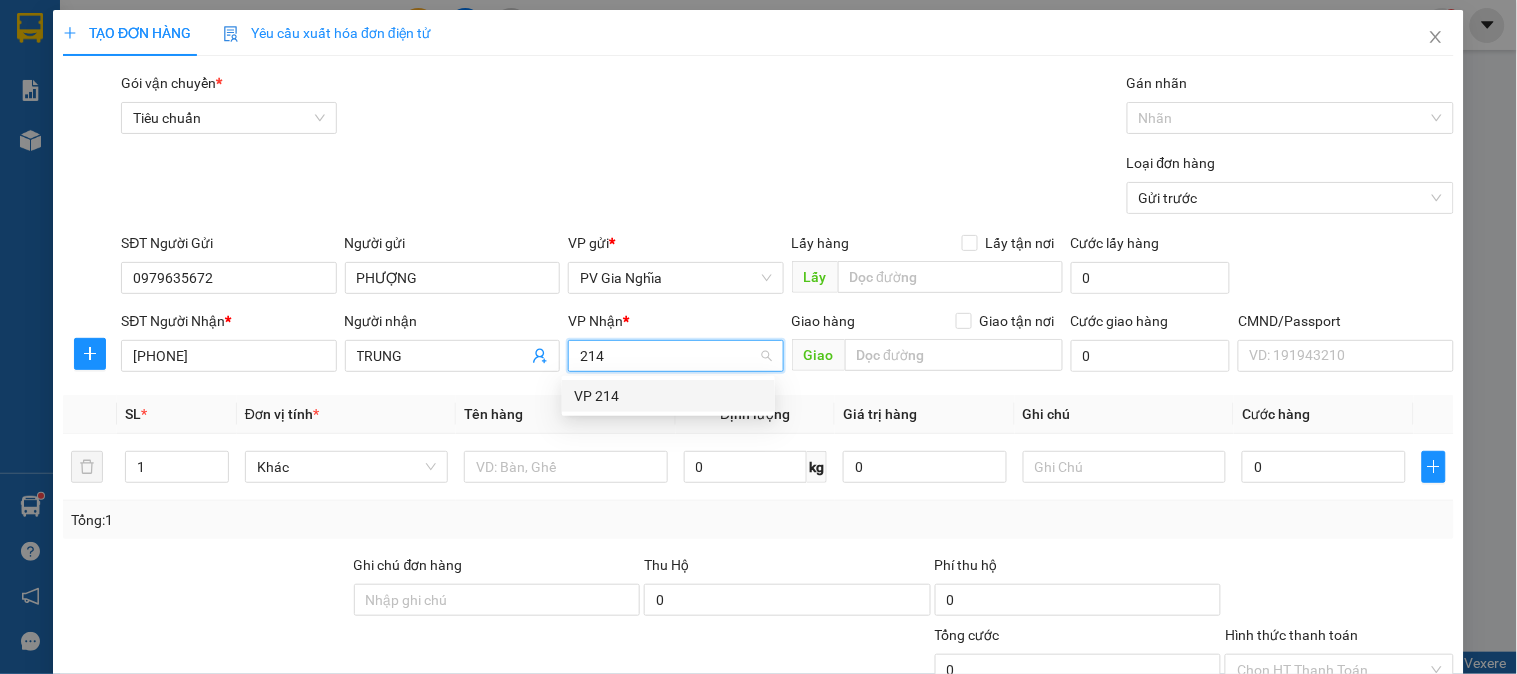 click on "VP 214" at bounding box center (668, 396) 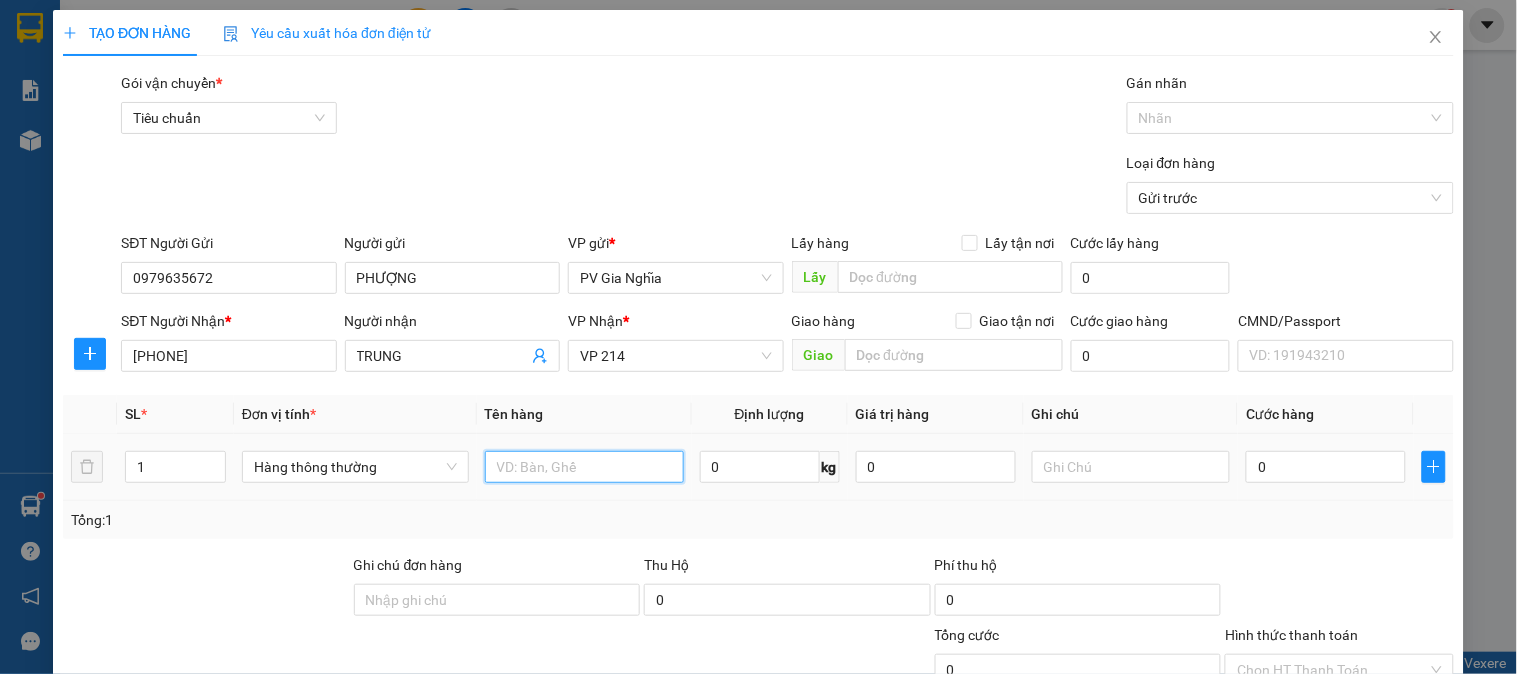 click at bounding box center (584, 467) 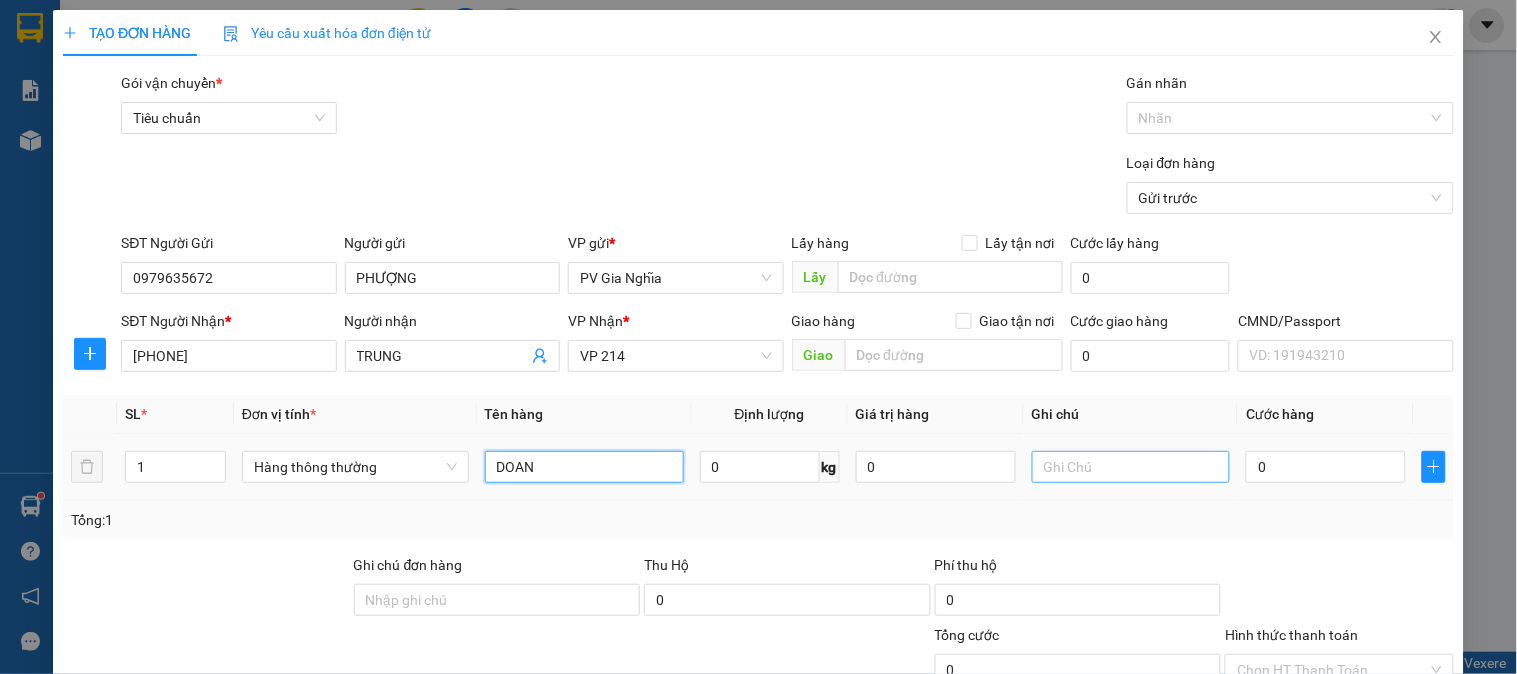 type on "DOAN" 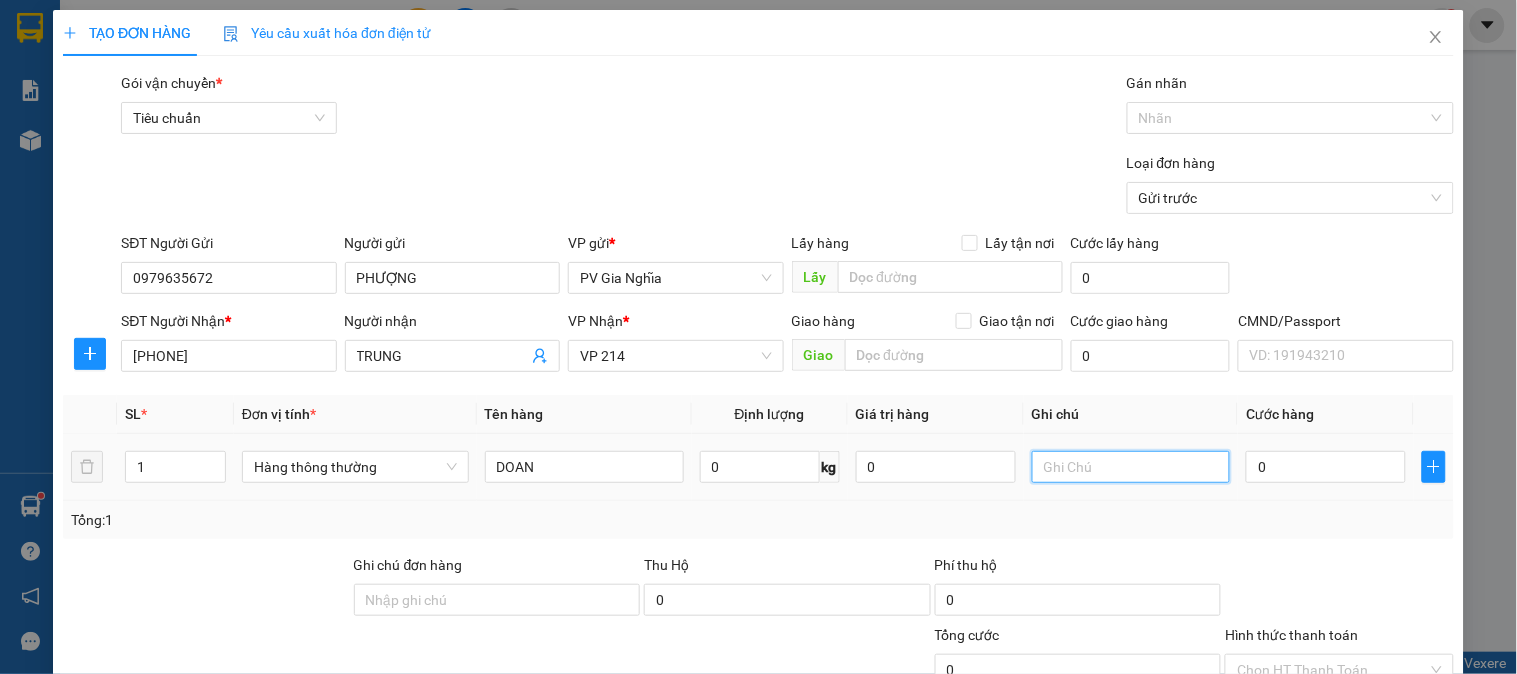 click at bounding box center [1131, 467] 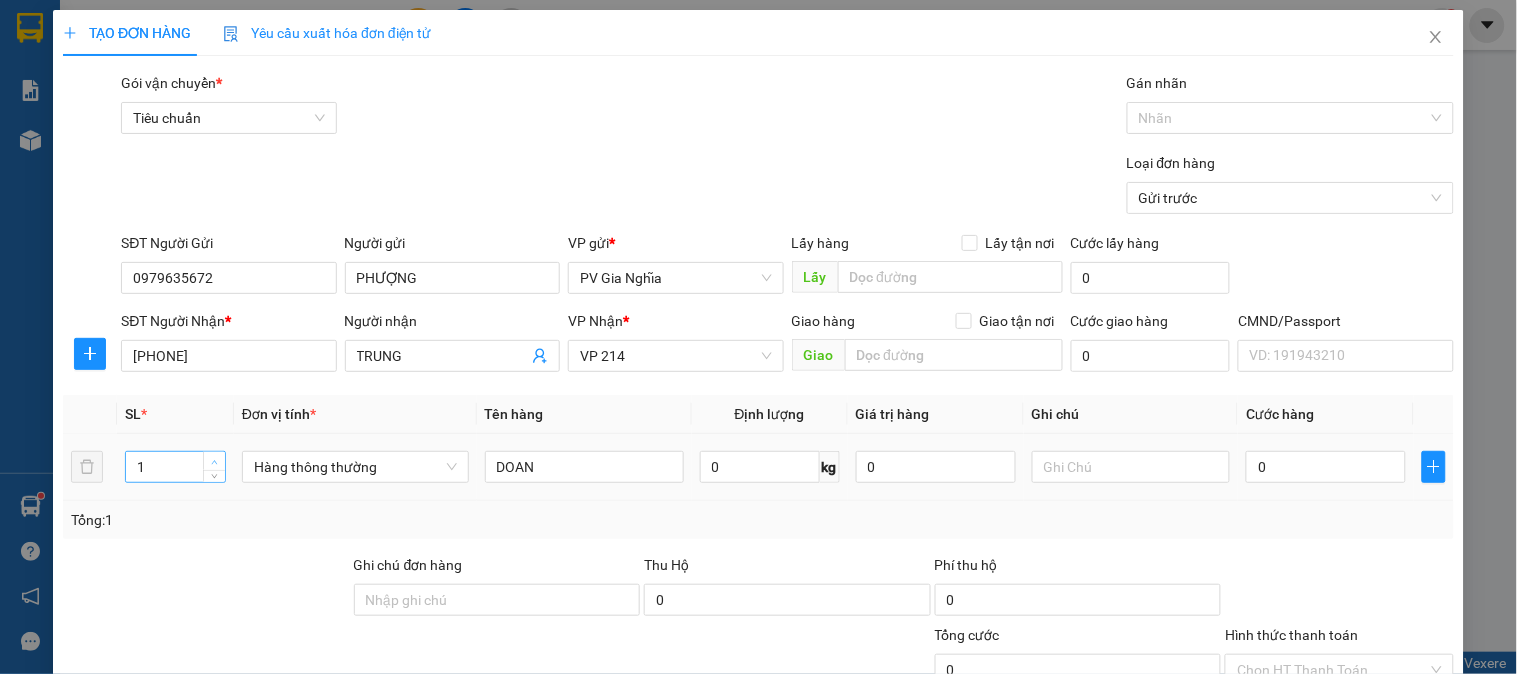 type on "2" 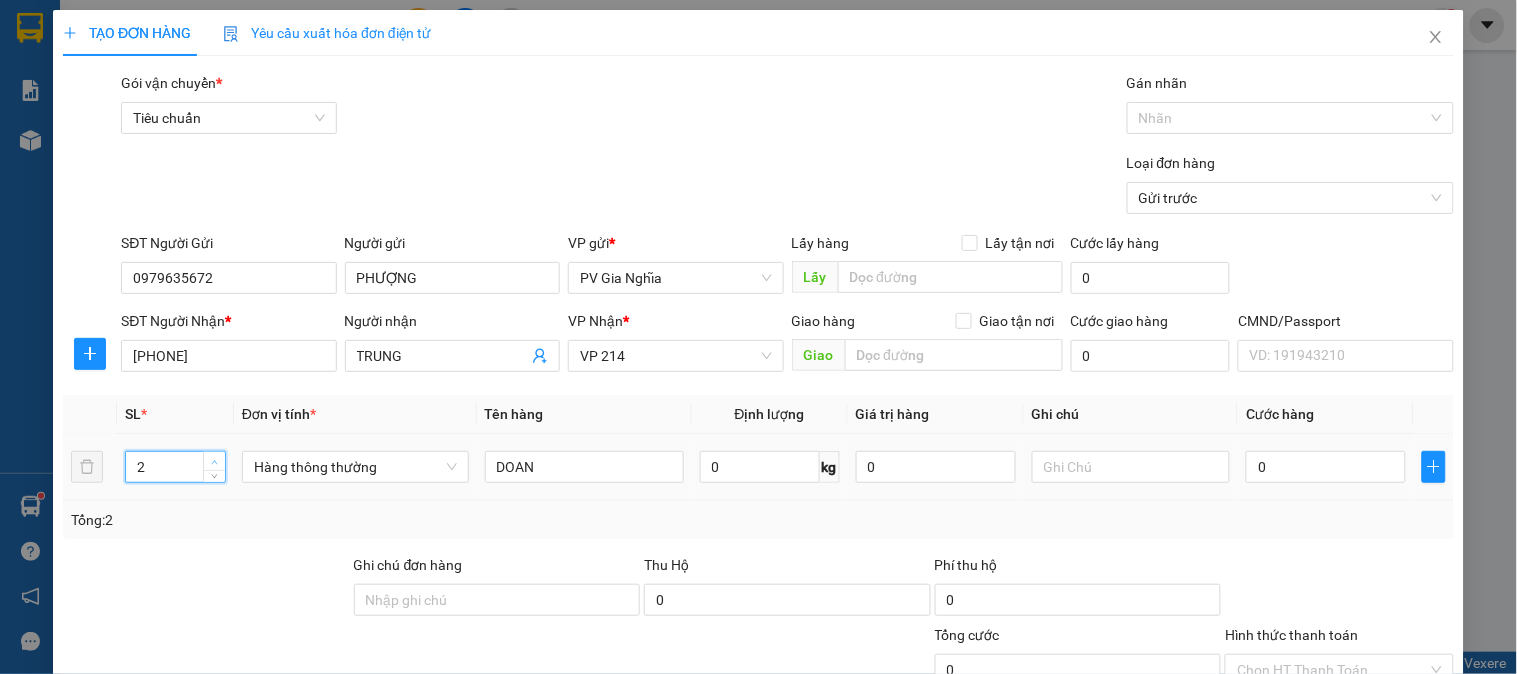 click at bounding box center (215, 462) 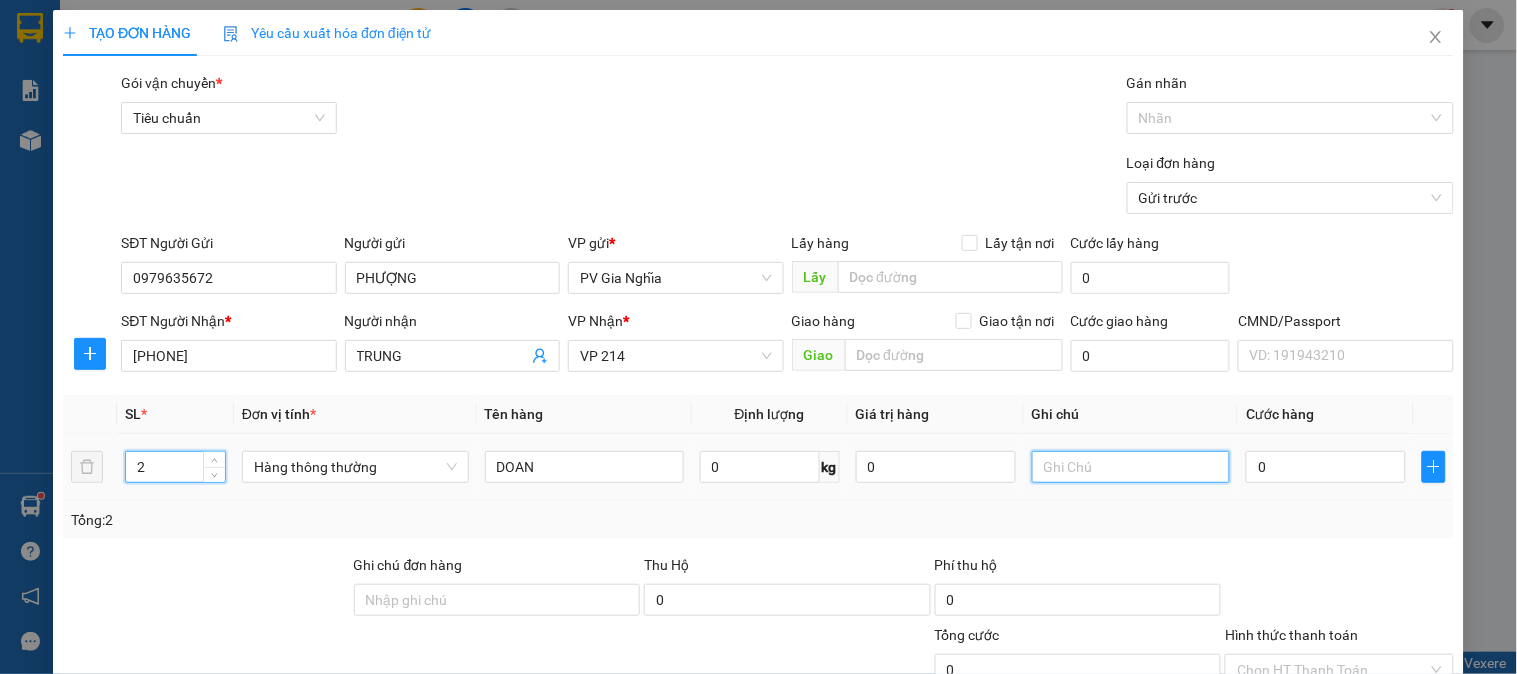 click at bounding box center [1131, 467] 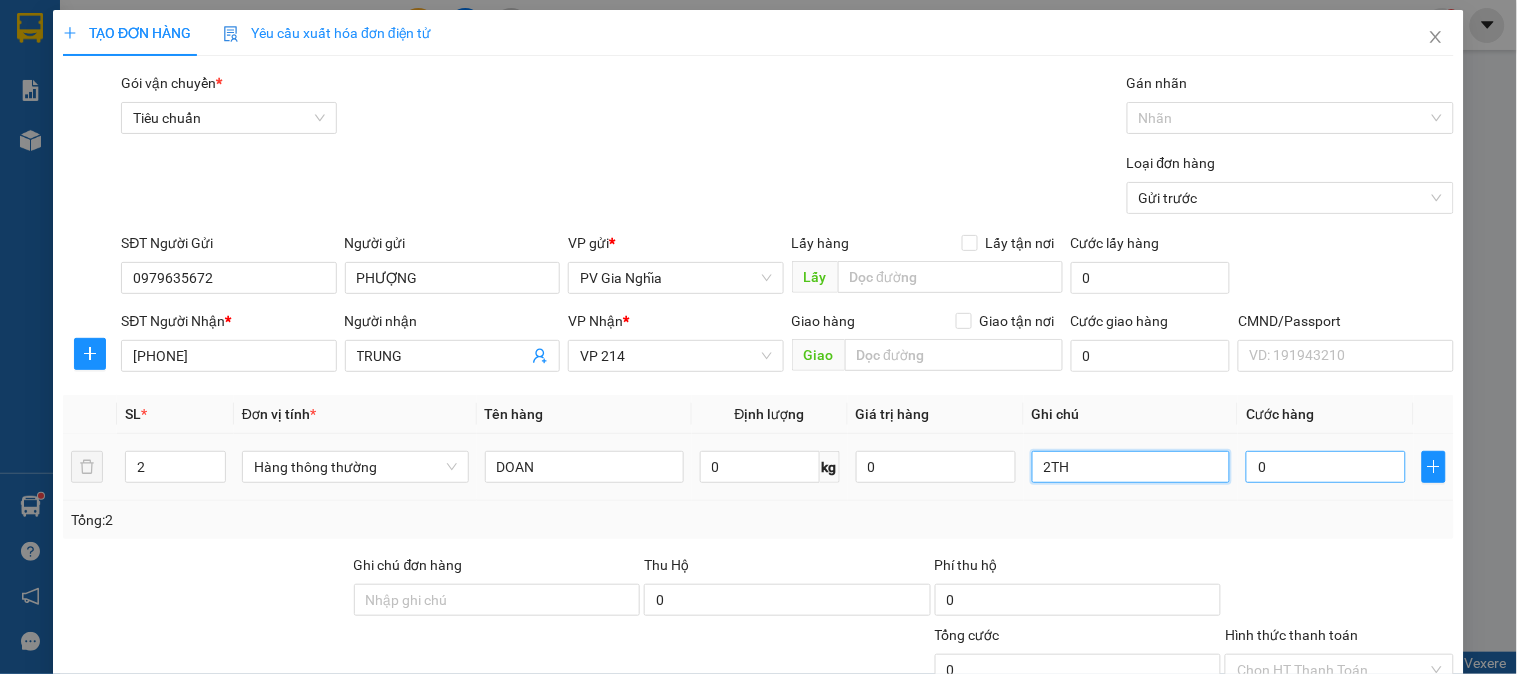 type on "2TH" 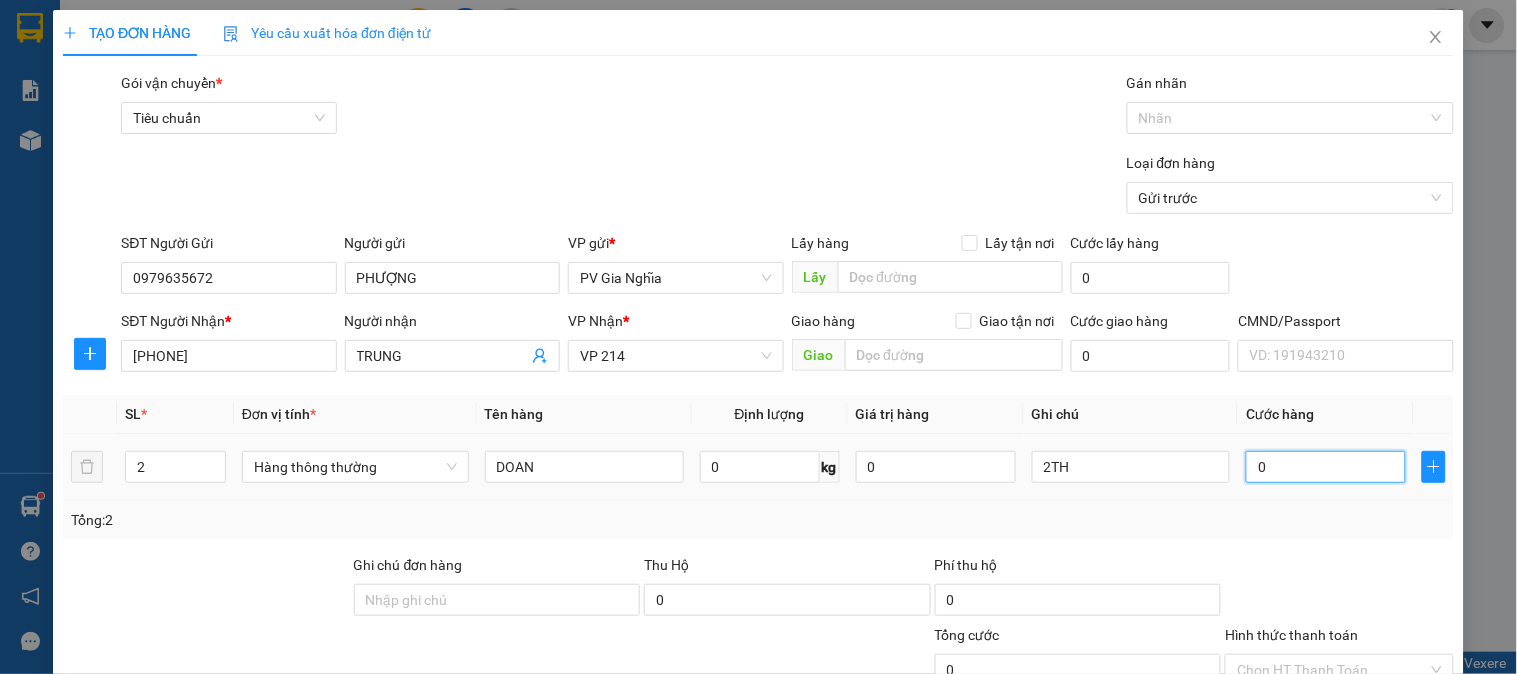 click on "0" at bounding box center [1326, 467] 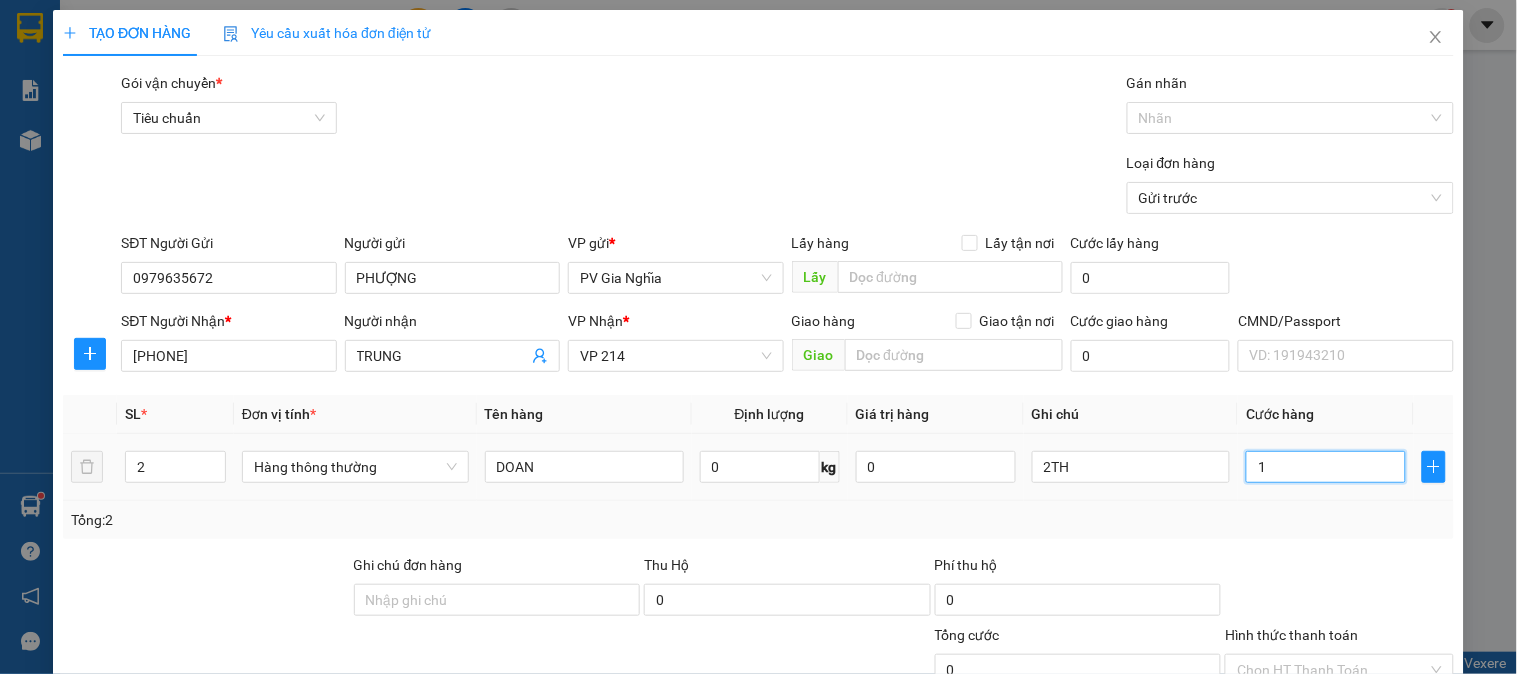type on "1" 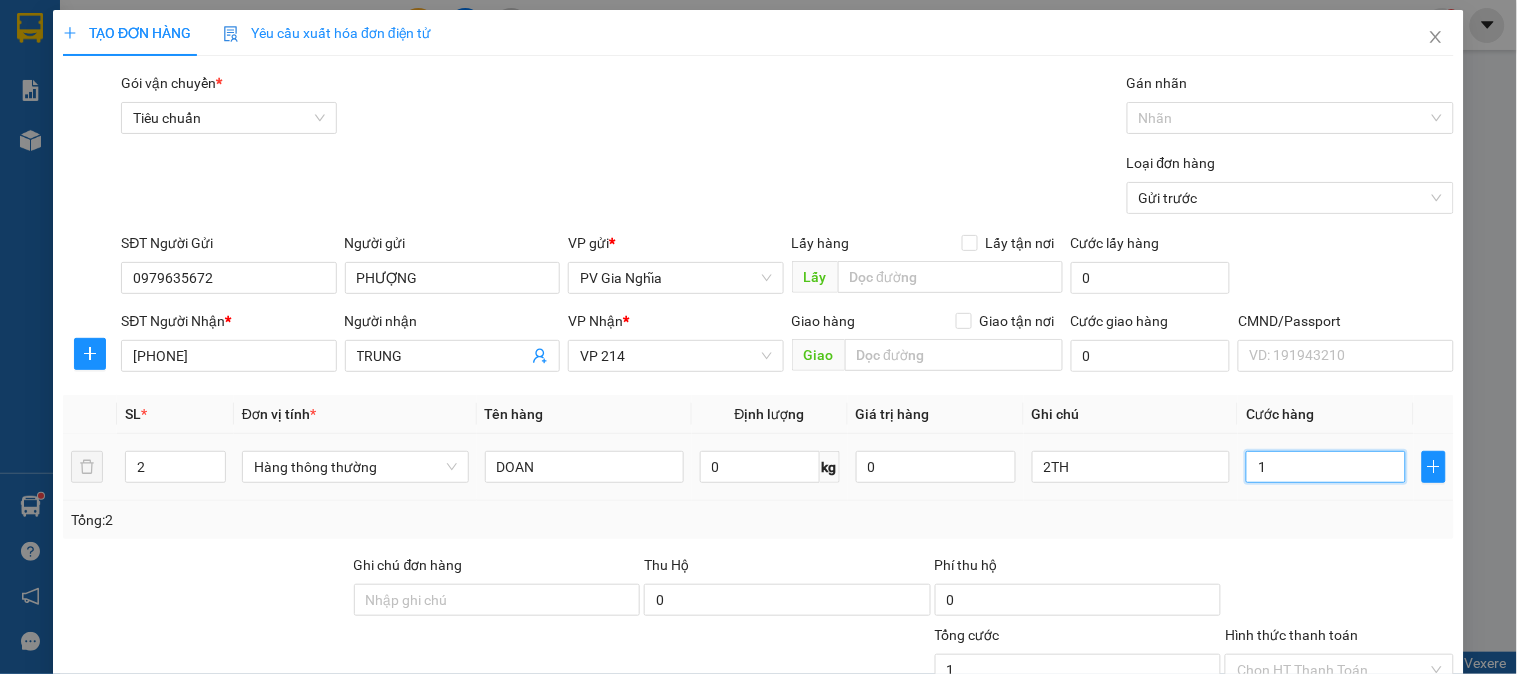 type on "10" 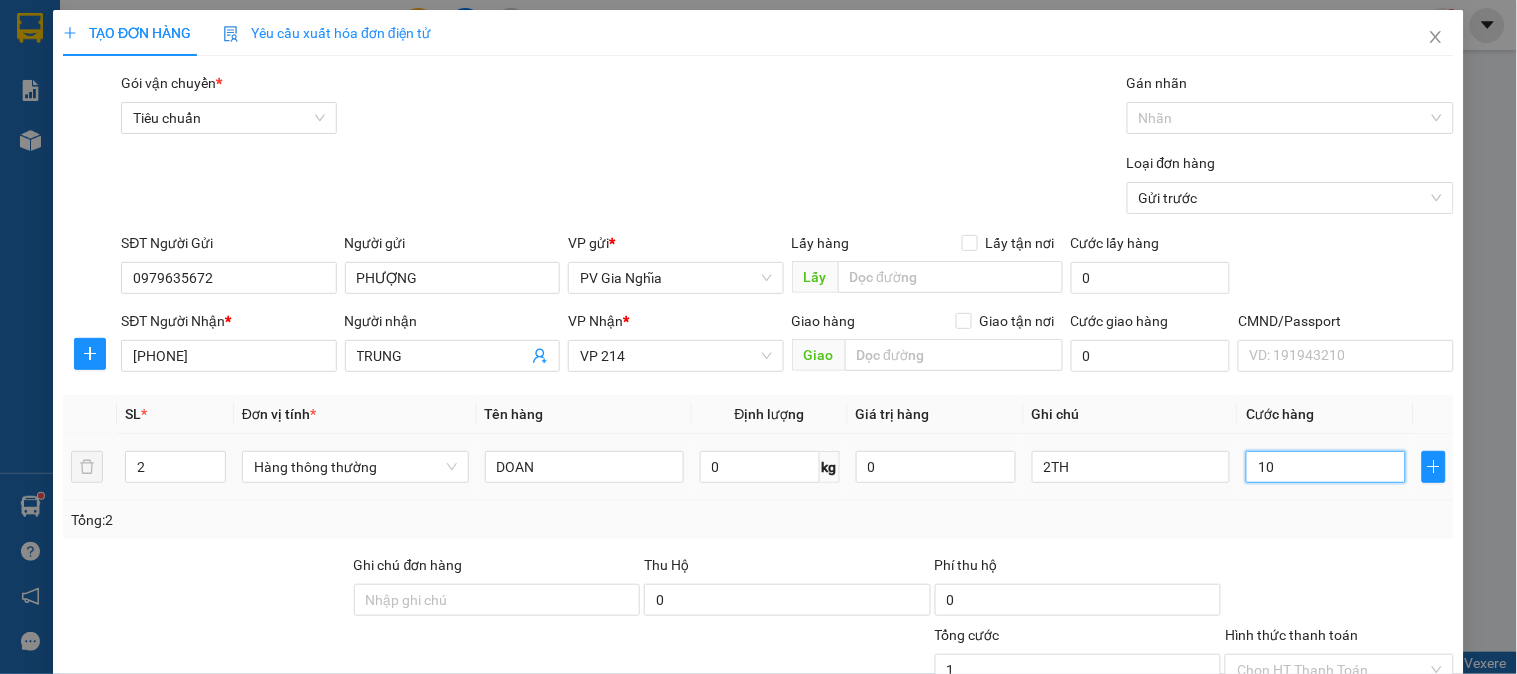 type on "10" 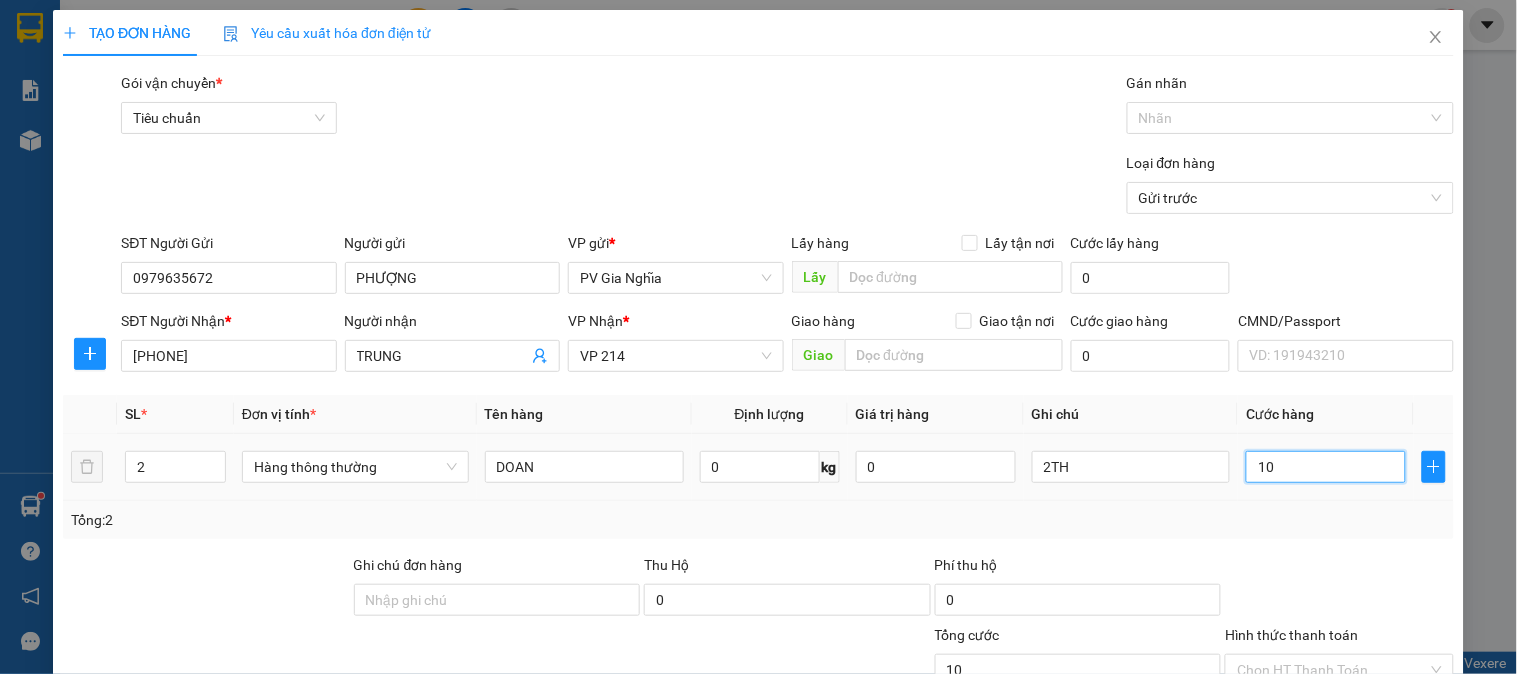 type on "100" 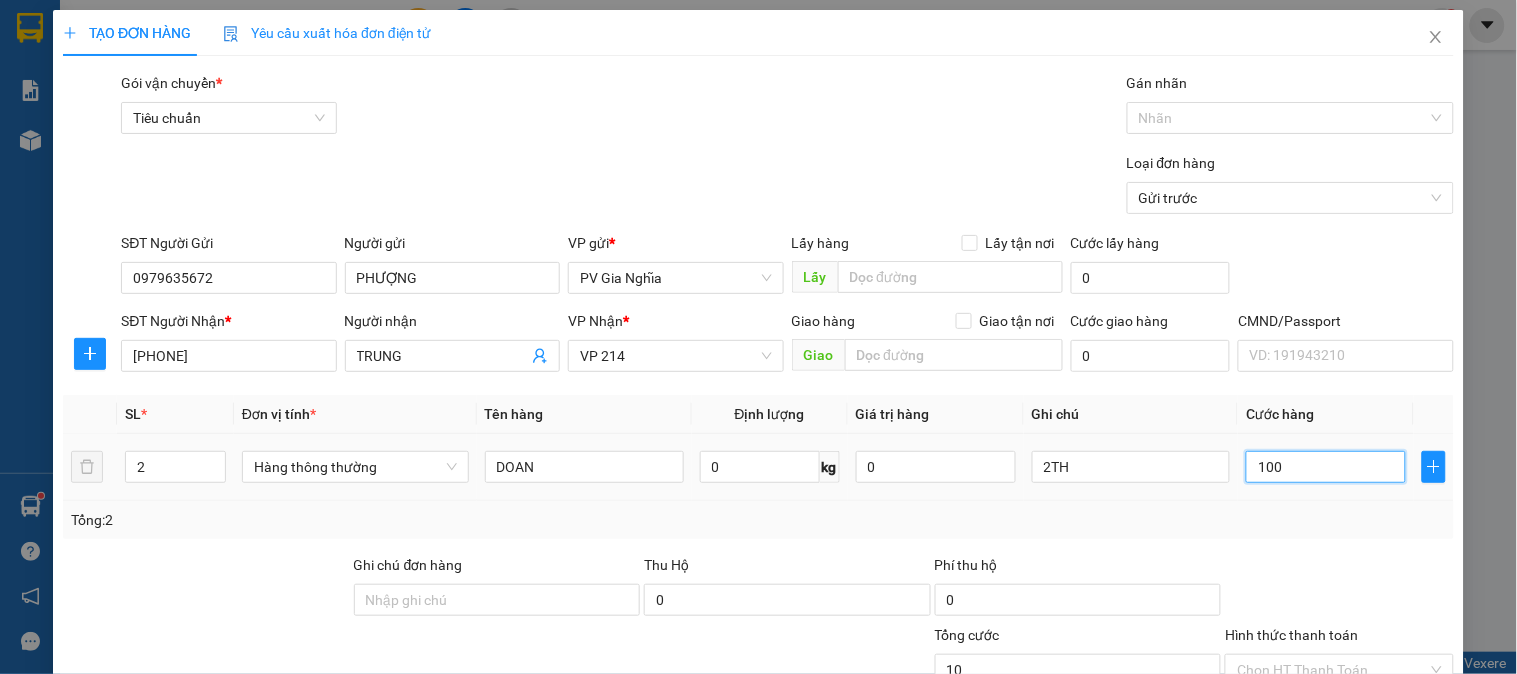 type on "100" 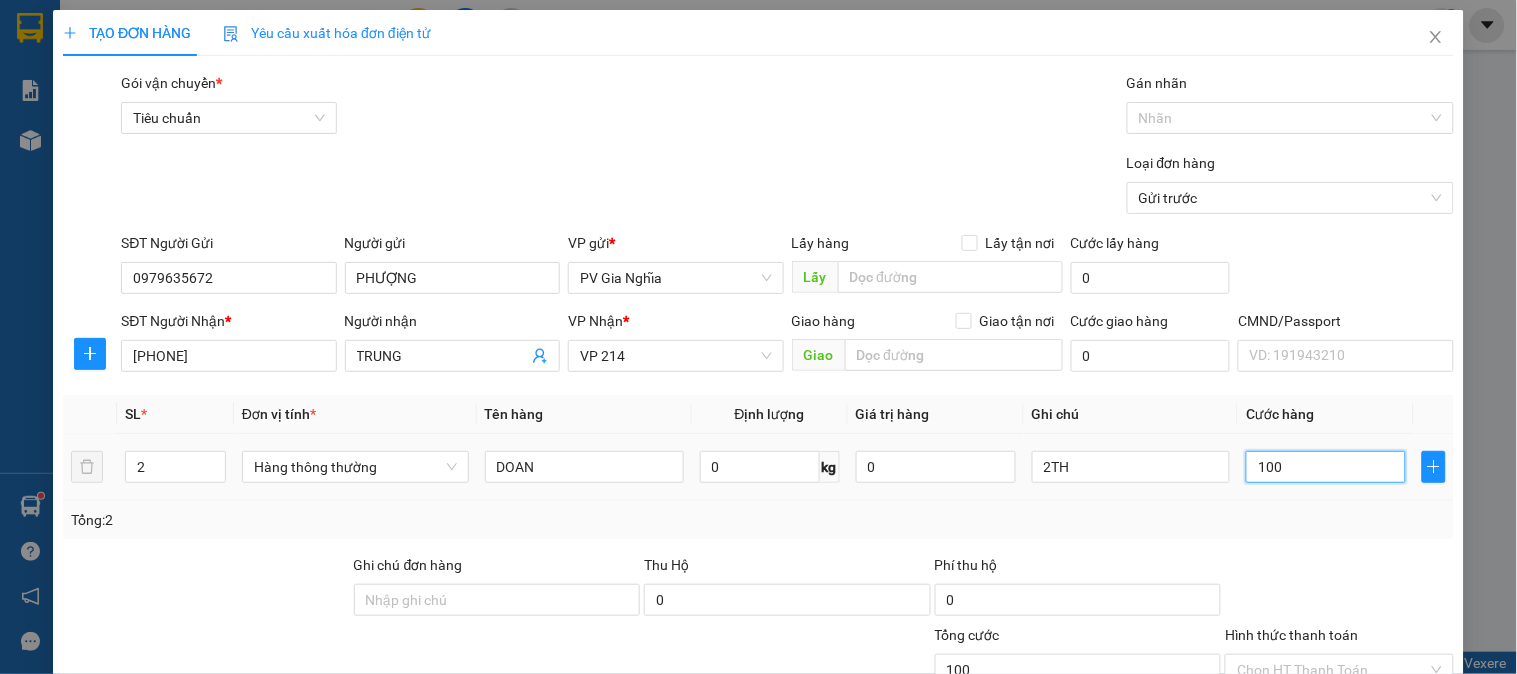 type on "1.000" 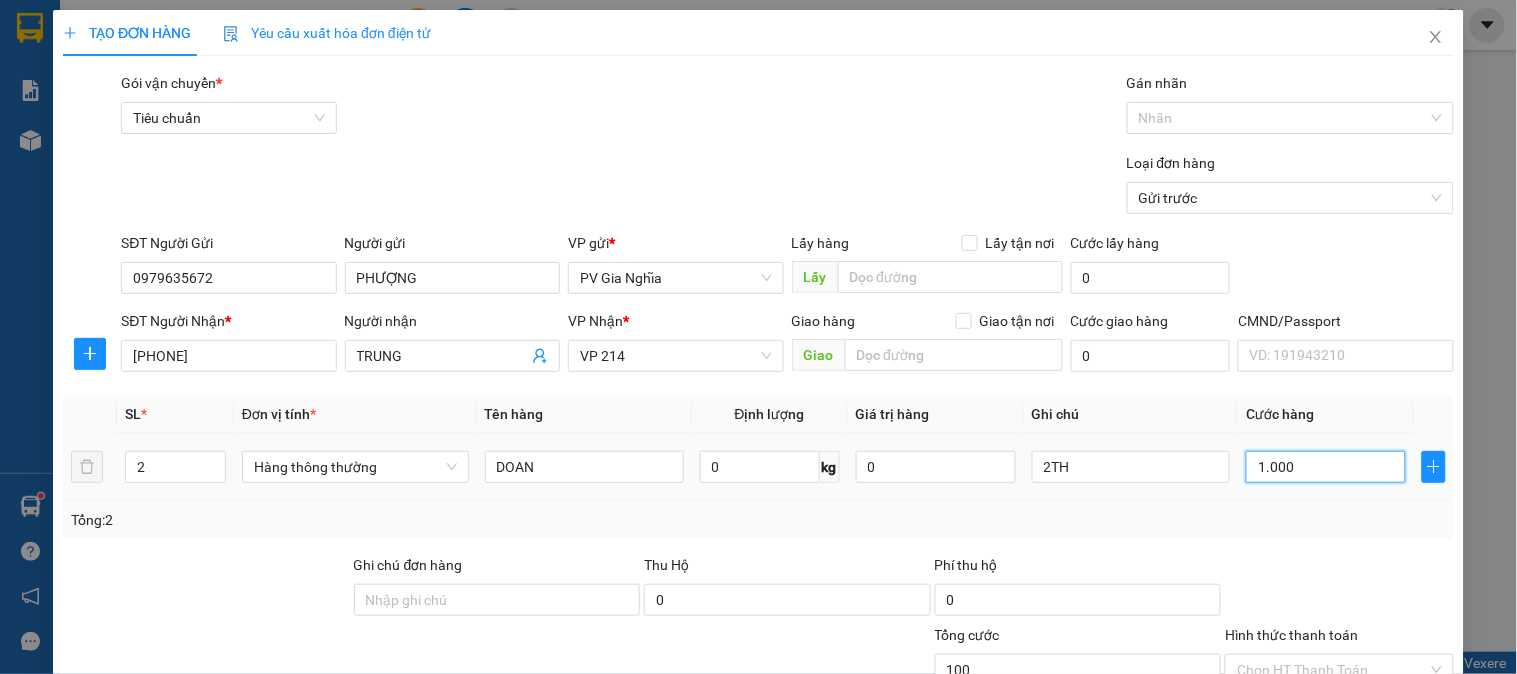 type on "1.000" 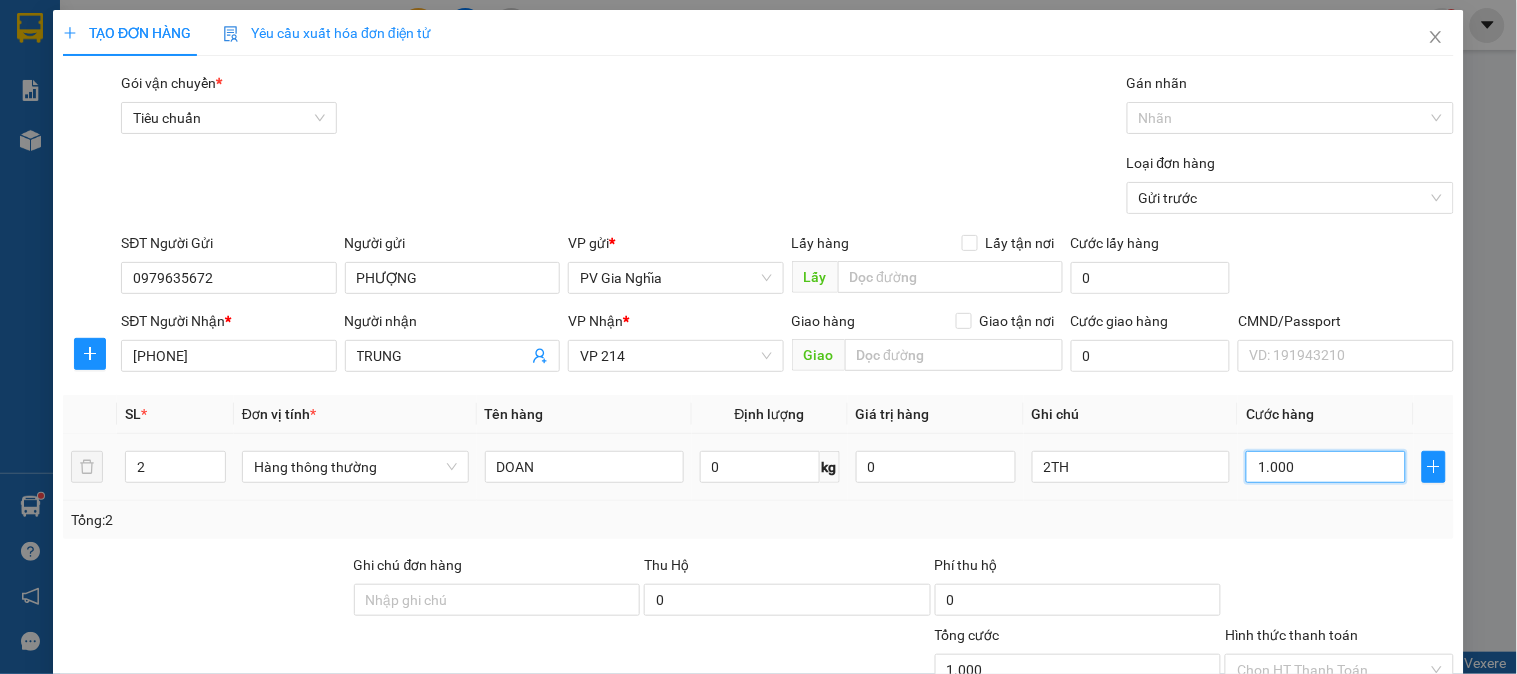 type on "10.000" 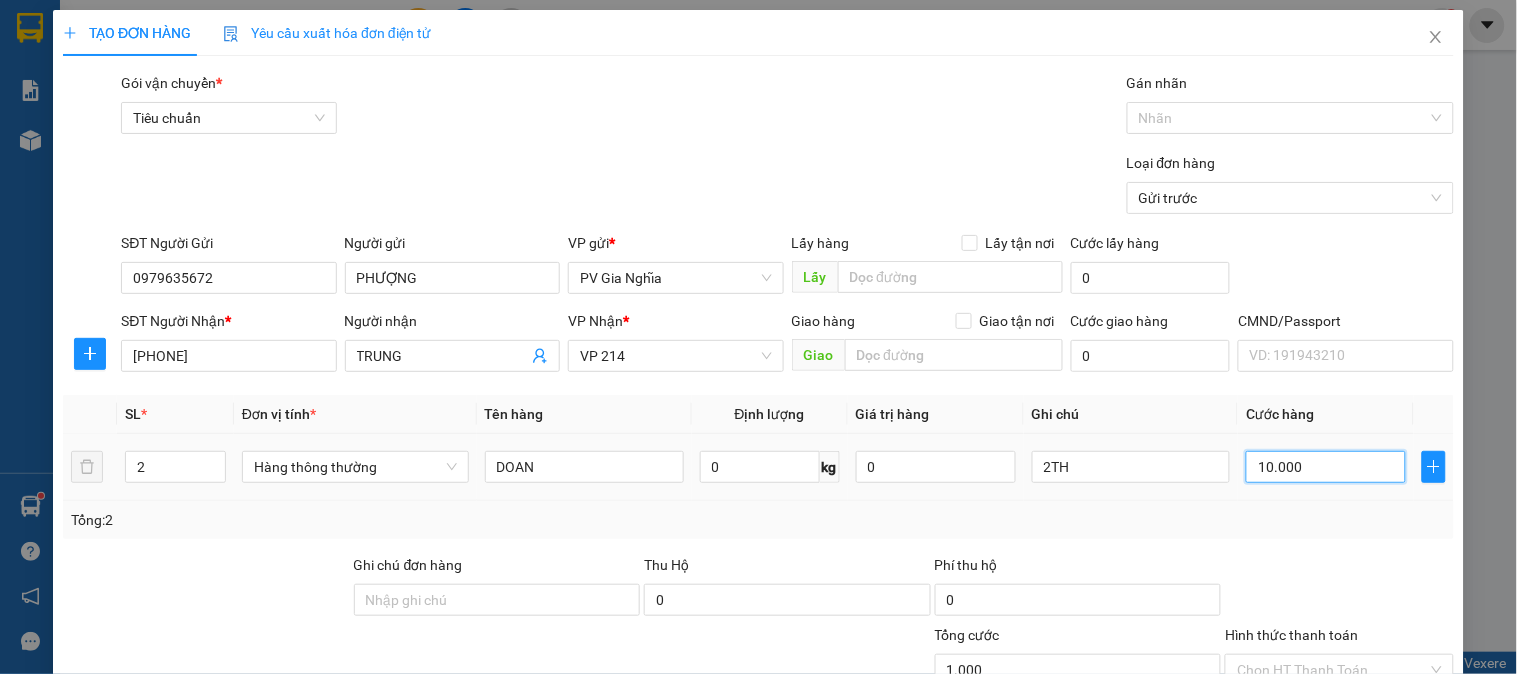 type on "10.000" 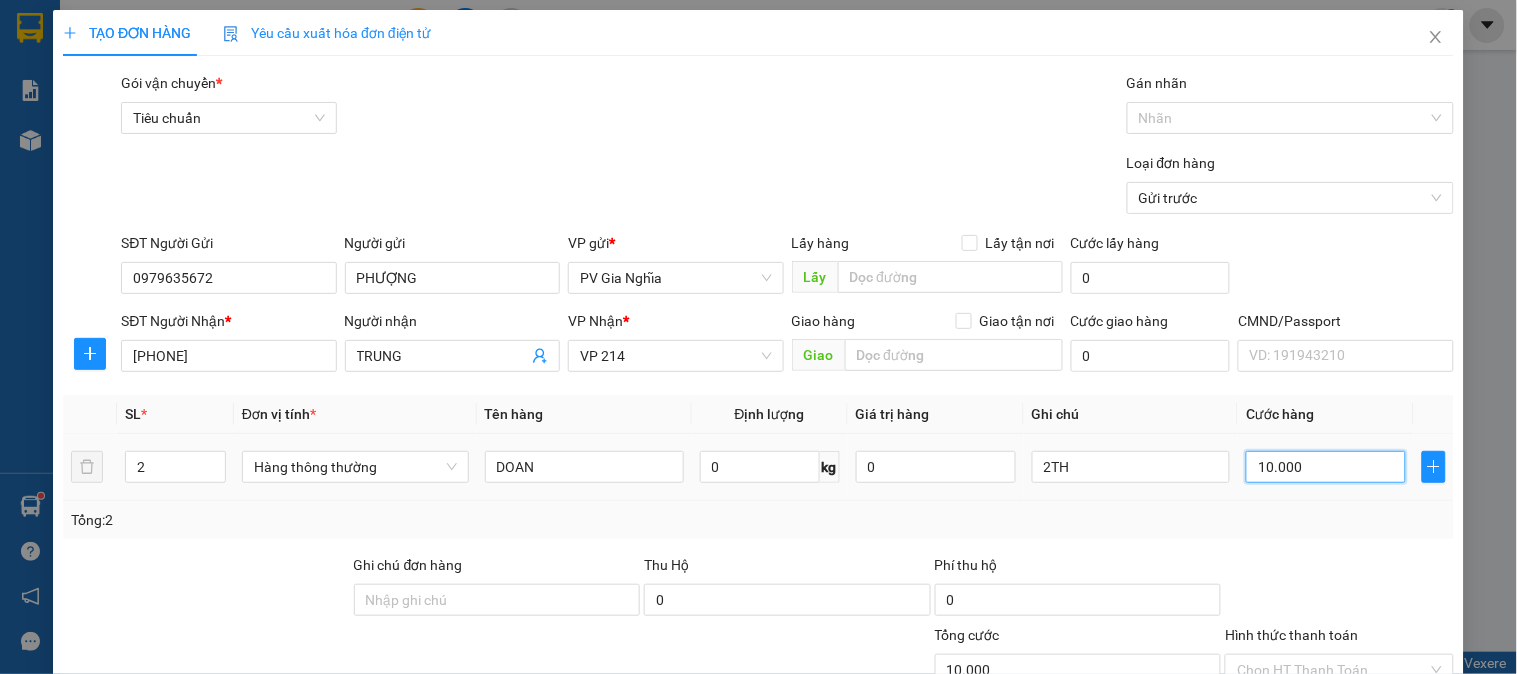 type on "100.000" 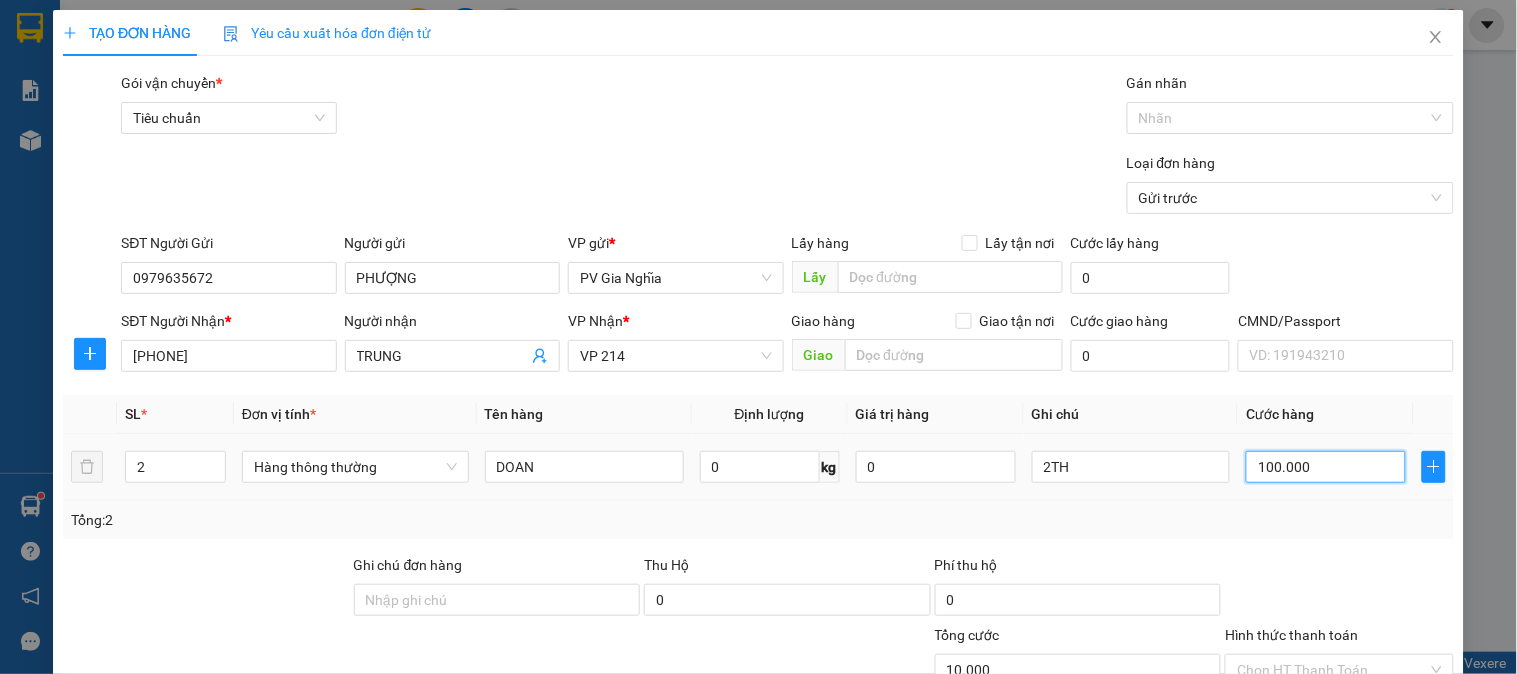 type on "100.000" 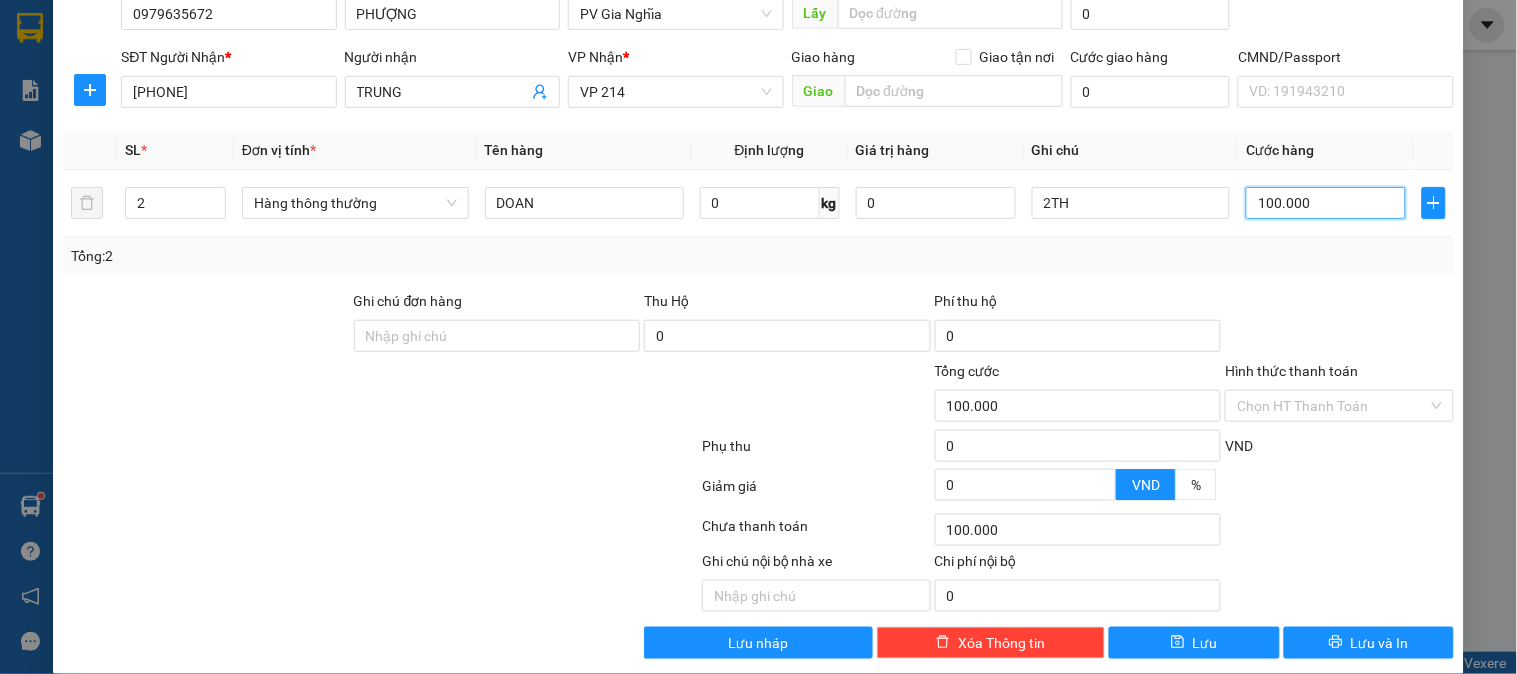 scroll, scrollTop: 287, scrollLeft: 0, axis: vertical 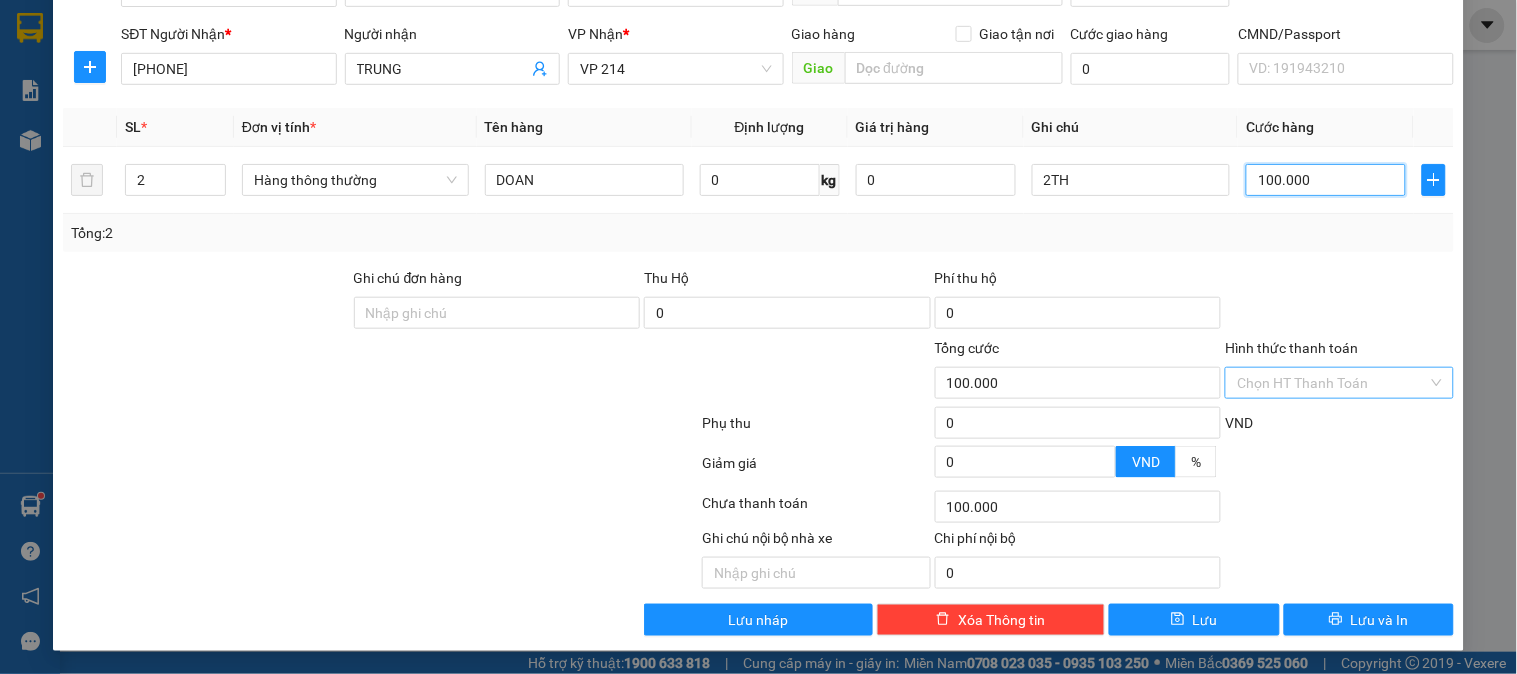 type on "100.000" 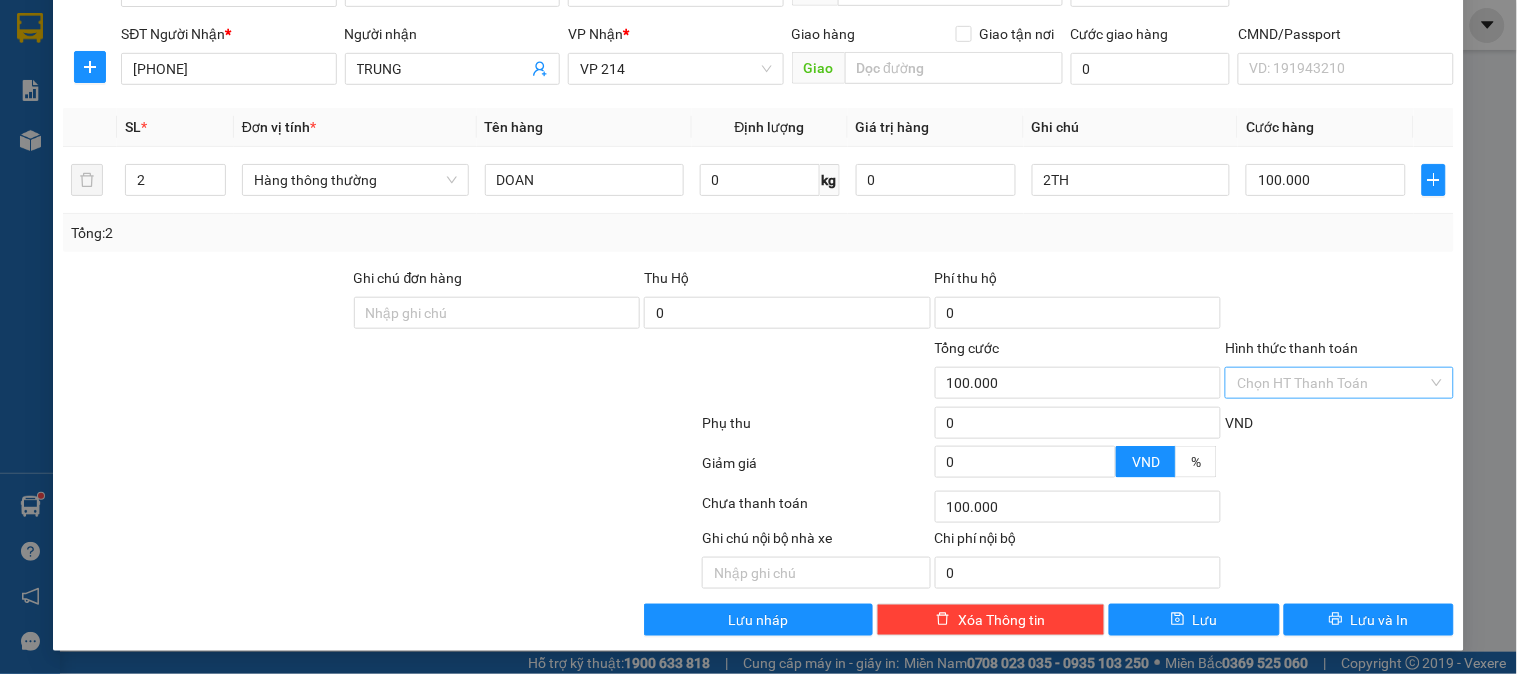 click on "Hình thức thanh toán" at bounding box center [1332, 383] 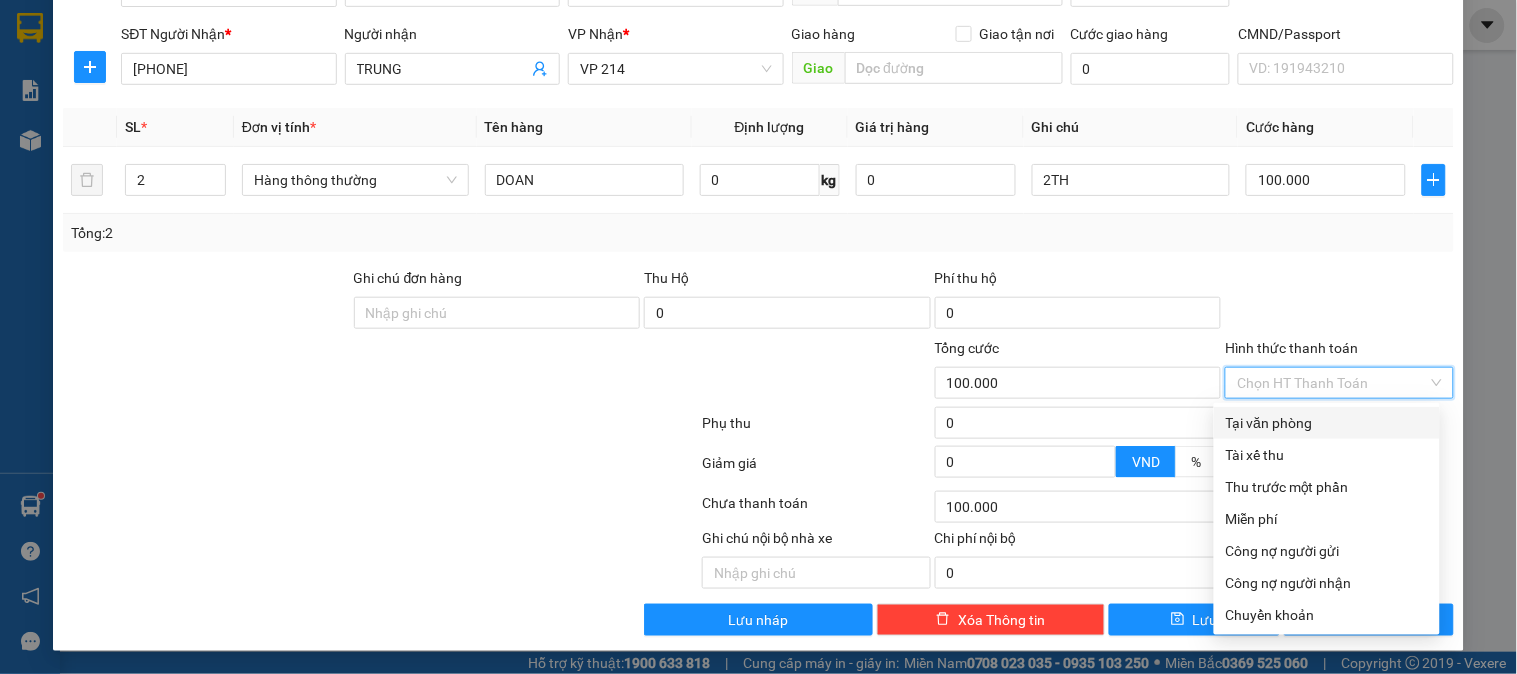 click on "Tại văn phòng" at bounding box center [1327, 423] 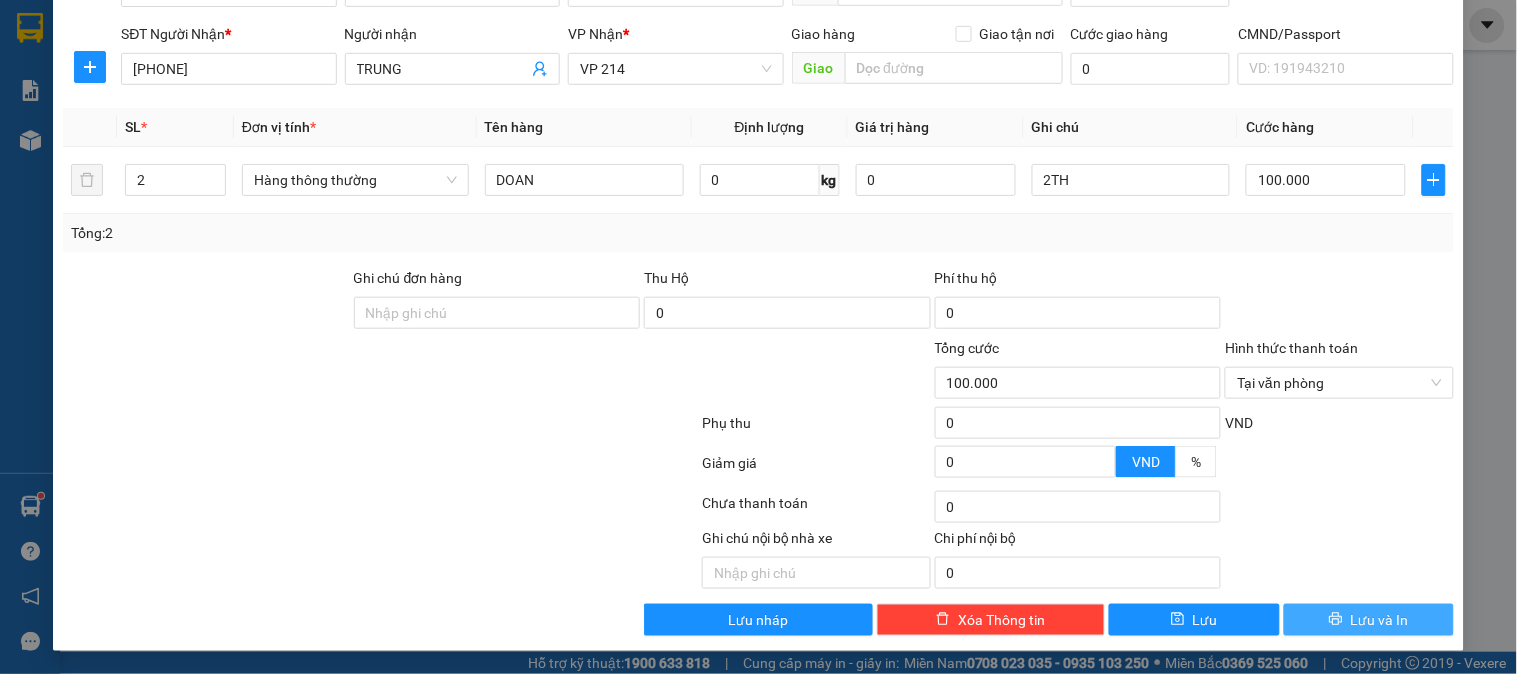 click 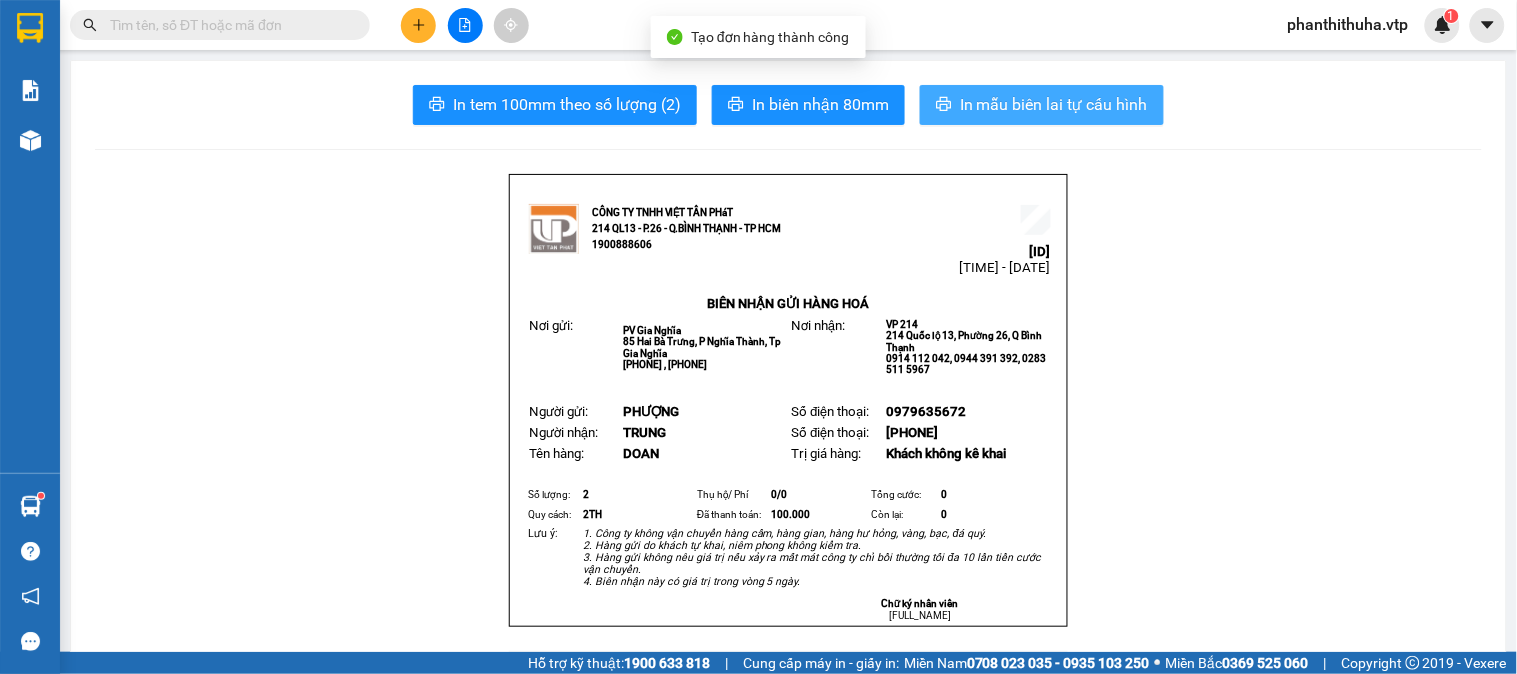 click on "In mẫu biên lai tự cấu hình" at bounding box center (1054, 104) 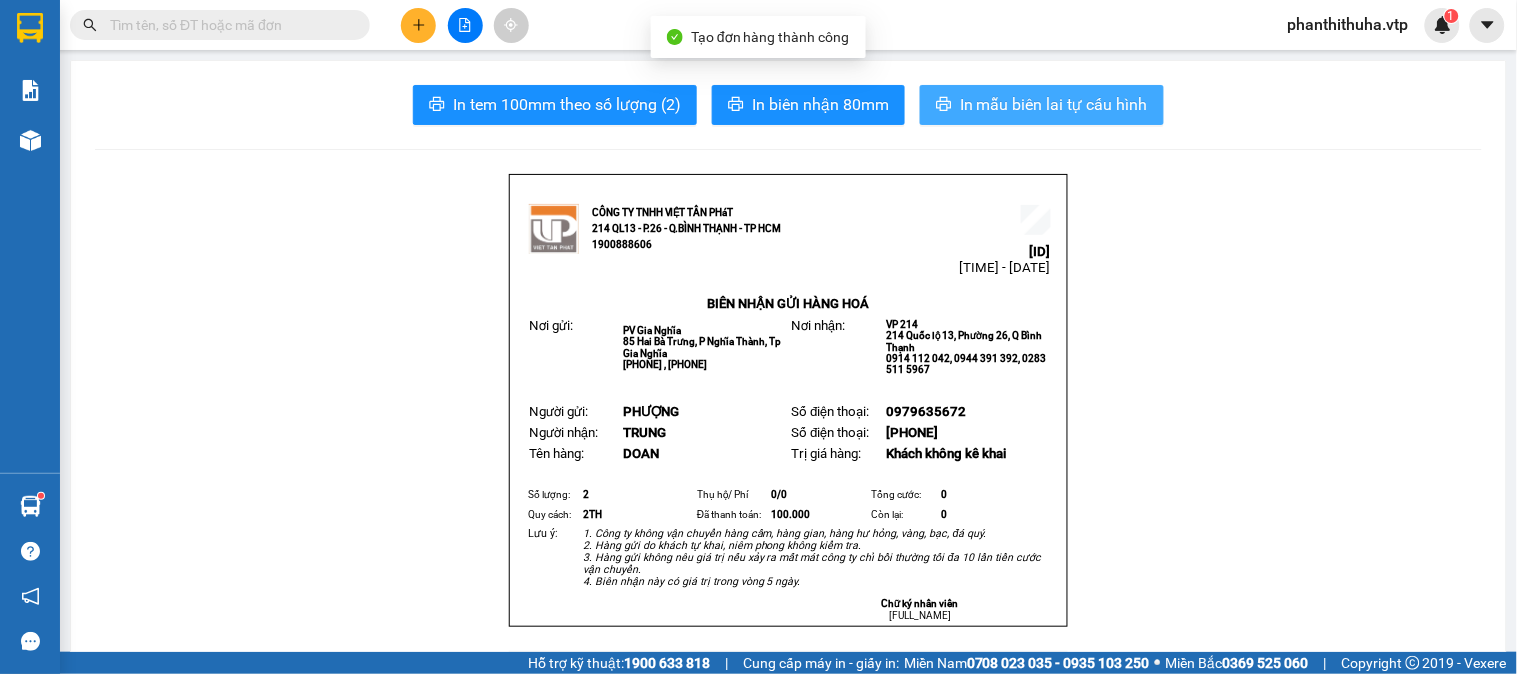 scroll, scrollTop: 0, scrollLeft: 0, axis: both 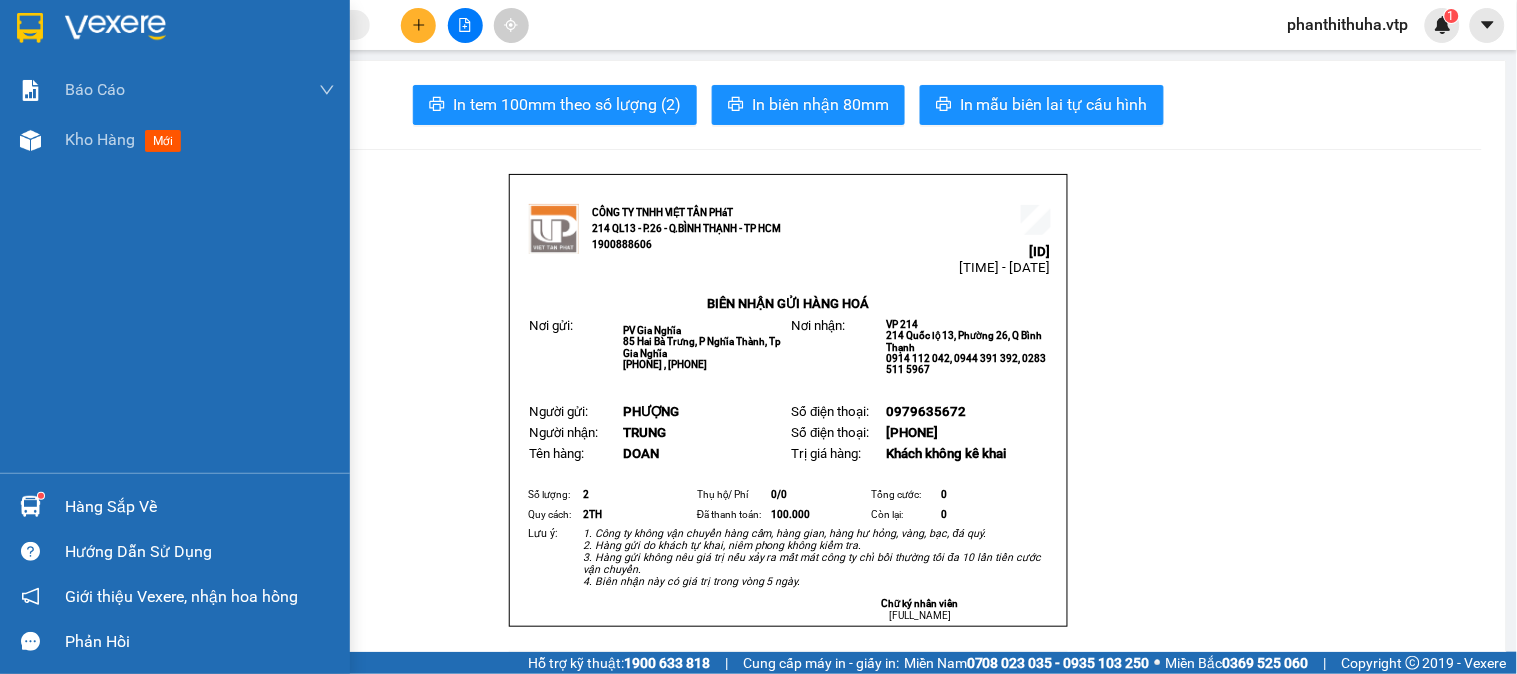 click at bounding box center [115, 28] 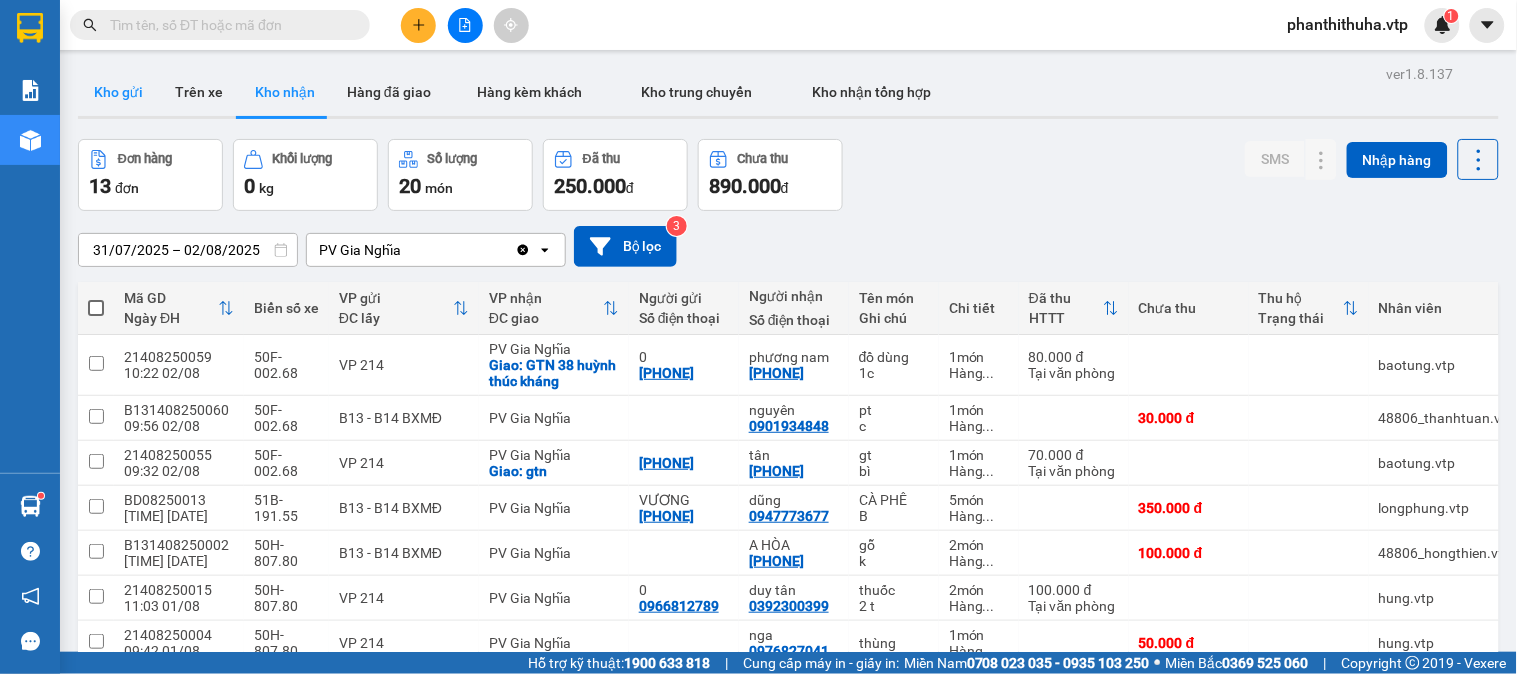 click on "Kho gửi" at bounding box center [118, 92] 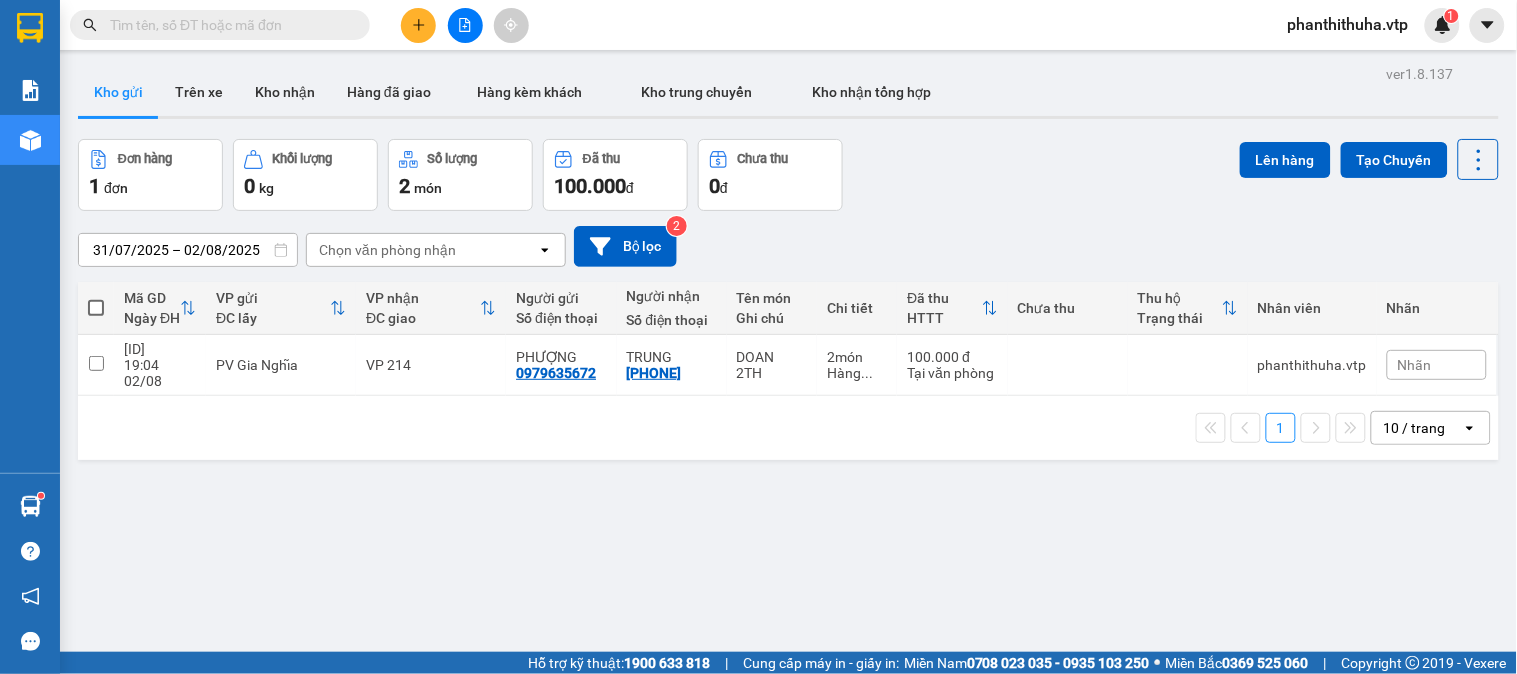 click at bounding box center (96, 308) 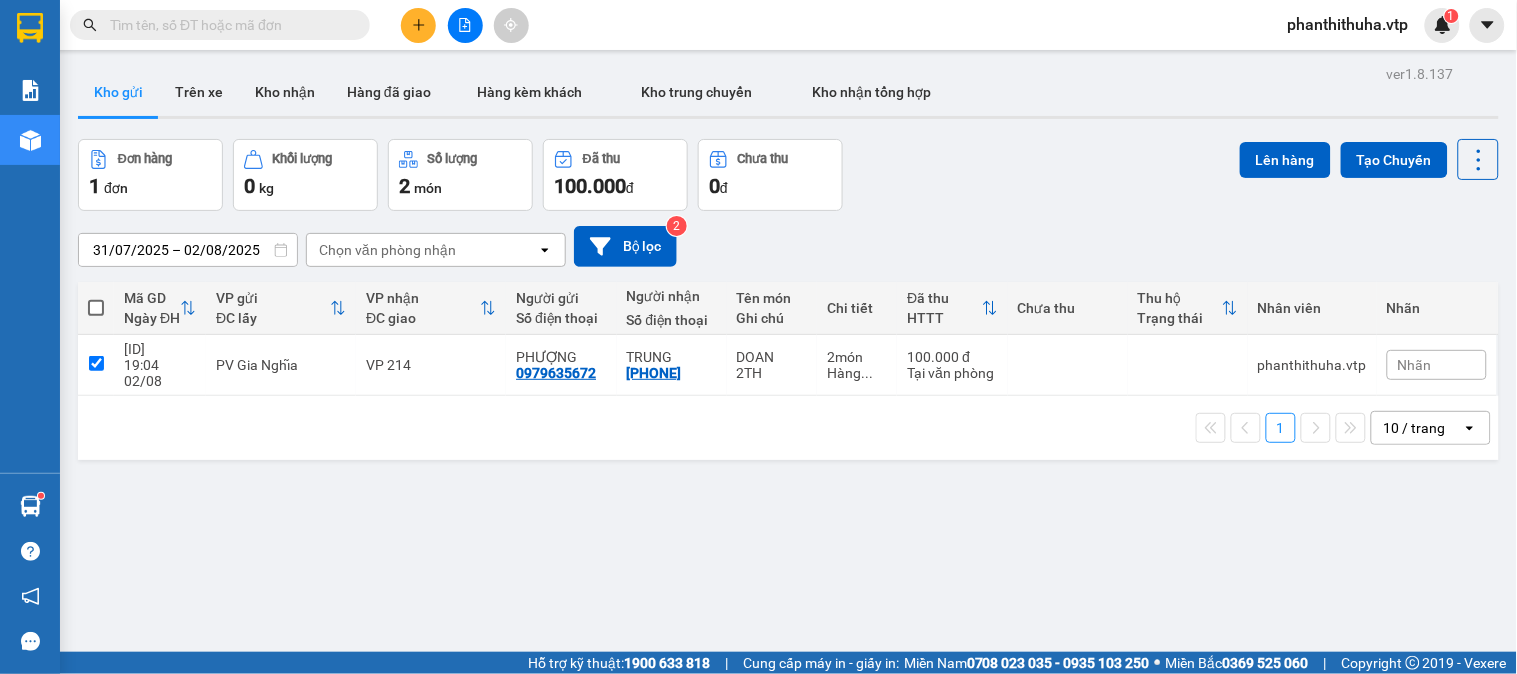 checkbox on "true" 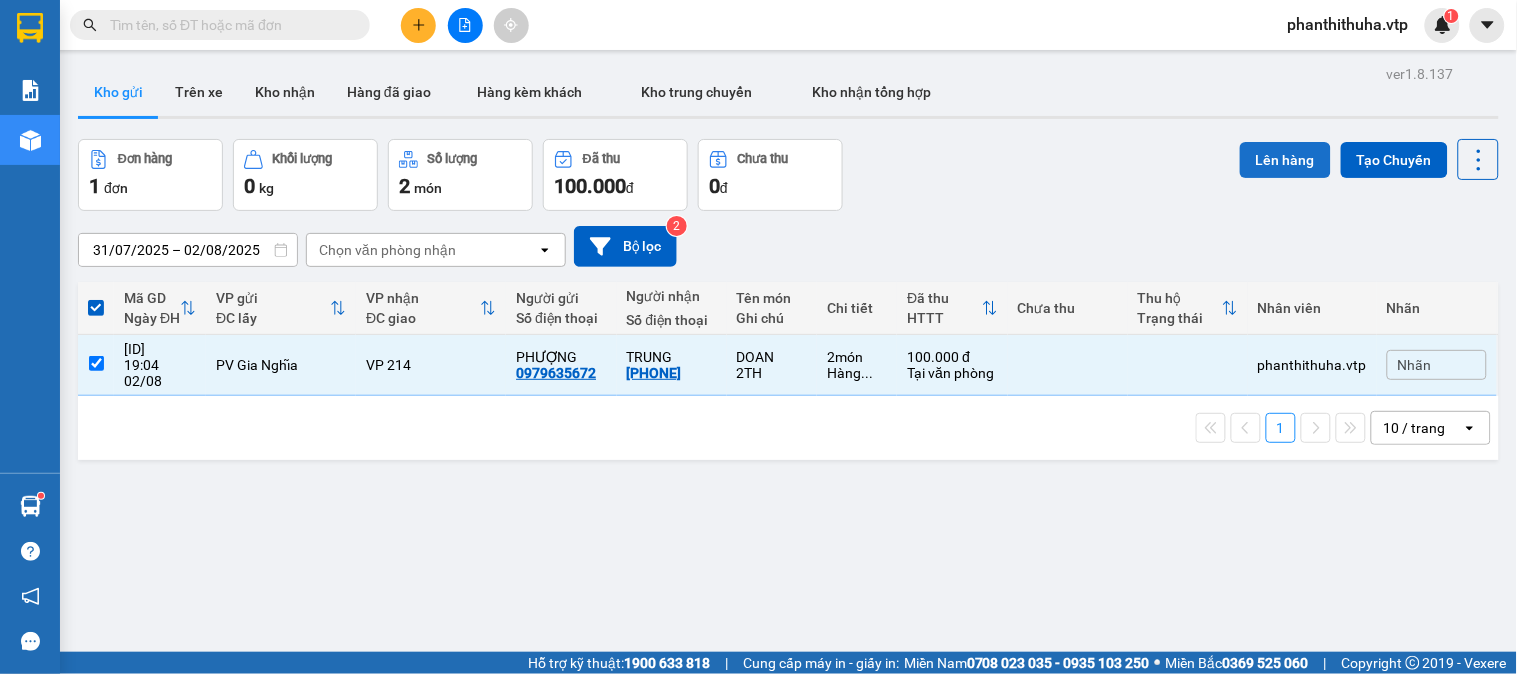 click on "Lên hàng" at bounding box center (1285, 160) 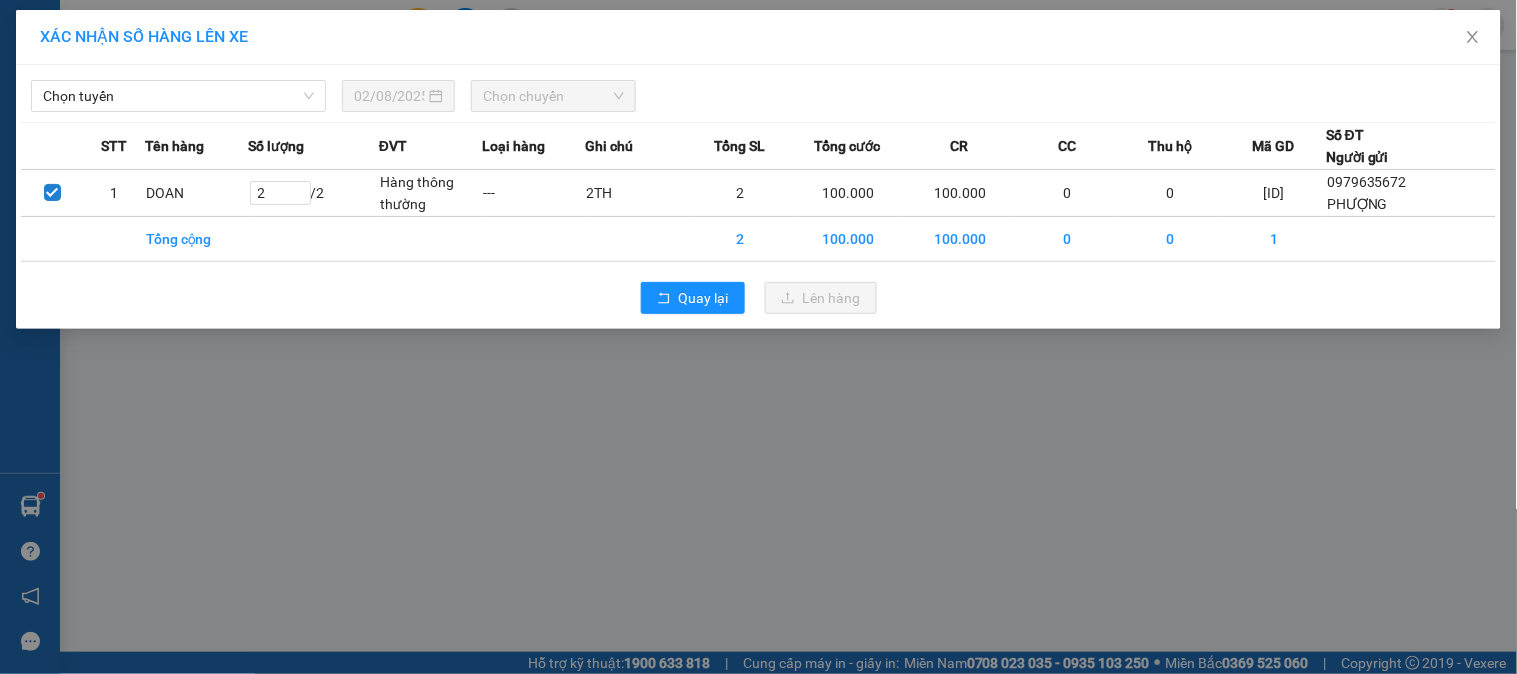 click on "Chọn tuyến 02/08/2025 Chọn chuyến" at bounding box center (758, 91) 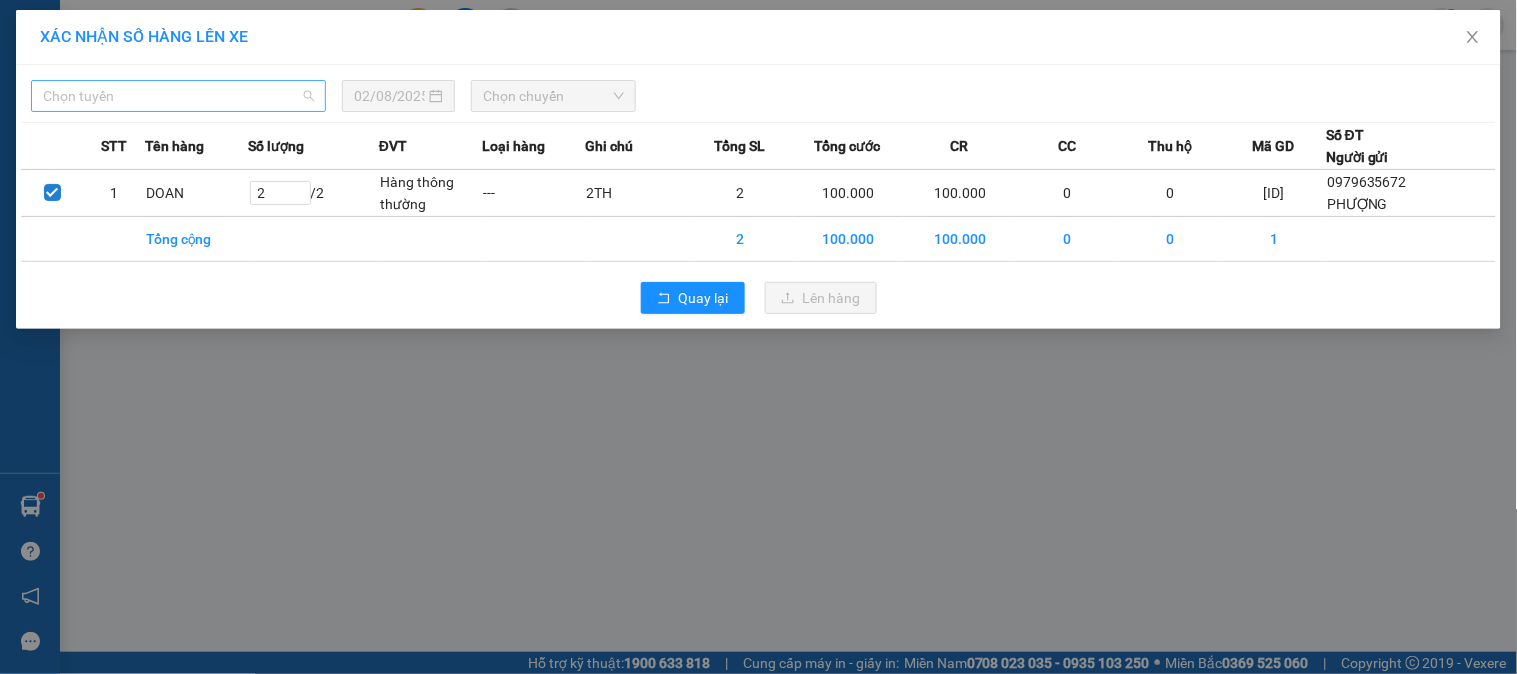 click on "Chọn tuyến" at bounding box center (178, 96) 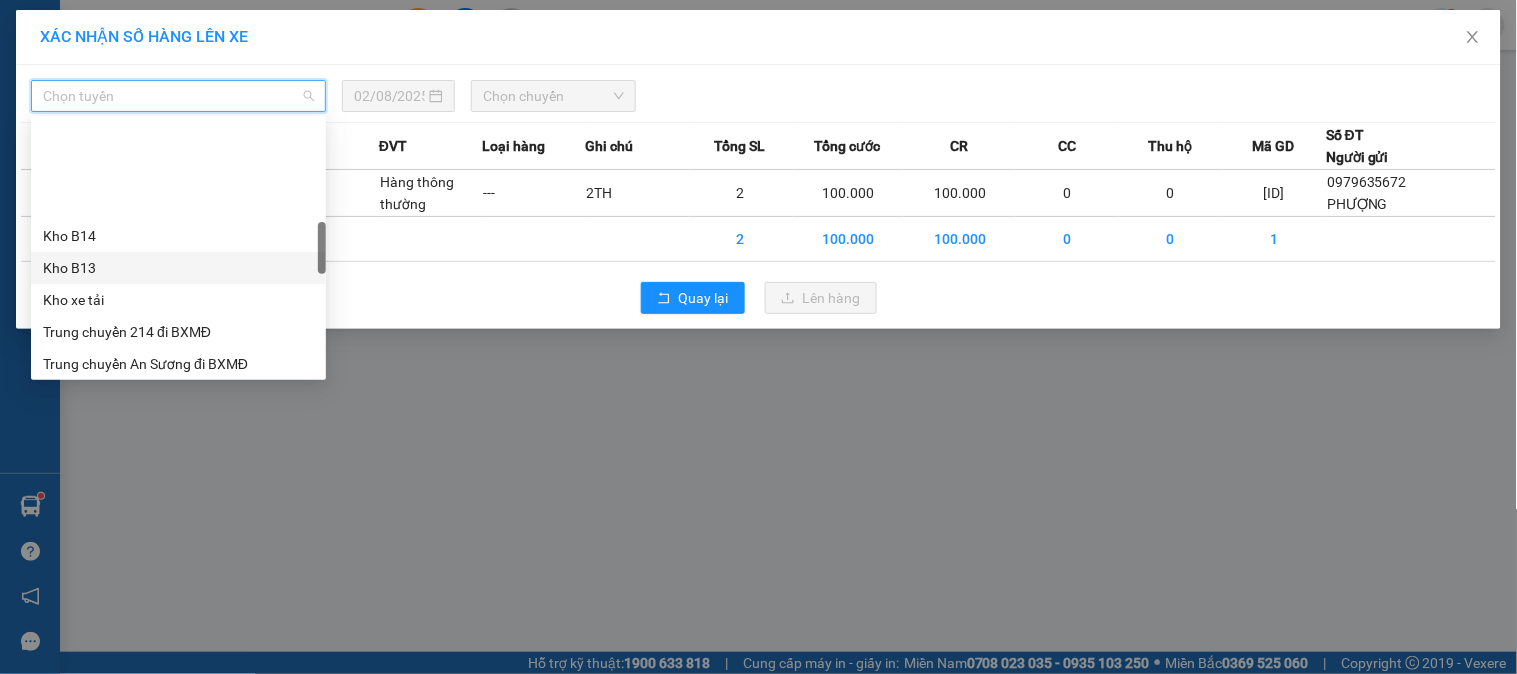 scroll, scrollTop: 555, scrollLeft: 0, axis: vertical 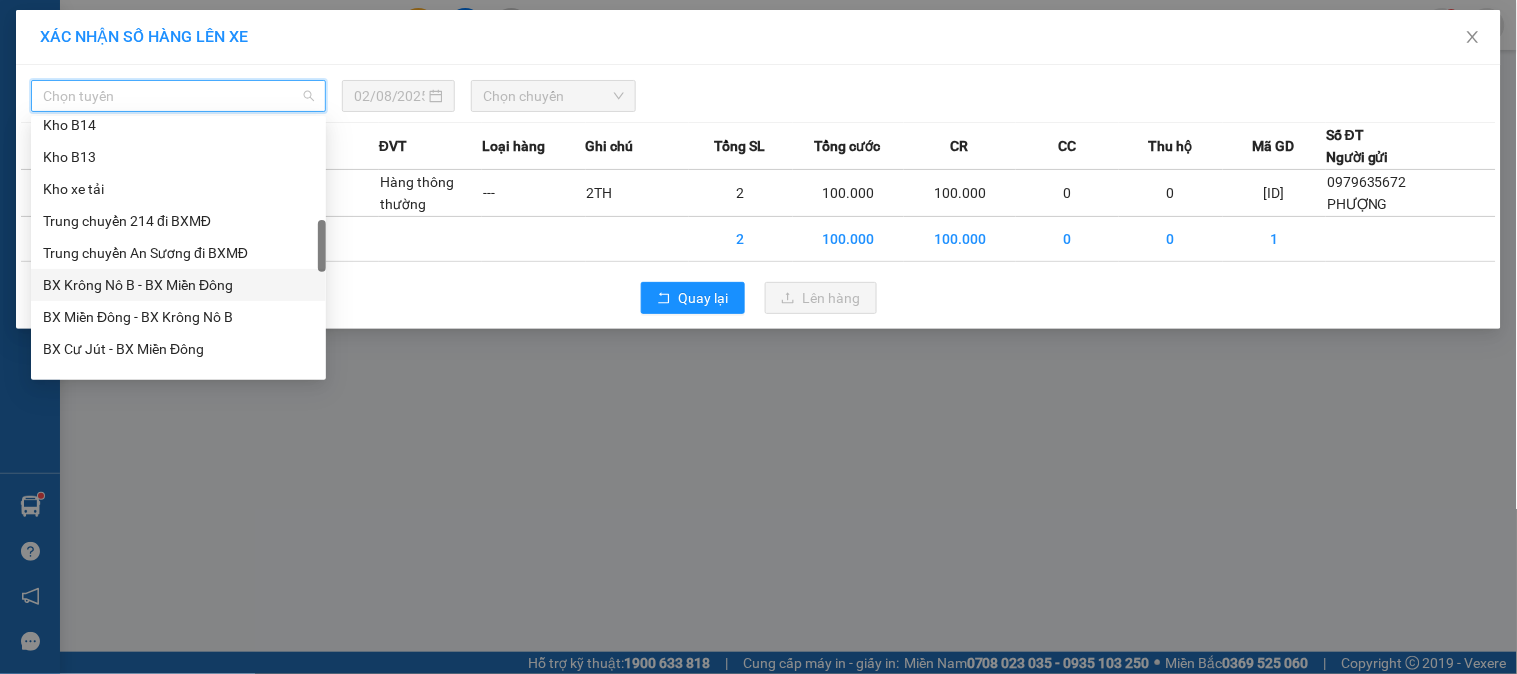 click on "BX Krông Nô B - BX Miền Đông" at bounding box center [178, 285] 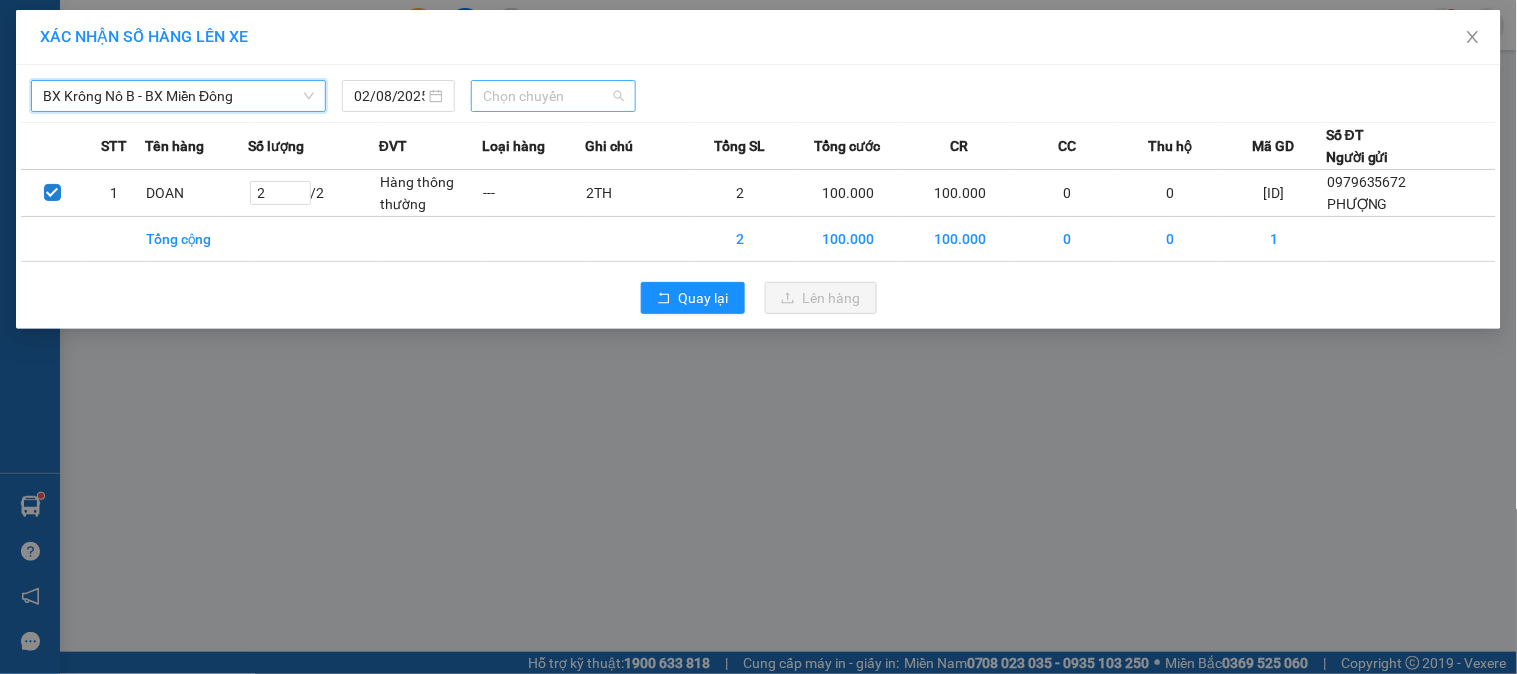 click on "Chọn chuyến" at bounding box center (553, 96) 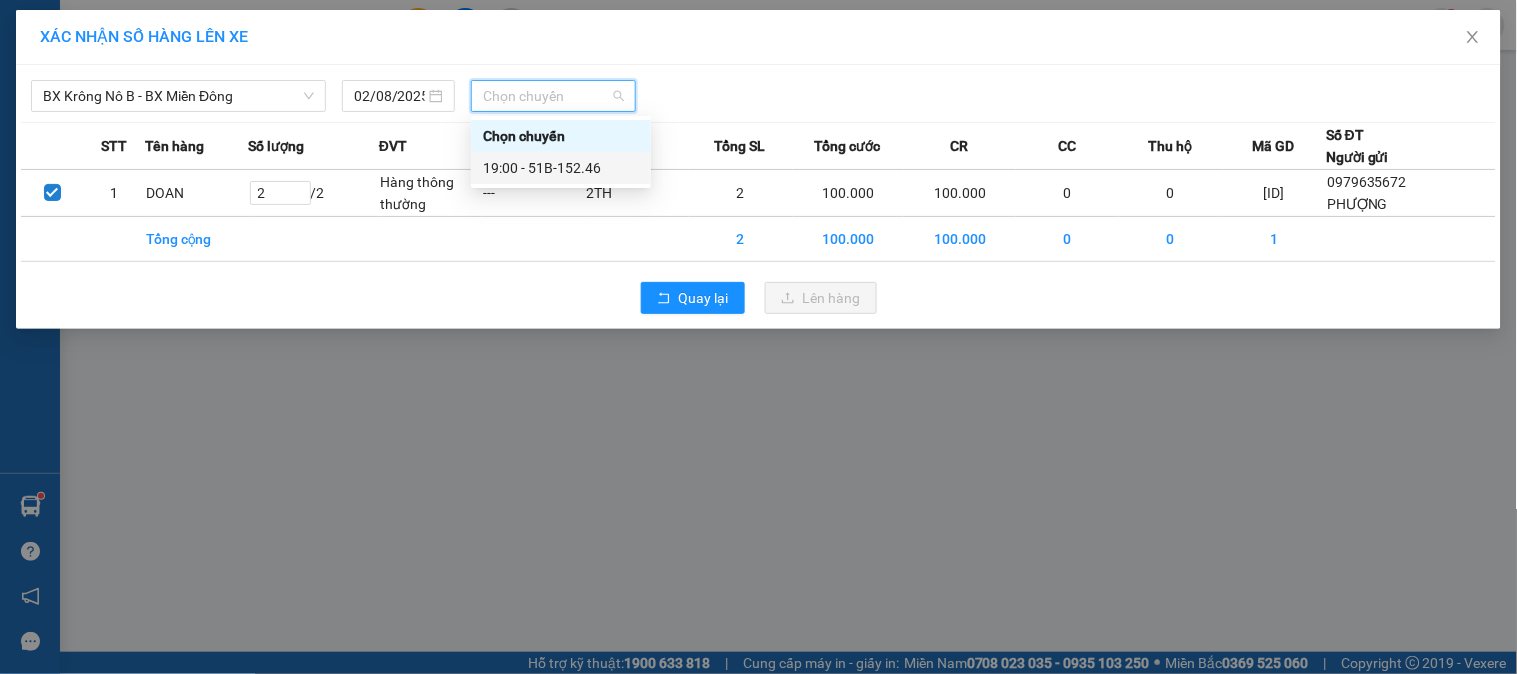 click on "19:00     - 51B-152.46" at bounding box center [561, 168] 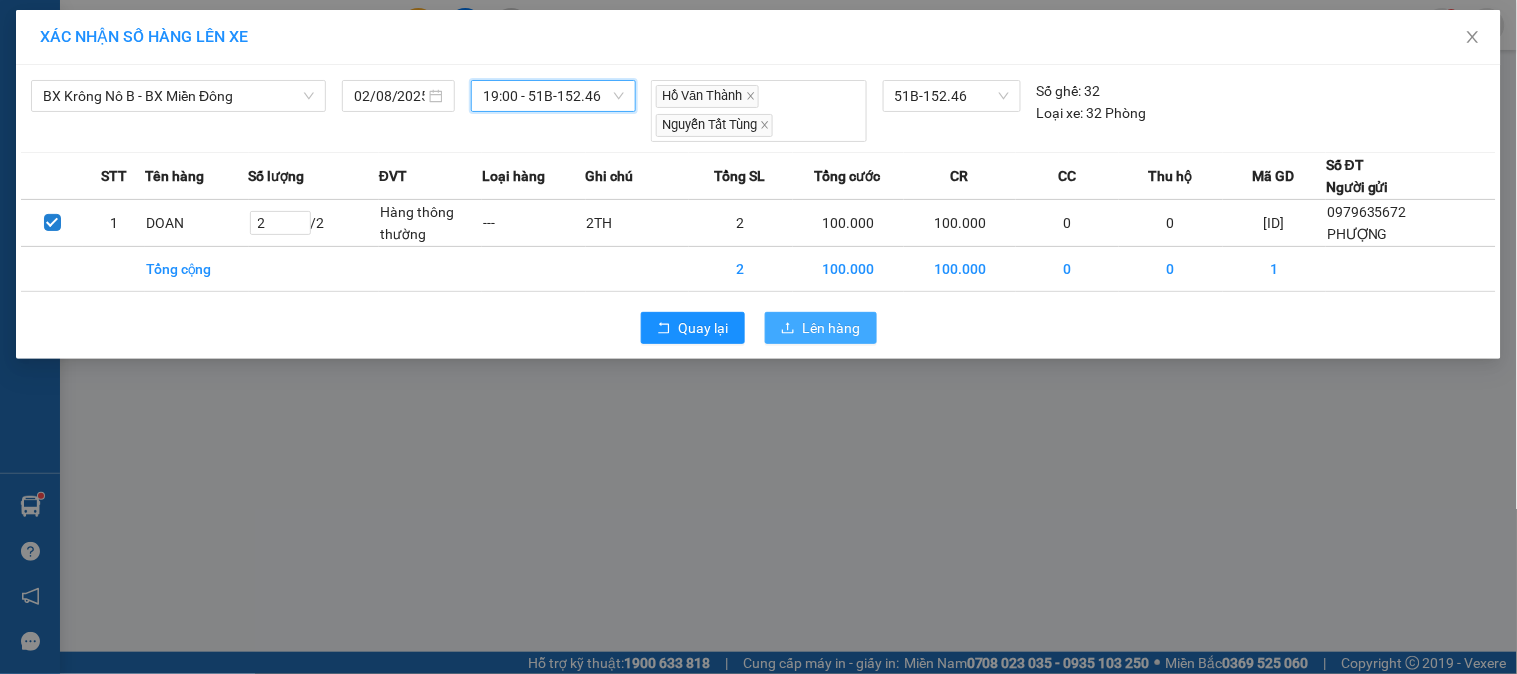 click on "Lên hàng" at bounding box center (832, 328) 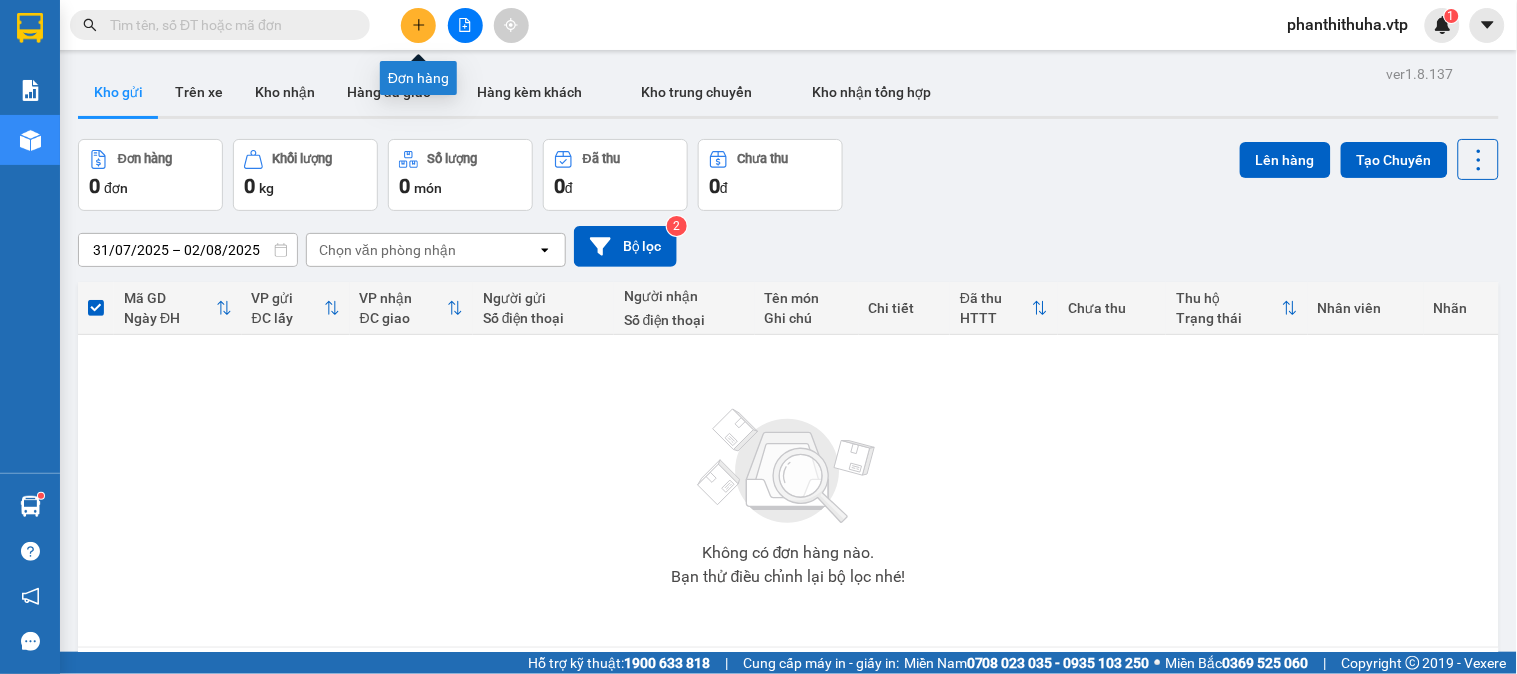 click 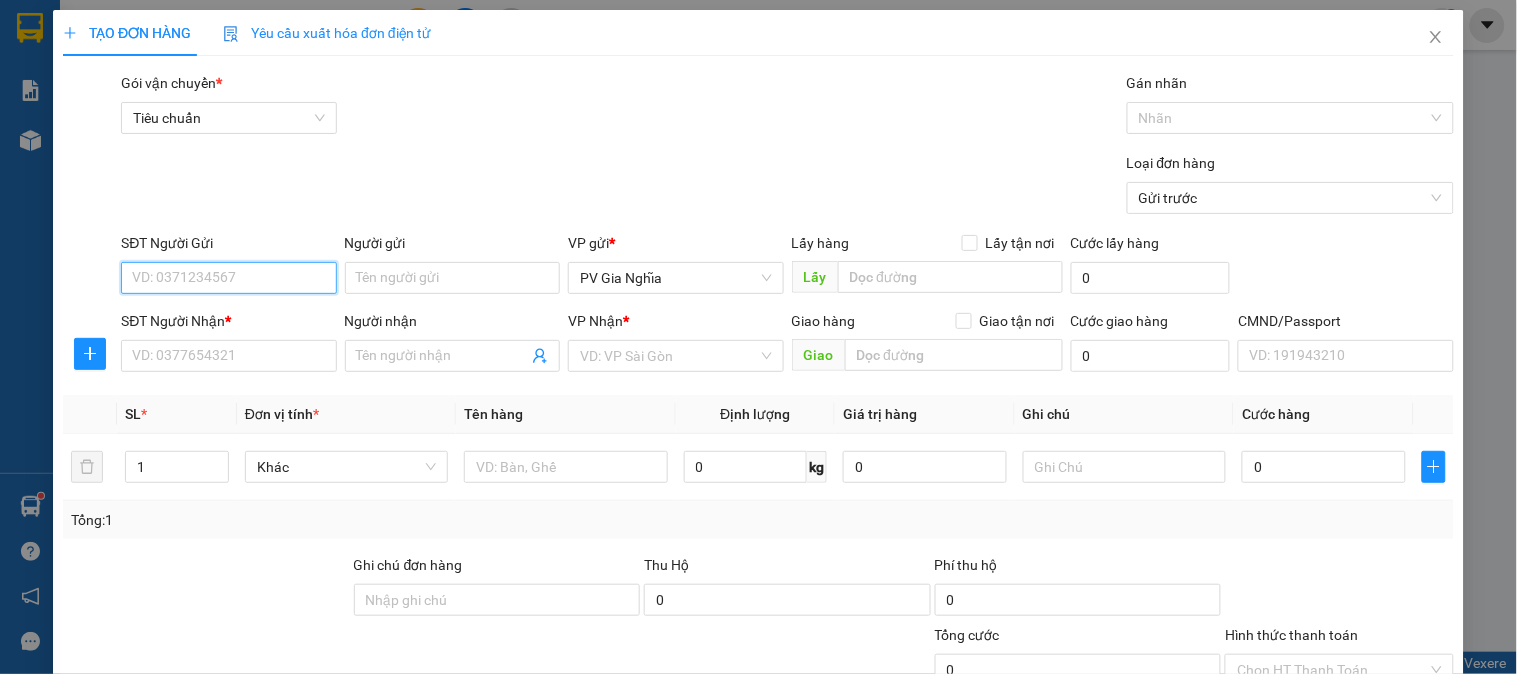 click on "SĐT Người Gửi" at bounding box center [228, 278] 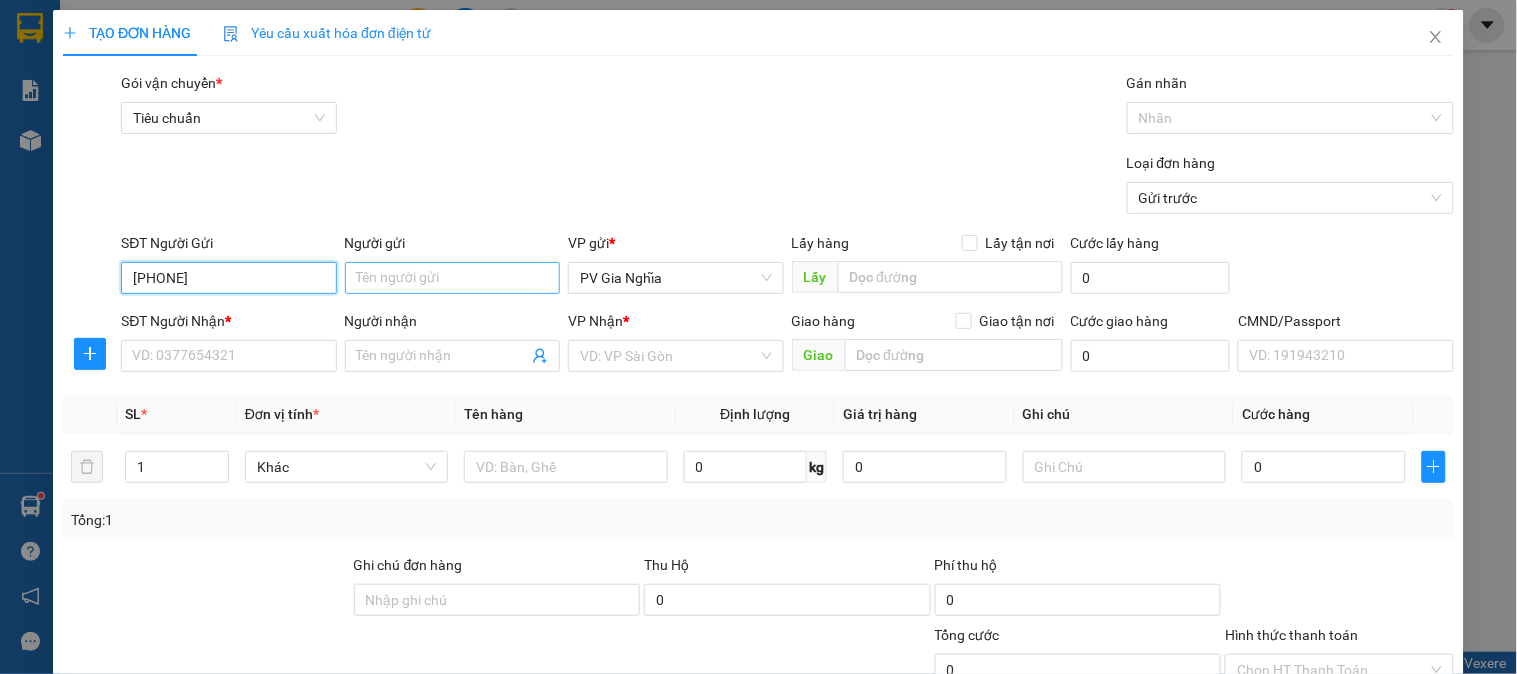 type on "[PHONE]" 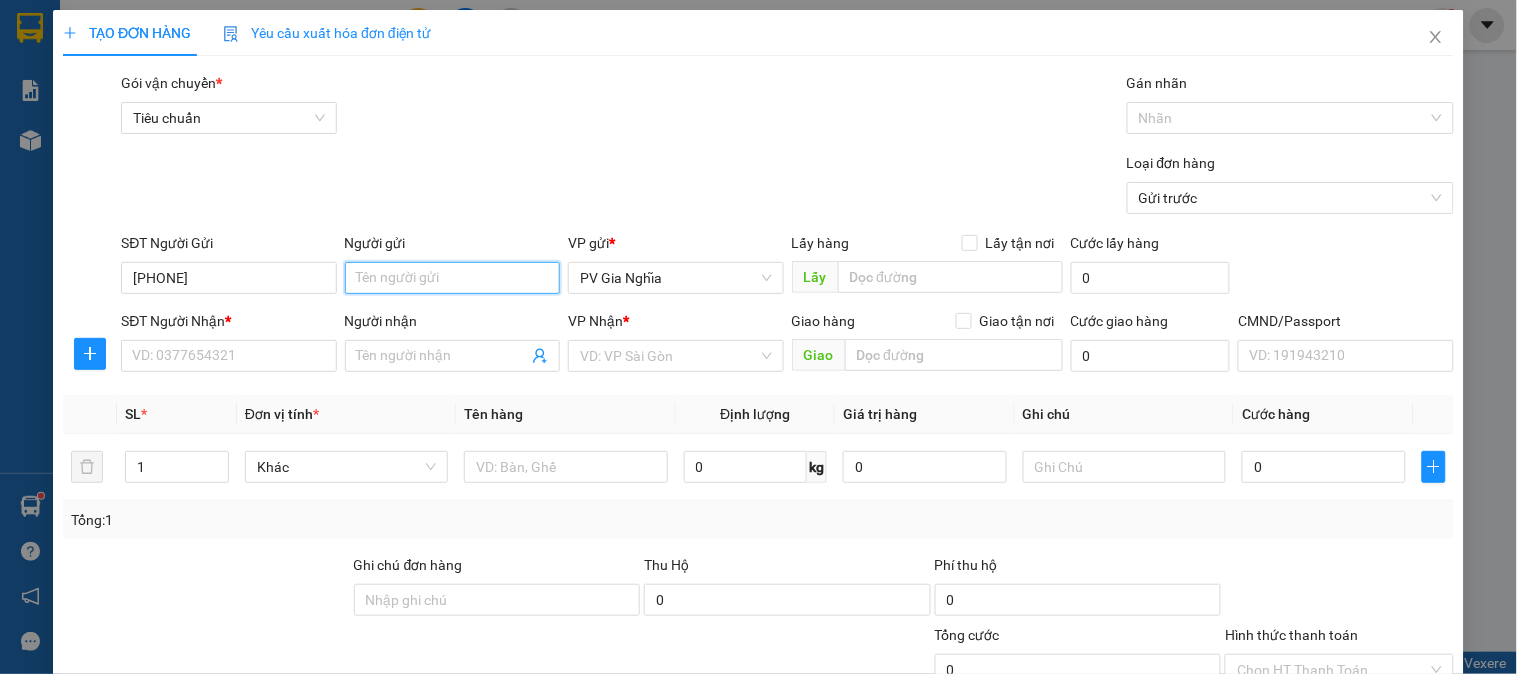 click on "Người gửi" at bounding box center (452, 278) 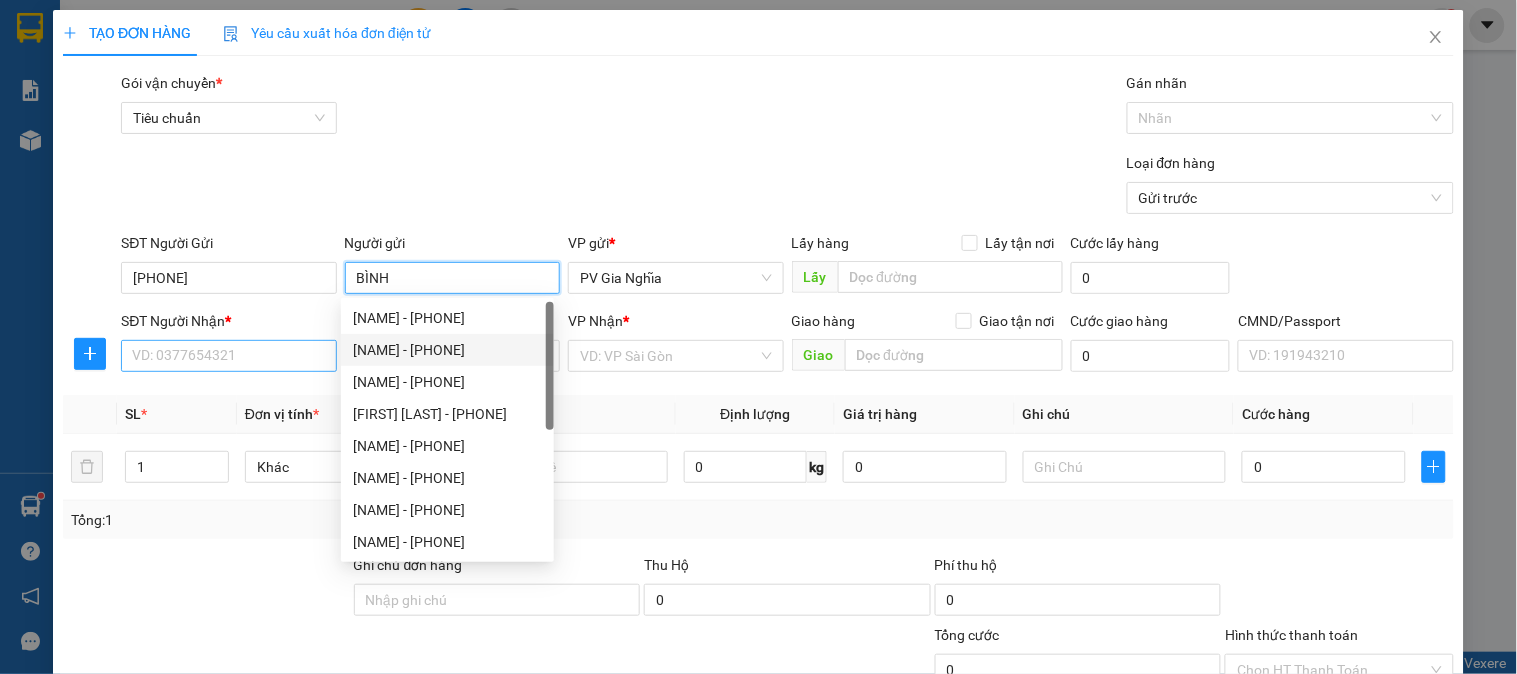 type on "BÌNH" 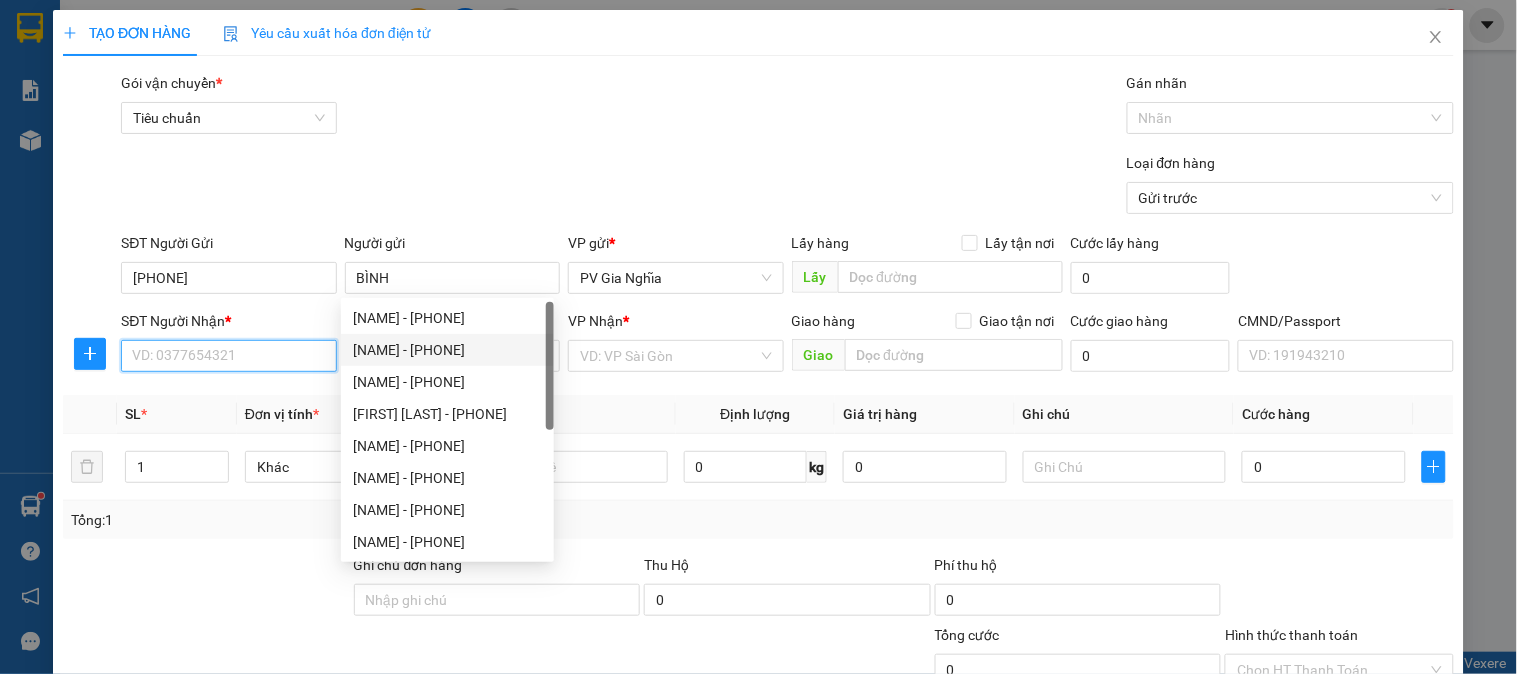click on "SĐT Người Nhận  *" at bounding box center (228, 356) 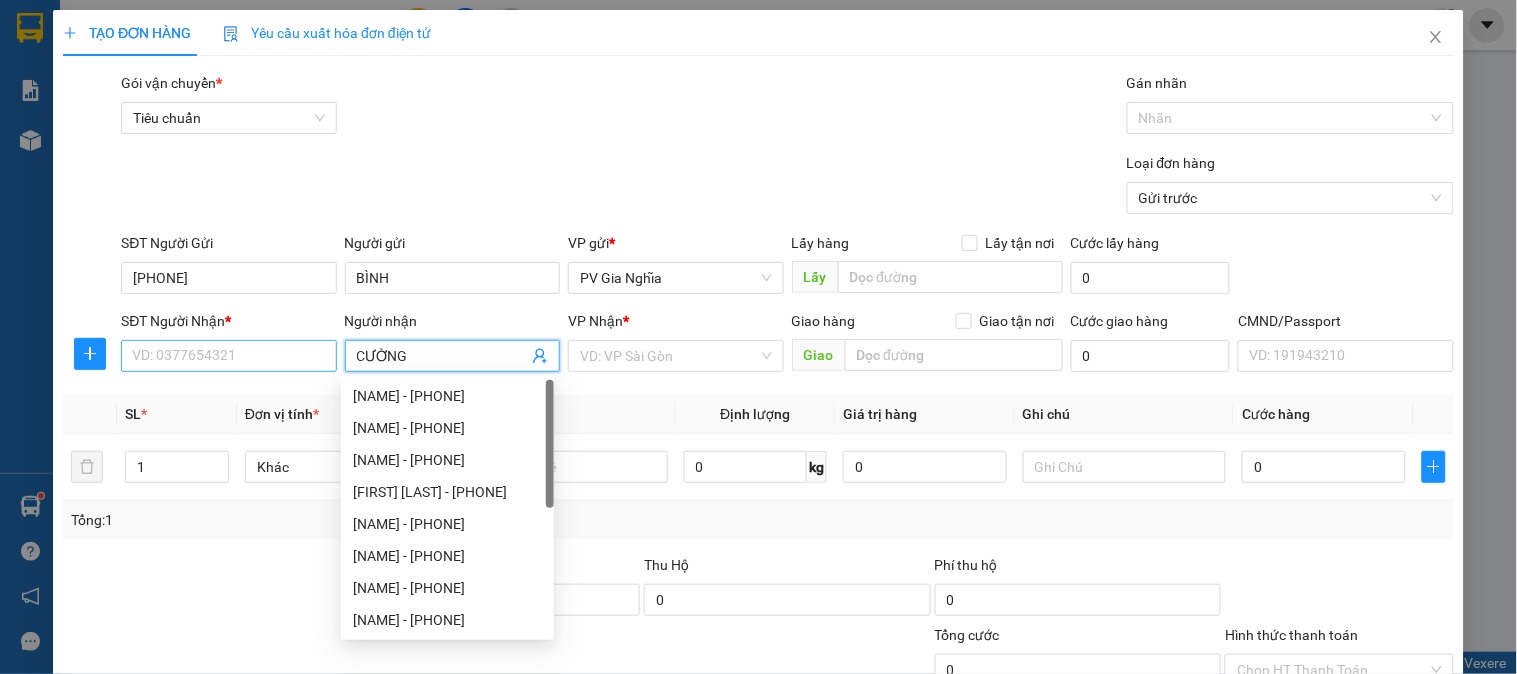 type on "CƯỜNG" 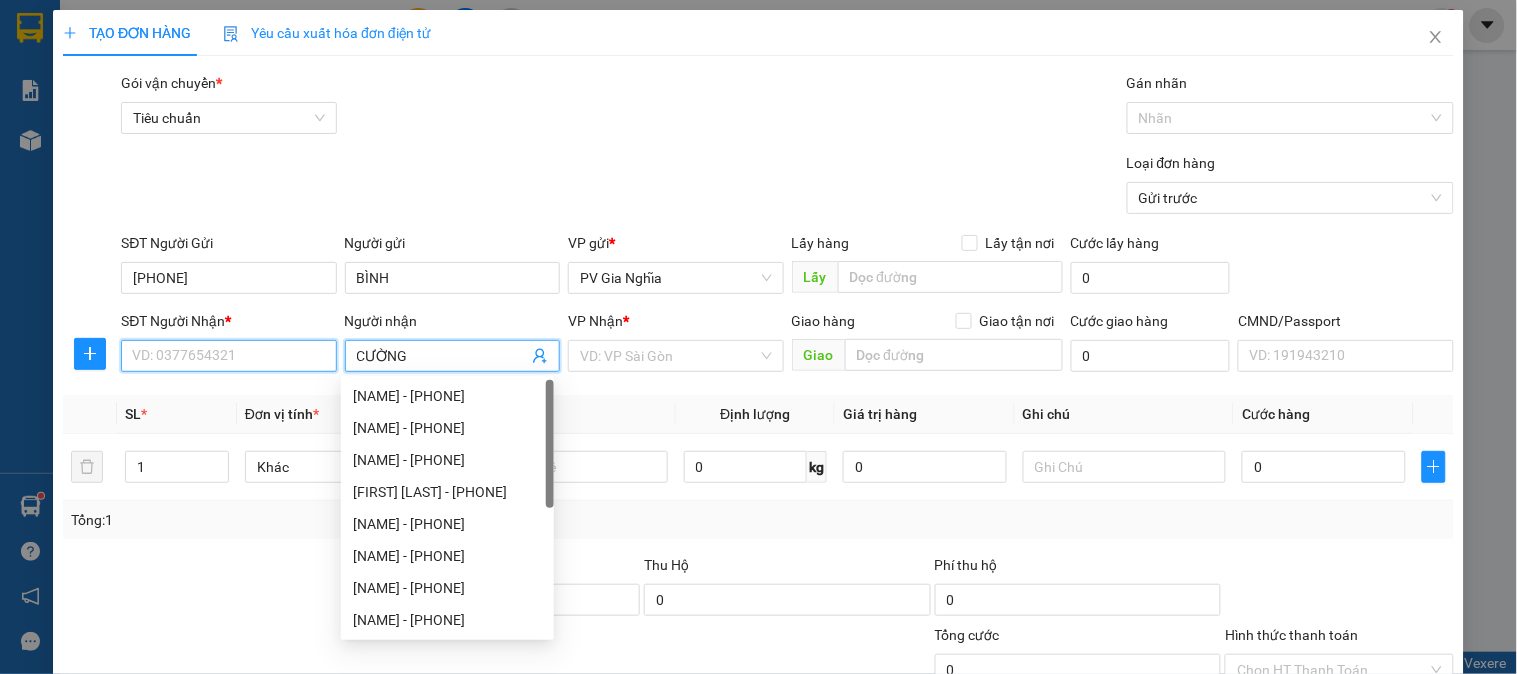 click on "SĐT Người Nhận  *" at bounding box center (228, 356) 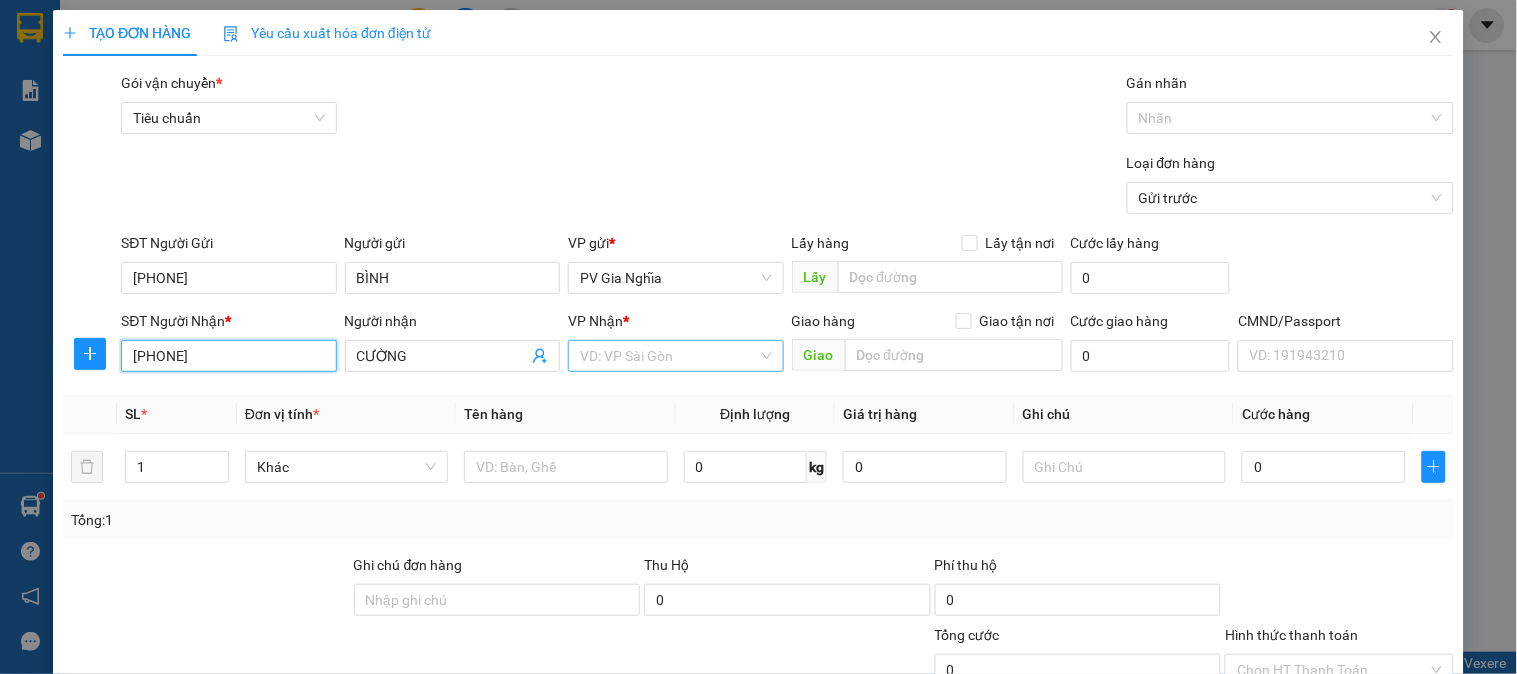type on "[PHONE]" 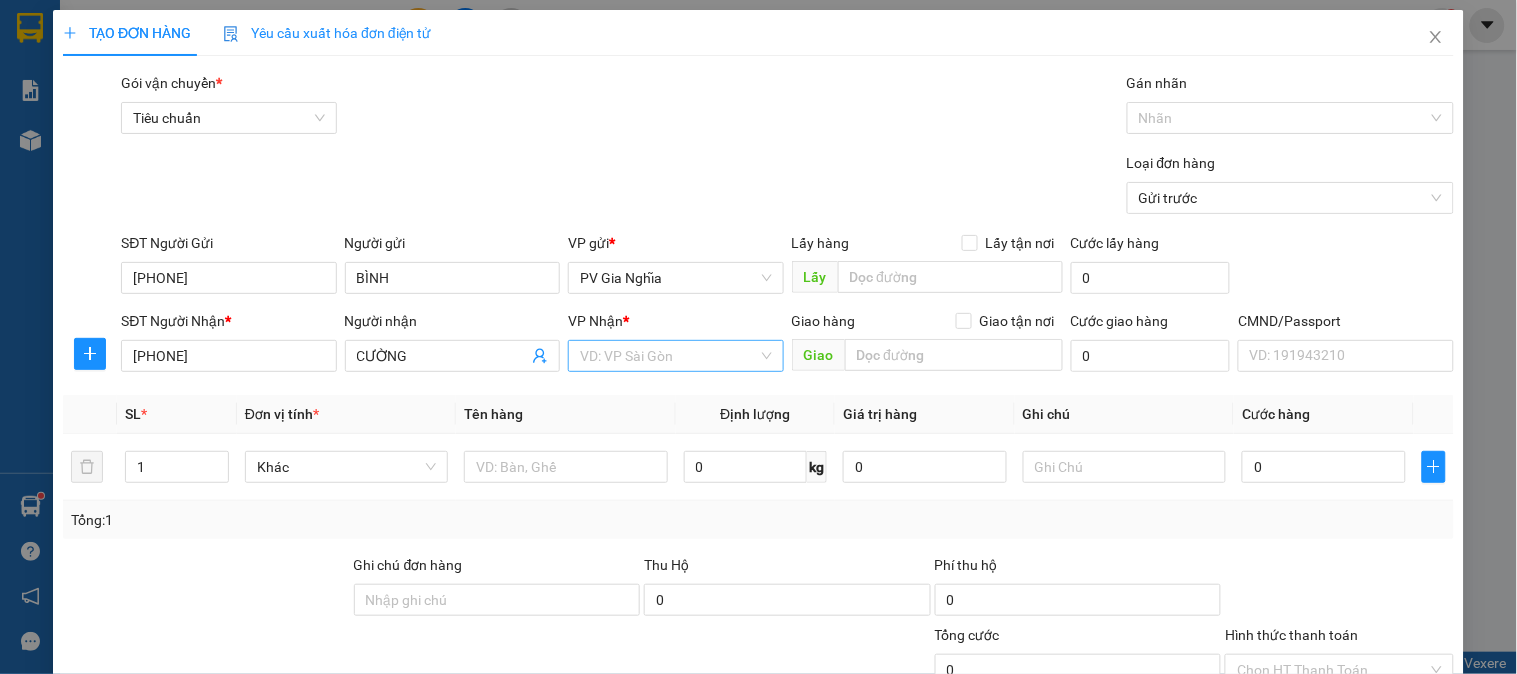 click at bounding box center (668, 356) 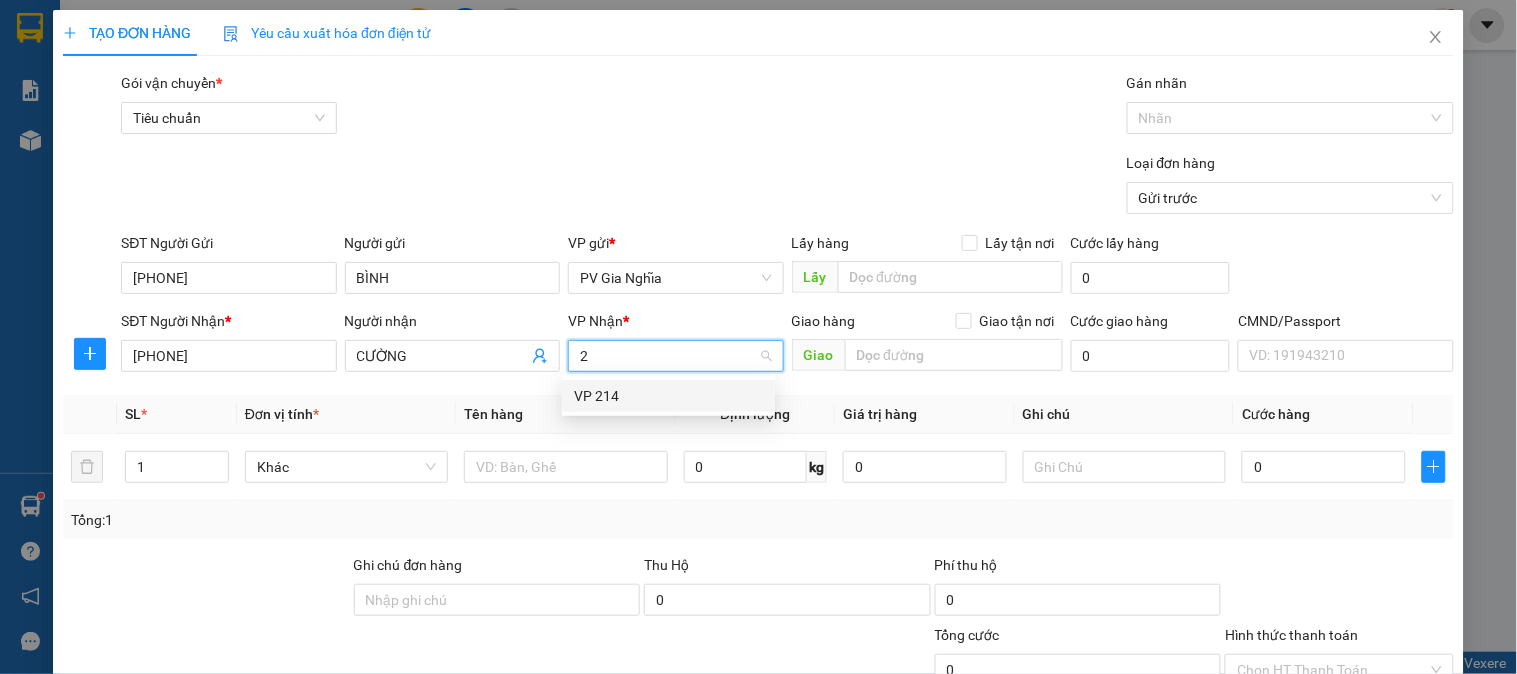 type on "21" 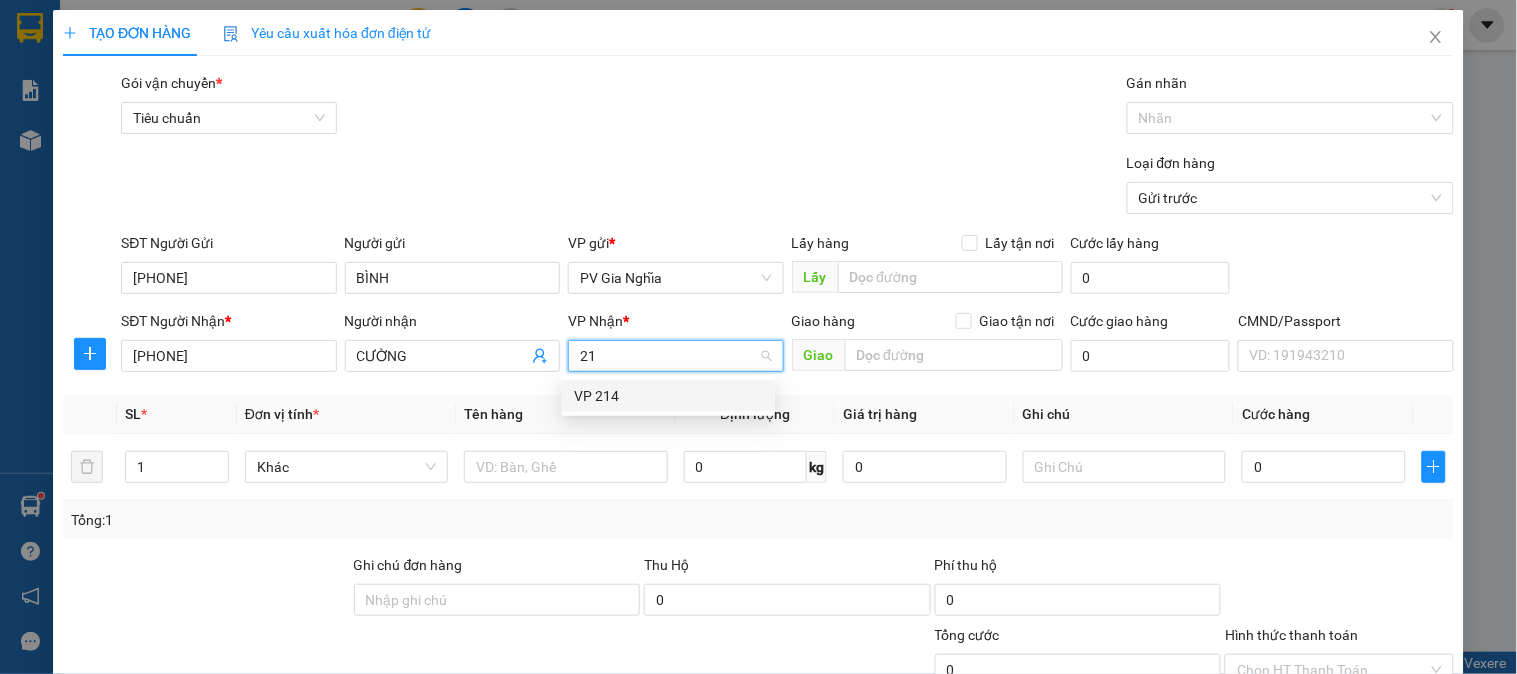 click on "VP 214" at bounding box center [668, 396] 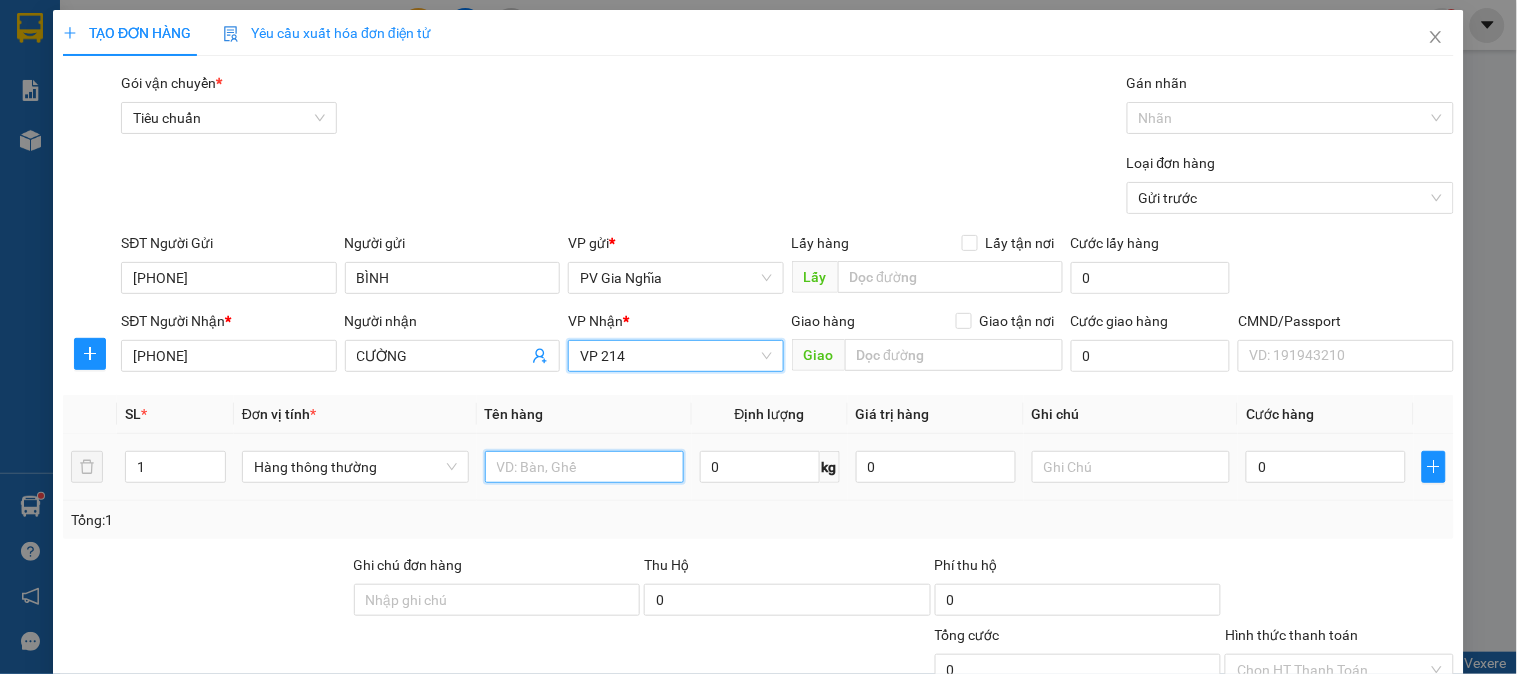 click at bounding box center (584, 467) 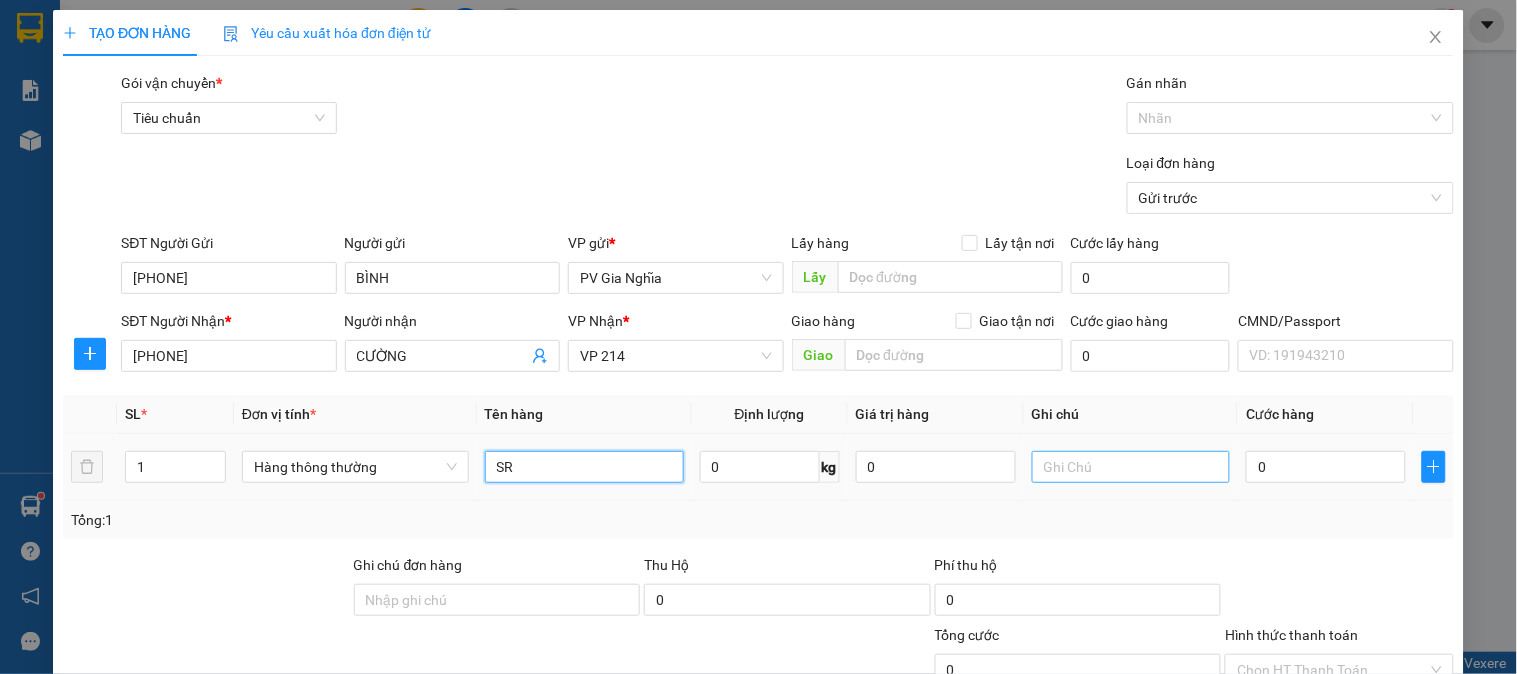 type on "SR" 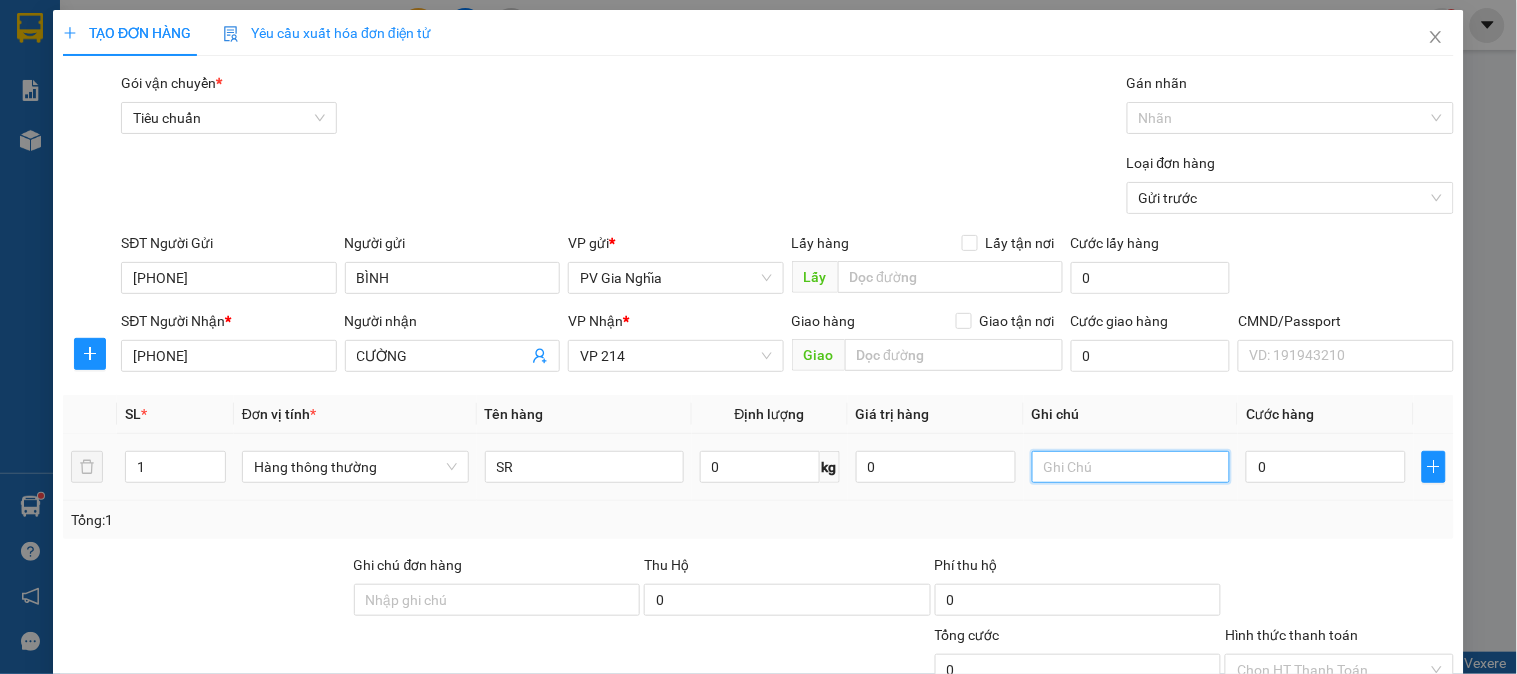 click at bounding box center [1131, 467] 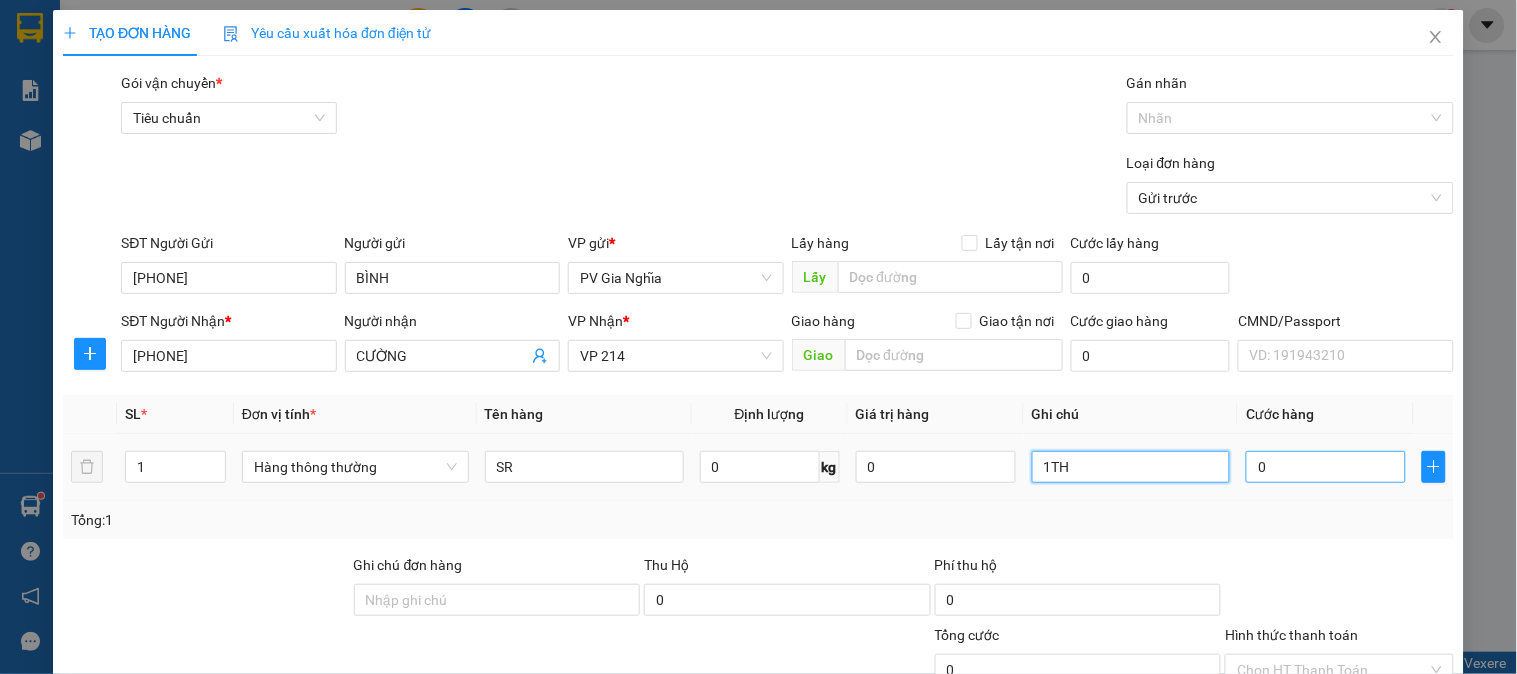 type on "1TH" 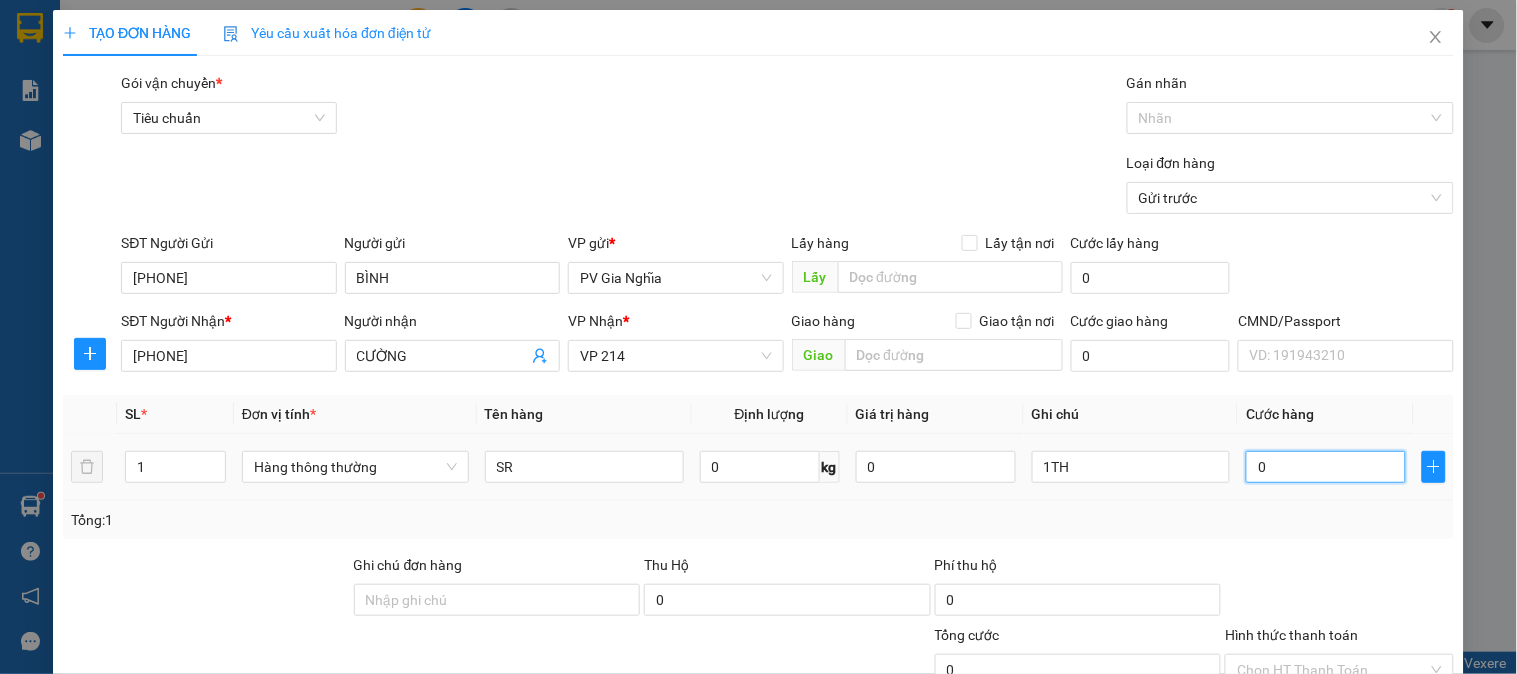 click on "0" at bounding box center [1326, 467] 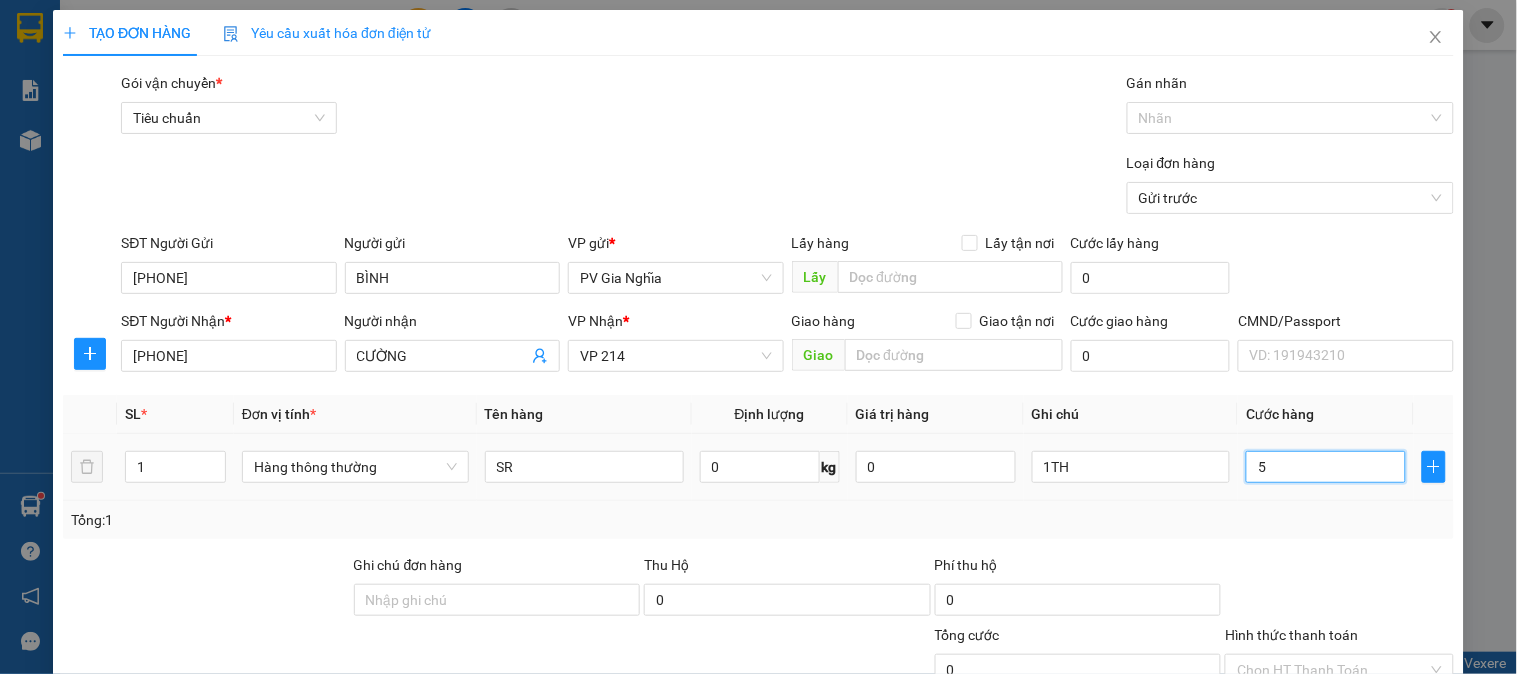 type on "5" 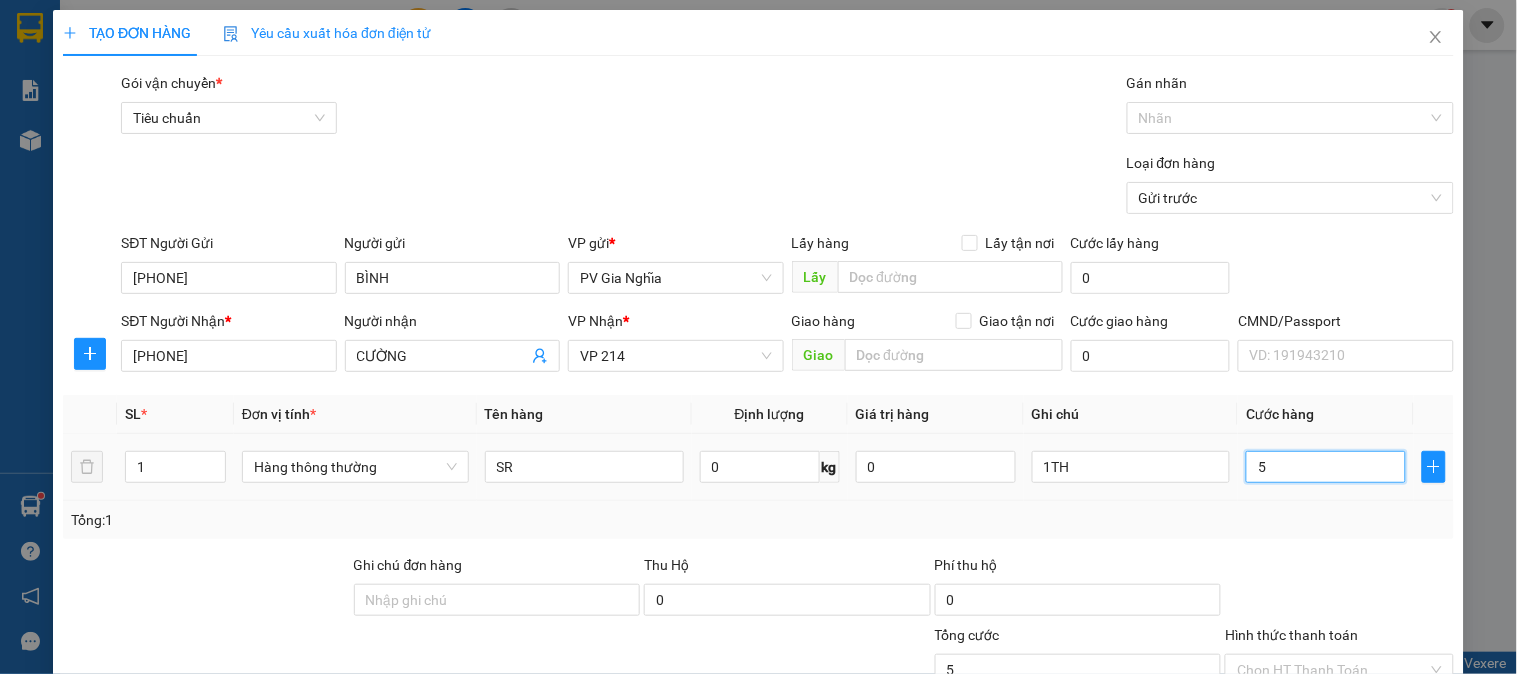 type on "50" 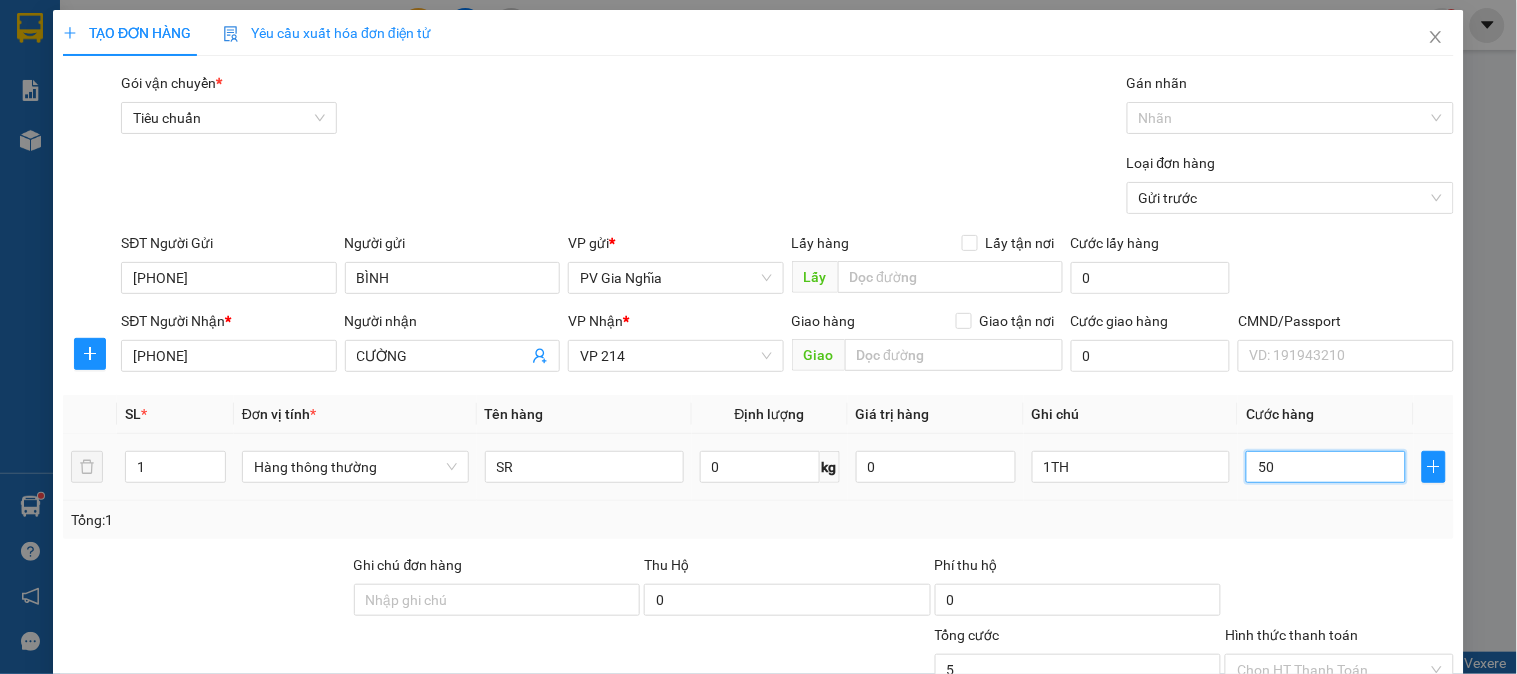 type on "50" 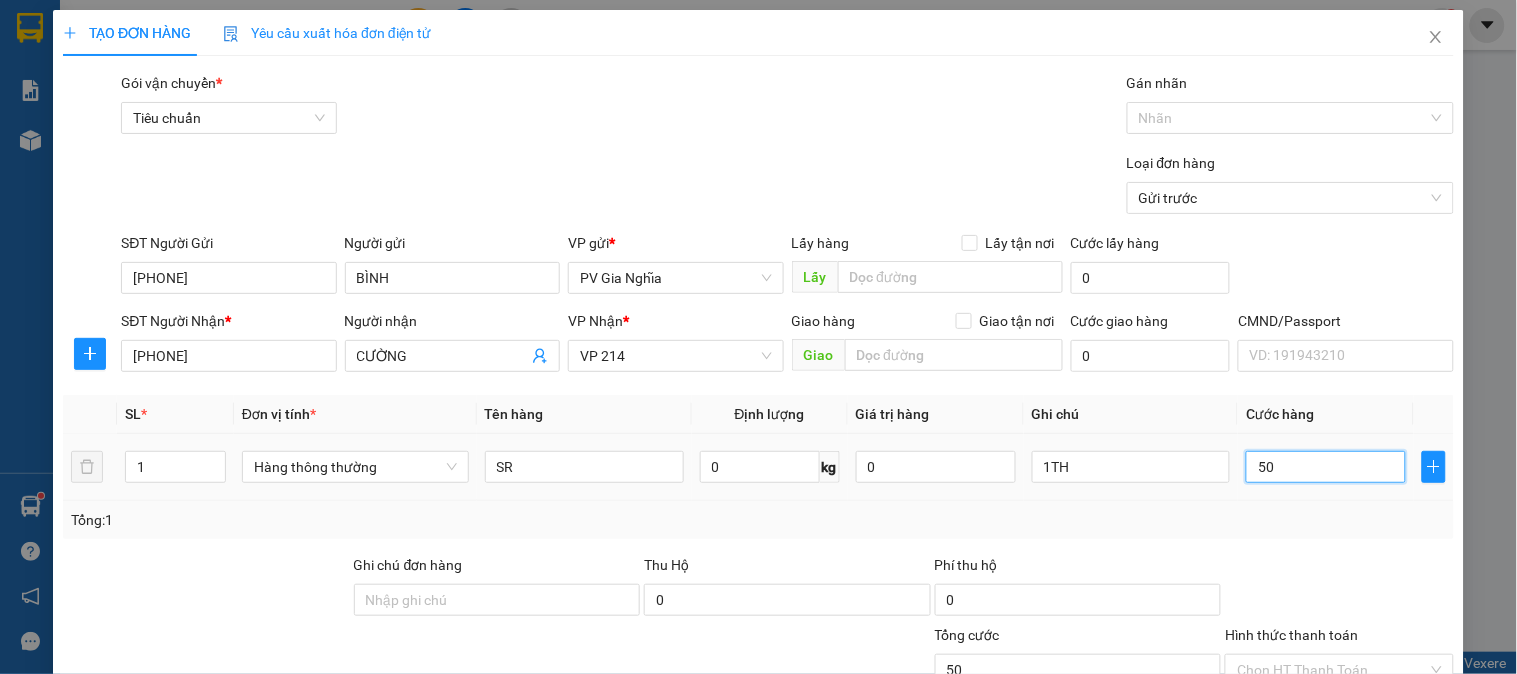 type on "500" 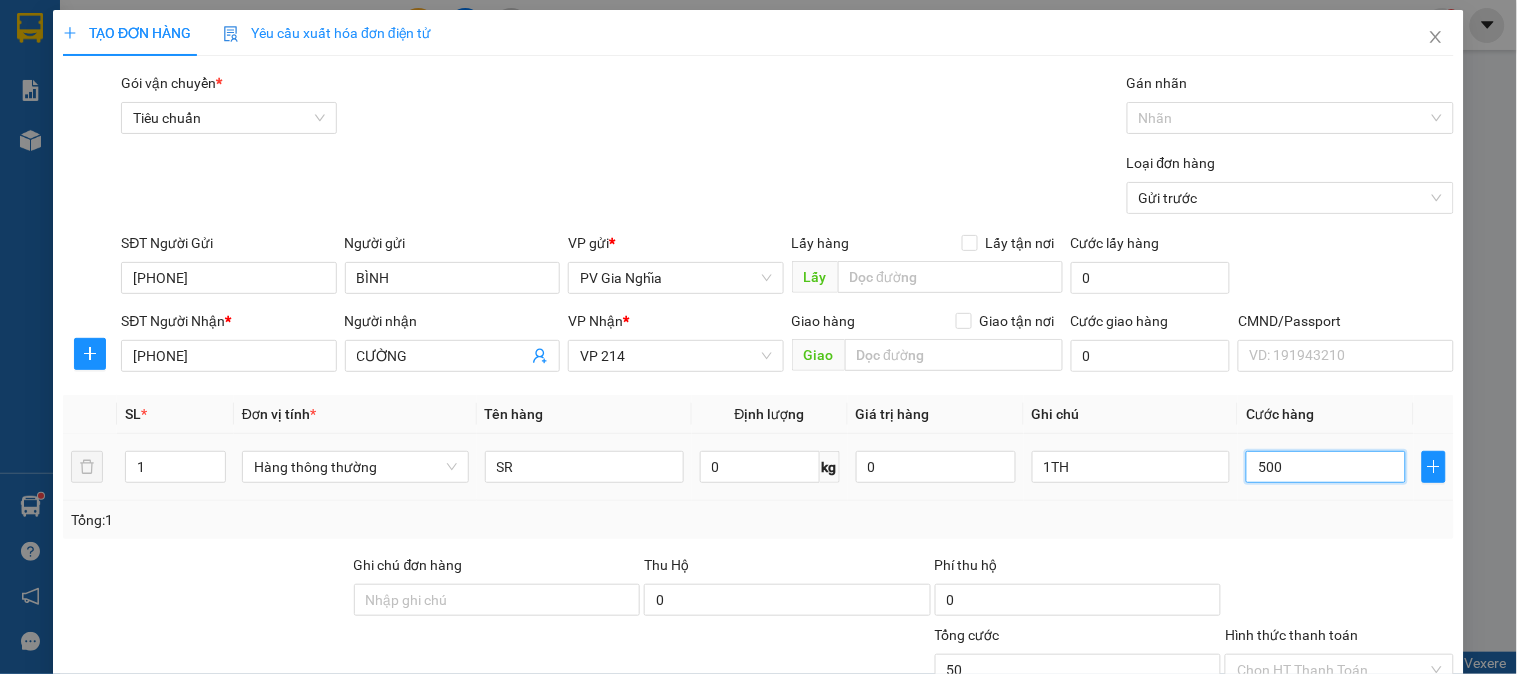 type on "500" 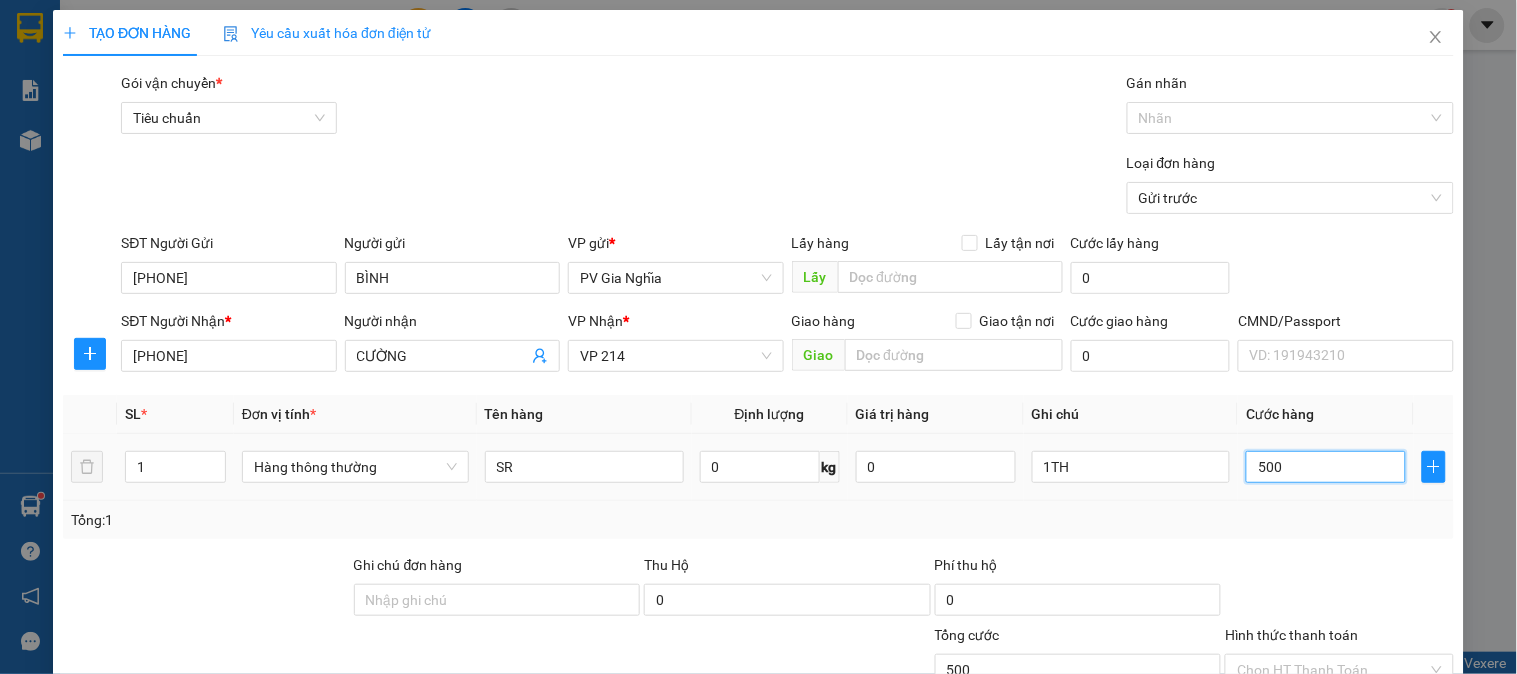 type on "5.000" 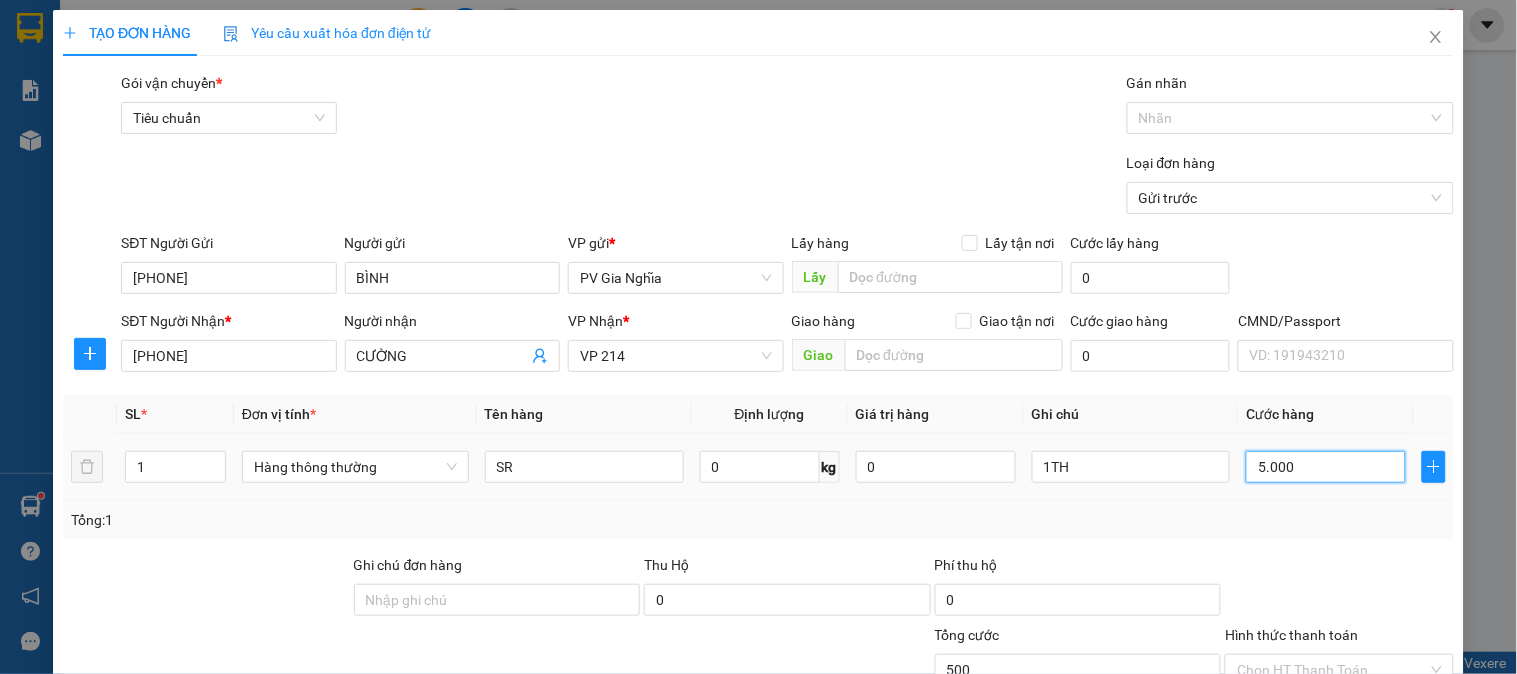 type on "5.000" 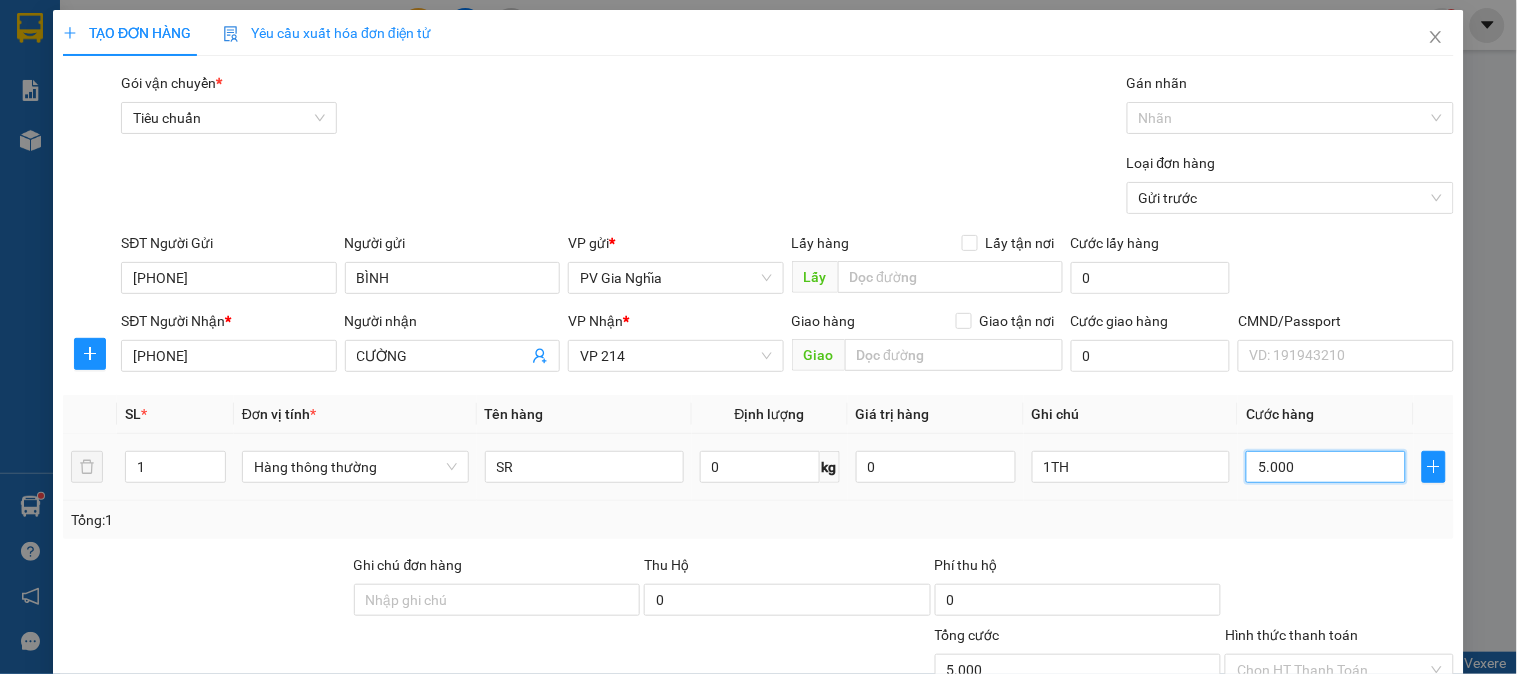 type on "50.000" 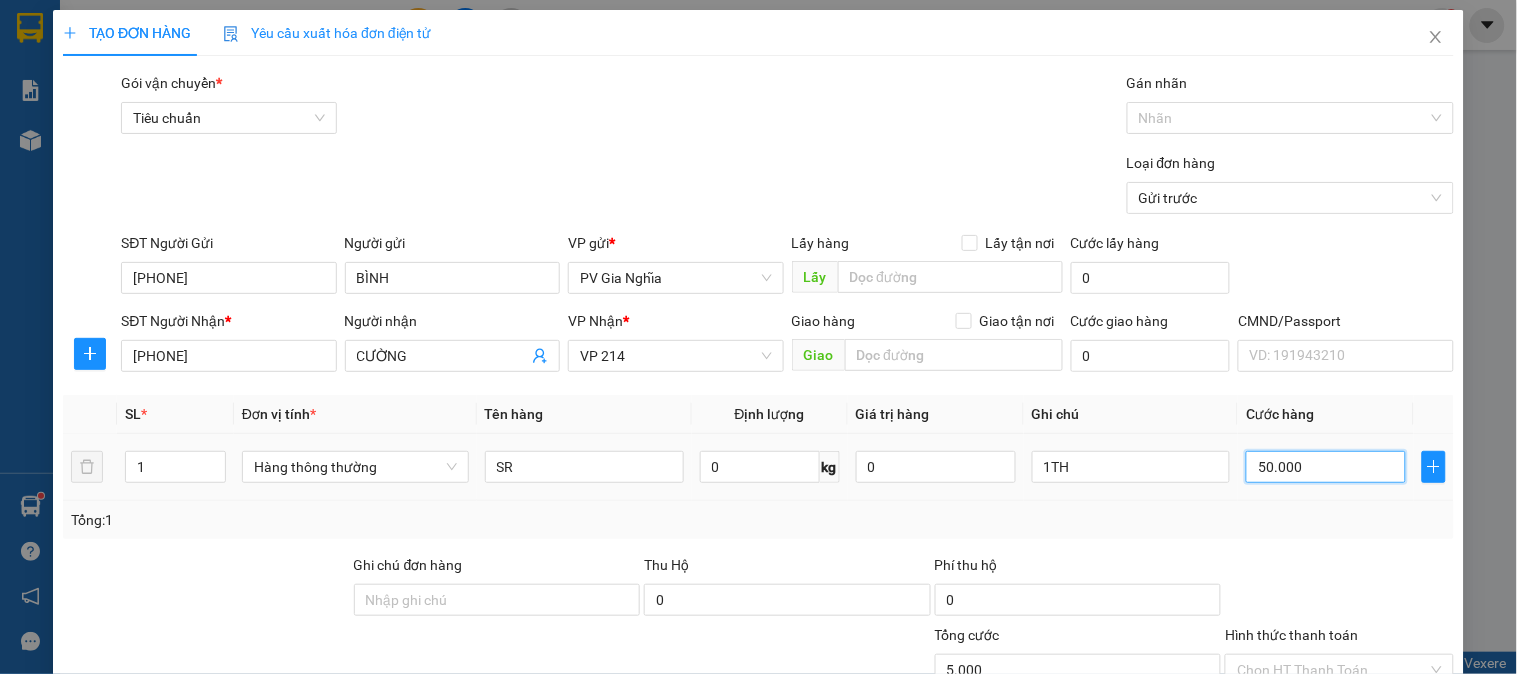 type on "50.000" 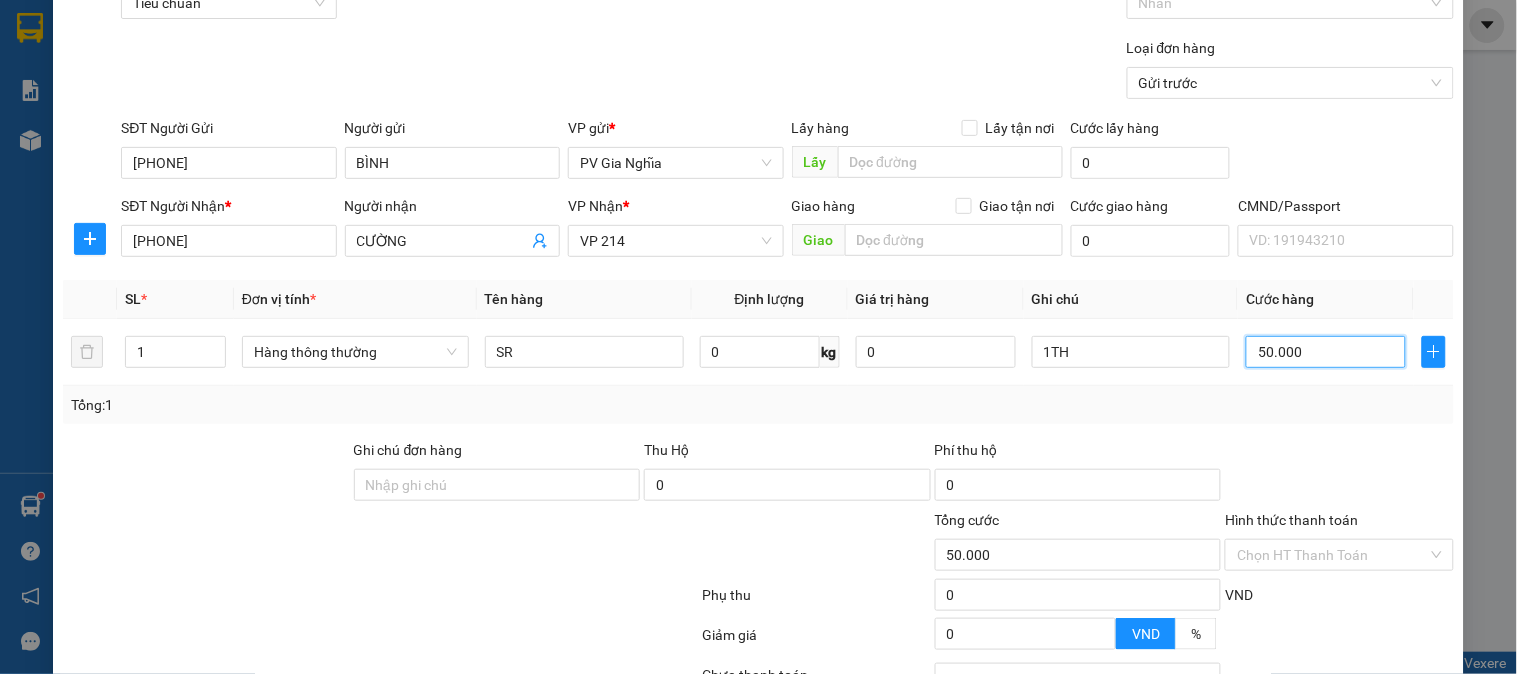 scroll, scrollTop: 287, scrollLeft: 0, axis: vertical 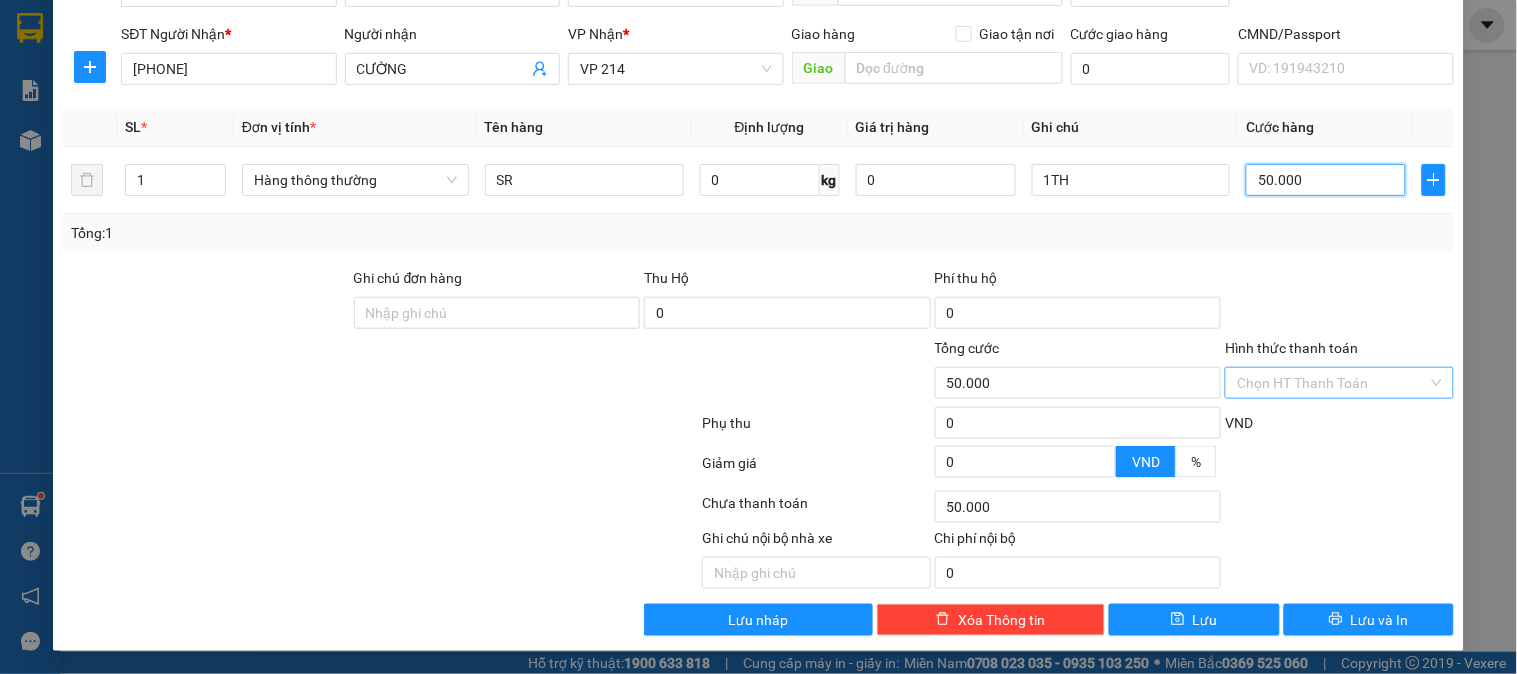 type on "50.000" 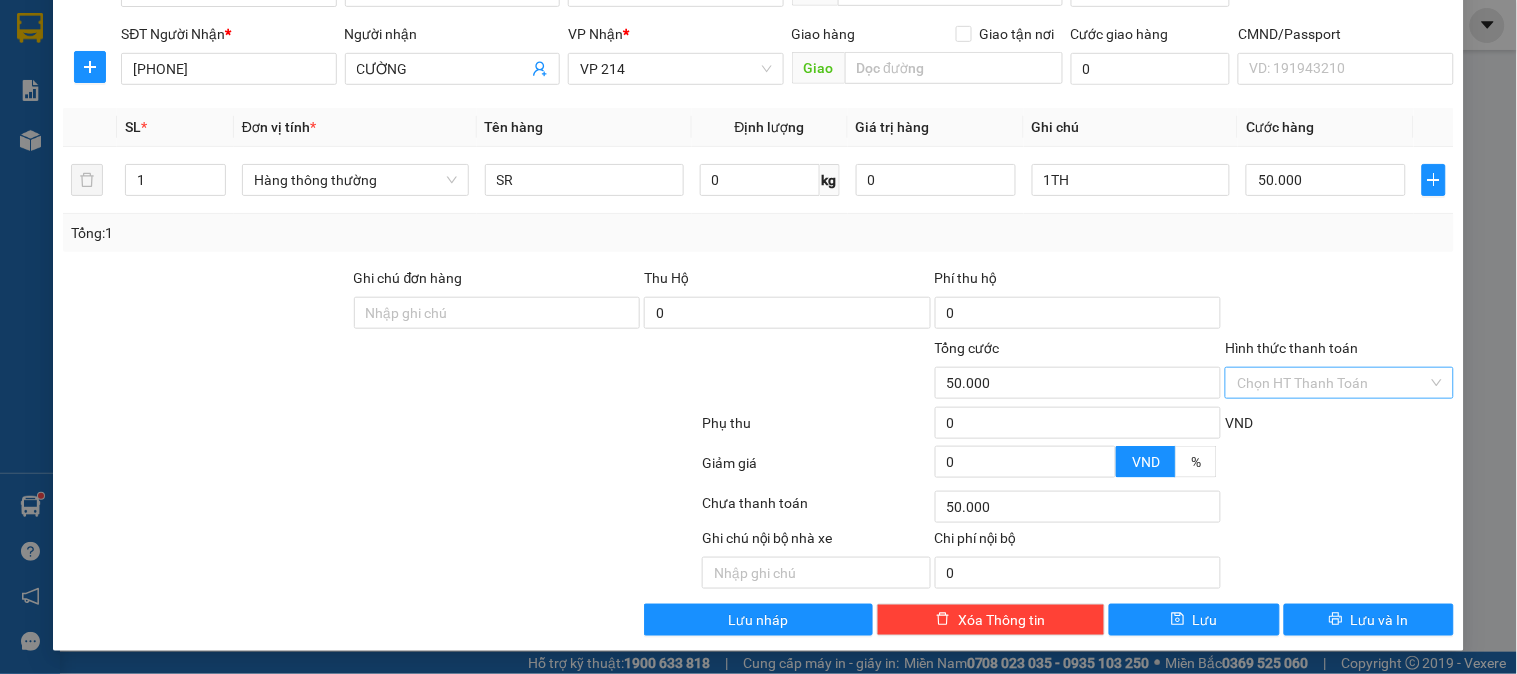 click on "Hình thức thanh toán" at bounding box center [1332, 383] 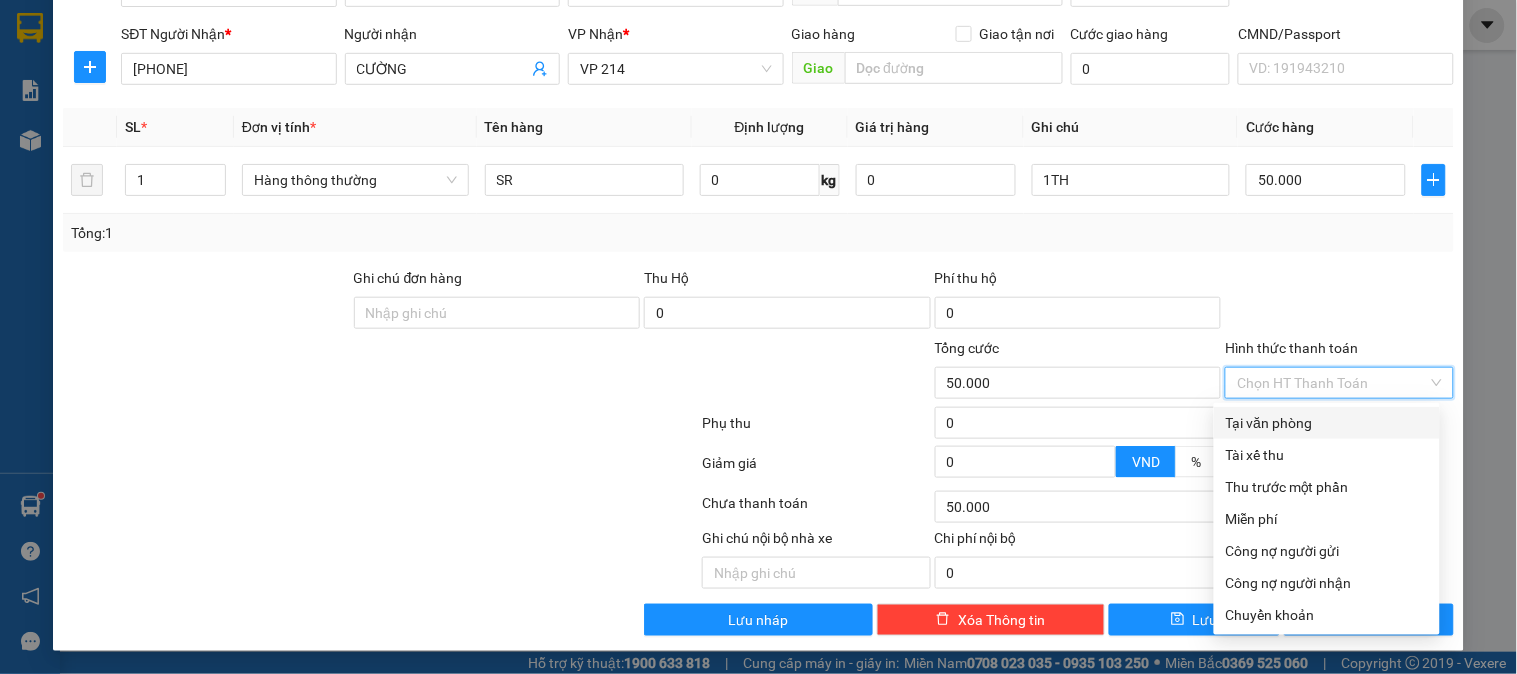 click on "Tại văn phòng" at bounding box center (1327, 423) 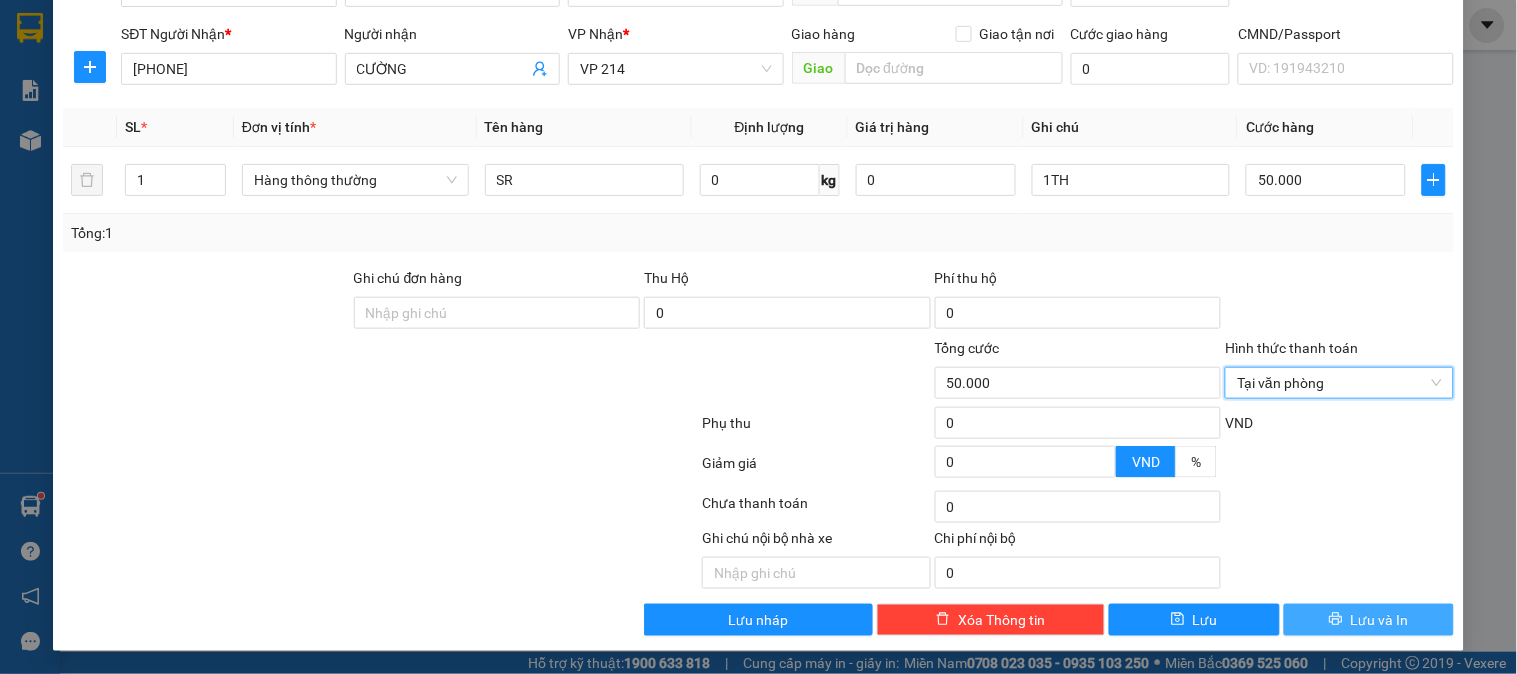 click on "Lưu và In" at bounding box center (1380, 620) 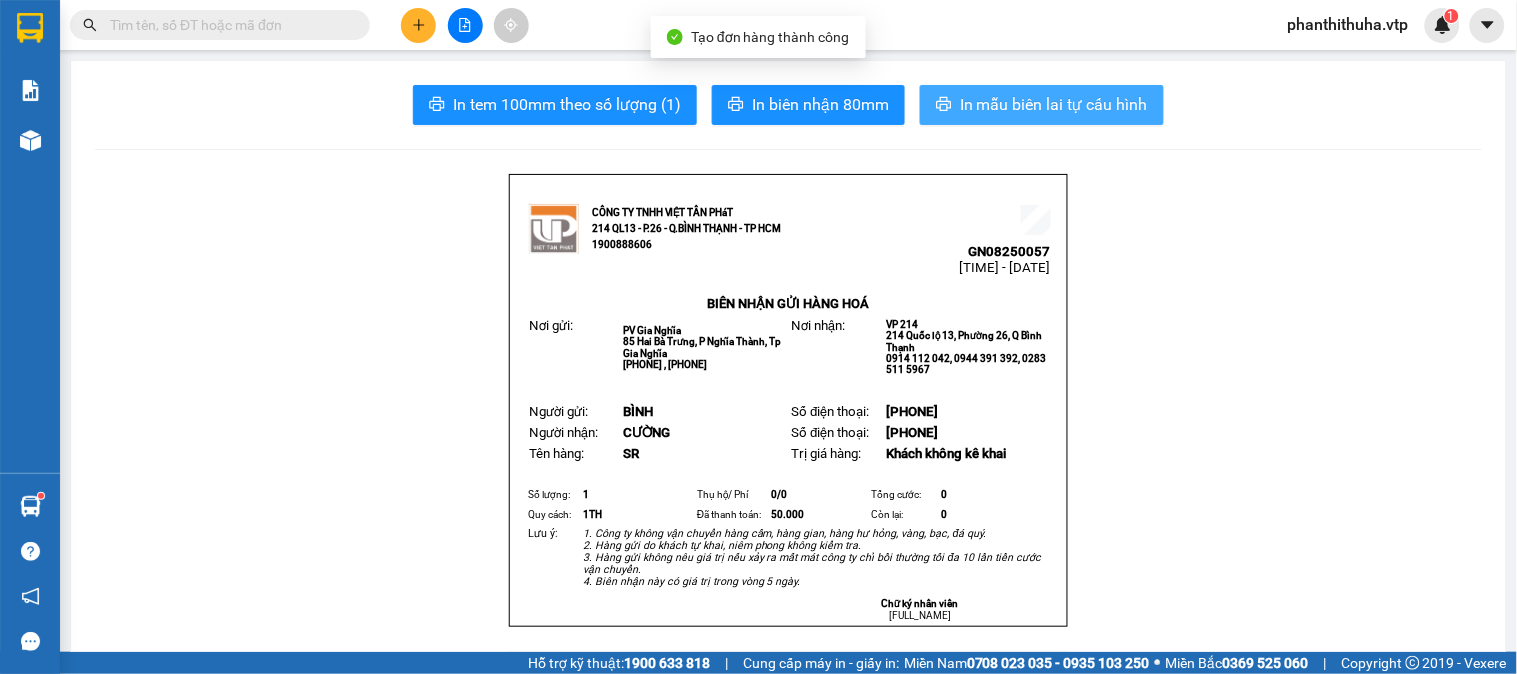 click on "In mẫu biên lai tự cấu hình" at bounding box center [1054, 104] 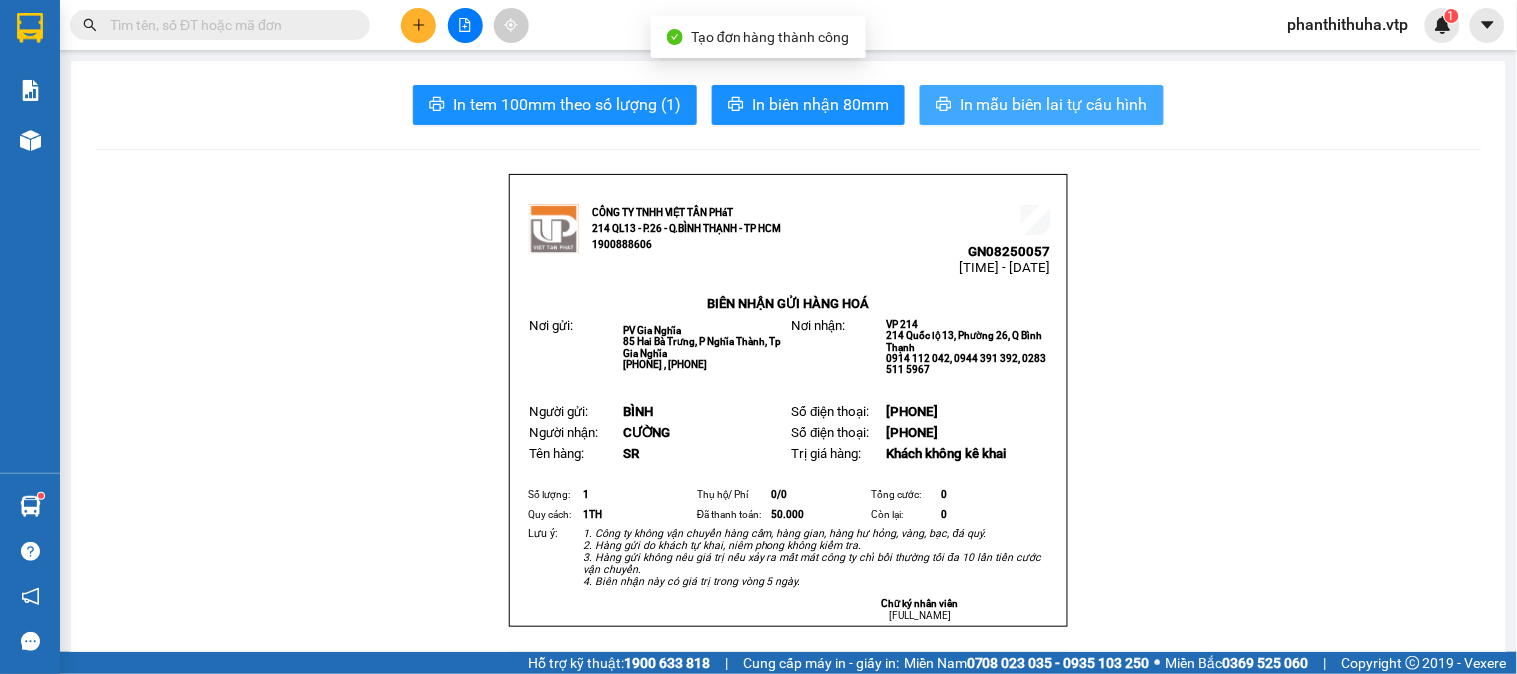 scroll, scrollTop: 0, scrollLeft: 0, axis: both 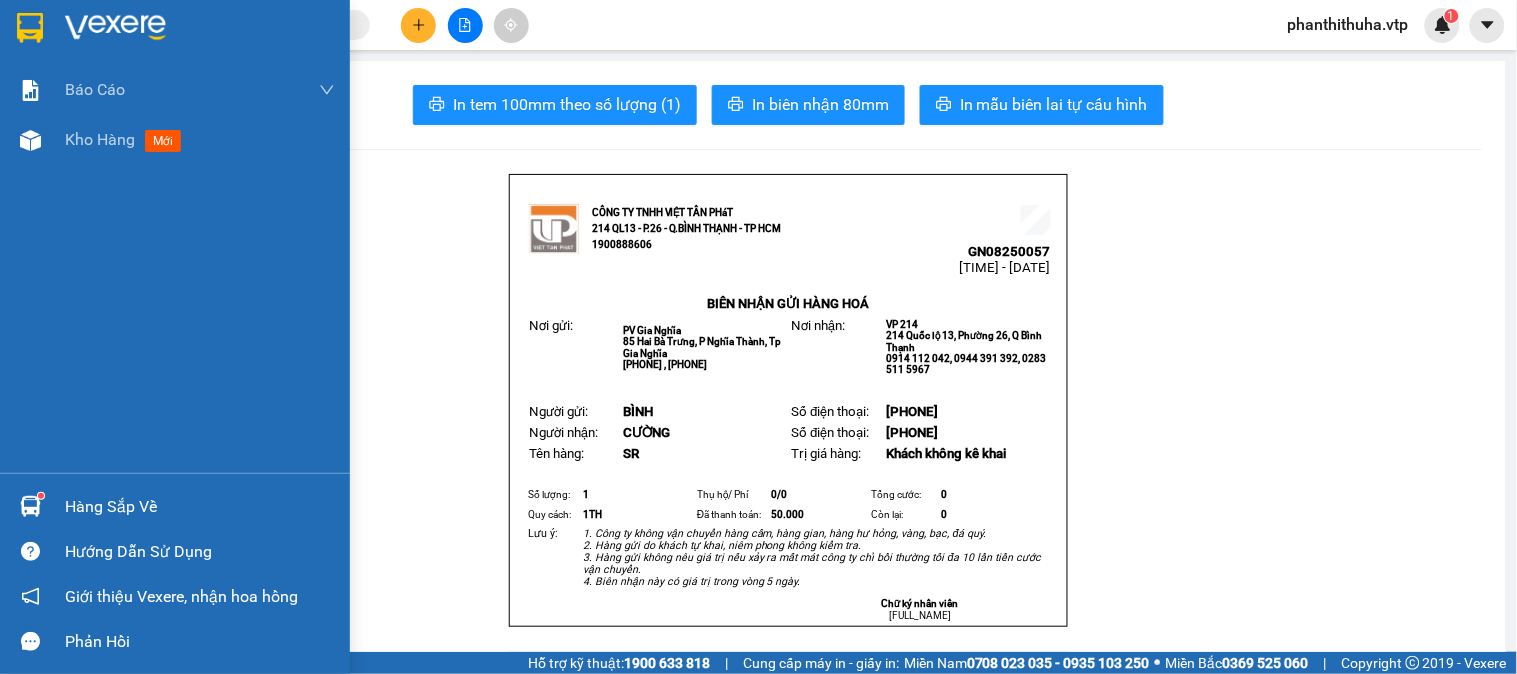 click at bounding box center [115, 28] 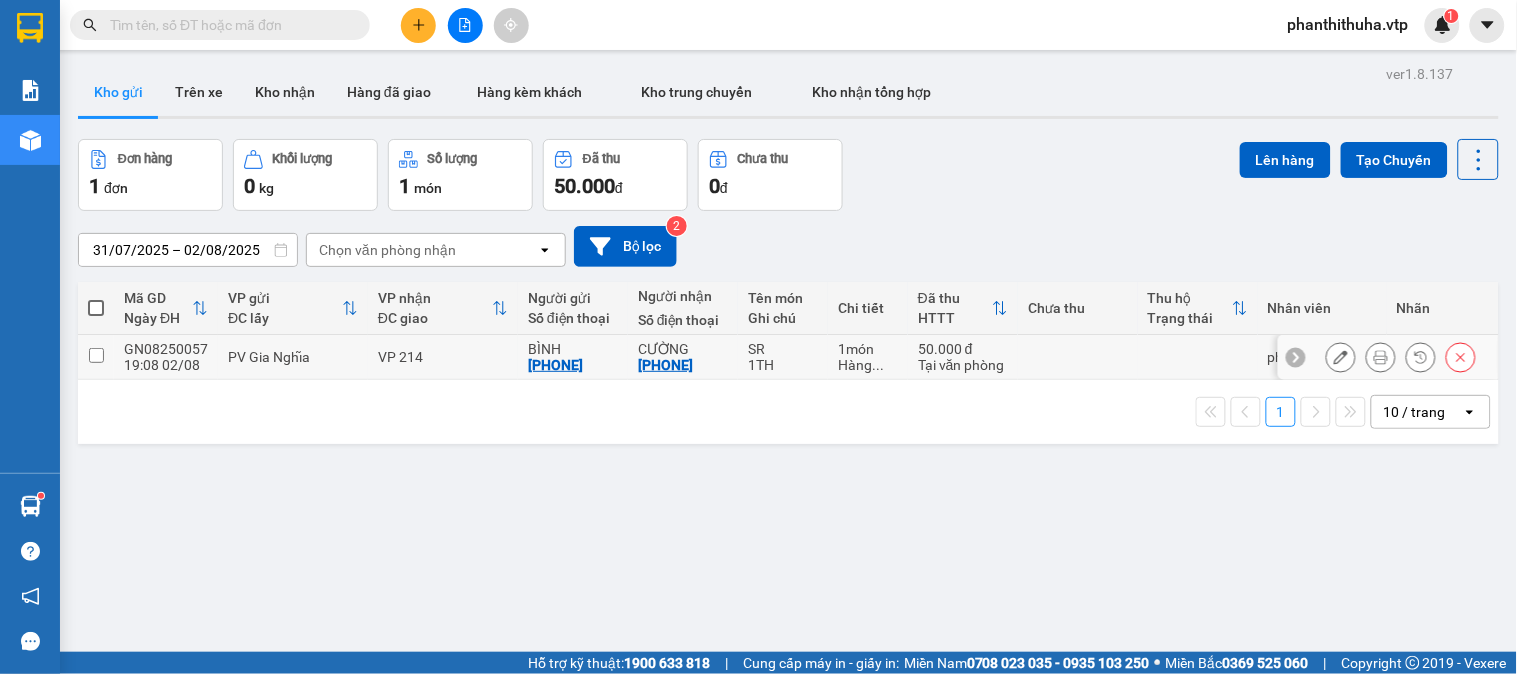 click at bounding box center (96, 355) 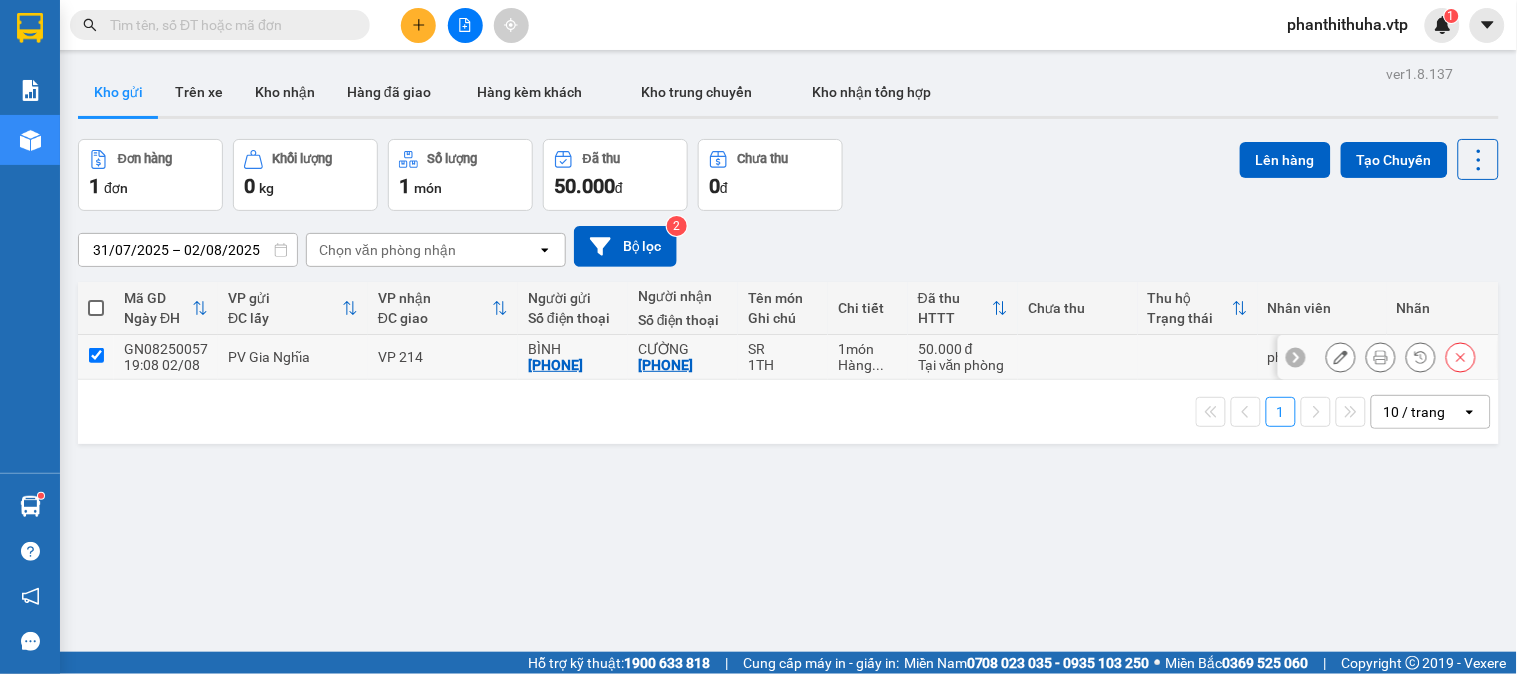 checkbox on "true" 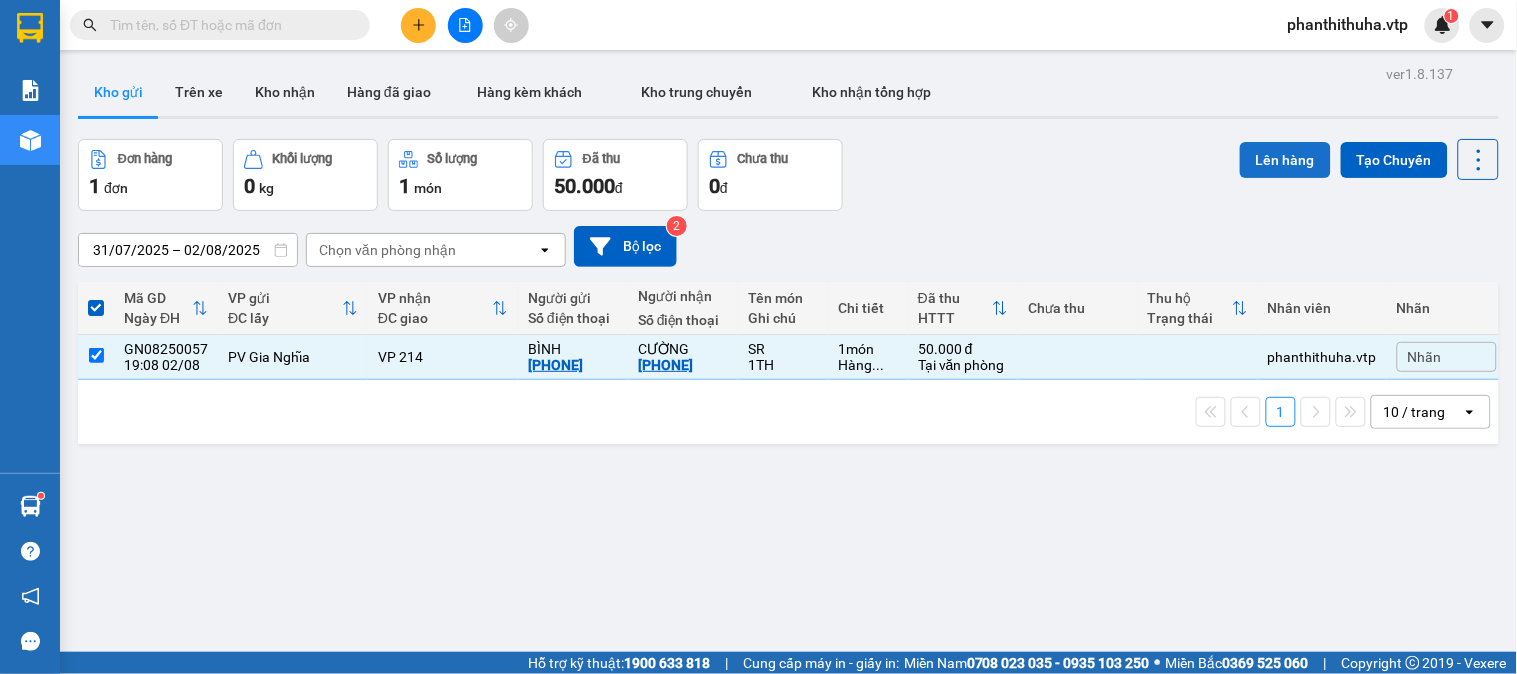 click on "Lên hàng" at bounding box center (1285, 160) 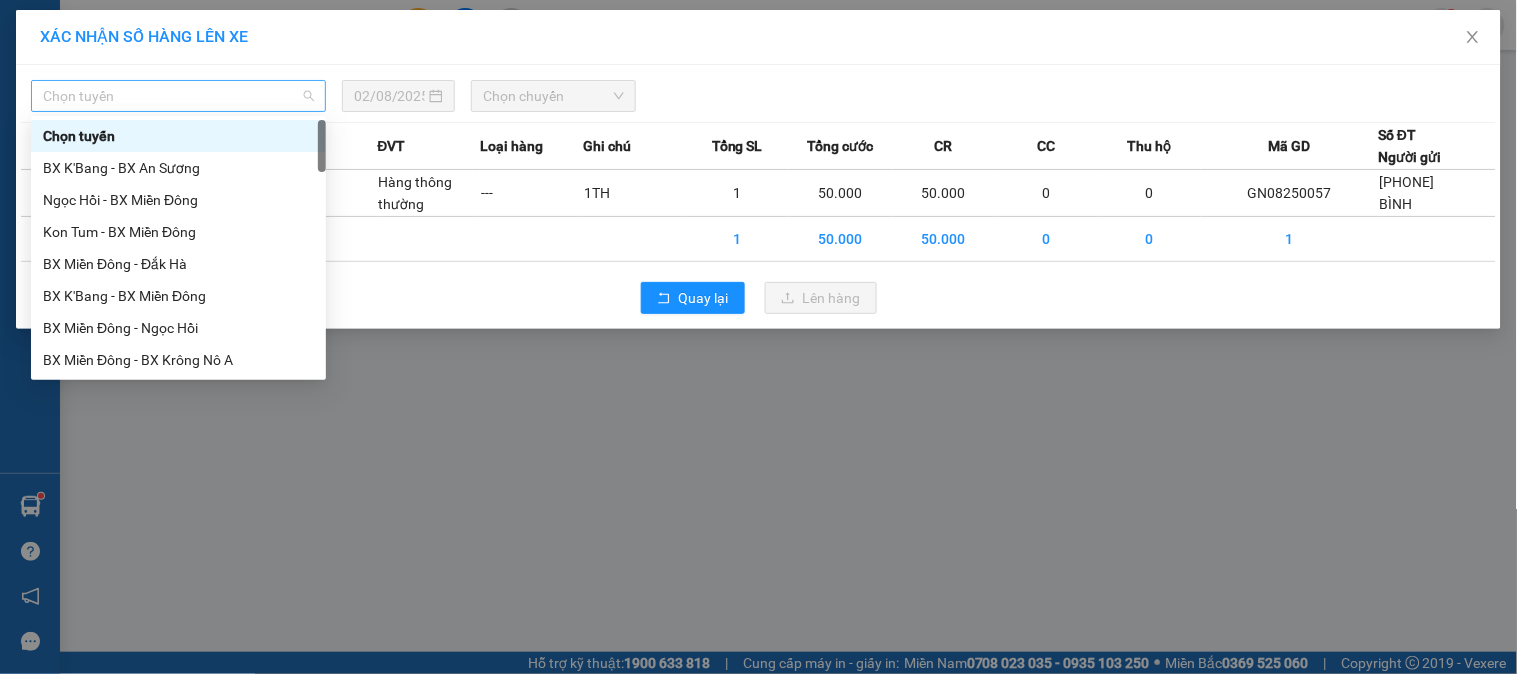 click on "Chọn tuyến" at bounding box center [178, 96] 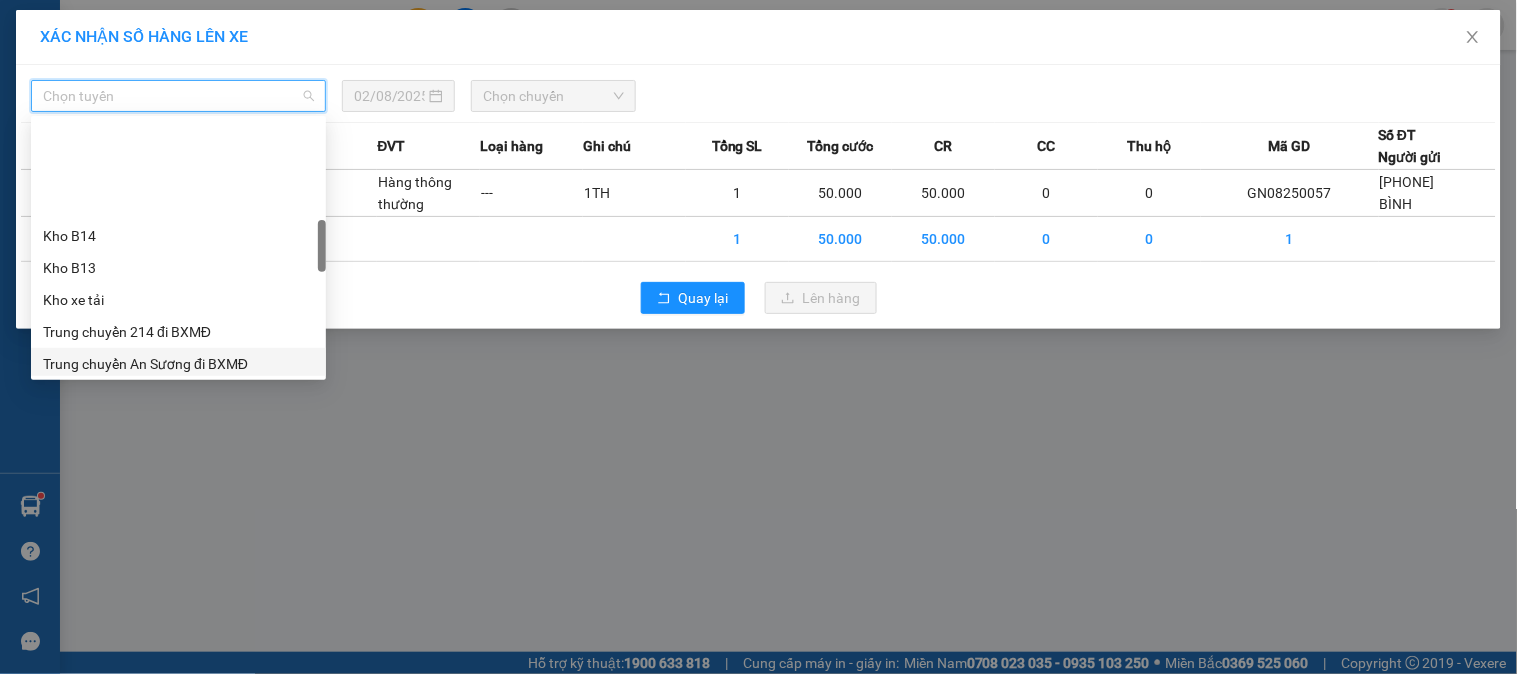 scroll, scrollTop: 555, scrollLeft: 0, axis: vertical 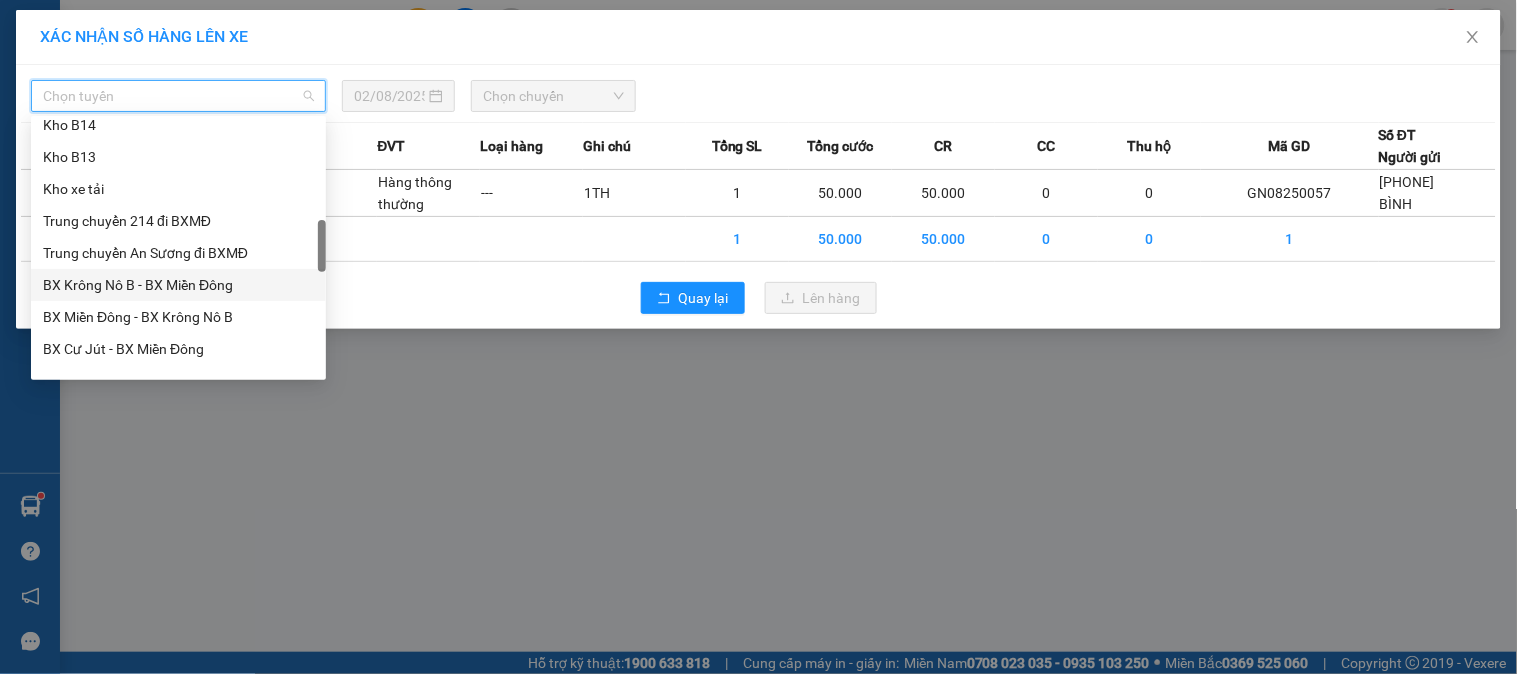 click on "BX Krông Nô B - BX Miền Đông" at bounding box center [178, 285] 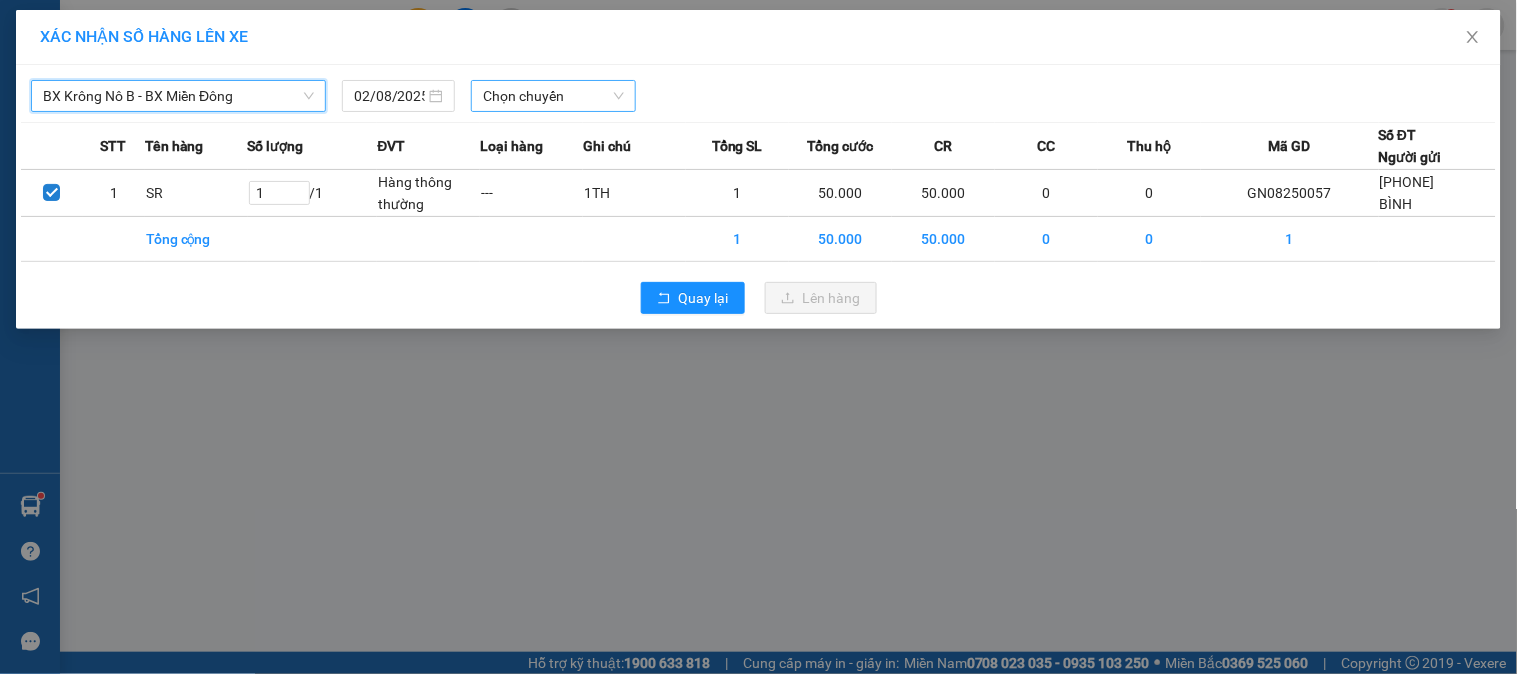 click on "Chọn chuyến" at bounding box center [553, 96] 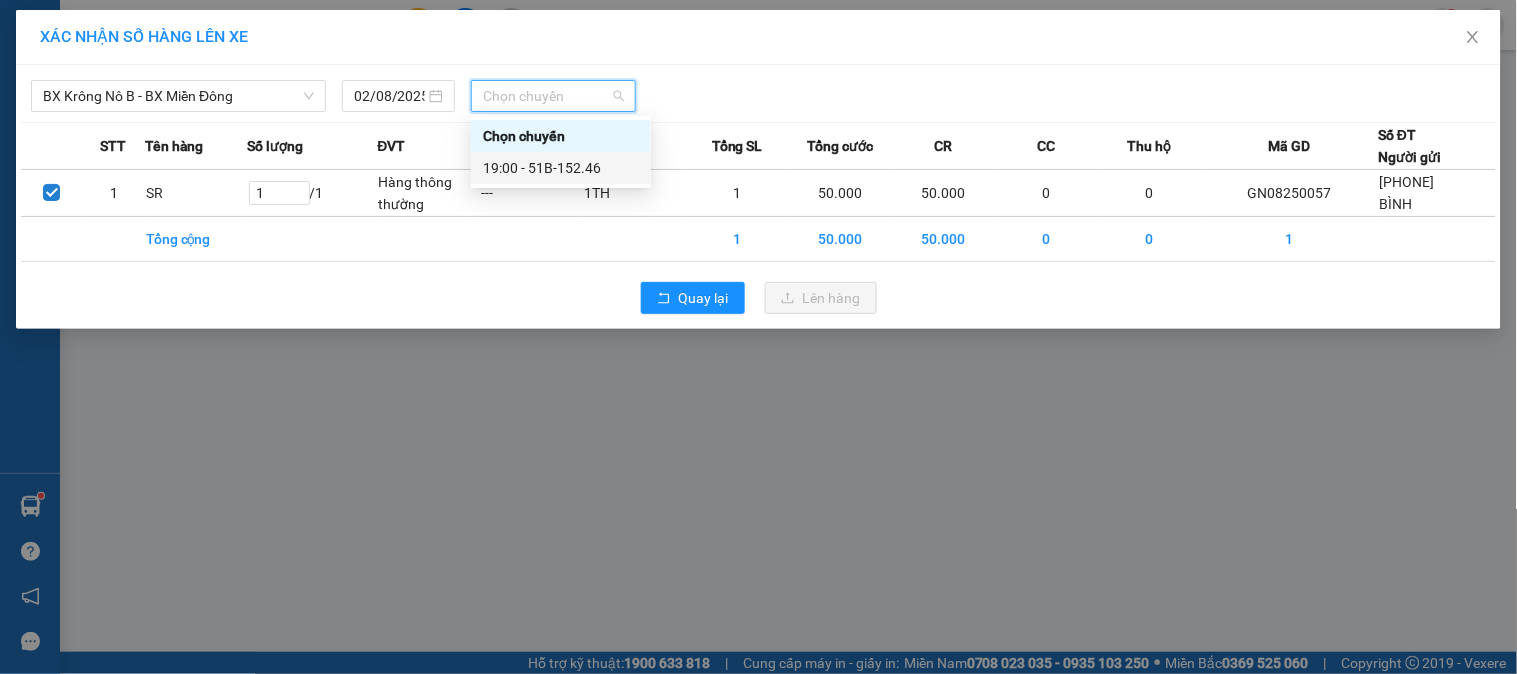 click on "19:00     - 51B-152.46" at bounding box center (561, 168) 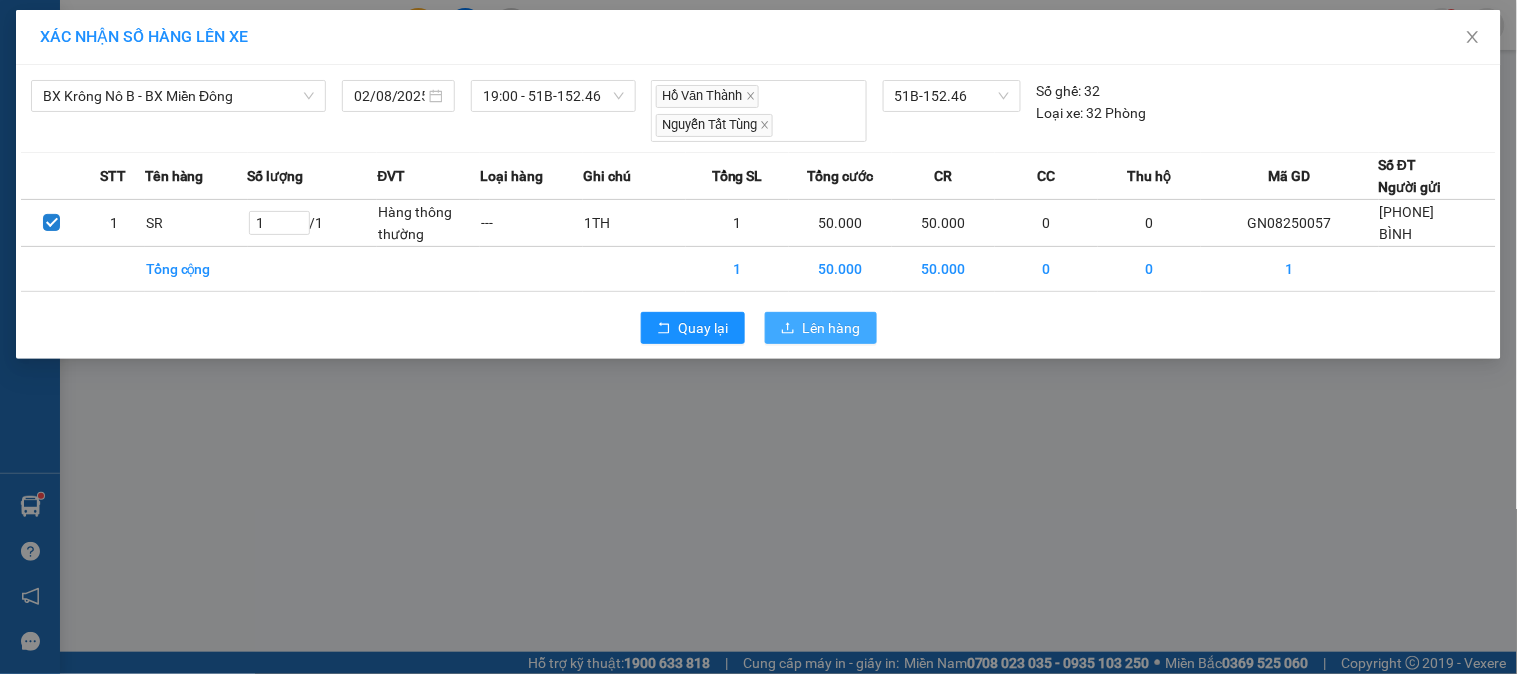 click on "Lên hàng" at bounding box center (832, 328) 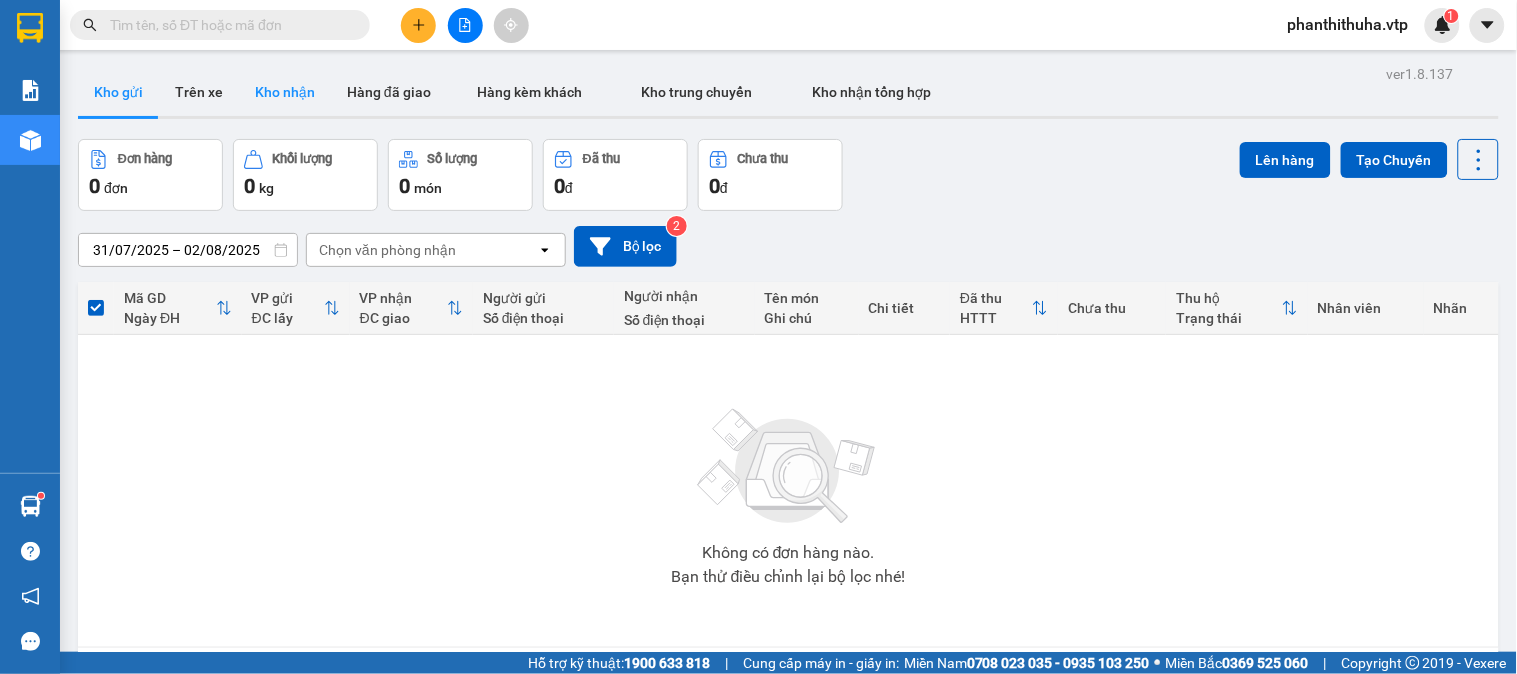 click on "Kho nhận" at bounding box center [285, 92] 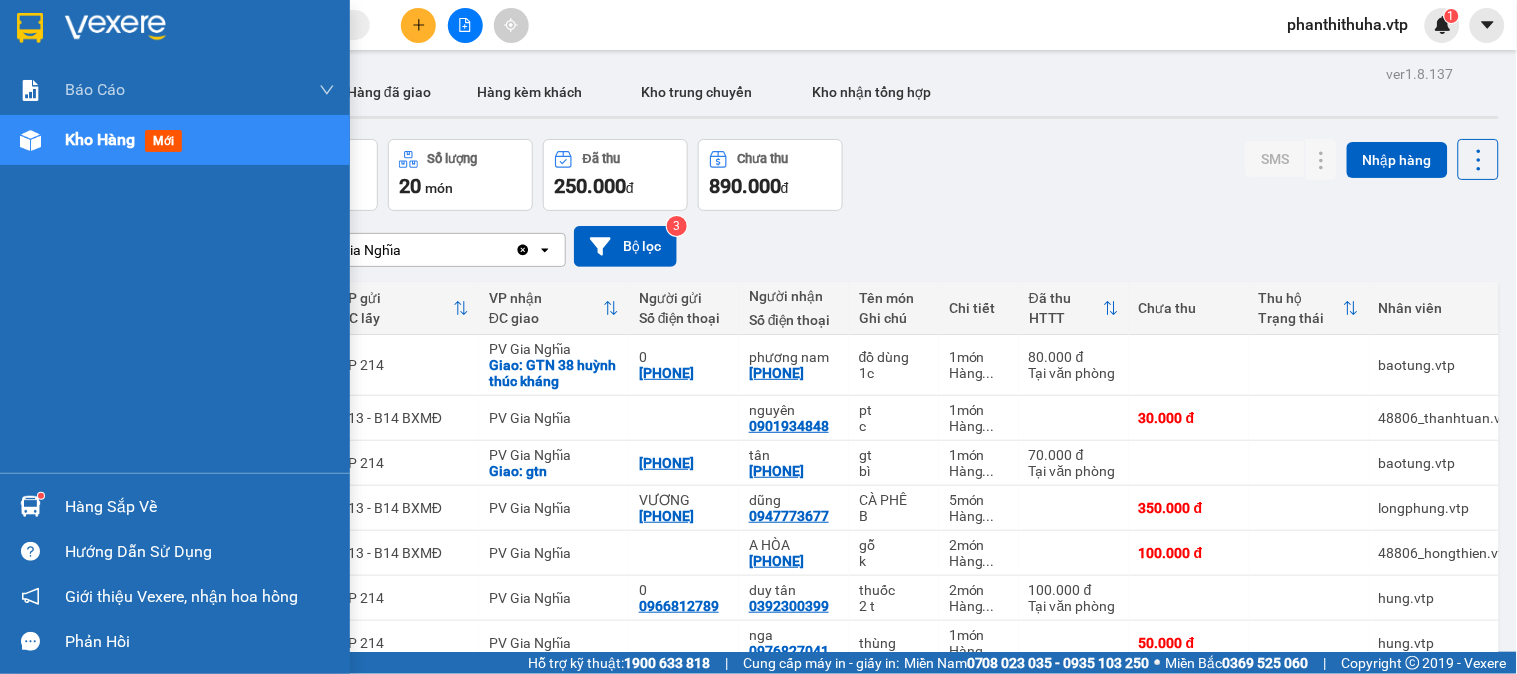 click on "Hàng sắp về" at bounding box center (175, 506) 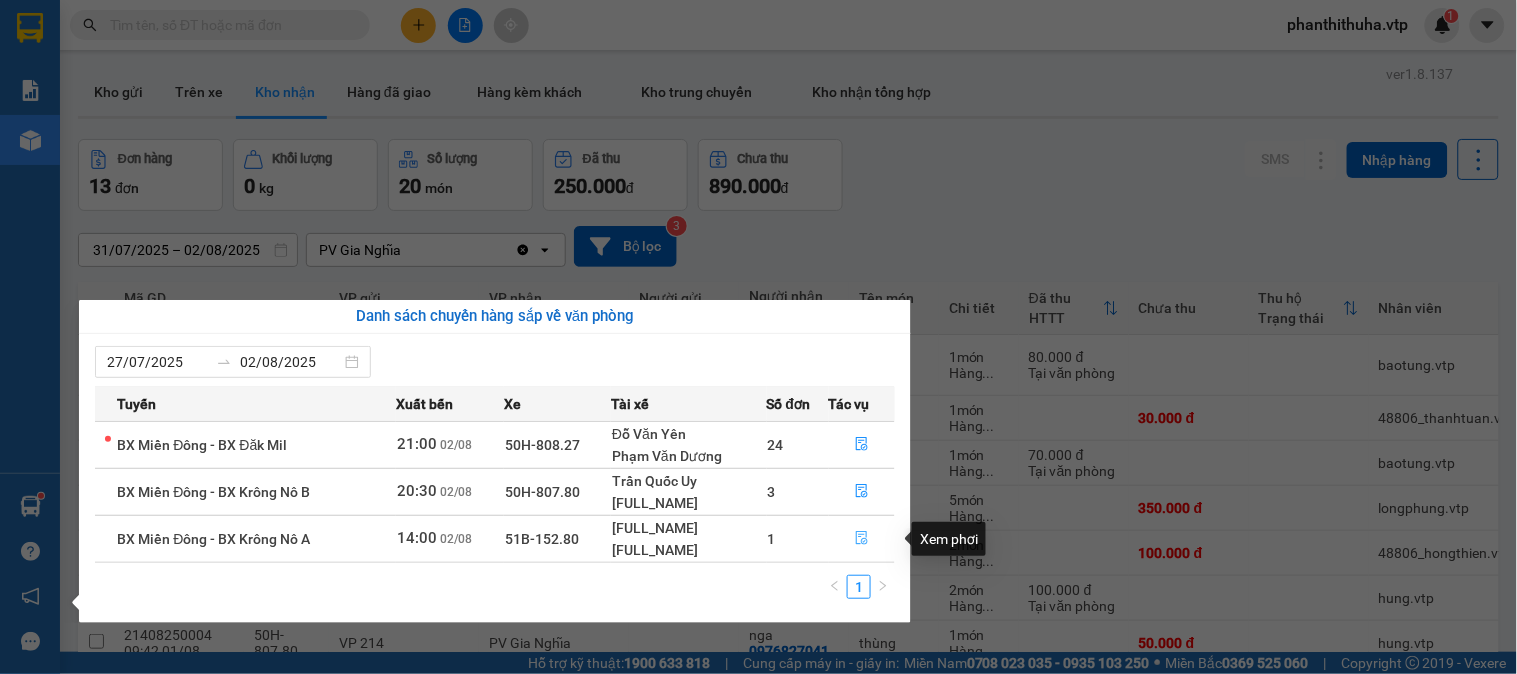 click 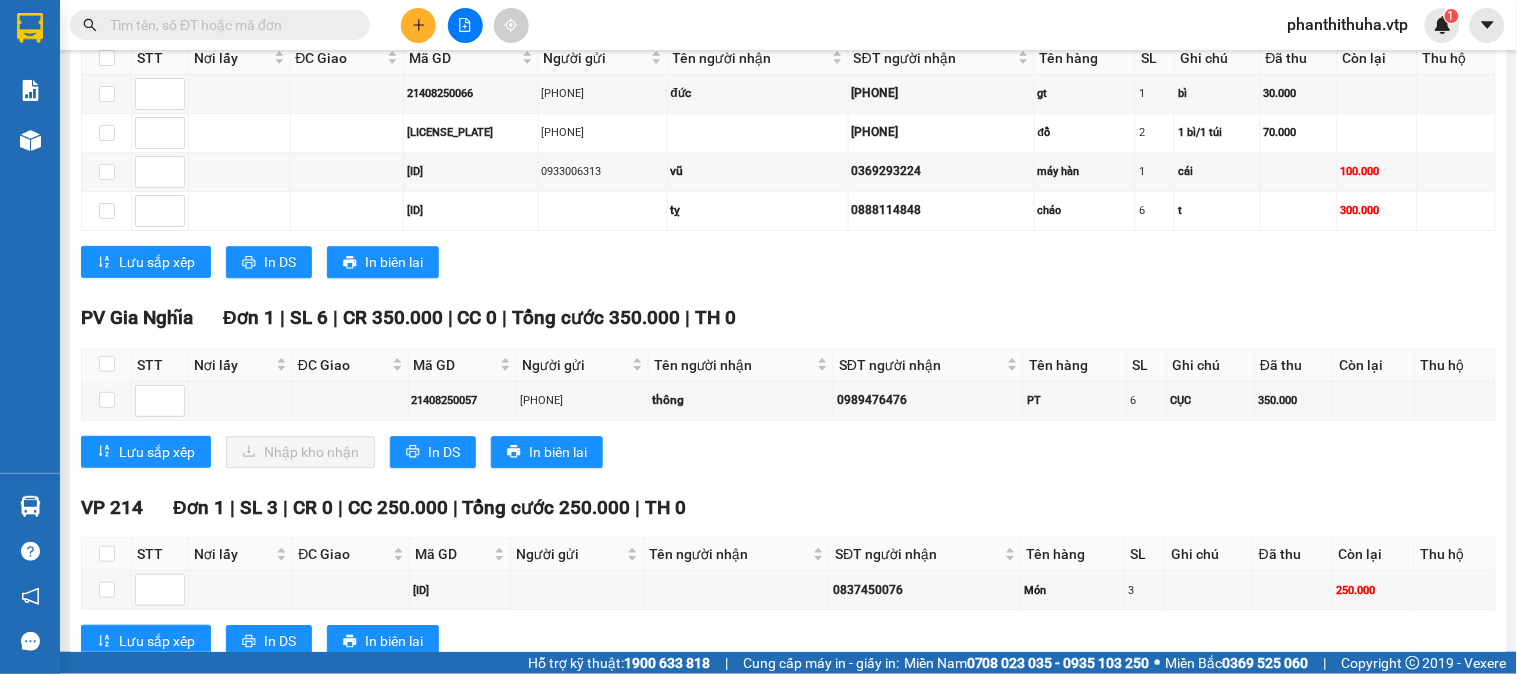 scroll, scrollTop: 1222, scrollLeft: 0, axis: vertical 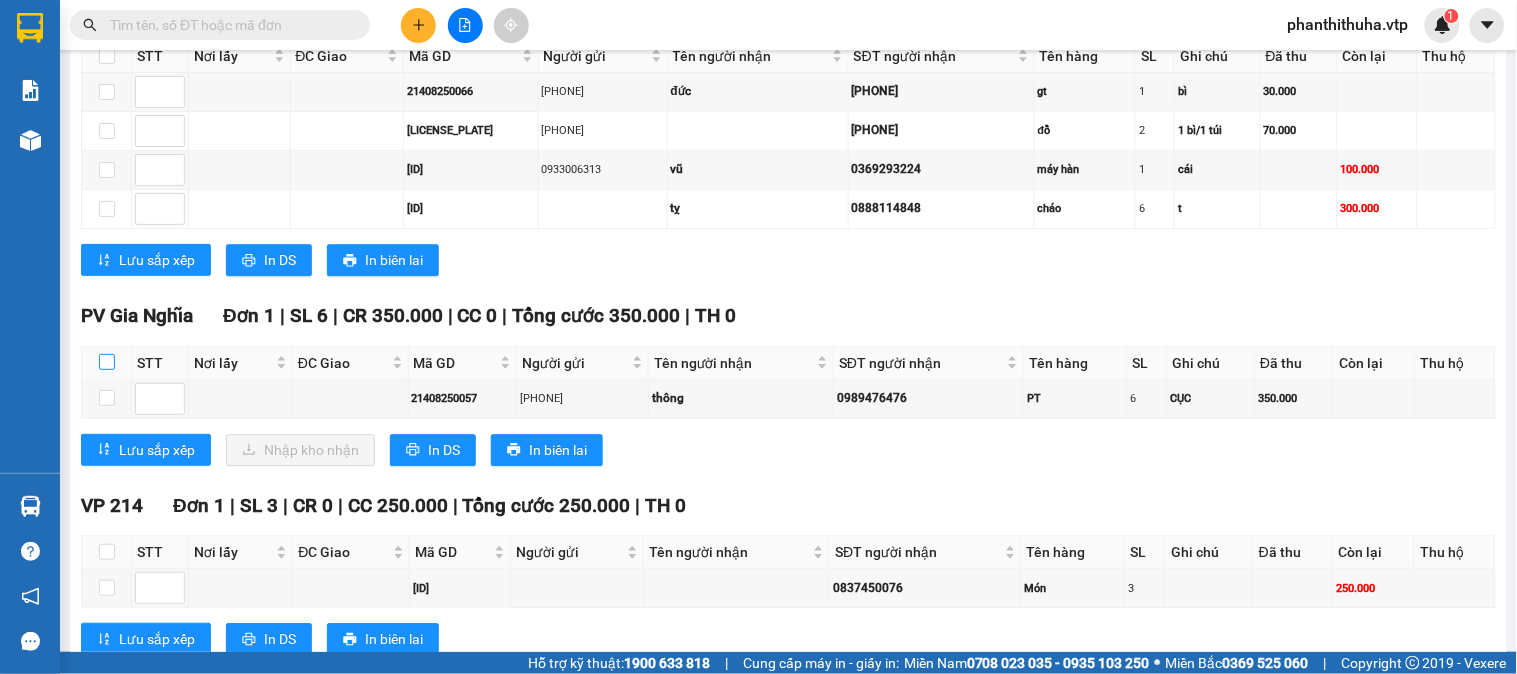 click at bounding box center [107, 362] 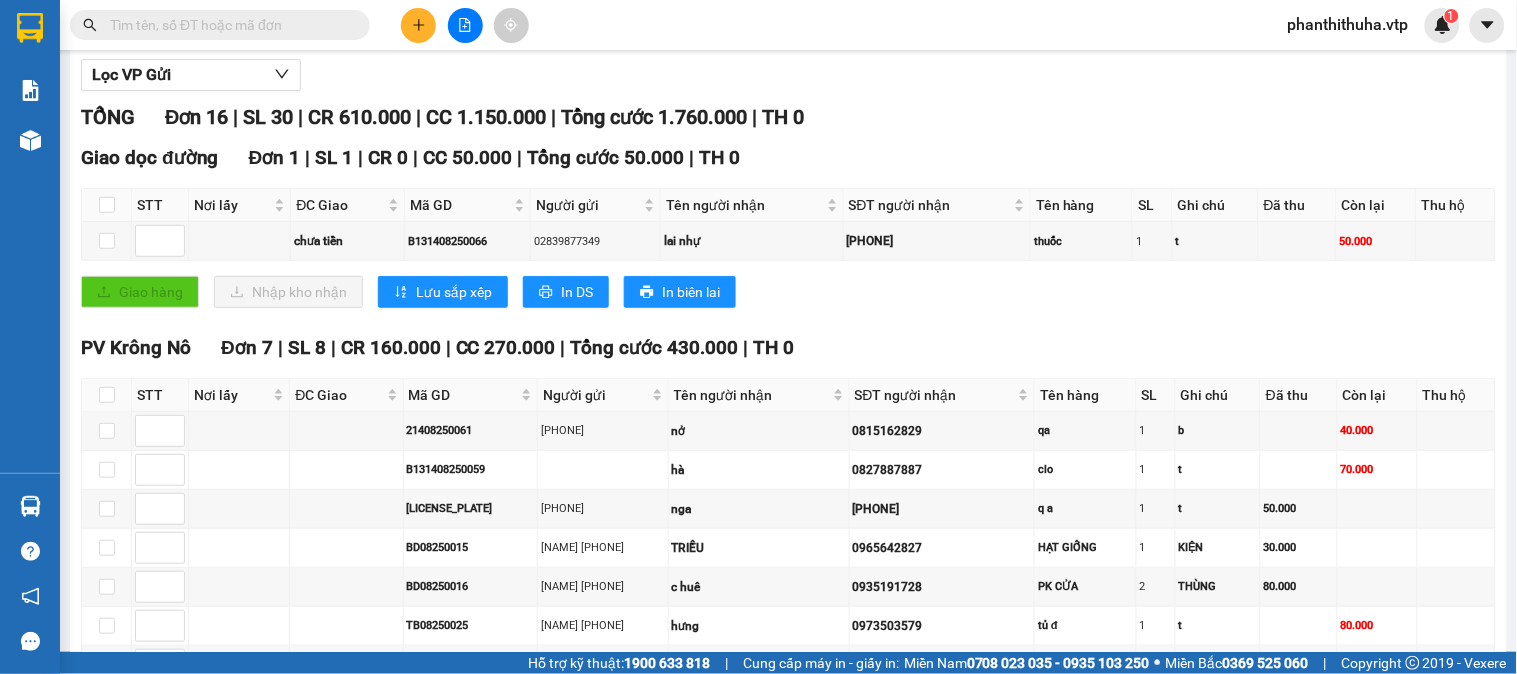 scroll, scrollTop: 222, scrollLeft: 0, axis: vertical 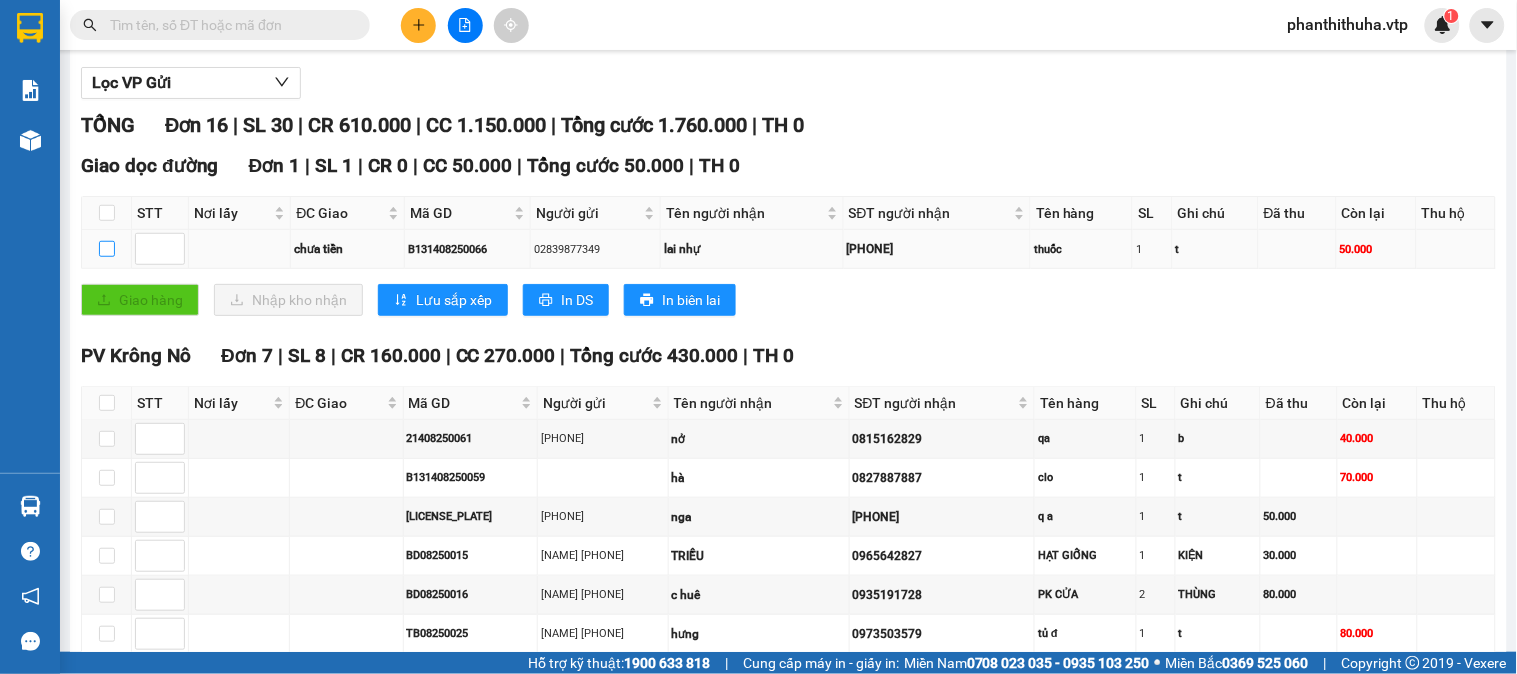 click at bounding box center (107, 249) 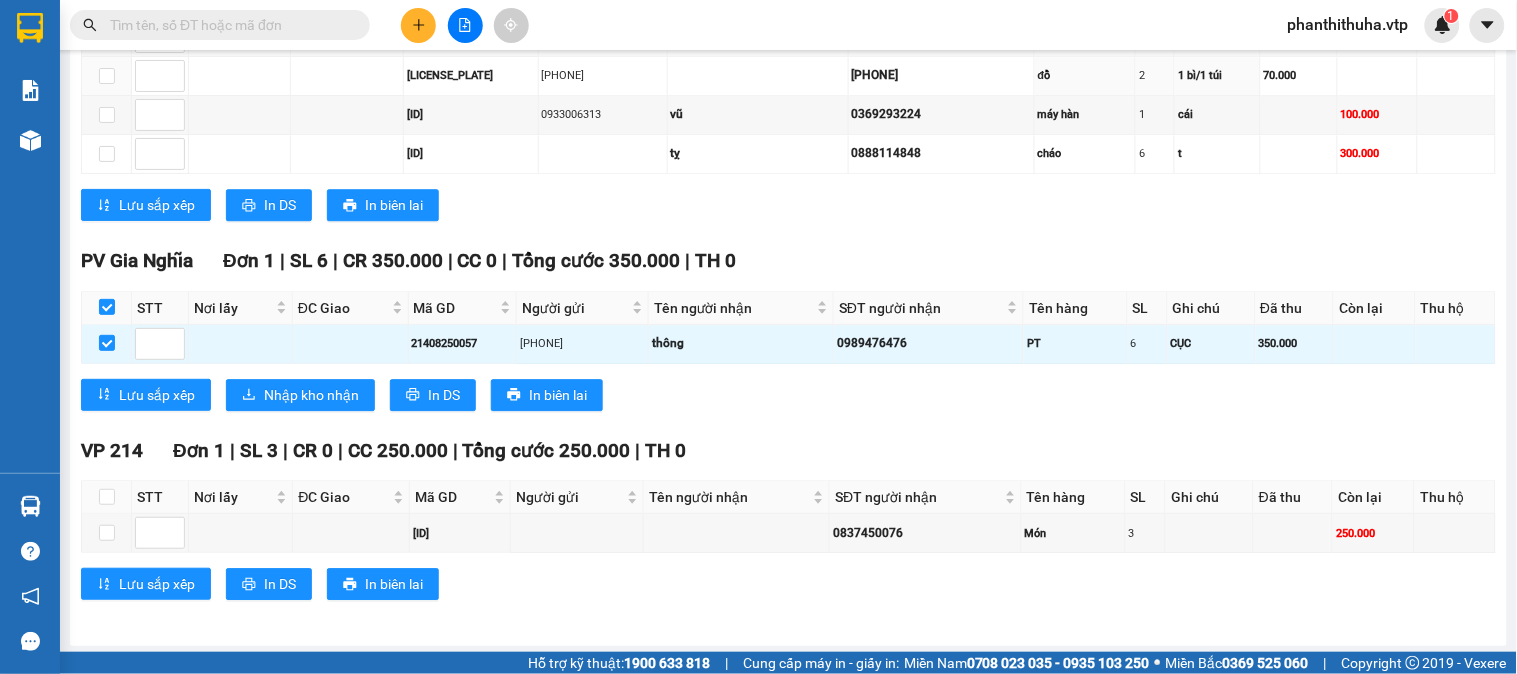 scroll, scrollTop: 1310, scrollLeft: 0, axis: vertical 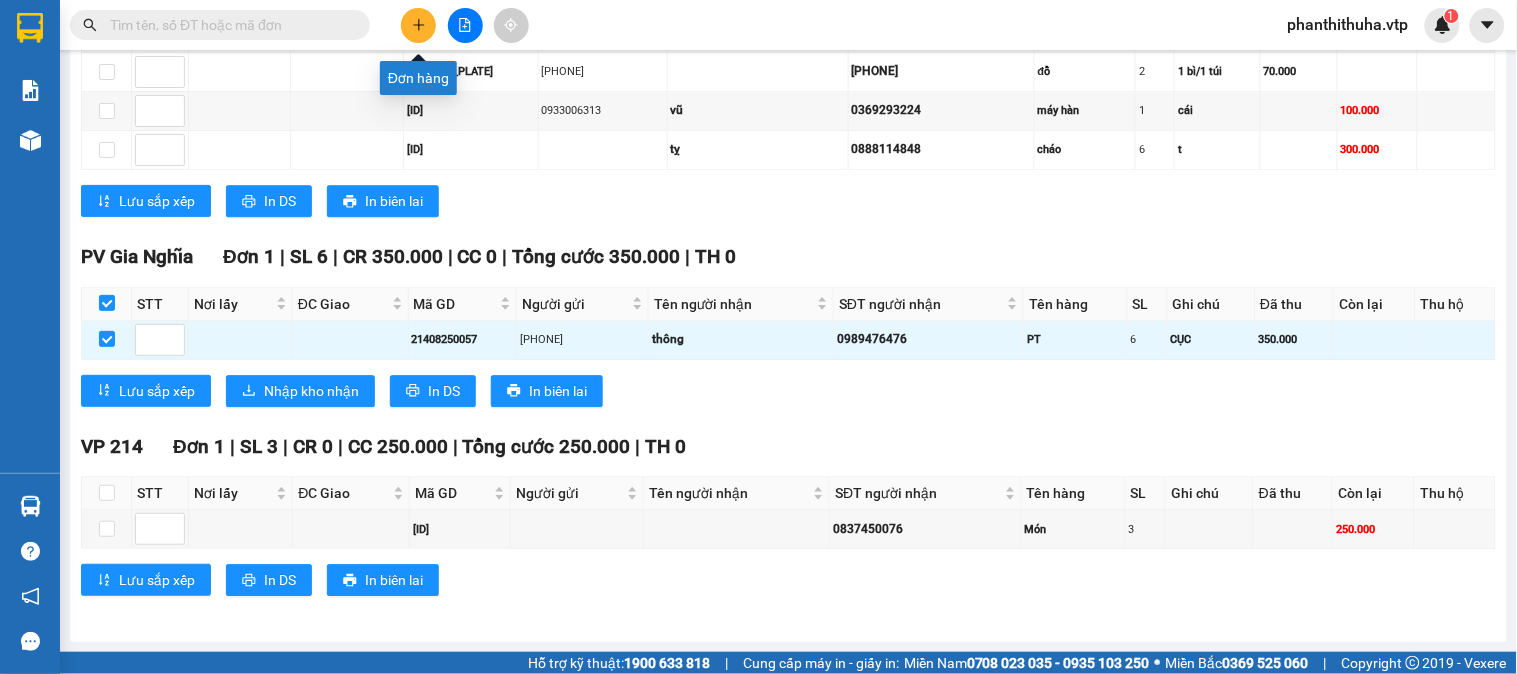 click 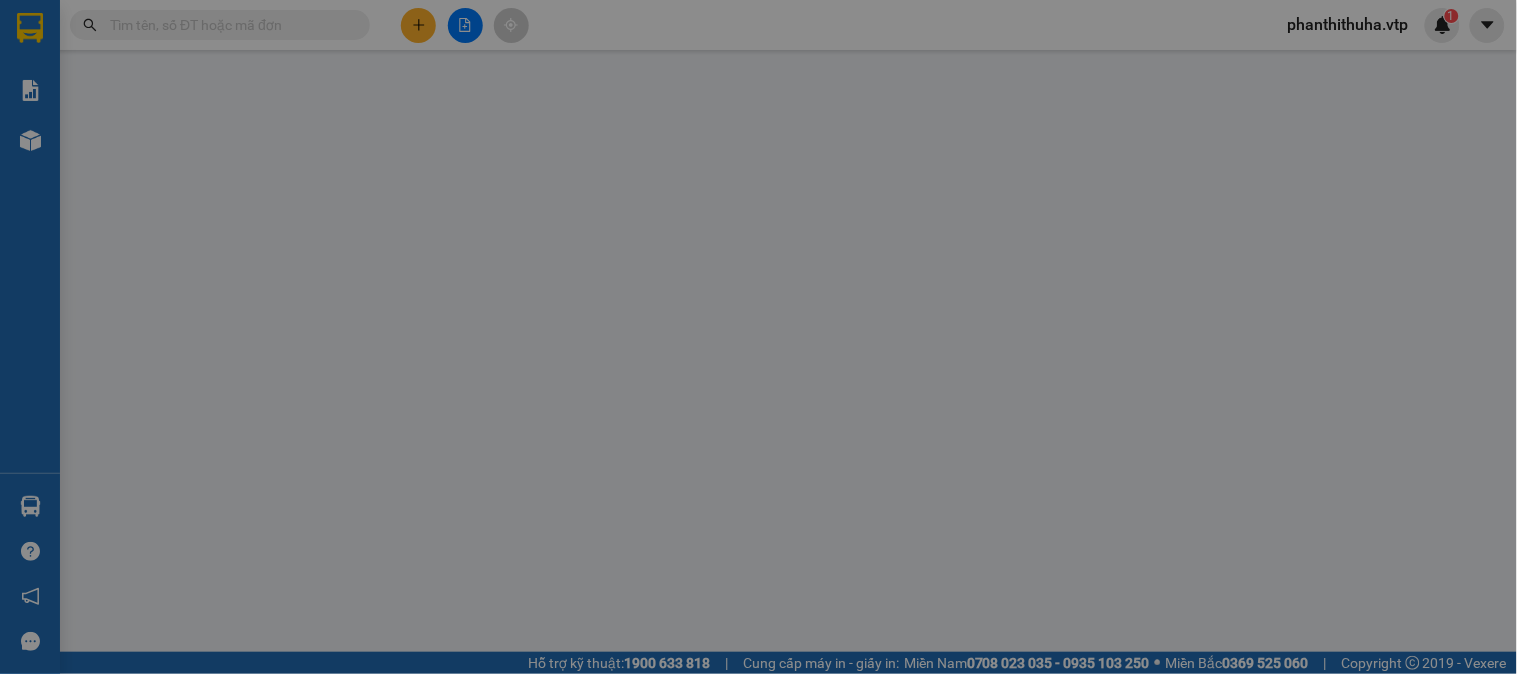 scroll, scrollTop: 0, scrollLeft: 0, axis: both 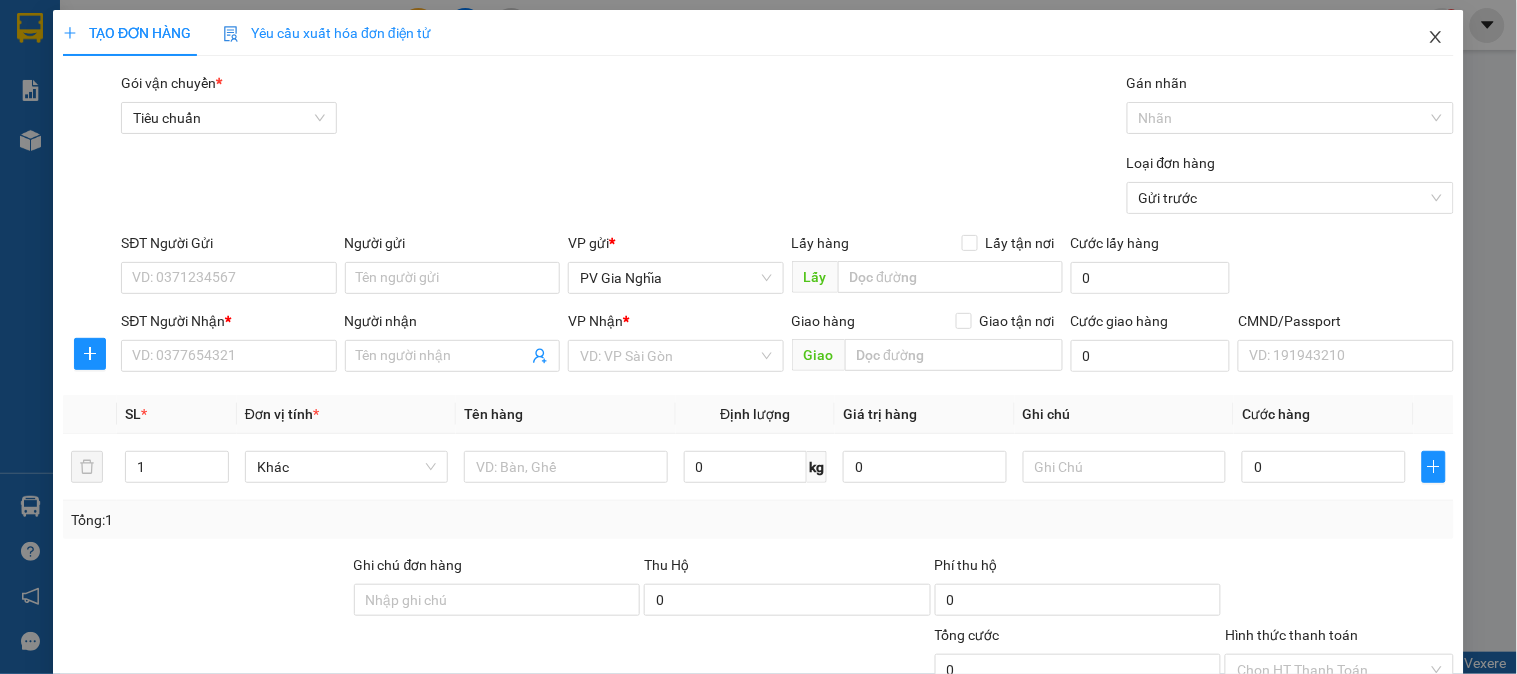 click 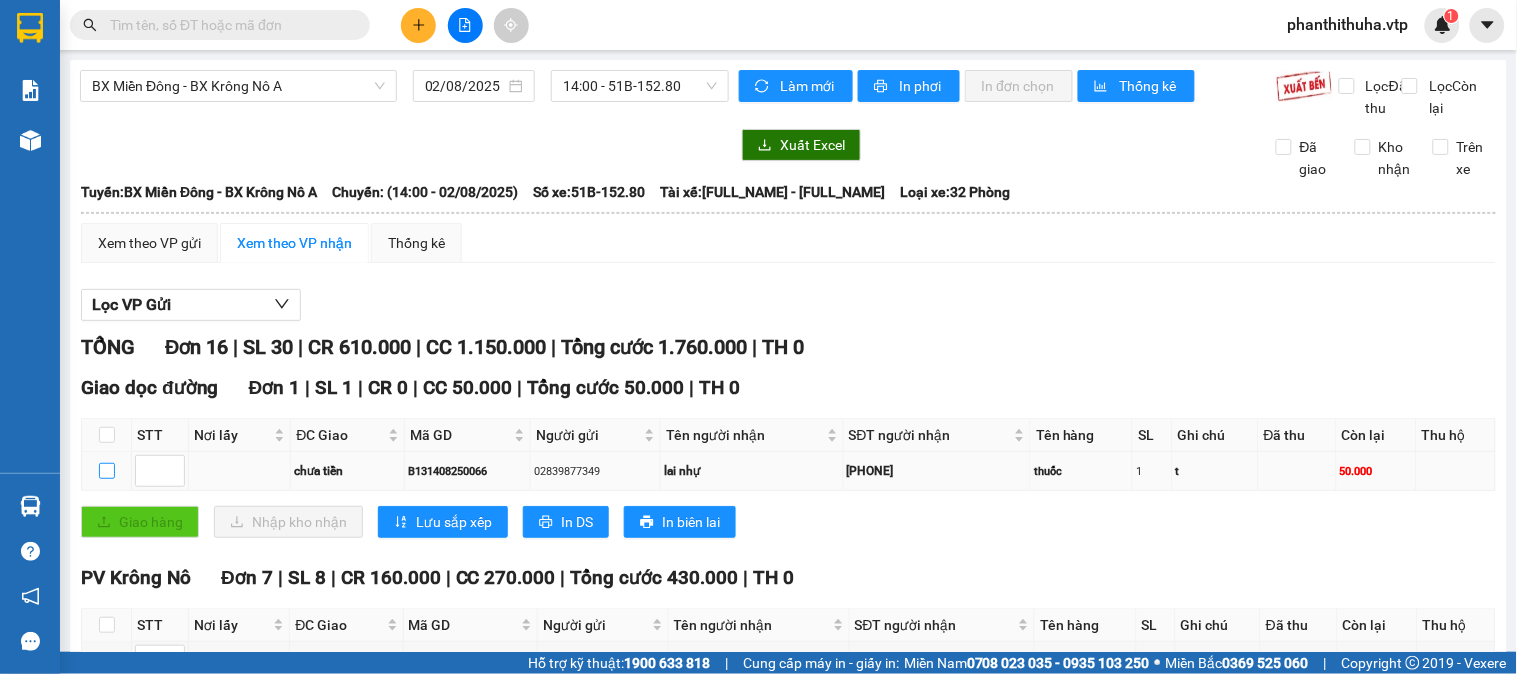 drag, startPoint x: 104, startPoint y: 487, endPoint x: 238, endPoint y: 374, distance: 175.28548 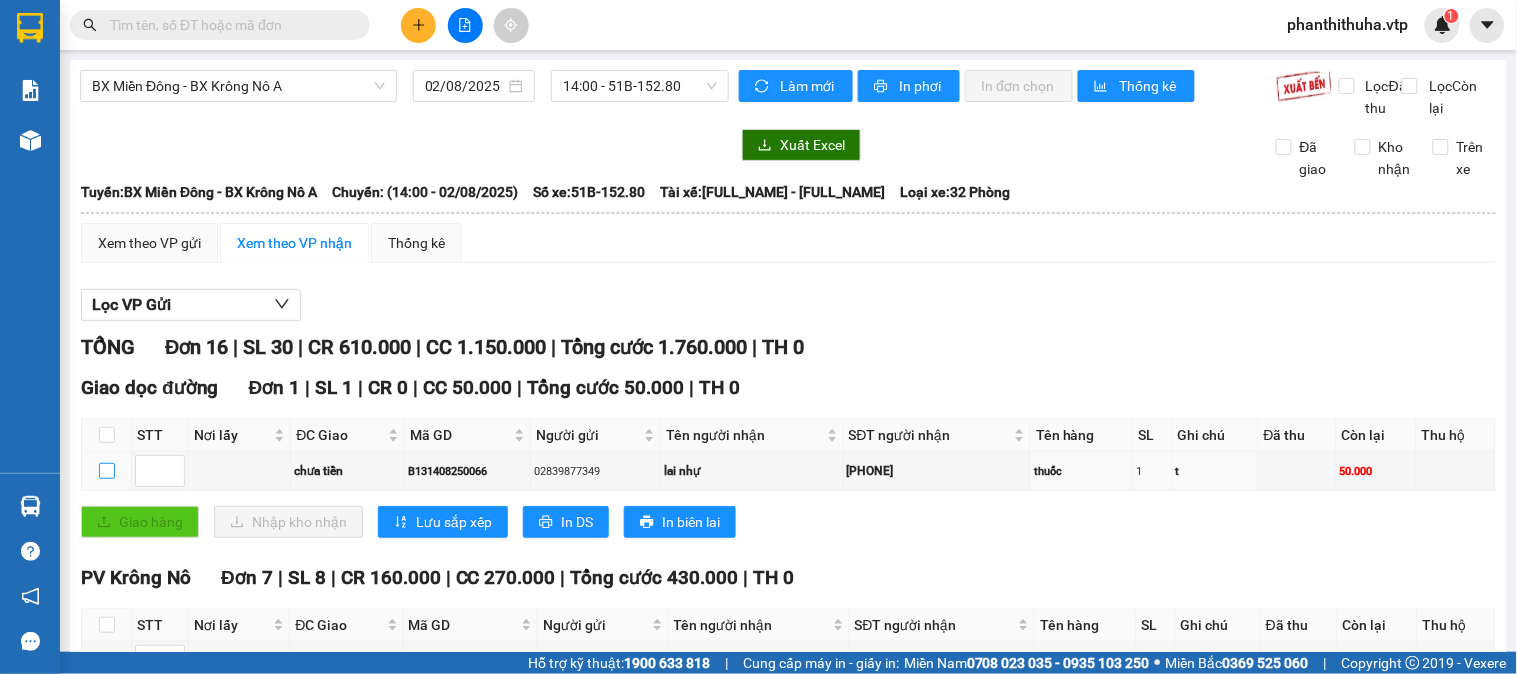 click at bounding box center [107, 471] 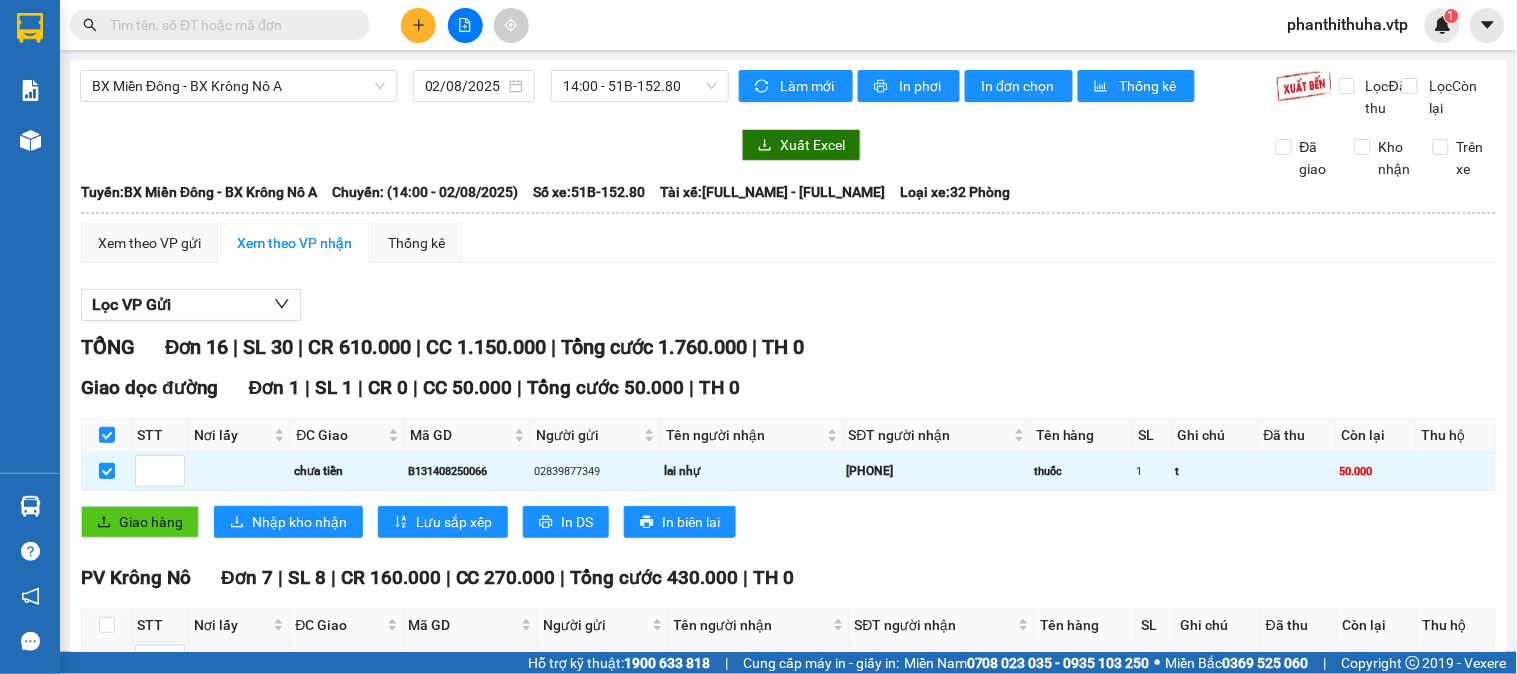 scroll, scrollTop: 111, scrollLeft: 0, axis: vertical 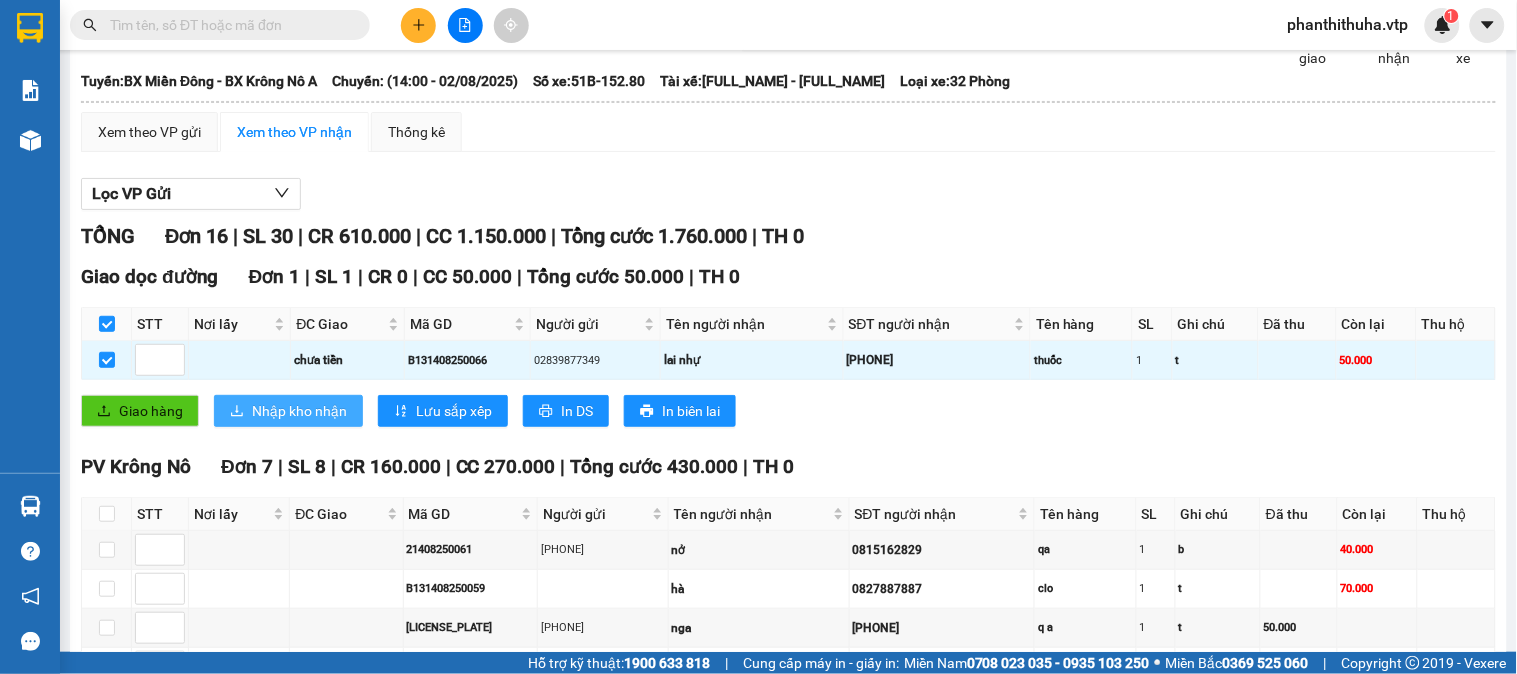 click on "Nhập kho nhận" at bounding box center (299, 411) 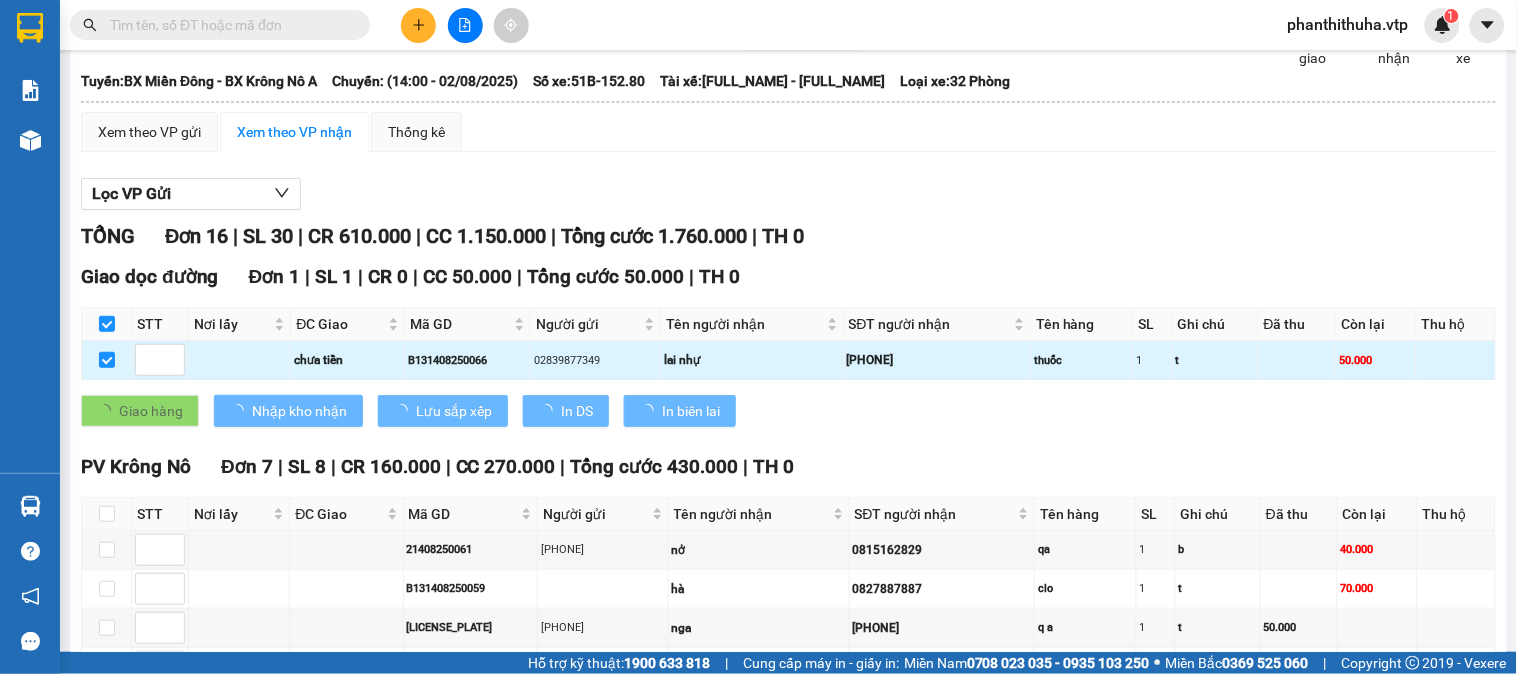 type 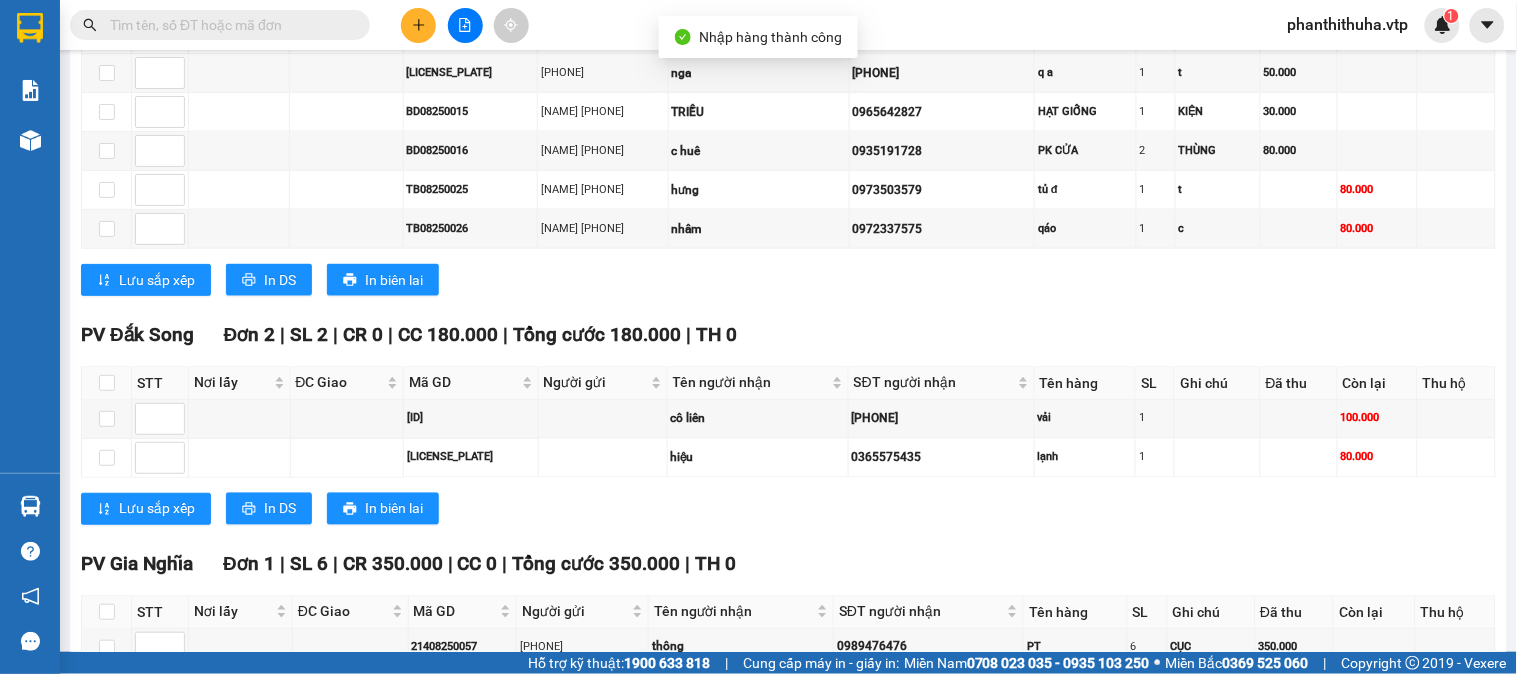 scroll, scrollTop: 888, scrollLeft: 0, axis: vertical 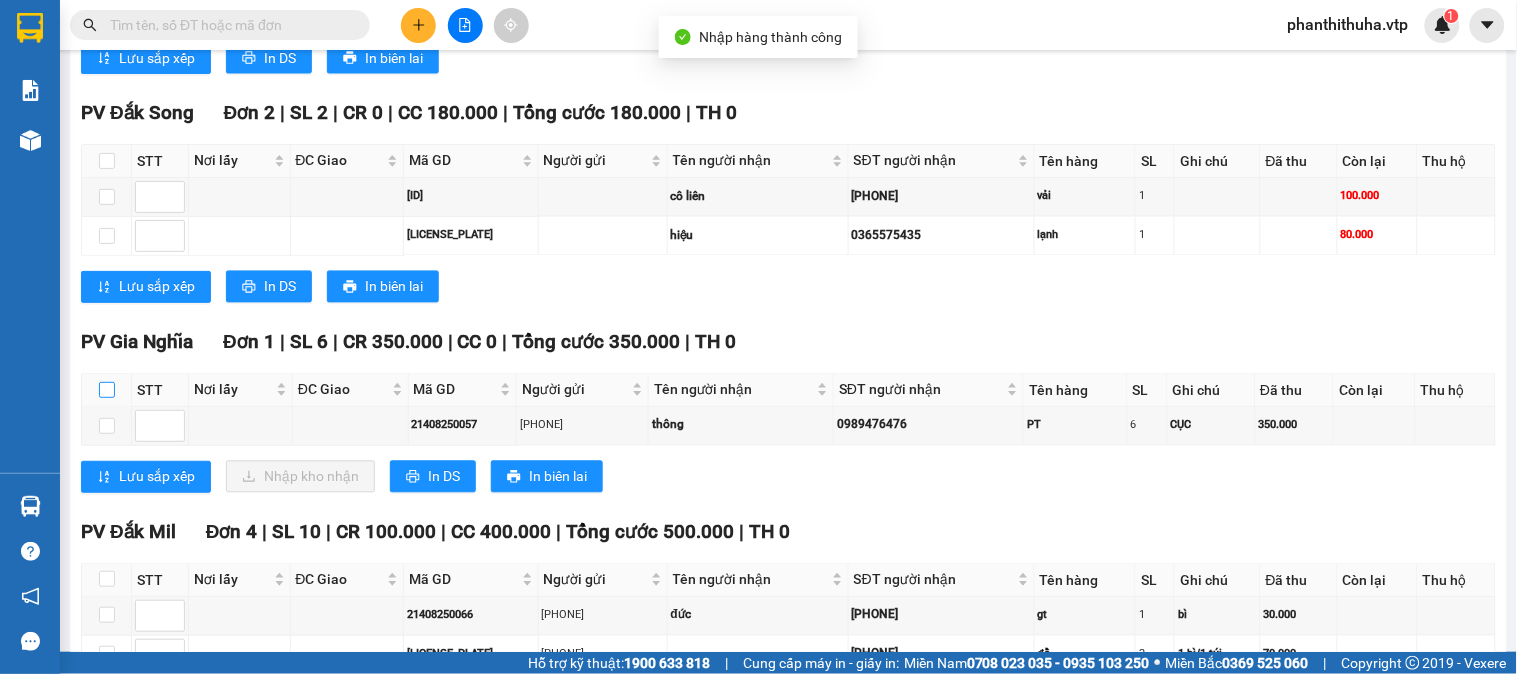 click at bounding box center (107, 390) 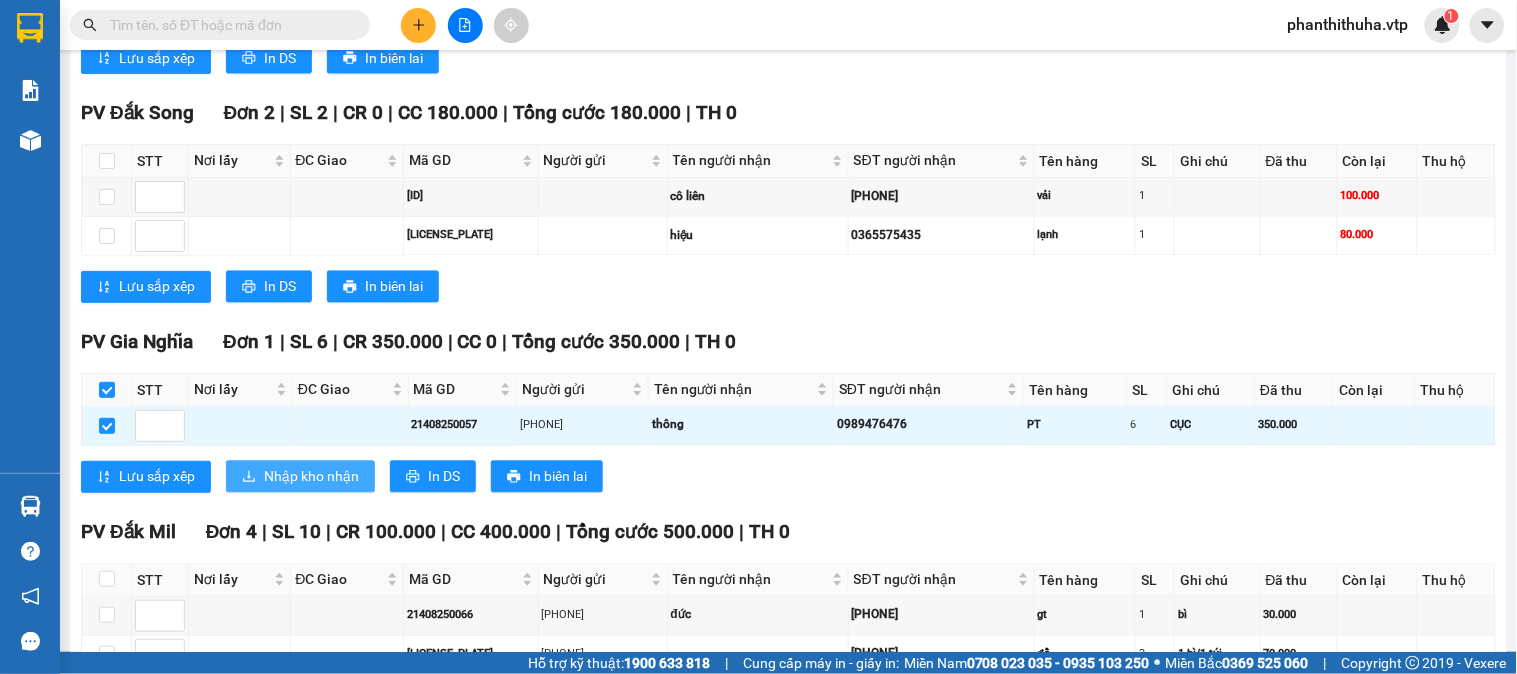 click on "Nhập kho nhận" at bounding box center [311, 477] 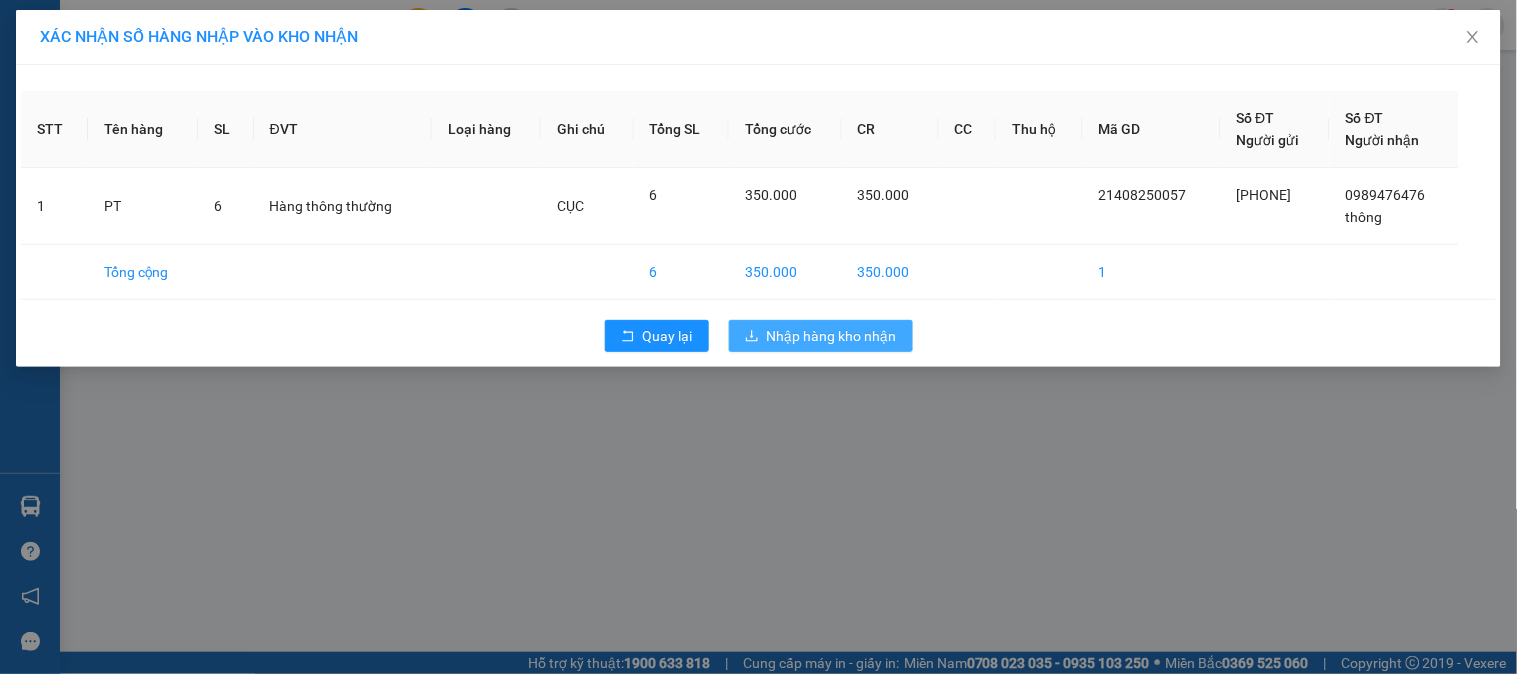 click on "Nhập hàng kho nhận" at bounding box center (832, 336) 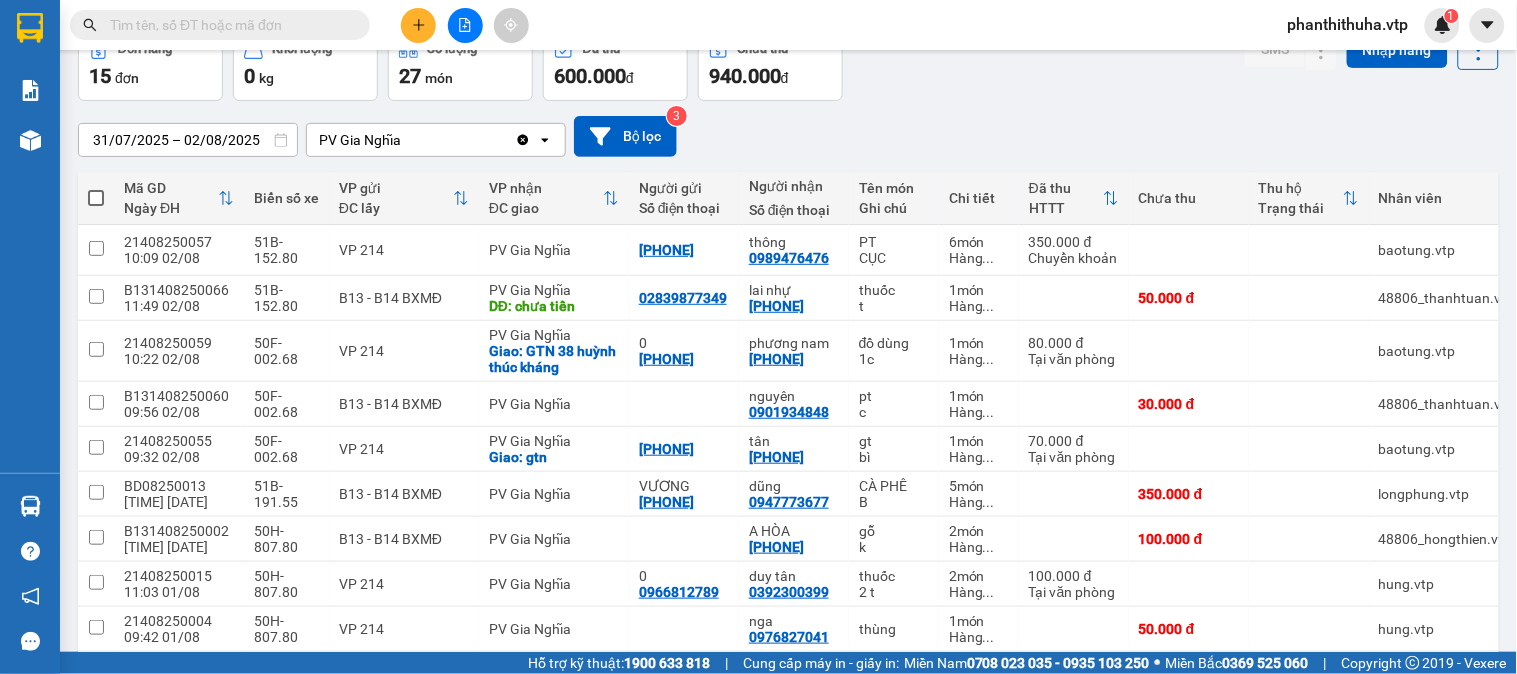 scroll, scrollTop: 111, scrollLeft: 0, axis: vertical 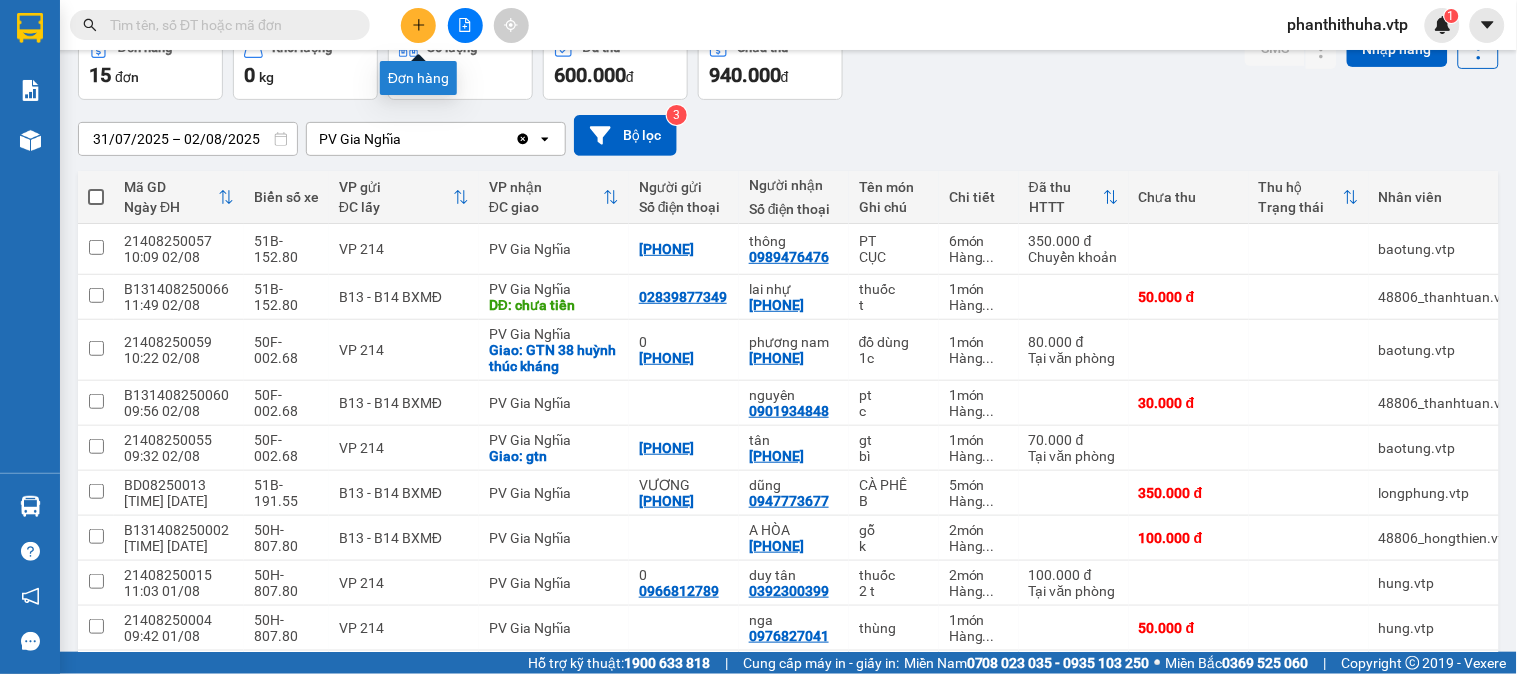 click 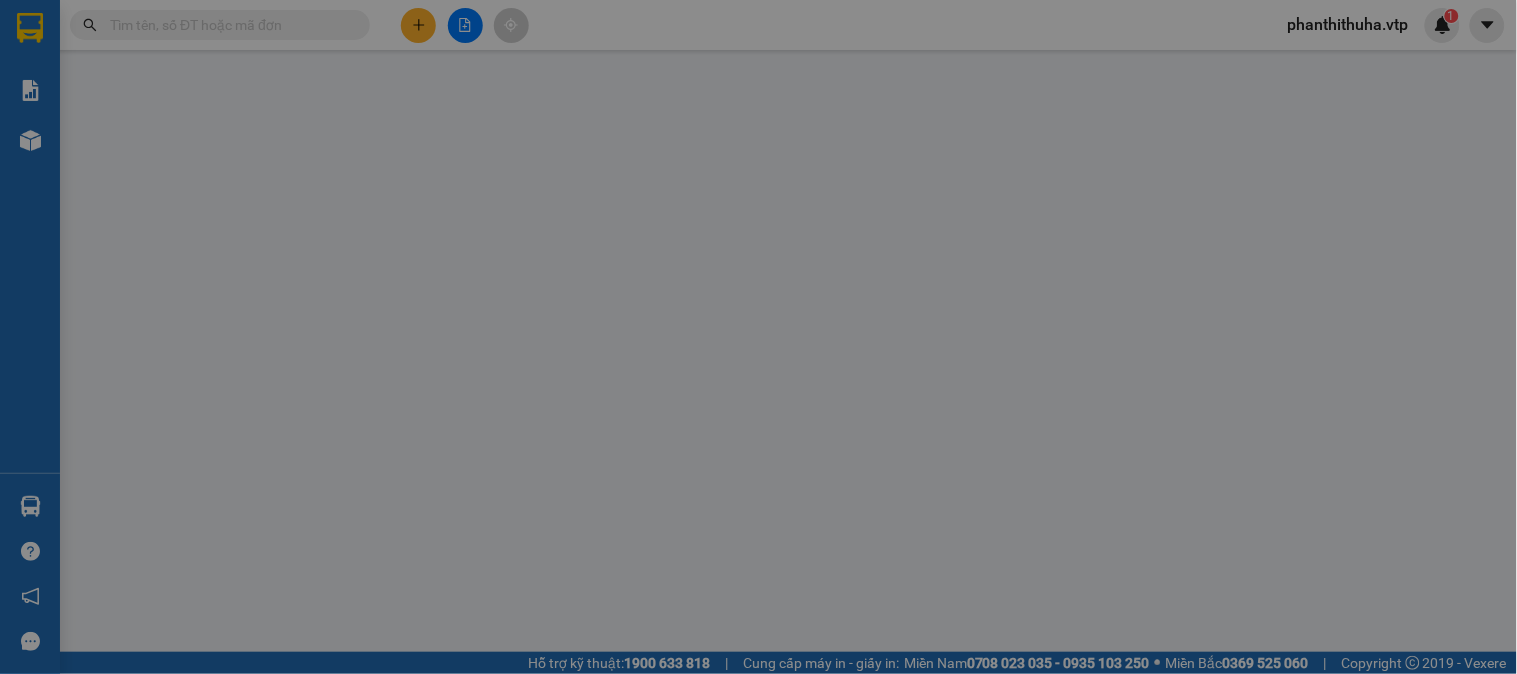 scroll, scrollTop: 0, scrollLeft: 0, axis: both 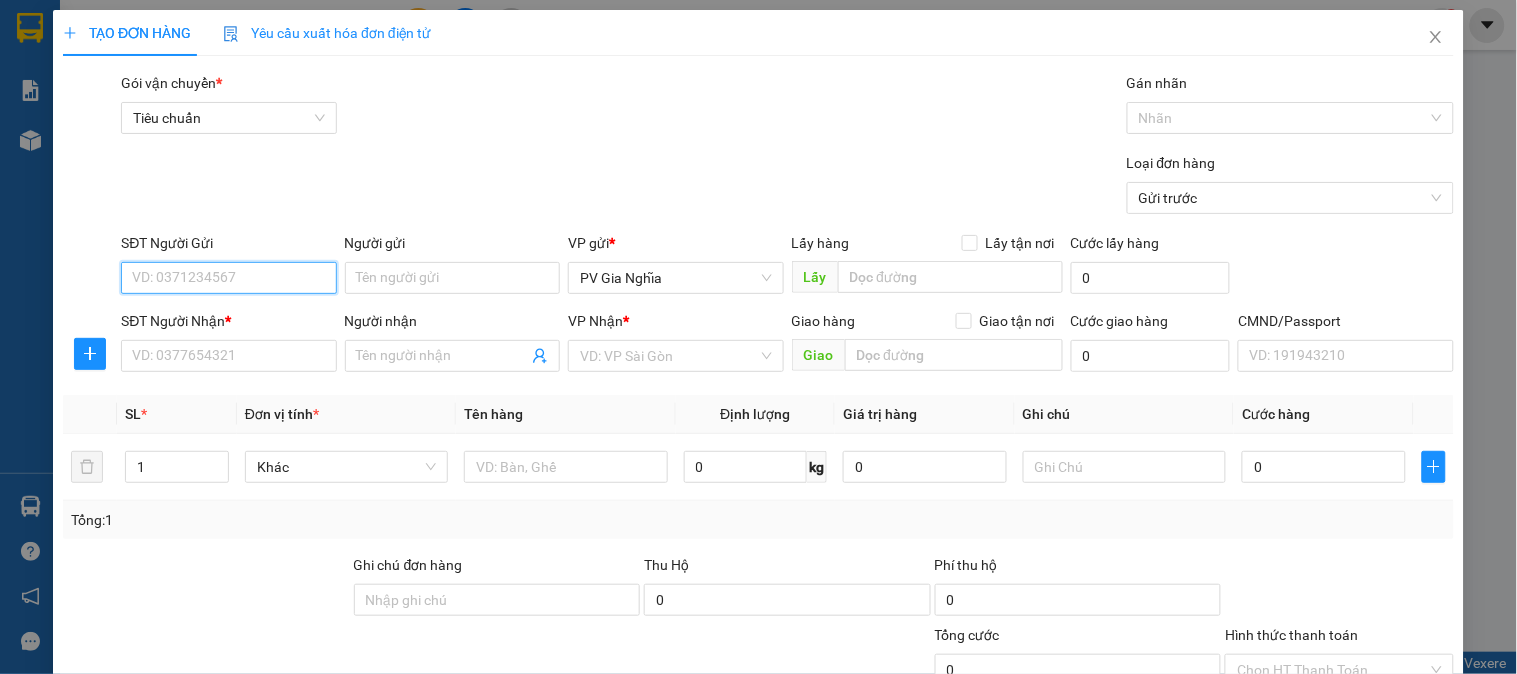 click on "SĐT Người Gửi" at bounding box center [228, 278] 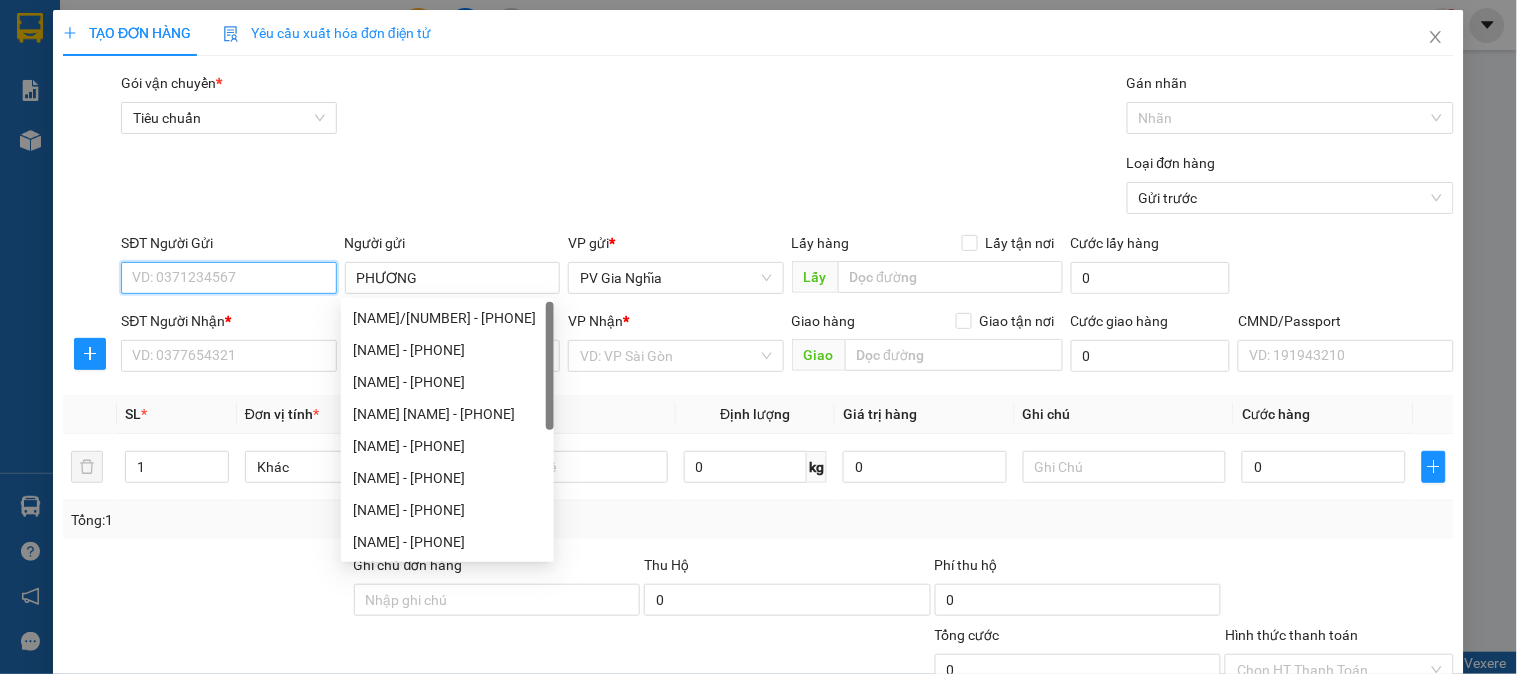click on "SĐT Người Gửi" at bounding box center (228, 278) 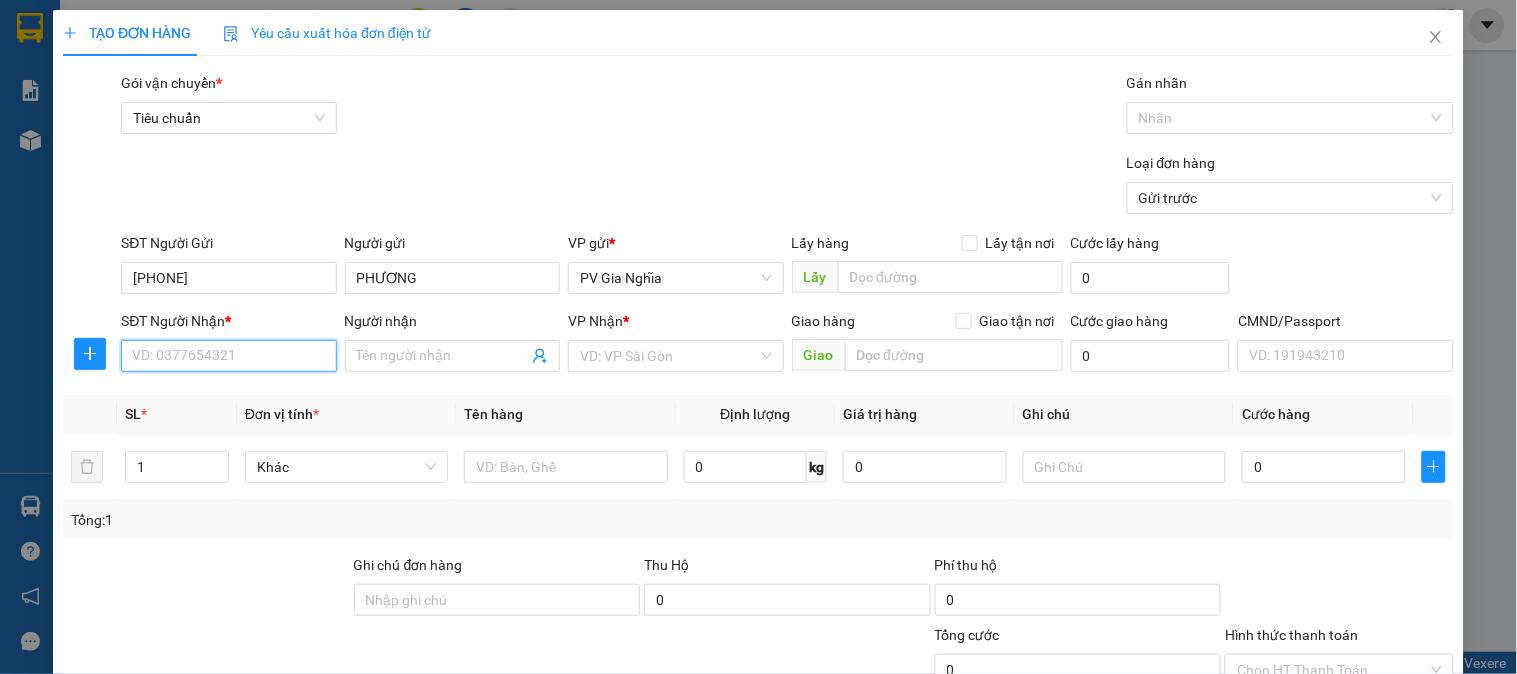 click on "SĐT Người Nhận  *" at bounding box center (228, 356) 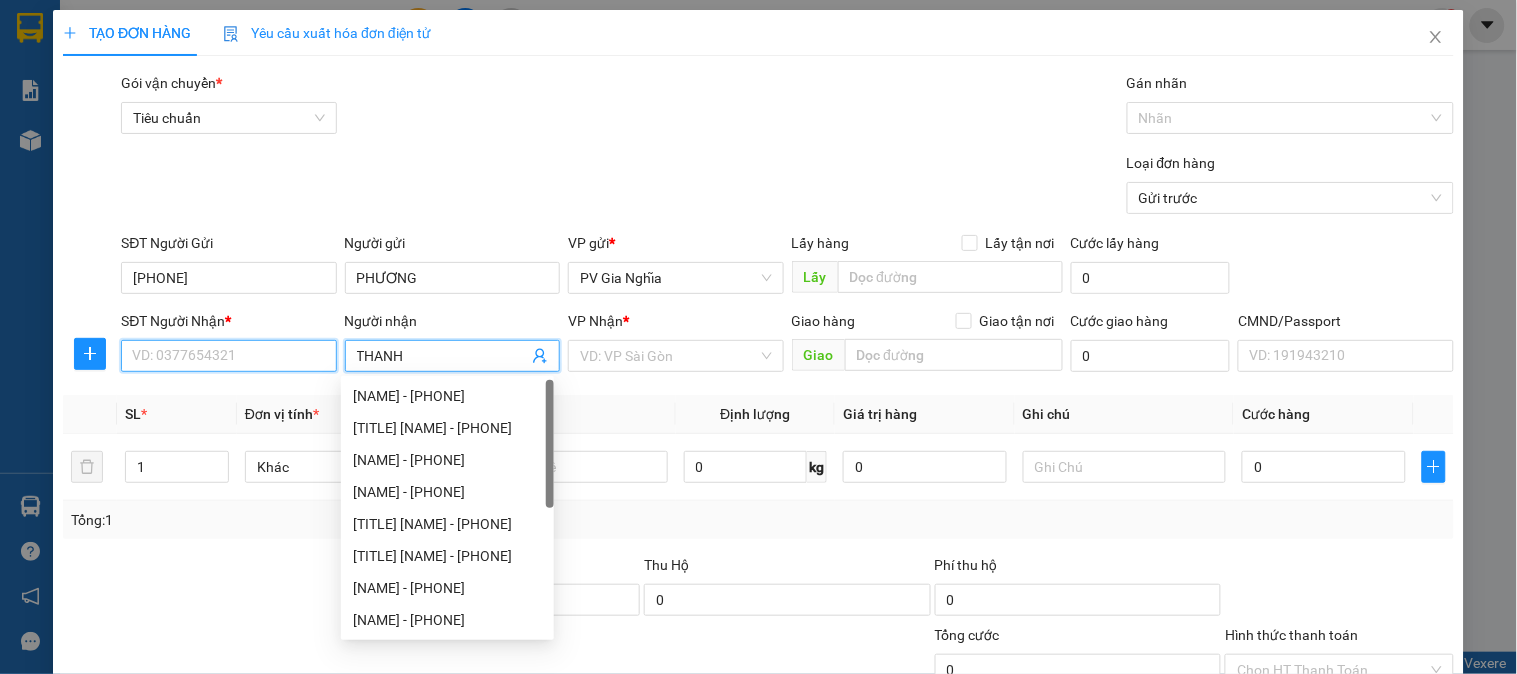 click on "SĐT Người Nhận  *" at bounding box center (228, 356) 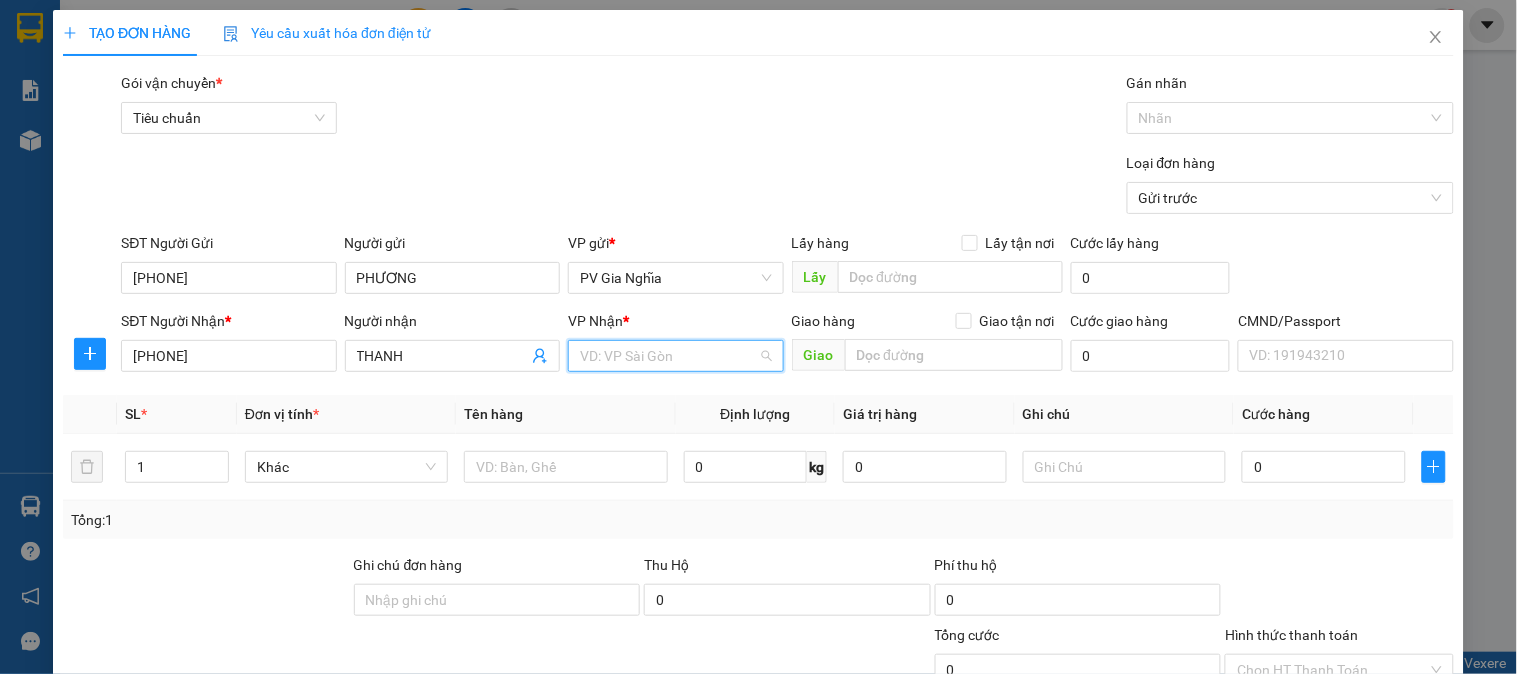 click at bounding box center (668, 356) 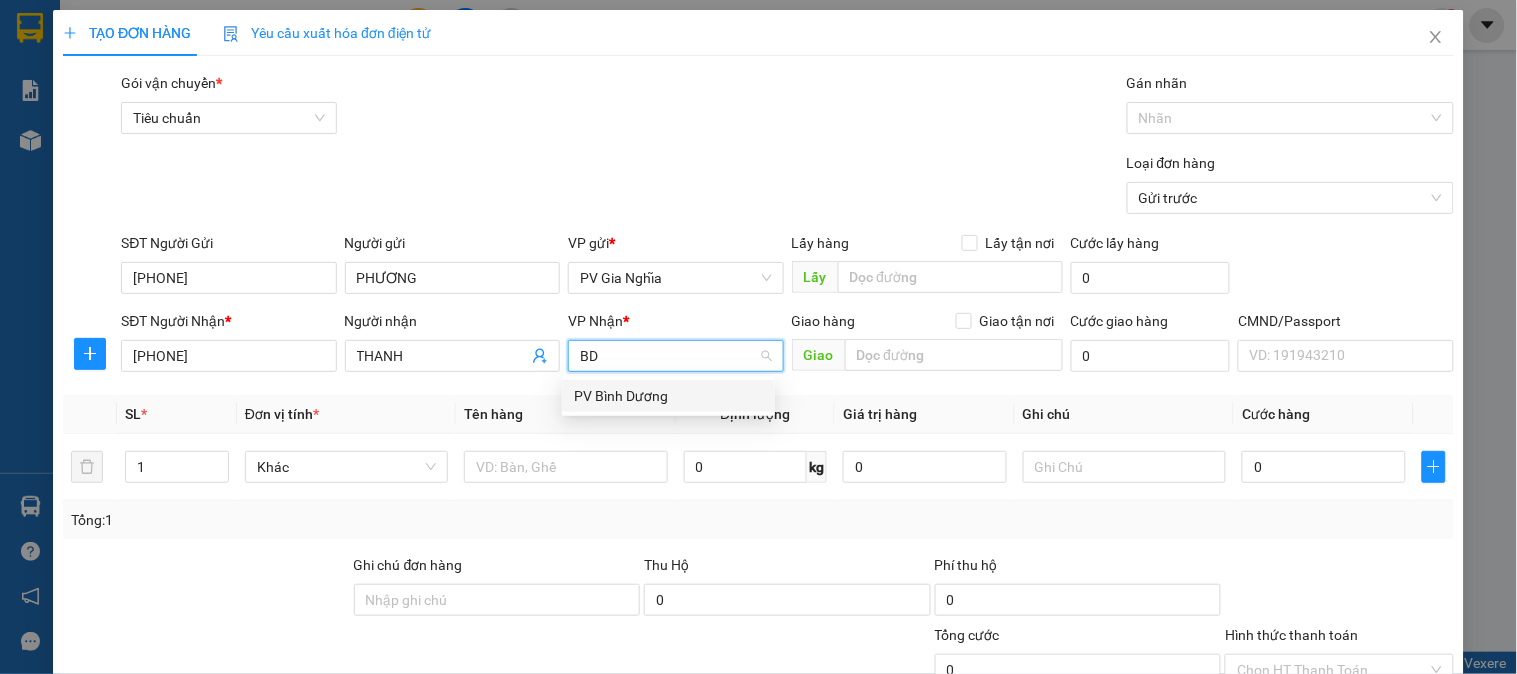 click on "PV Bình Dương" at bounding box center (668, 396) 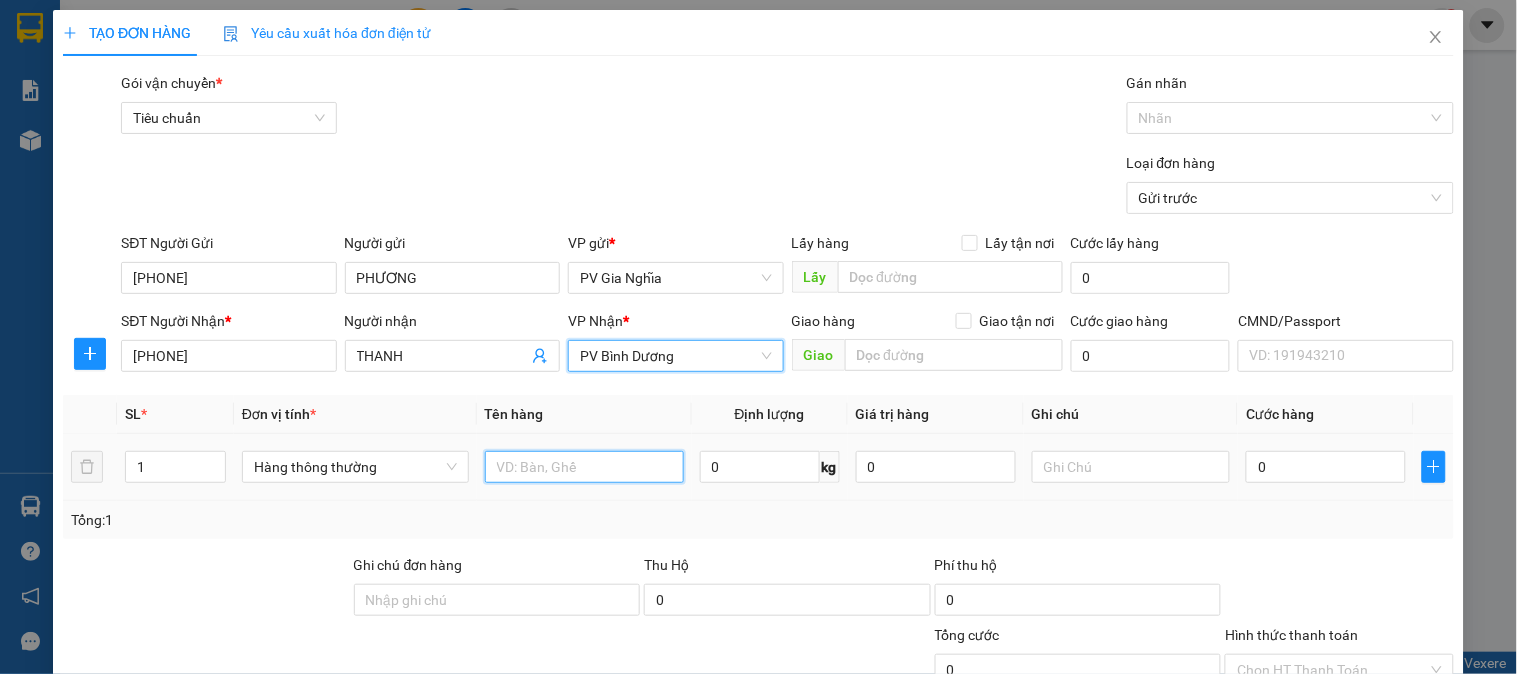 click at bounding box center (584, 467) 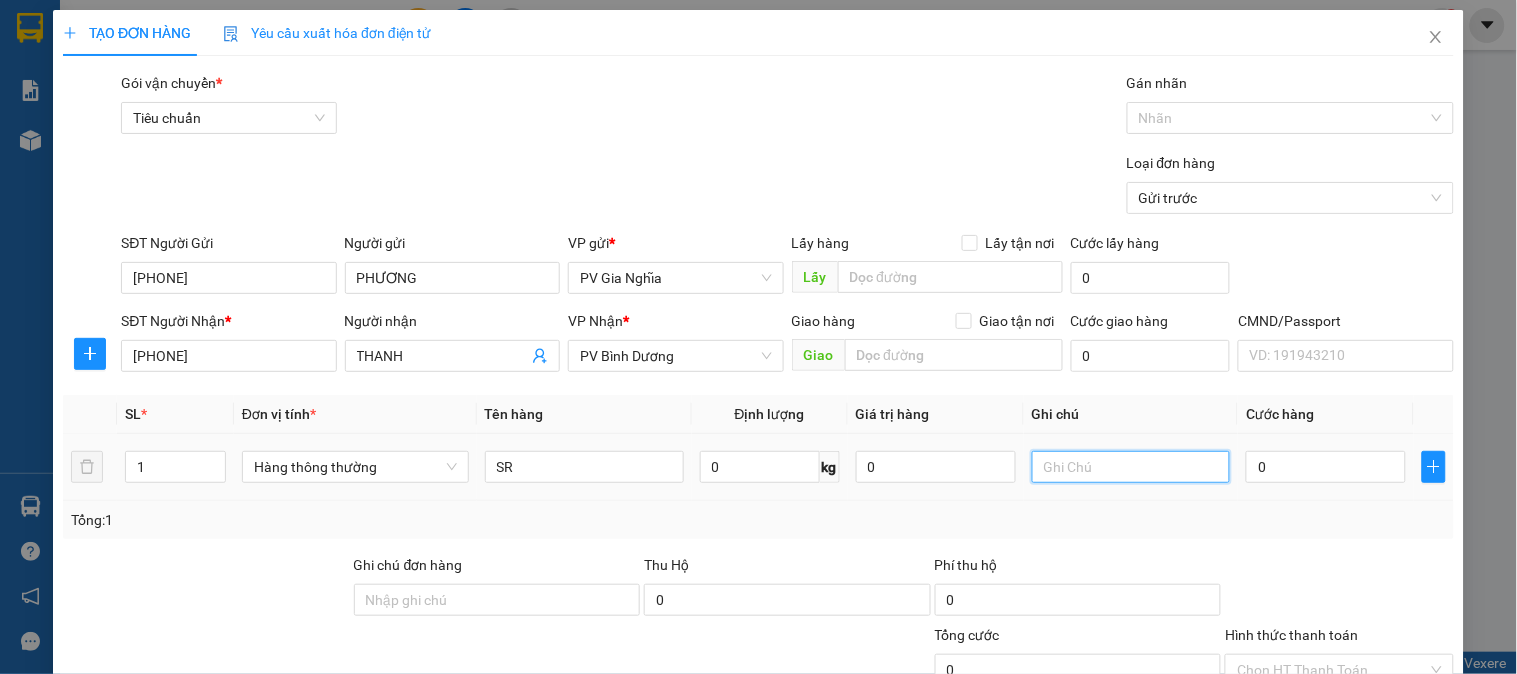 click at bounding box center [1131, 467] 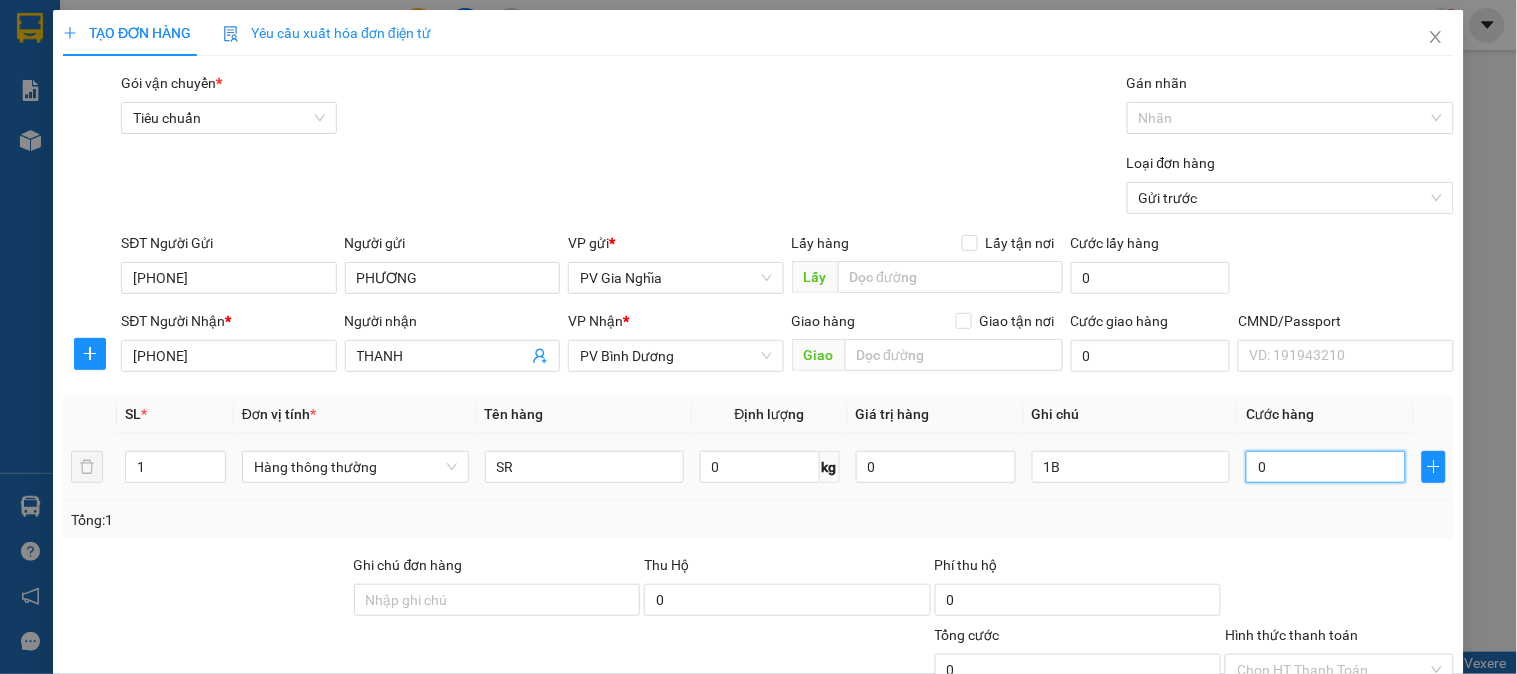 click on "0" at bounding box center (1326, 467) 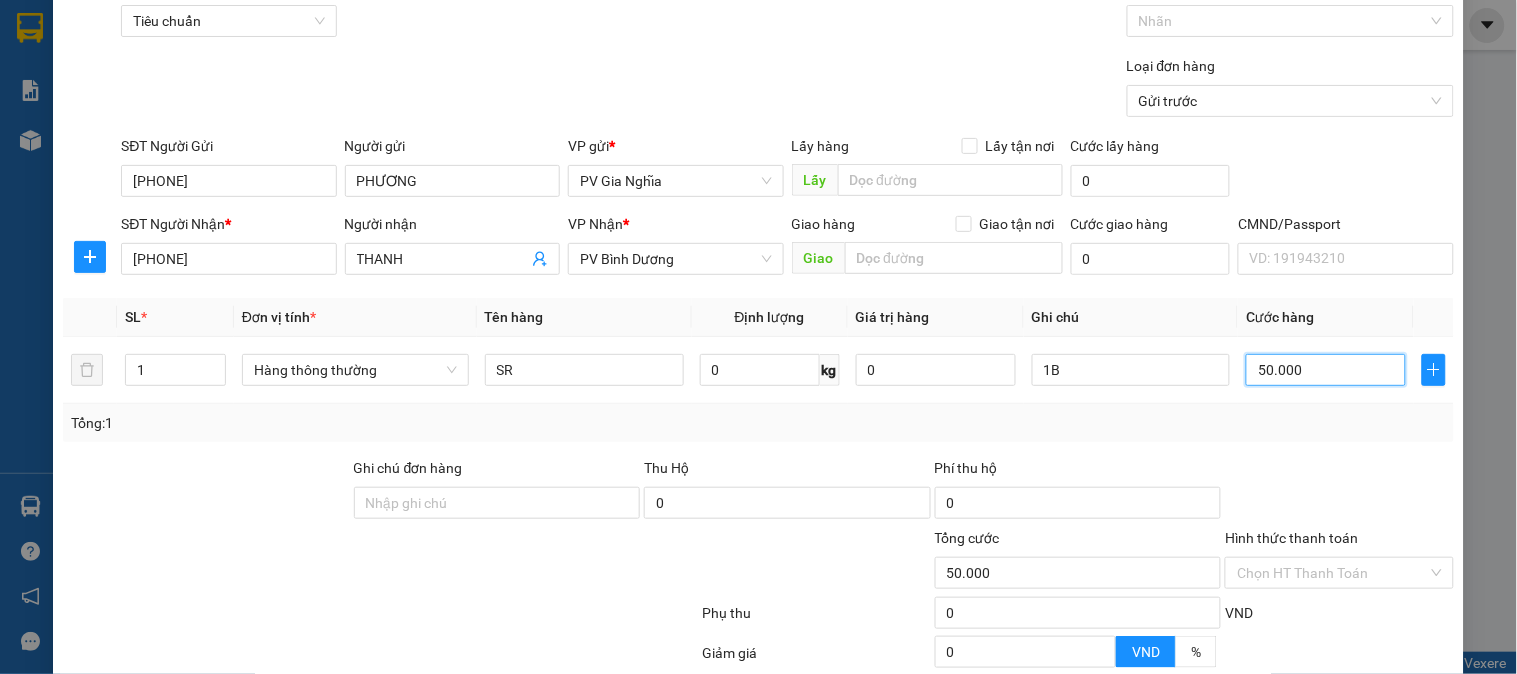 scroll, scrollTop: 287, scrollLeft: 0, axis: vertical 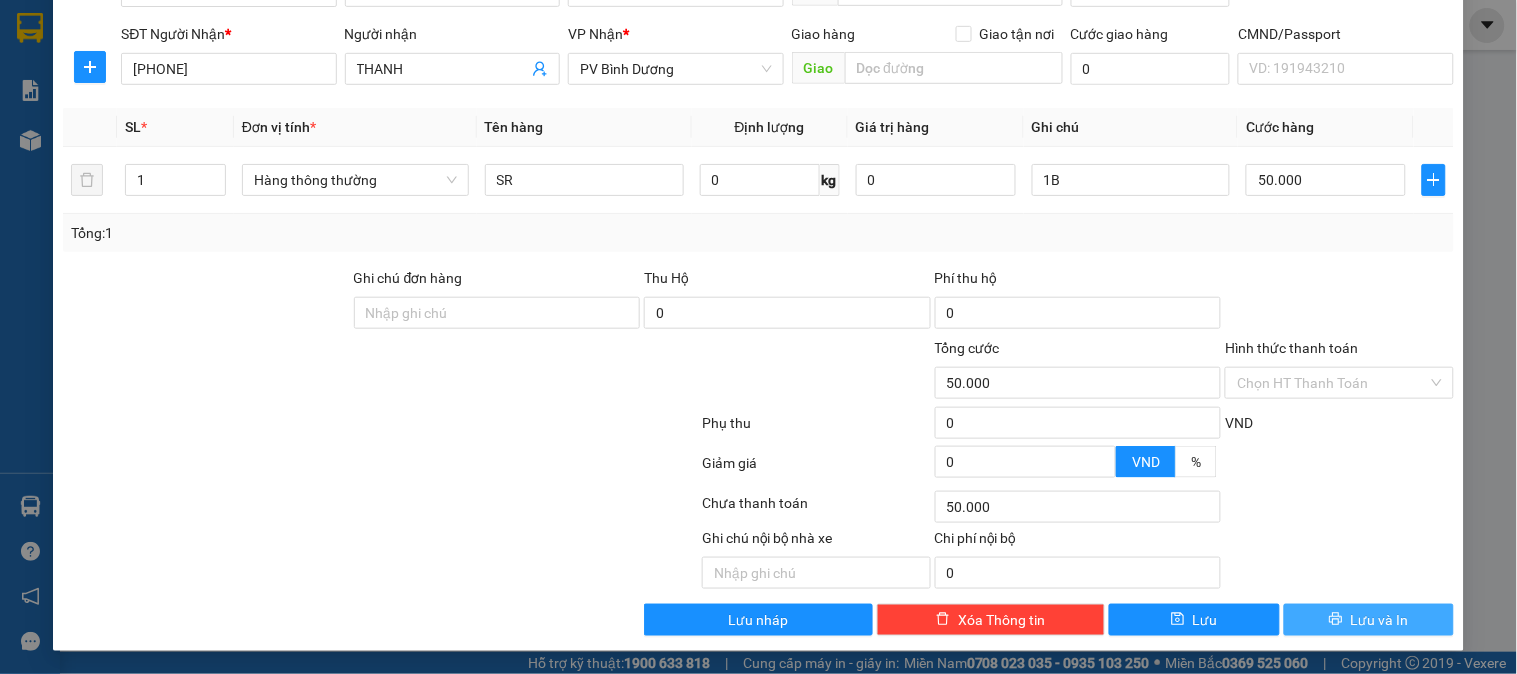 click on "Lưu và In" at bounding box center [1380, 620] 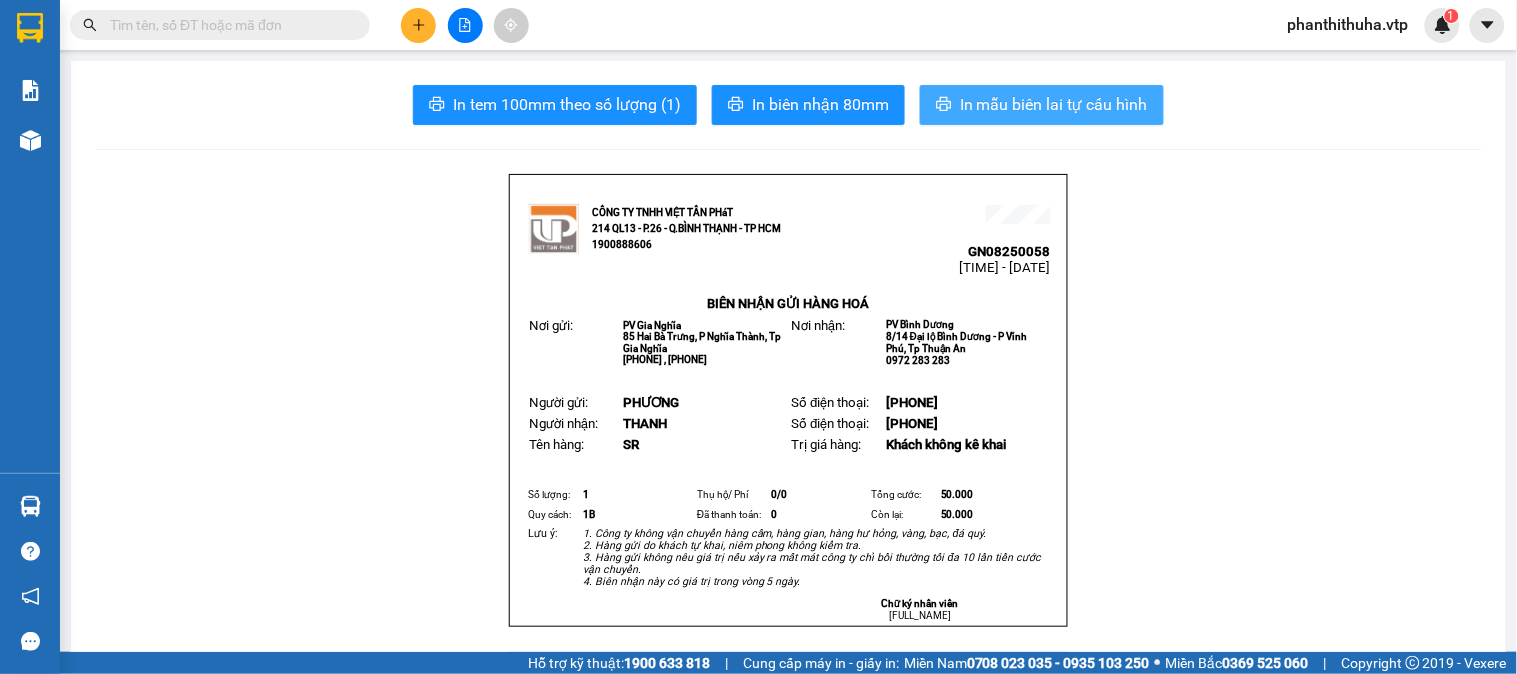 click on "In mẫu biên lai tự cấu hình" at bounding box center [1042, 105] 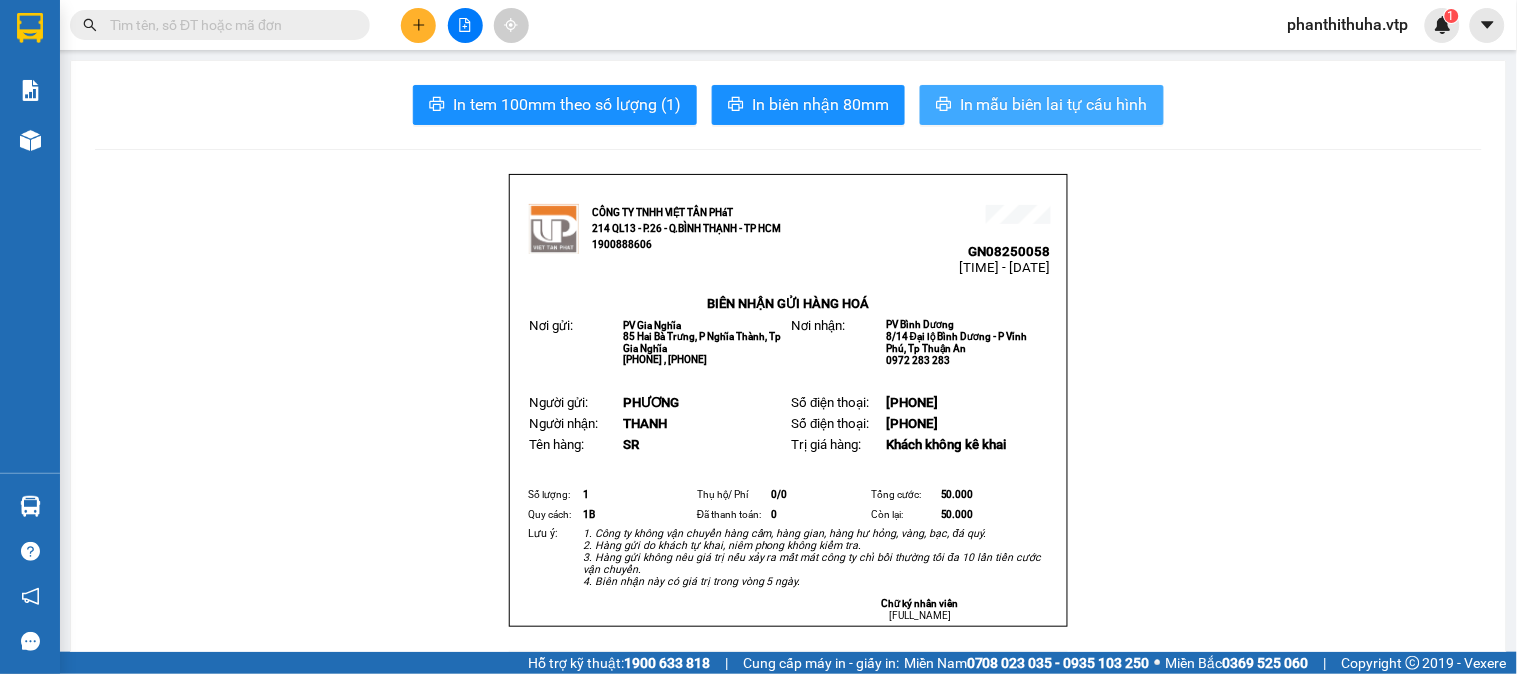 scroll, scrollTop: 0, scrollLeft: 0, axis: both 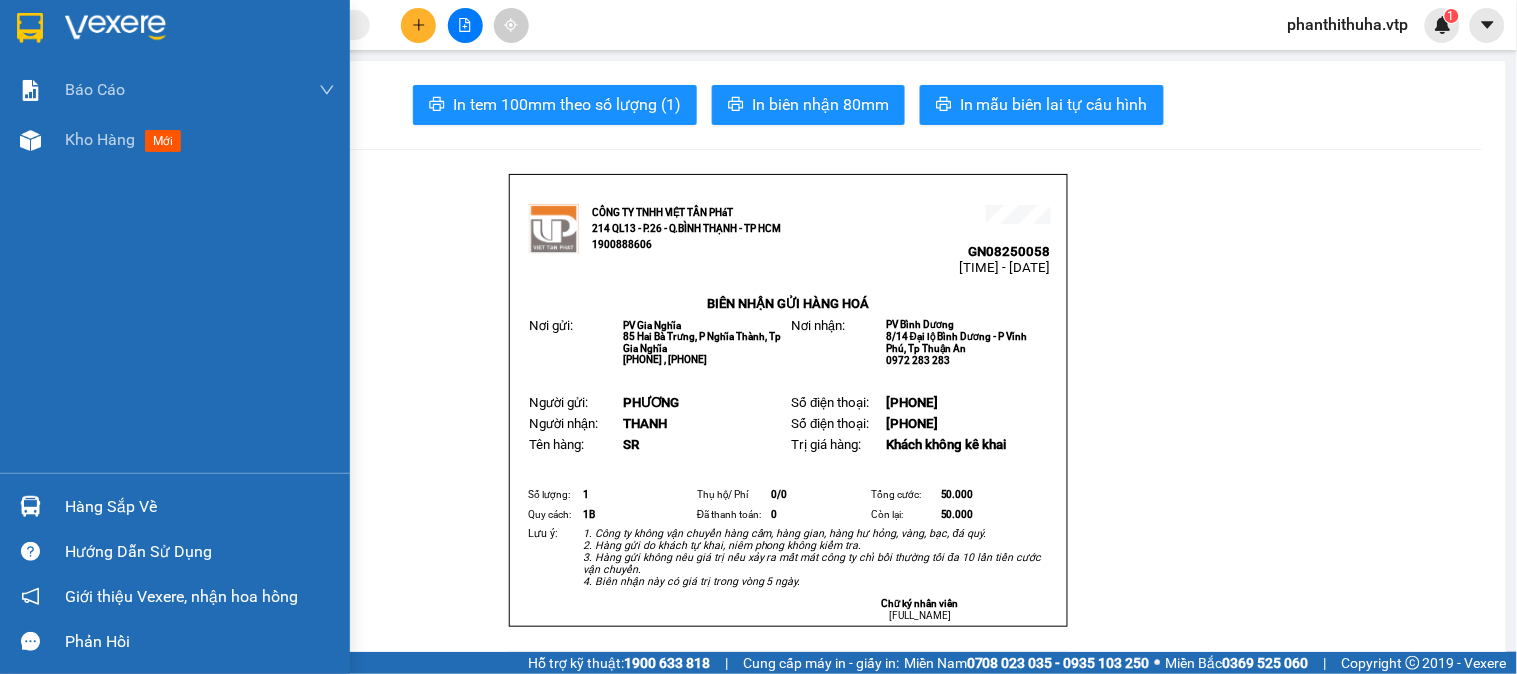 click at bounding box center [115, 28] 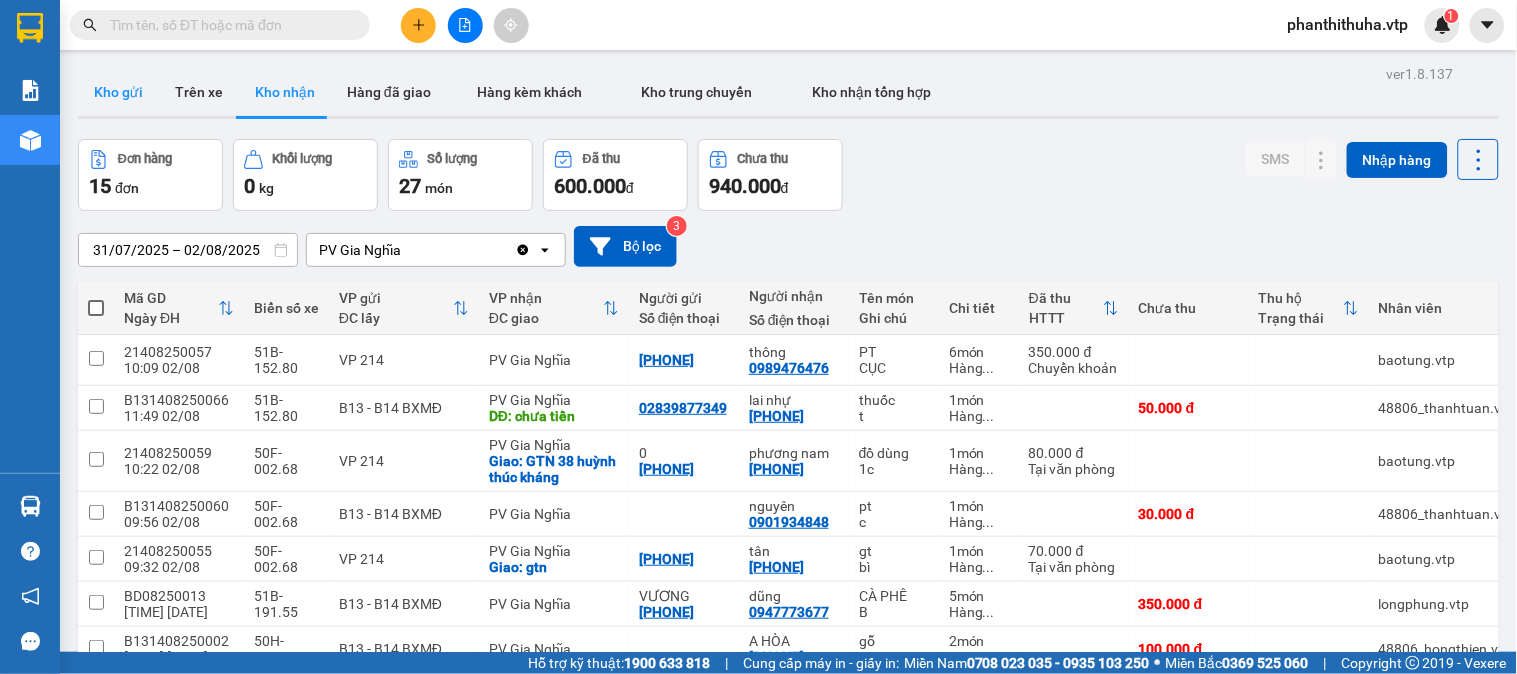 click on "Kho gửi" at bounding box center [118, 92] 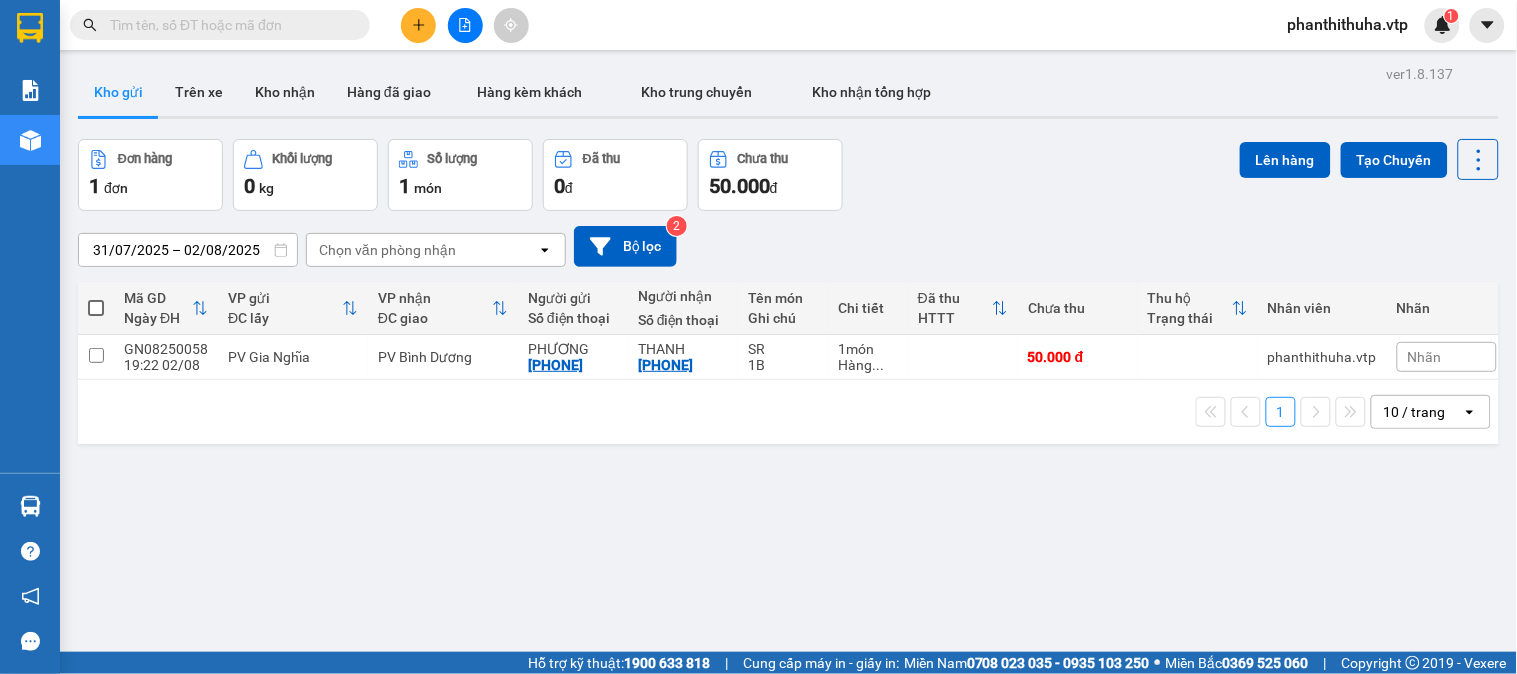 click at bounding box center [96, 308] 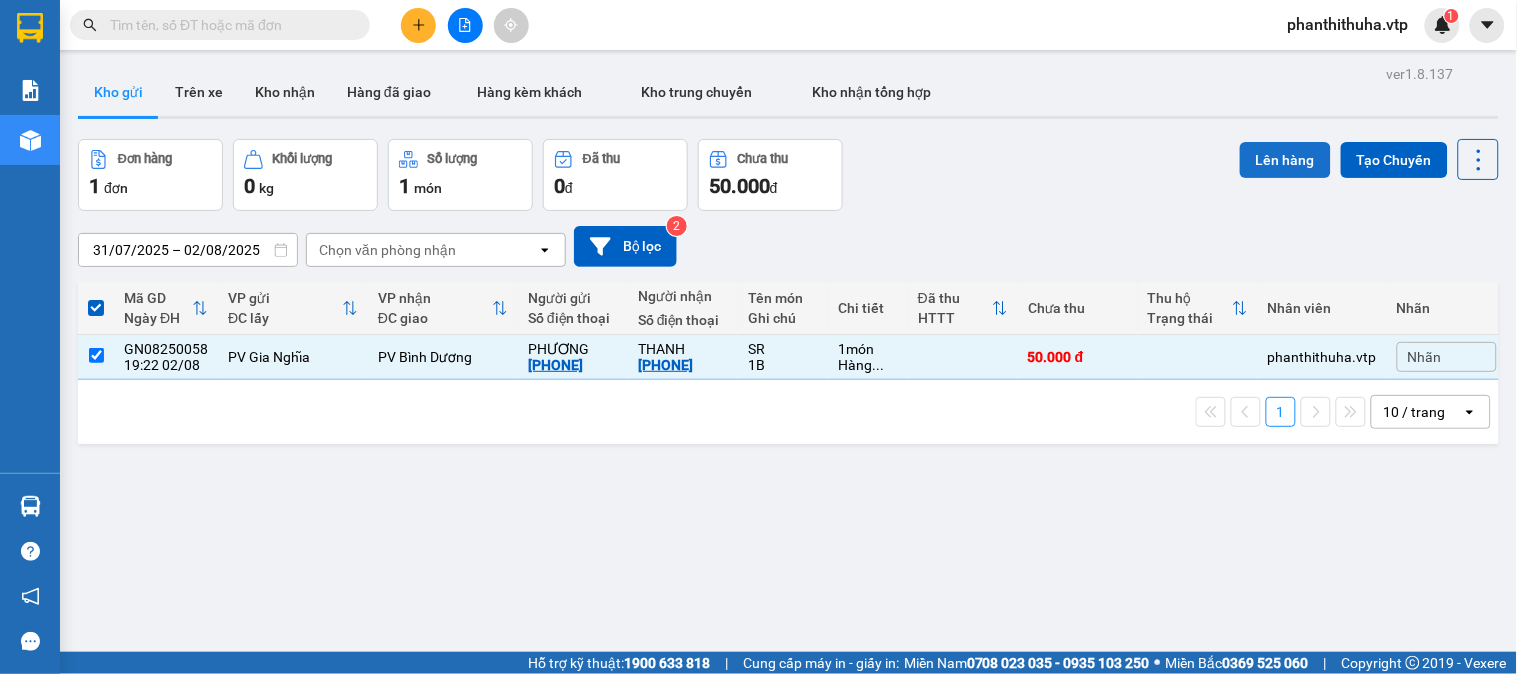 click on "Lên hàng" at bounding box center [1285, 160] 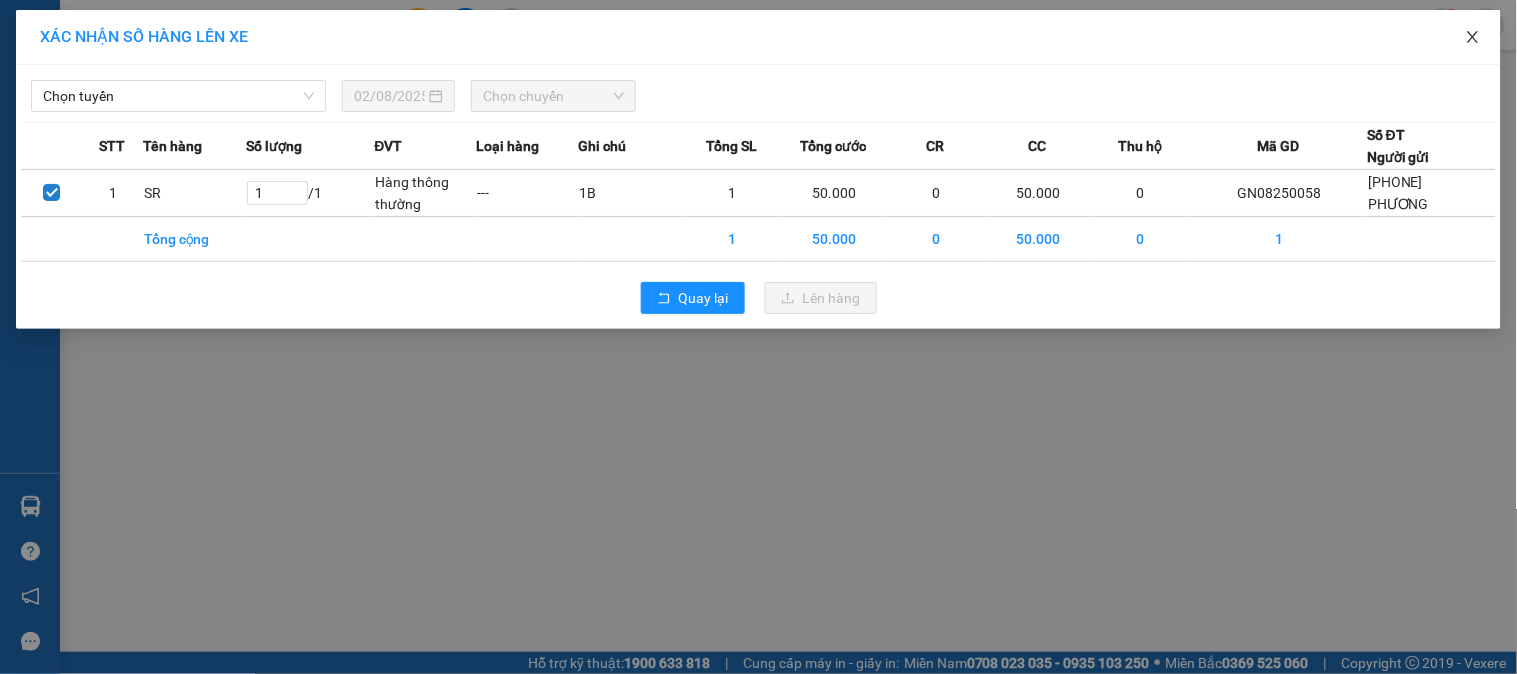 click 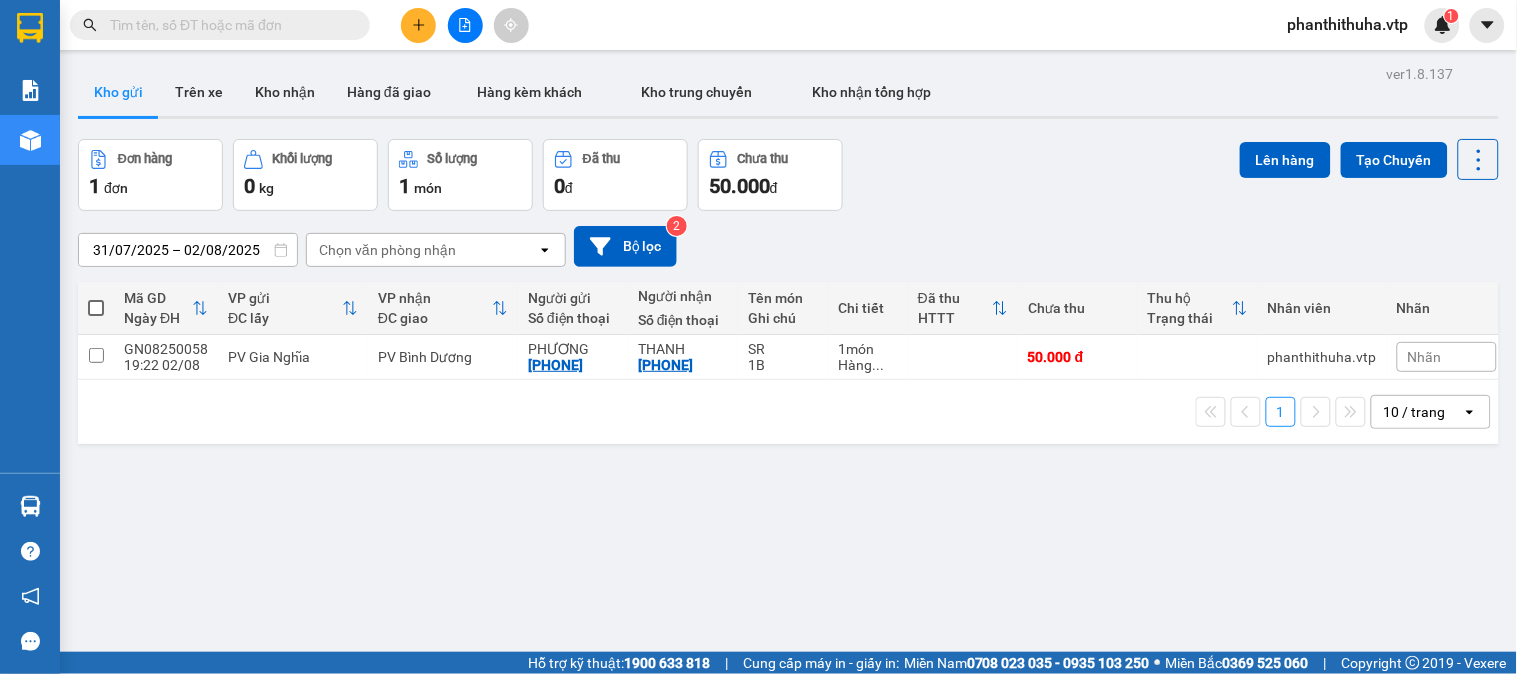click 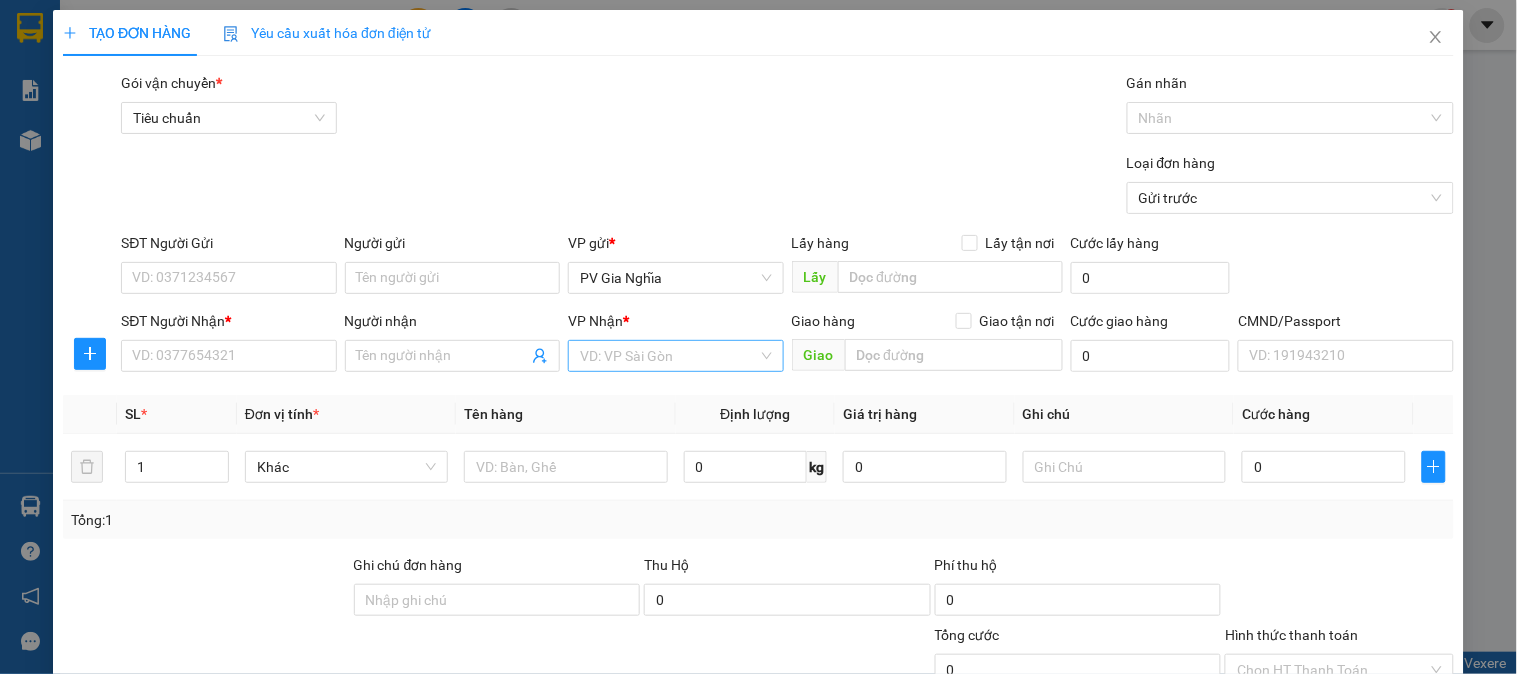 click at bounding box center [668, 356] 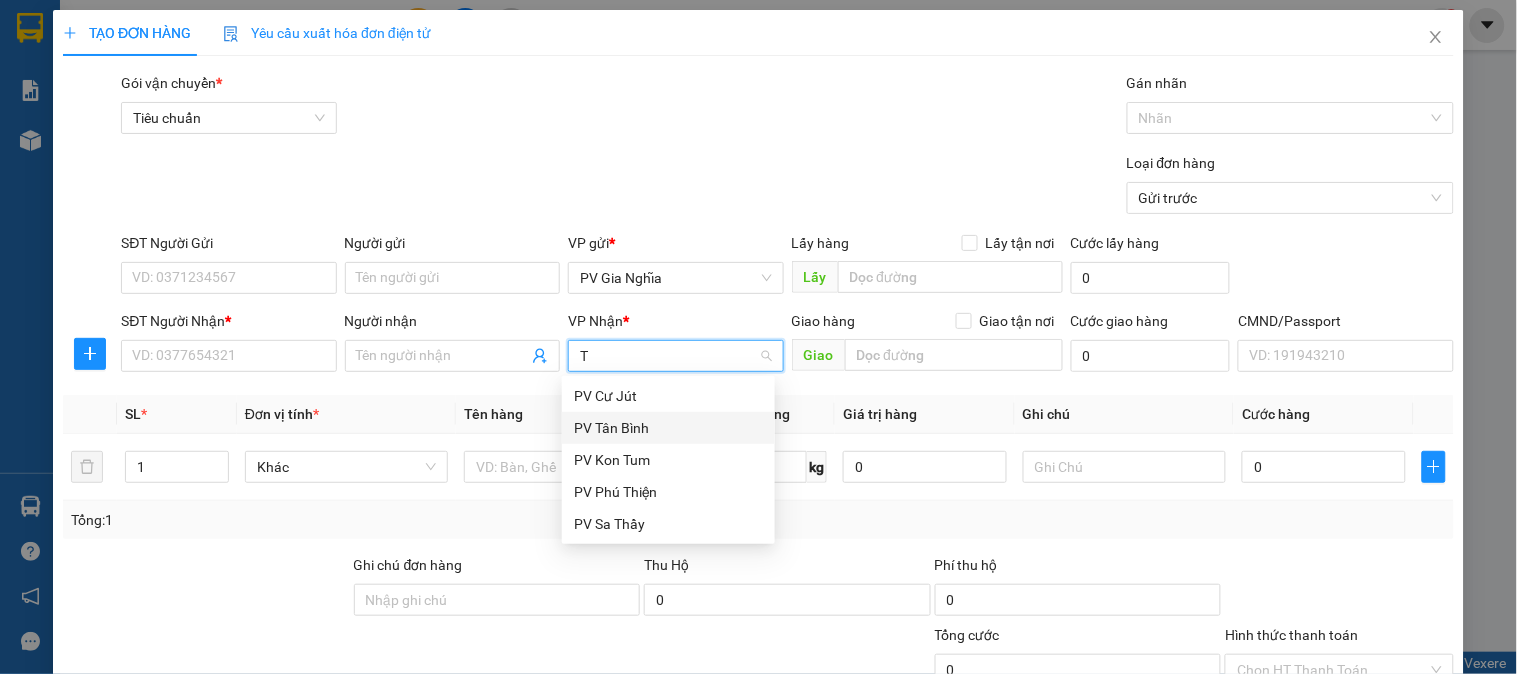 click on "PV Tân Bình" at bounding box center [668, 428] 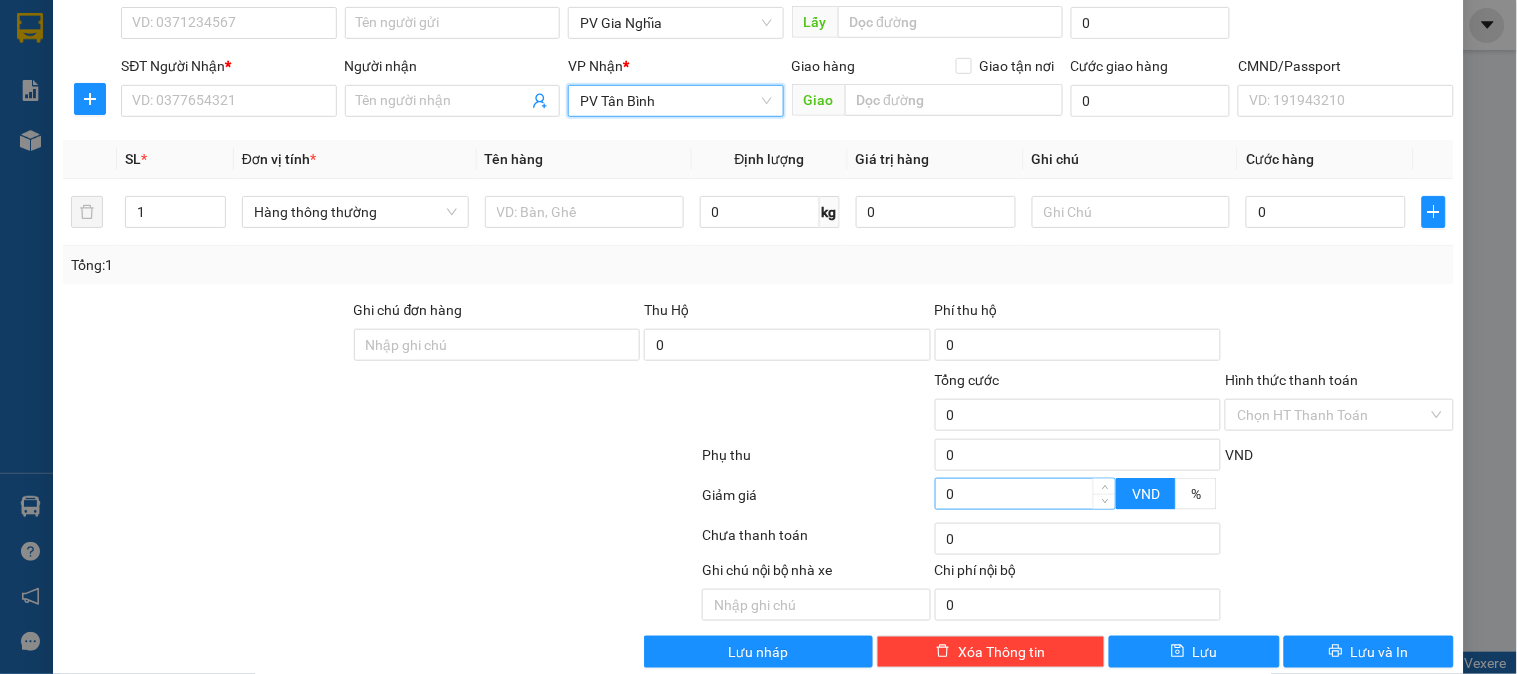 scroll, scrollTop: 287, scrollLeft: 0, axis: vertical 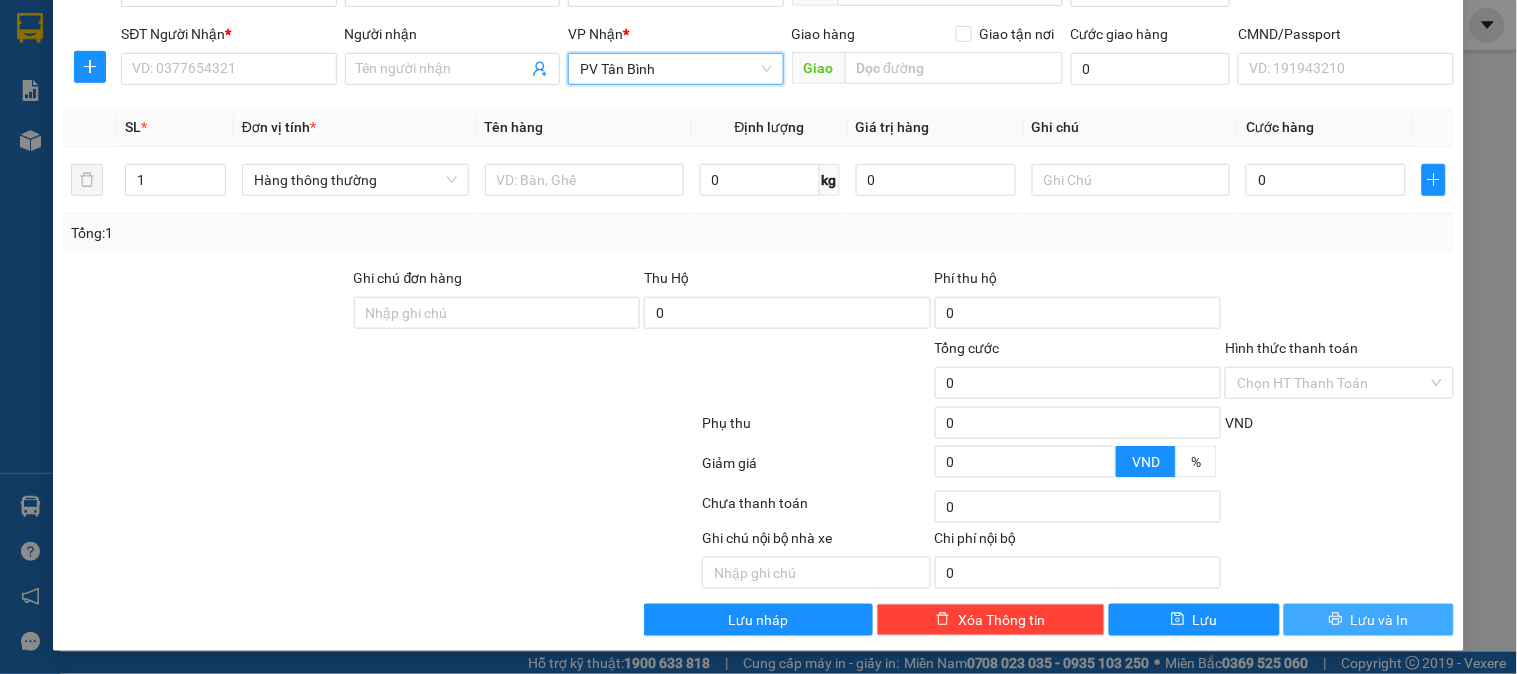 click on "Lưu và In" at bounding box center [1380, 620] 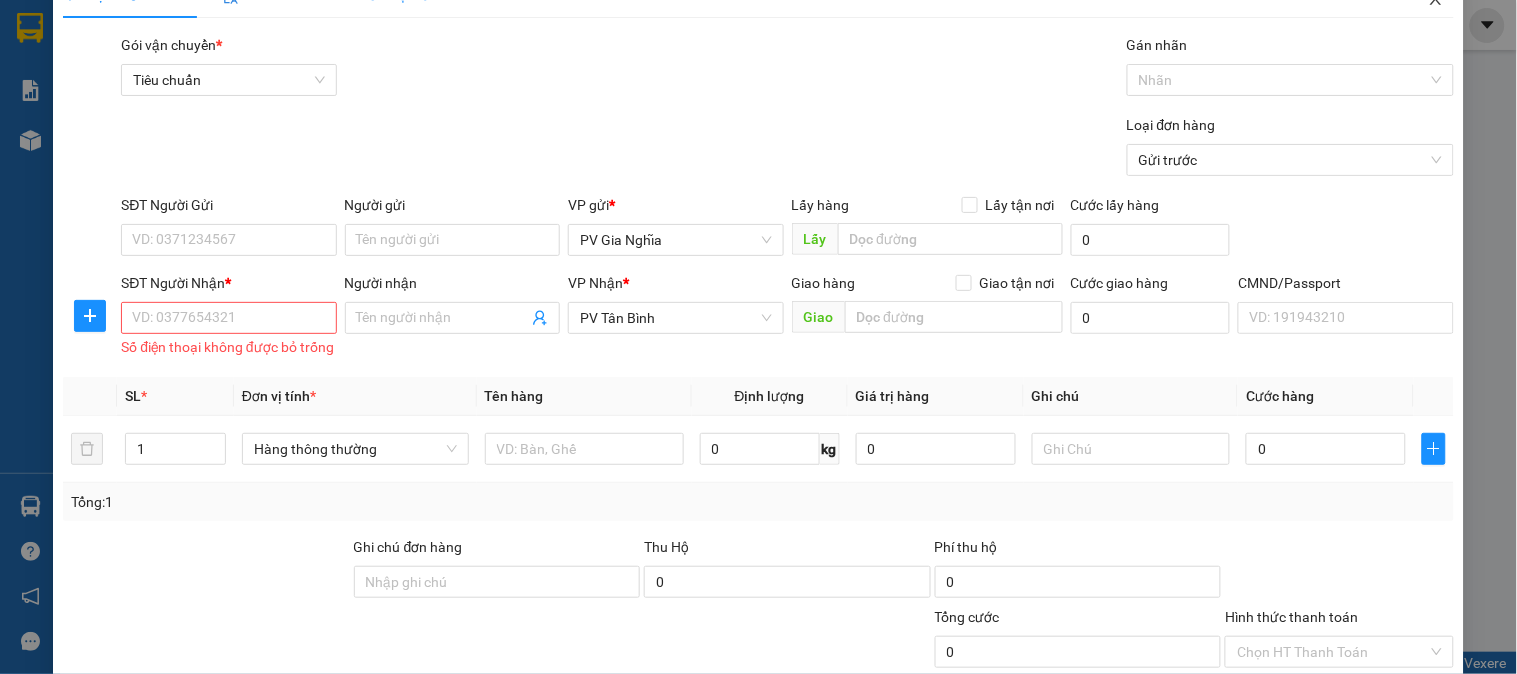 scroll, scrollTop: 0, scrollLeft: 0, axis: both 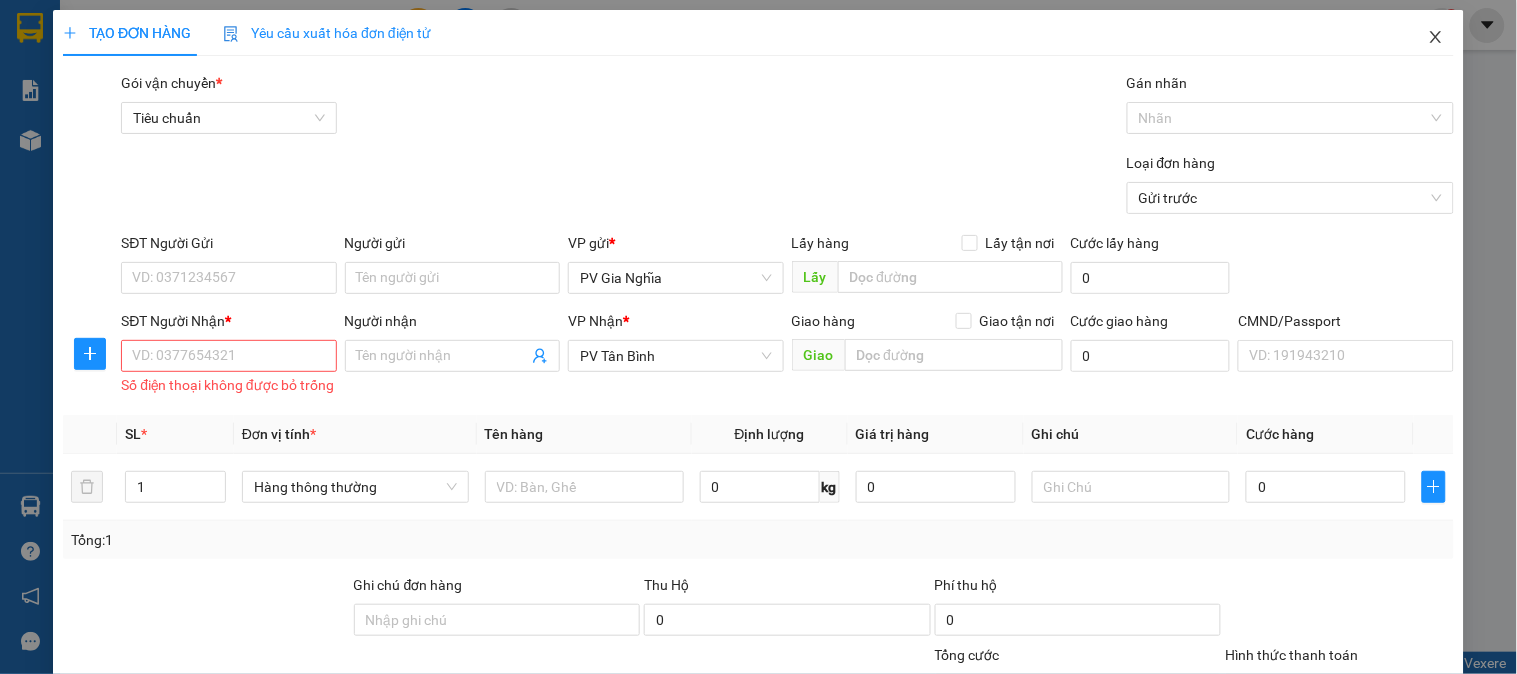 click 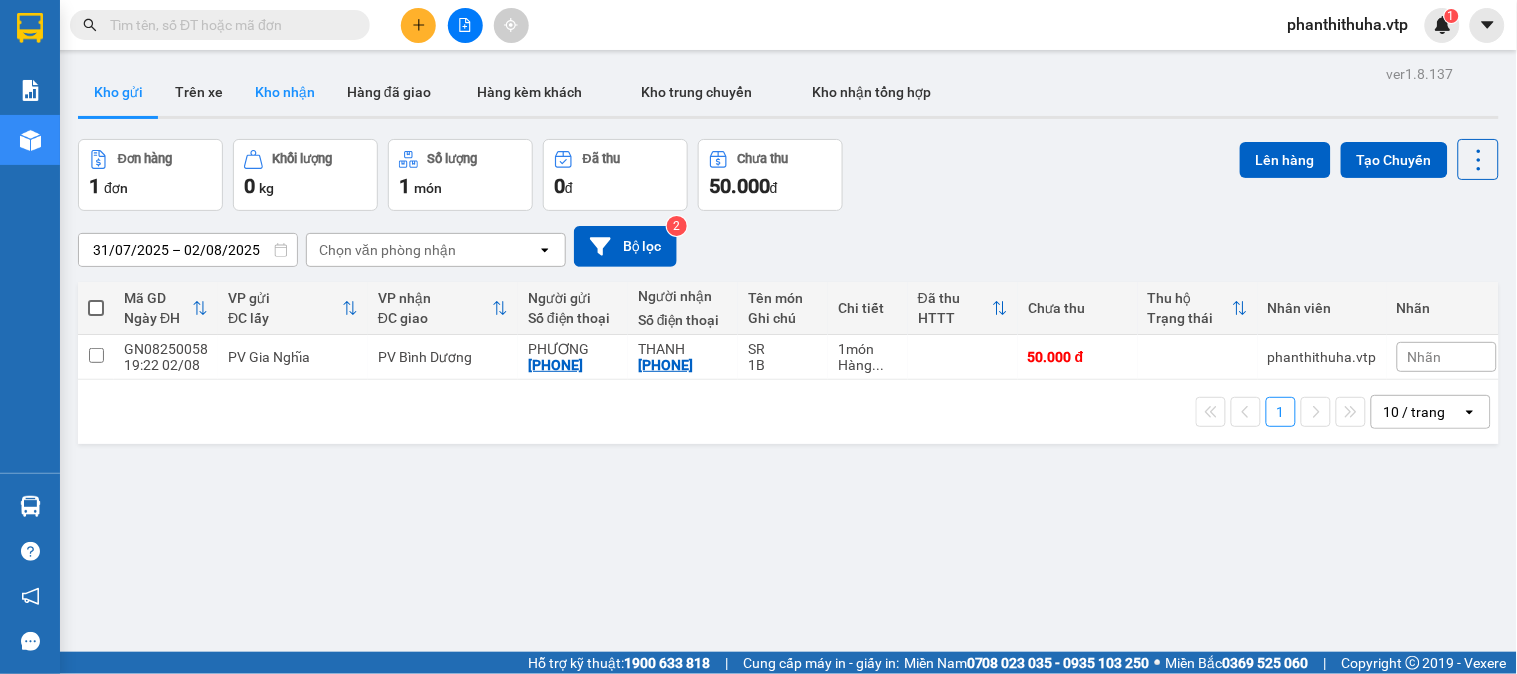 click on "Kho nhận" at bounding box center [285, 92] 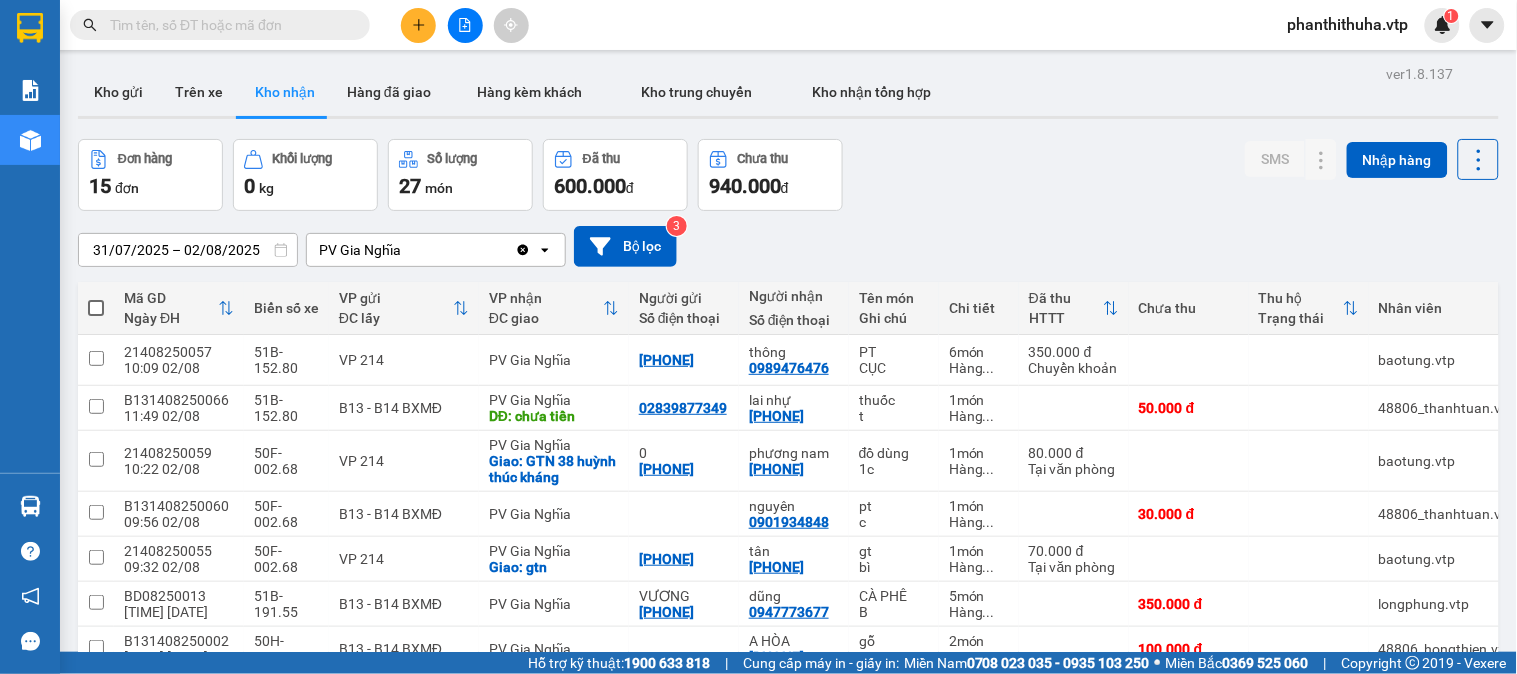 click at bounding box center [228, 25] 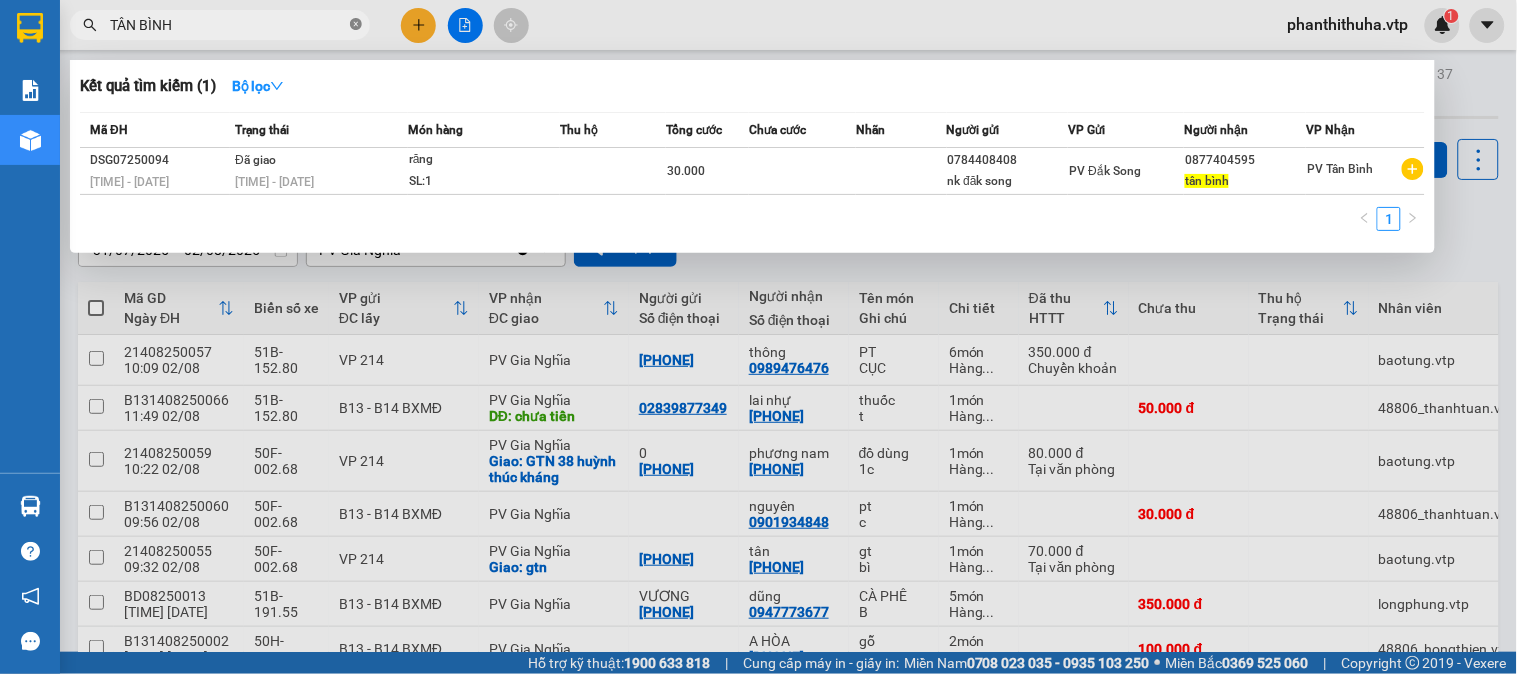 click 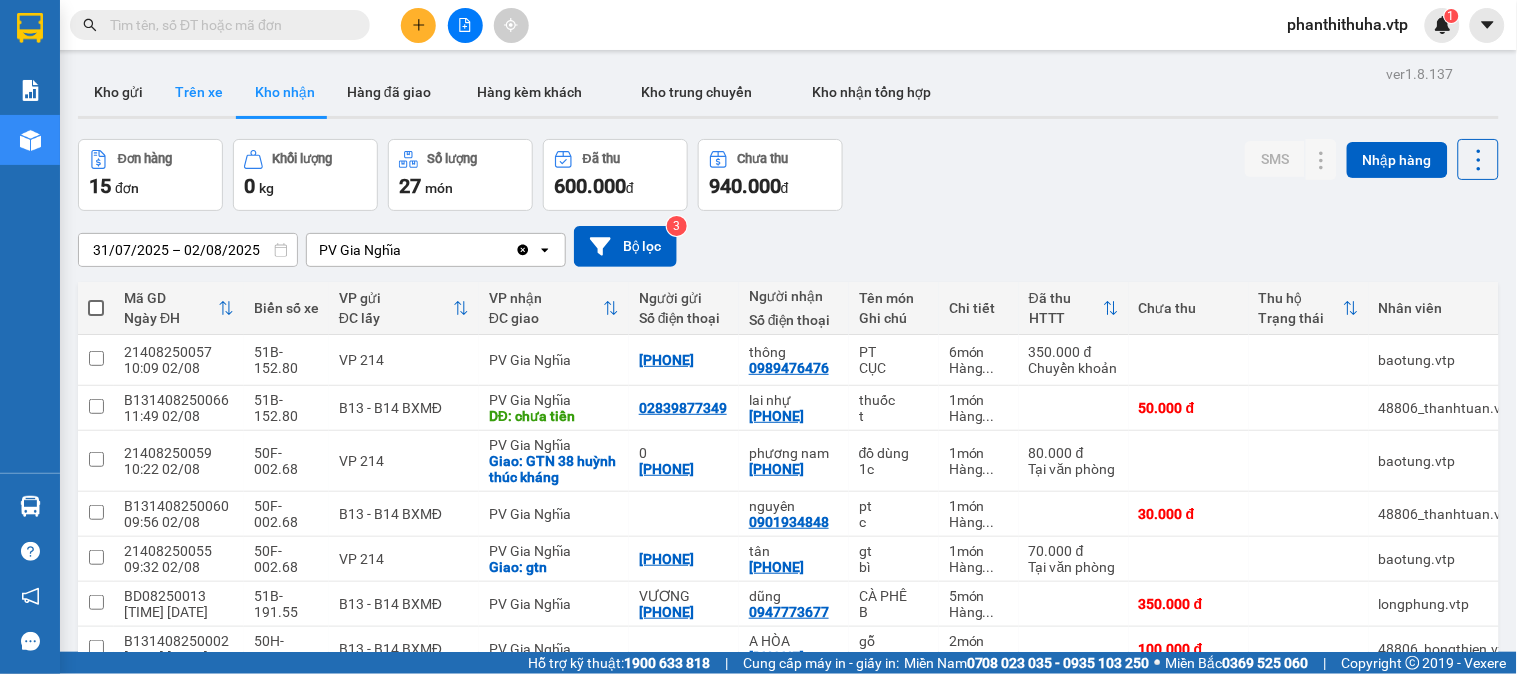 click on "Trên xe" at bounding box center [199, 92] 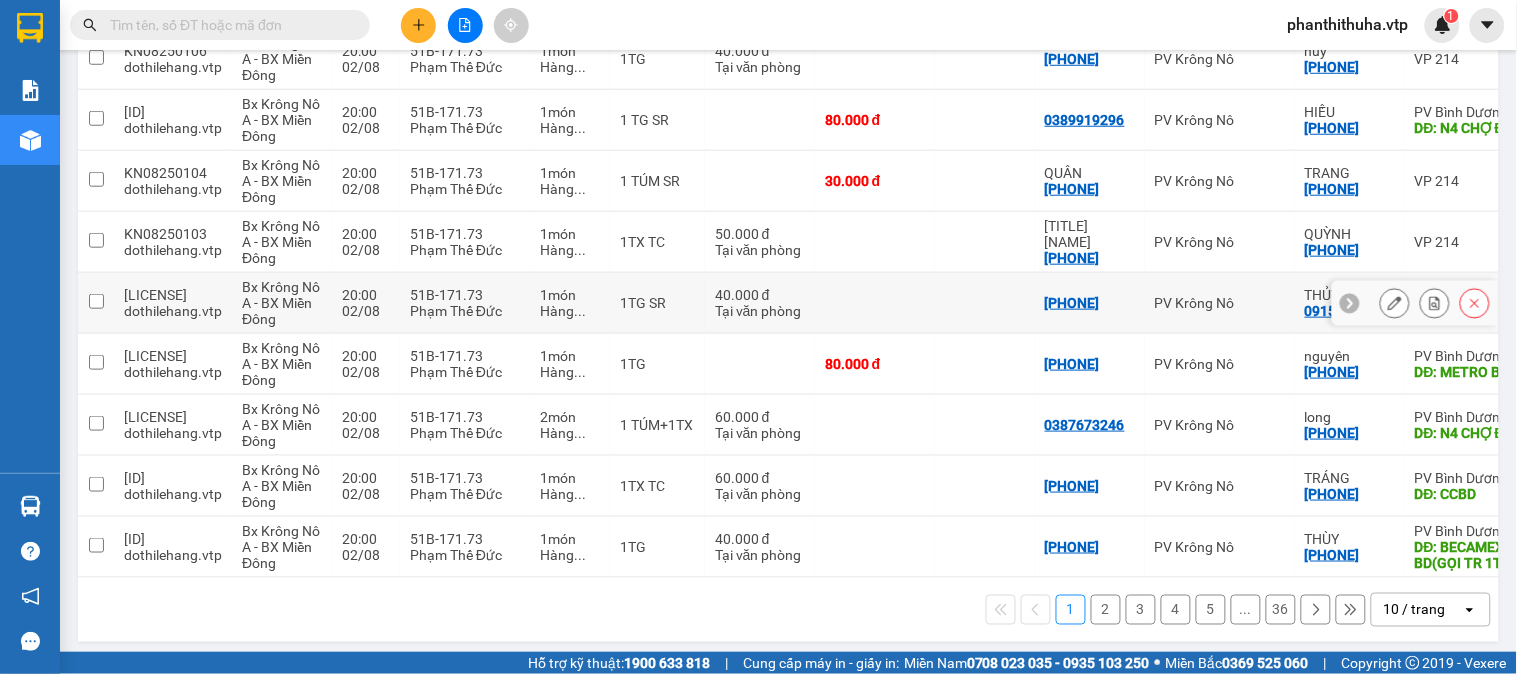 scroll, scrollTop: 384, scrollLeft: 0, axis: vertical 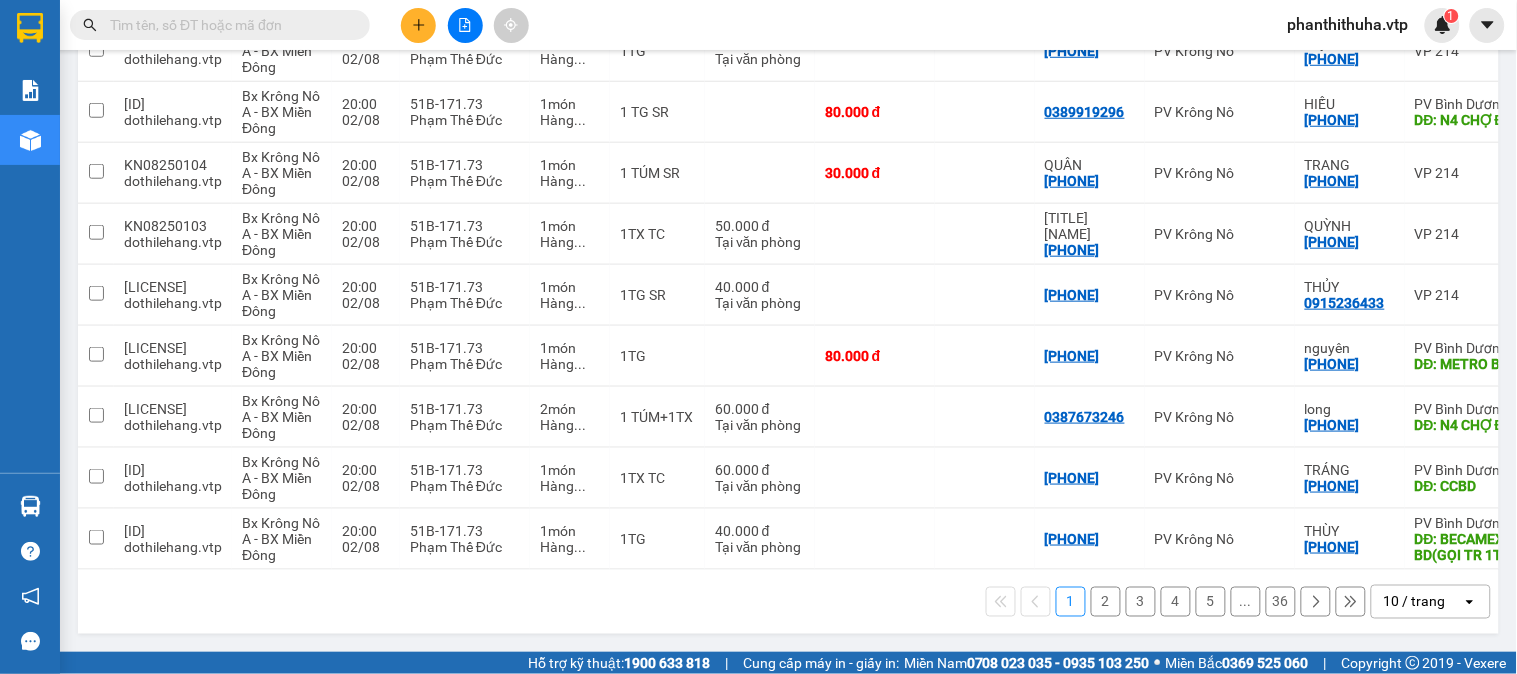 click on "10 / trang" at bounding box center (1415, 602) 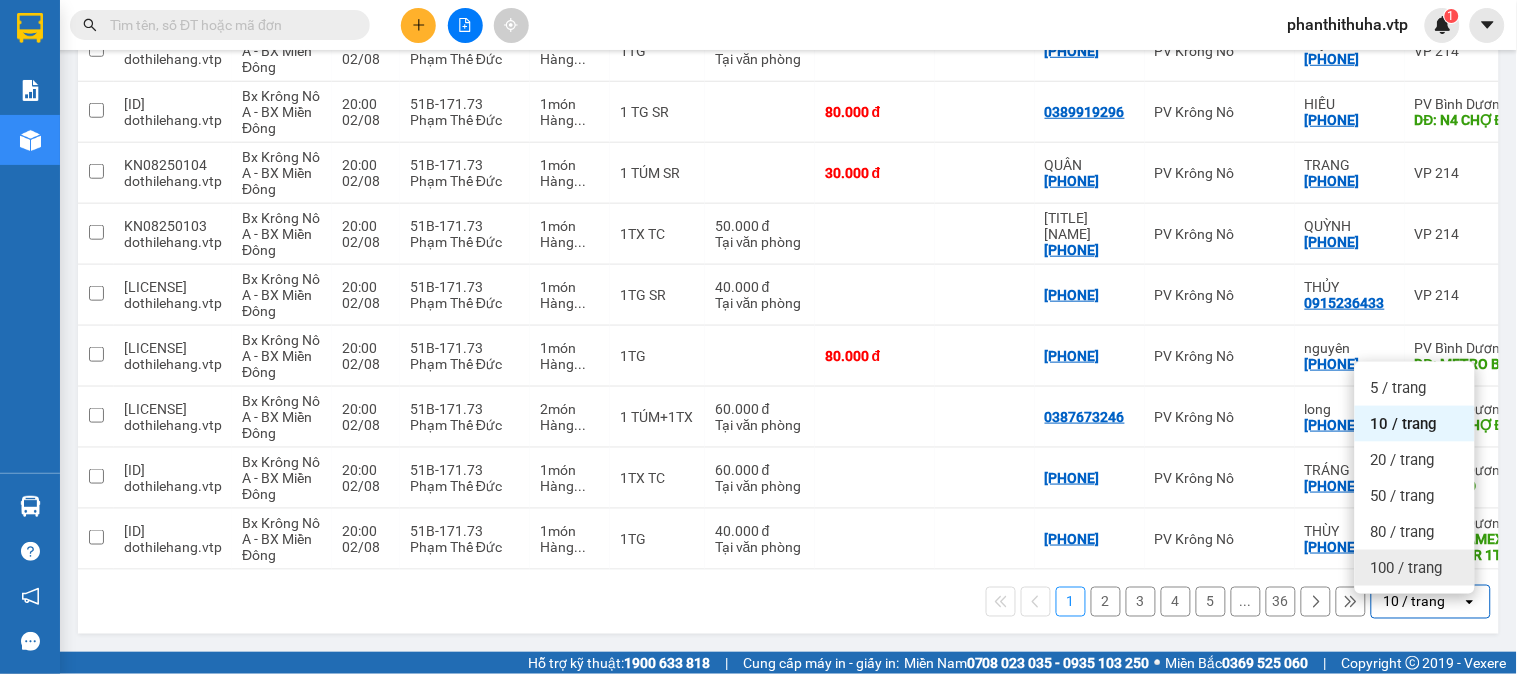 click on "100 / trang" at bounding box center [1407, 568] 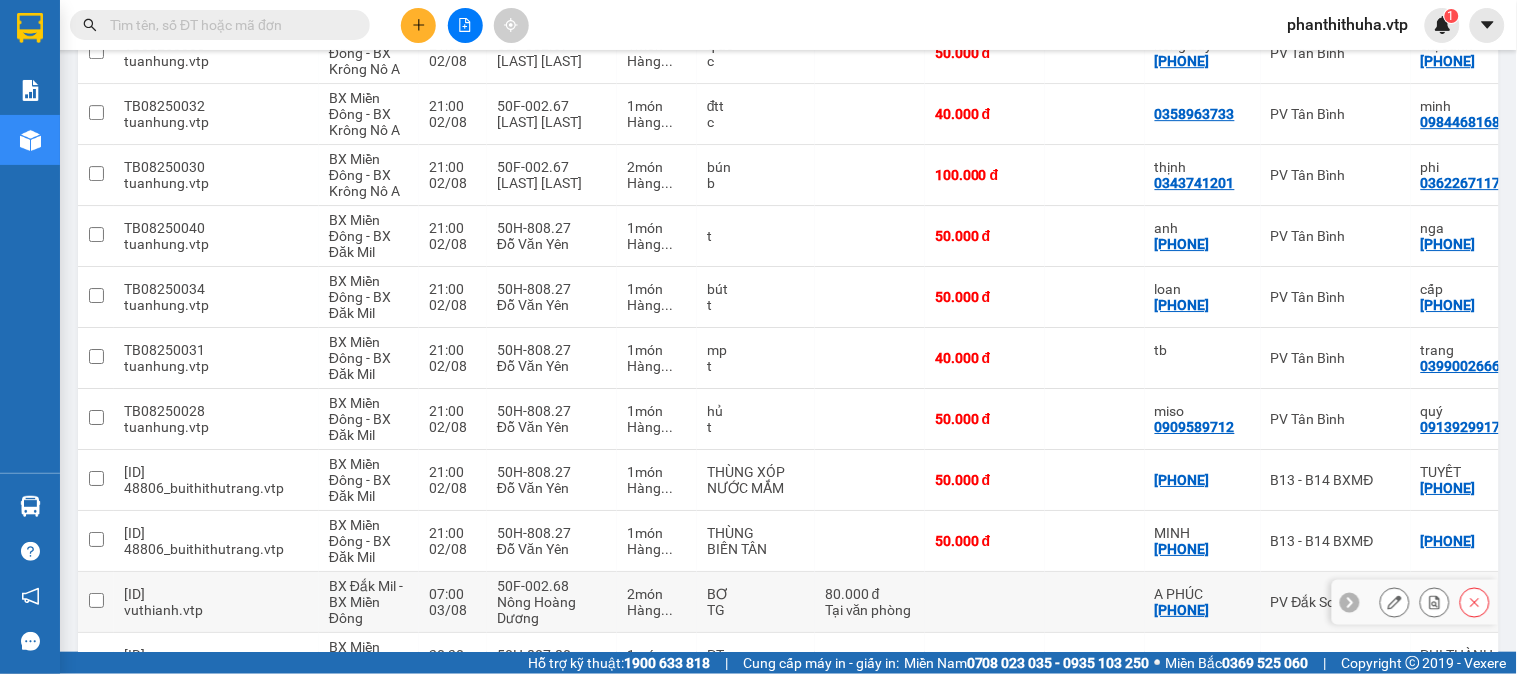 scroll, scrollTop: 3384, scrollLeft: 0, axis: vertical 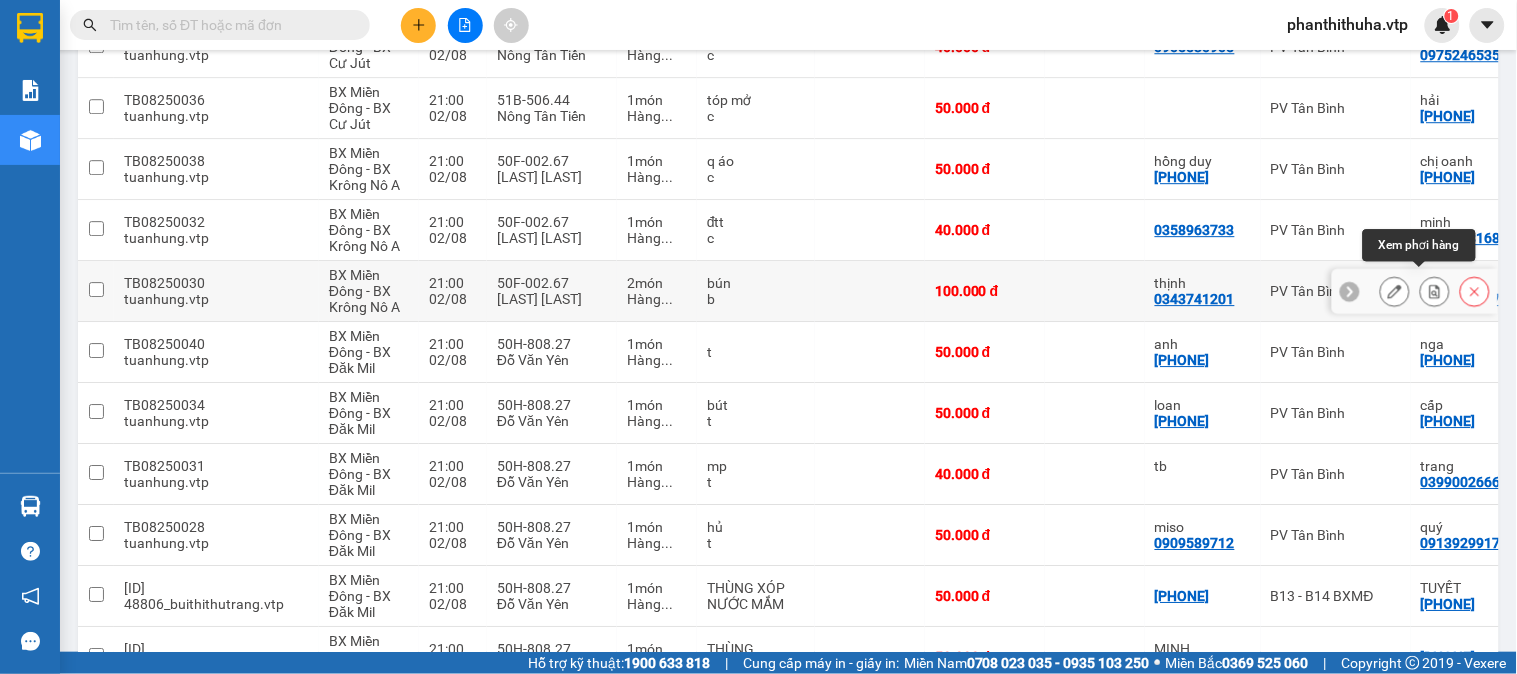 click 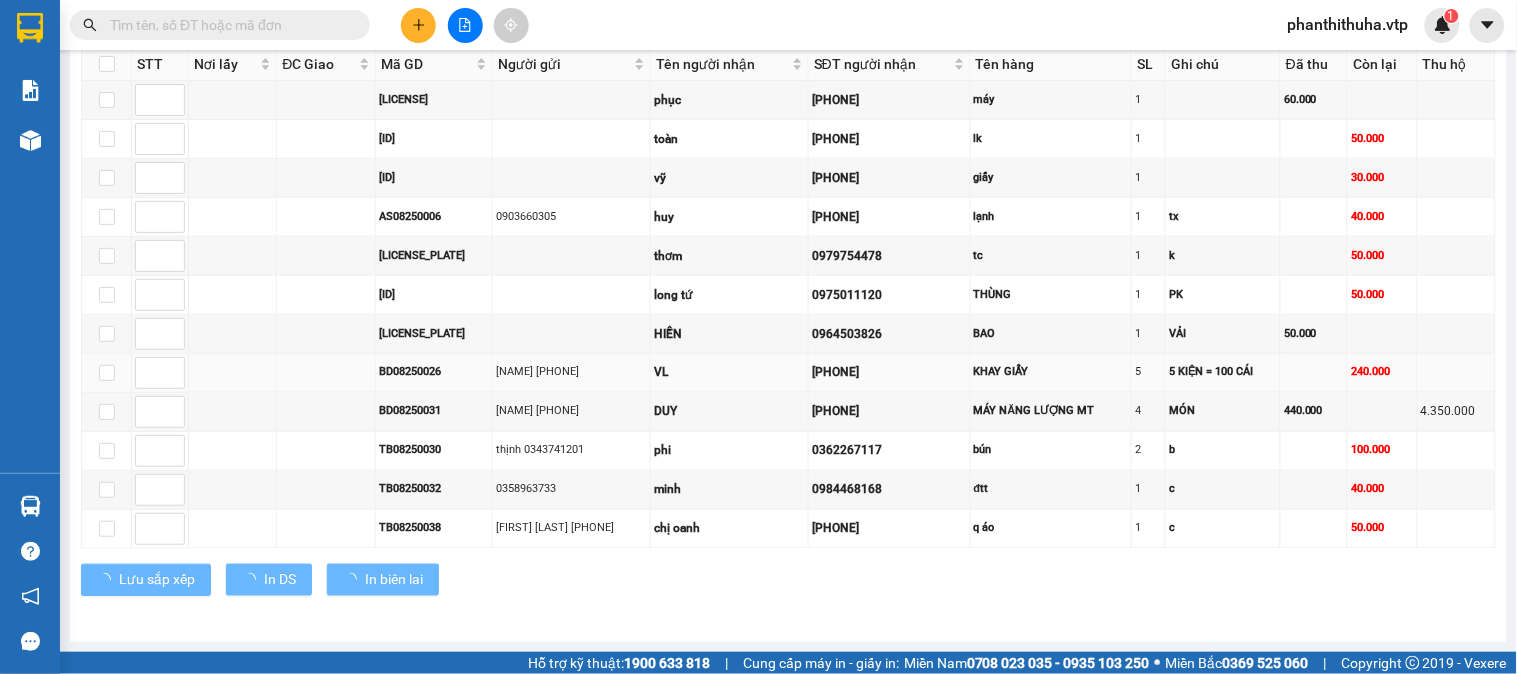 scroll, scrollTop: 626, scrollLeft: 0, axis: vertical 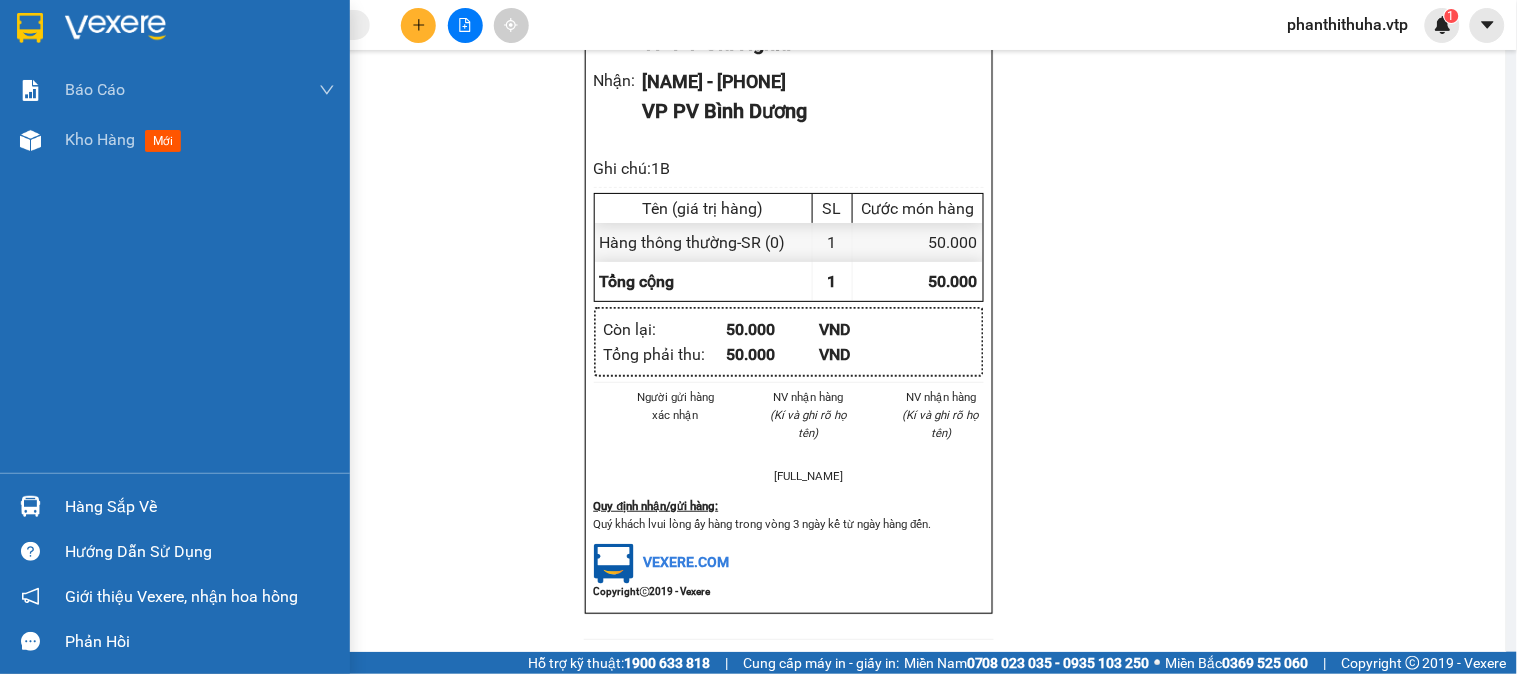 drag, startPoint x: 32, startPoint y: 20, endPoint x: 508, endPoint y: 1, distance: 476.37906 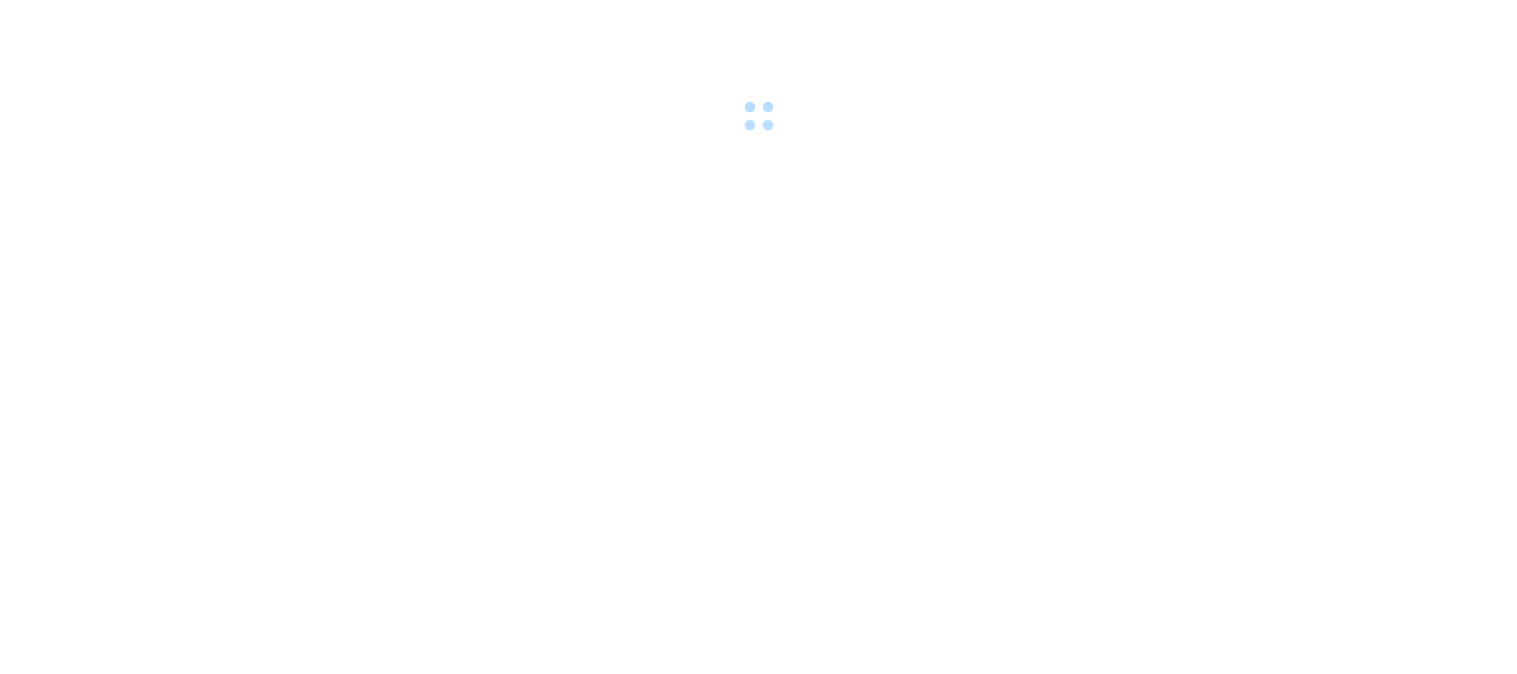 scroll, scrollTop: 0, scrollLeft: 0, axis: both 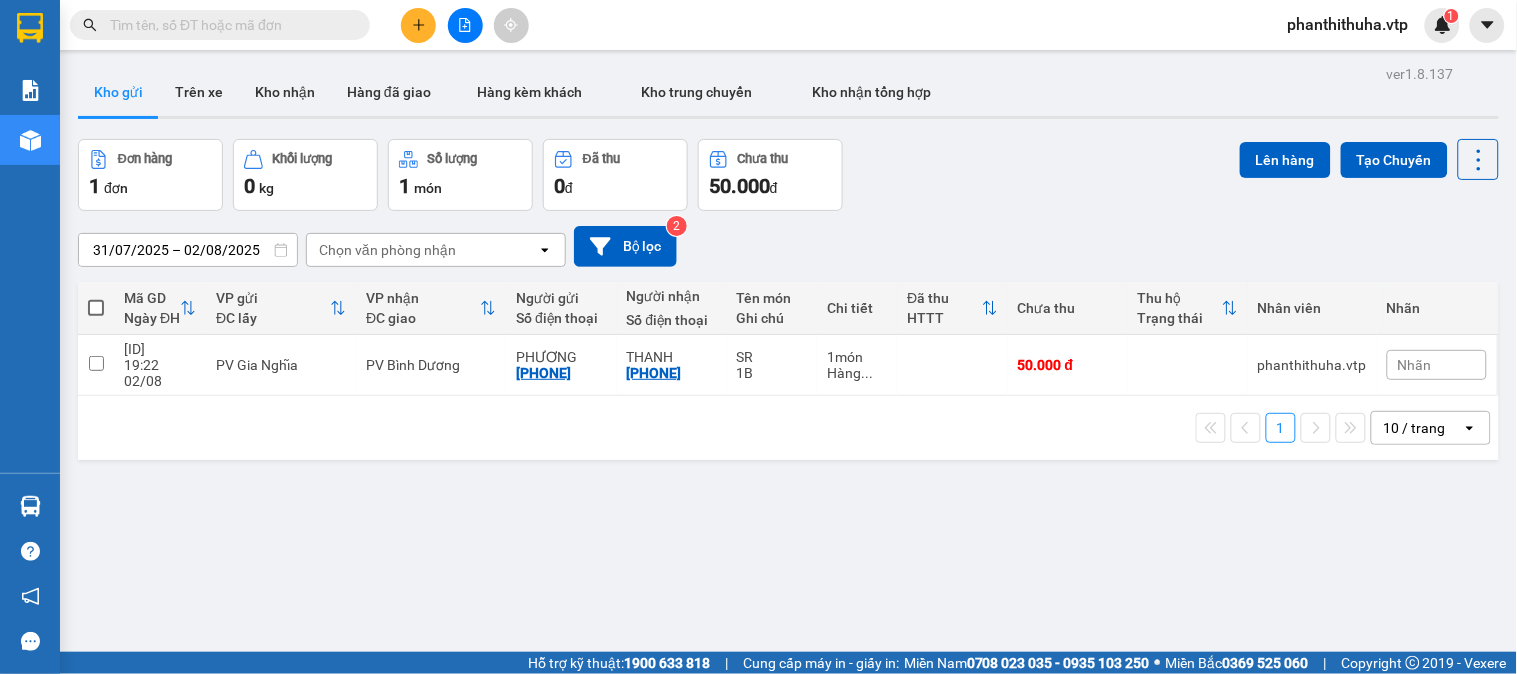 click 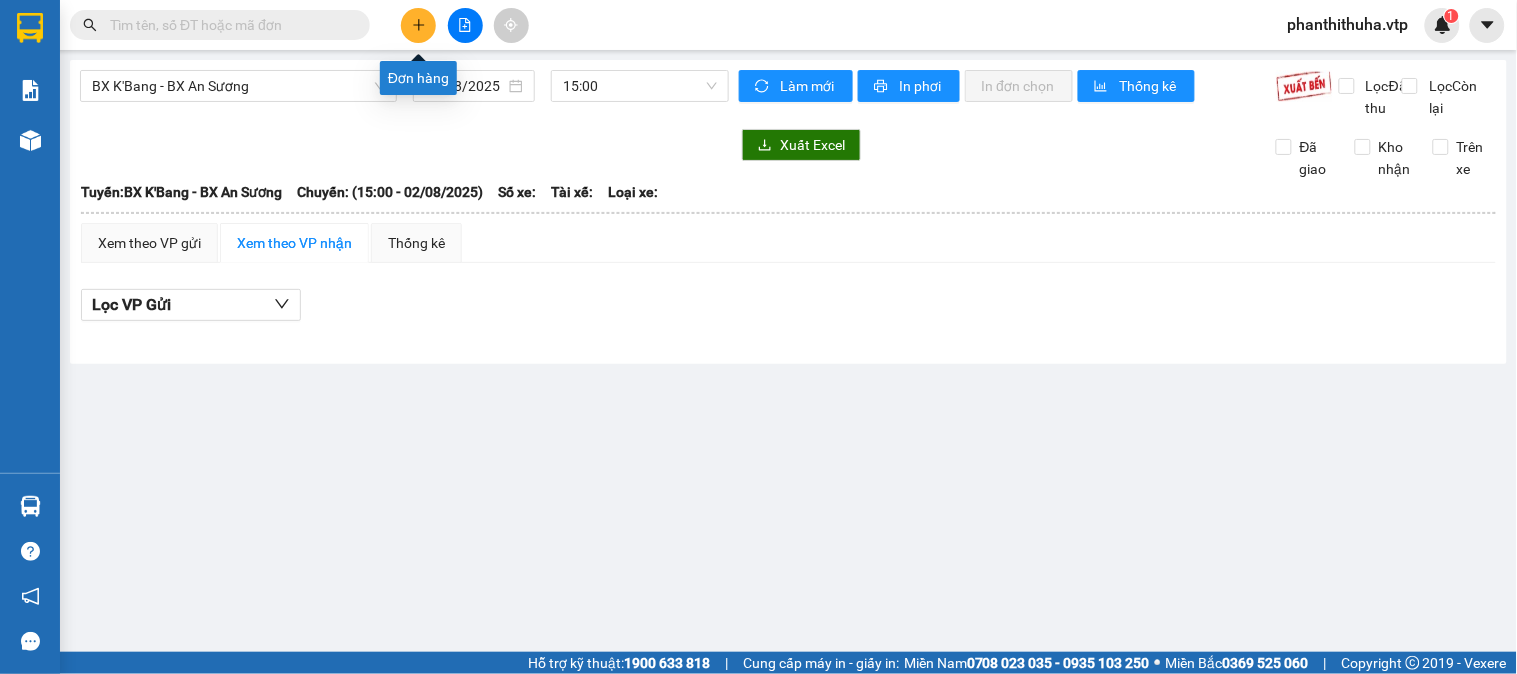 click 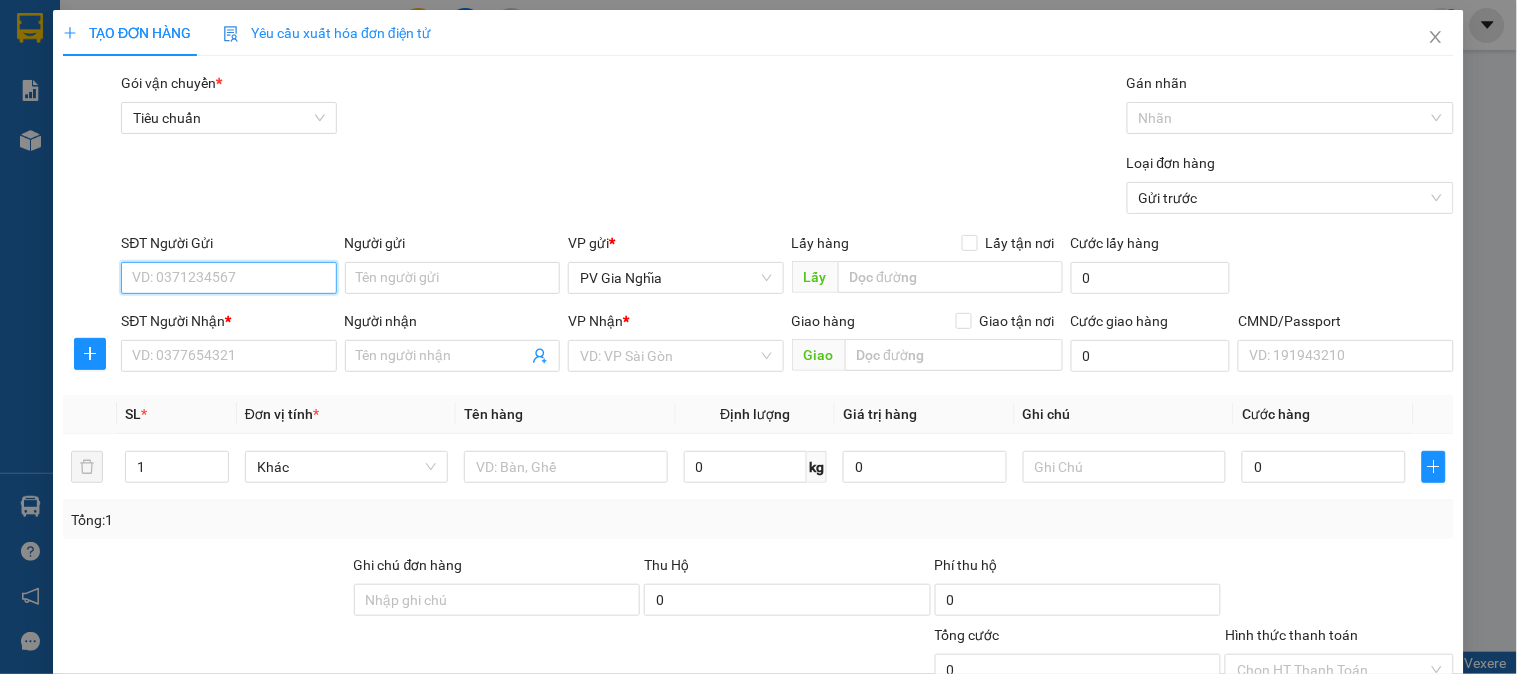 type on "1" 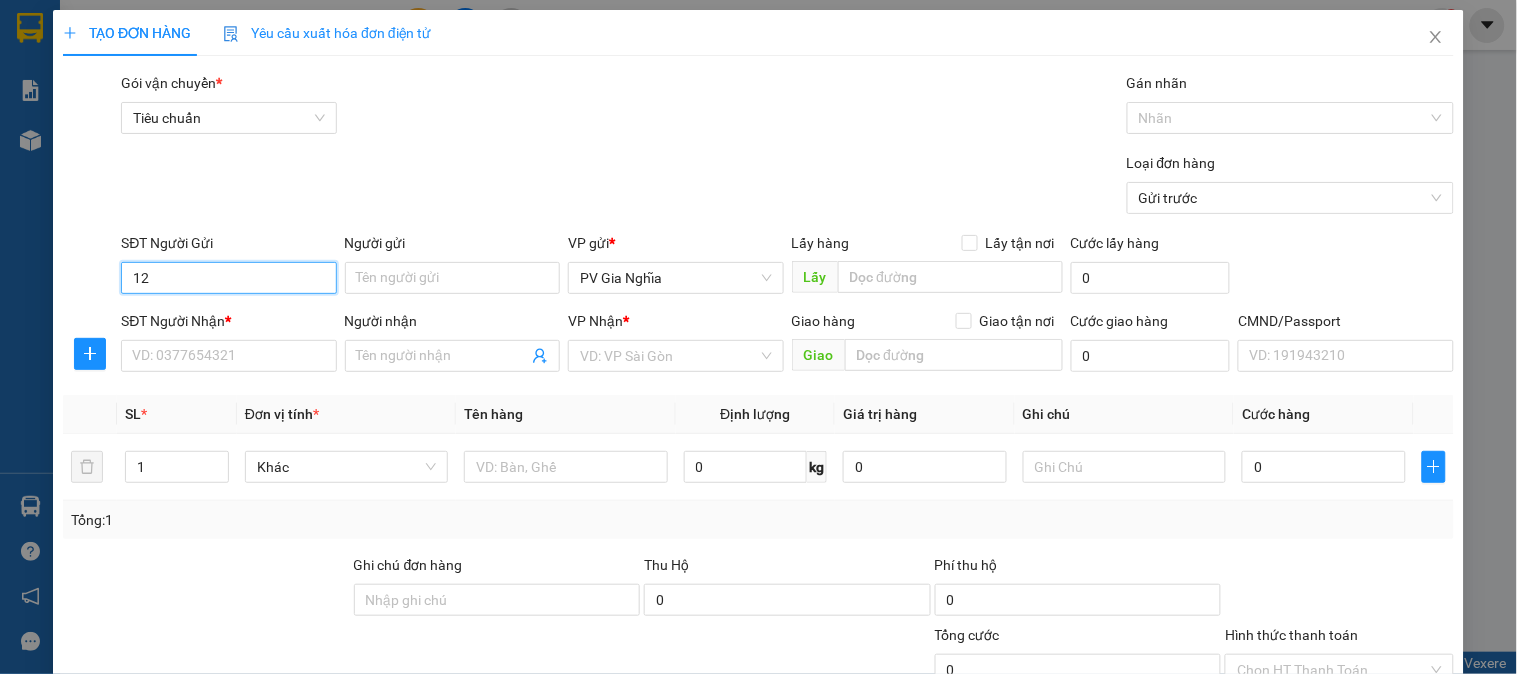 type on "1" 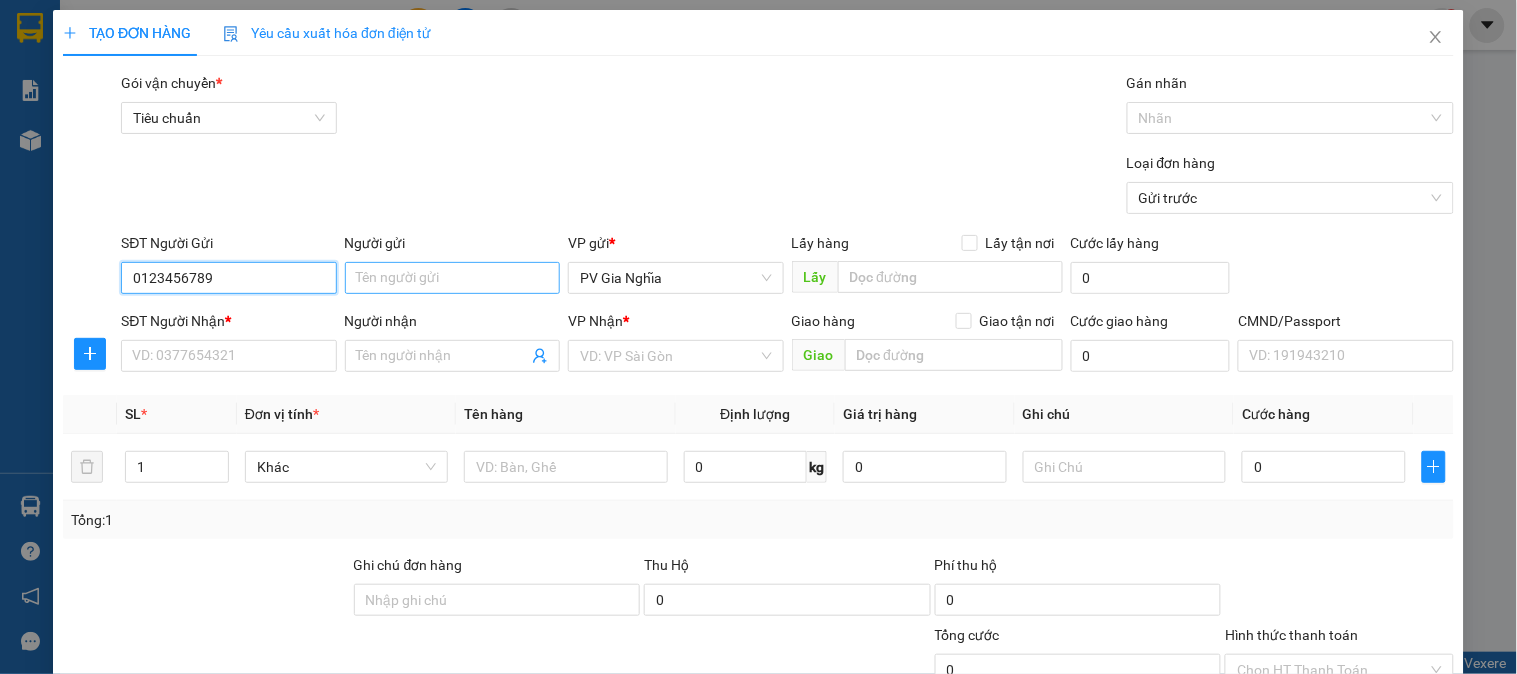 type on "0123456789" 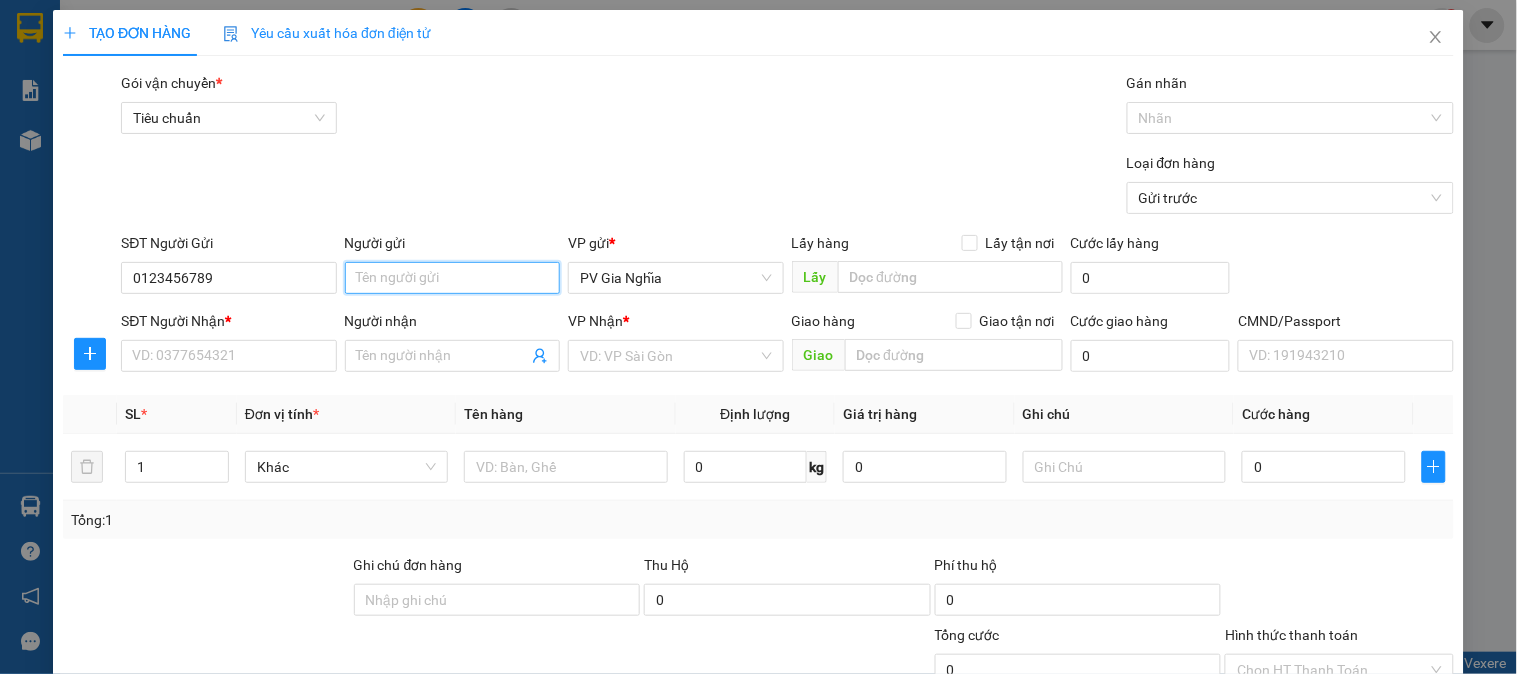 click on "Người gửi" at bounding box center (452, 278) 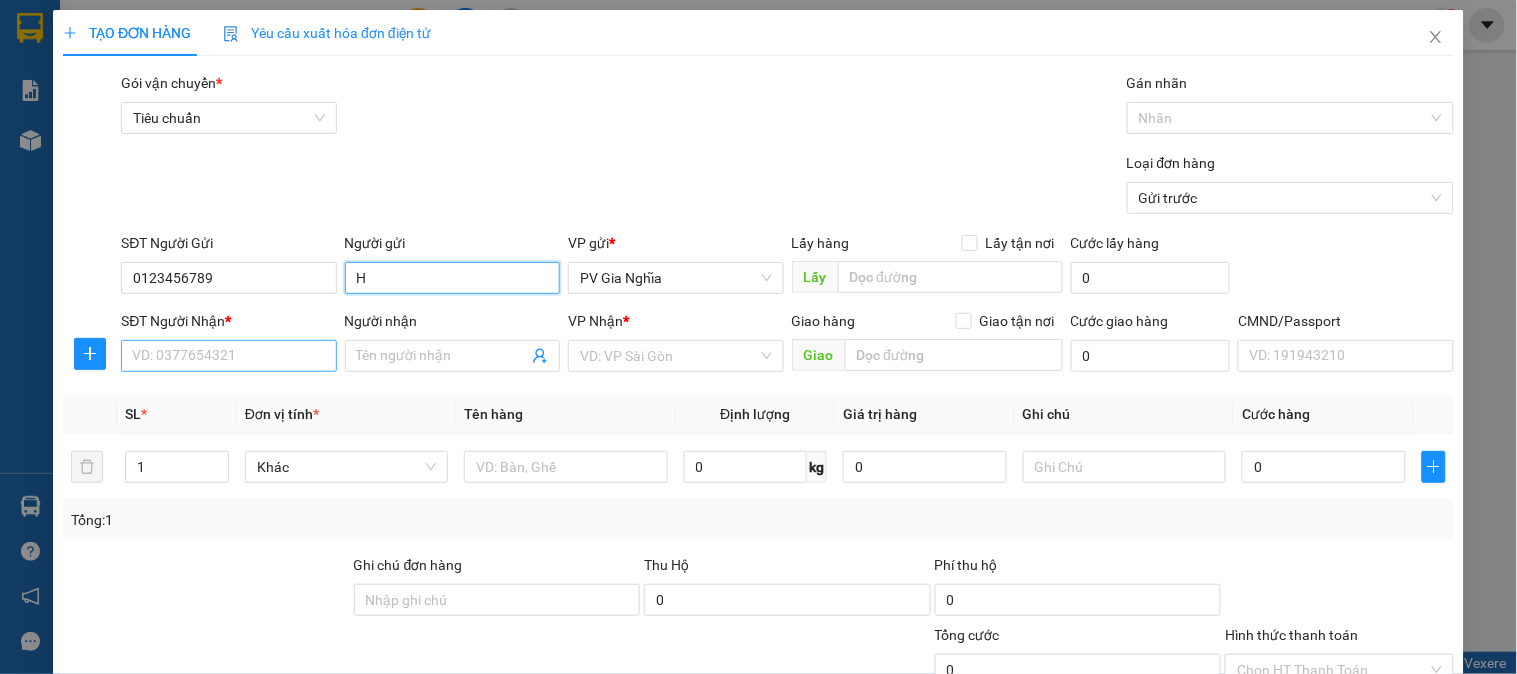 type on "H" 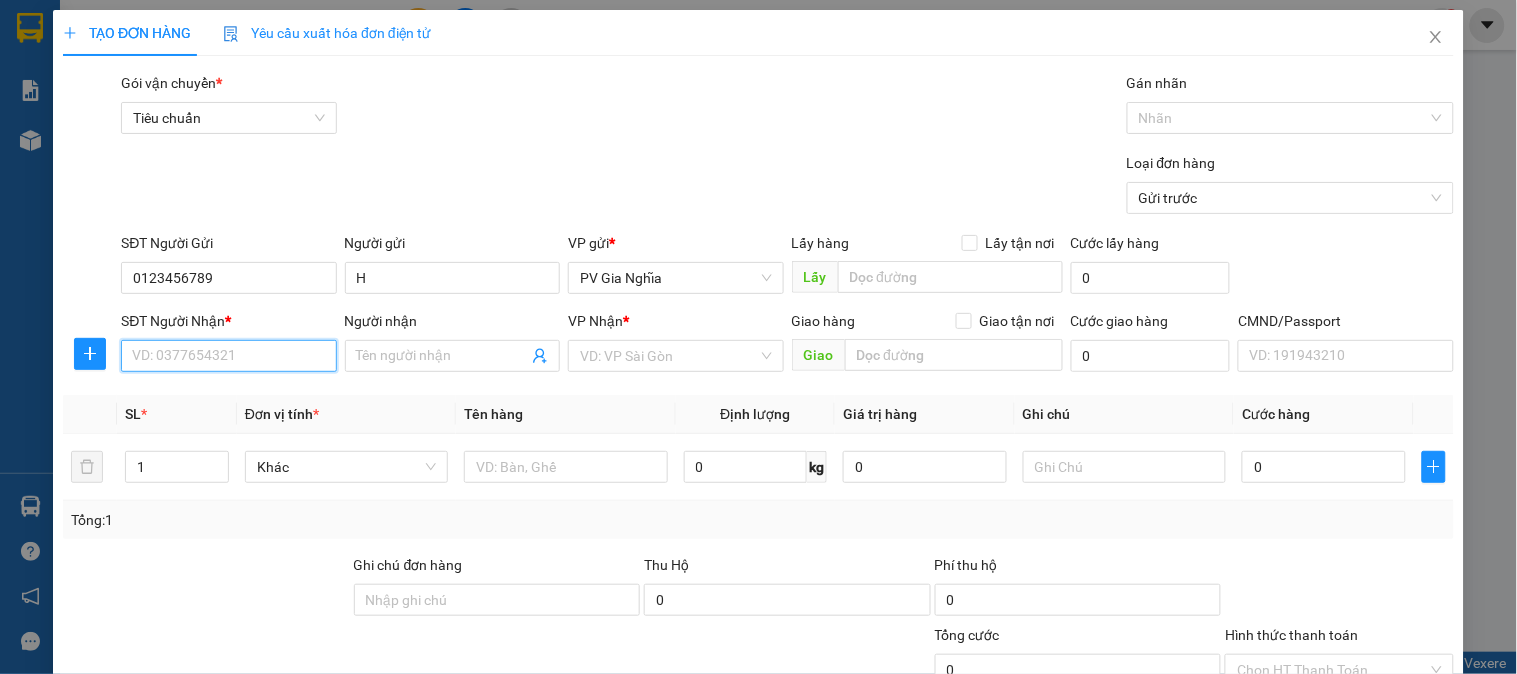 click on "SĐT Người Nhận  *" at bounding box center [228, 356] 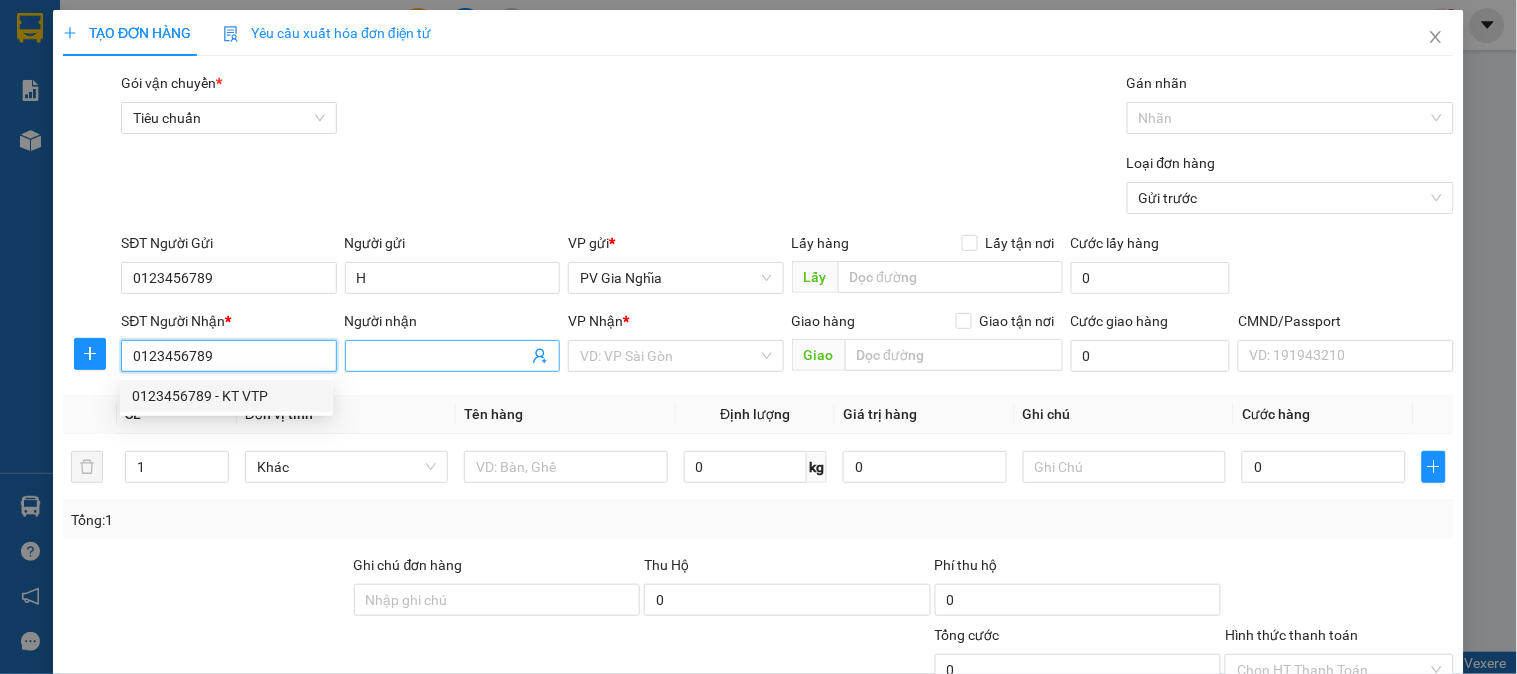 type on "0123456789" 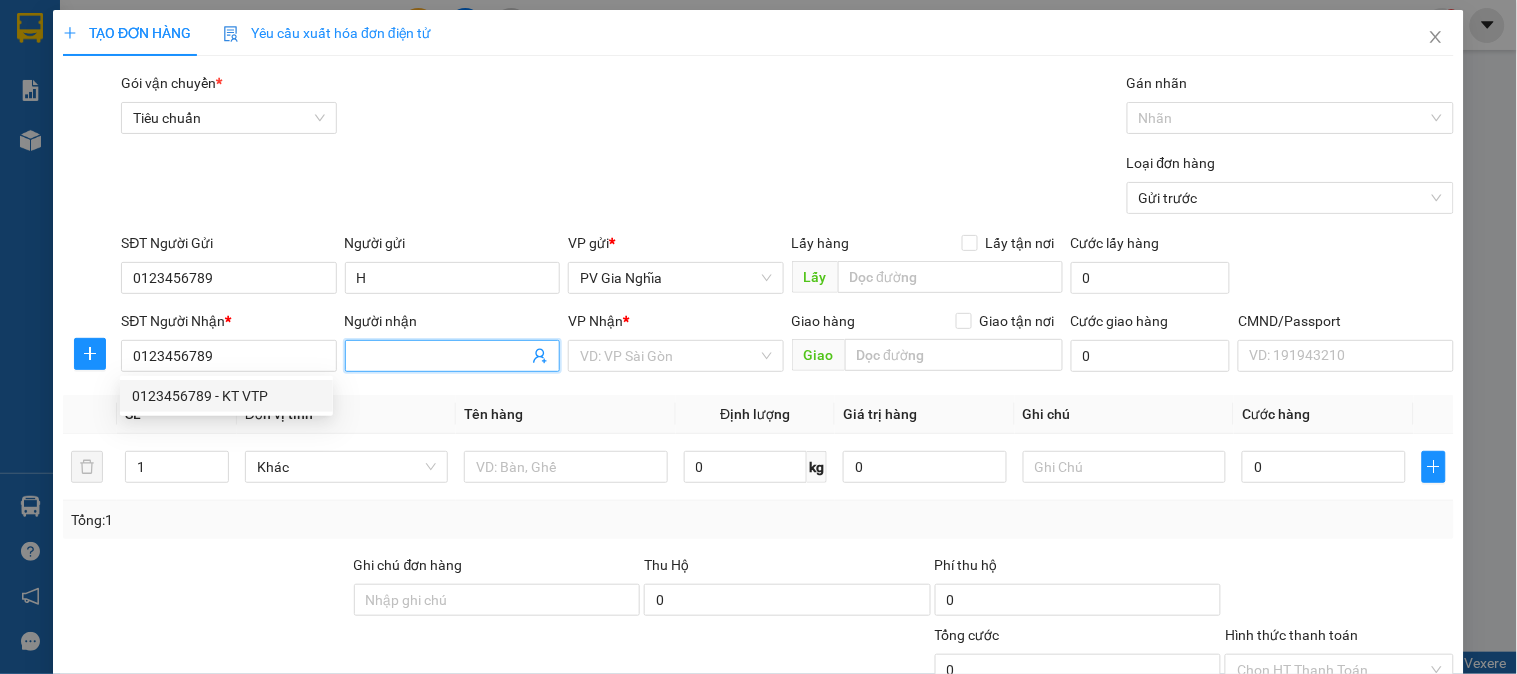 click on "Người nhận" at bounding box center [442, 356] 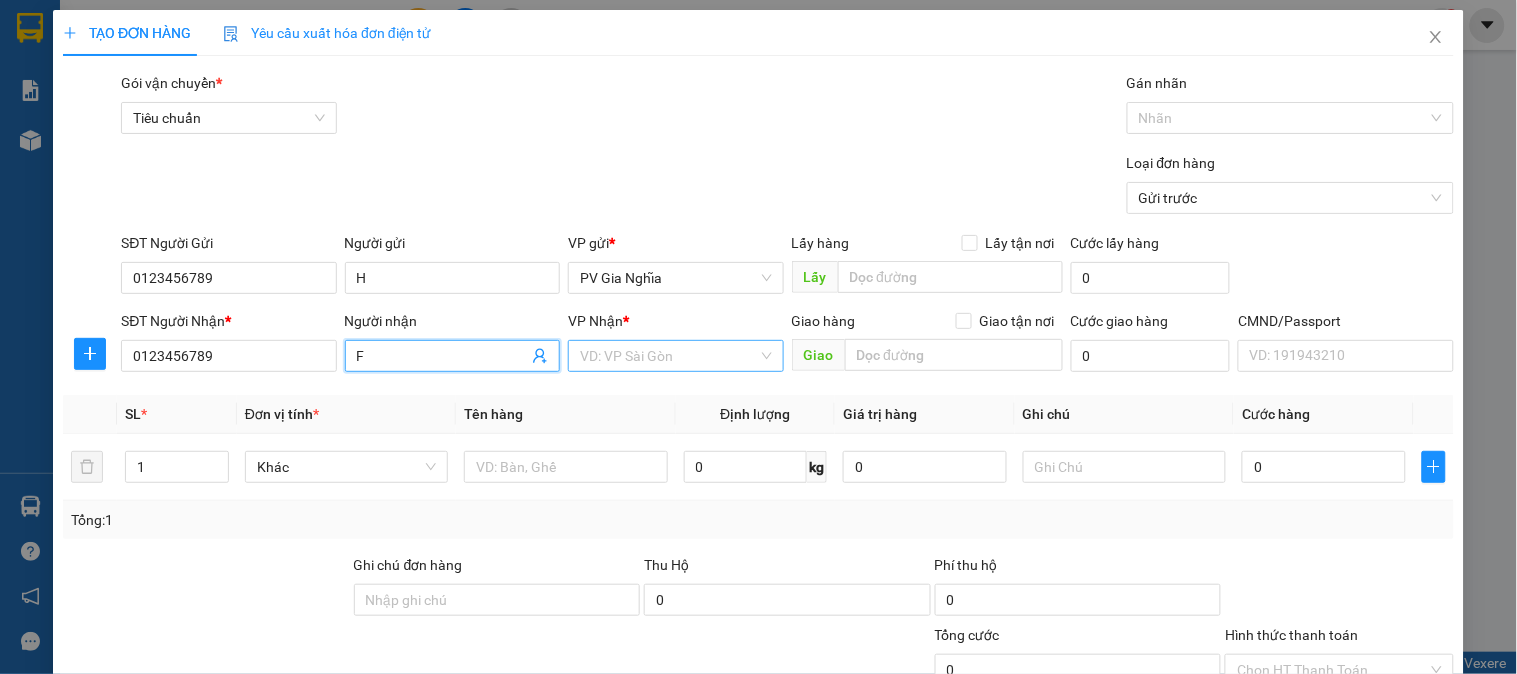 type on "F" 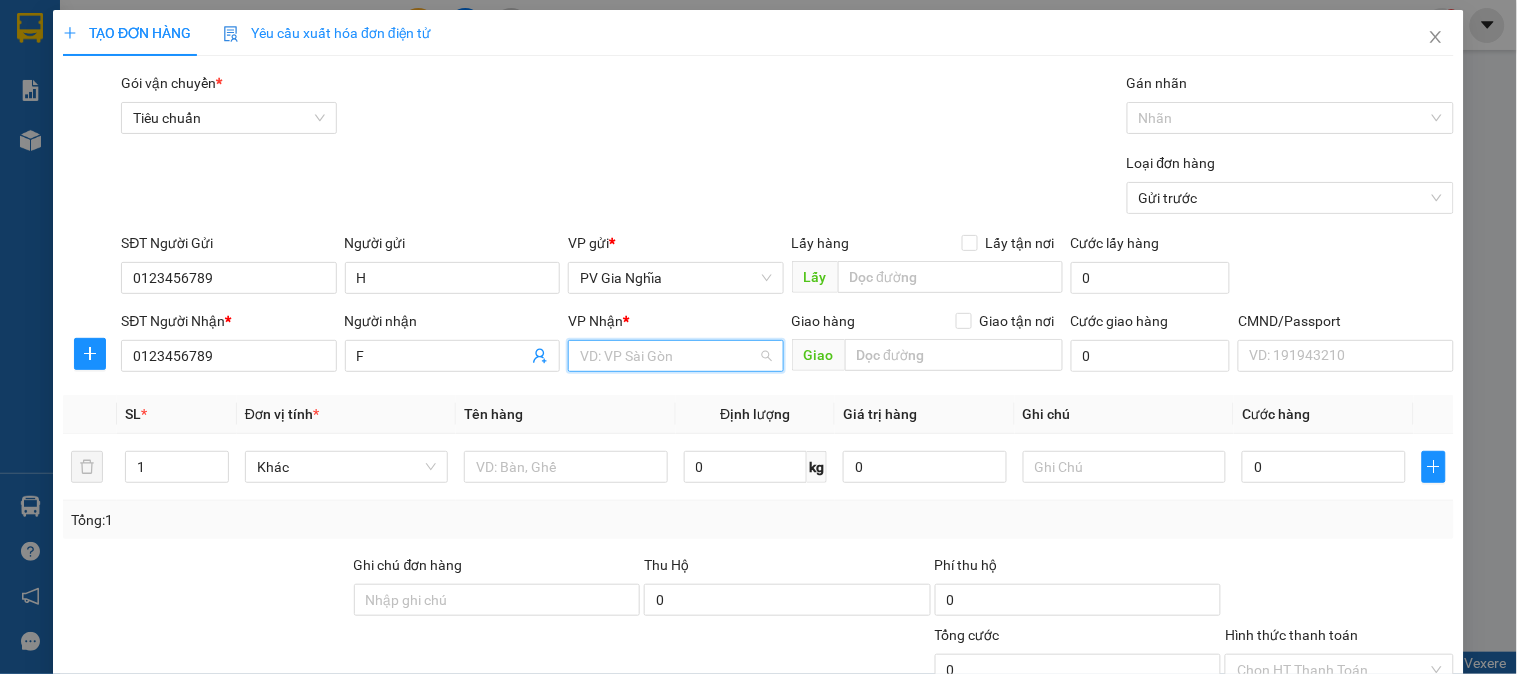 click at bounding box center (668, 356) 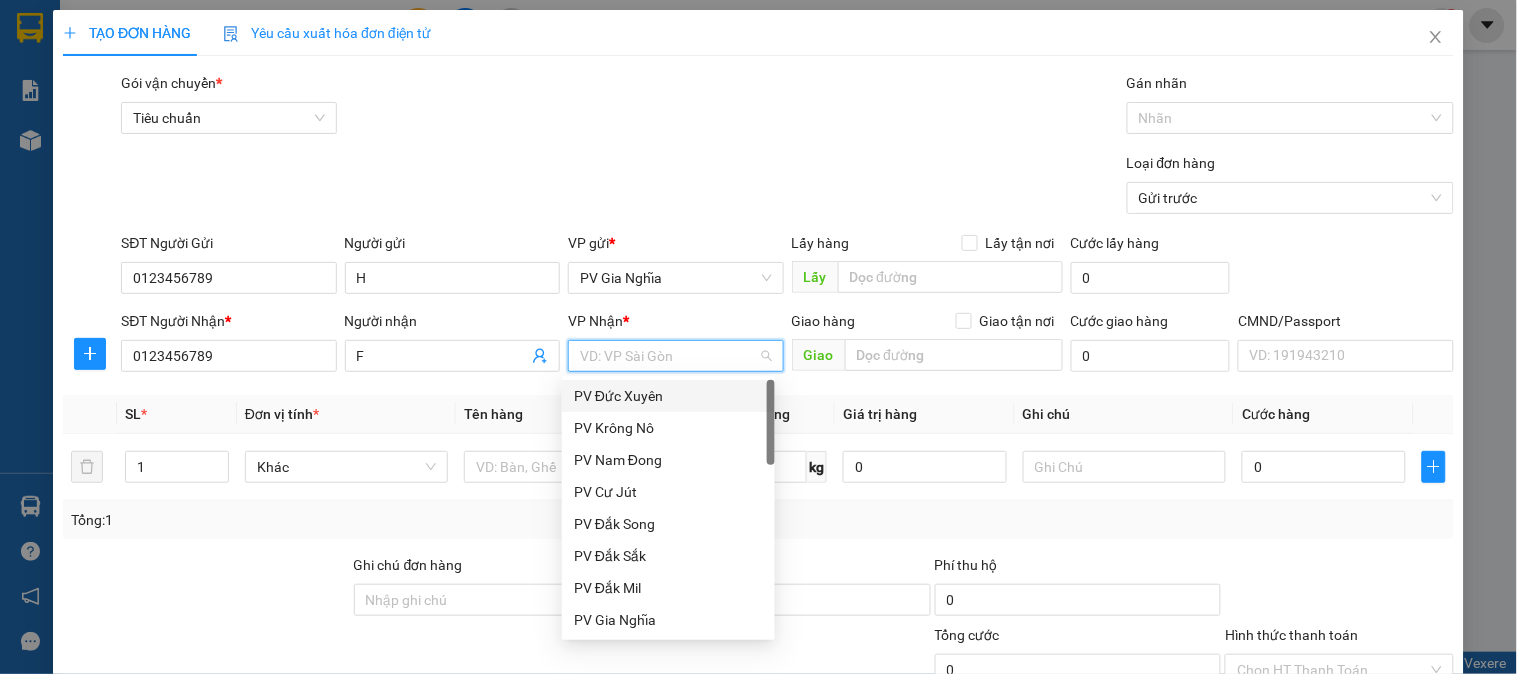 type on "T" 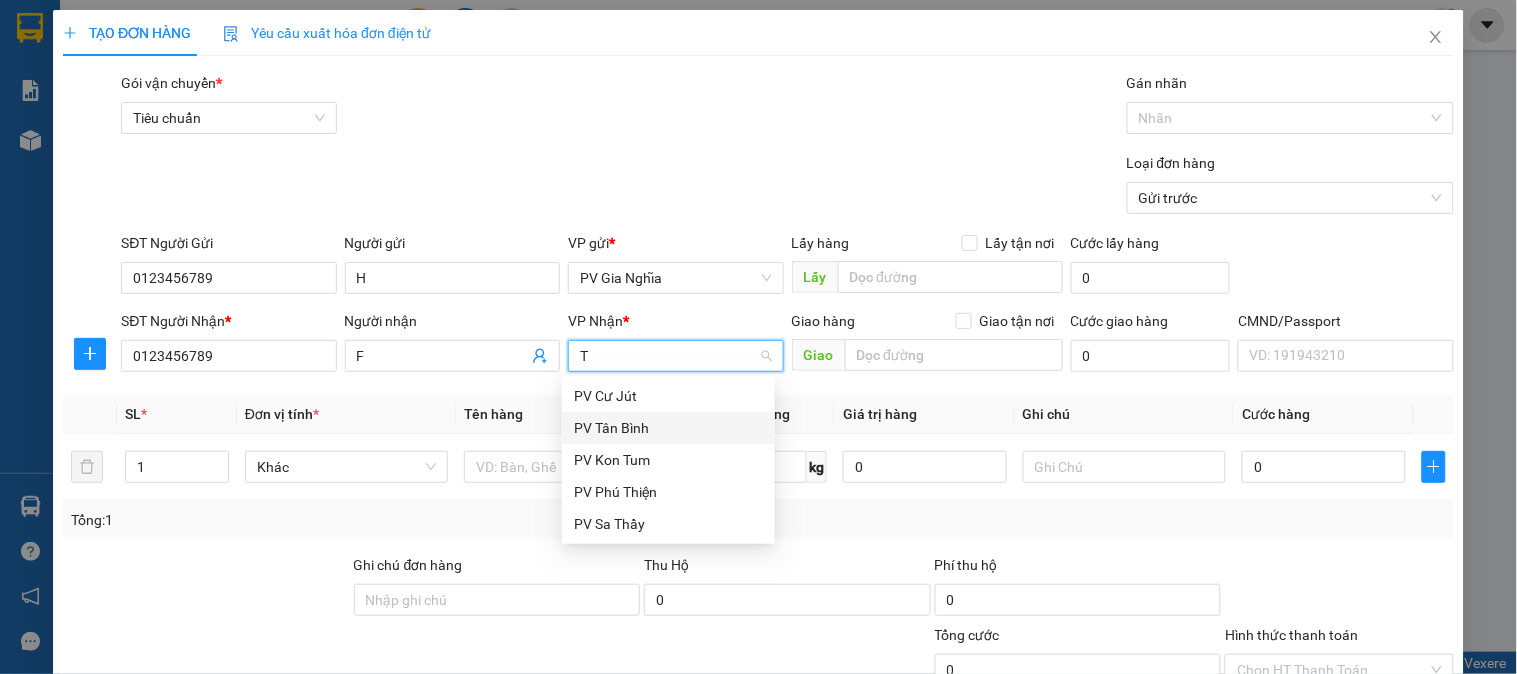 click on "PV Tân Bình" at bounding box center [668, 428] 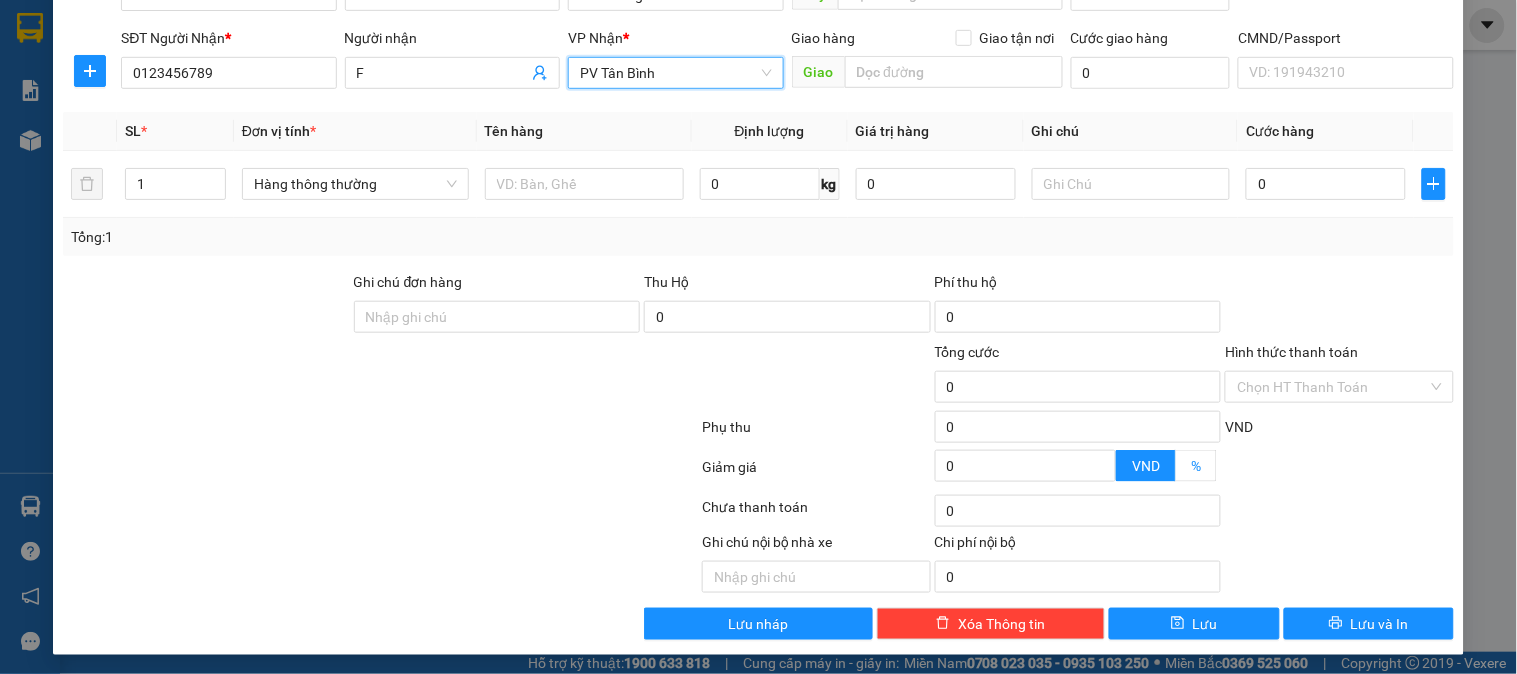 scroll, scrollTop: 287, scrollLeft: 0, axis: vertical 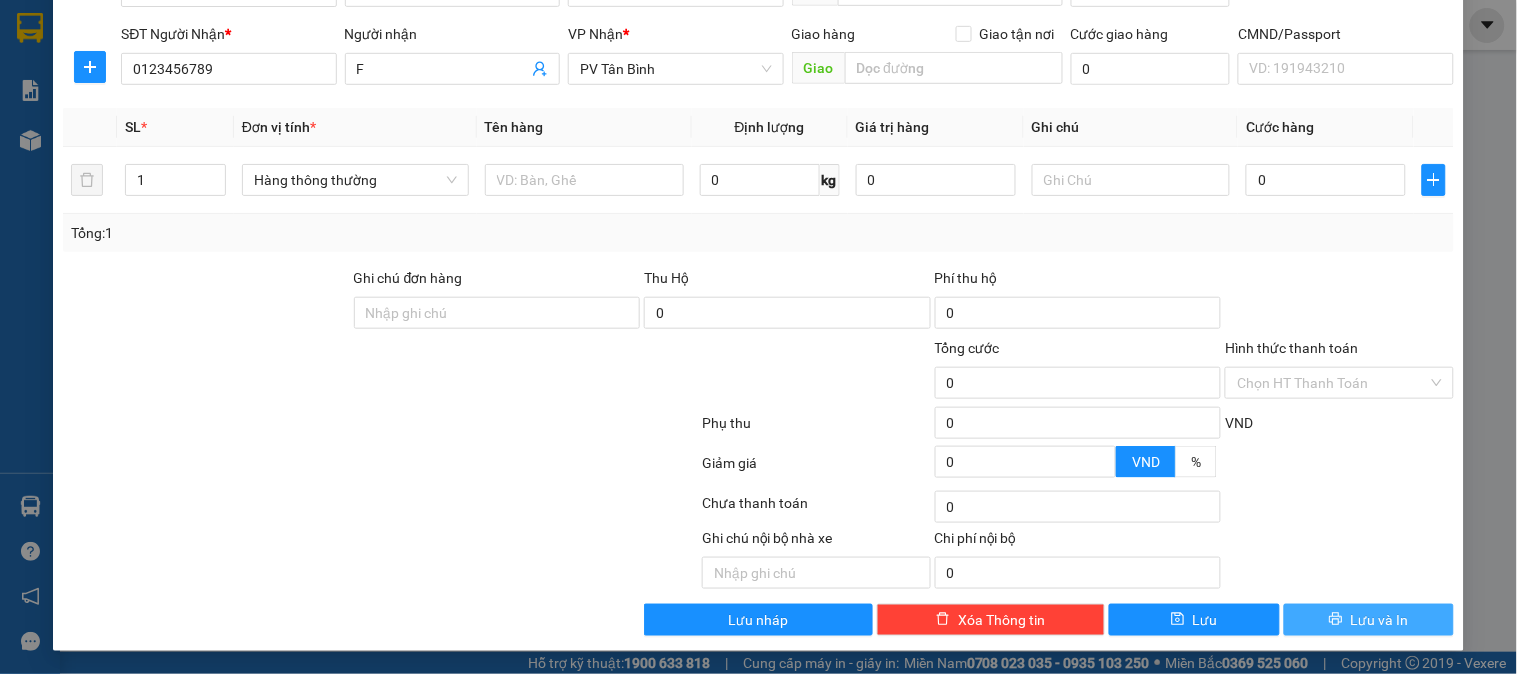 click 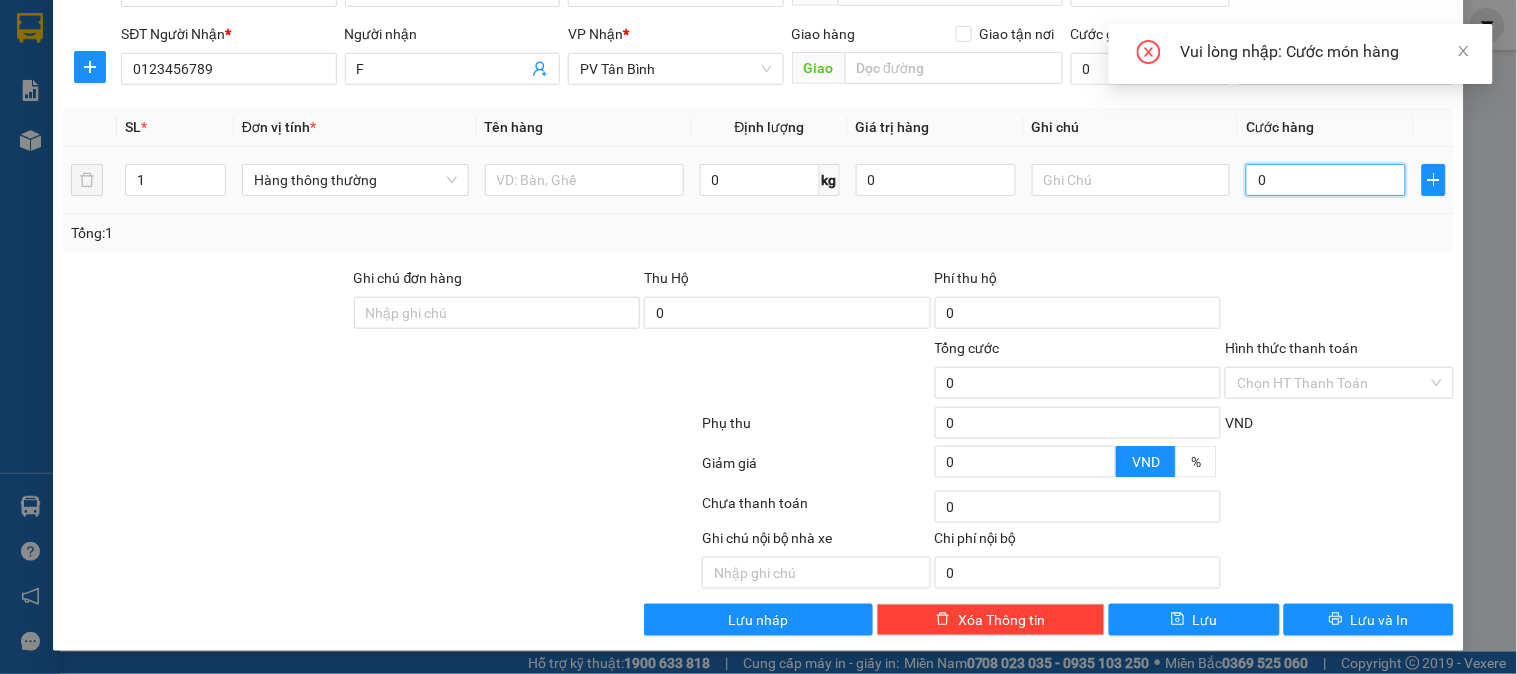 click on "0" at bounding box center (1326, 180) 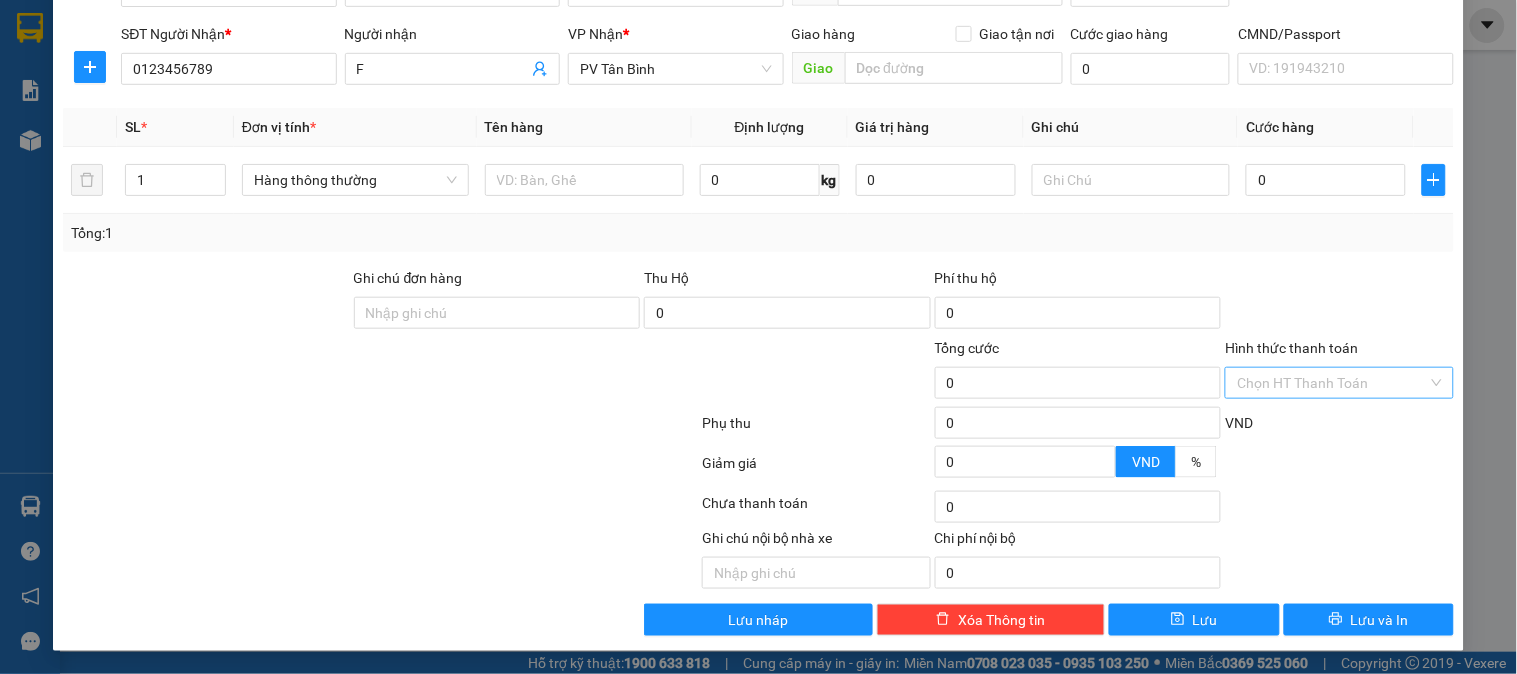 click on "Hình thức thanh toán" at bounding box center (1332, 383) 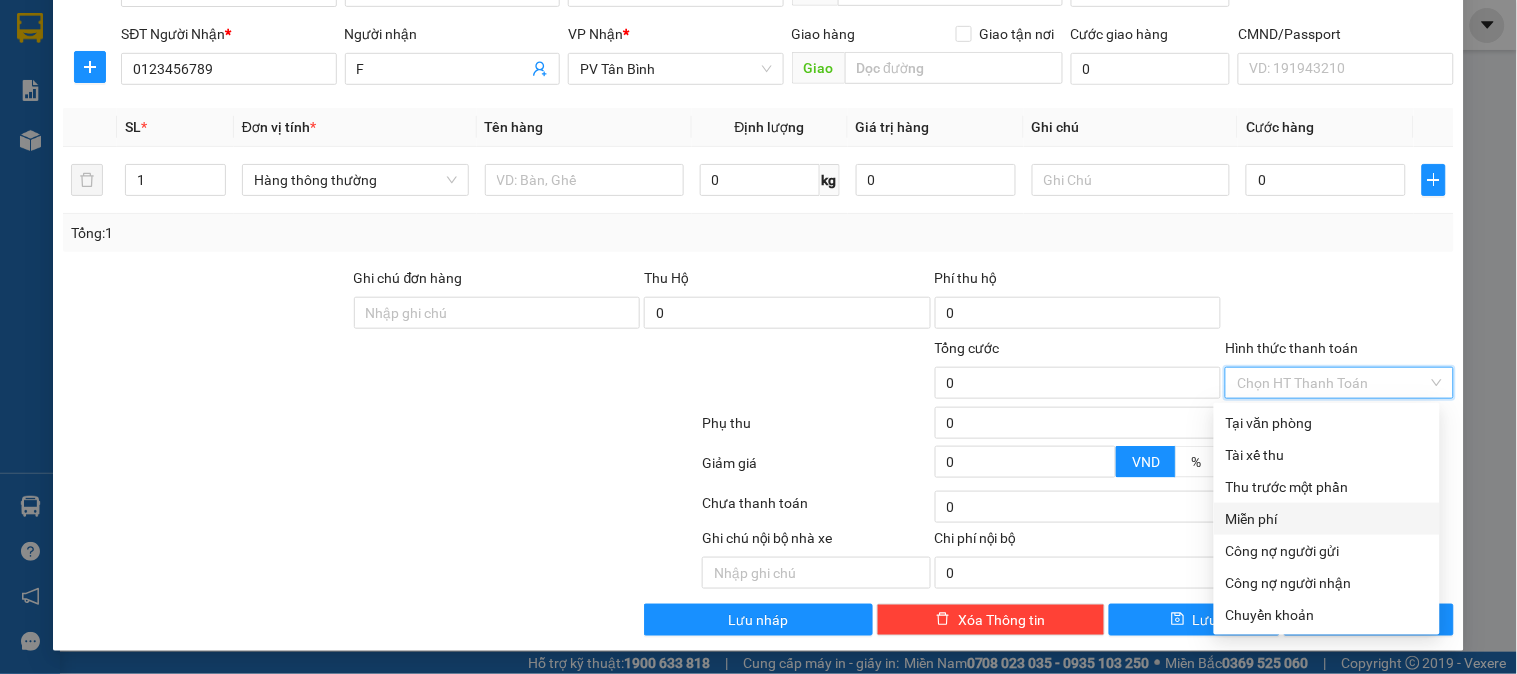 click on "Miễn phí" at bounding box center [1327, 519] 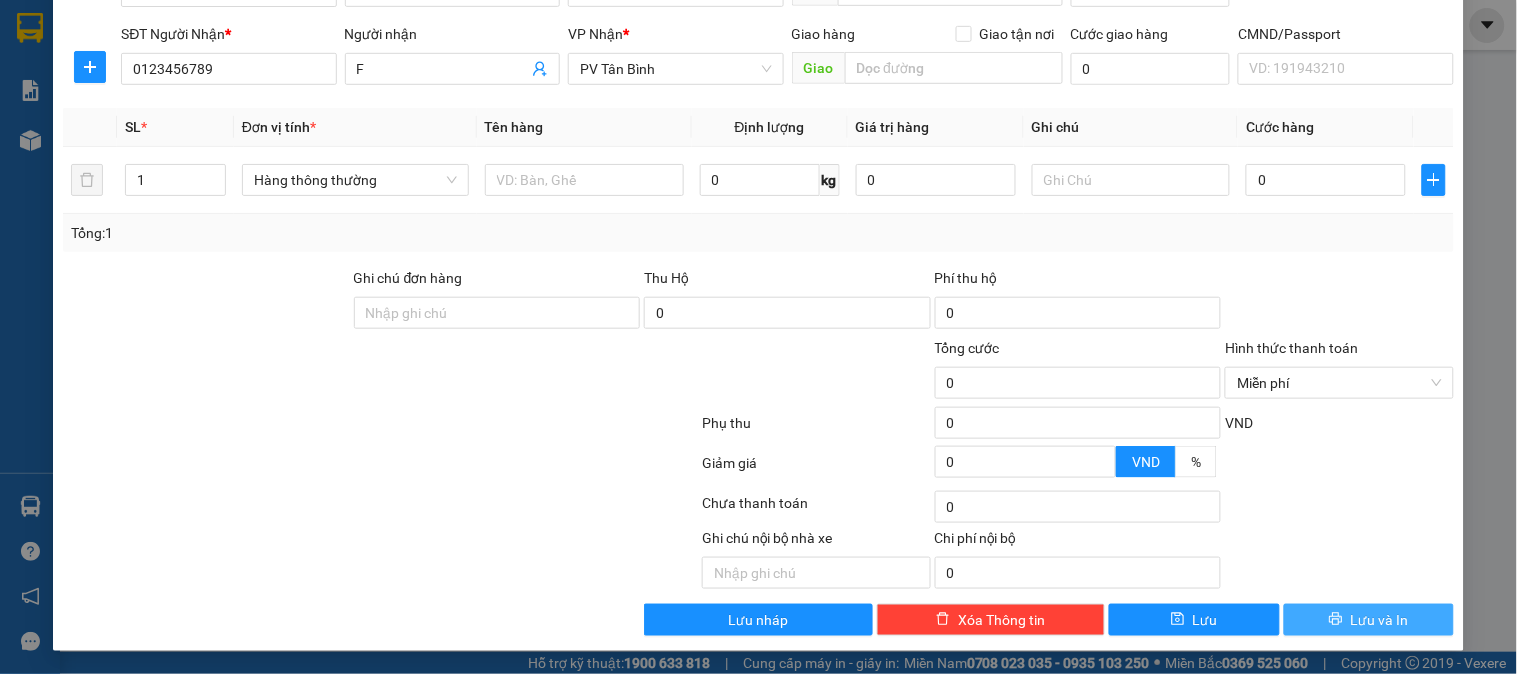click on "Lưu và In" at bounding box center [1380, 620] 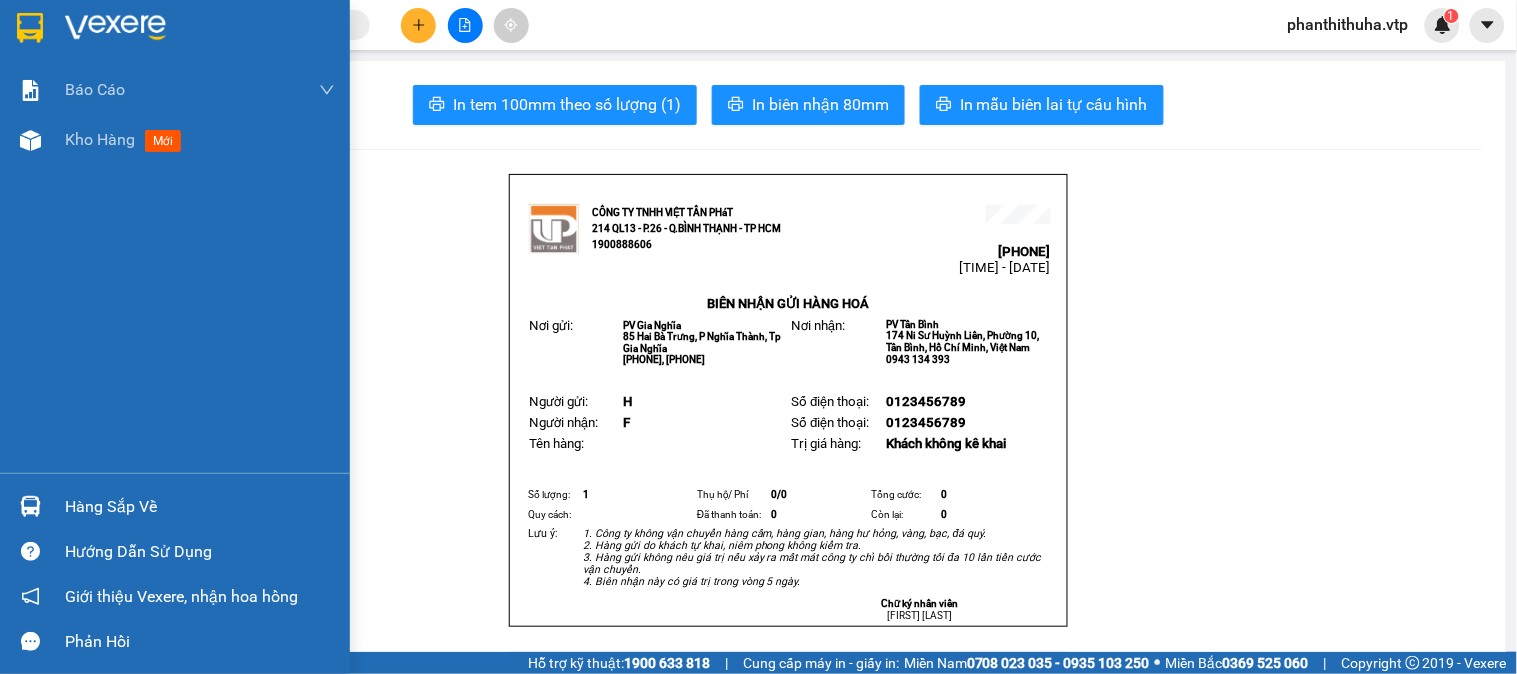 click at bounding box center [115, 28] 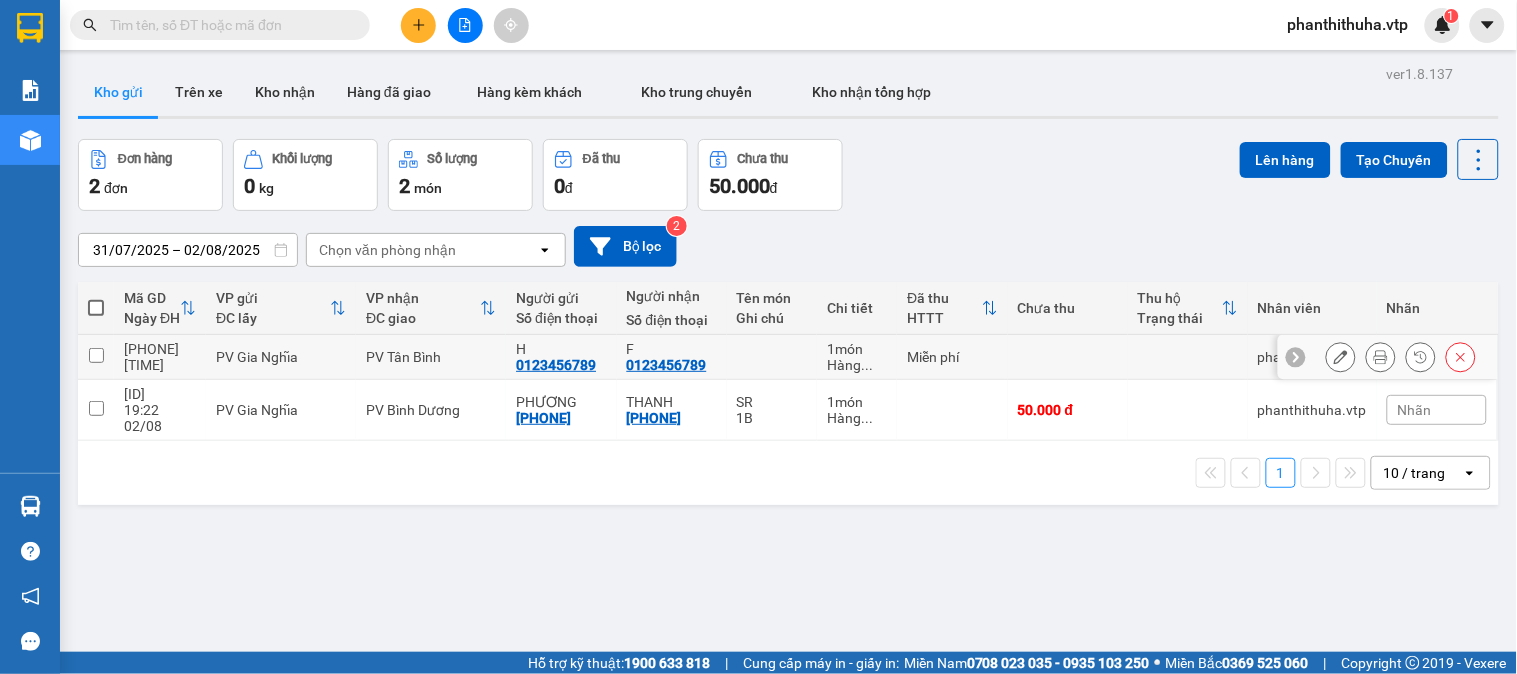click at bounding box center [96, 355] 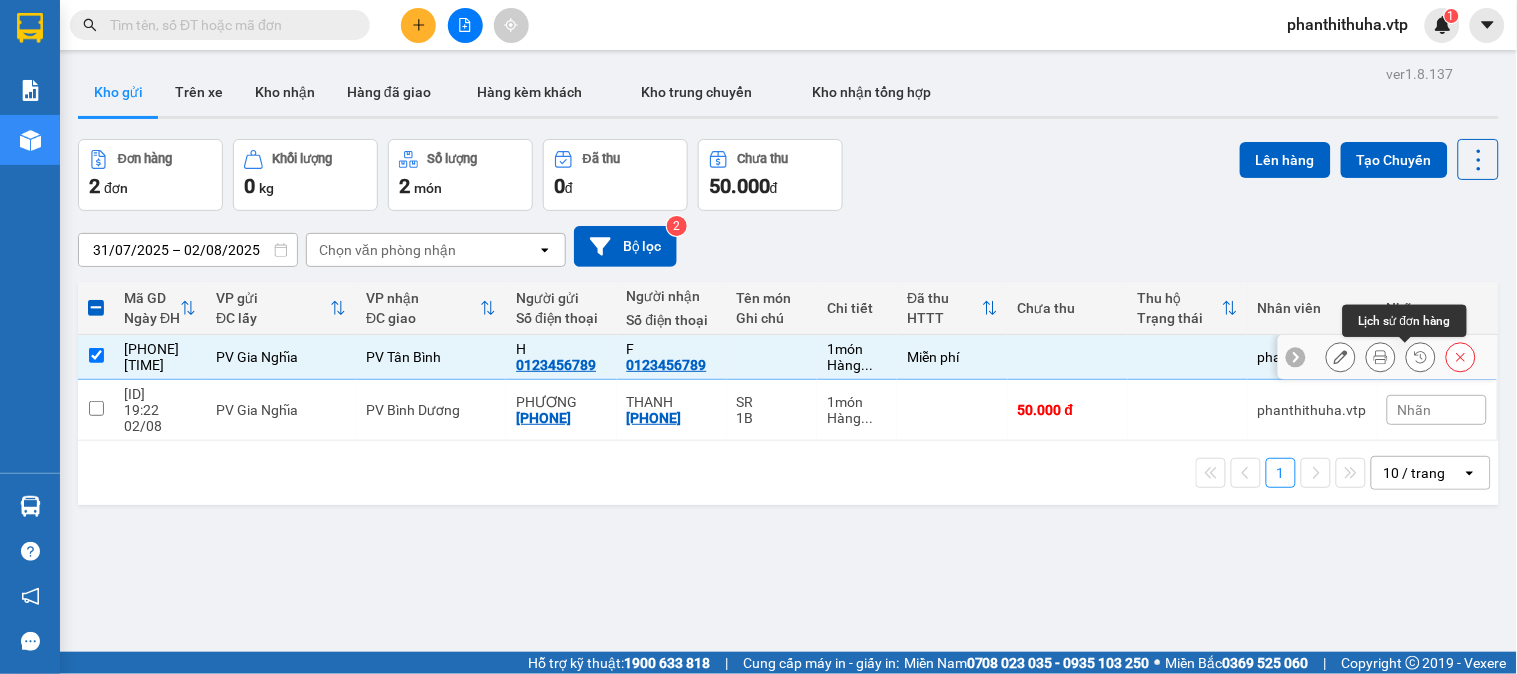 click at bounding box center (1461, 357) 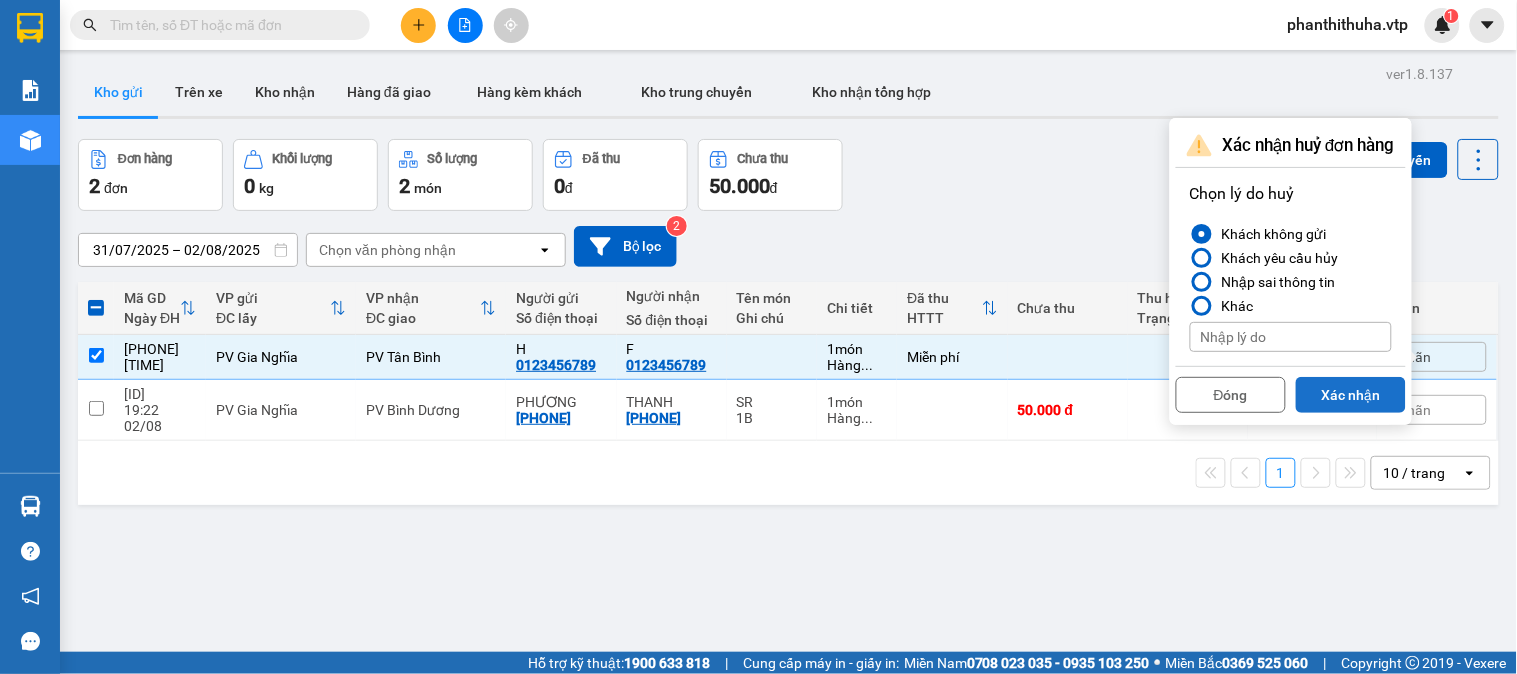 click on "Xác nhận" at bounding box center [1351, 395] 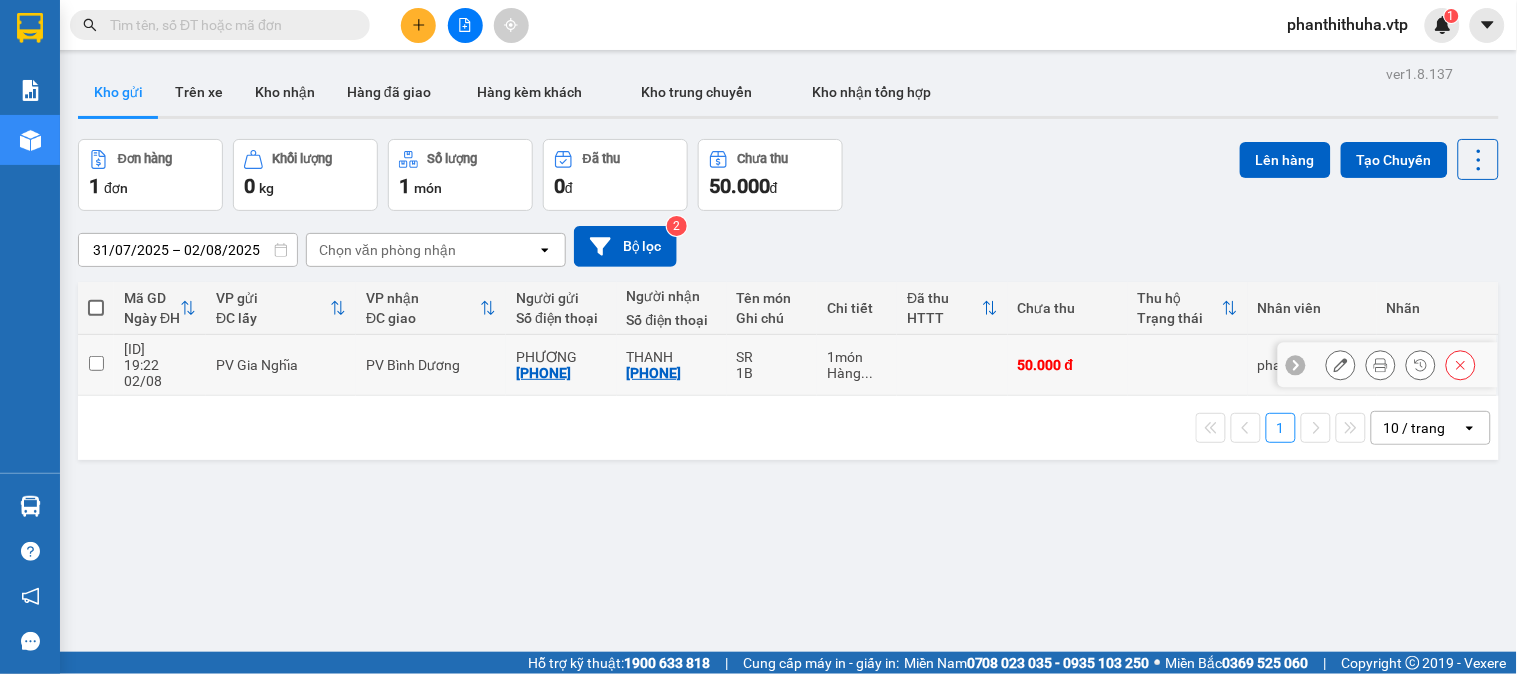 click at bounding box center [96, 363] 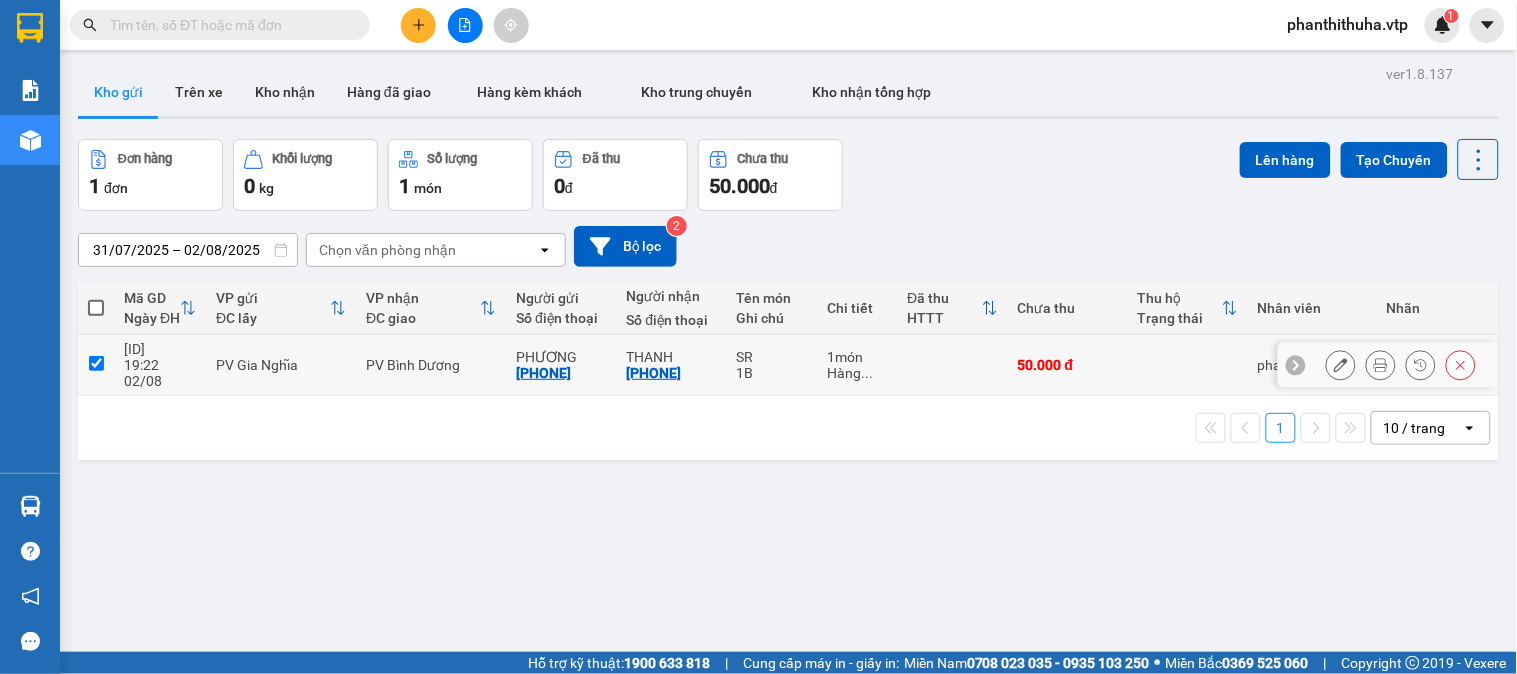 checkbox on "true" 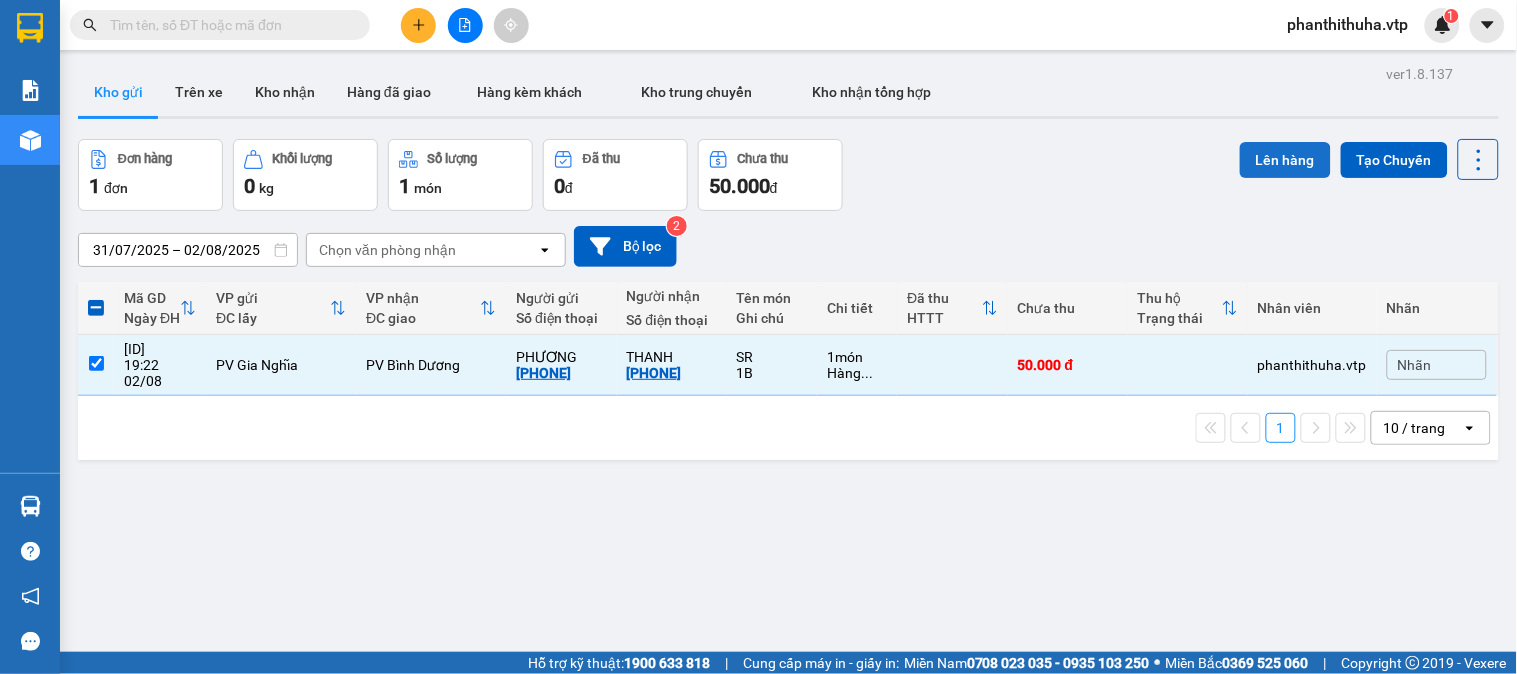 click on "Lên hàng" at bounding box center [1285, 160] 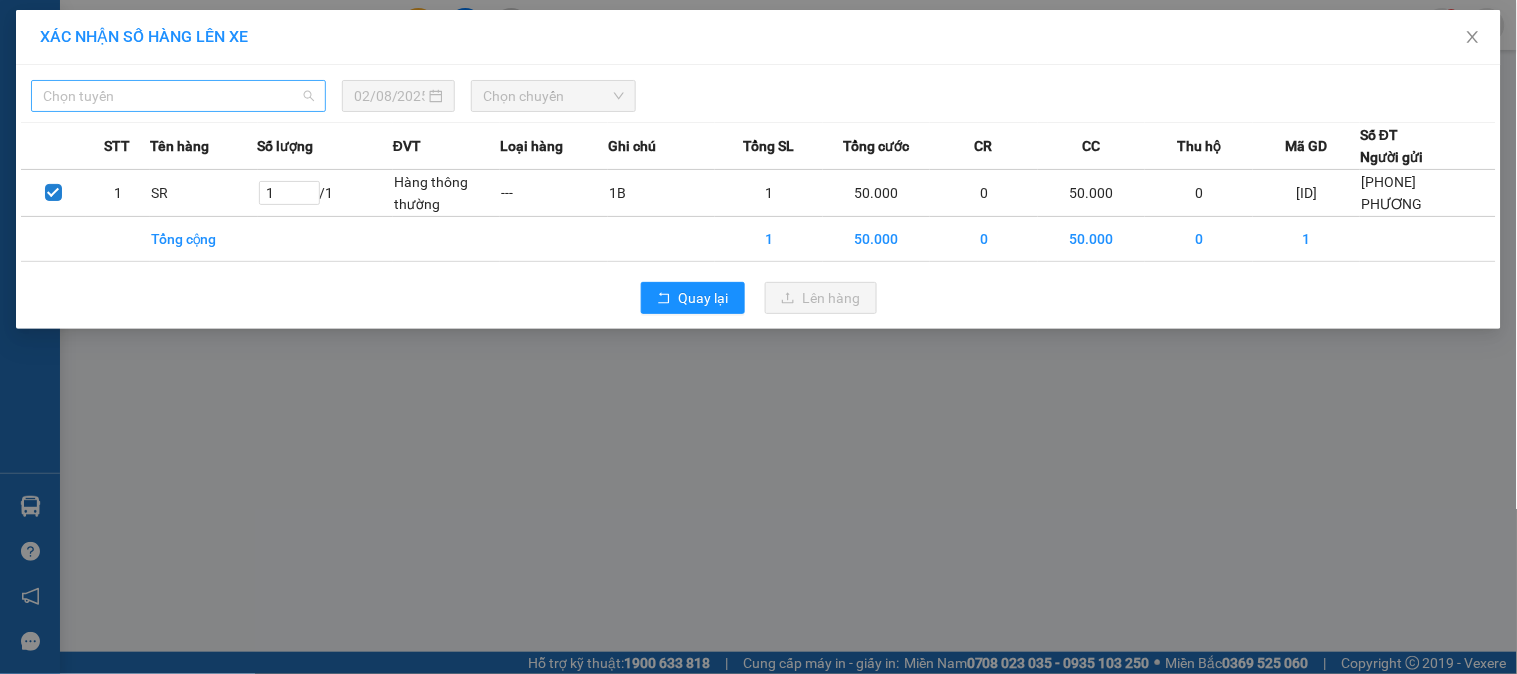 click on "Chọn tuyến" at bounding box center [178, 96] 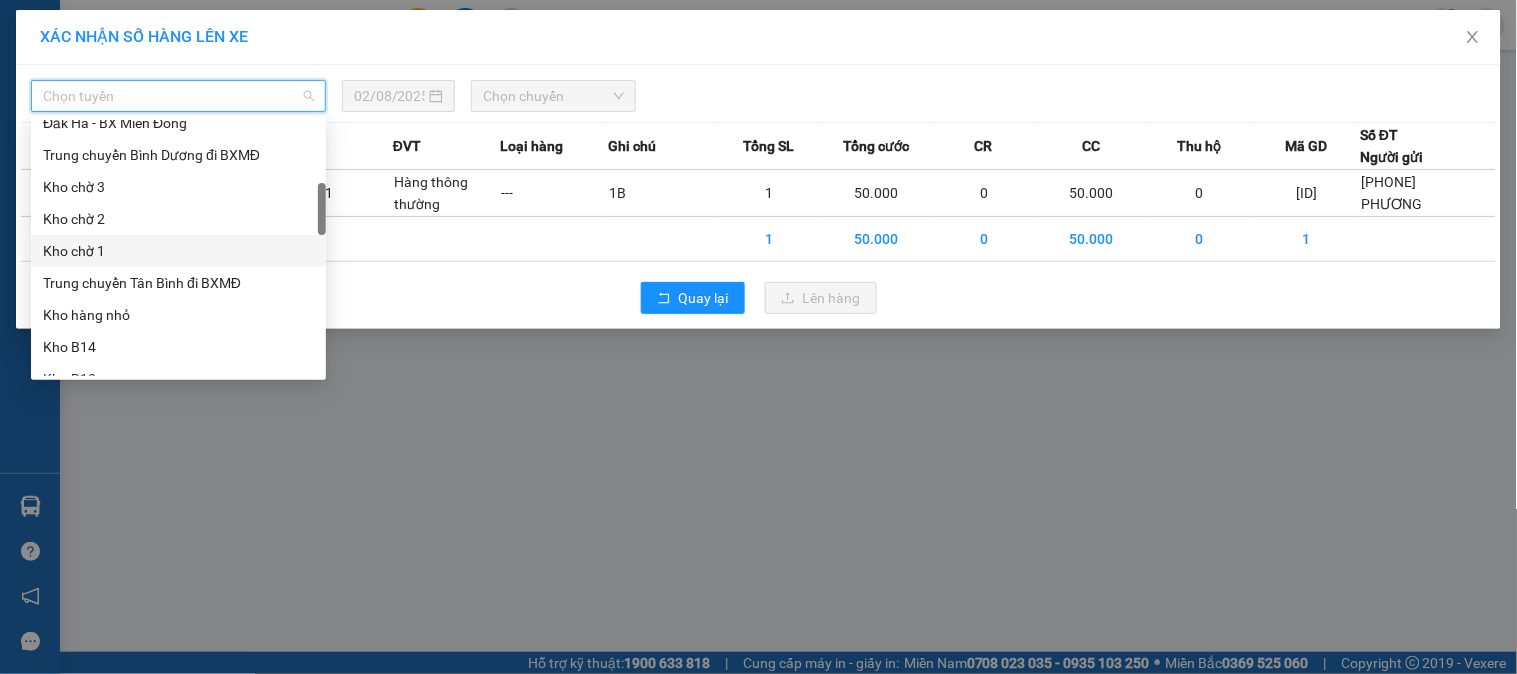 scroll, scrollTop: 555, scrollLeft: 0, axis: vertical 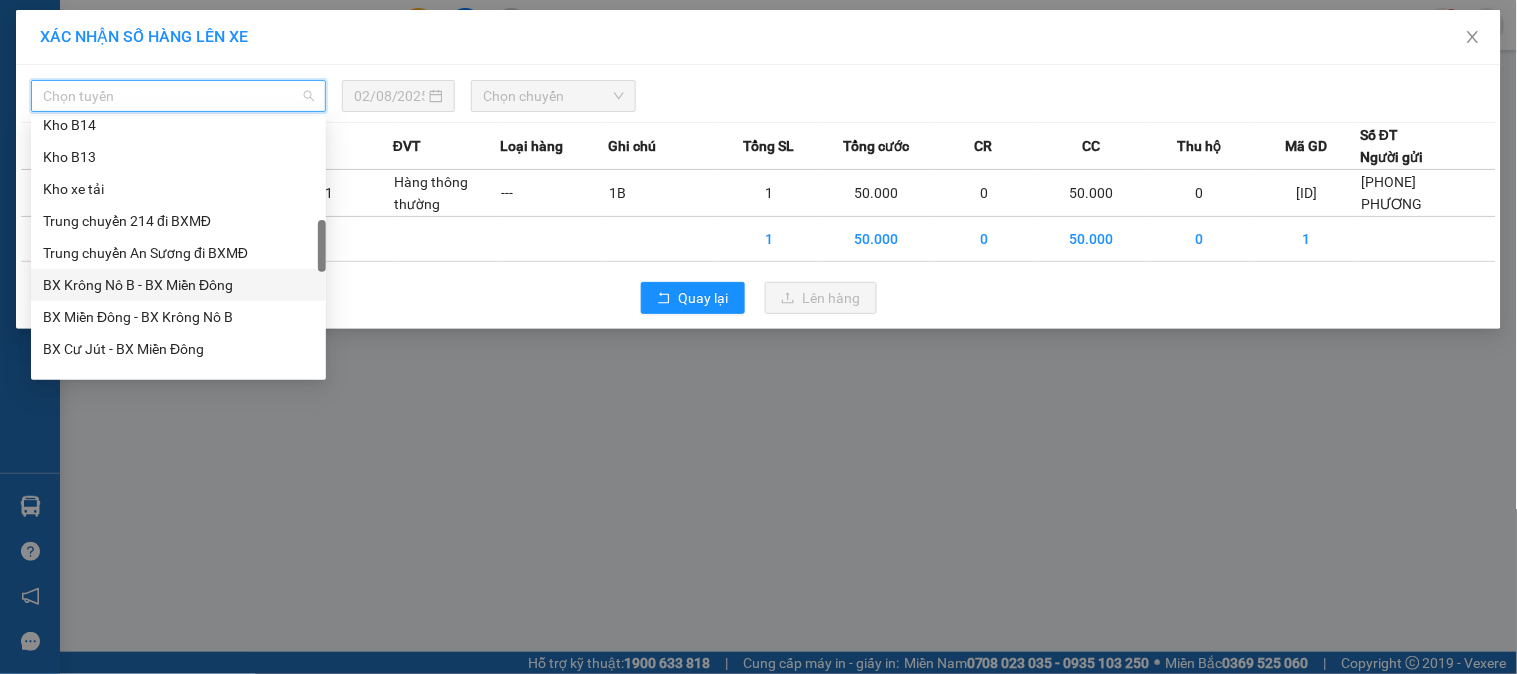 click on "BX Krông Nô B - BX Miền Đông" at bounding box center (178, 285) 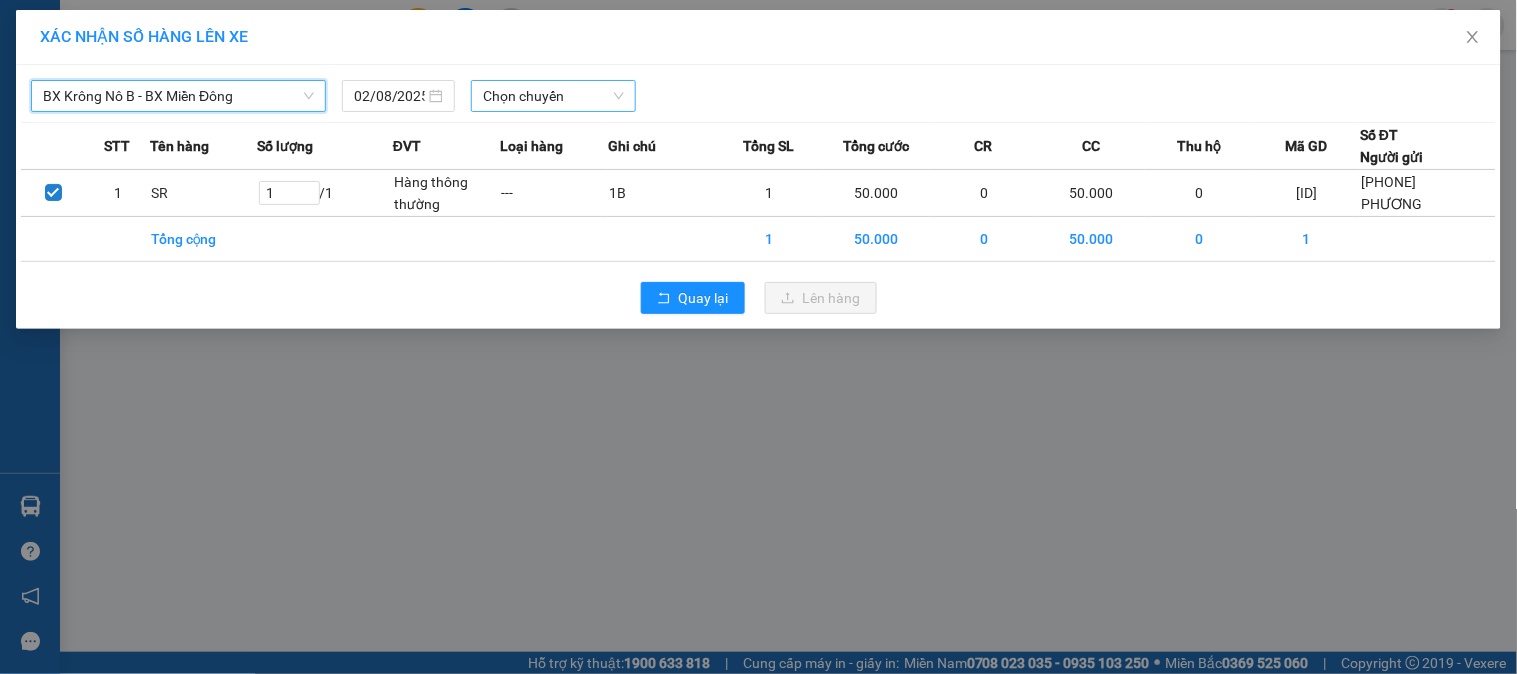 click on "Chọn chuyến" at bounding box center (553, 96) 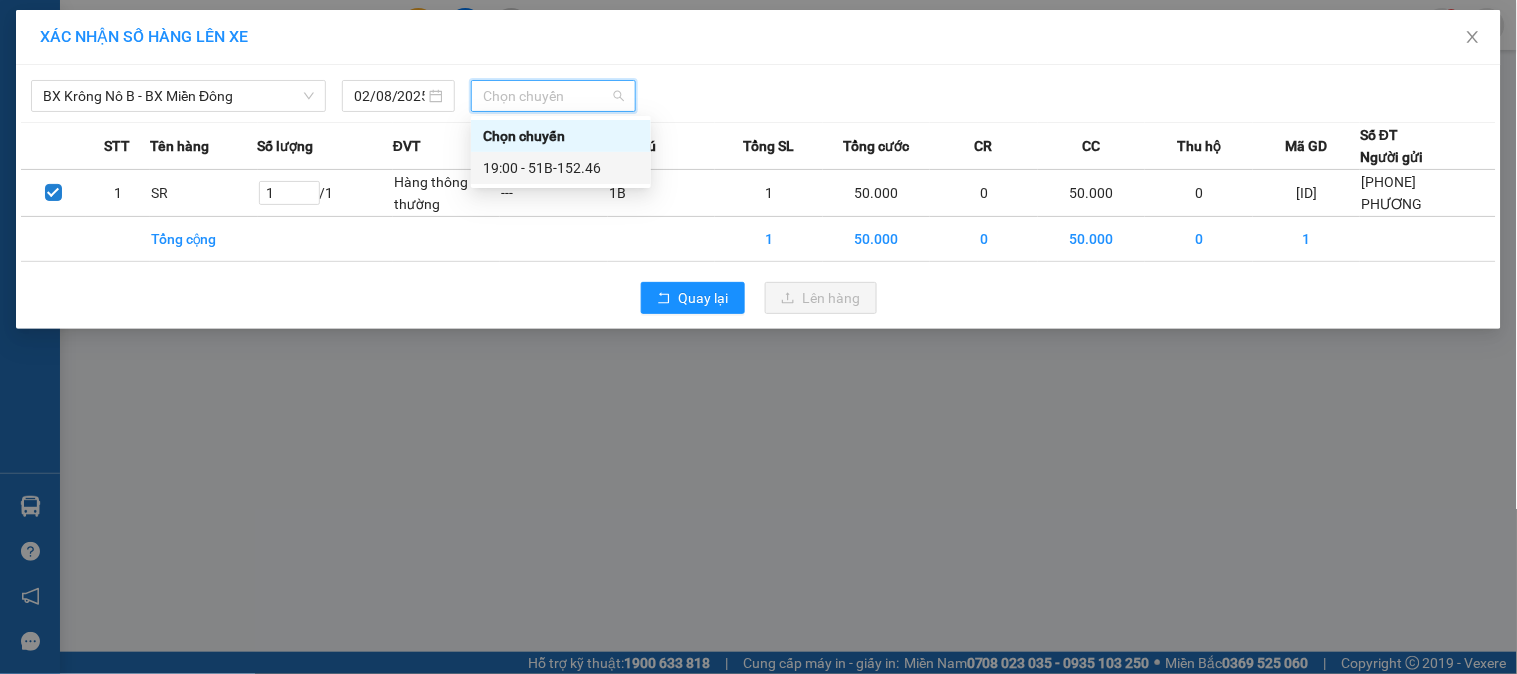 click on "19:00     - 51B-152.46" at bounding box center (561, 168) 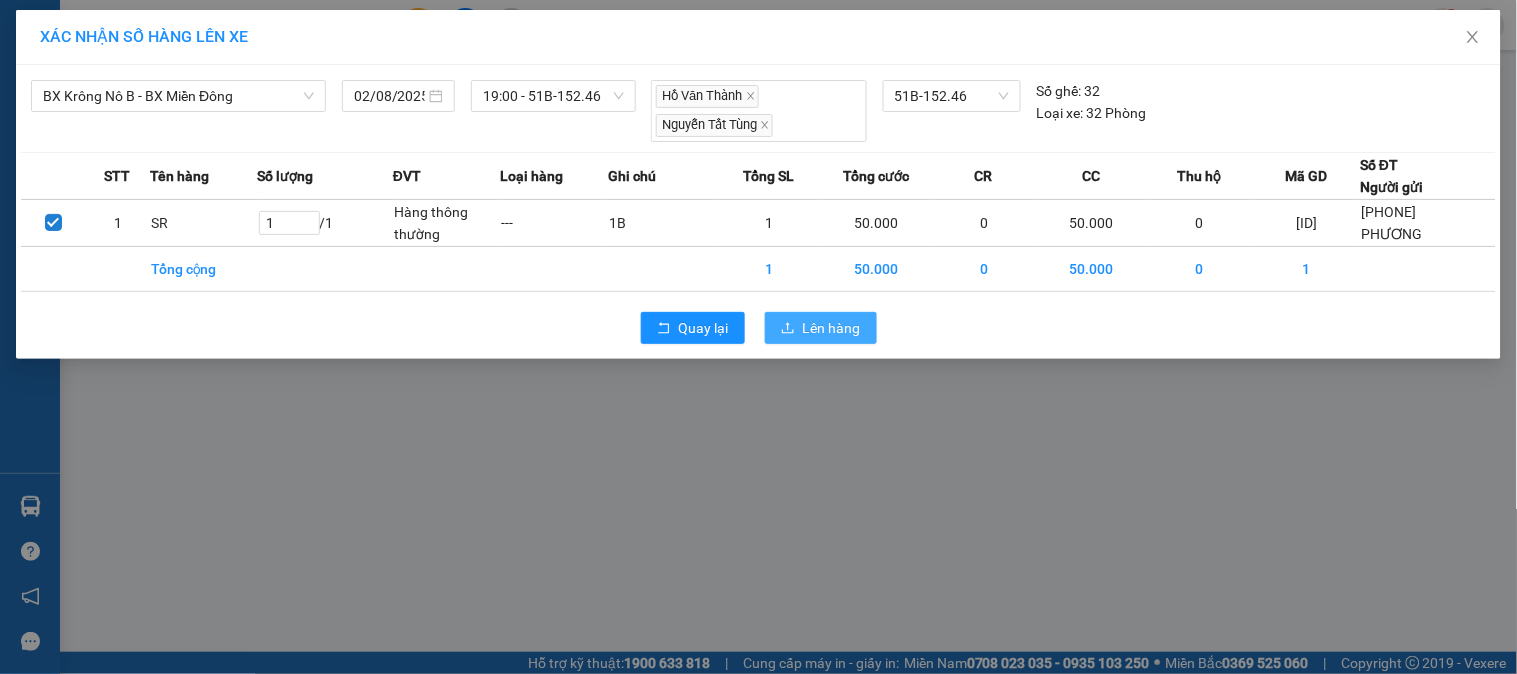 click on "Lên hàng" at bounding box center (832, 328) 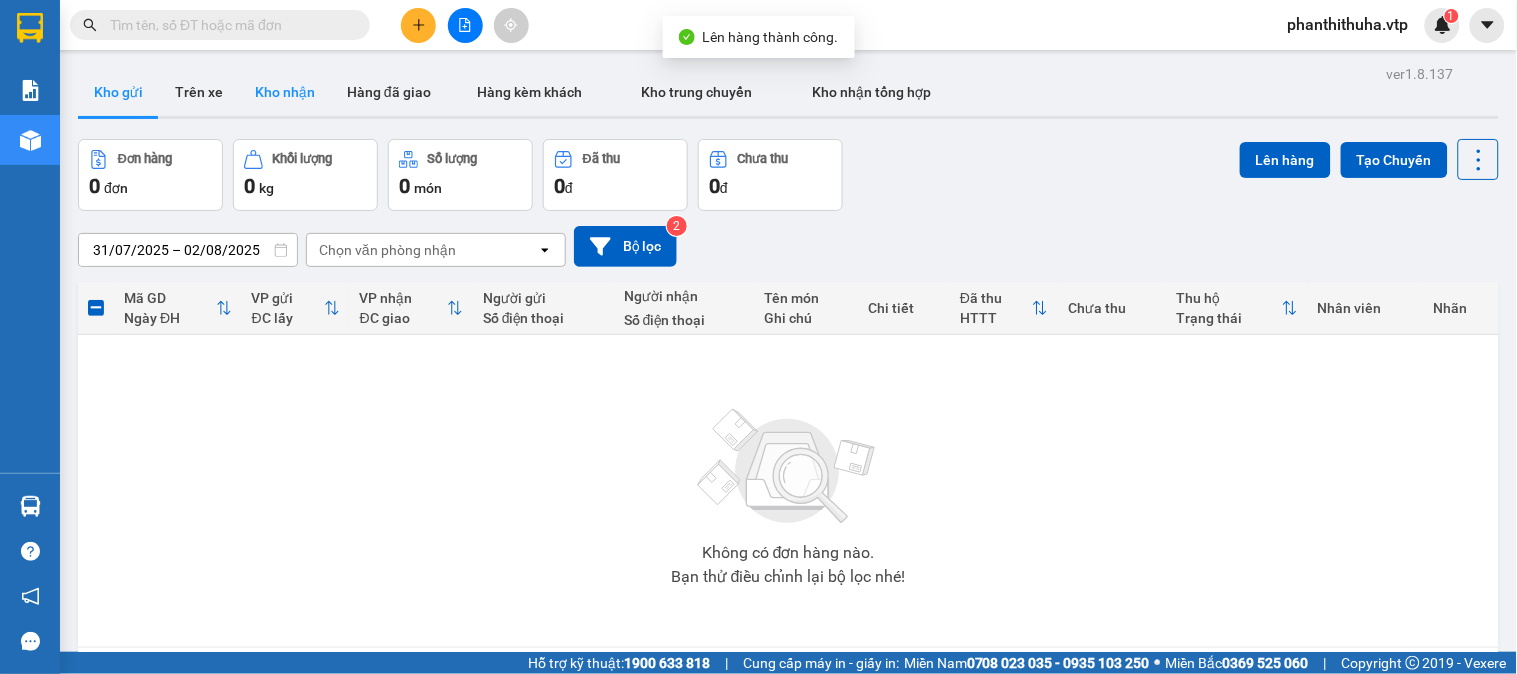 click on "Kho nhận" at bounding box center [285, 92] 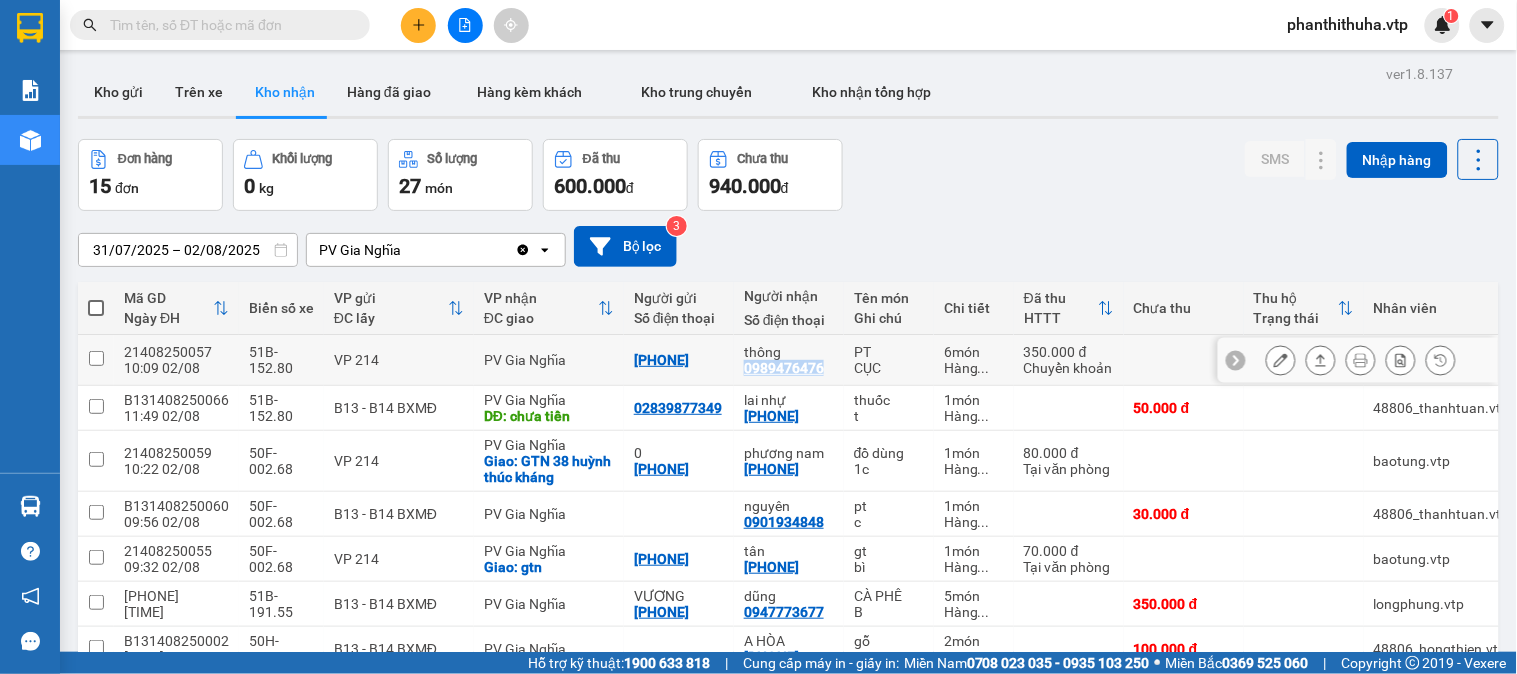 drag, startPoint x: 736, startPoint y: 367, endPoint x: 817, endPoint y: 371, distance: 81.09871 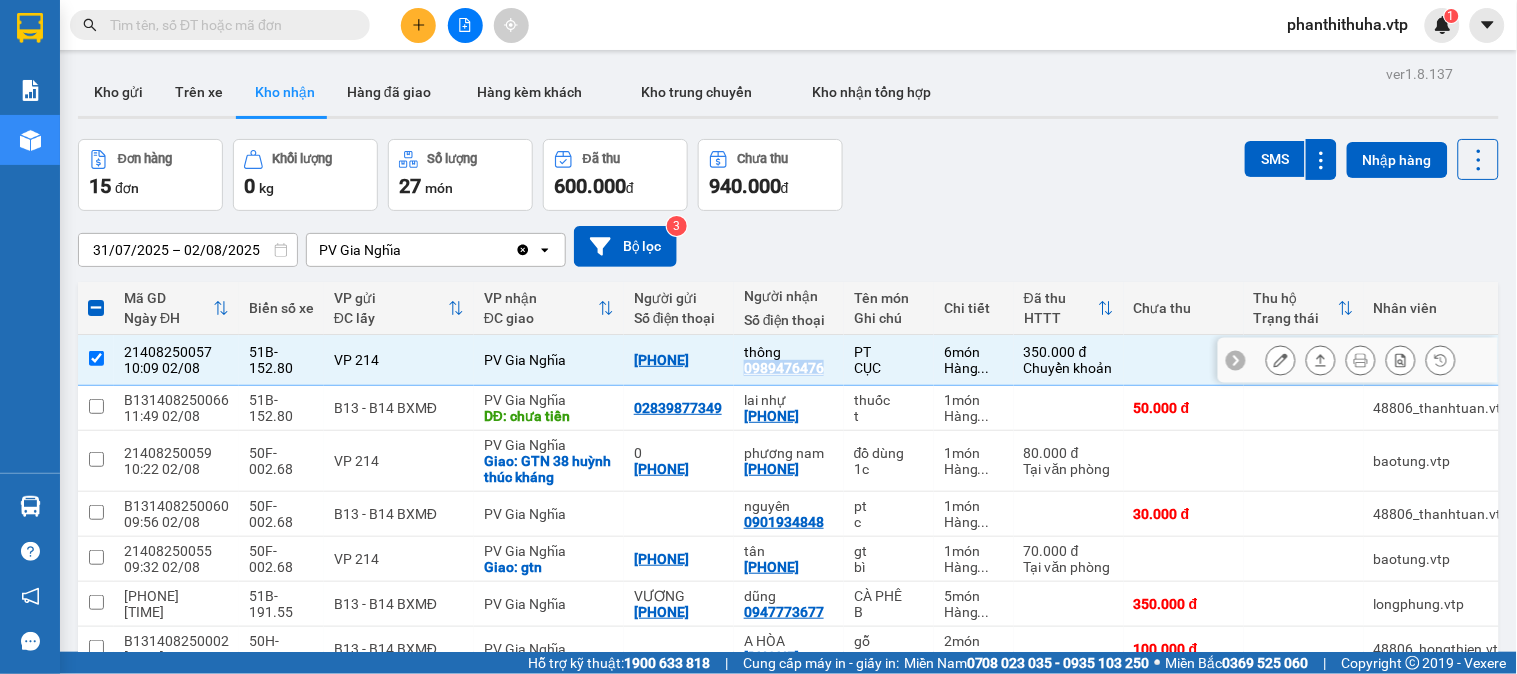copy on "0989476476" 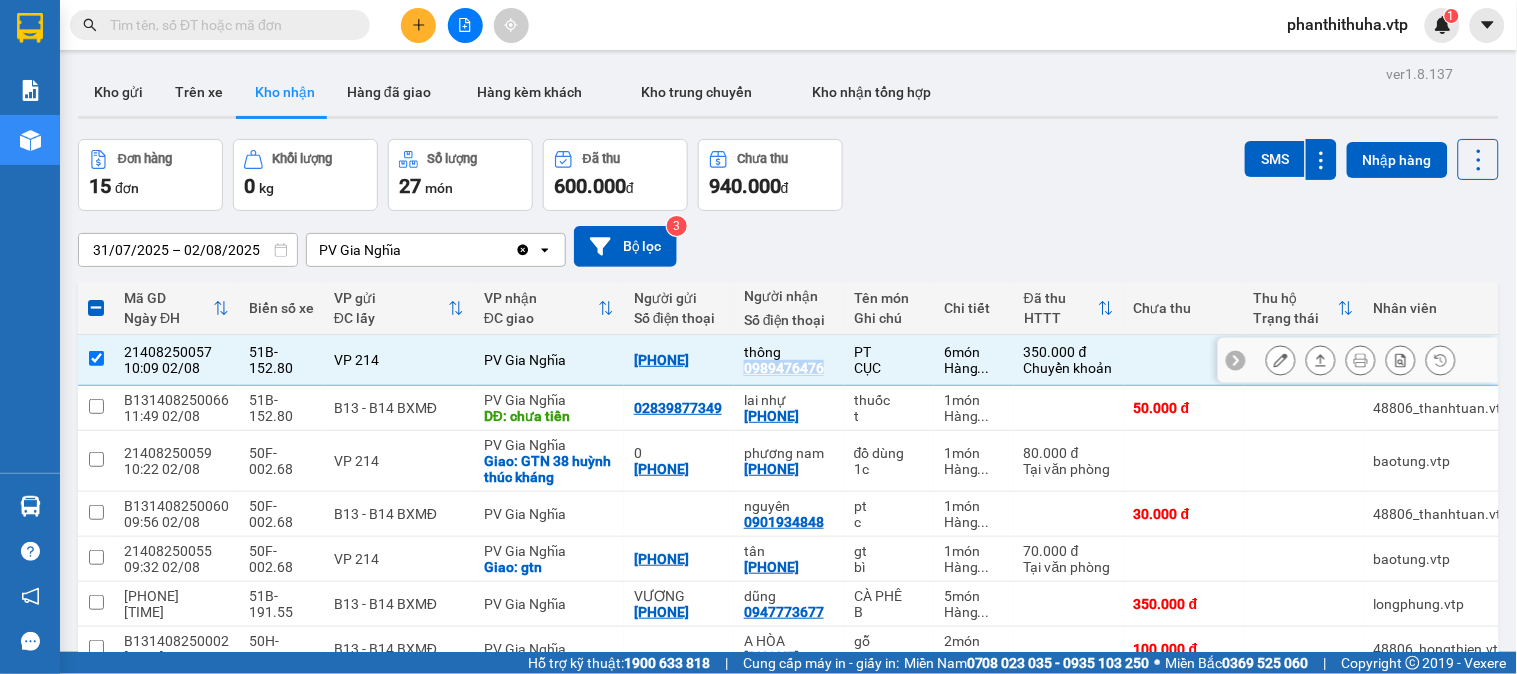 click at bounding box center (96, 358) 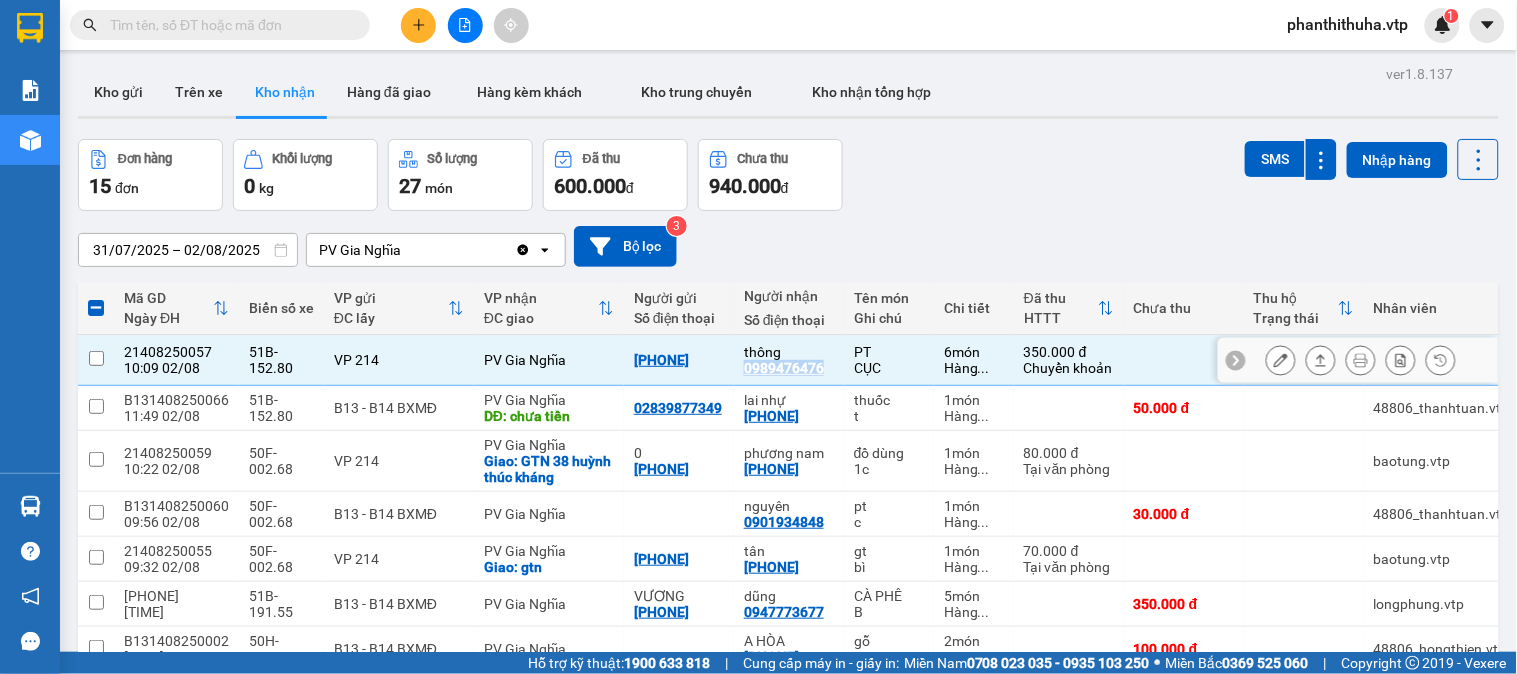 checkbox on "false" 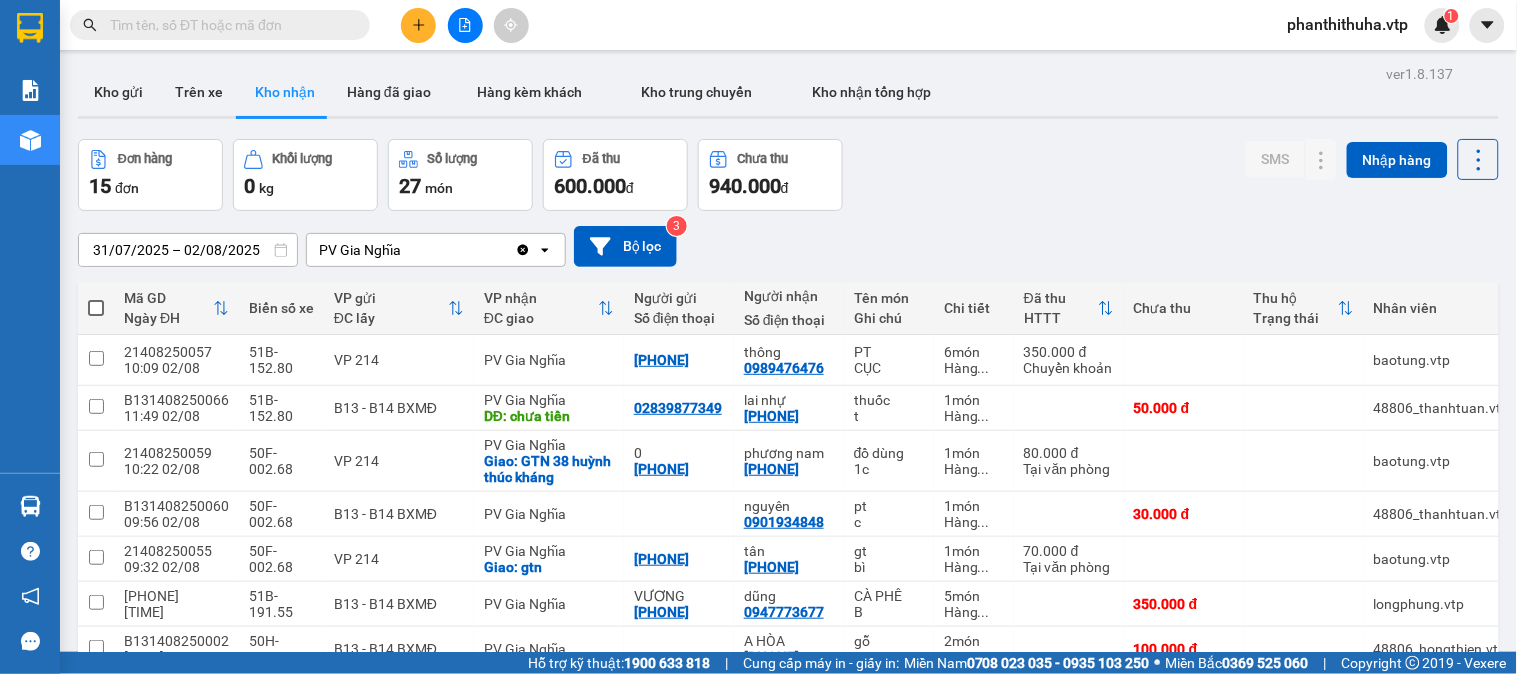 click on "Đơn hàng 15 đơn Khối lượng 0 kg Số lượng 27 món Đã thu 600.000 đ Chưa thu 940.000 đ SMS Nhập hàng" at bounding box center [788, 175] 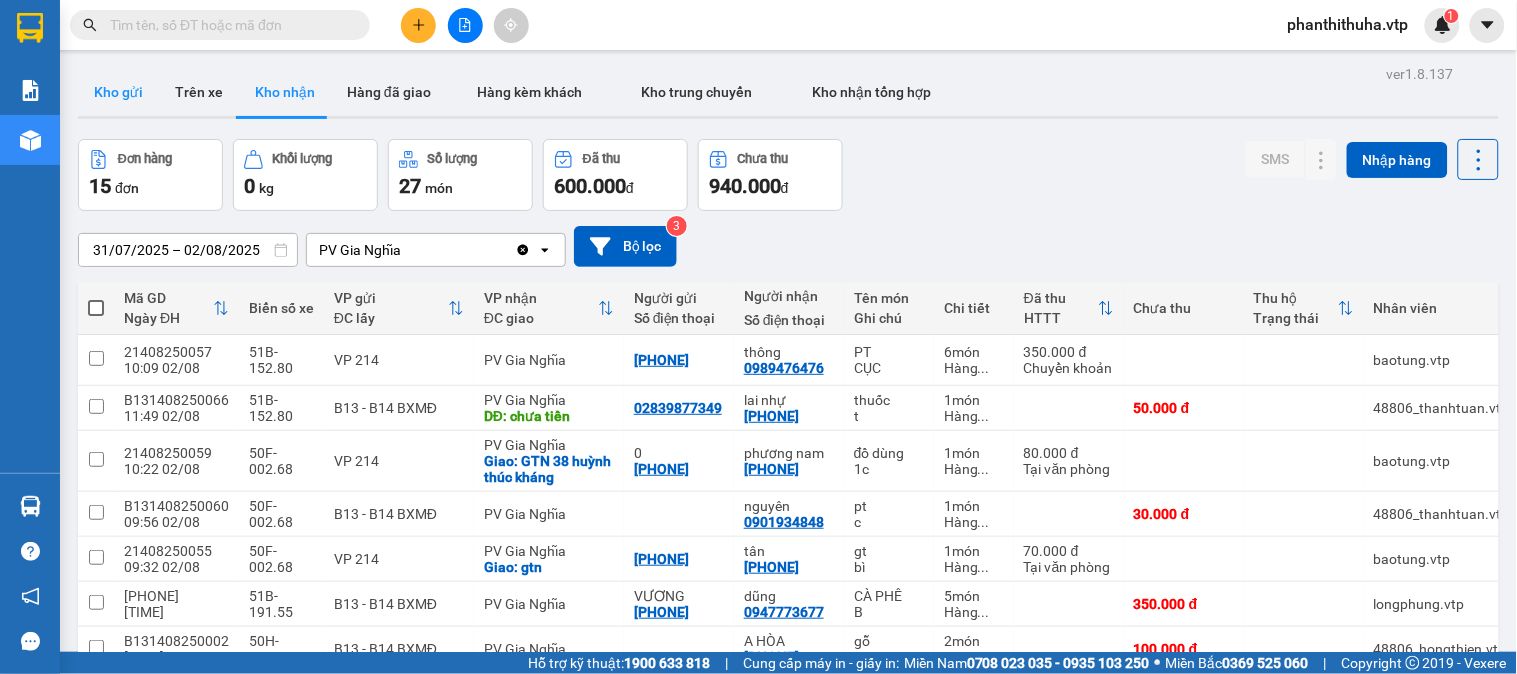 click on "Kho gửi" at bounding box center [118, 92] 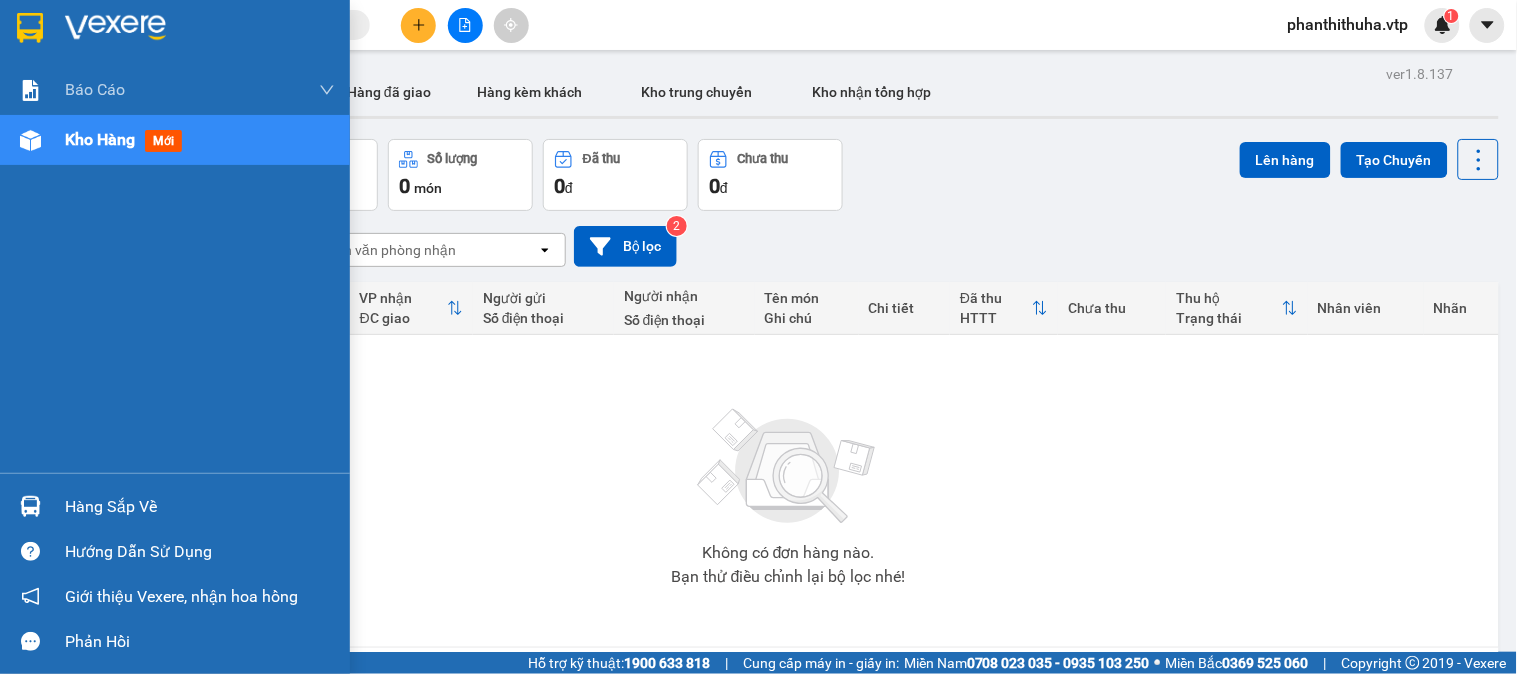 click at bounding box center (30, 506) 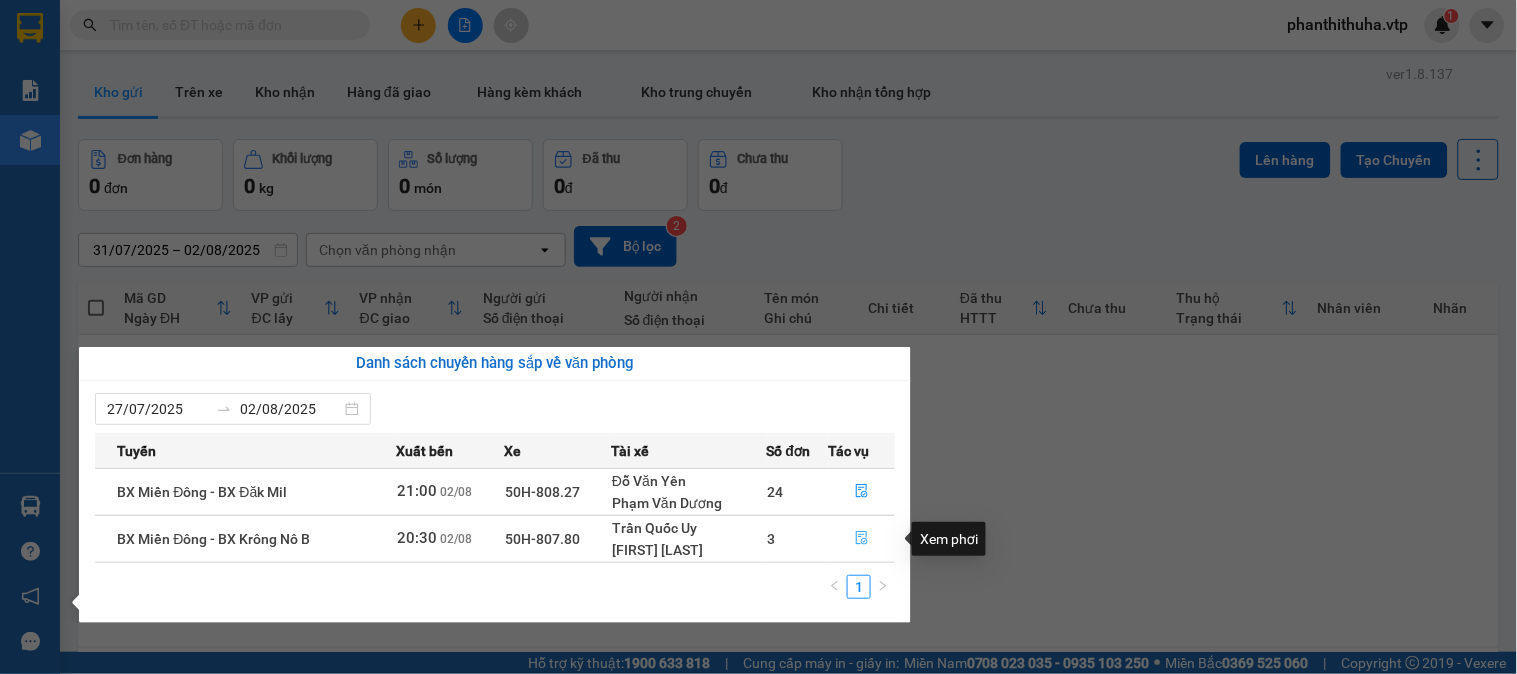 click 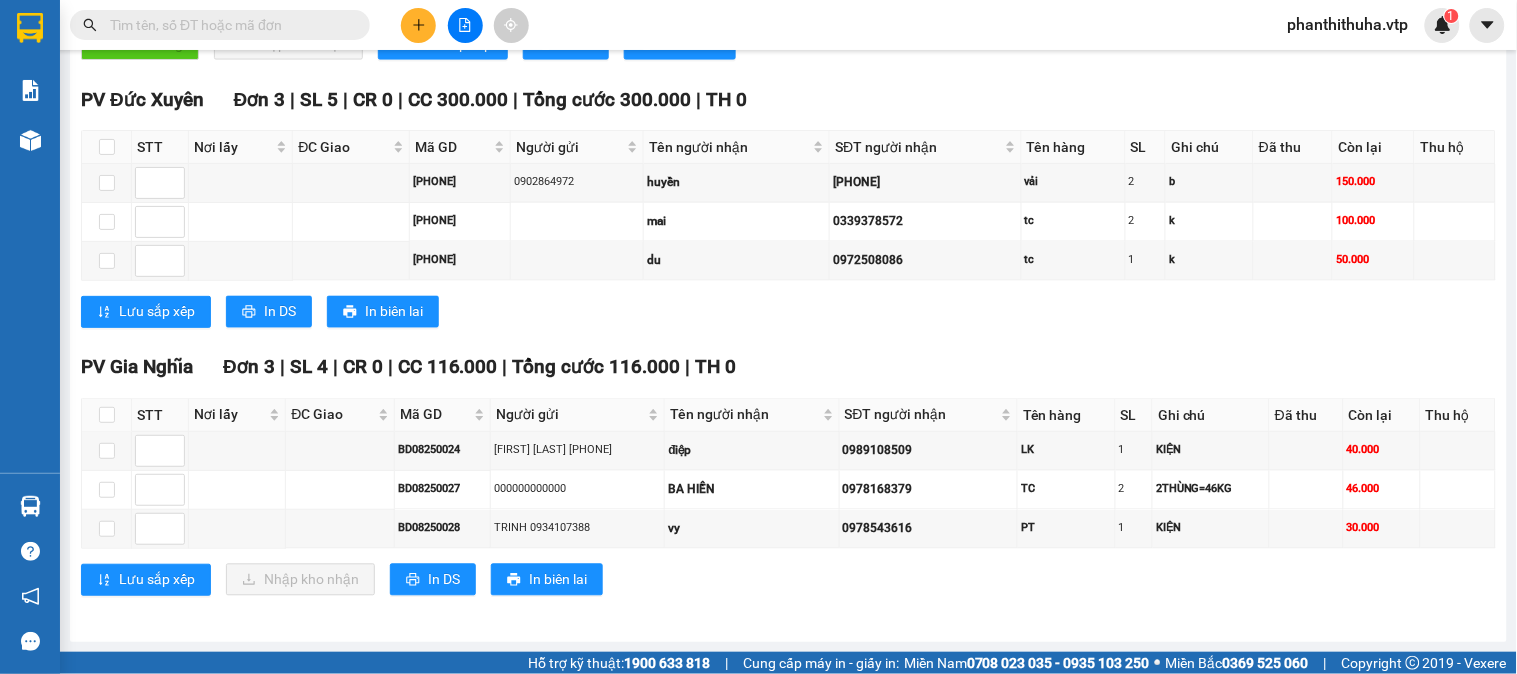 scroll, scrollTop: 817, scrollLeft: 0, axis: vertical 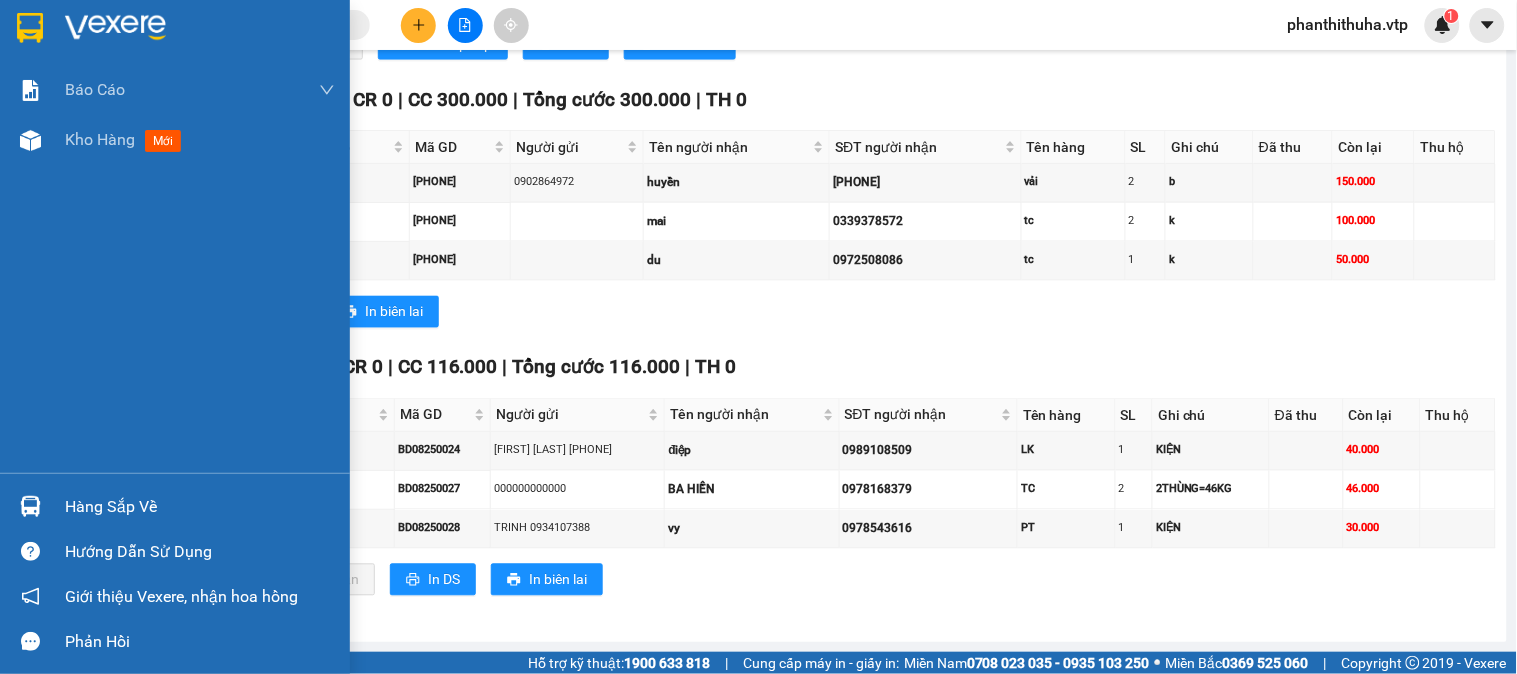 click at bounding box center (115, 28) 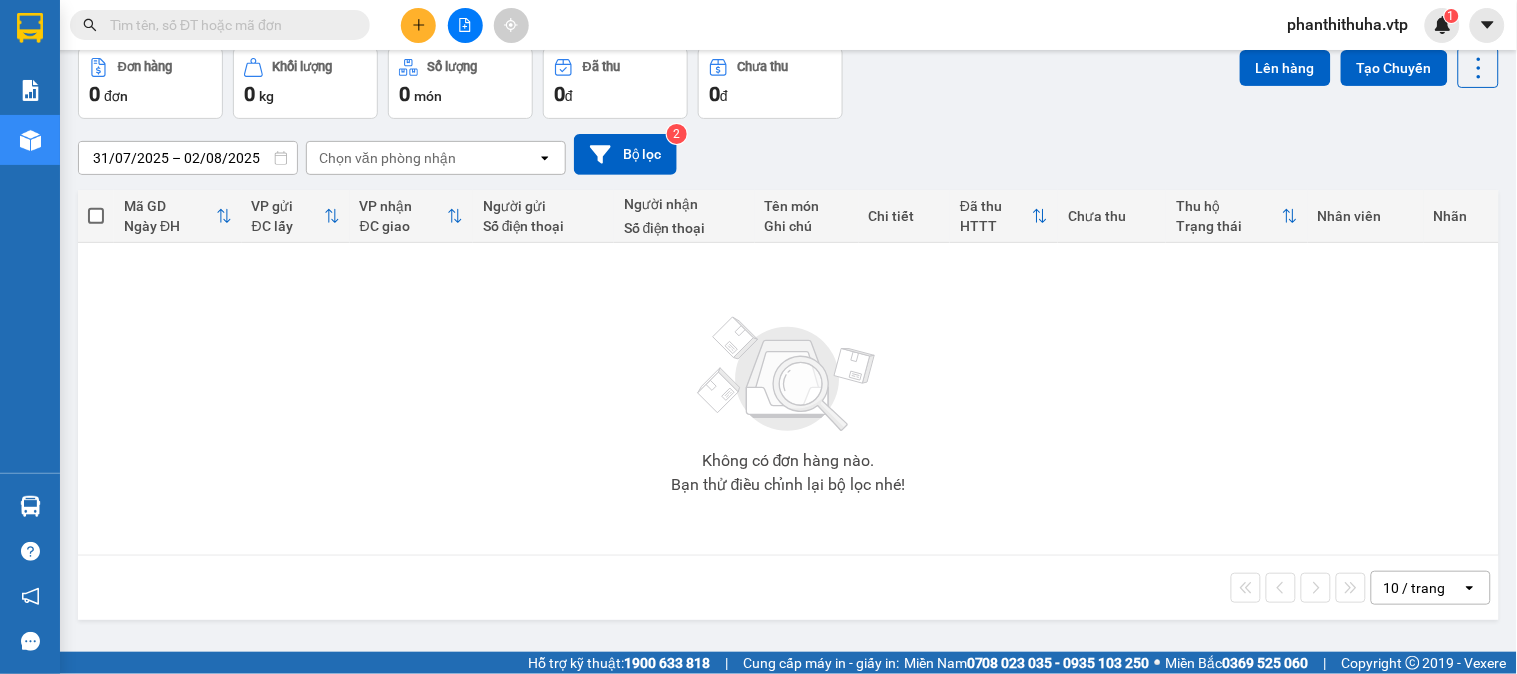 scroll, scrollTop: 0, scrollLeft: 0, axis: both 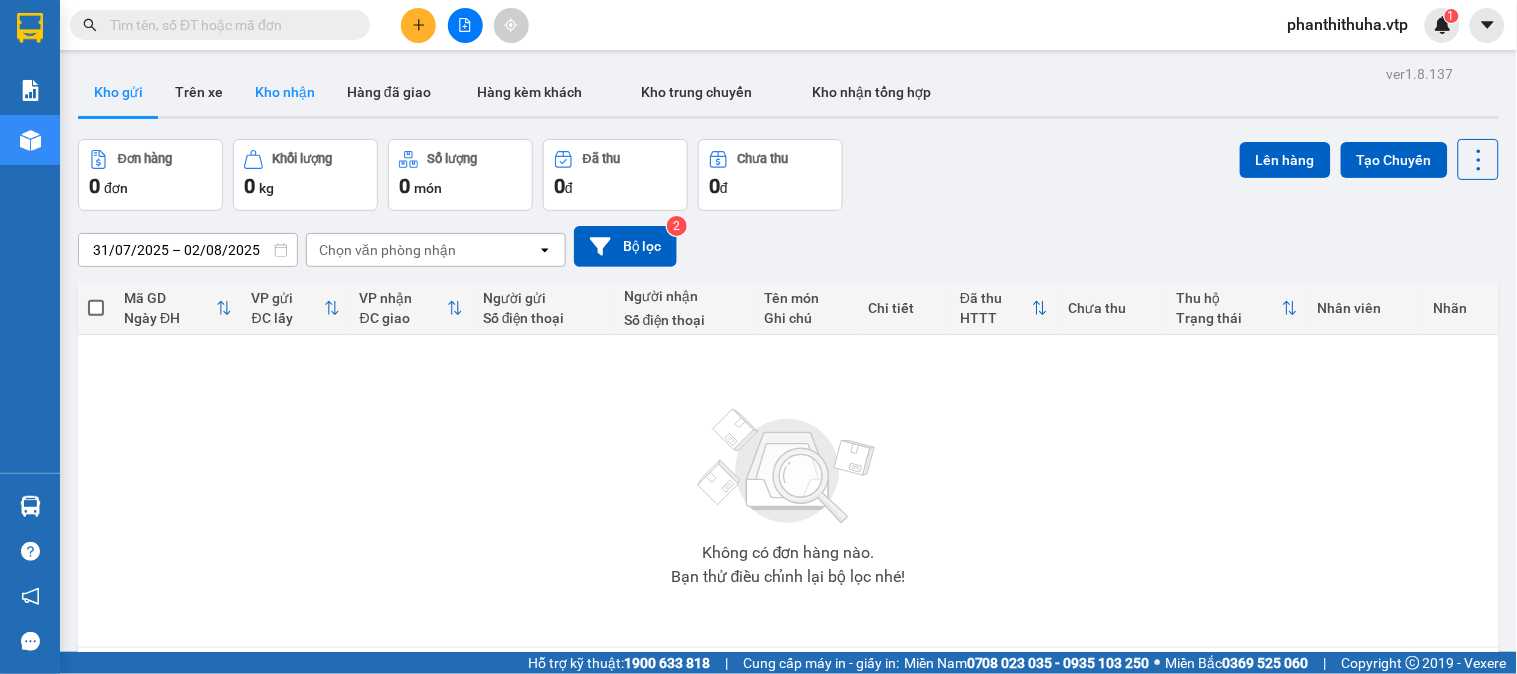 click on "Kho nhận" at bounding box center (285, 92) 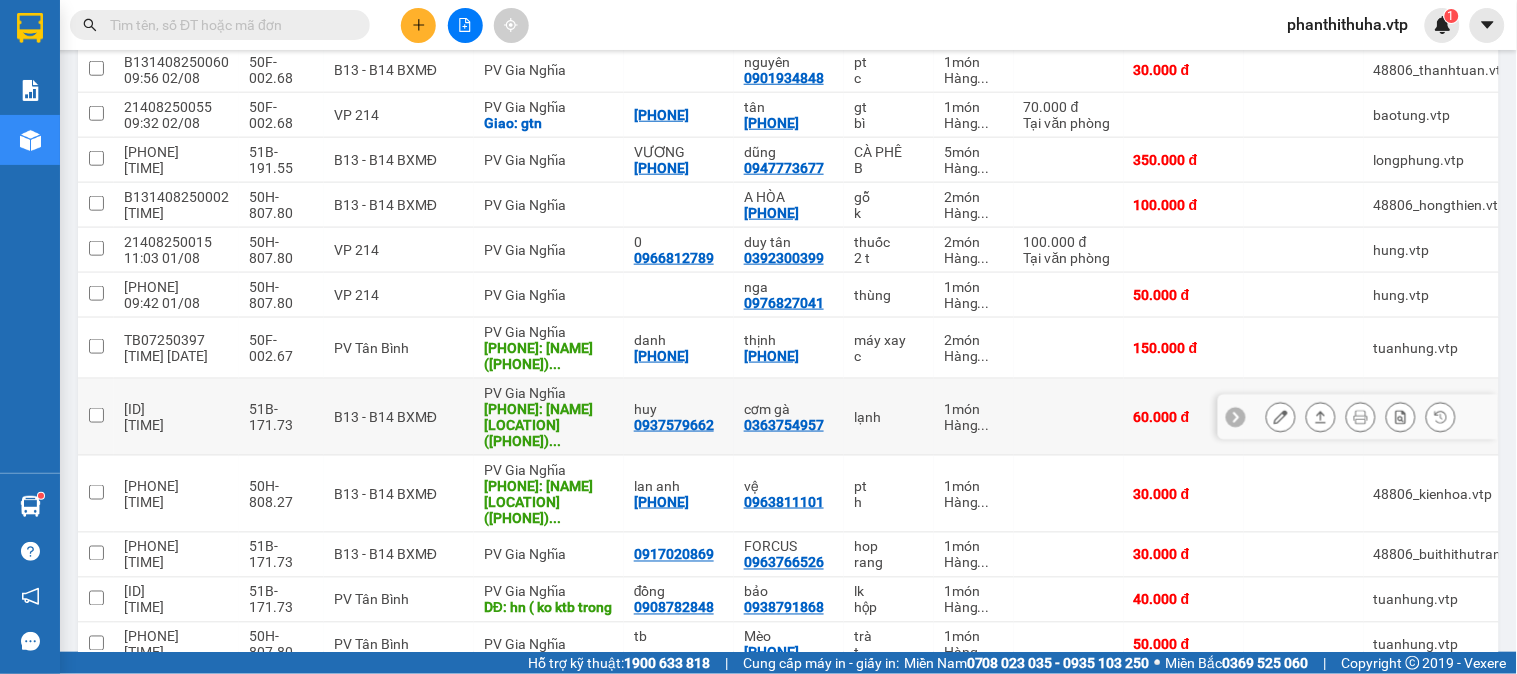 scroll, scrollTop: 0, scrollLeft: 0, axis: both 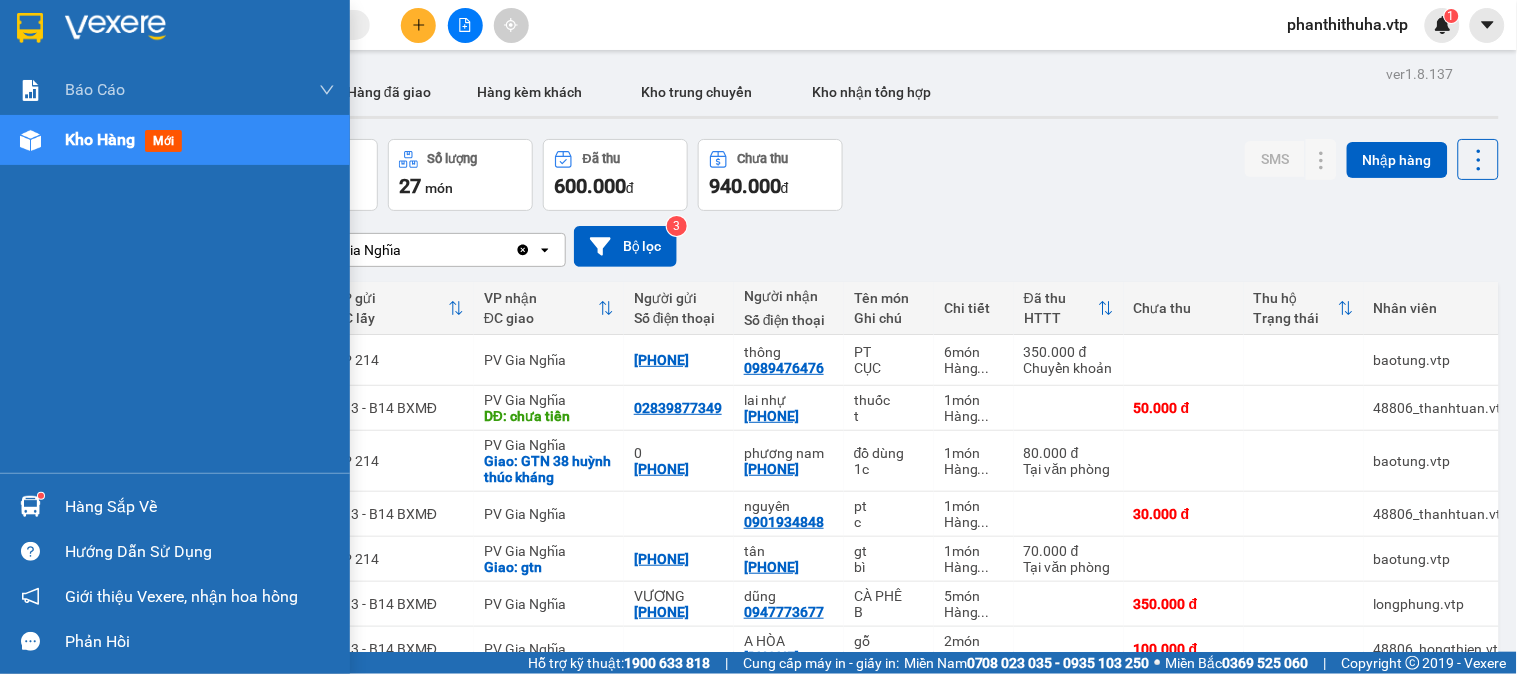 click at bounding box center (30, 506) 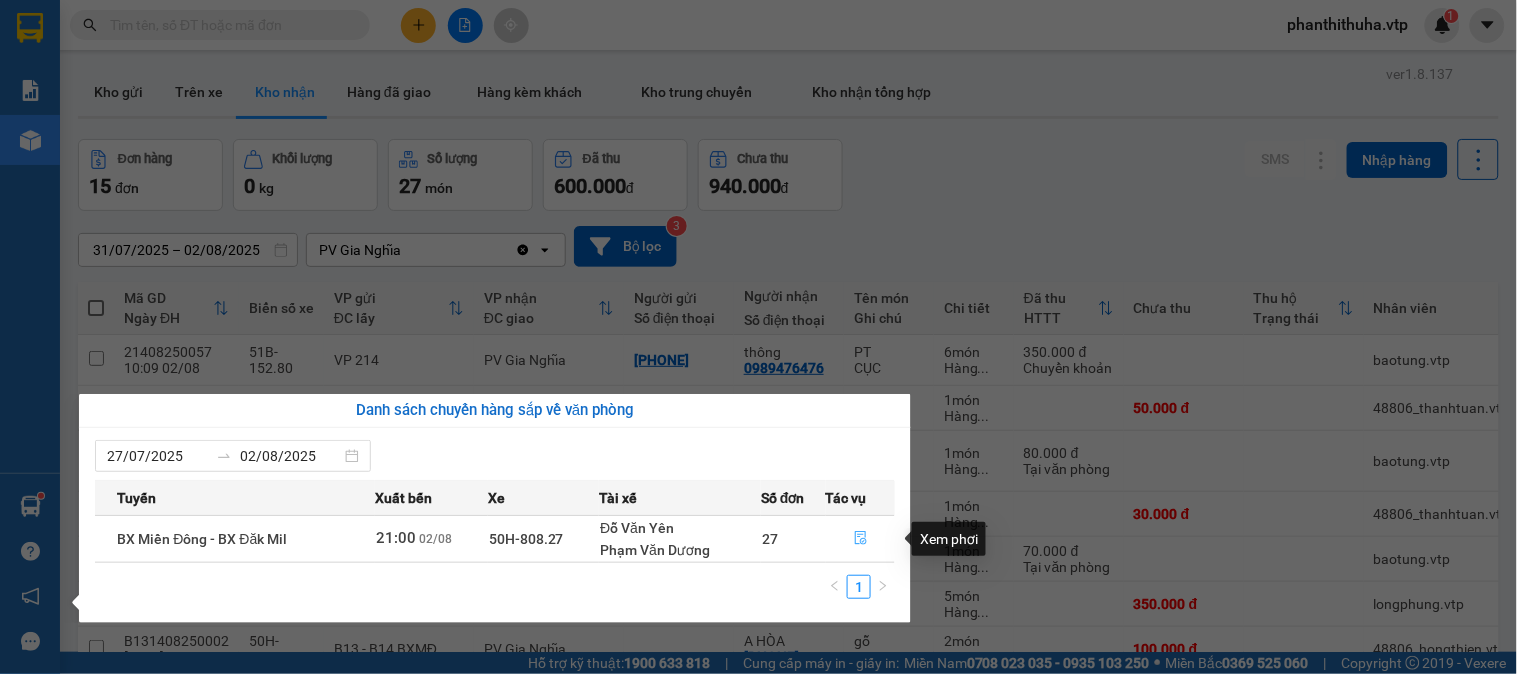 click 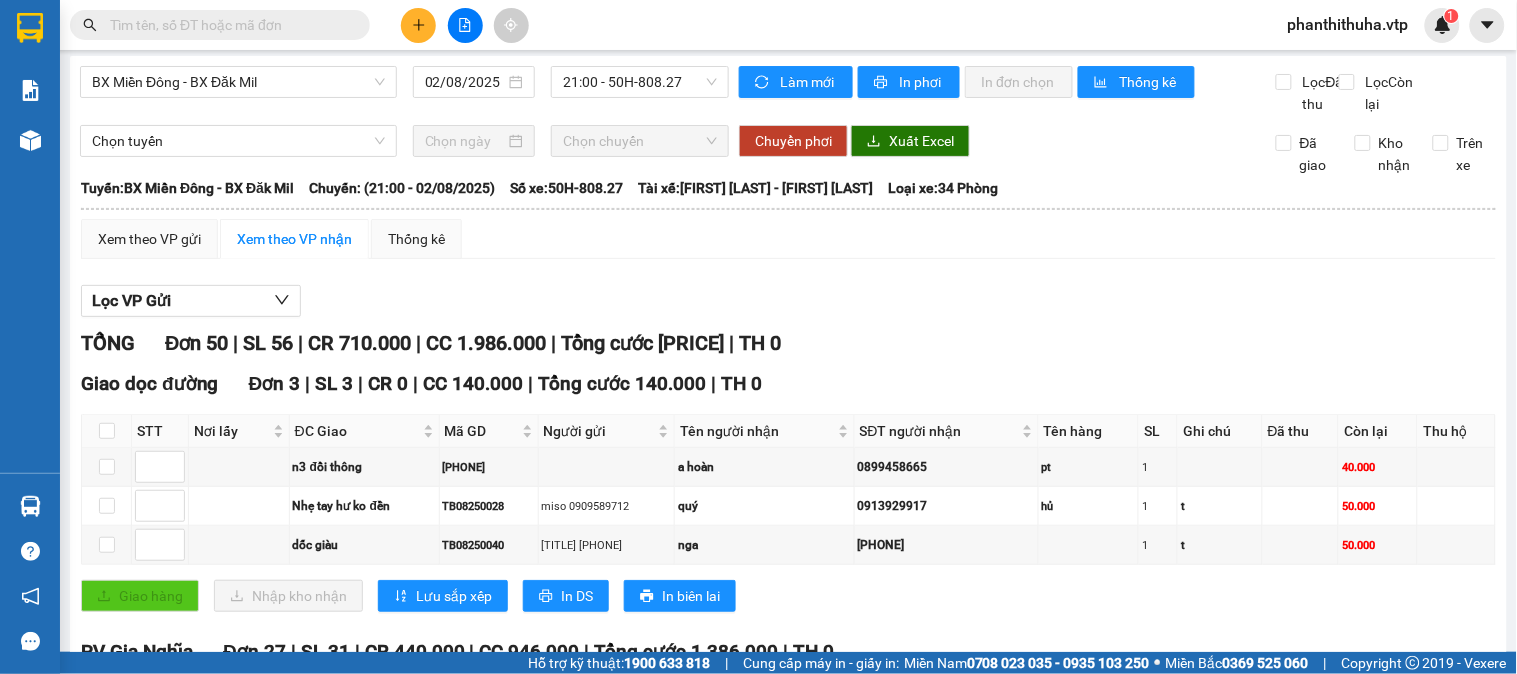 scroll, scrollTop: 0, scrollLeft: 0, axis: both 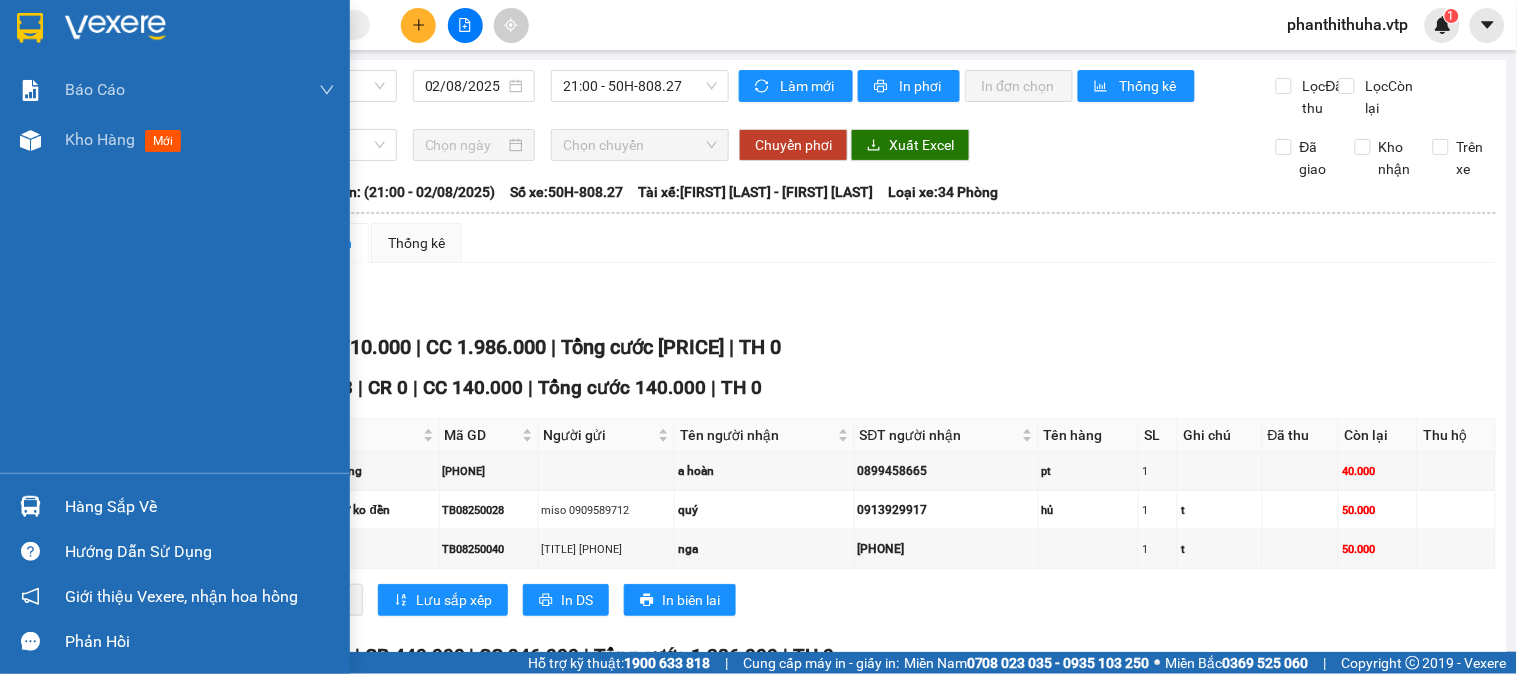 click at bounding box center [115, 28] 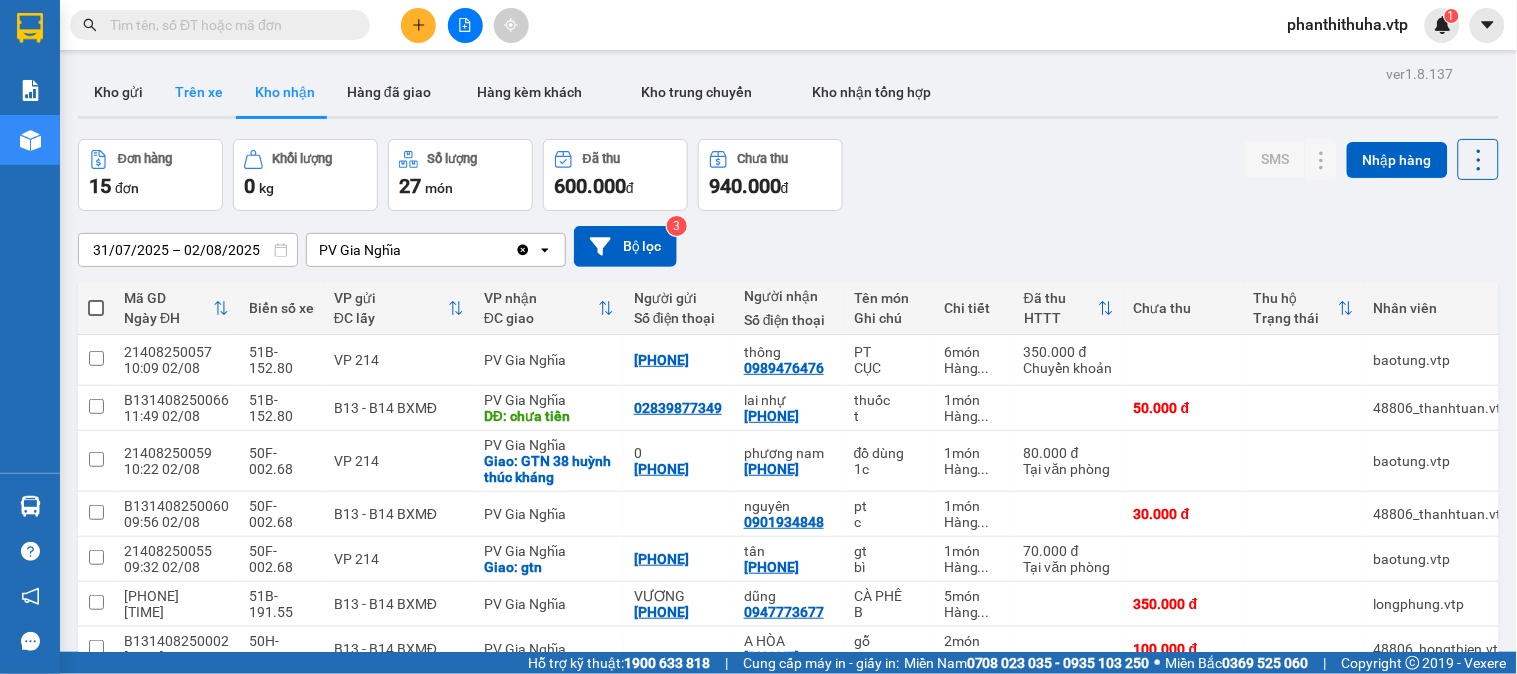 click on "Trên xe" at bounding box center [199, 92] 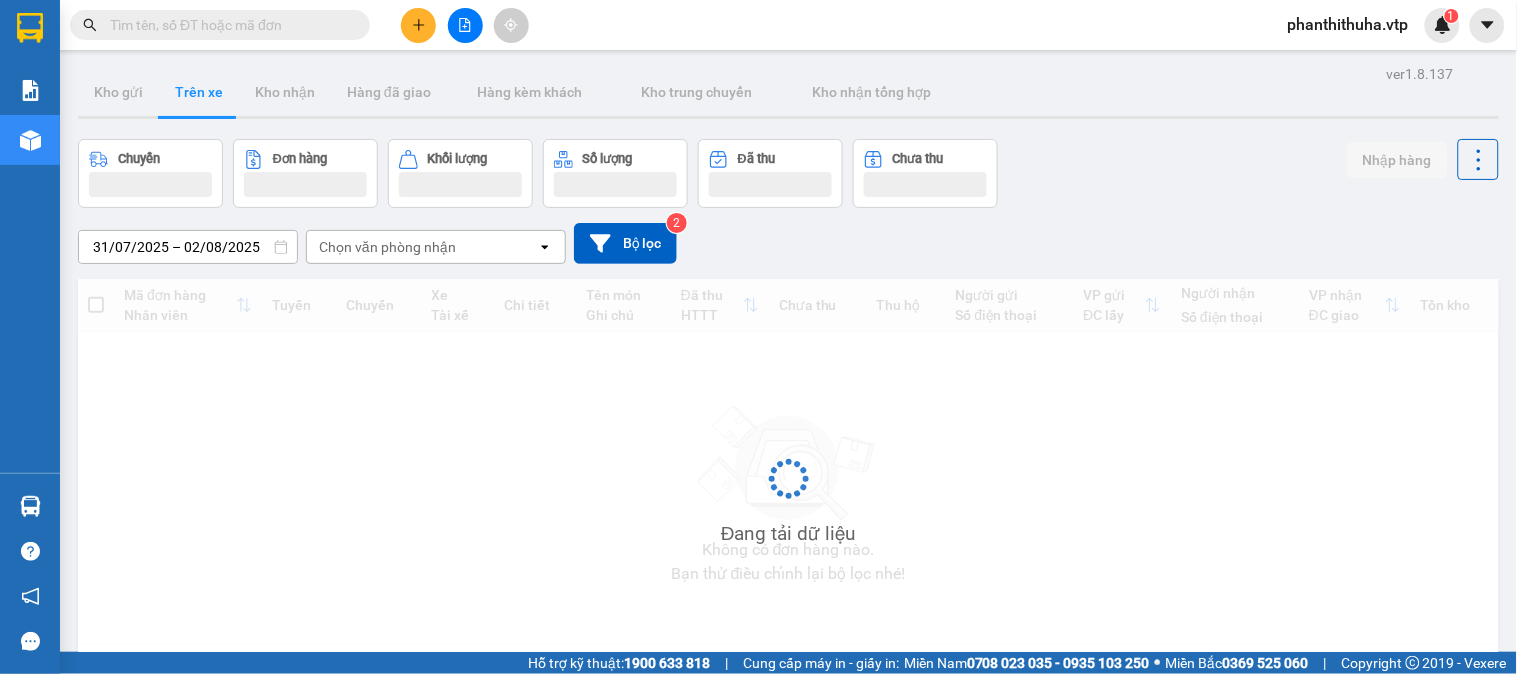 click on "Chọn văn phòng nhận" at bounding box center (422, 247) 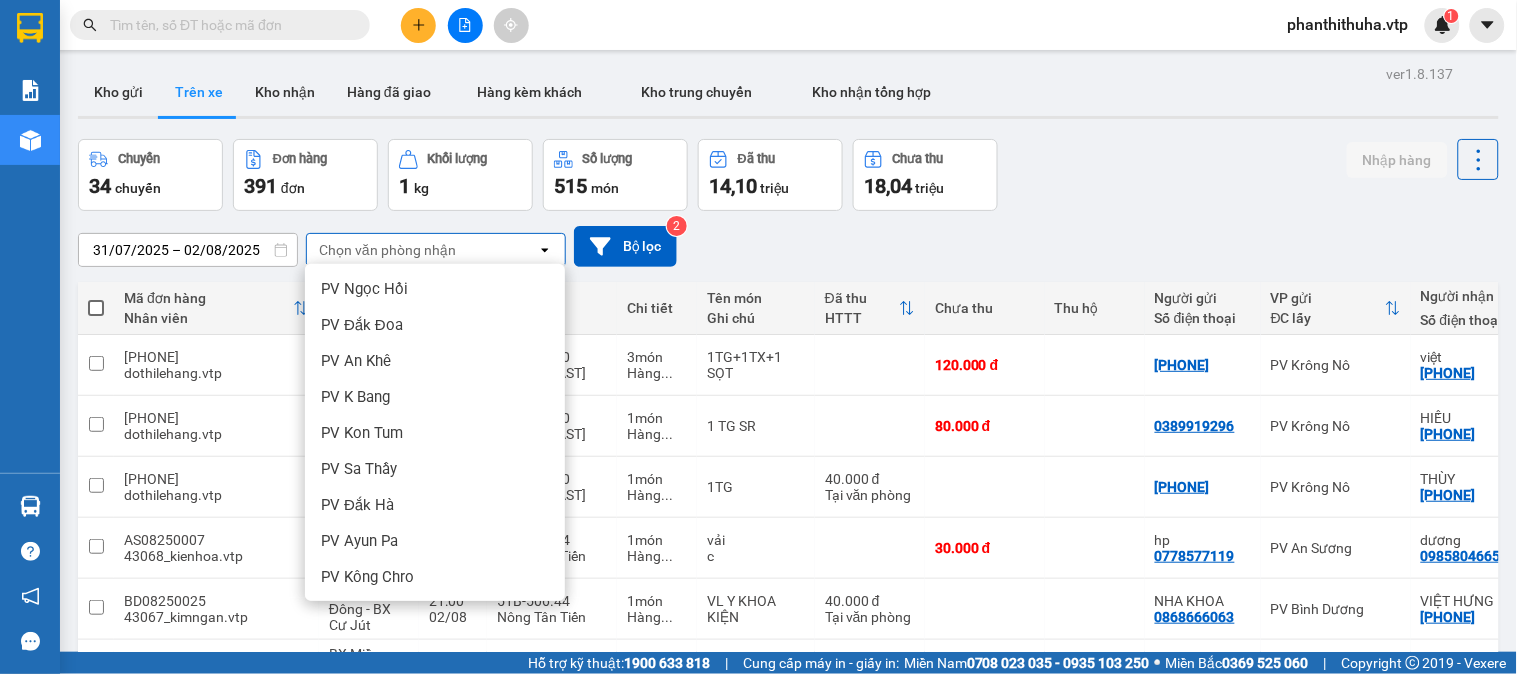 scroll, scrollTop: 333, scrollLeft: 0, axis: vertical 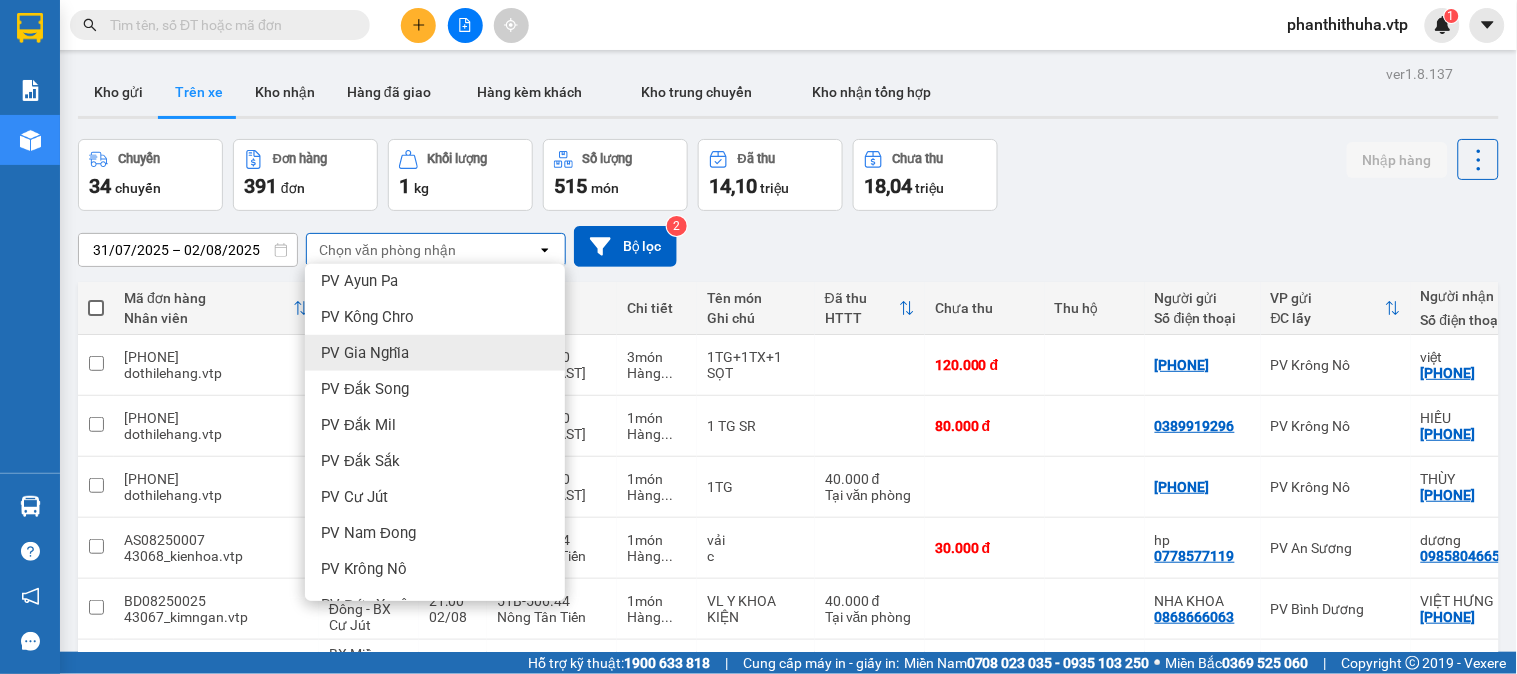 click on "PV Gia Nghĩa" at bounding box center [365, 353] 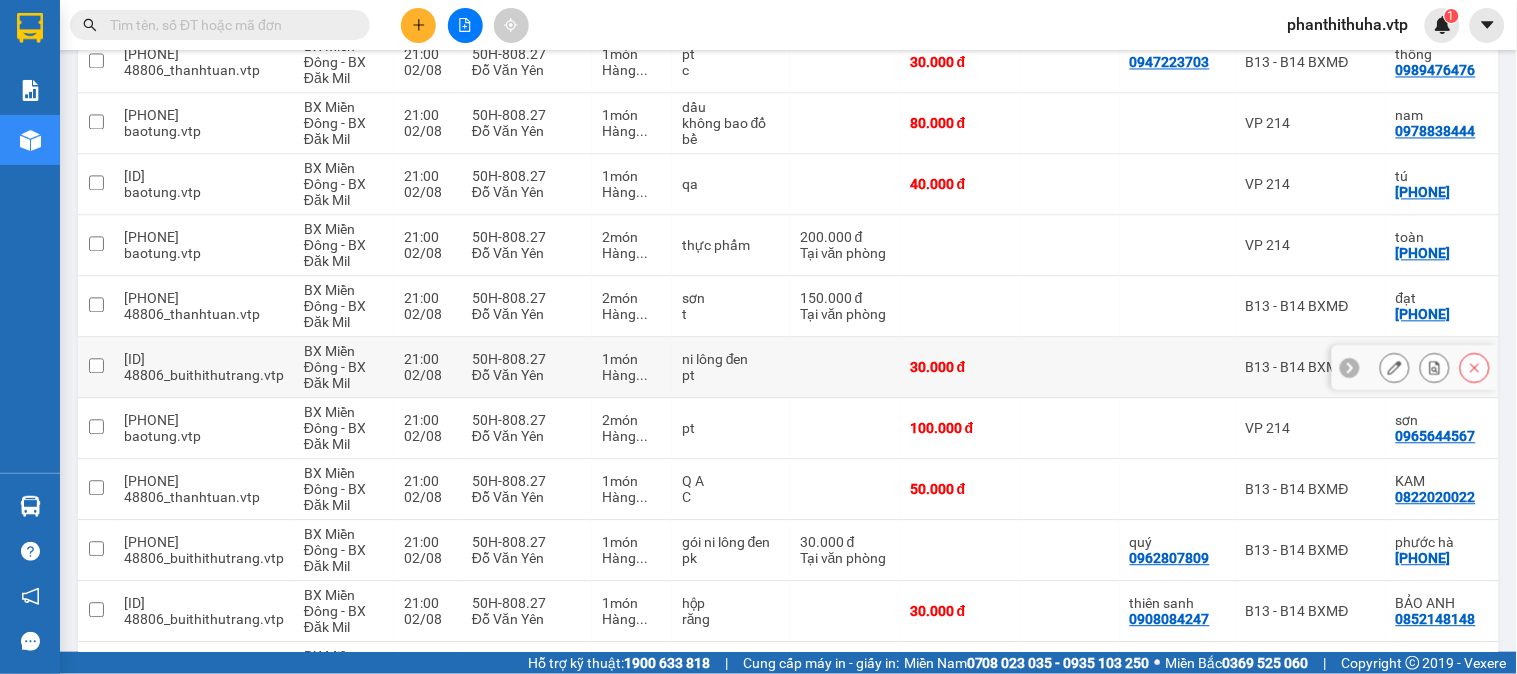 scroll, scrollTop: 1000, scrollLeft: 0, axis: vertical 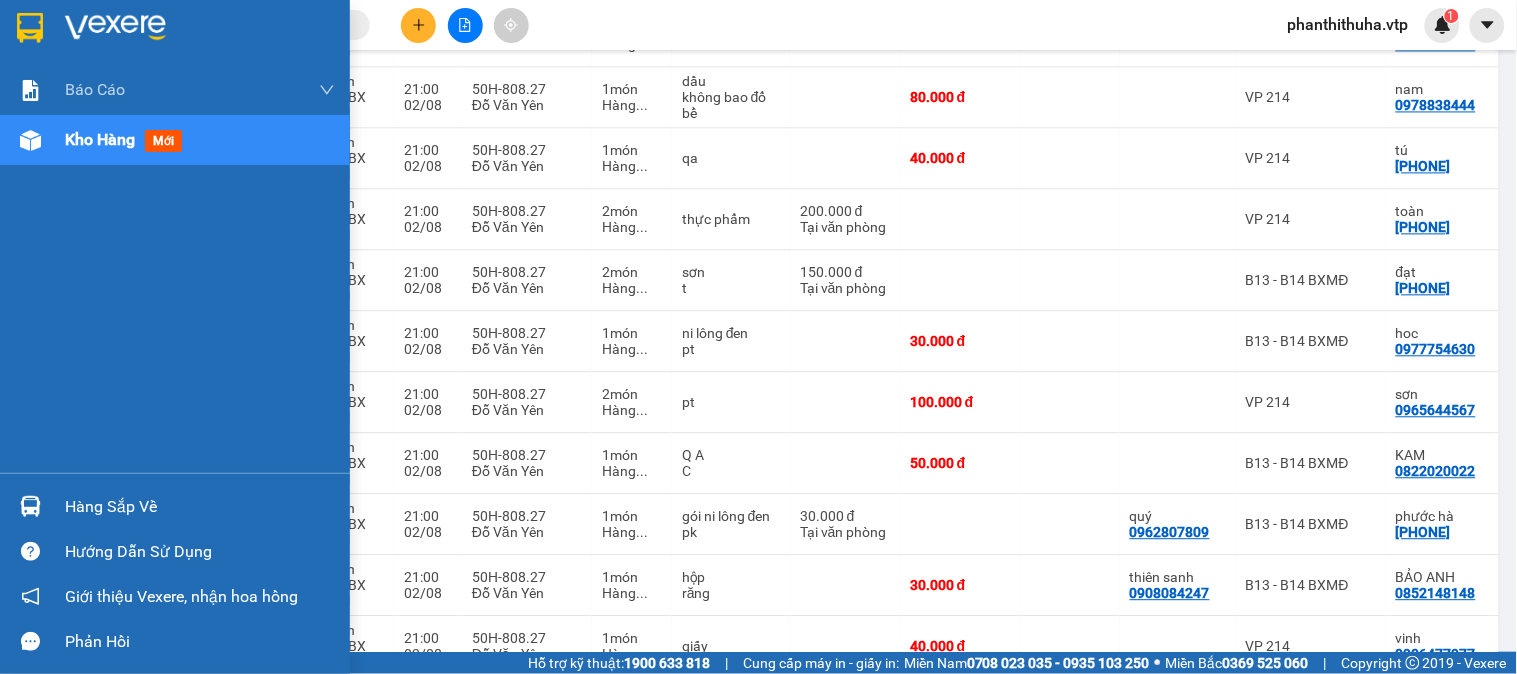 click on "Hàng sắp về" at bounding box center [200, 507] 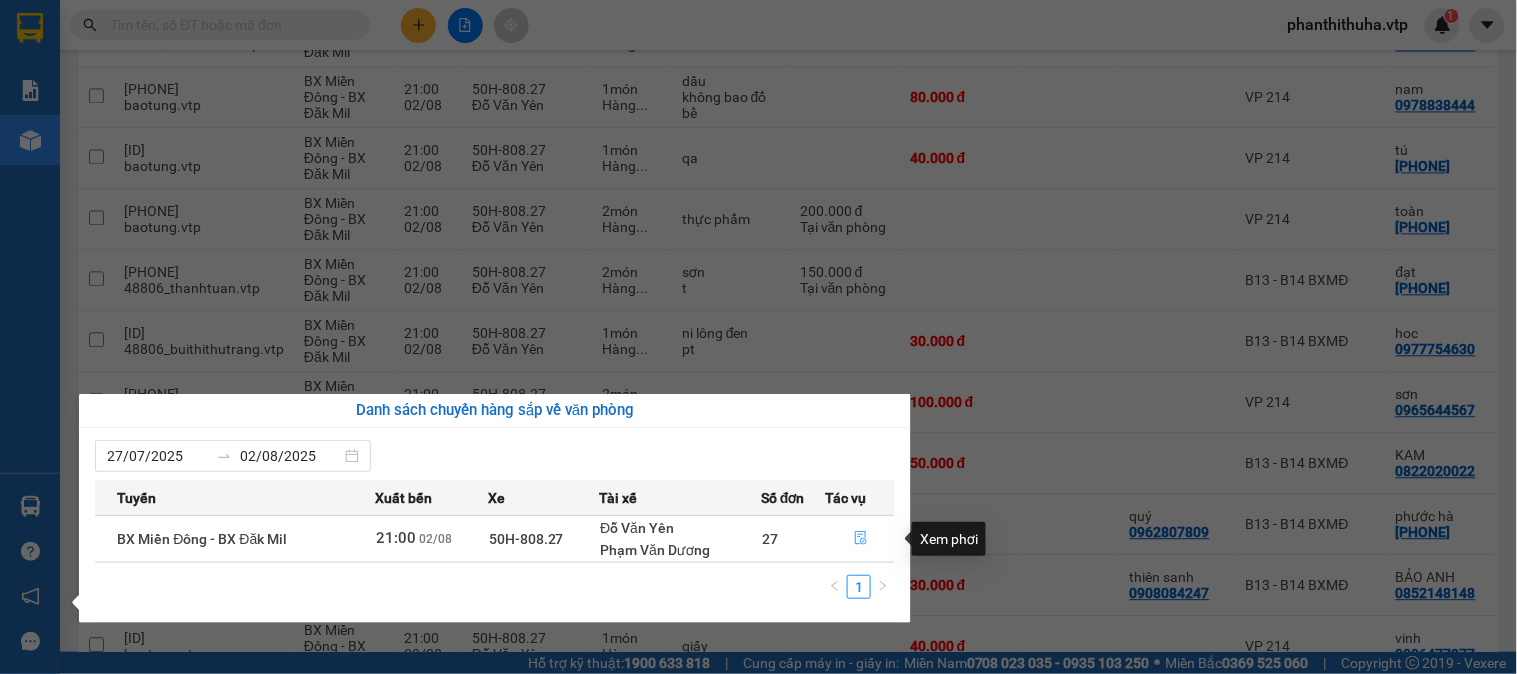 click 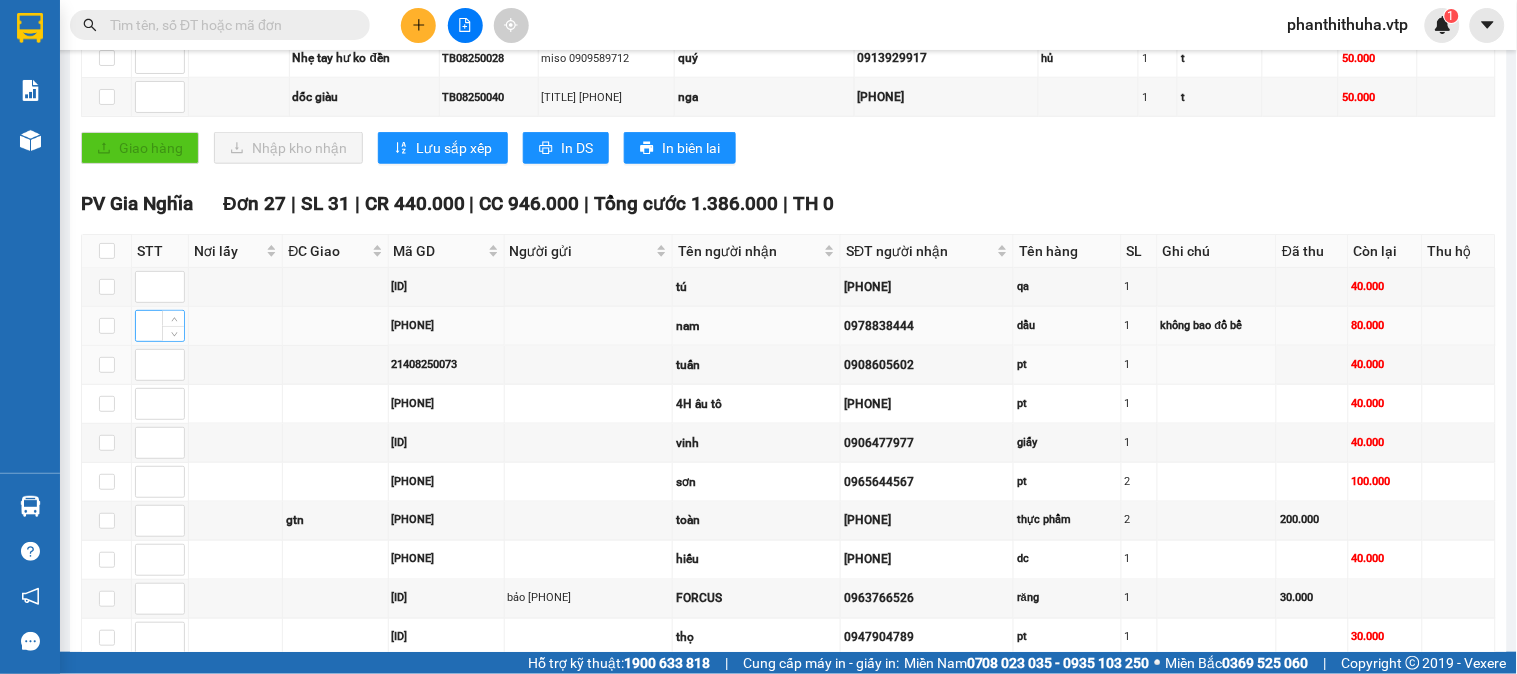 scroll, scrollTop: 555, scrollLeft: 0, axis: vertical 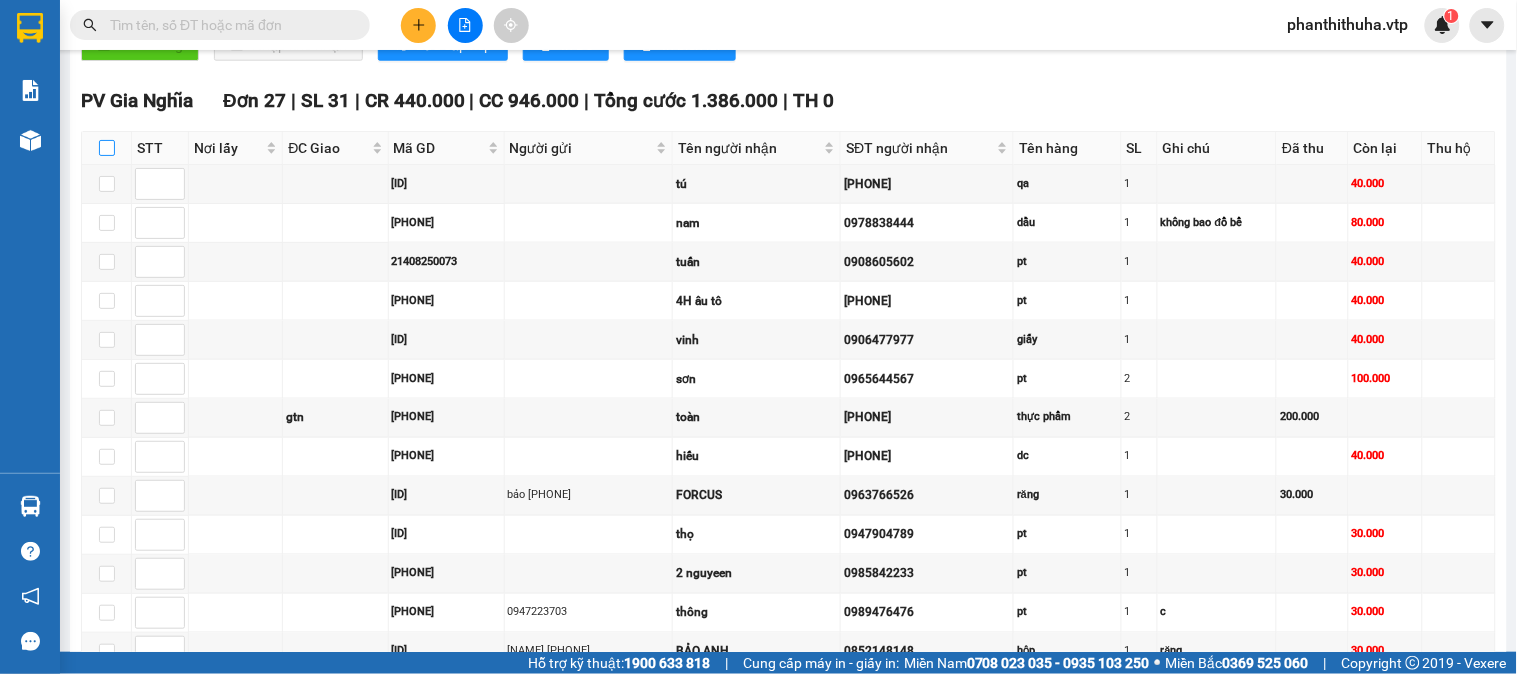 click at bounding box center [107, 148] 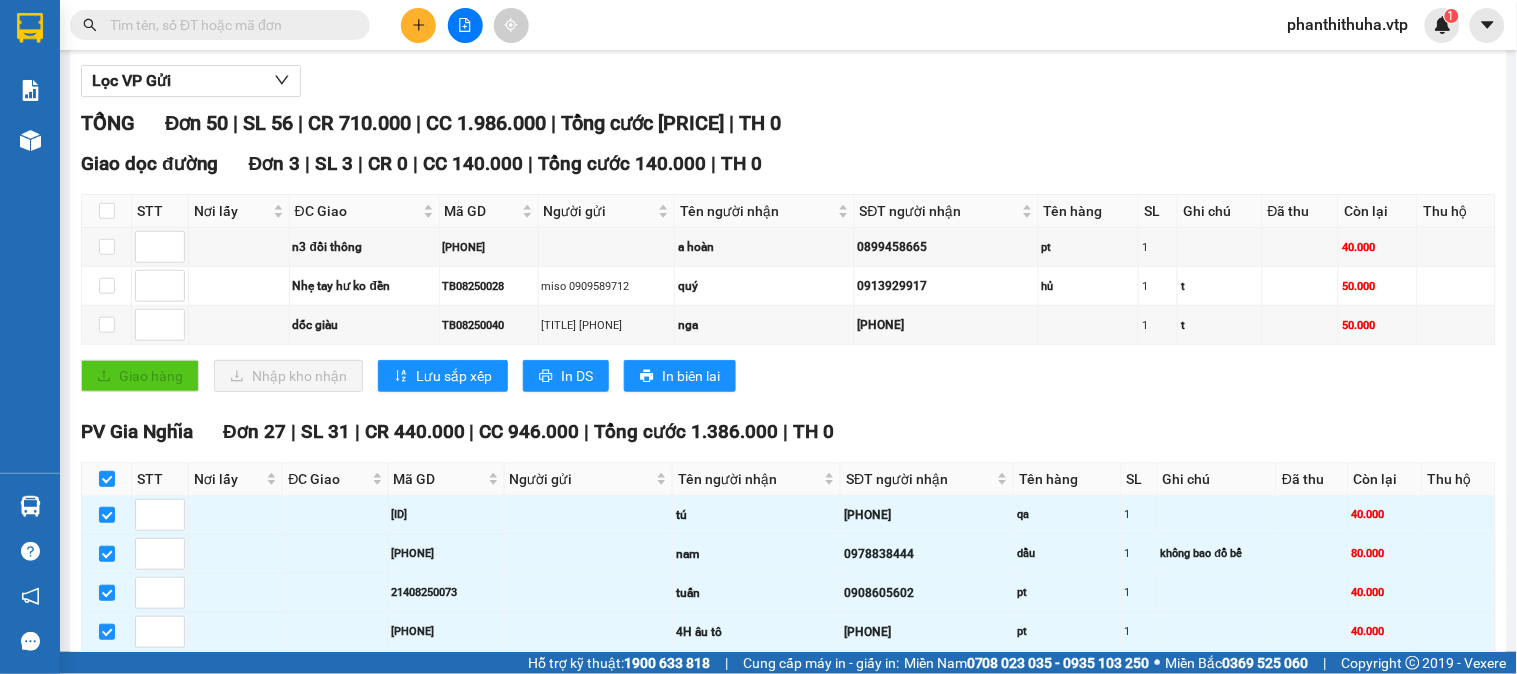 scroll, scrollTop: 0, scrollLeft: 0, axis: both 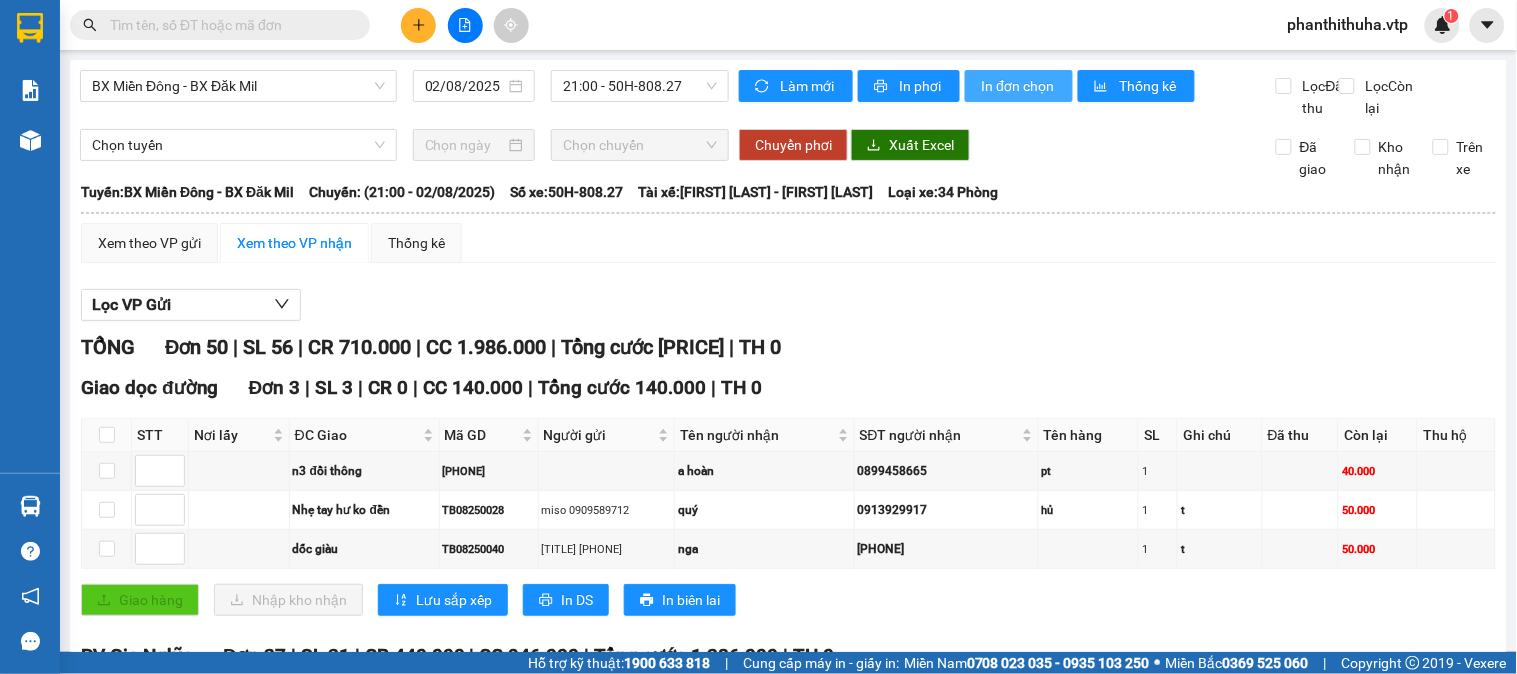 click on "In đơn chọn" at bounding box center (1019, 86) 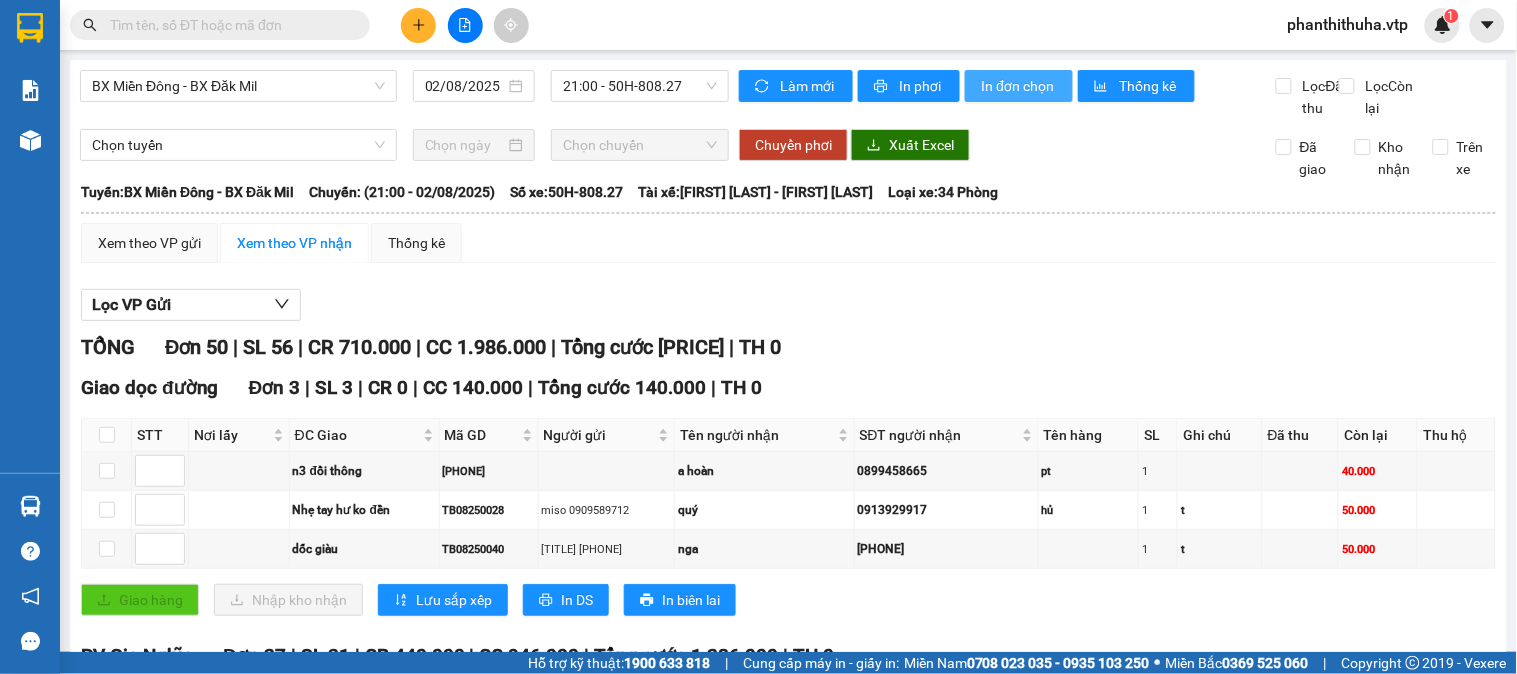 scroll, scrollTop: 0, scrollLeft: 0, axis: both 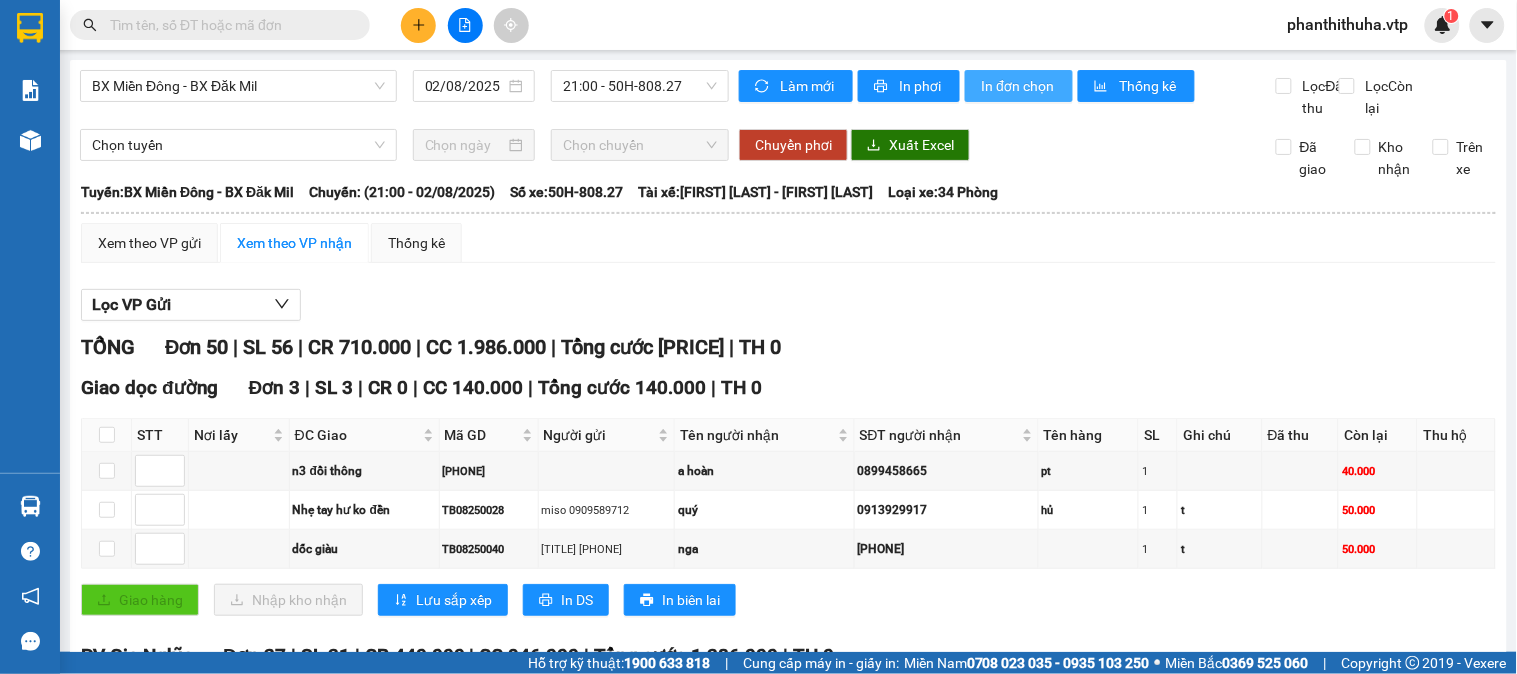 click on "In đơn chọn" at bounding box center (1019, 86) 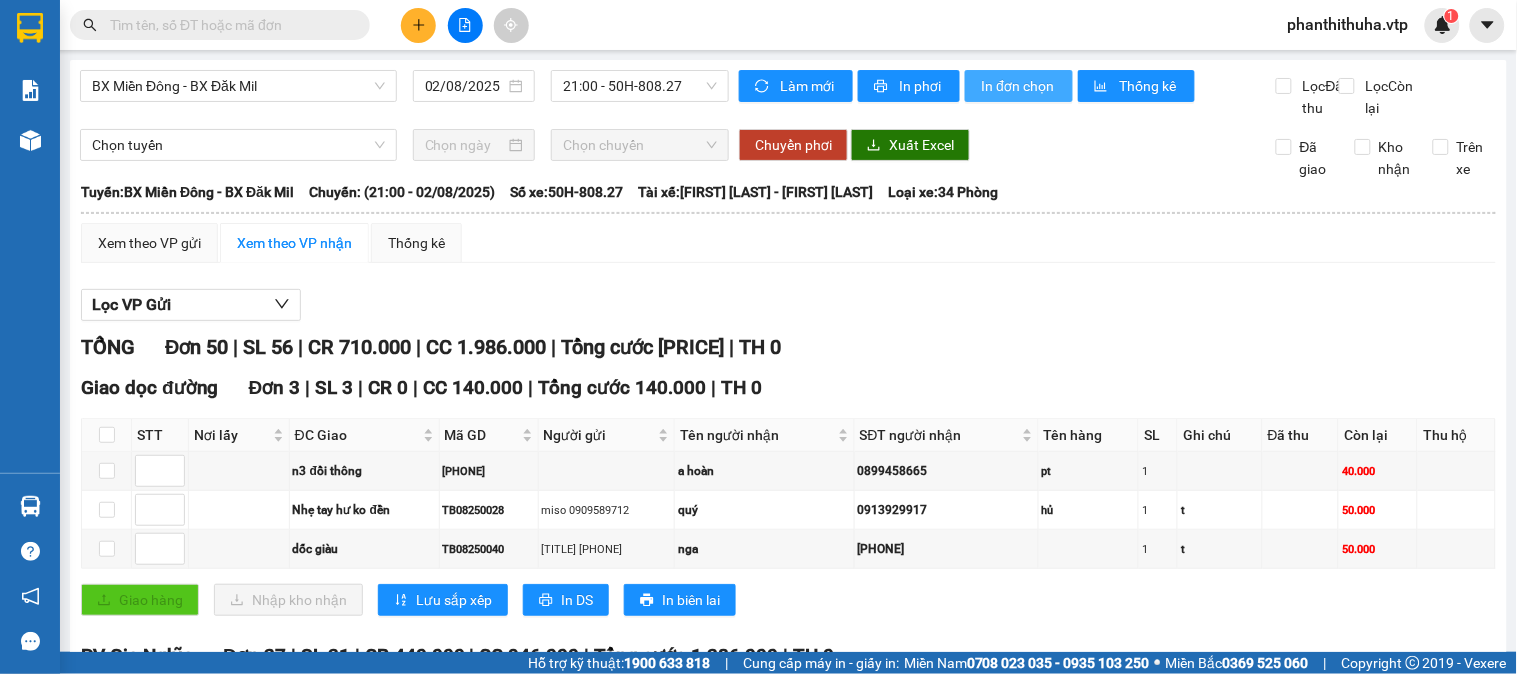 scroll, scrollTop: 0, scrollLeft: 0, axis: both 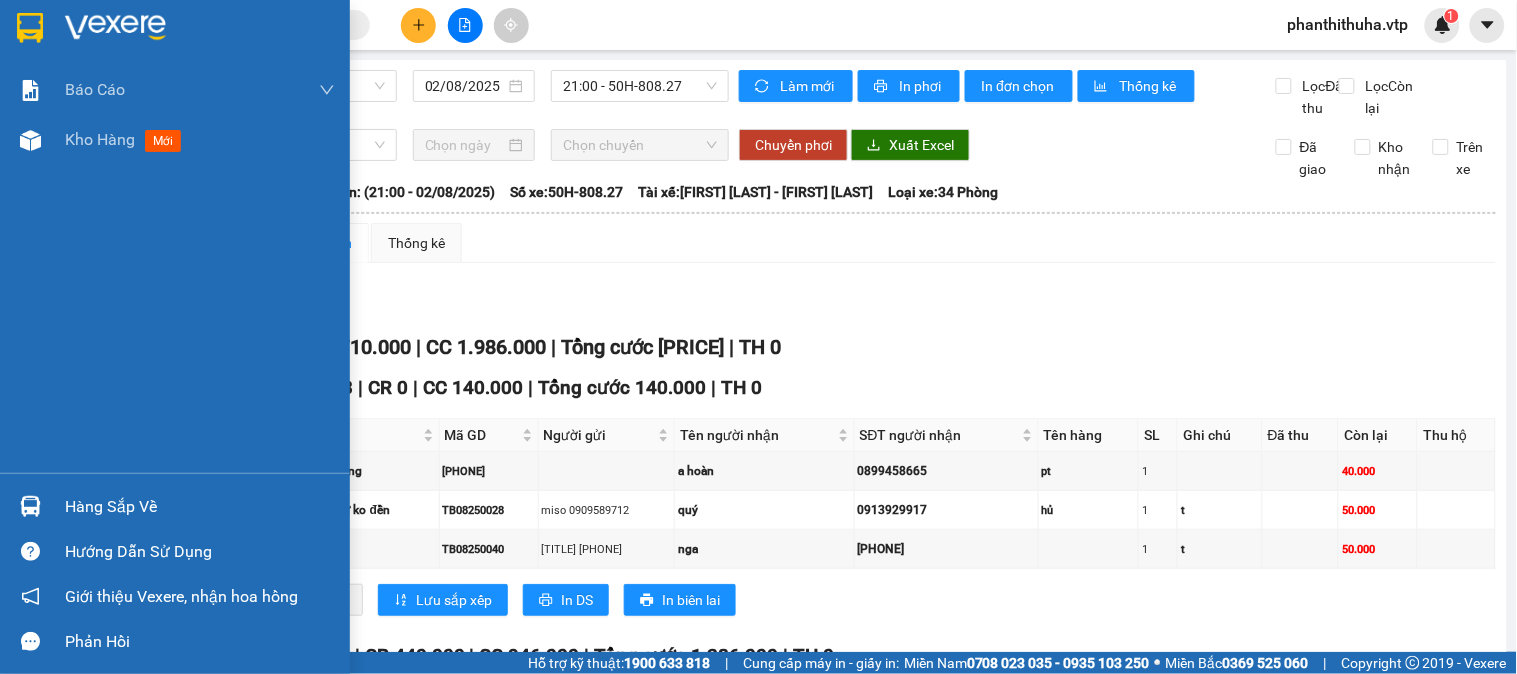 click at bounding box center [175, 32] 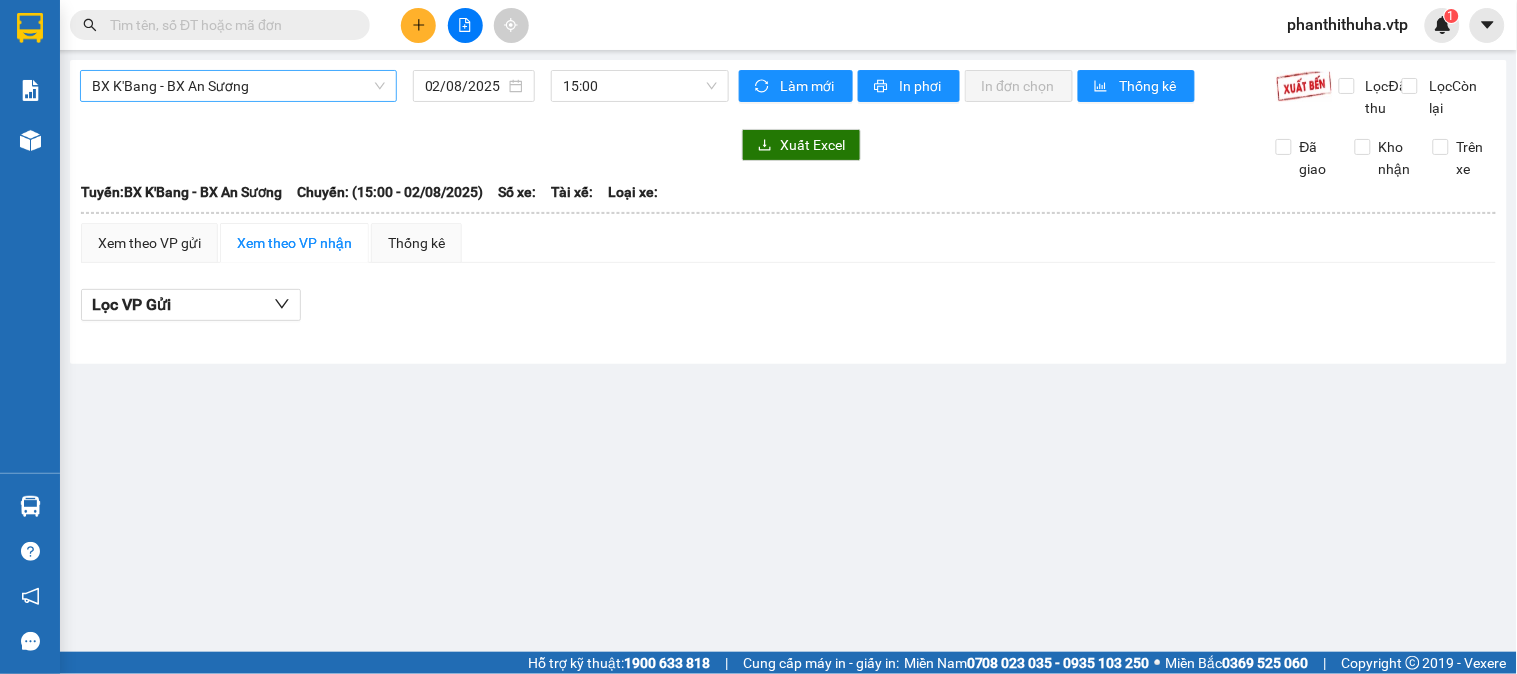 click on "BX K'Bang - BX An Sương" at bounding box center [238, 86] 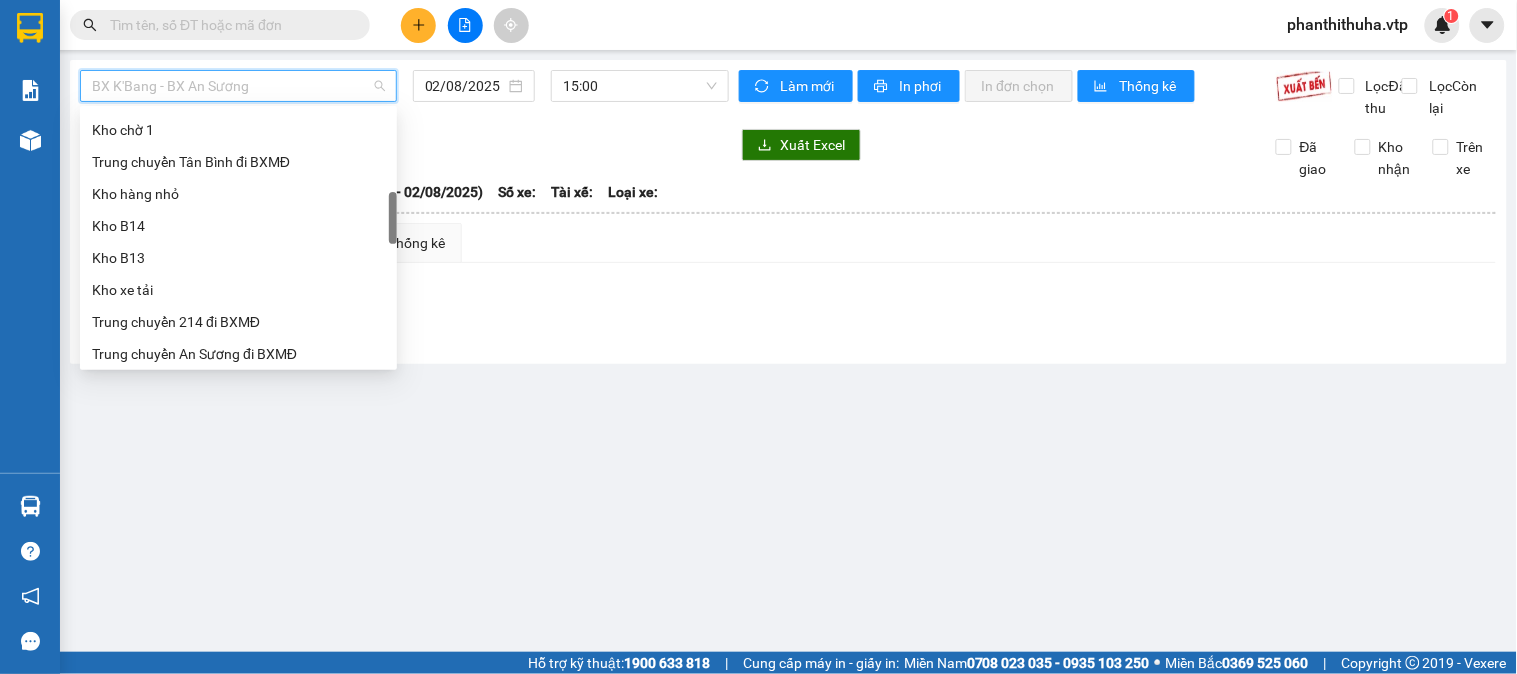 scroll, scrollTop: 666, scrollLeft: 0, axis: vertical 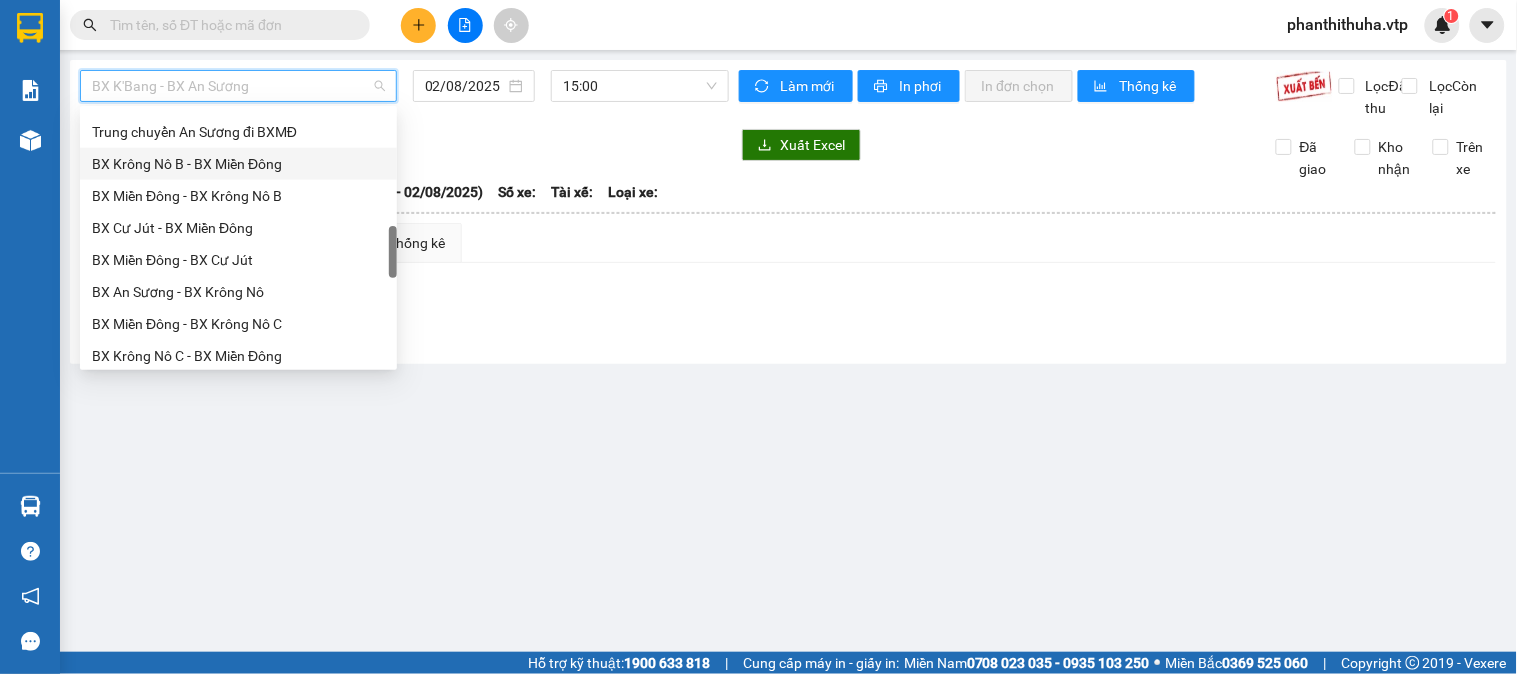 click on "BX Krông Nô B - BX Miền Đông" at bounding box center [238, 164] 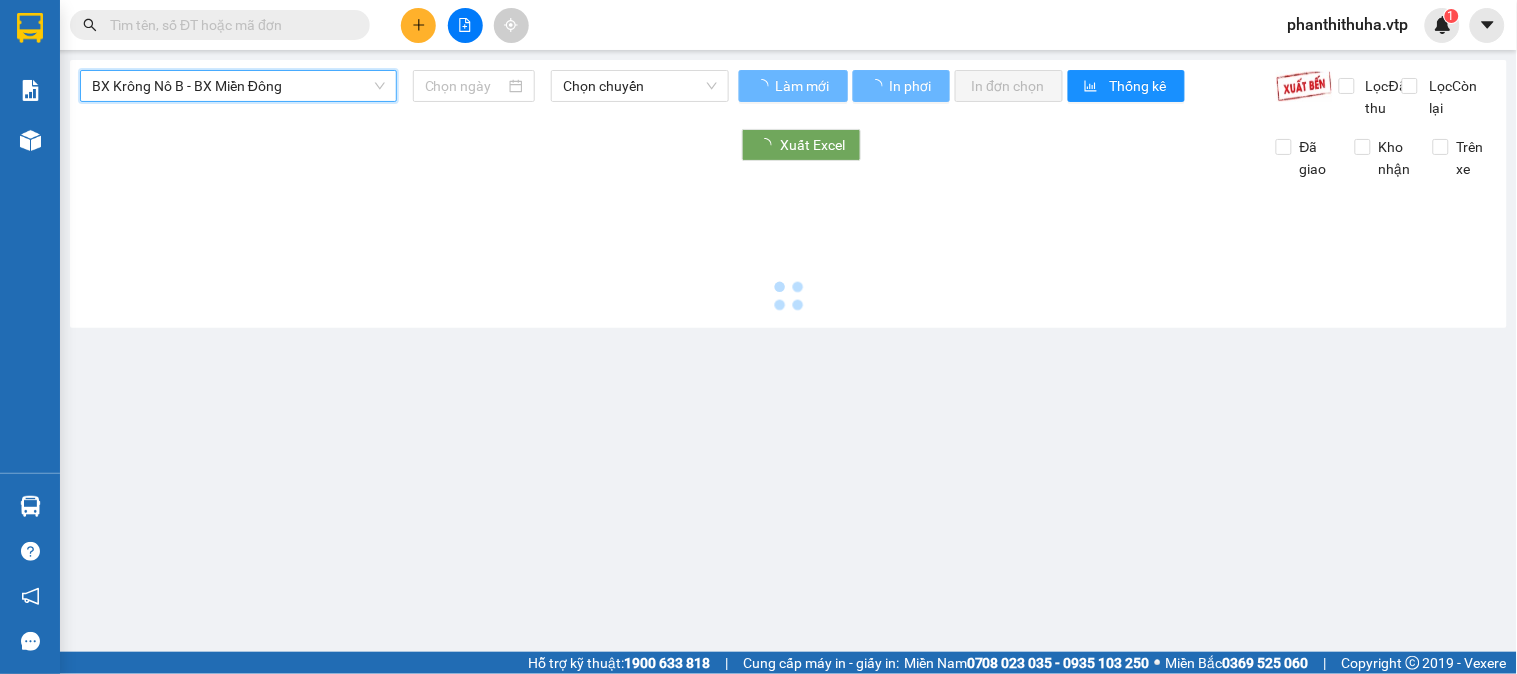 type on "02/08/2025" 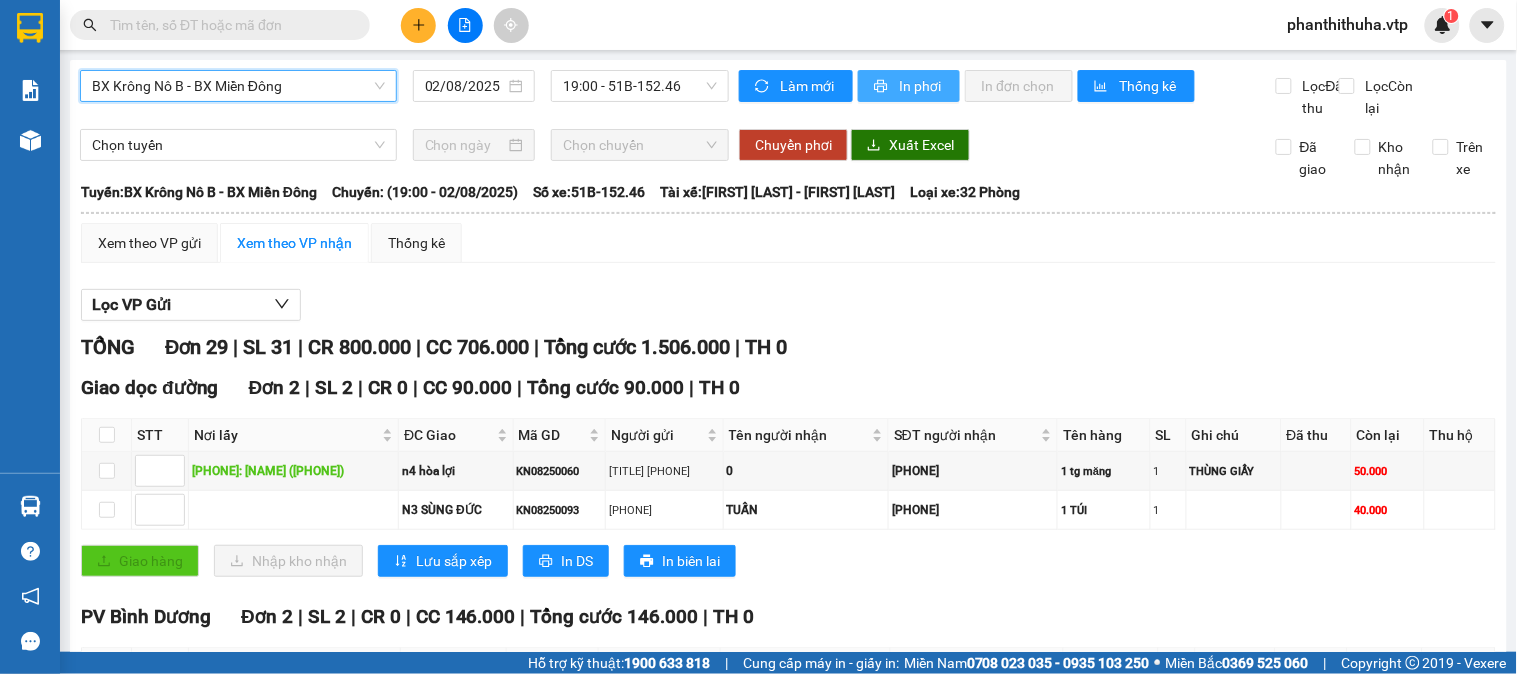 click on "In phơi" at bounding box center [921, 86] 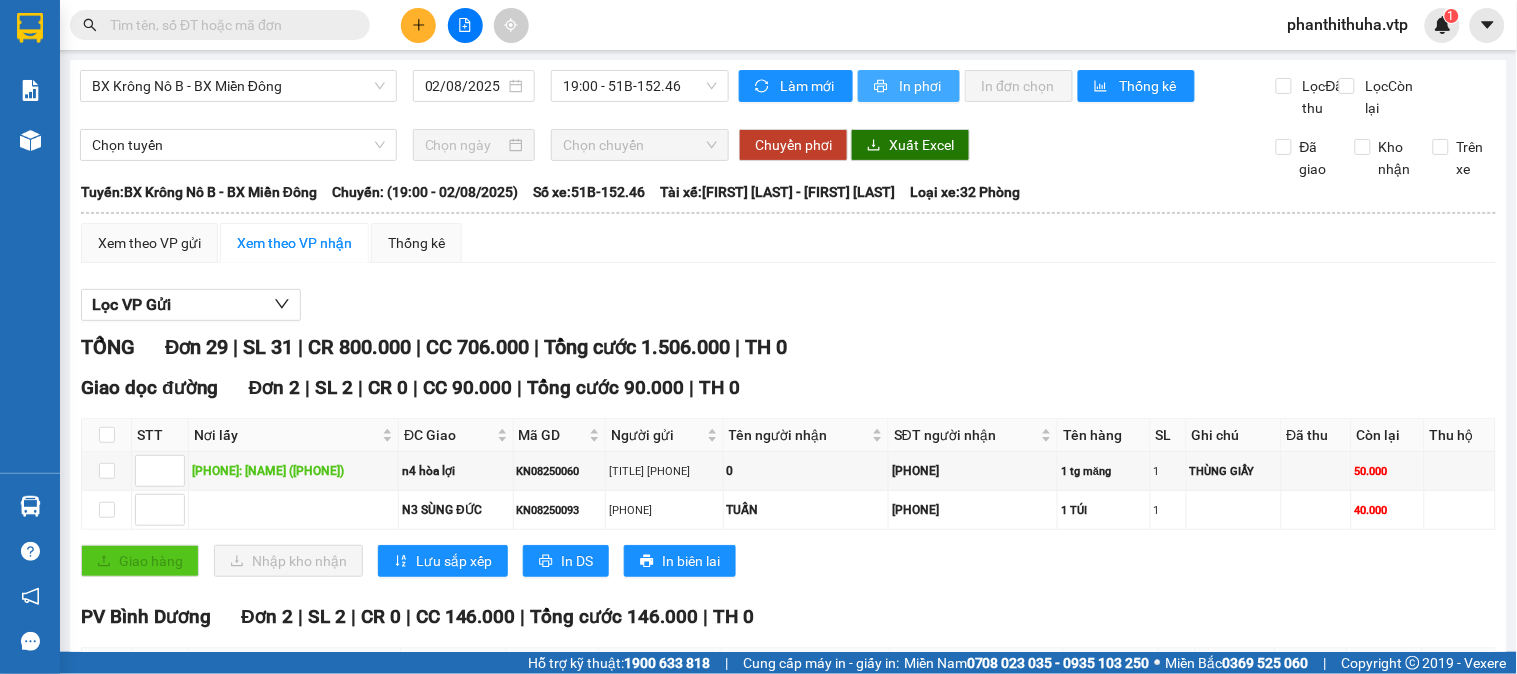 scroll, scrollTop: 0, scrollLeft: 0, axis: both 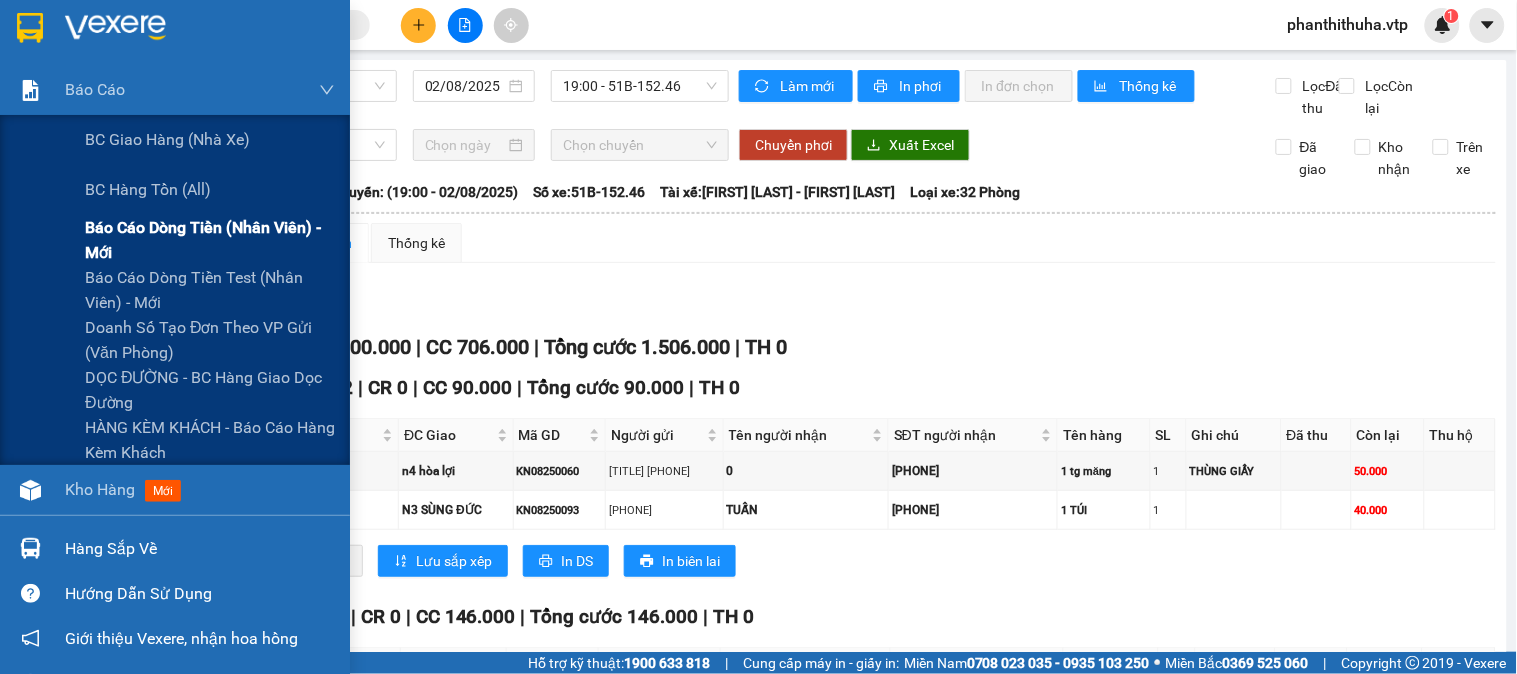 click on "Báo cáo dòng tiền (nhân viên) - mới" at bounding box center [210, 240] 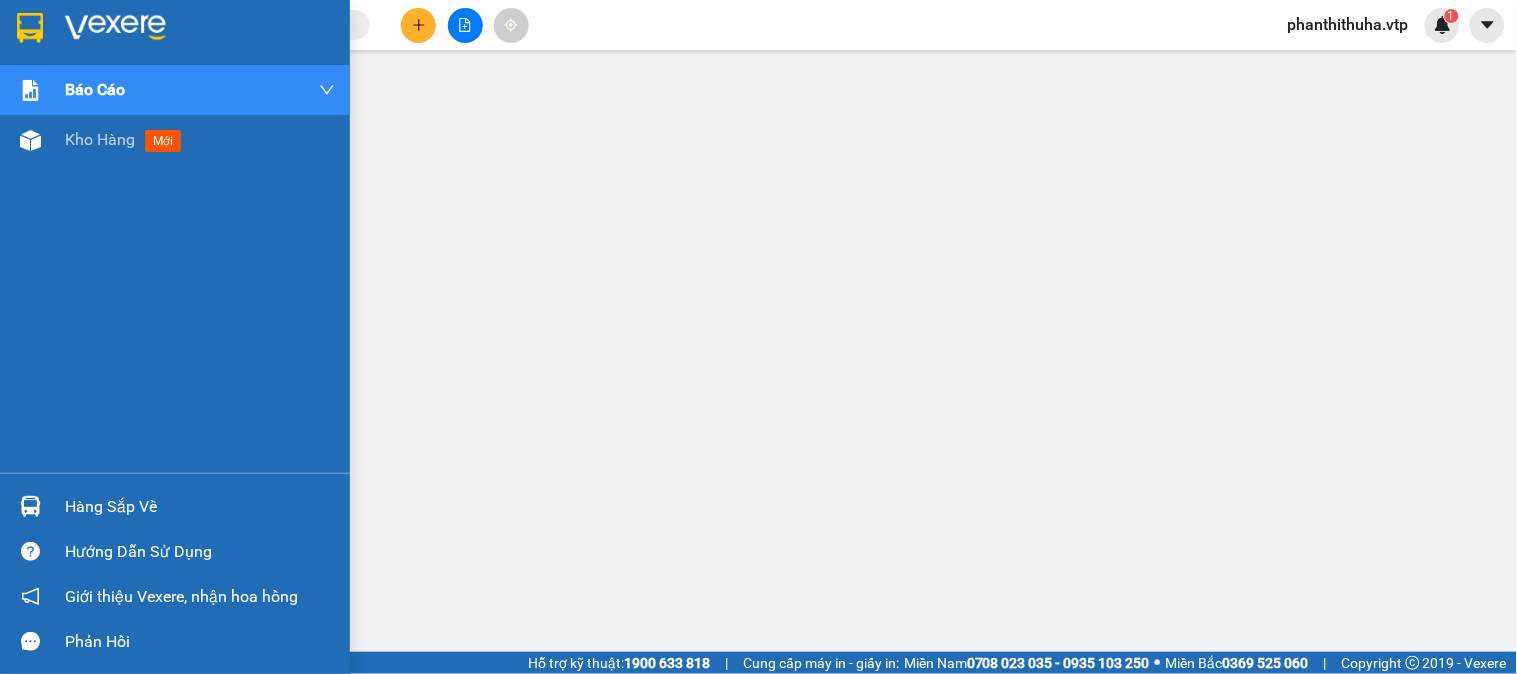 click at bounding box center [175, 32] 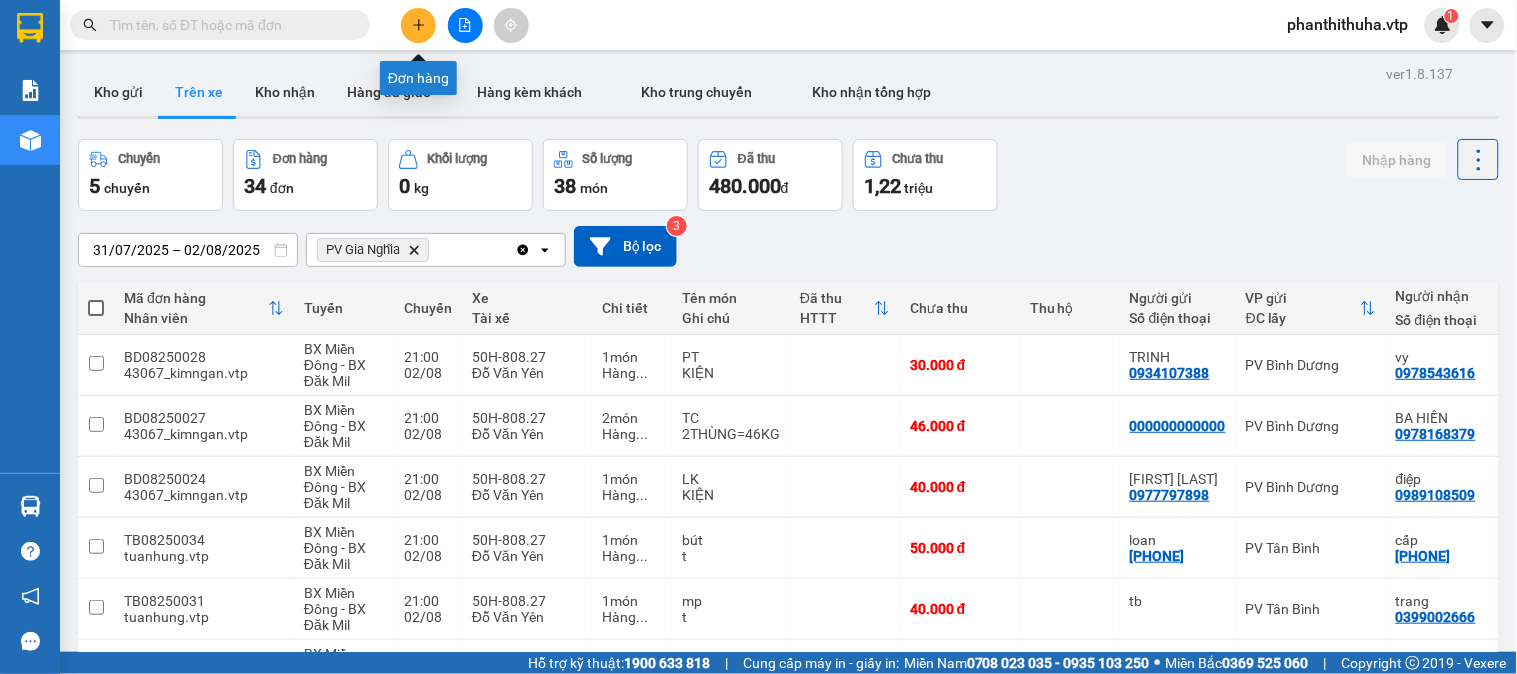 click 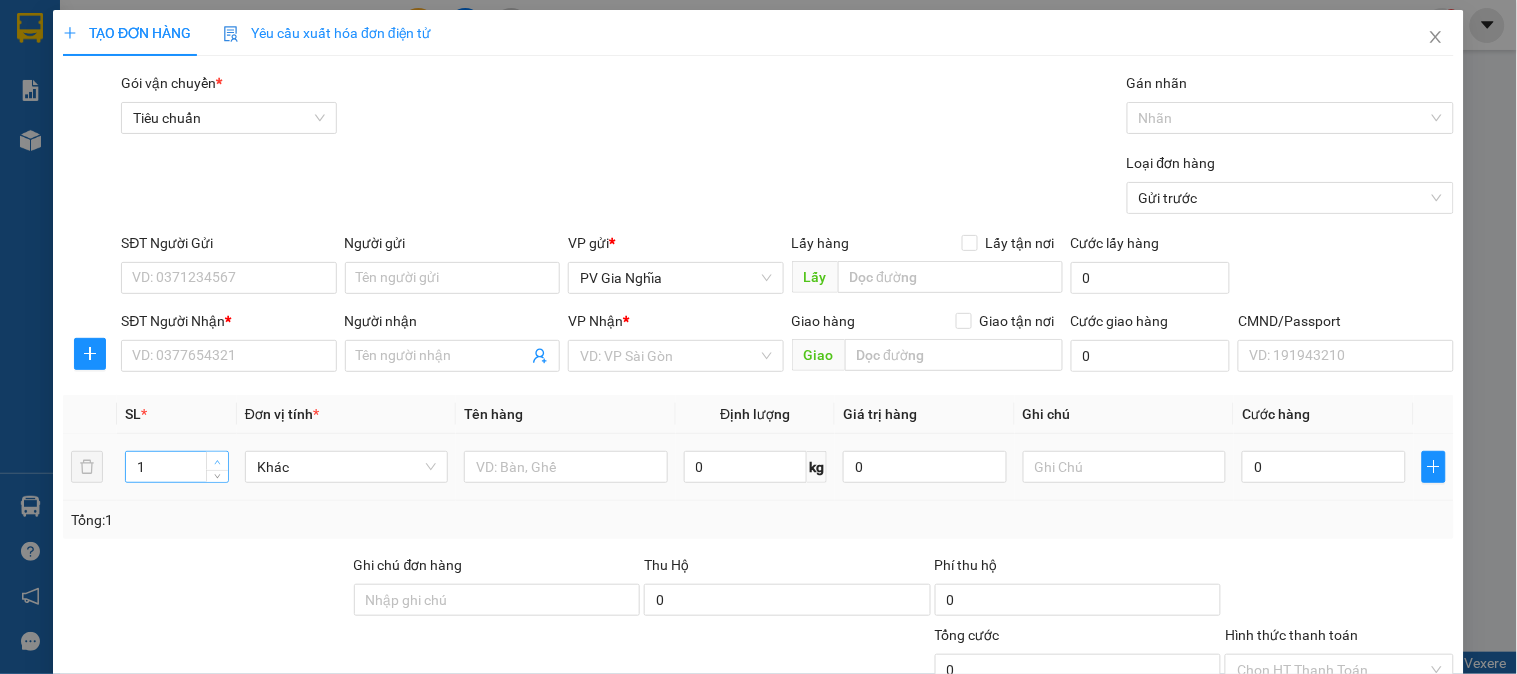 type on "2" 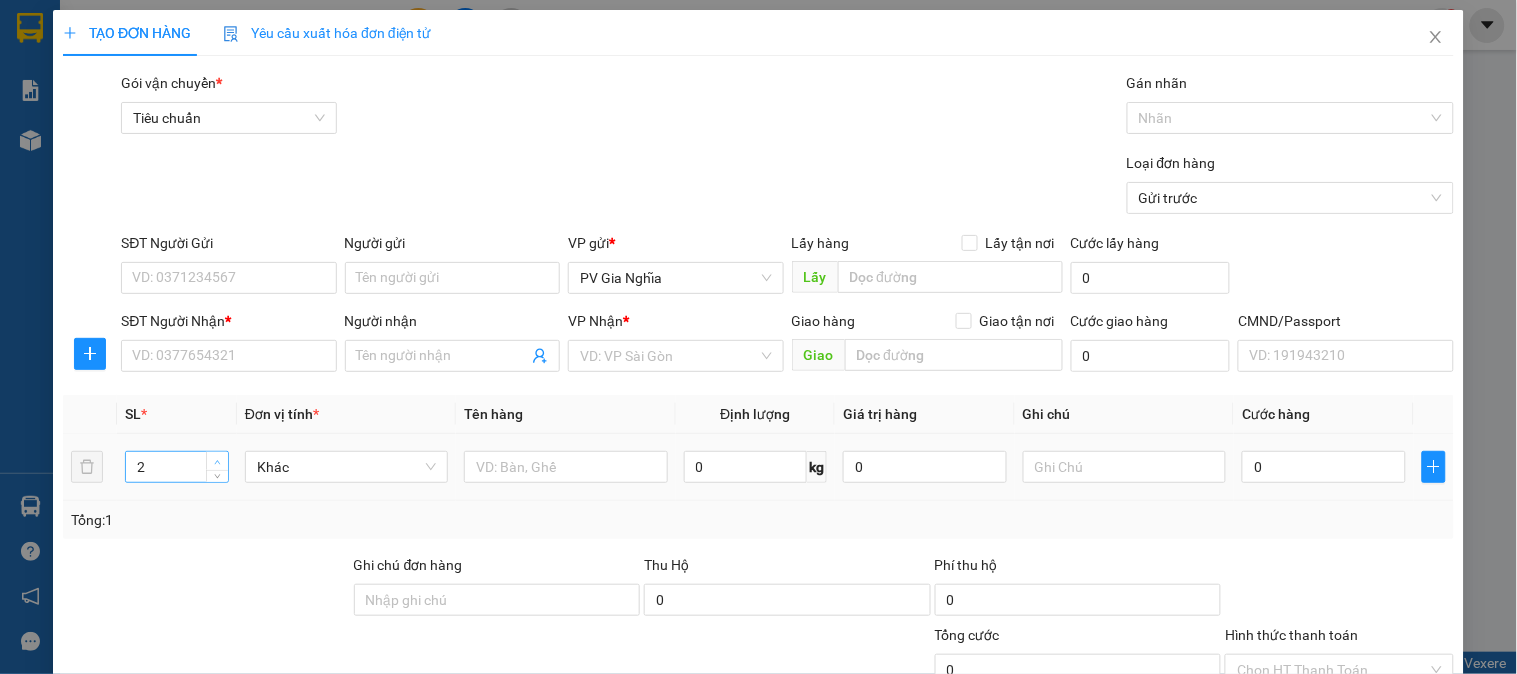 click 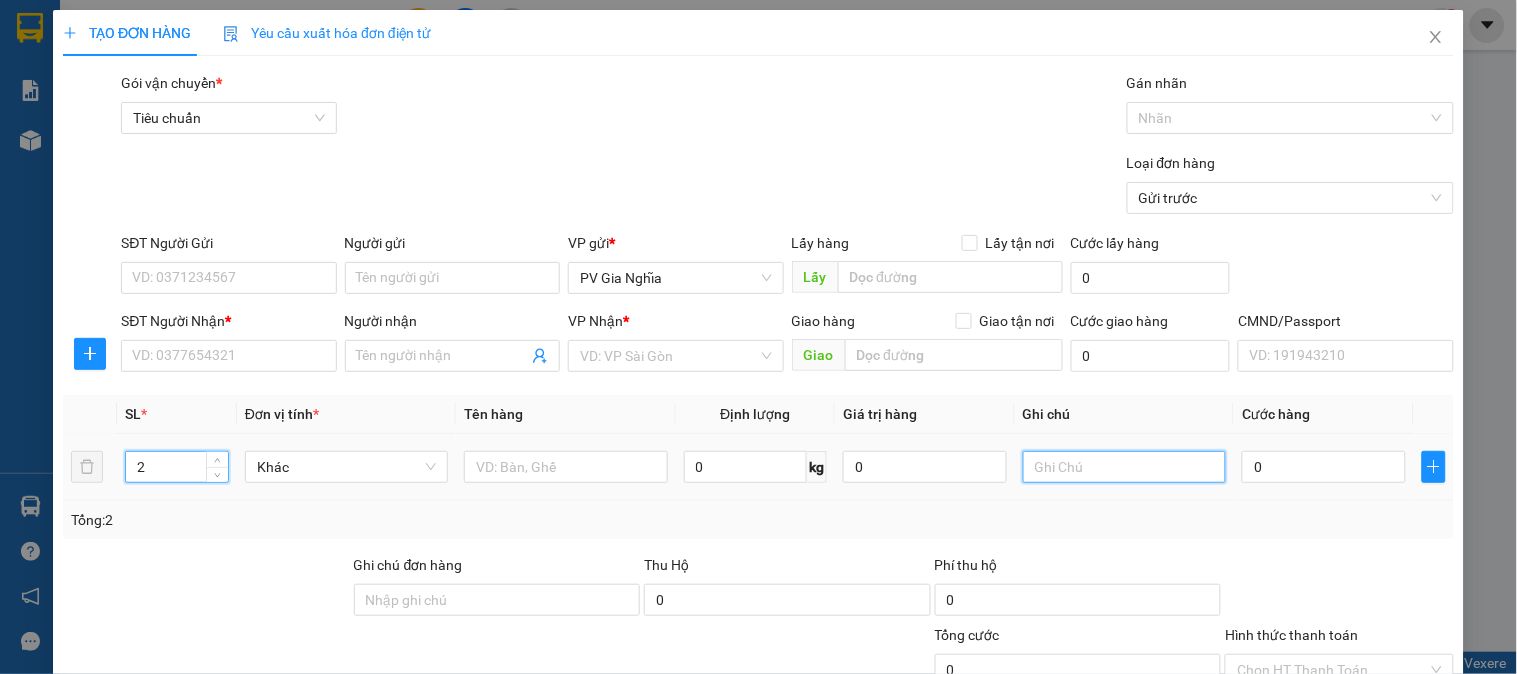 click at bounding box center [1124, 467] 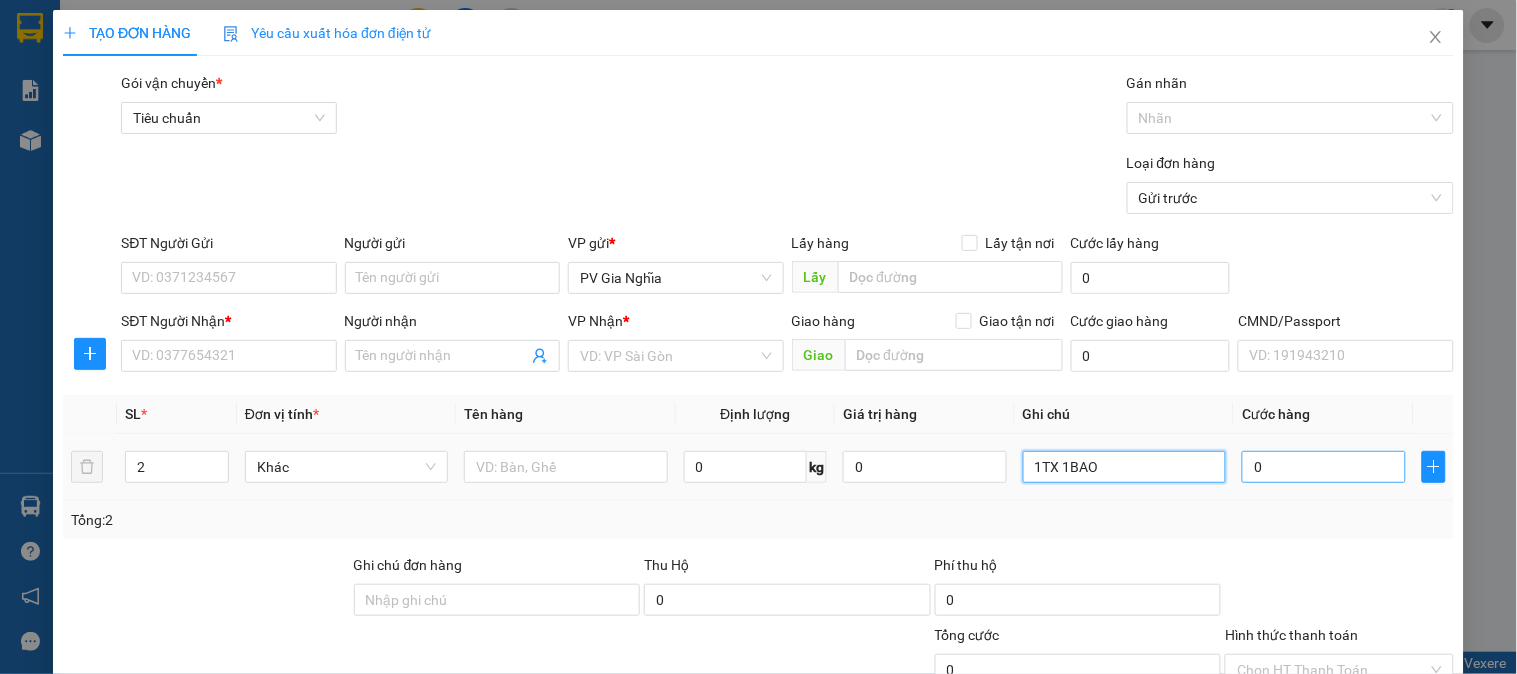 type on "1TX 1BAO" 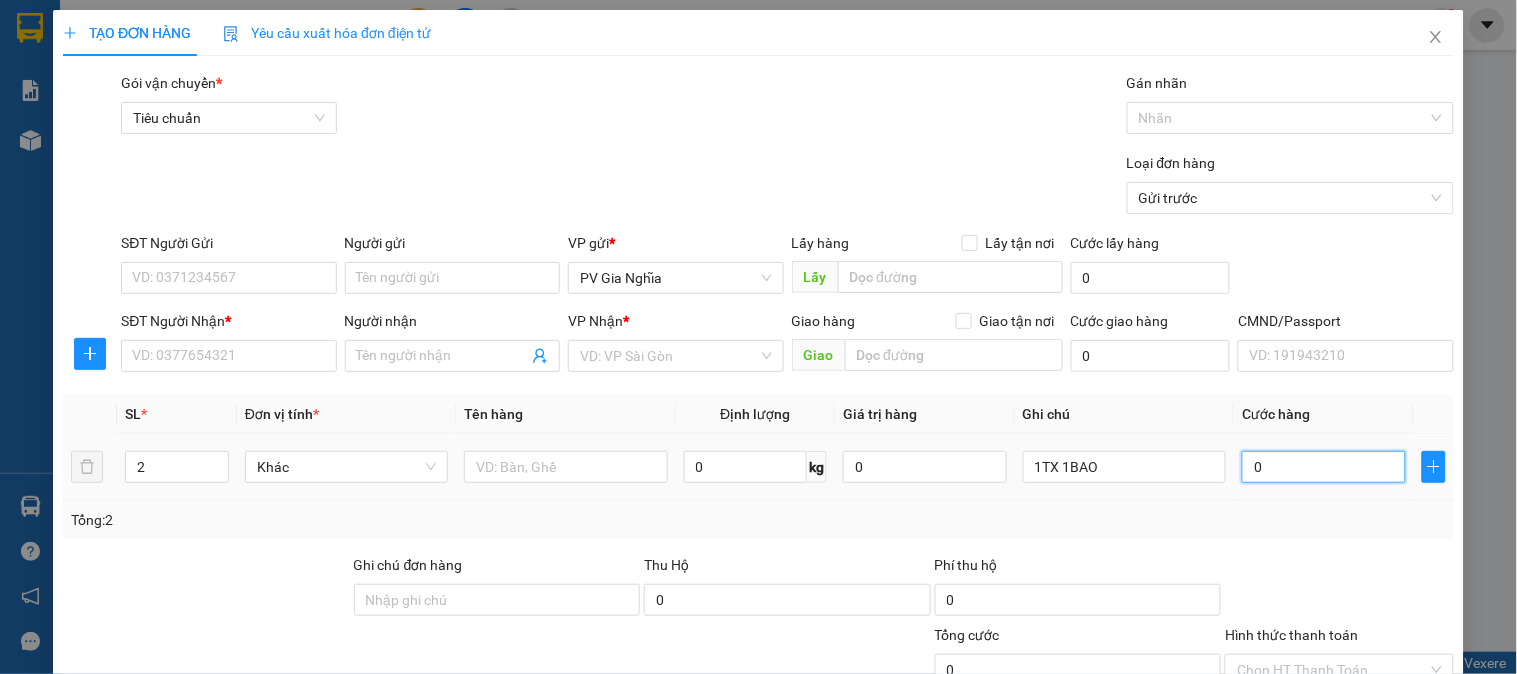 click on "0" at bounding box center [1324, 467] 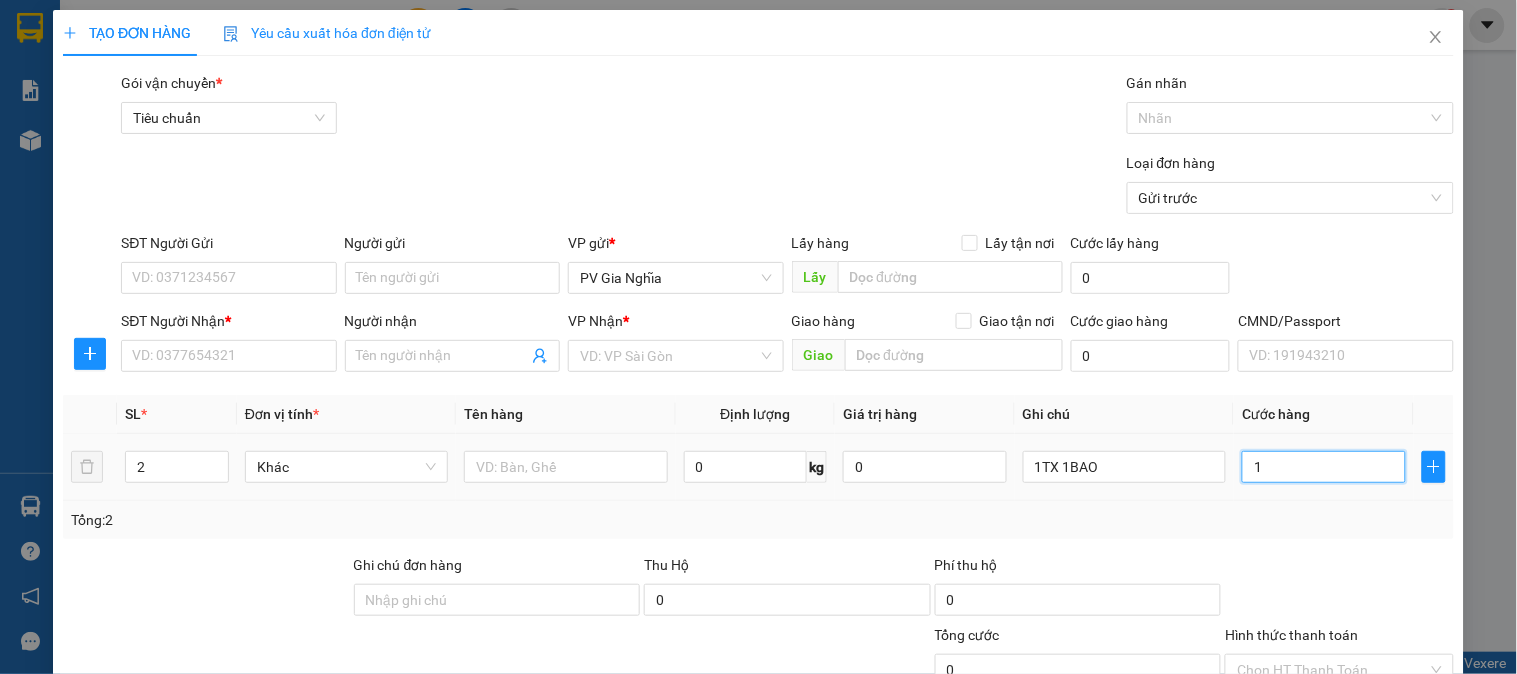 type on "1" 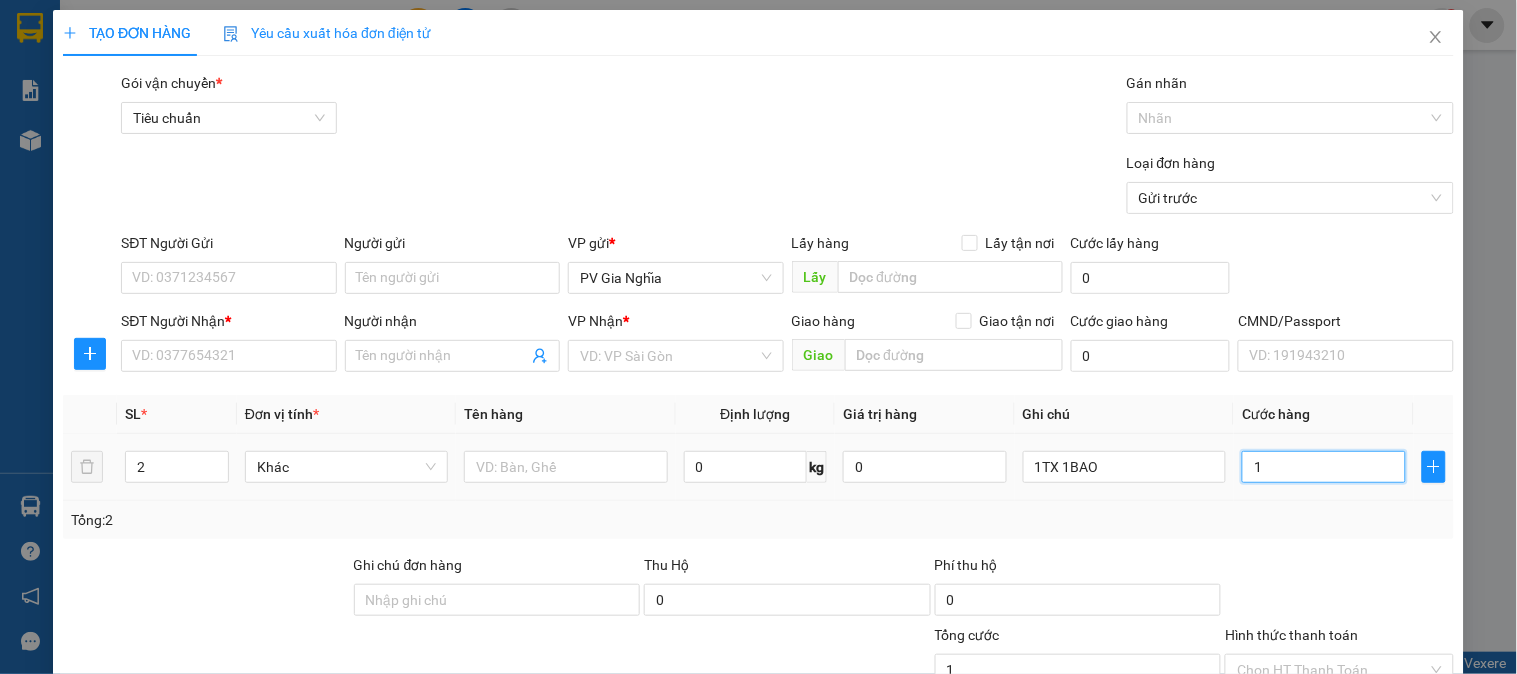 type on "12" 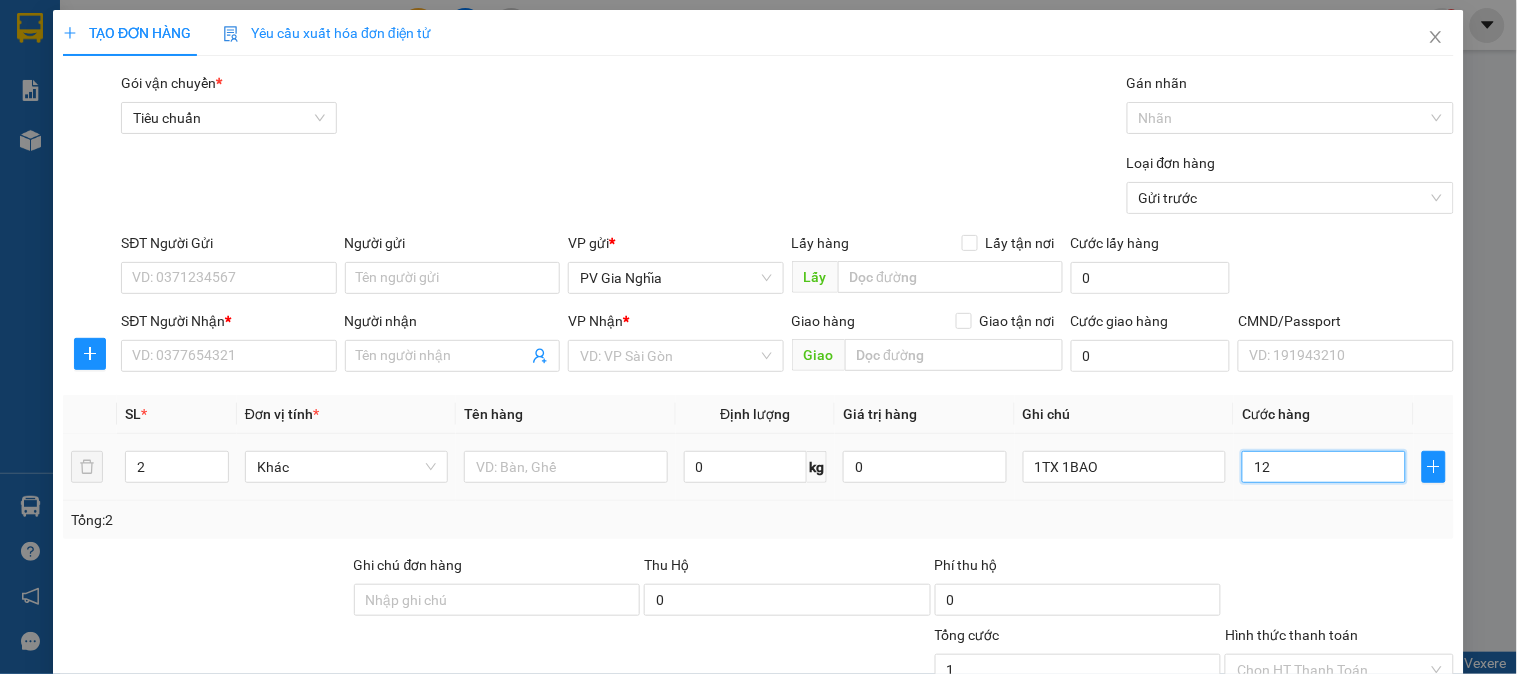 type on "12" 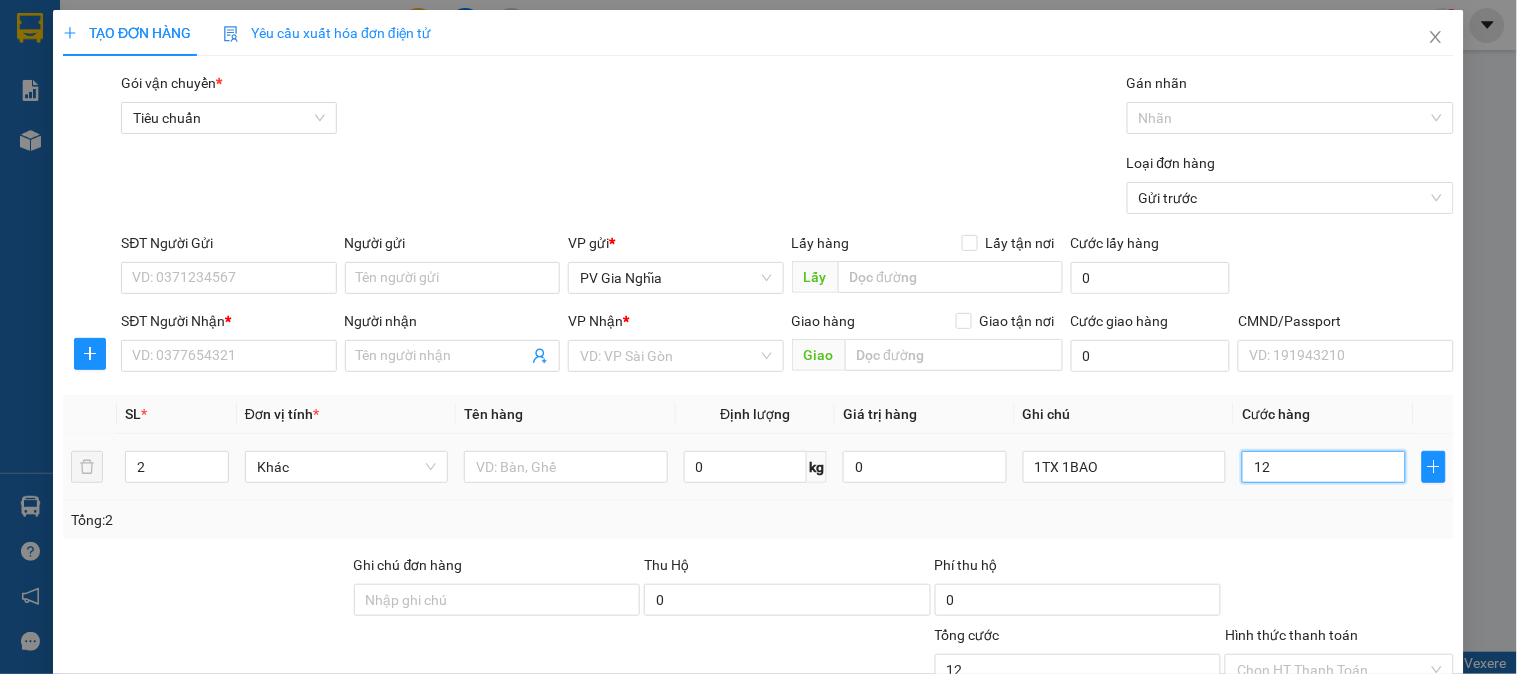type on "120" 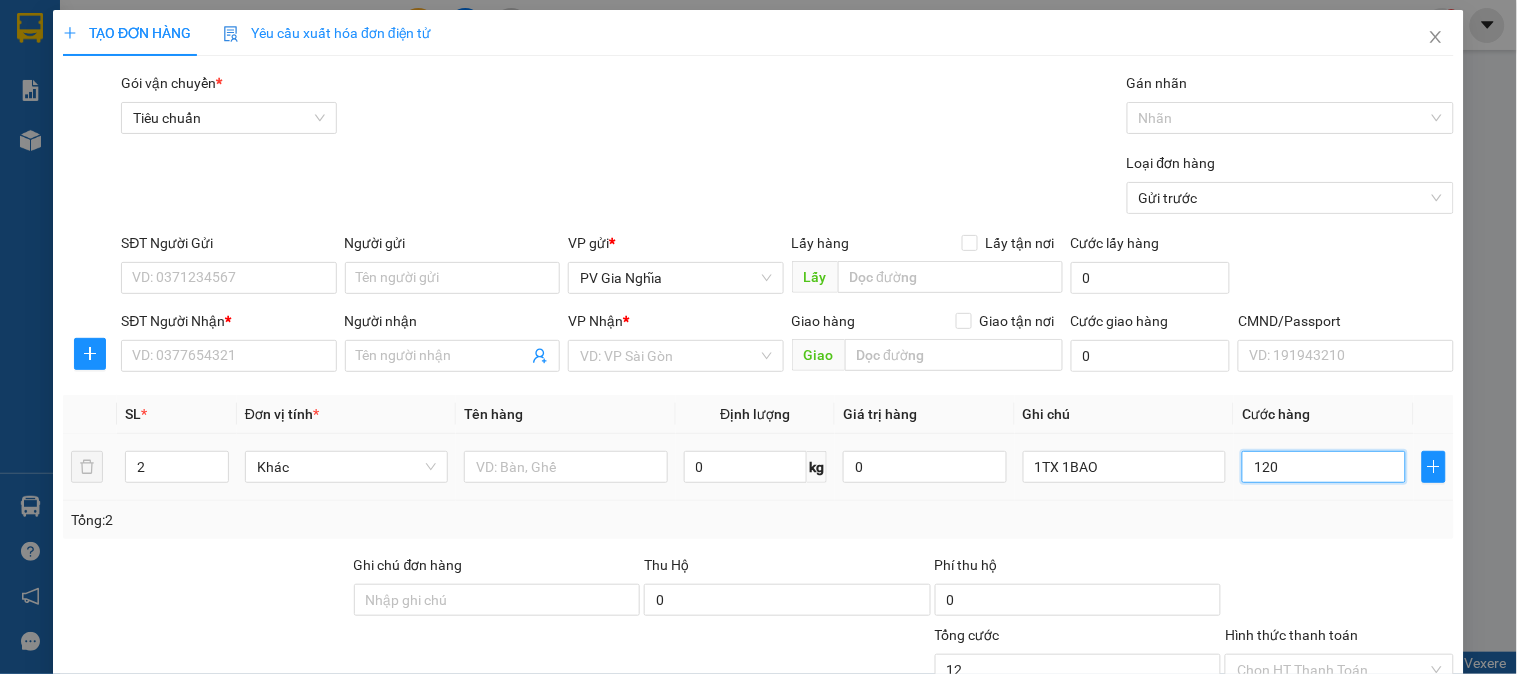 type on "120" 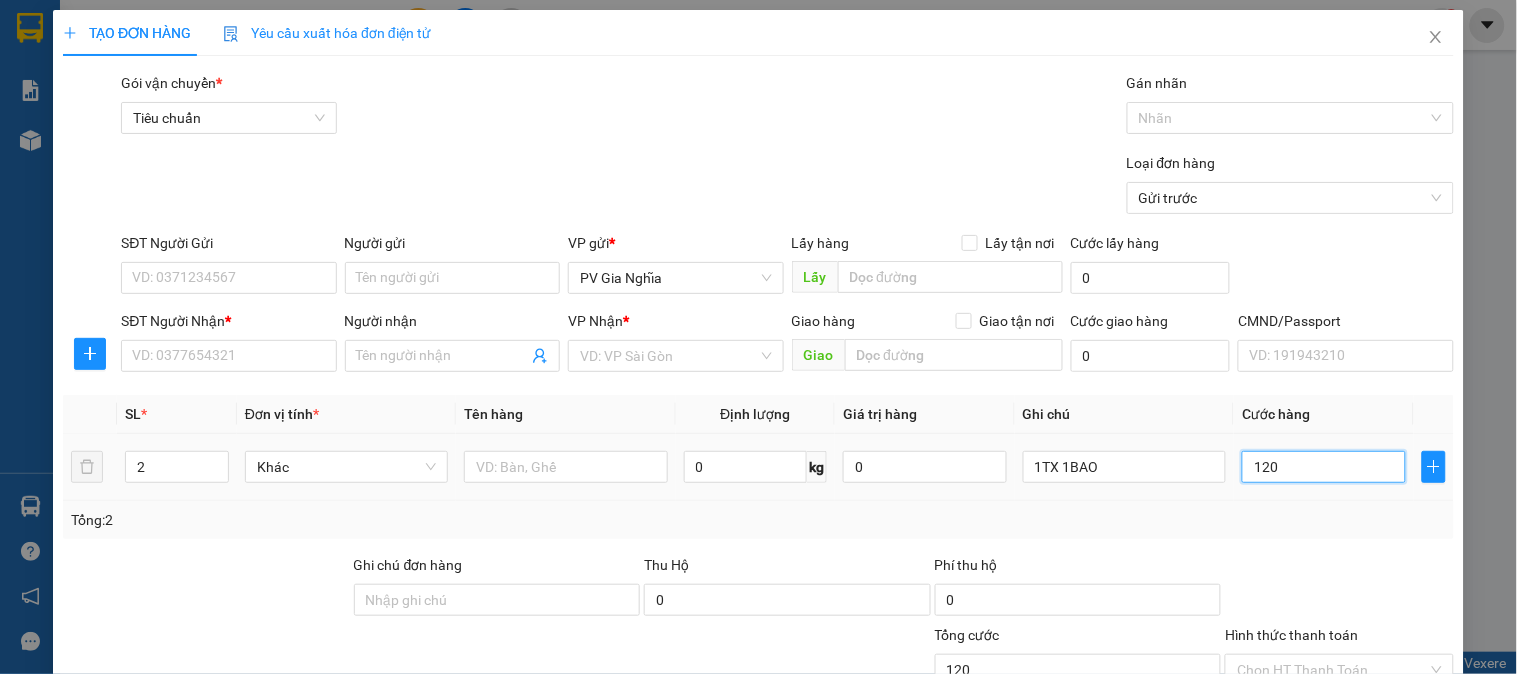 type on "1.200" 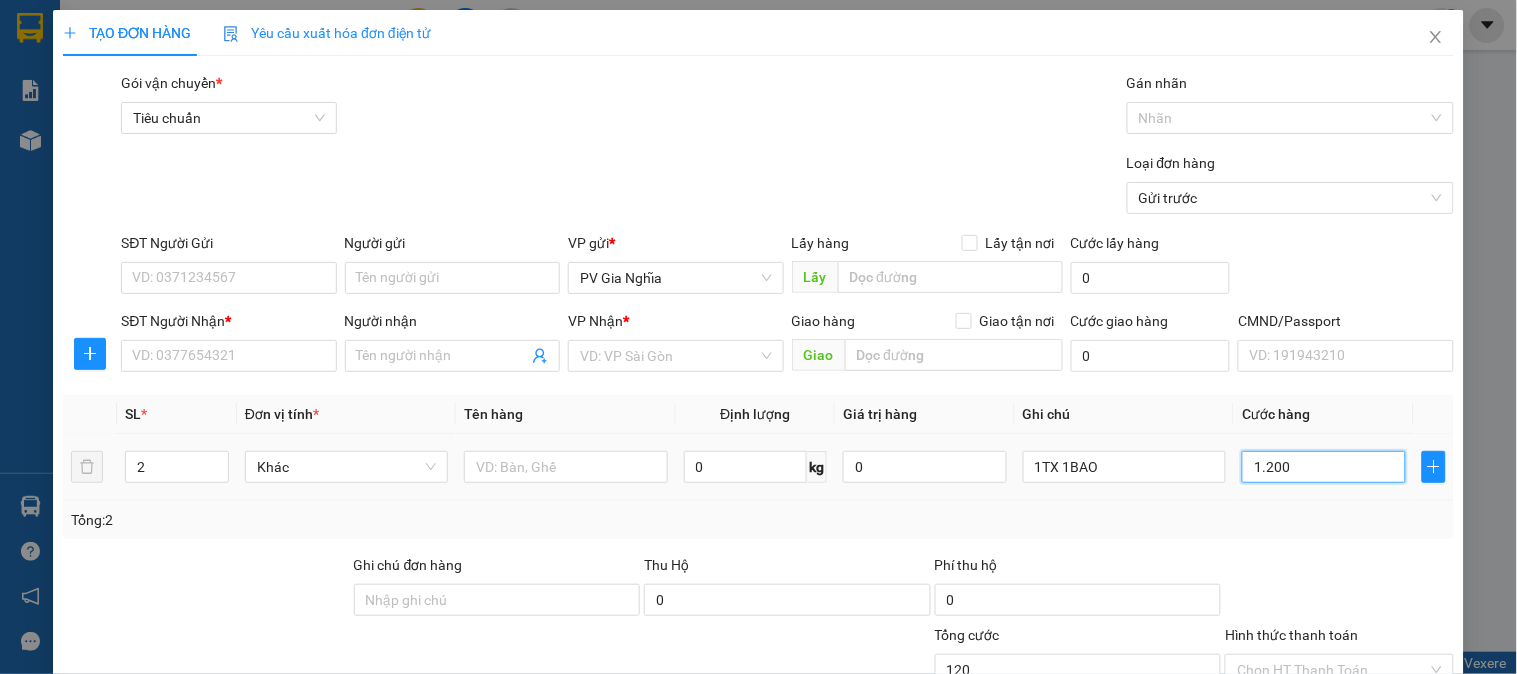 type on "1.200" 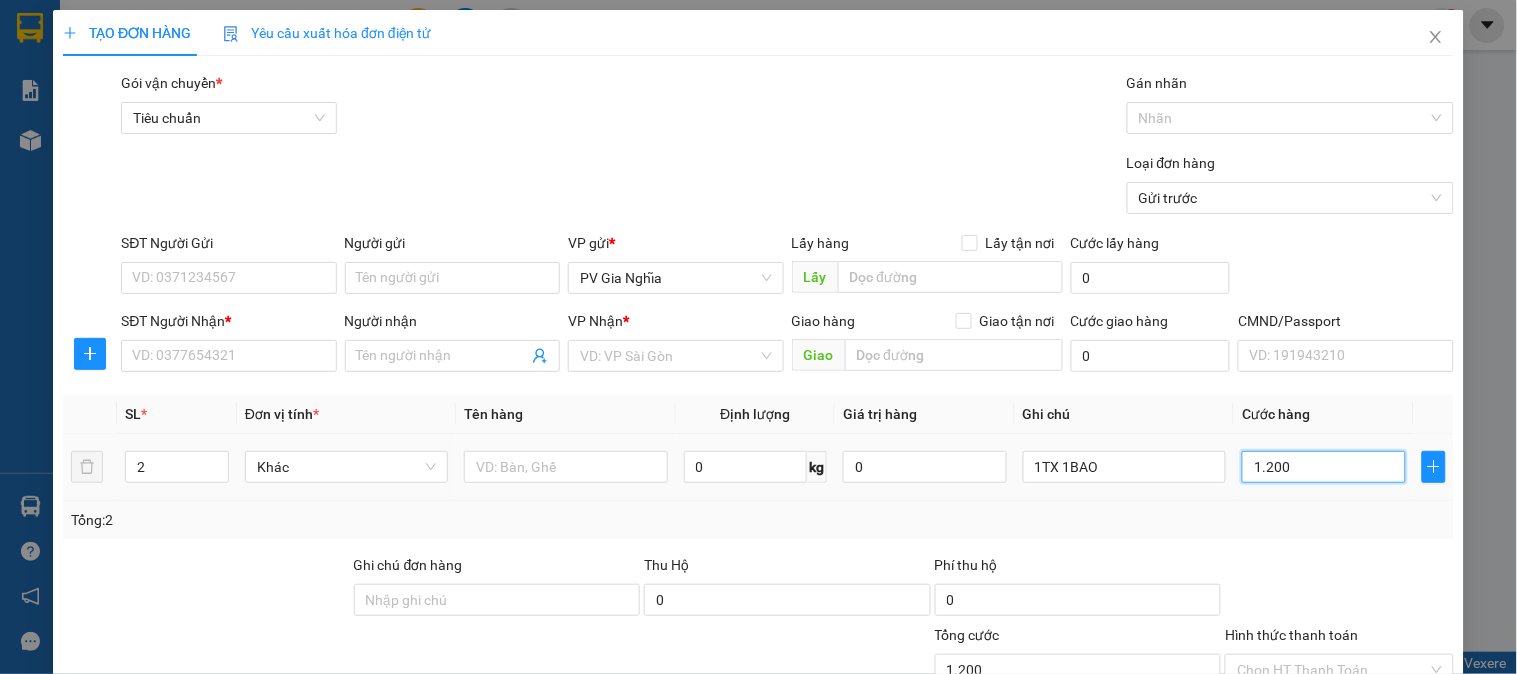 type on "12.000" 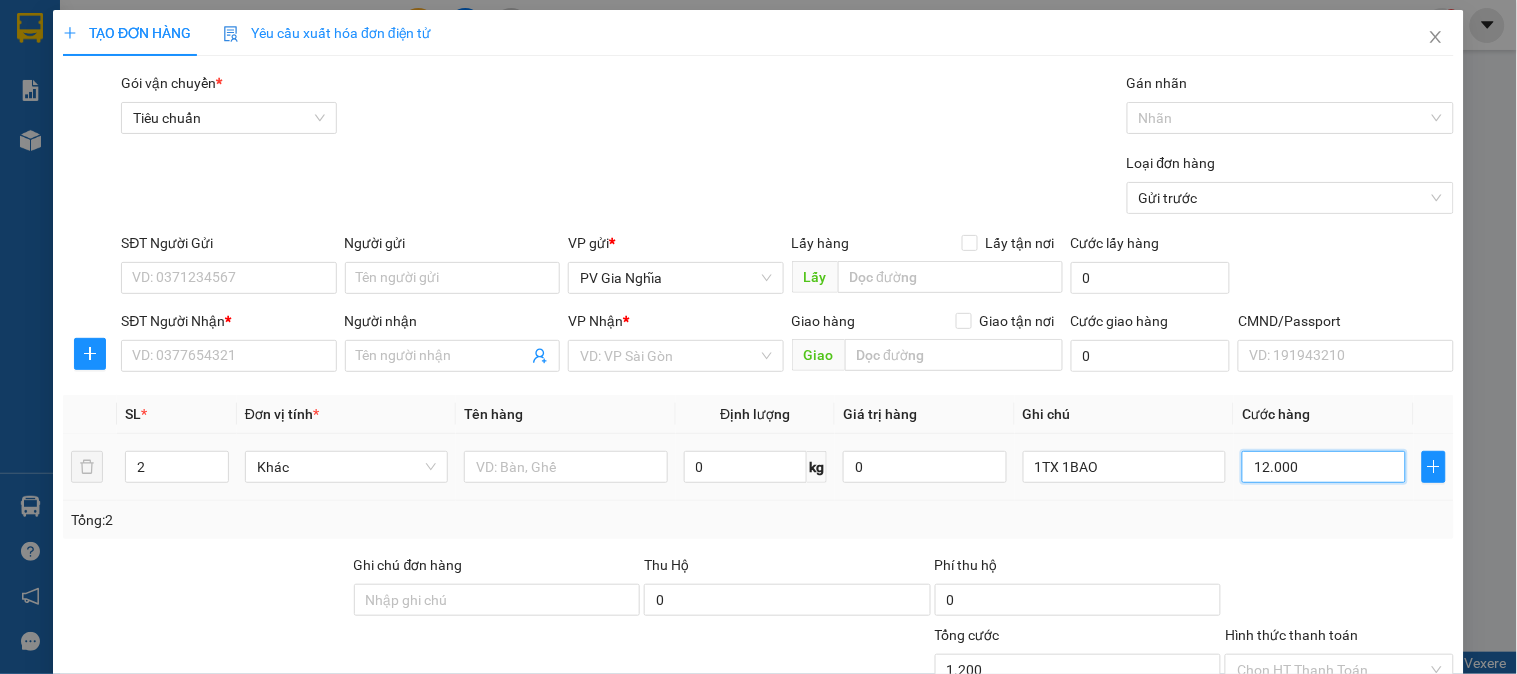 type on "12.000" 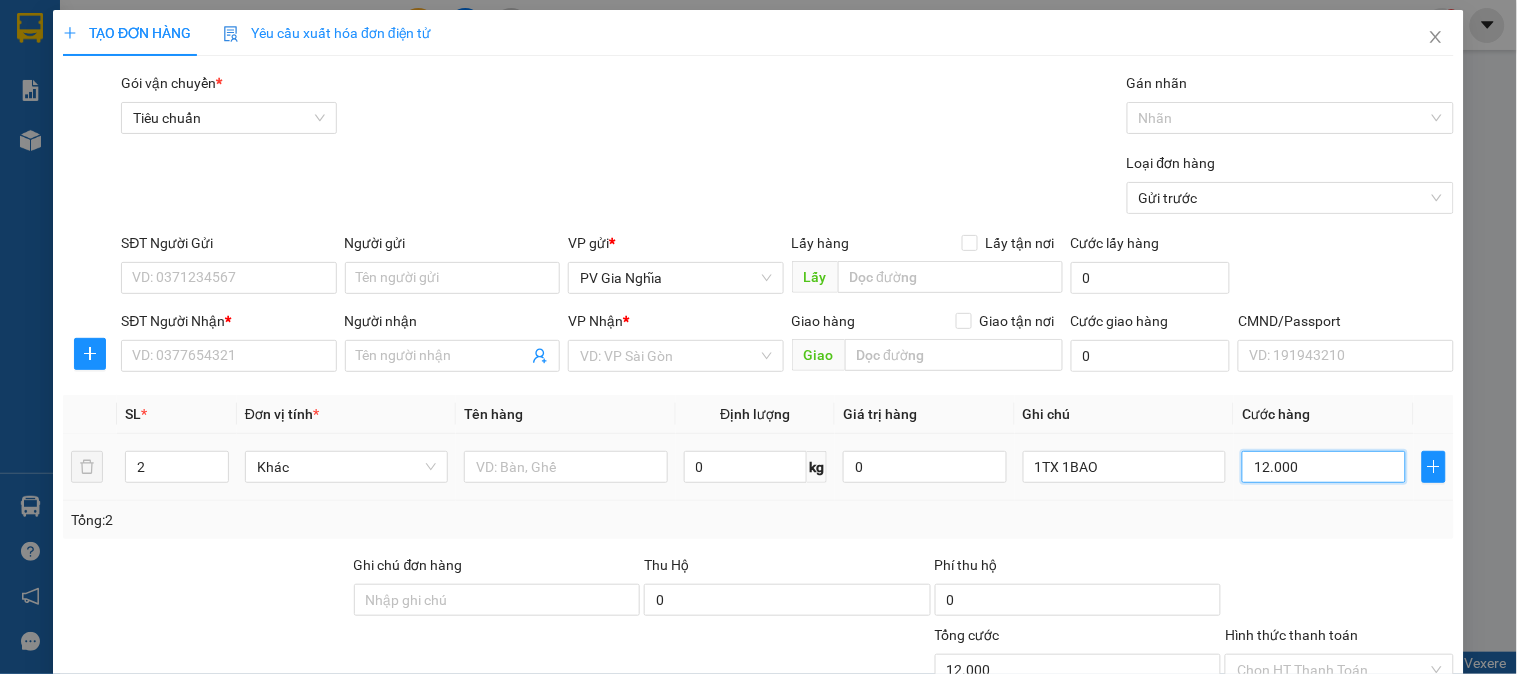 type on "120.000" 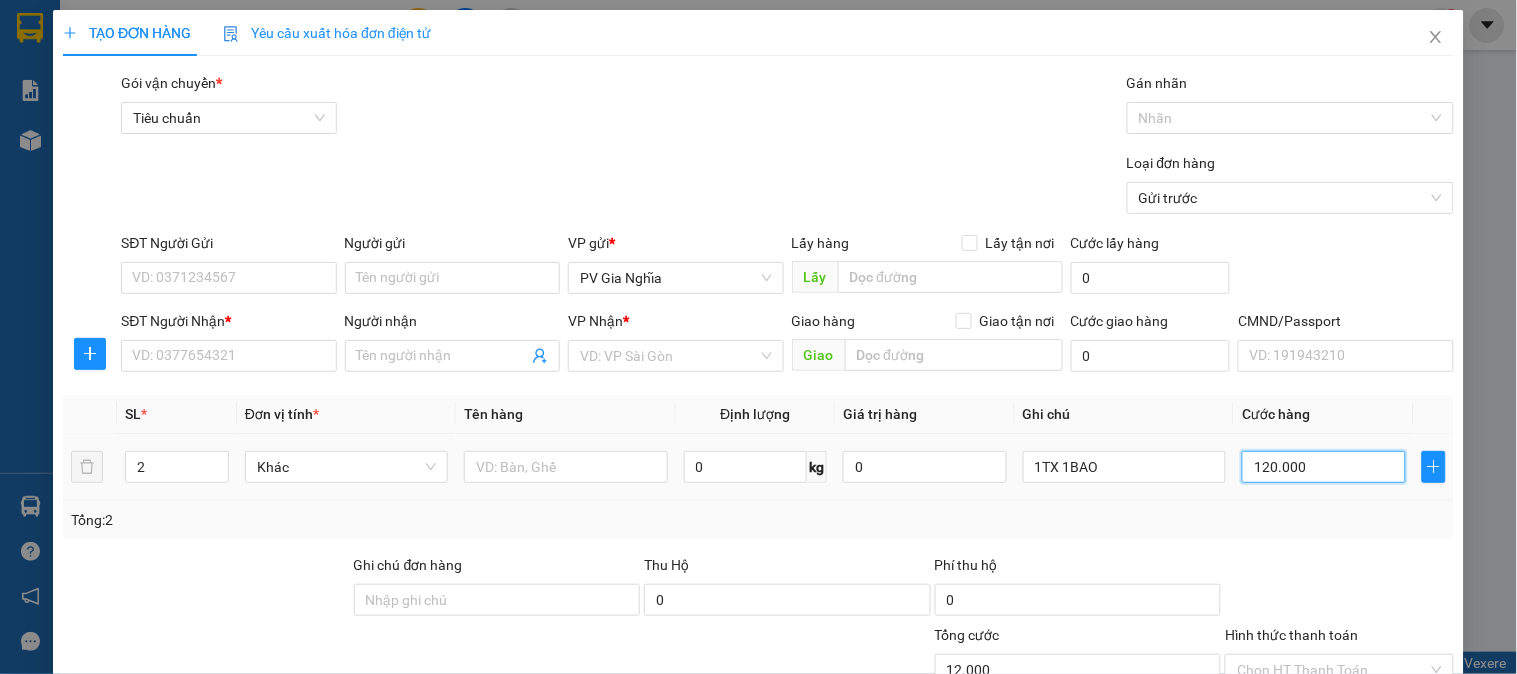 type on "120.000" 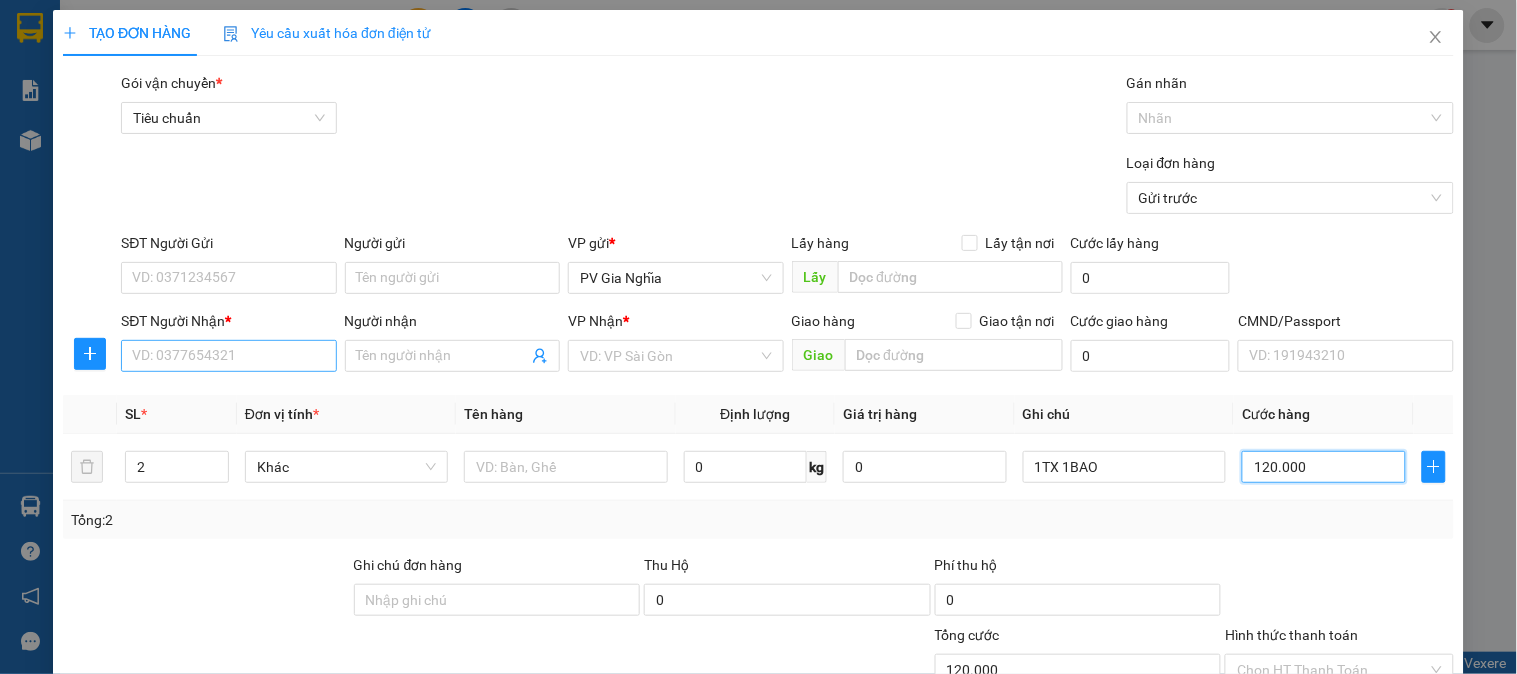 type on "120.000" 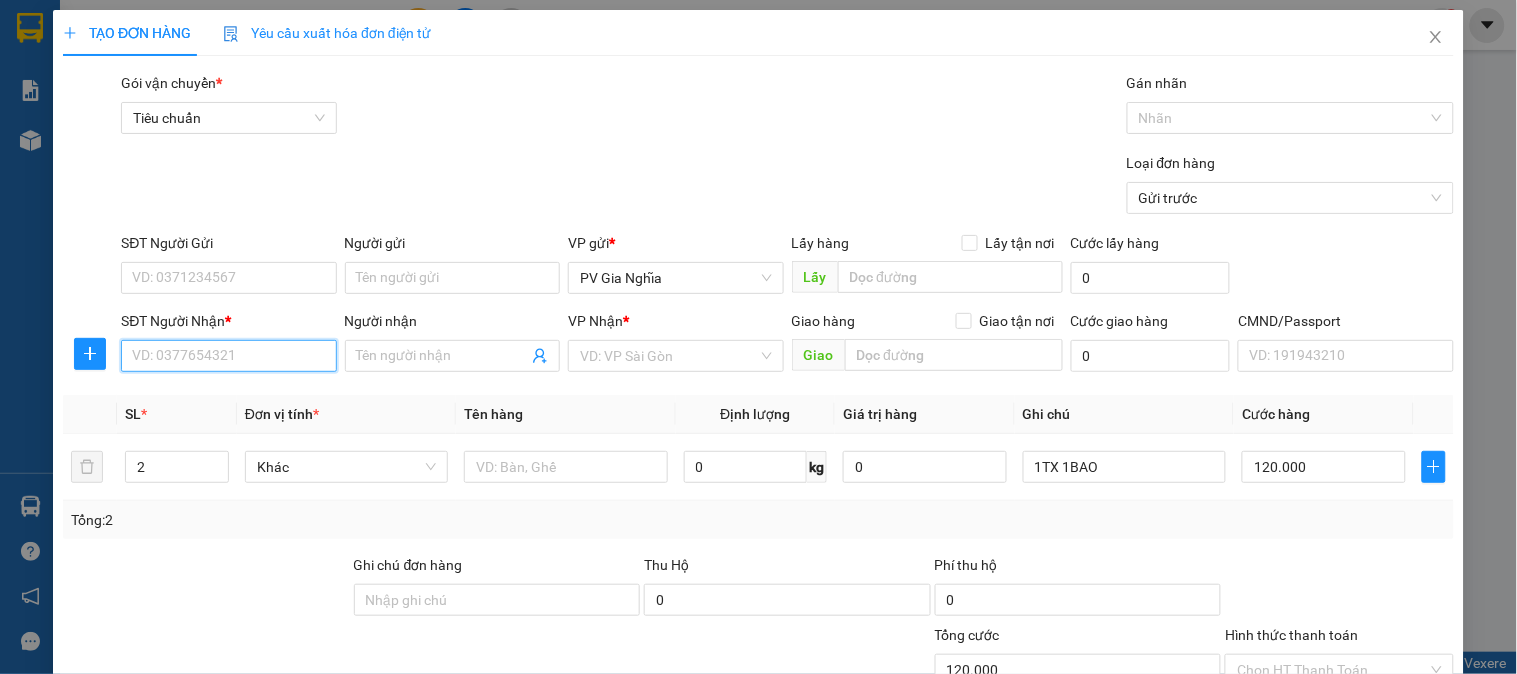 click on "SĐT Người Nhận  *" at bounding box center (228, 356) 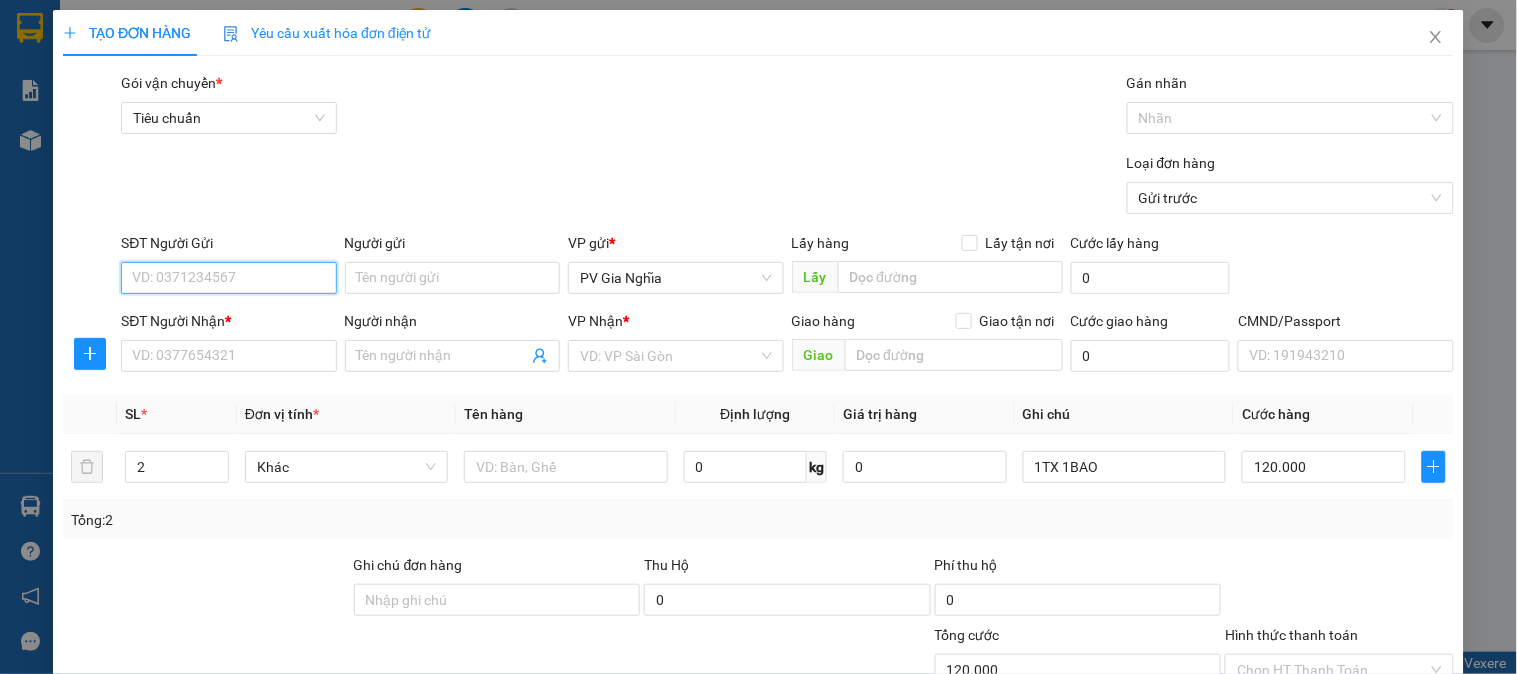 click on "SĐT Người Gửi" at bounding box center (228, 278) 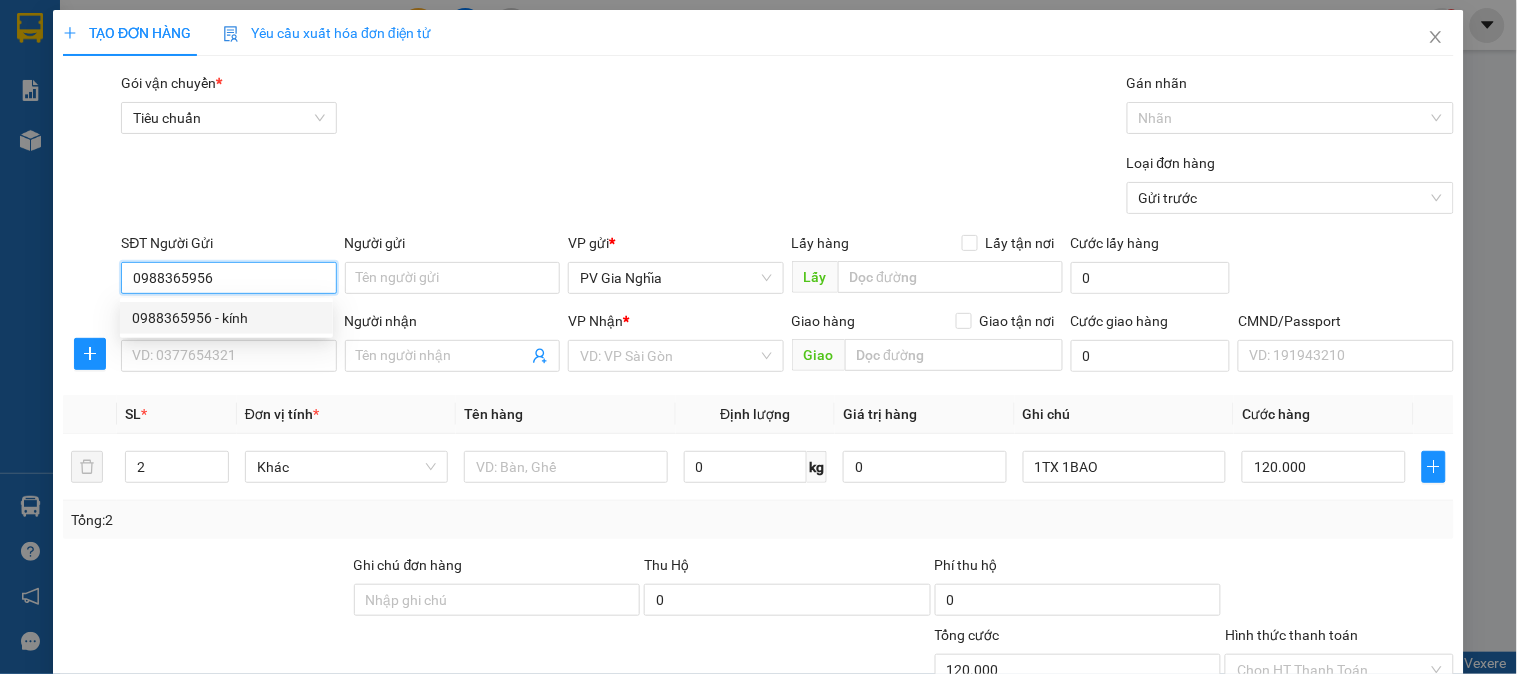 click on "0988365956 - kính" at bounding box center (226, 318) 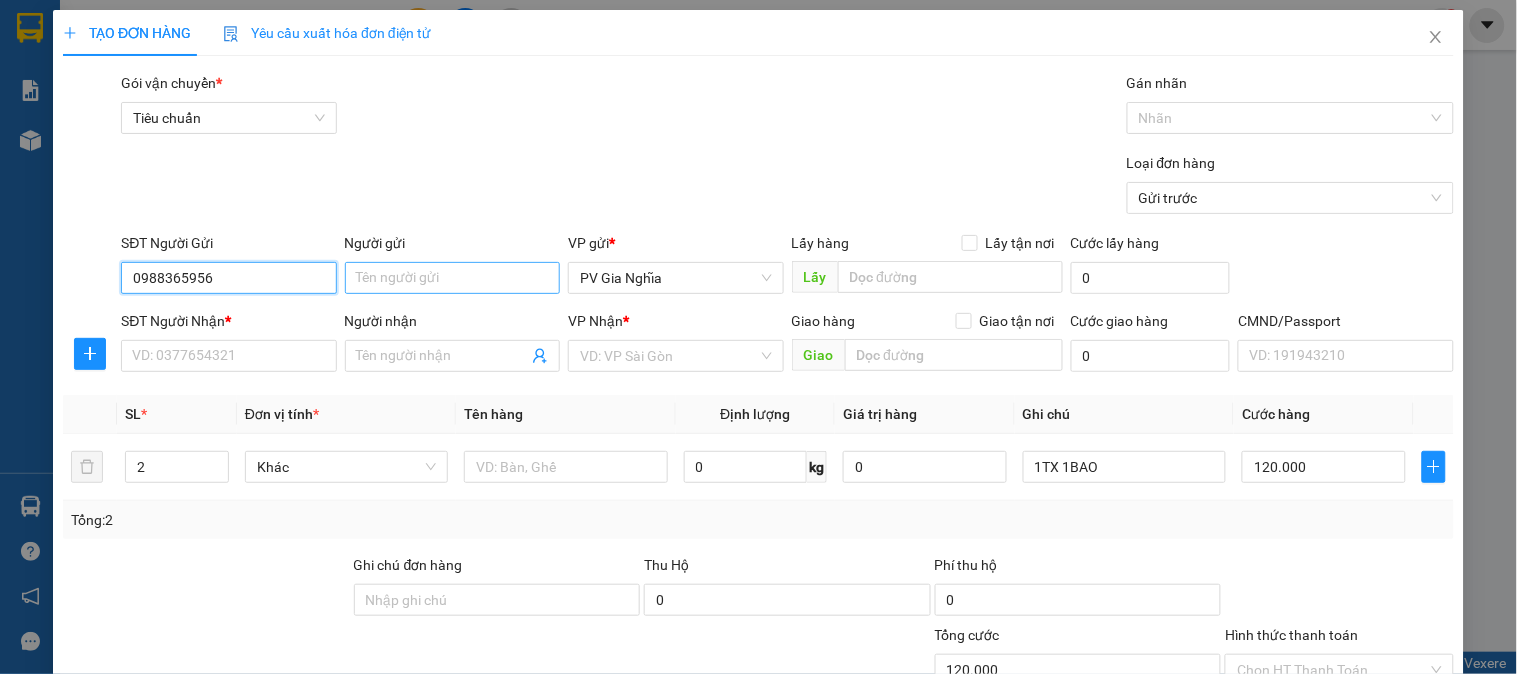 type on "0988365956" 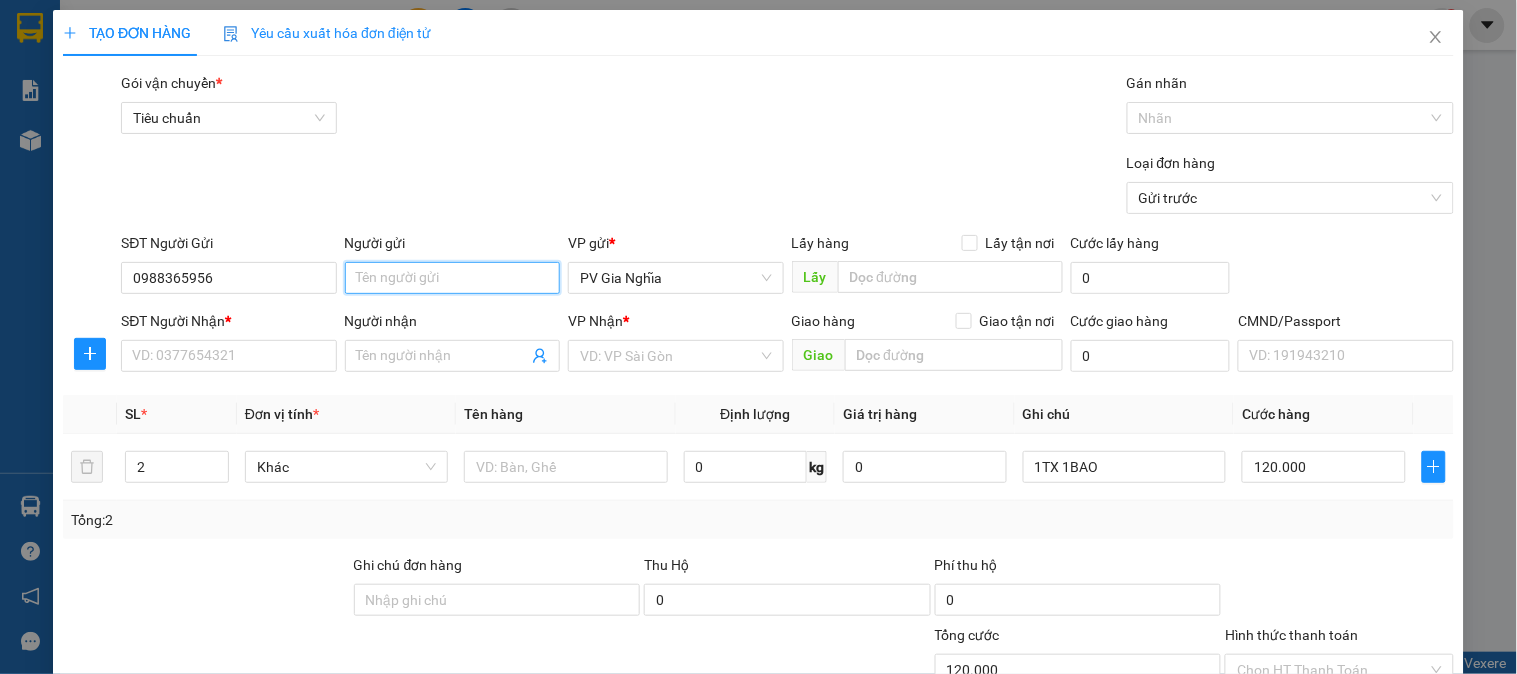 click on "Người gửi" at bounding box center [452, 278] 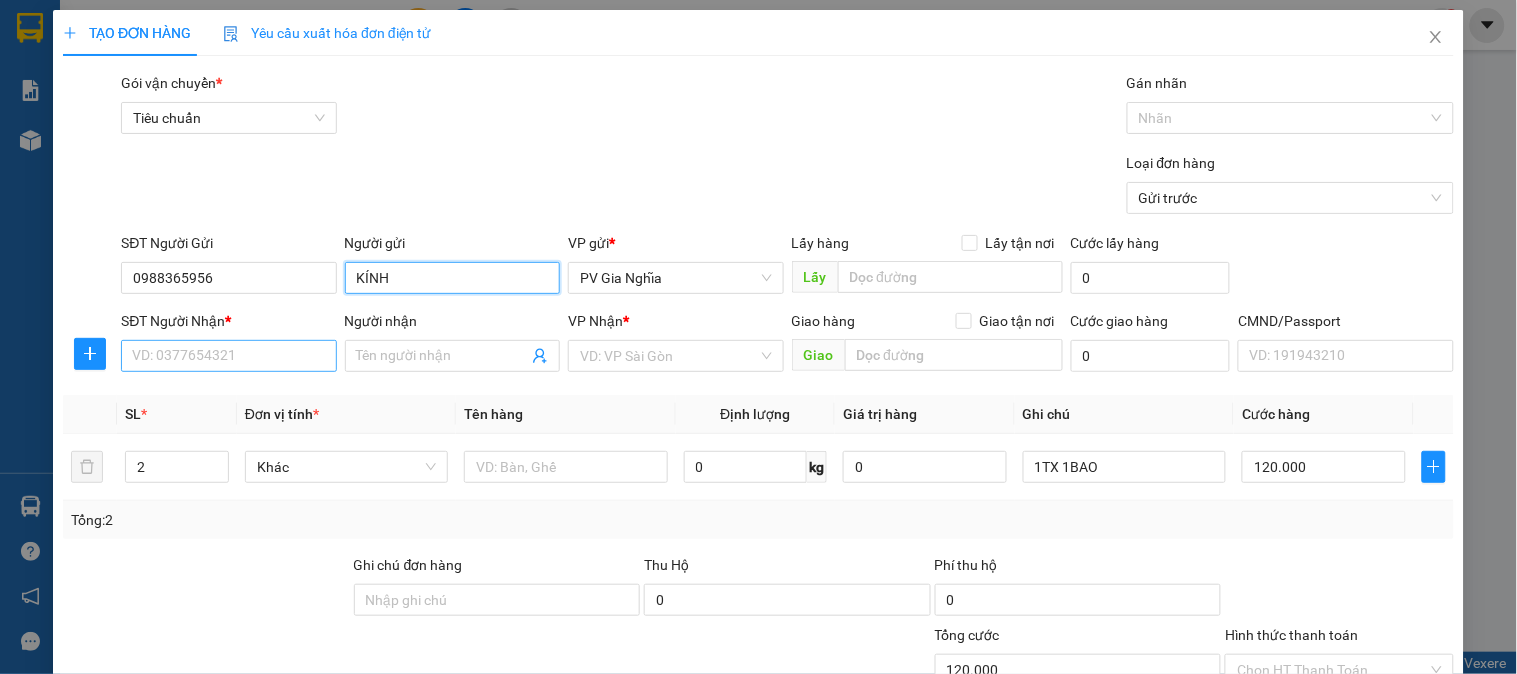 type on "KÍNH" 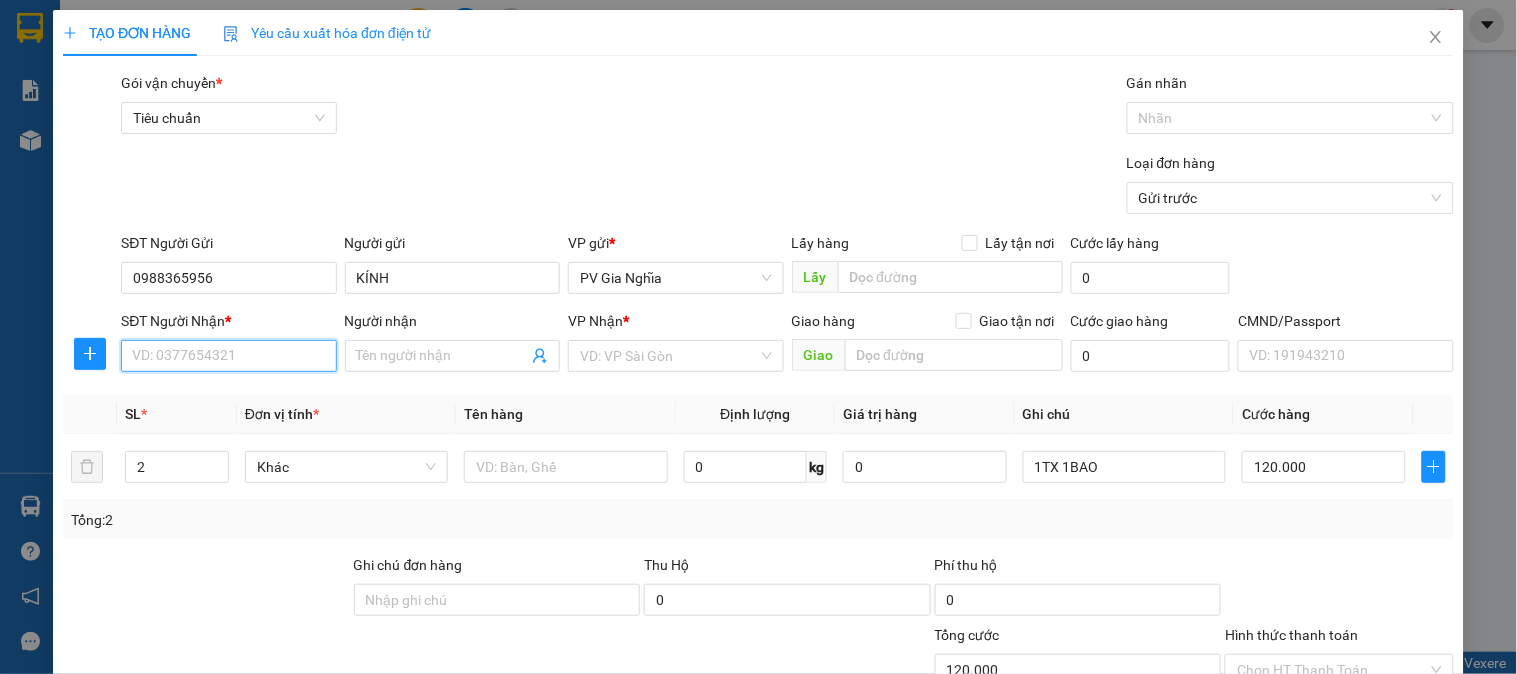 click on "SĐT Người Nhận  *" at bounding box center [228, 356] 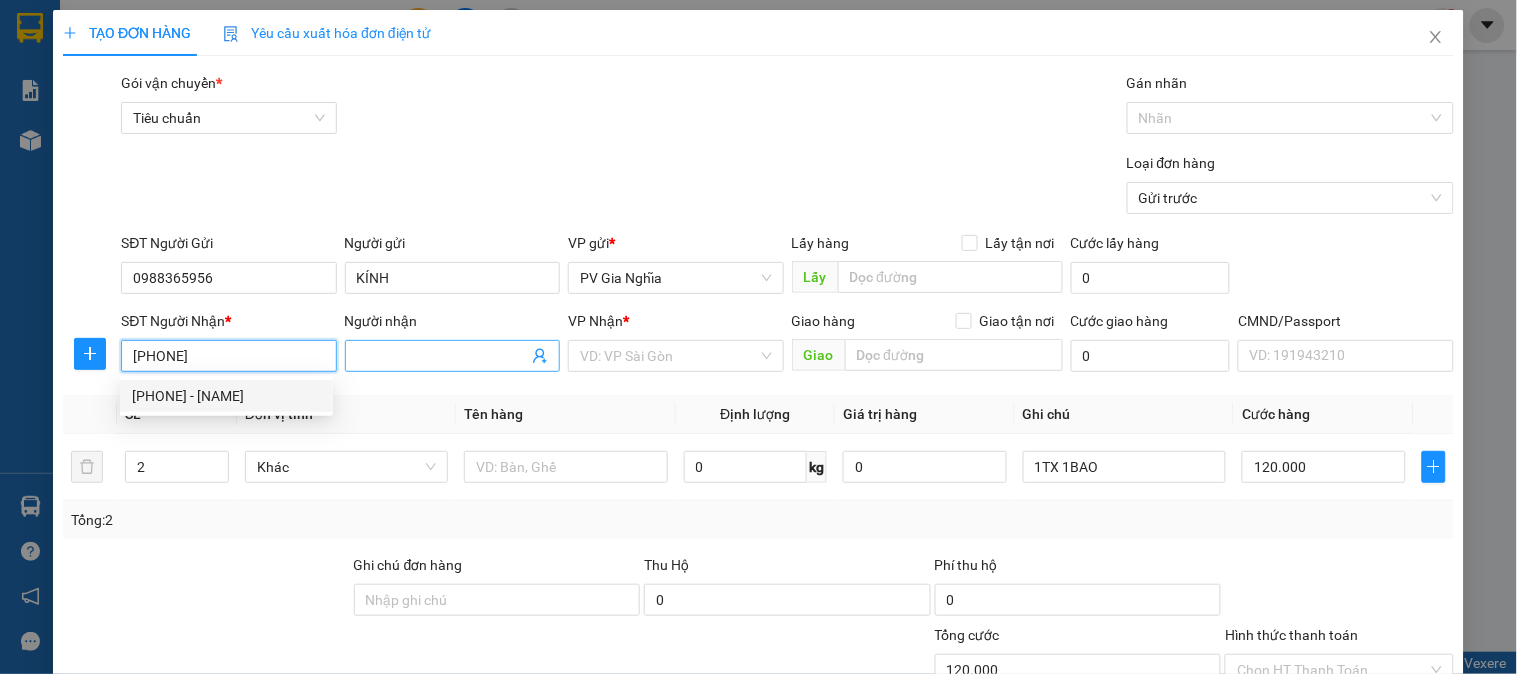 type on "[PHONE]" 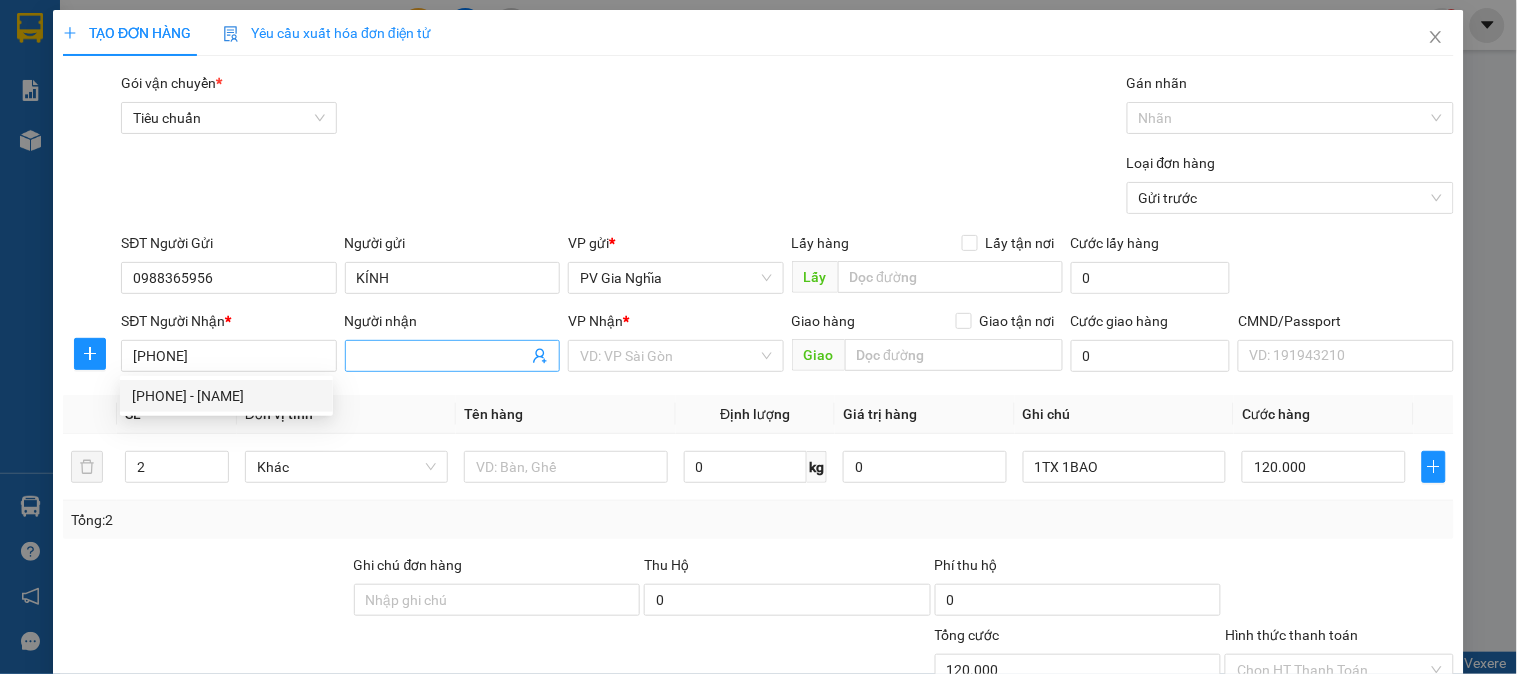 click on "Người nhận" at bounding box center [442, 356] 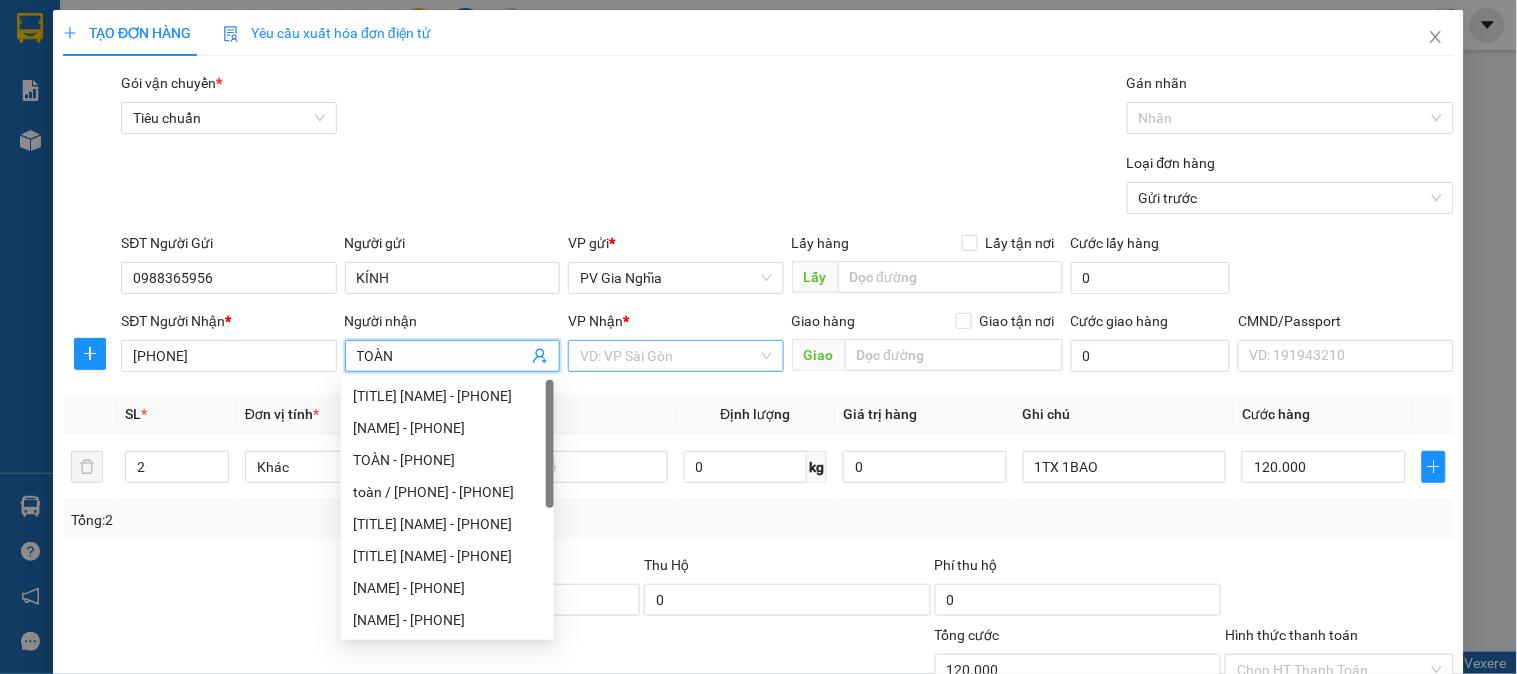 type on "TOÀN" 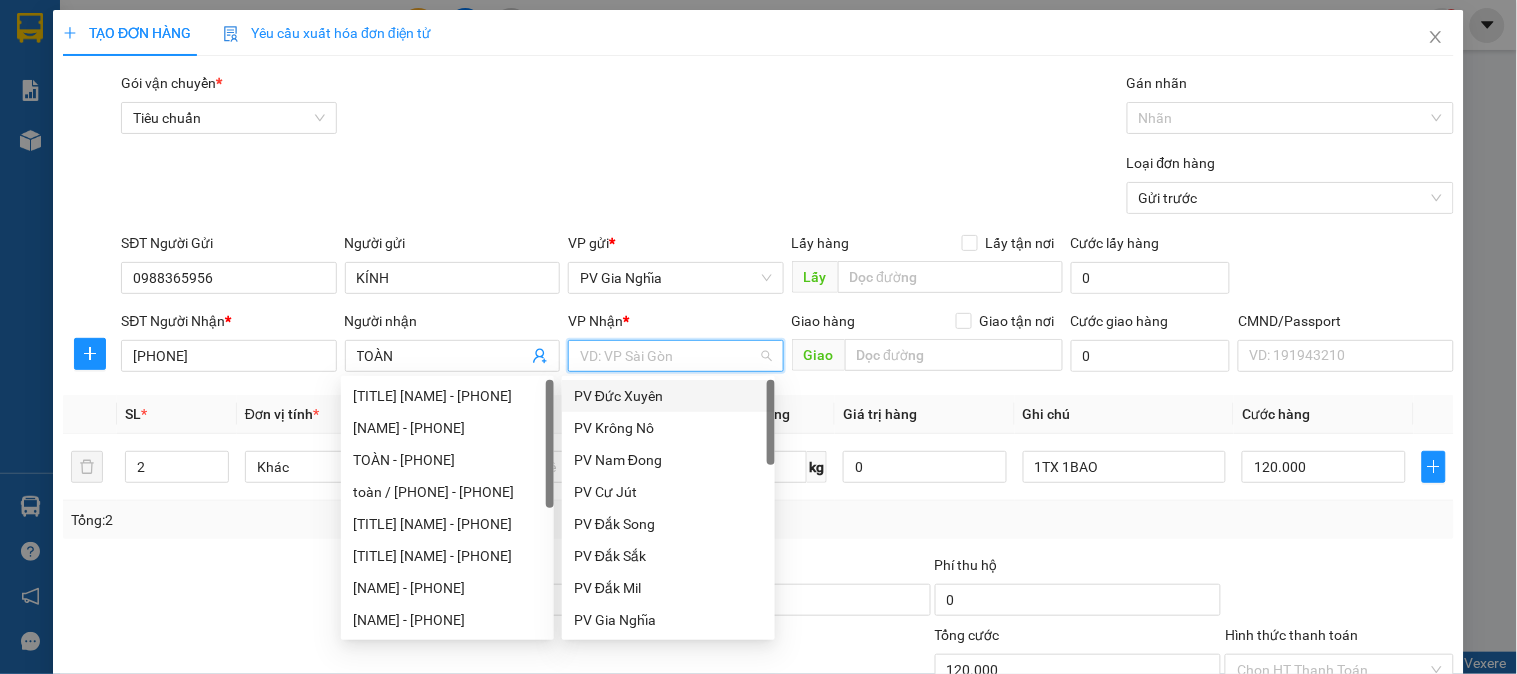 click at bounding box center (668, 356) 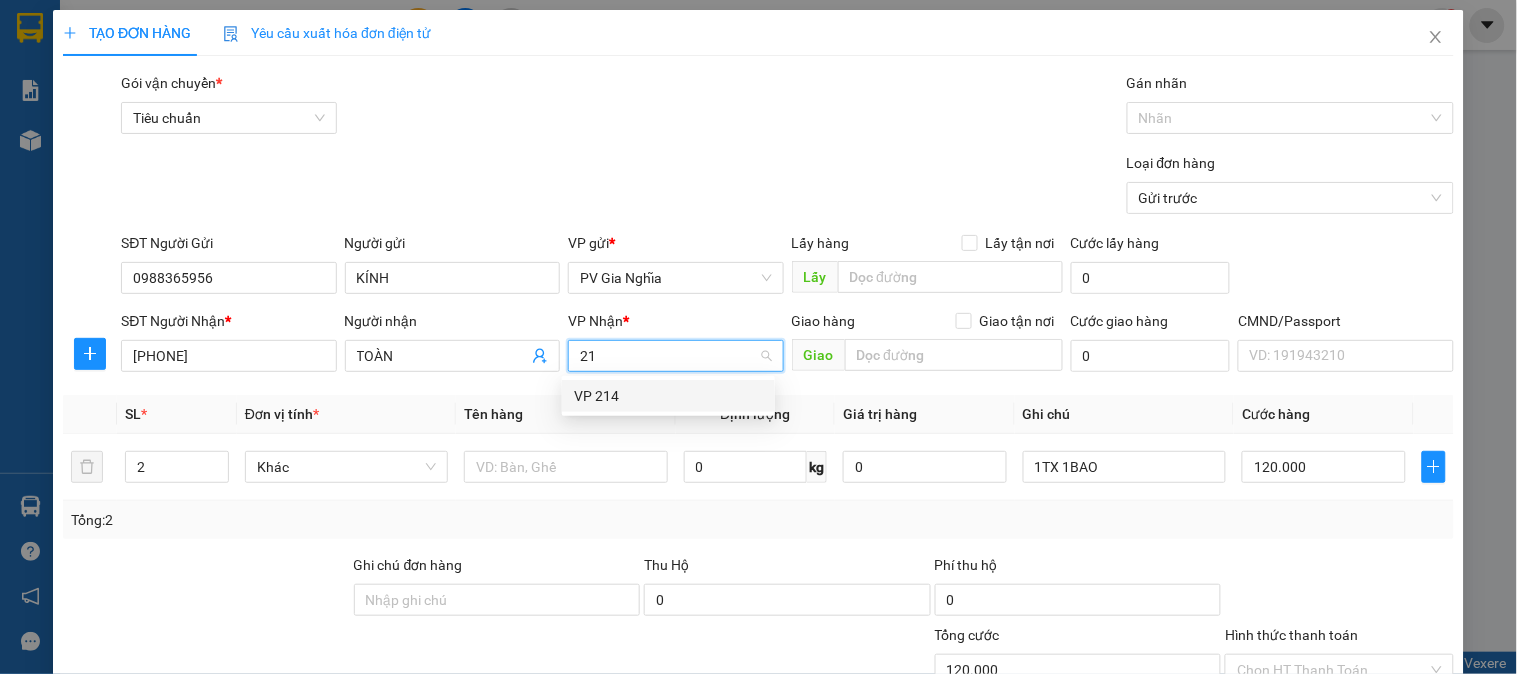 type on "214" 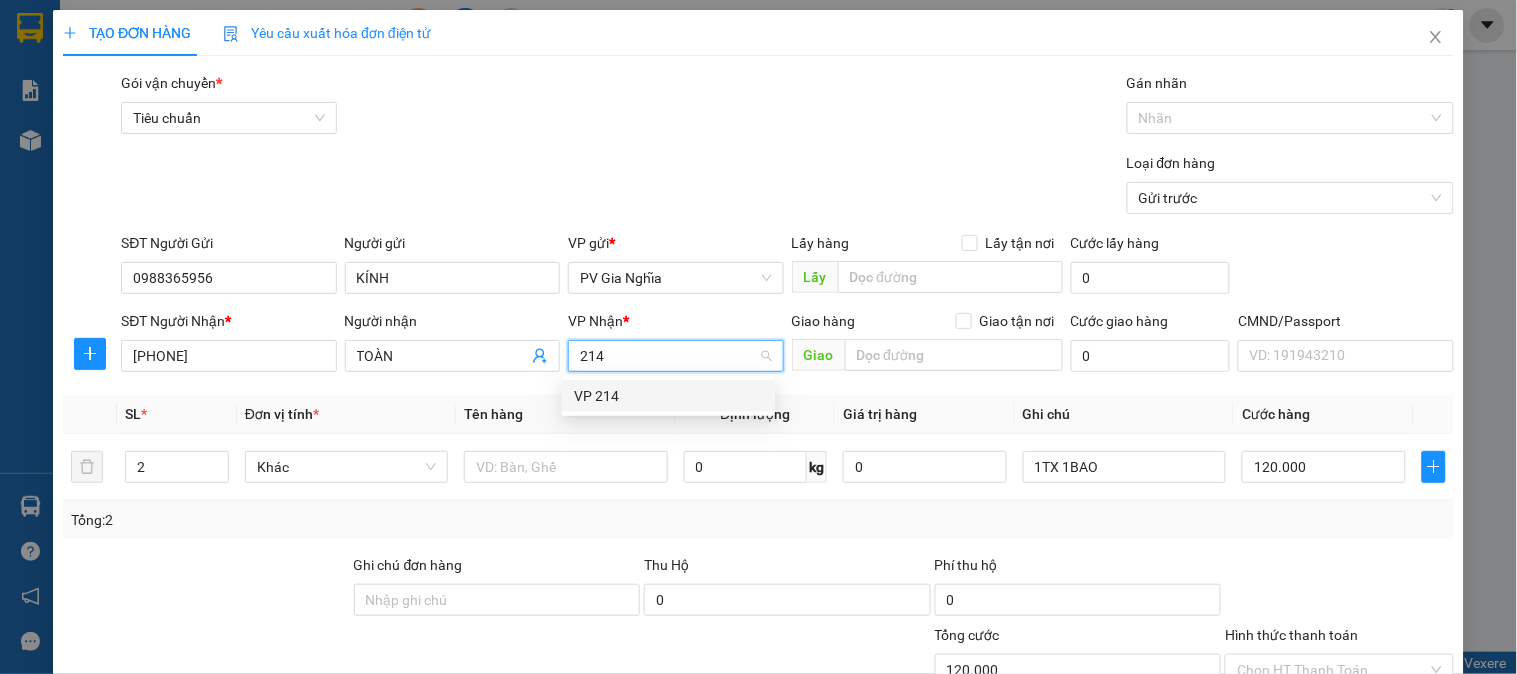 click on "VP 214" at bounding box center (668, 396) 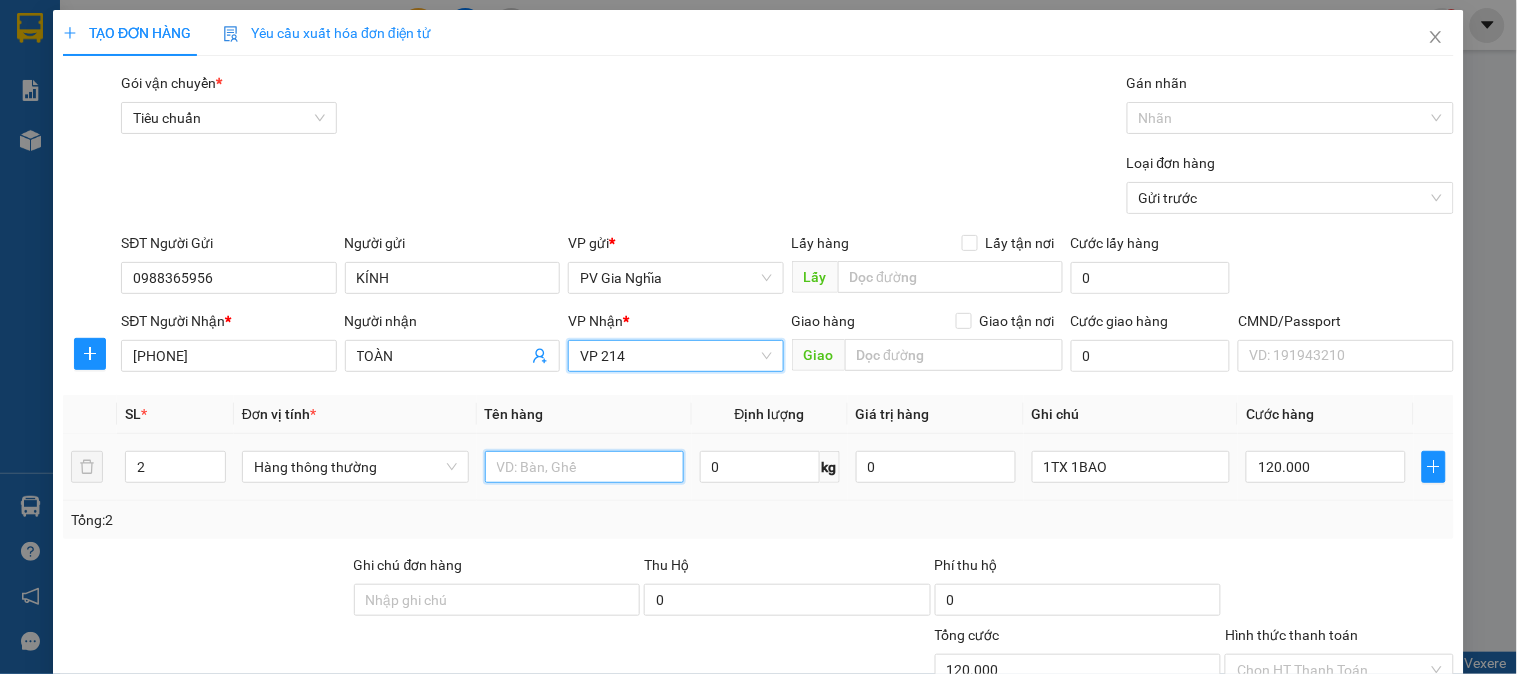 click at bounding box center (584, 467) 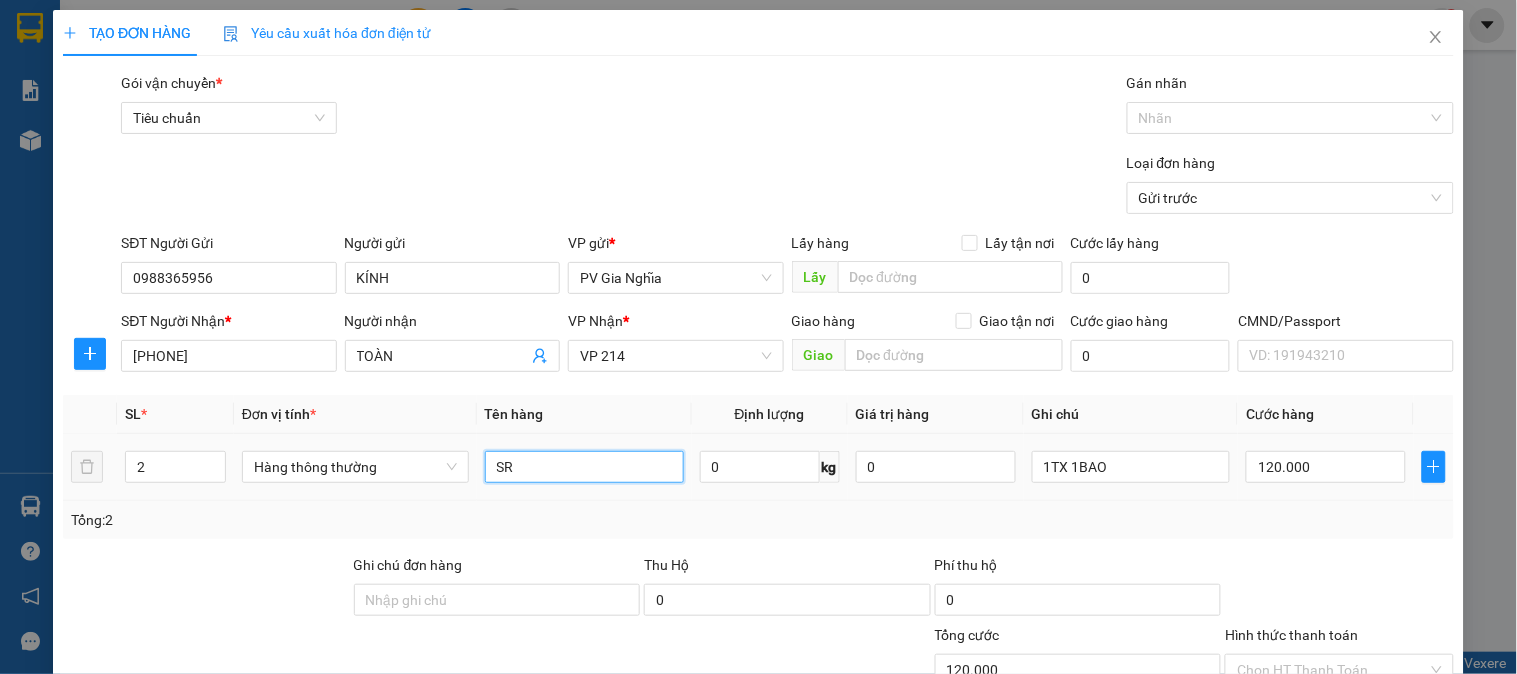 type on "S" 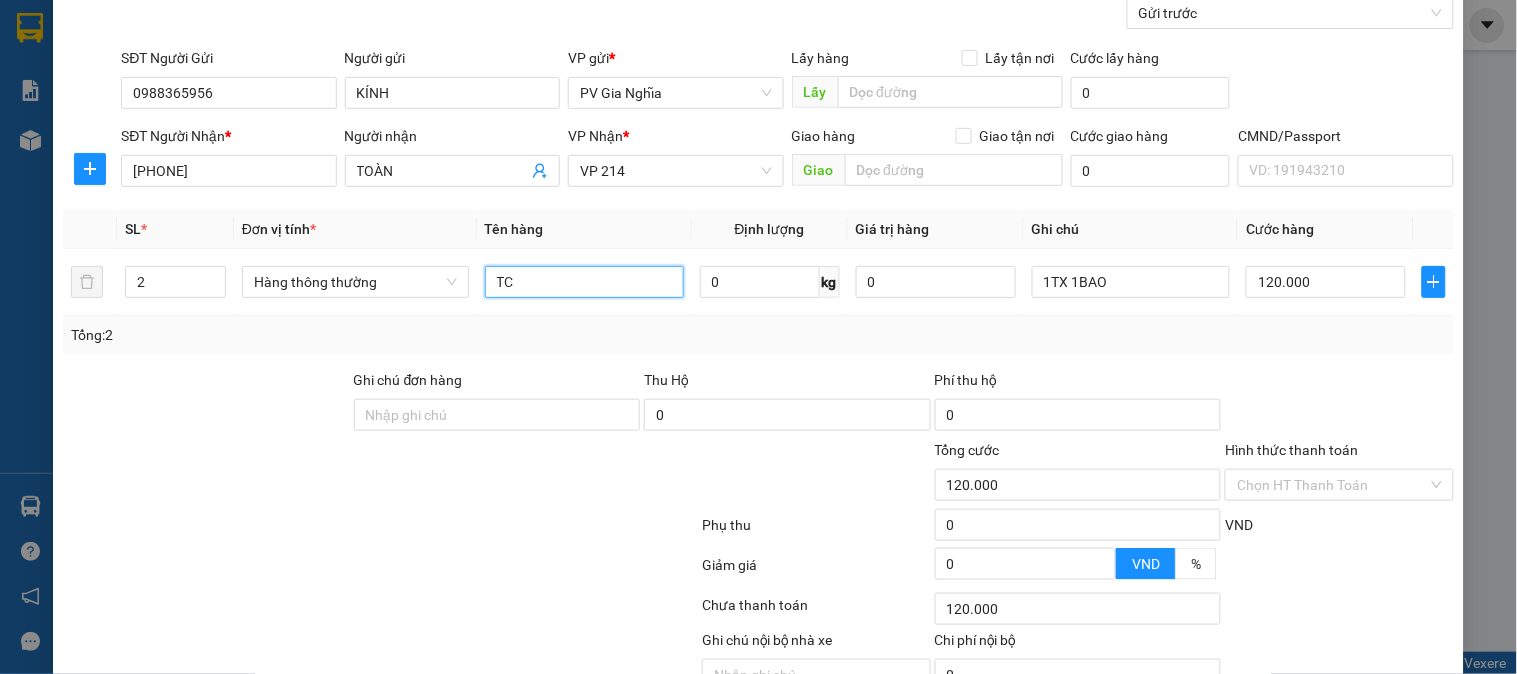 scroll, scrollTop: 222, scrollLeft: 0, axis: vertical 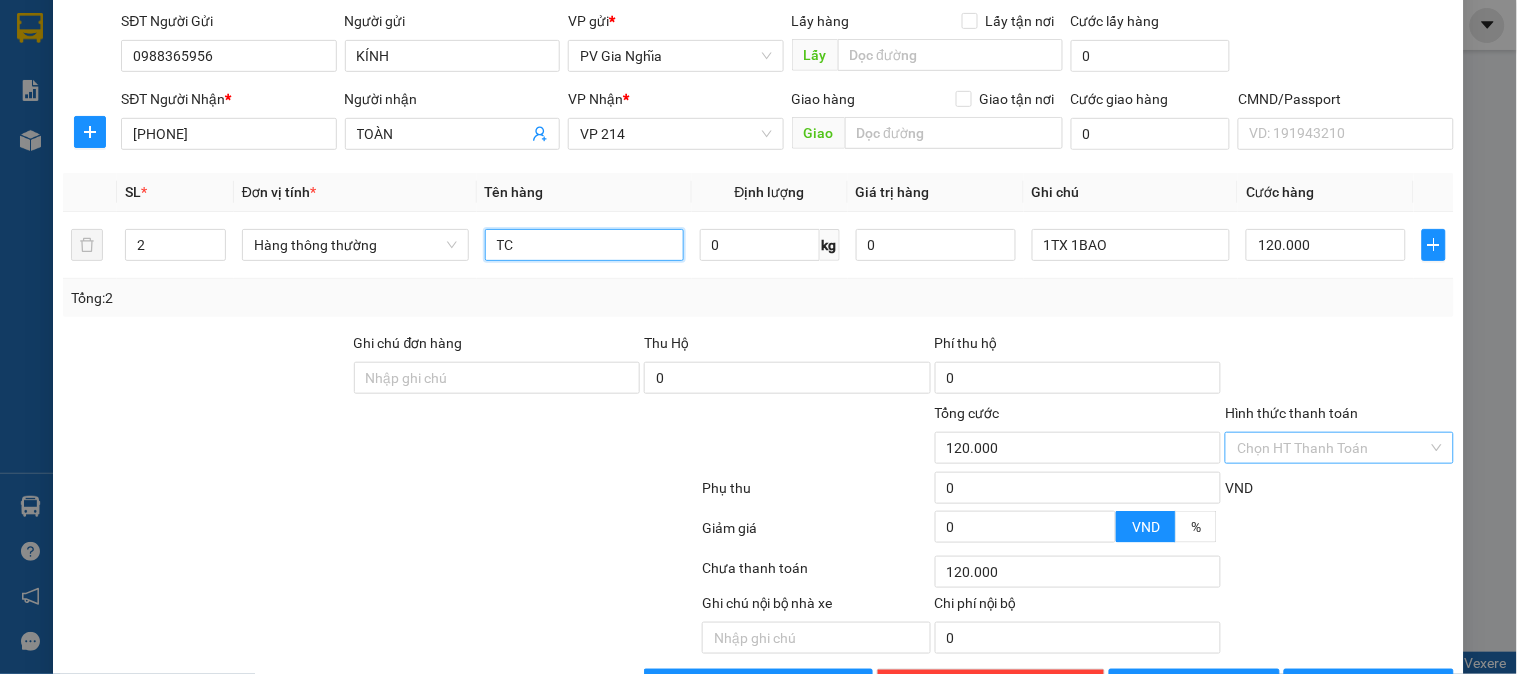 type on "TC" 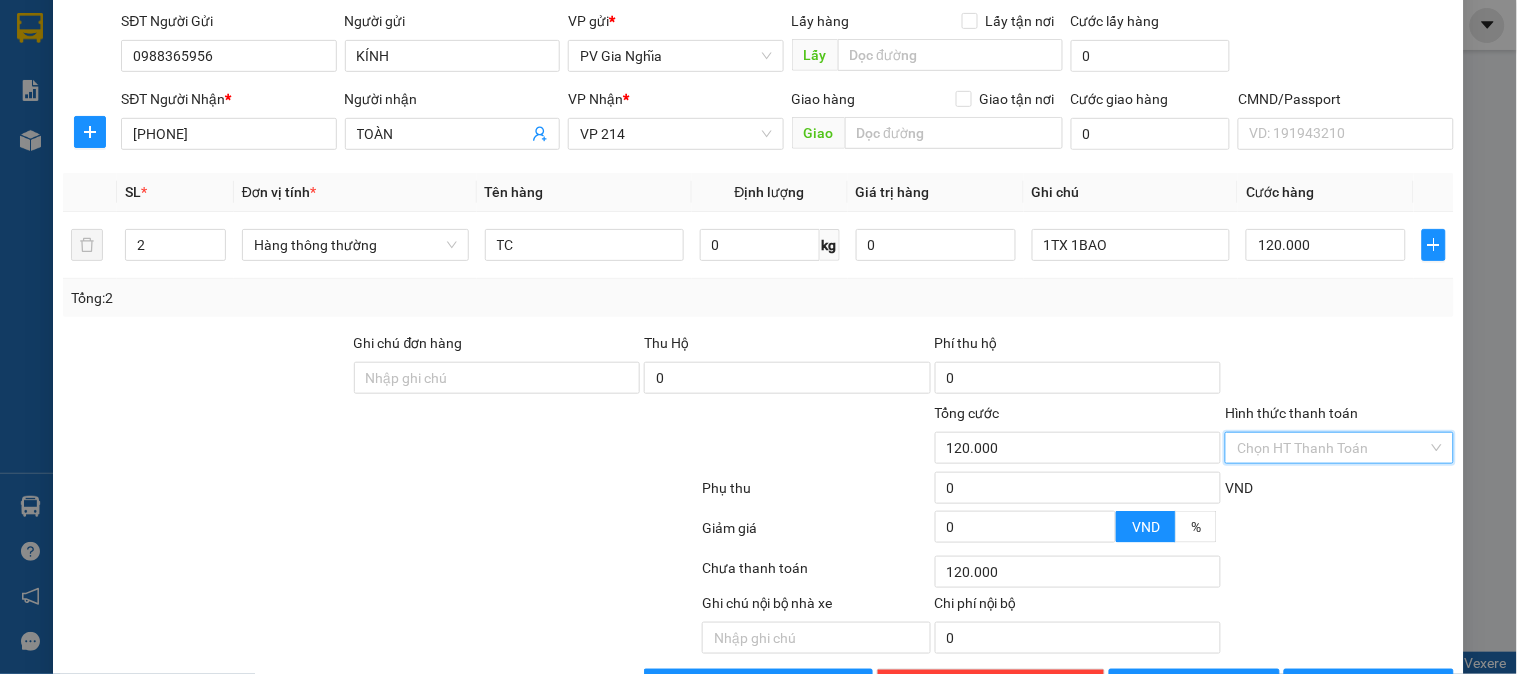 click on "Hình thức thanh toán" at bounding box center [1332, 448] 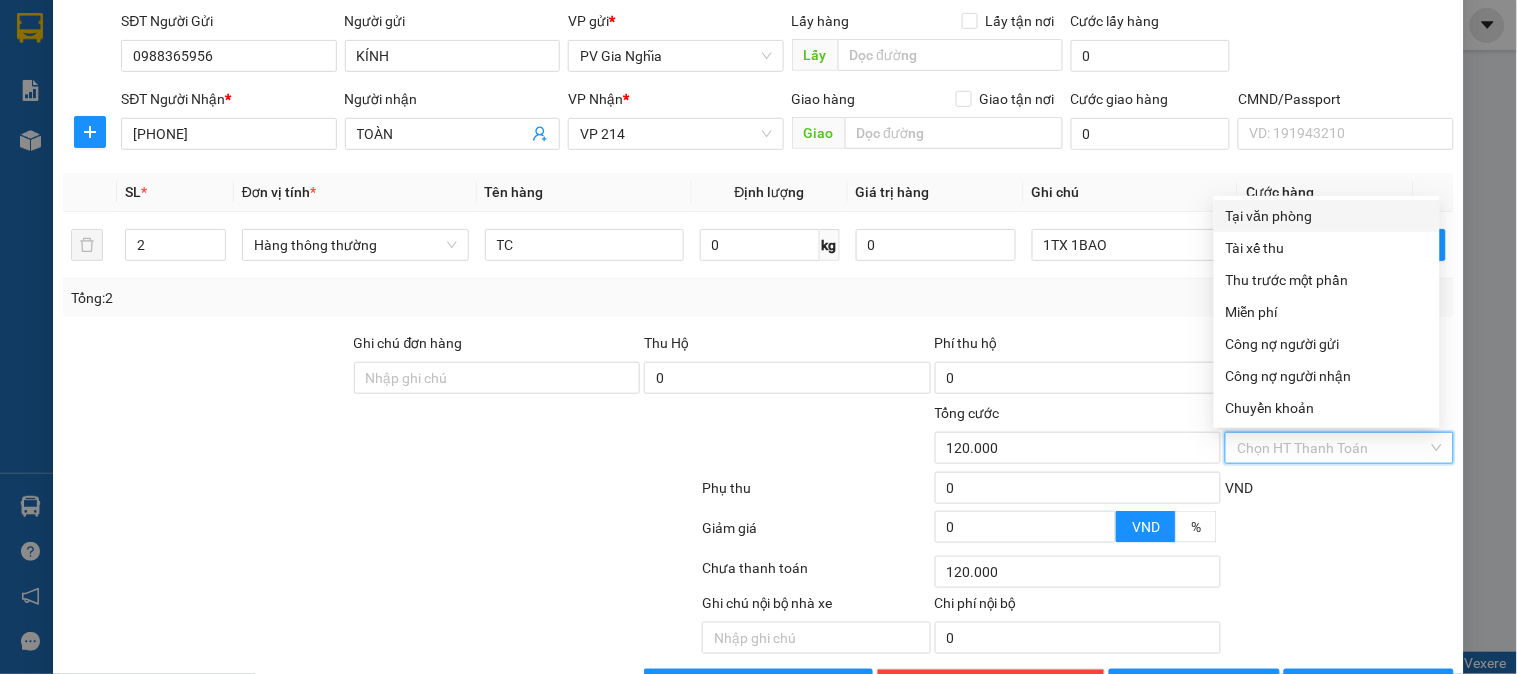 click on "Tại văn phòng" at bounding box center (1327, 216) 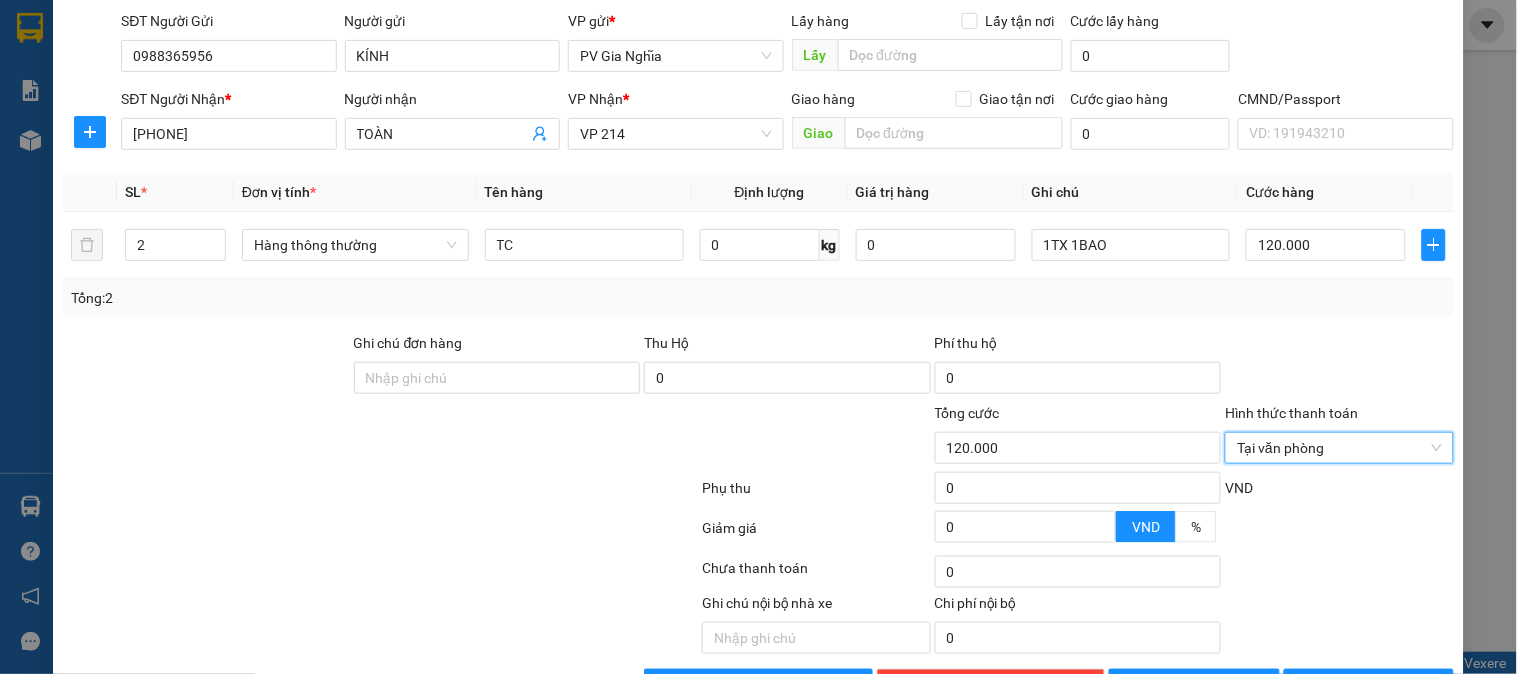 scroll, scrollTop: 287, scrollLeft: 0, axis: vertical 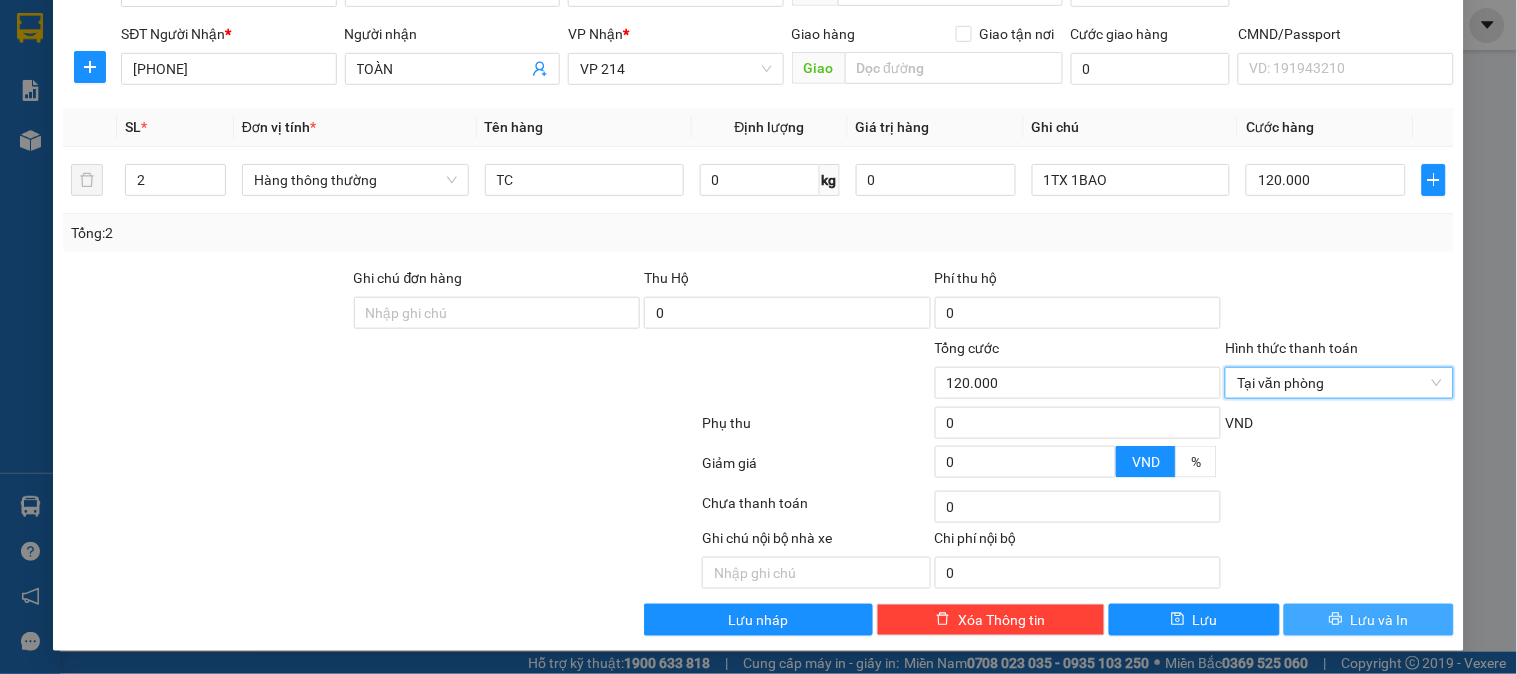 click on "Lưu và In" at bounding box center (1369, 620) 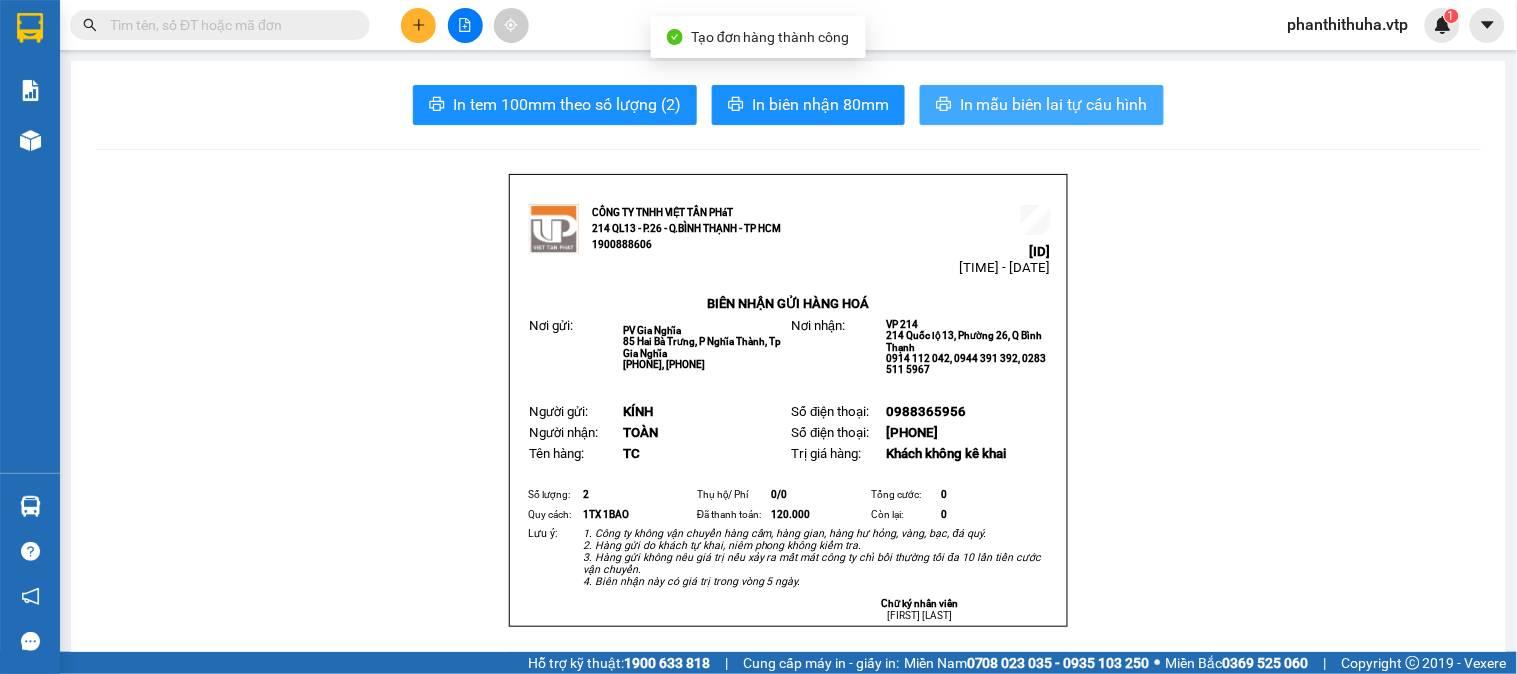 click on "In mẫu biên lai tự cấu hình" at bounding box center [1054, 104] 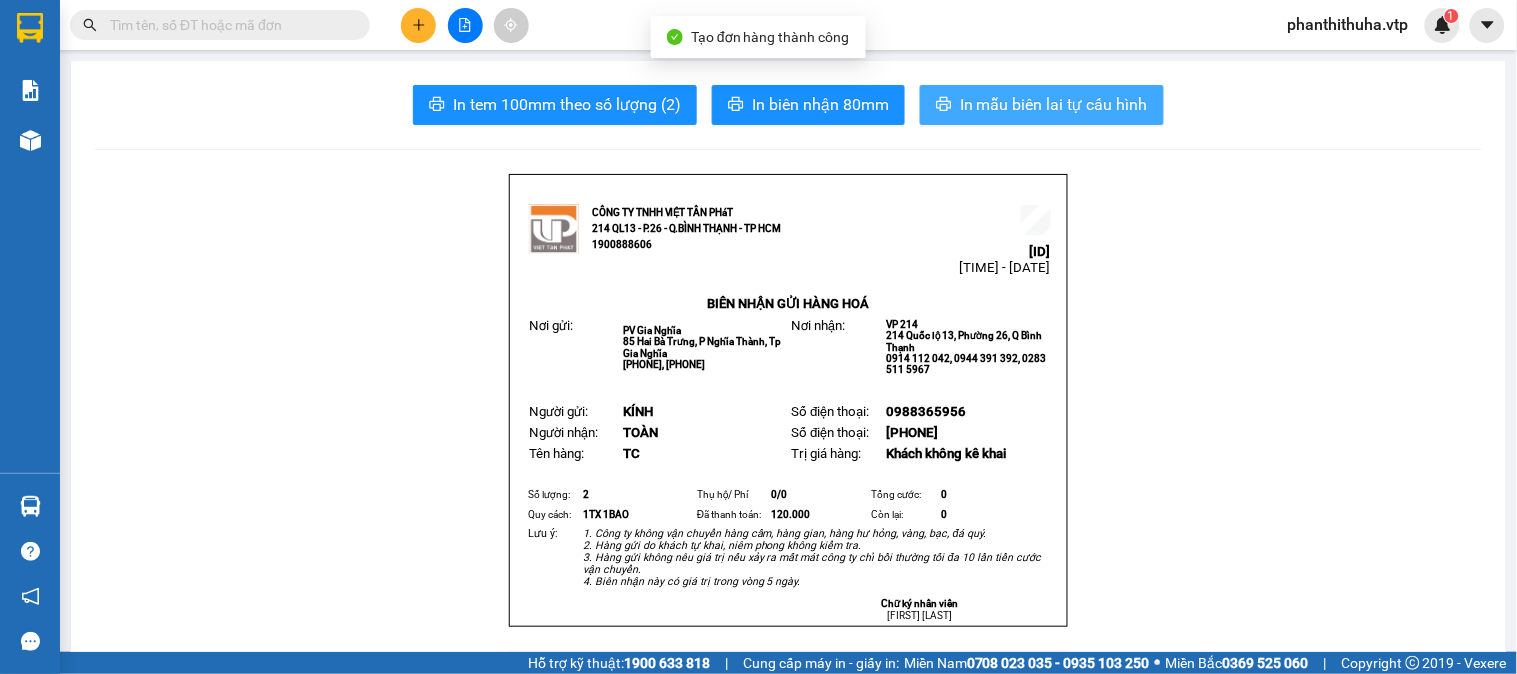 scroll, scrollTop: 0, scrollLeft: 0, axis: both 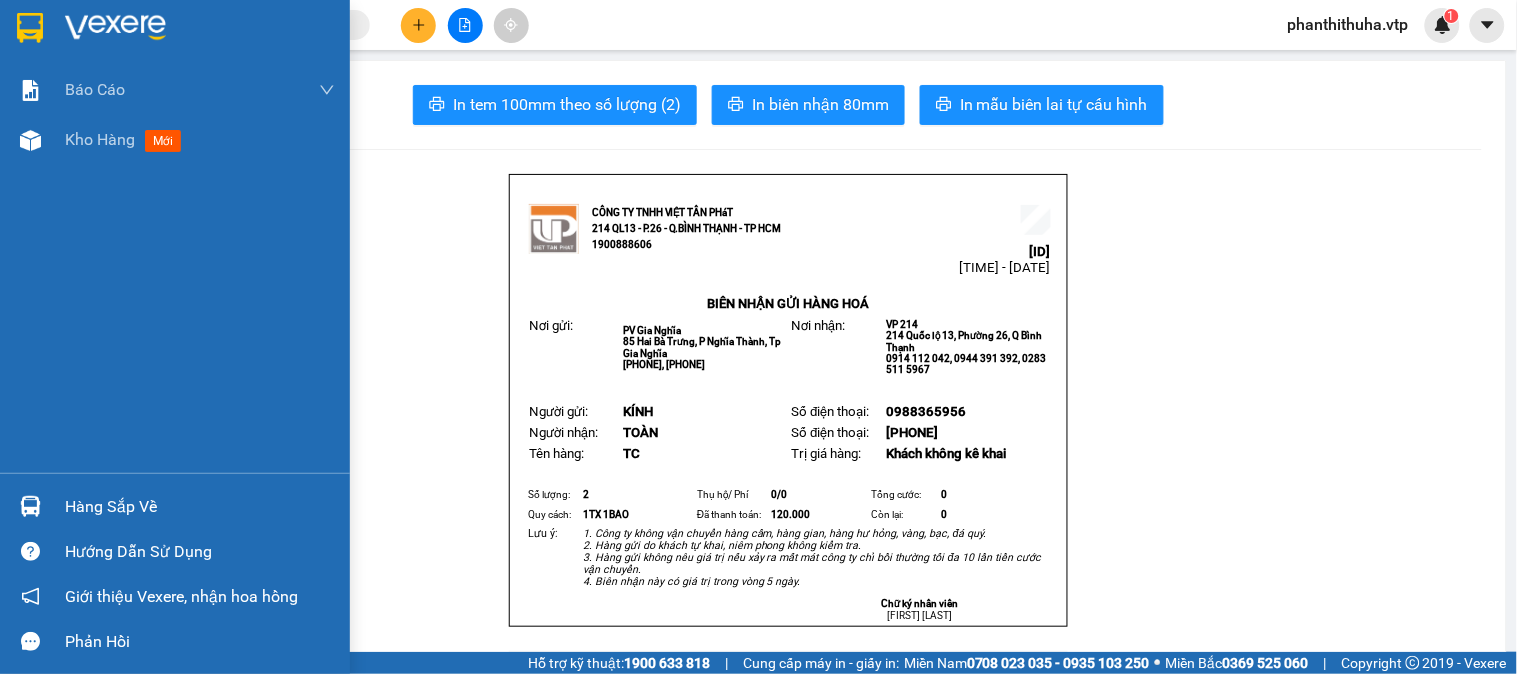 click at bounding box center [115, 28] 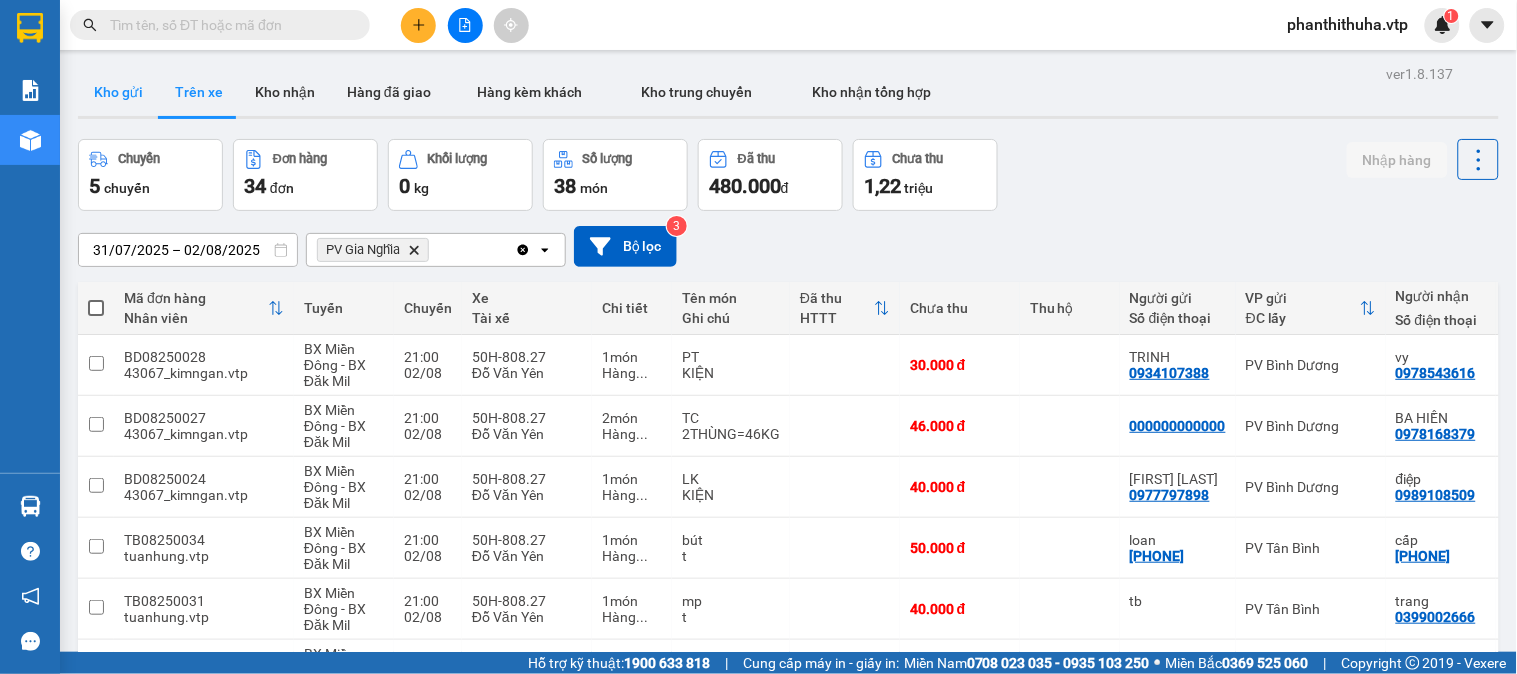 click on "Kho gửi" at bounding box center [118, 92] 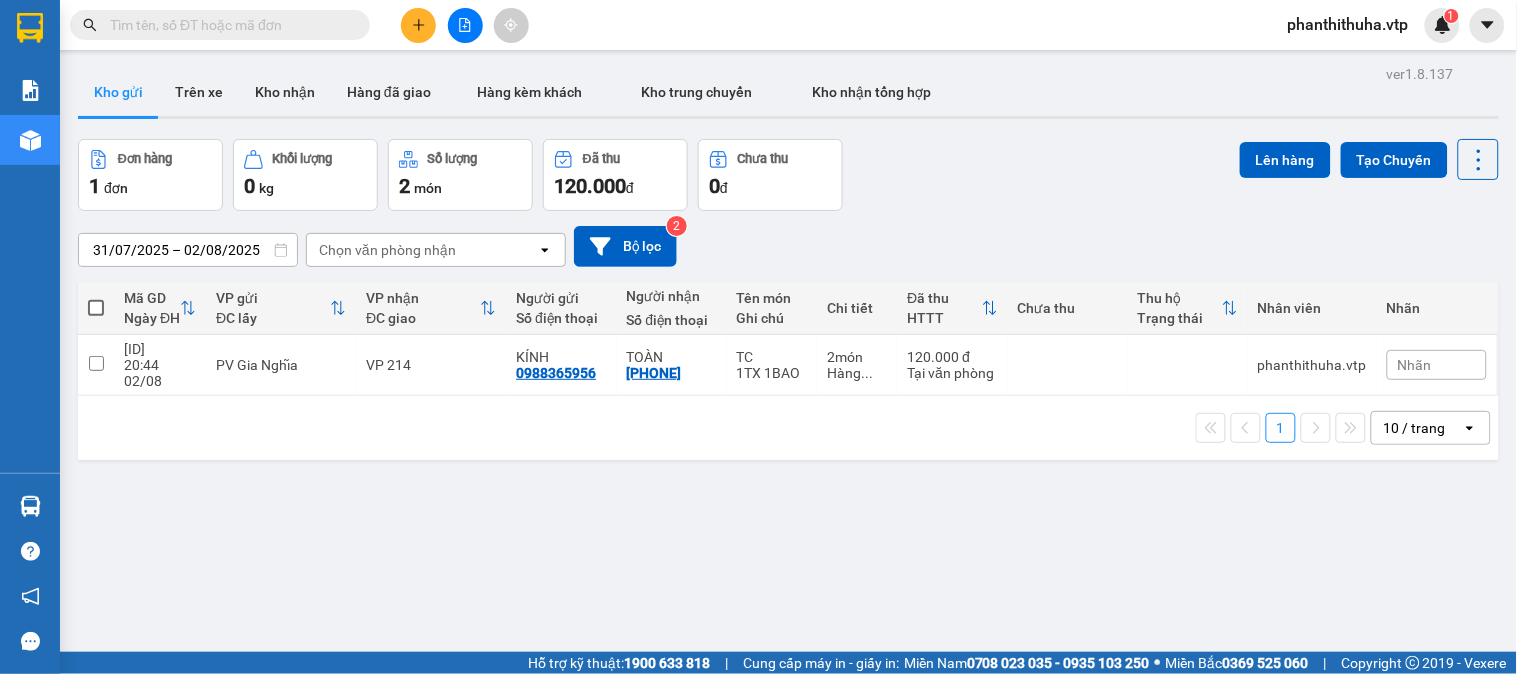 click at bounding box center [96, 308] 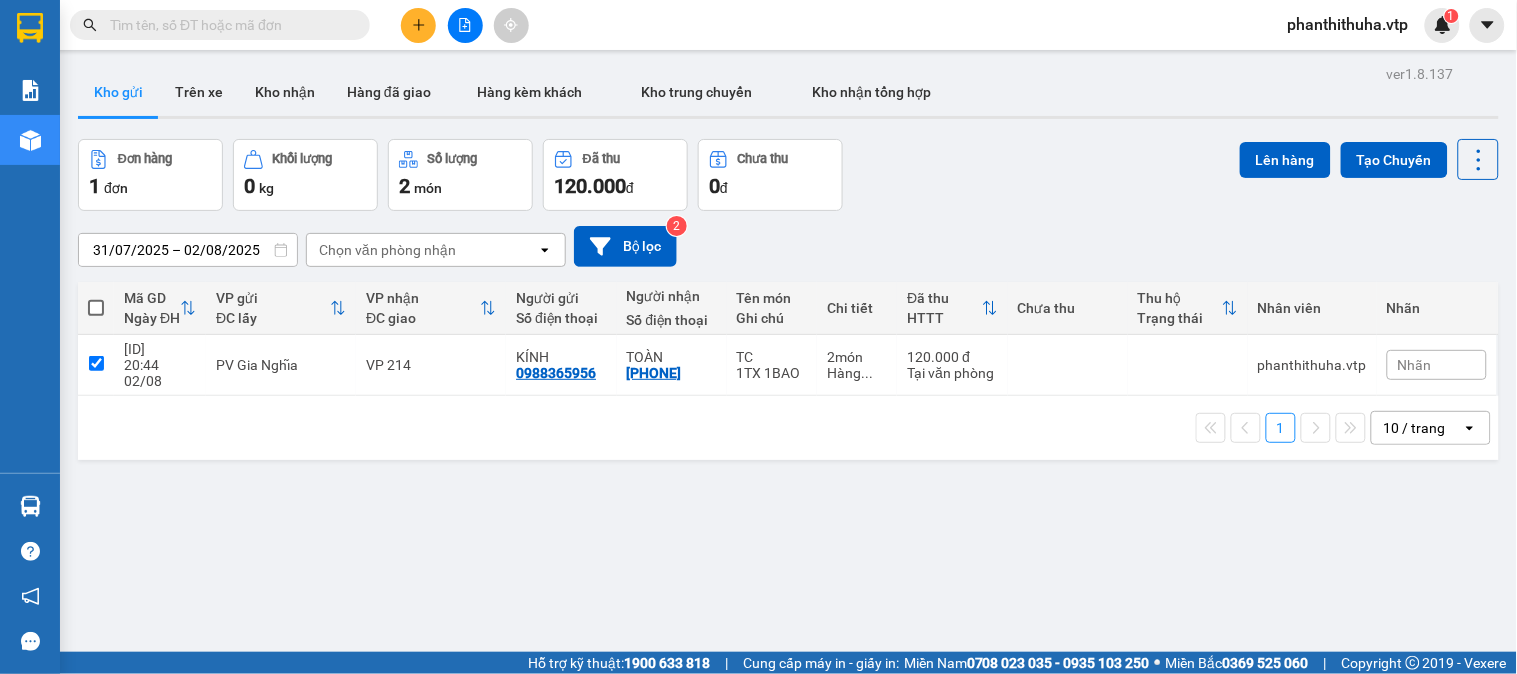 checkbox on "true" 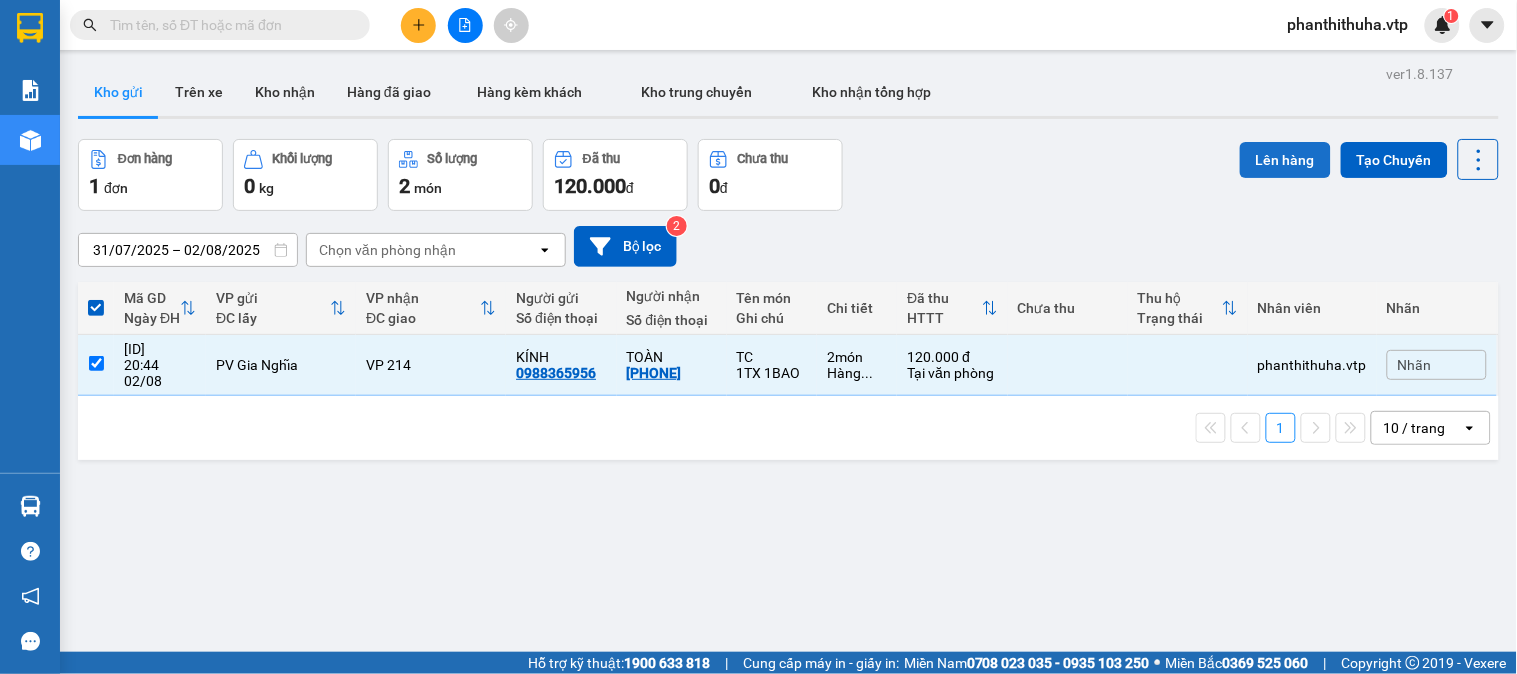 click on "Lên hàng" at bounding box center [1285, 160] 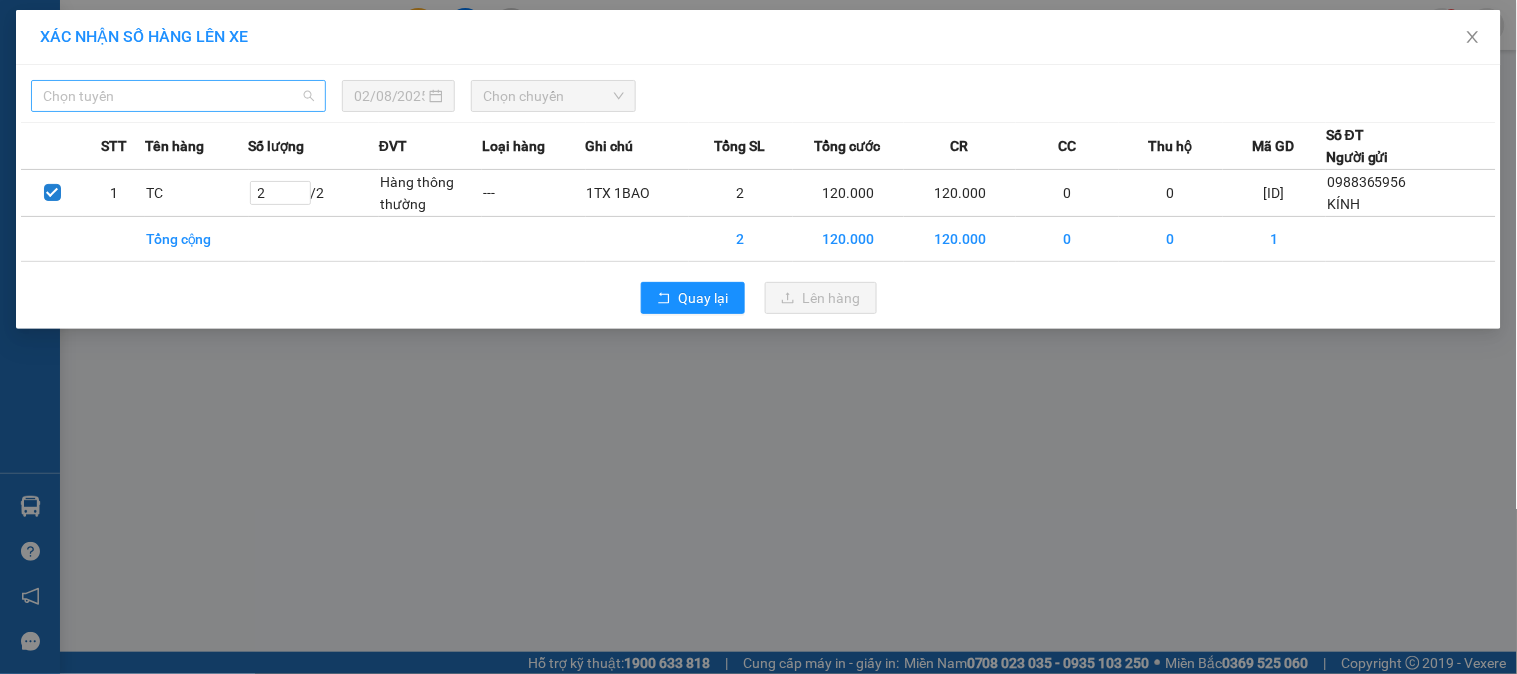 click on "Chọn tuyến" at bounding box center (178, 96) 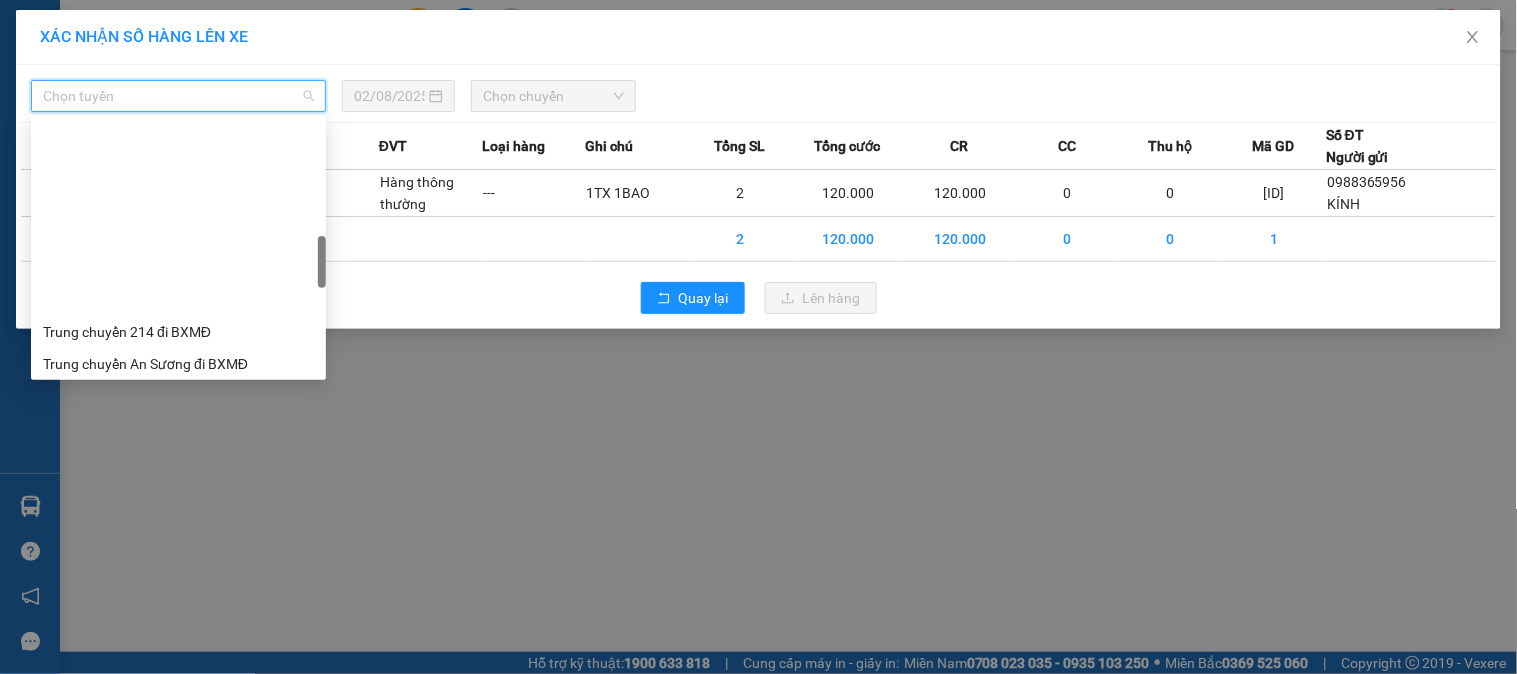 scroll, scrollTop: 666, scrollLeft: 0, axis: vertical 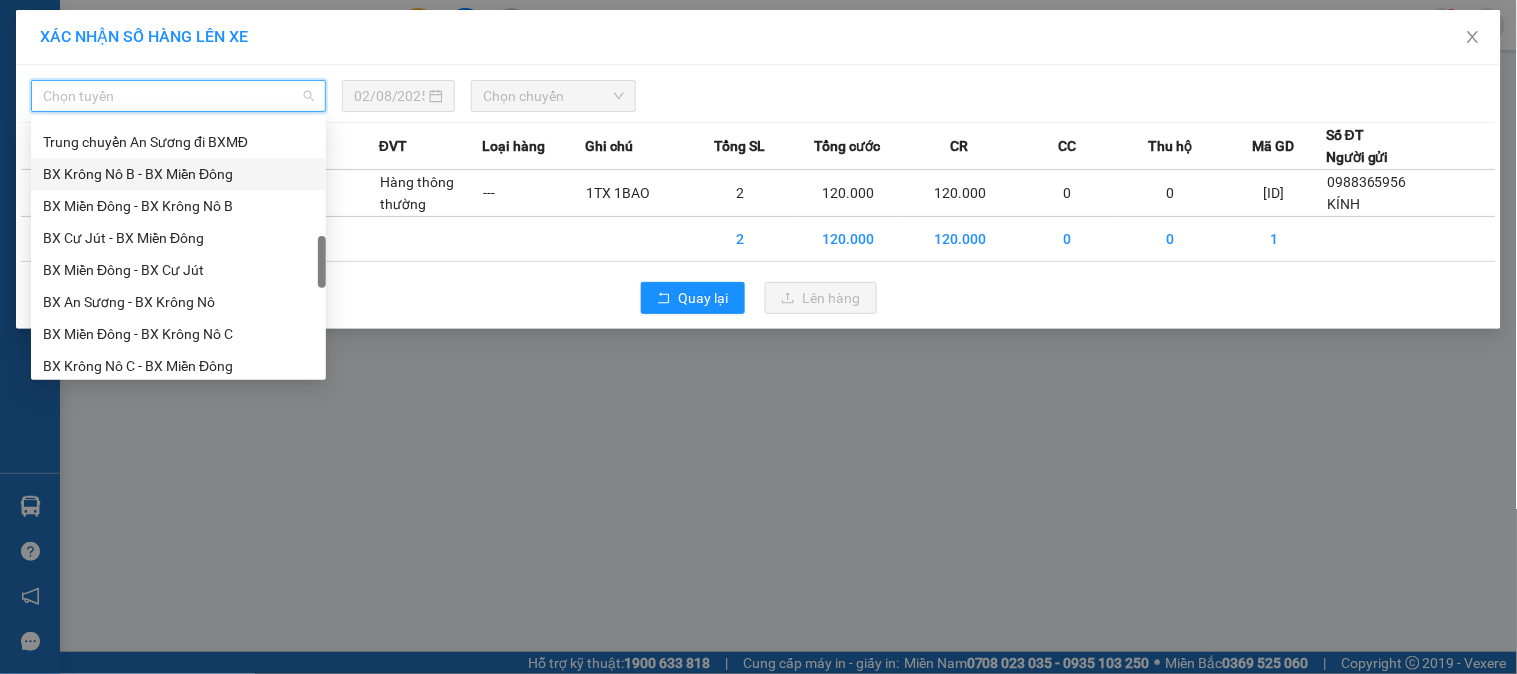 click on "BX Krông Nô B - BX Miền Đông" at bounding box center (178, 174) 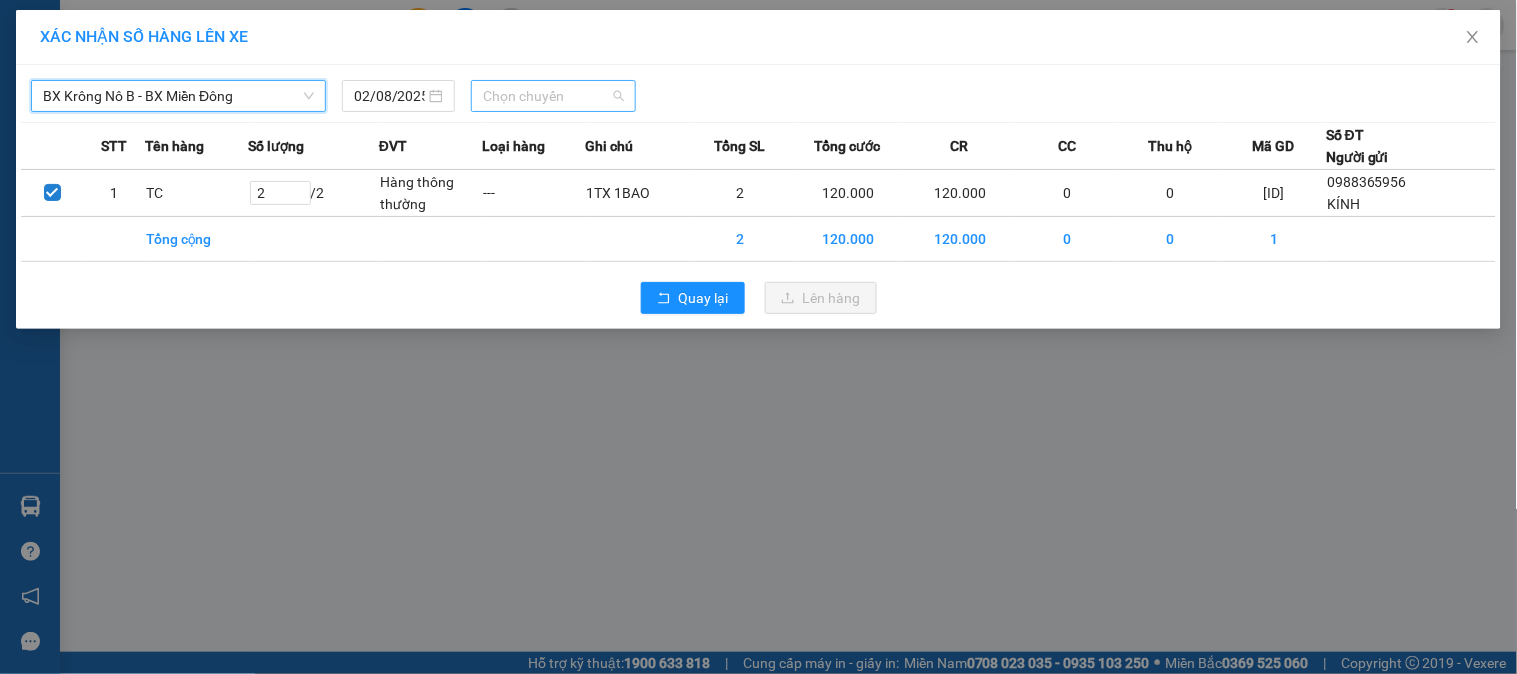 click on "Chọn chuyến" at bounding box center (553, 96) 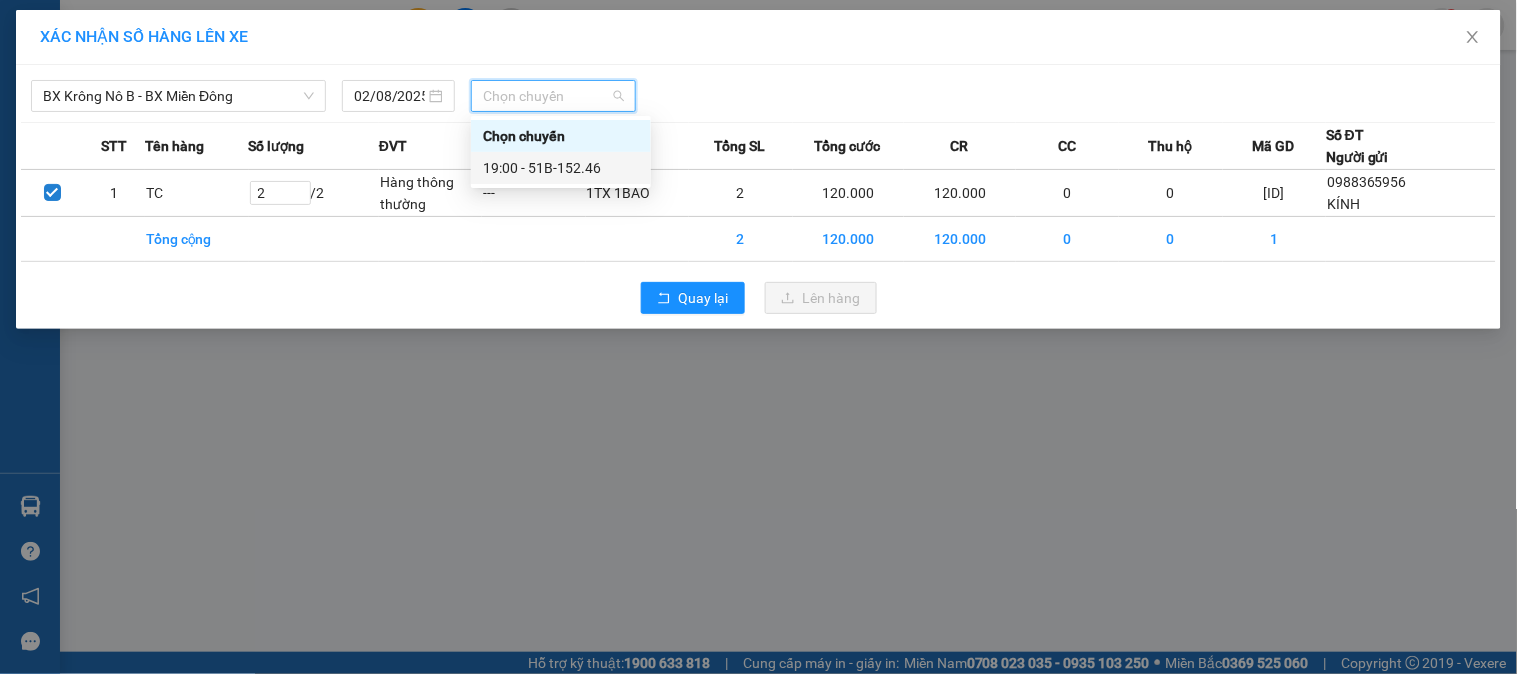 click on "19:00     - 51B-152.46" at bounding box center [561, 168] 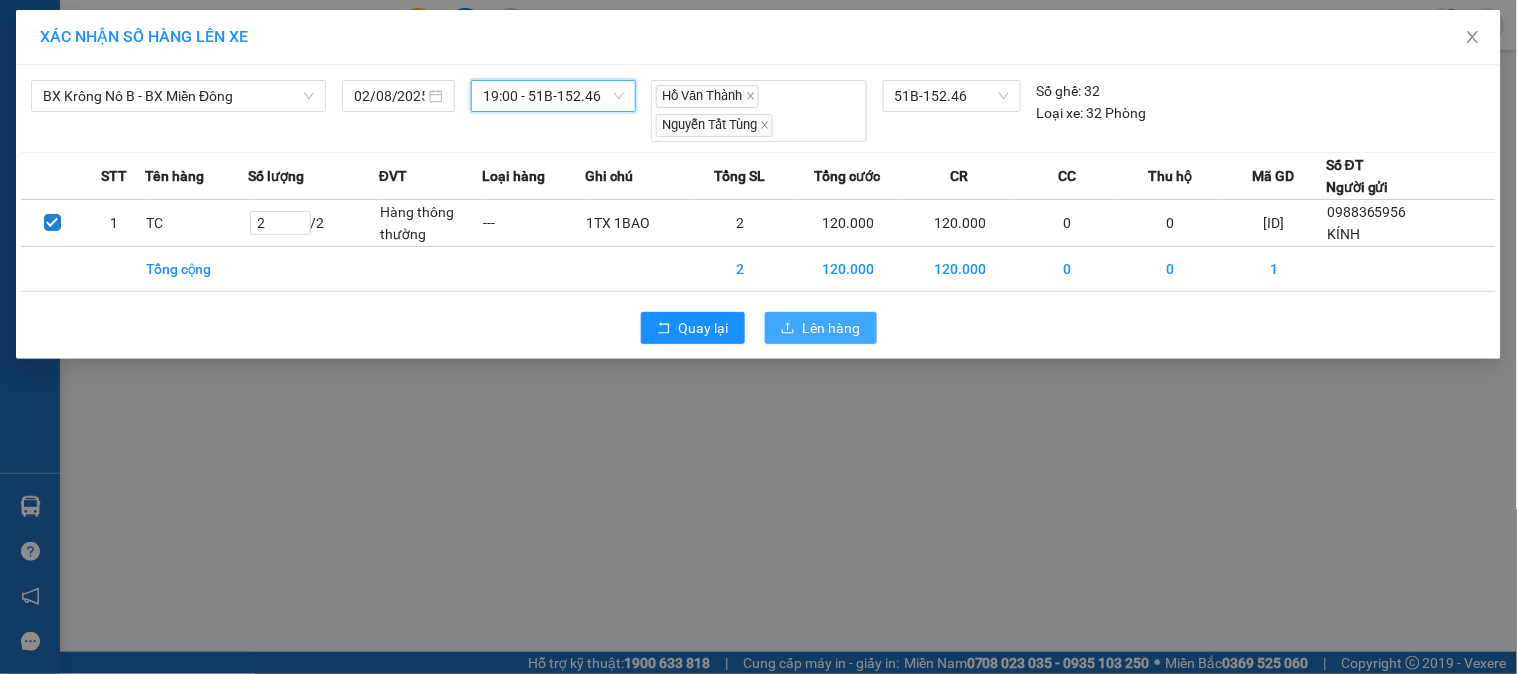 click on "Lên hàng" at bounding box center [832, 328] 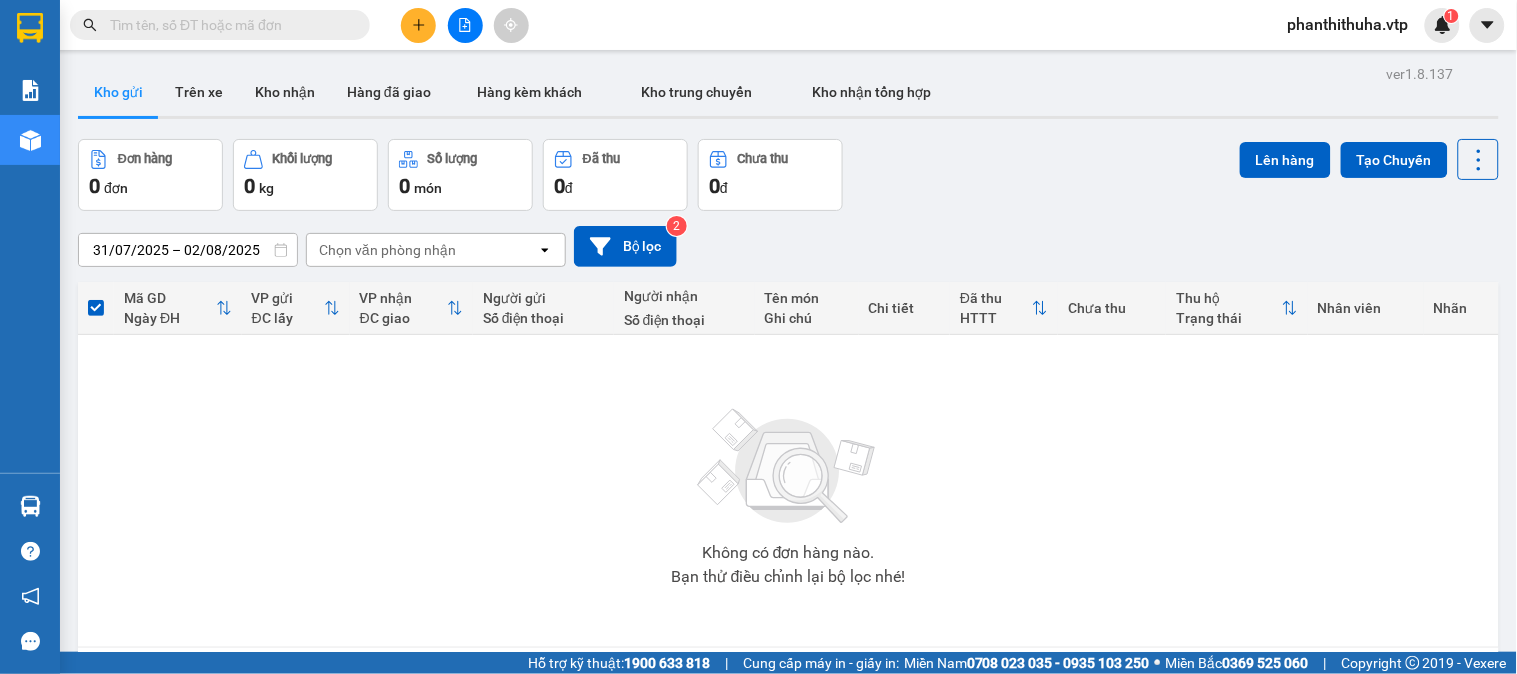 click 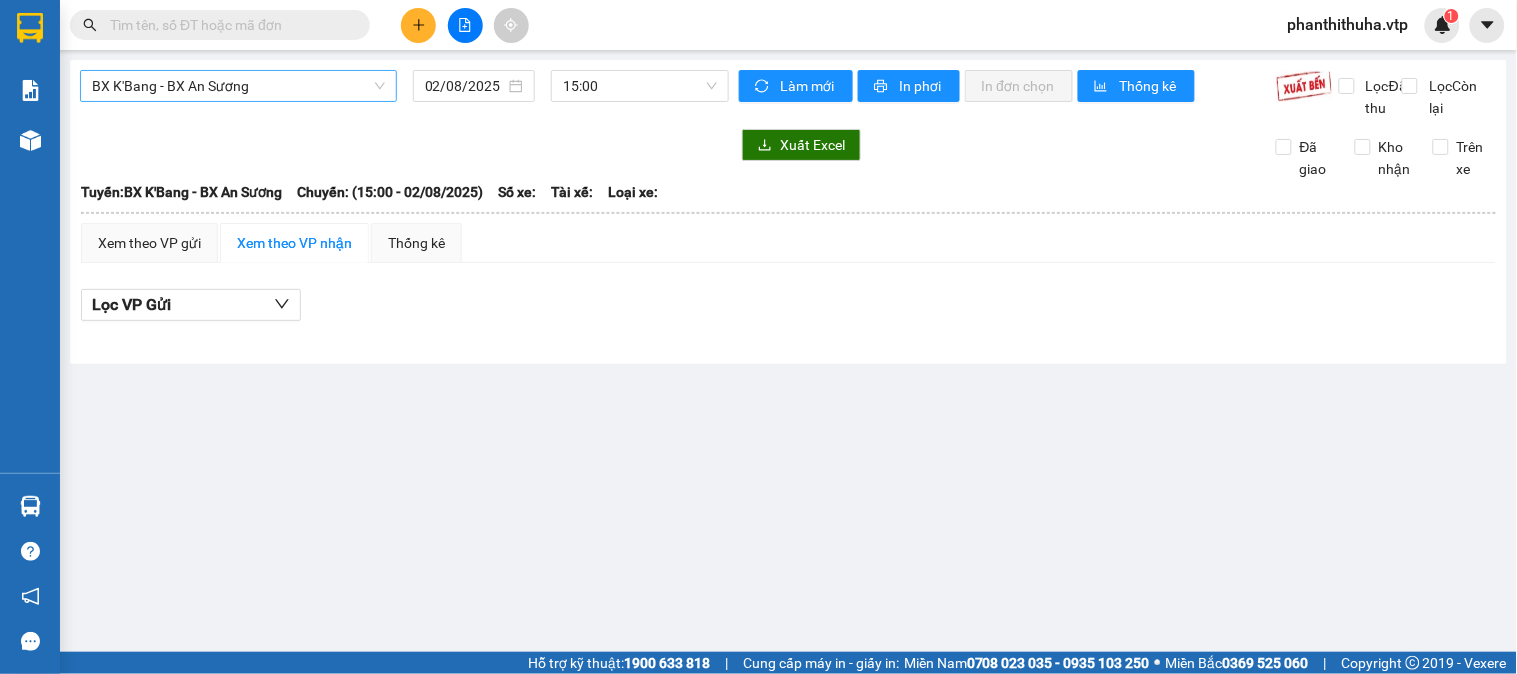 click on "BX K'Bang - BX An Sương" at bounding box center [238, 86] 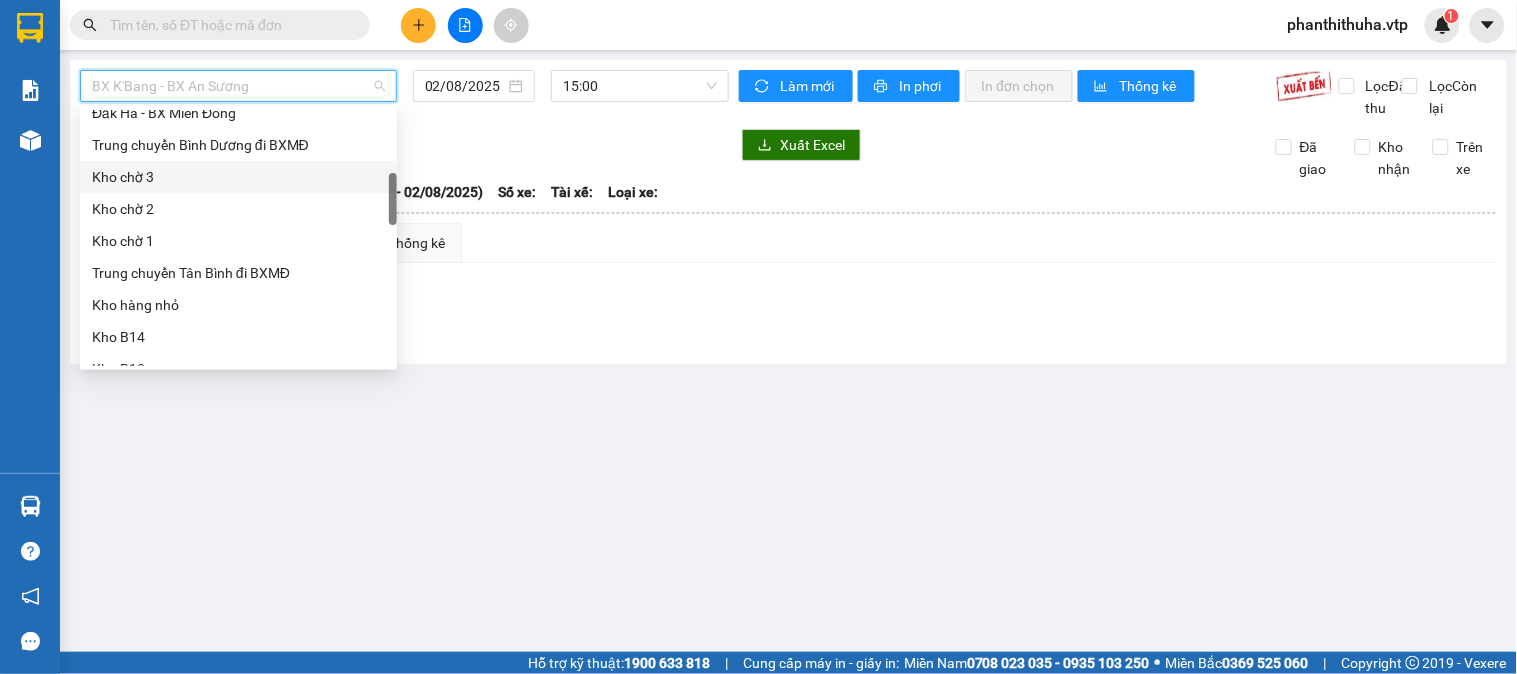 scroll, scrollTop: 666, scrollLeft: 0, axis: vertical 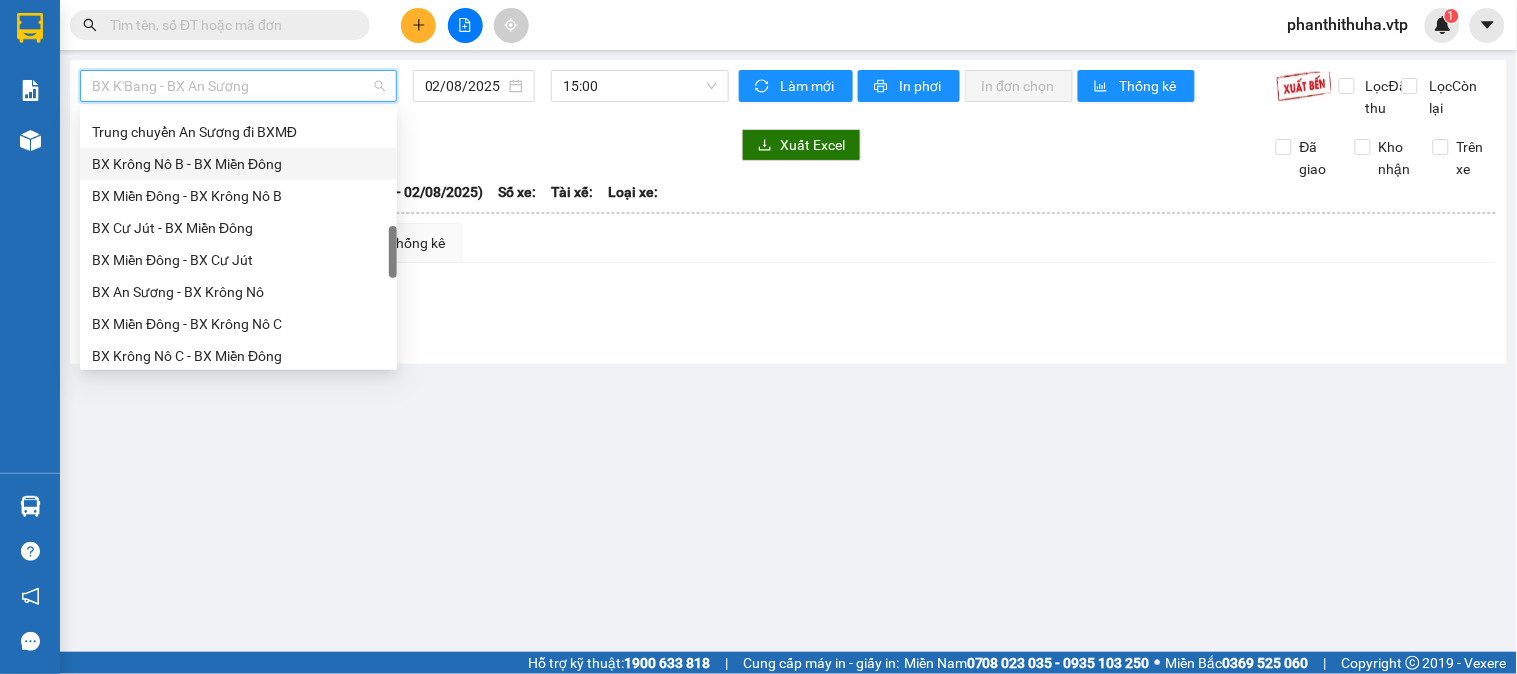 click on "BX Krông Nô B - BX Miền Đông" at bounding box center [238, 164] 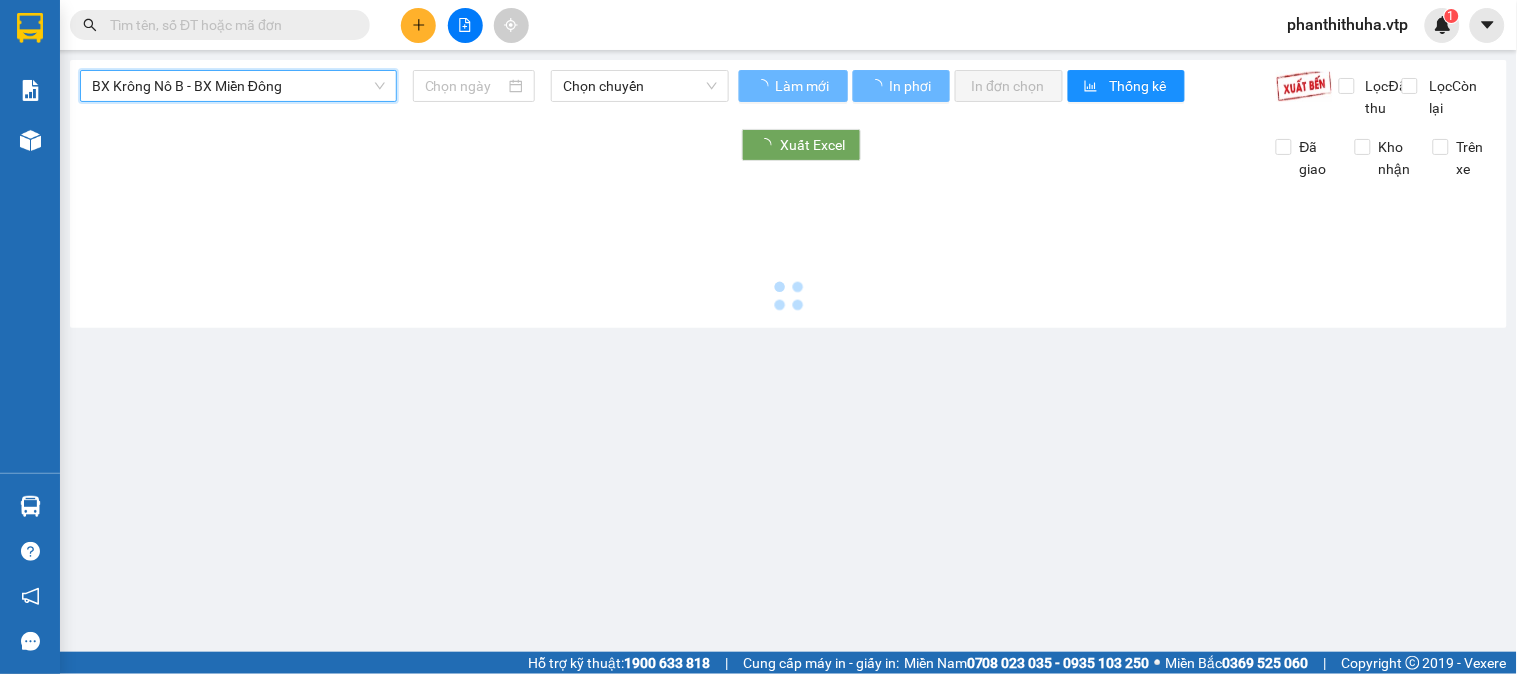 type on "02/08/2025" 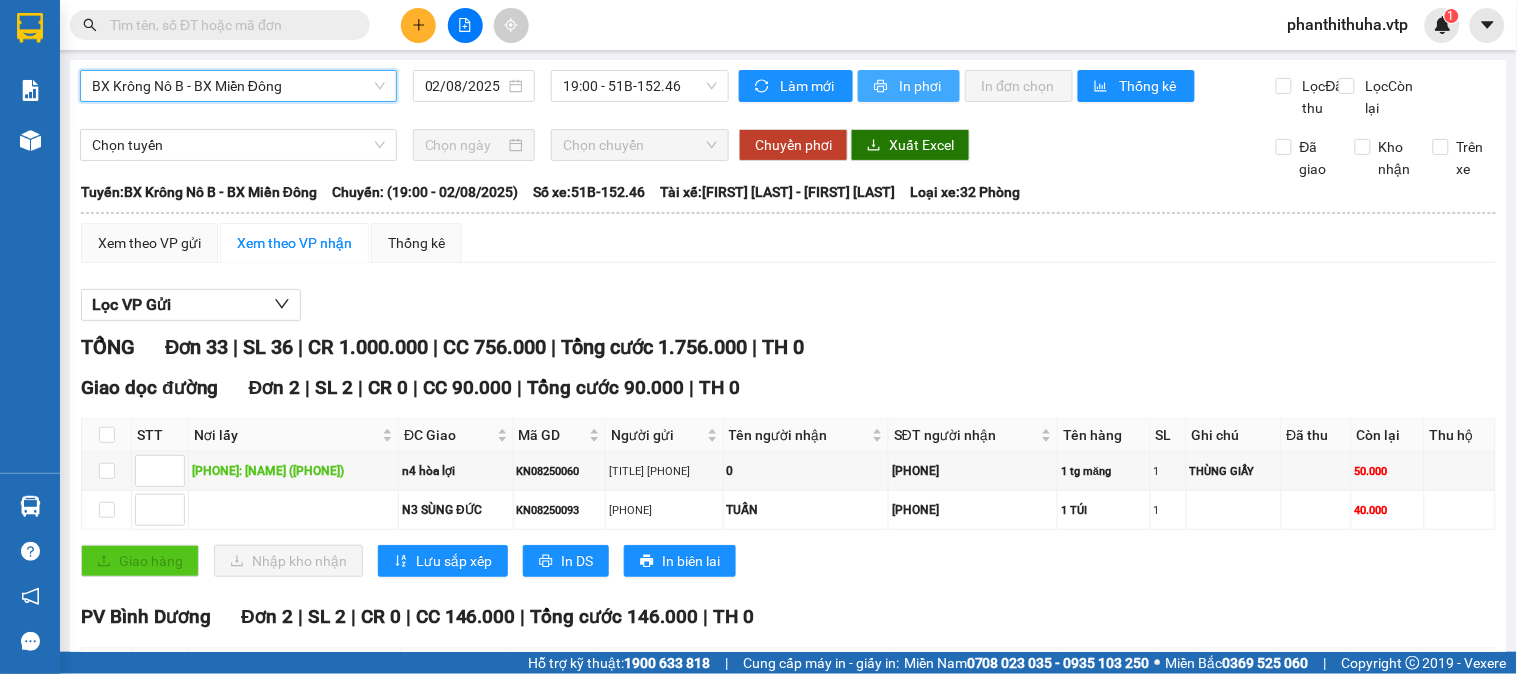 click on "In phơi" at bounding box center [909, 86] 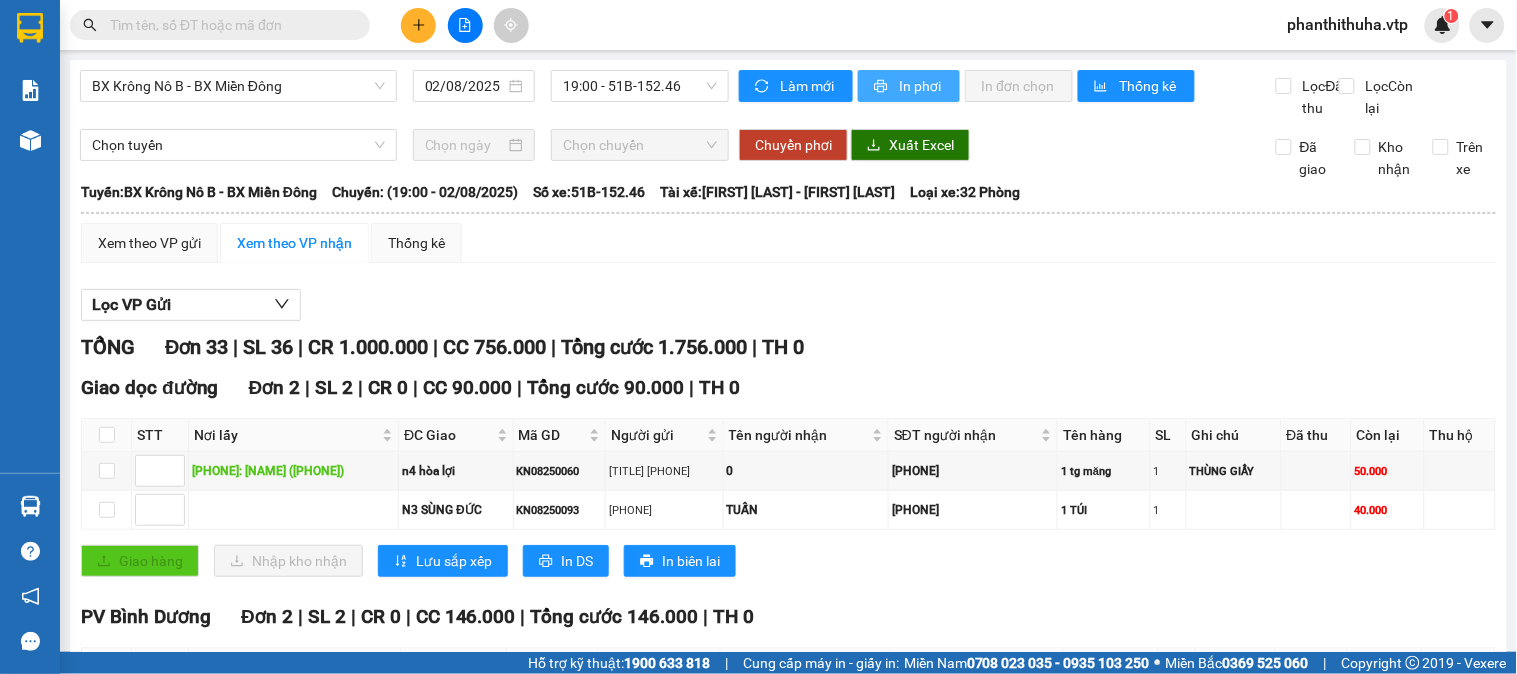 scroll, scrollTop: 0, scrollLeft: 0, axis: both 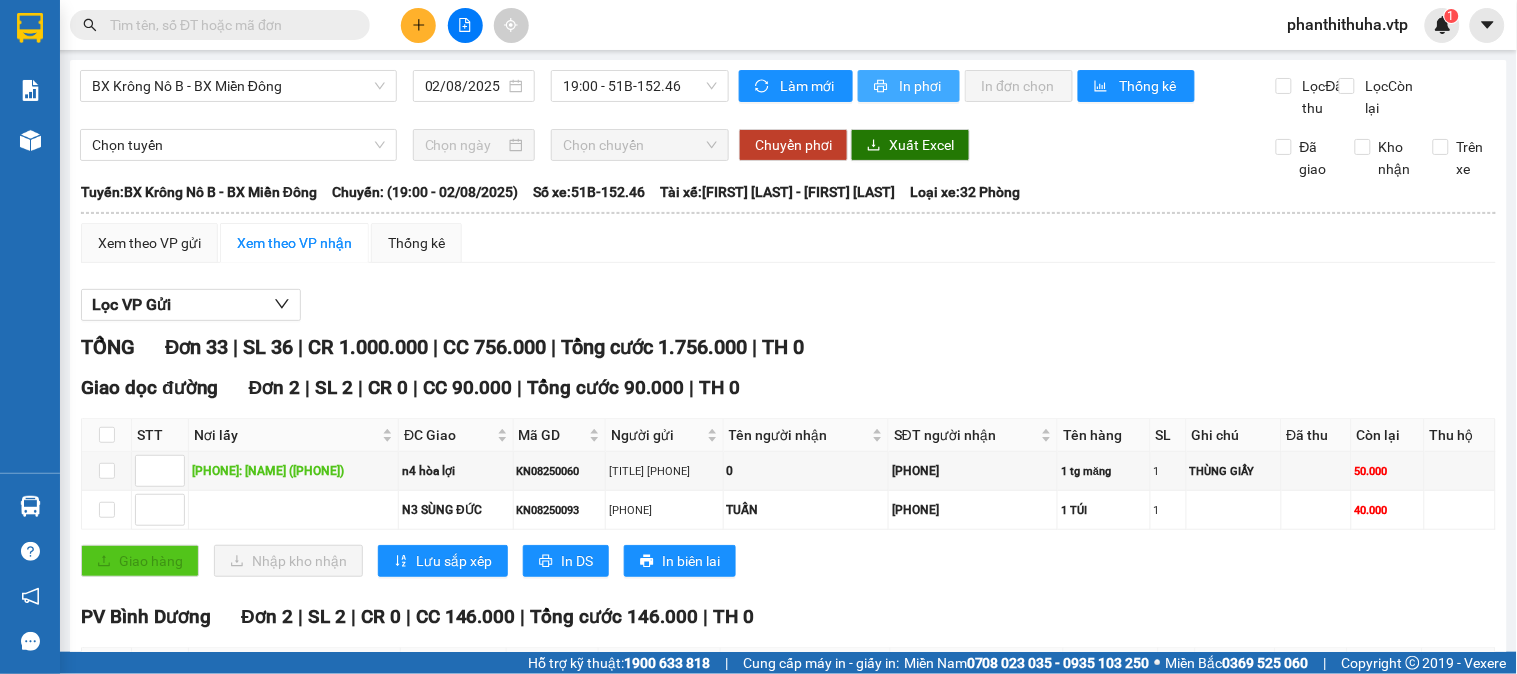 click on "In phơi" at bounding box center (921, 86) 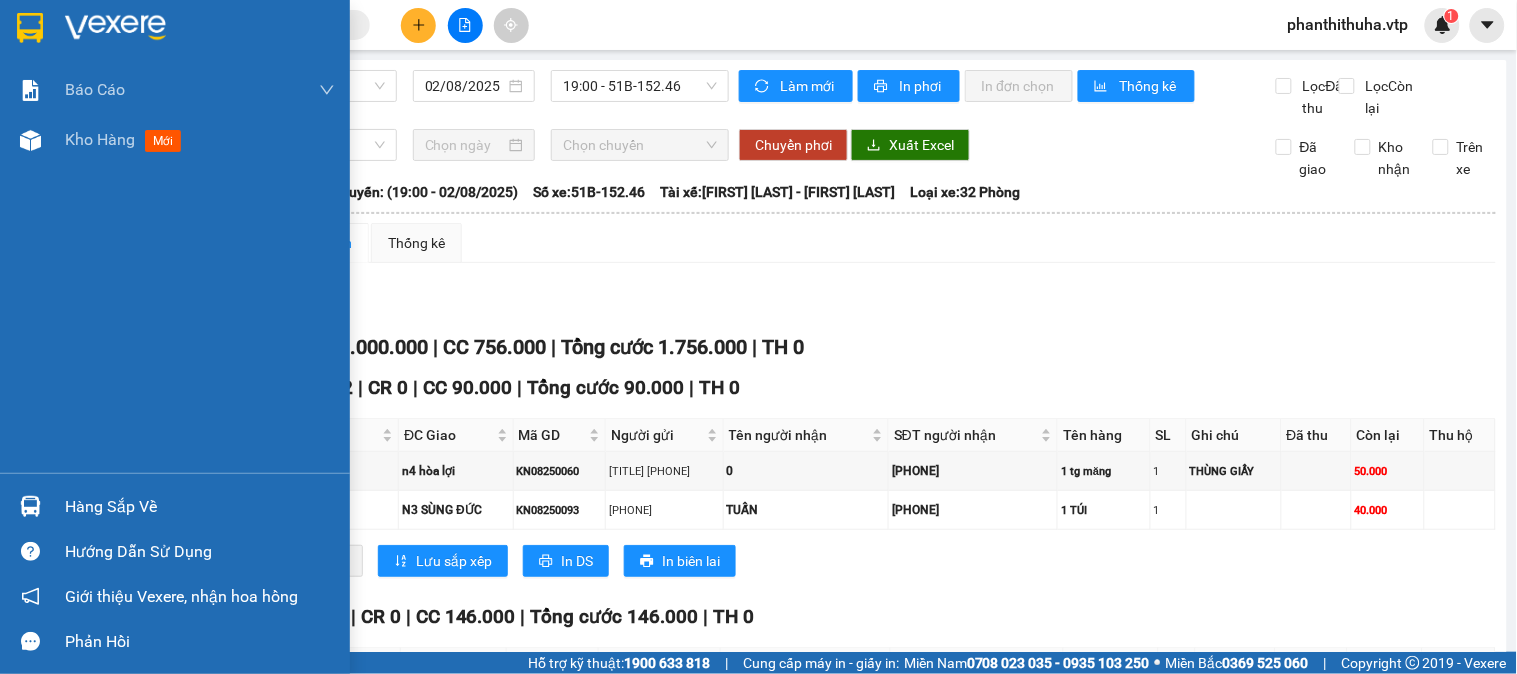 click at bounding box center [115, 28] 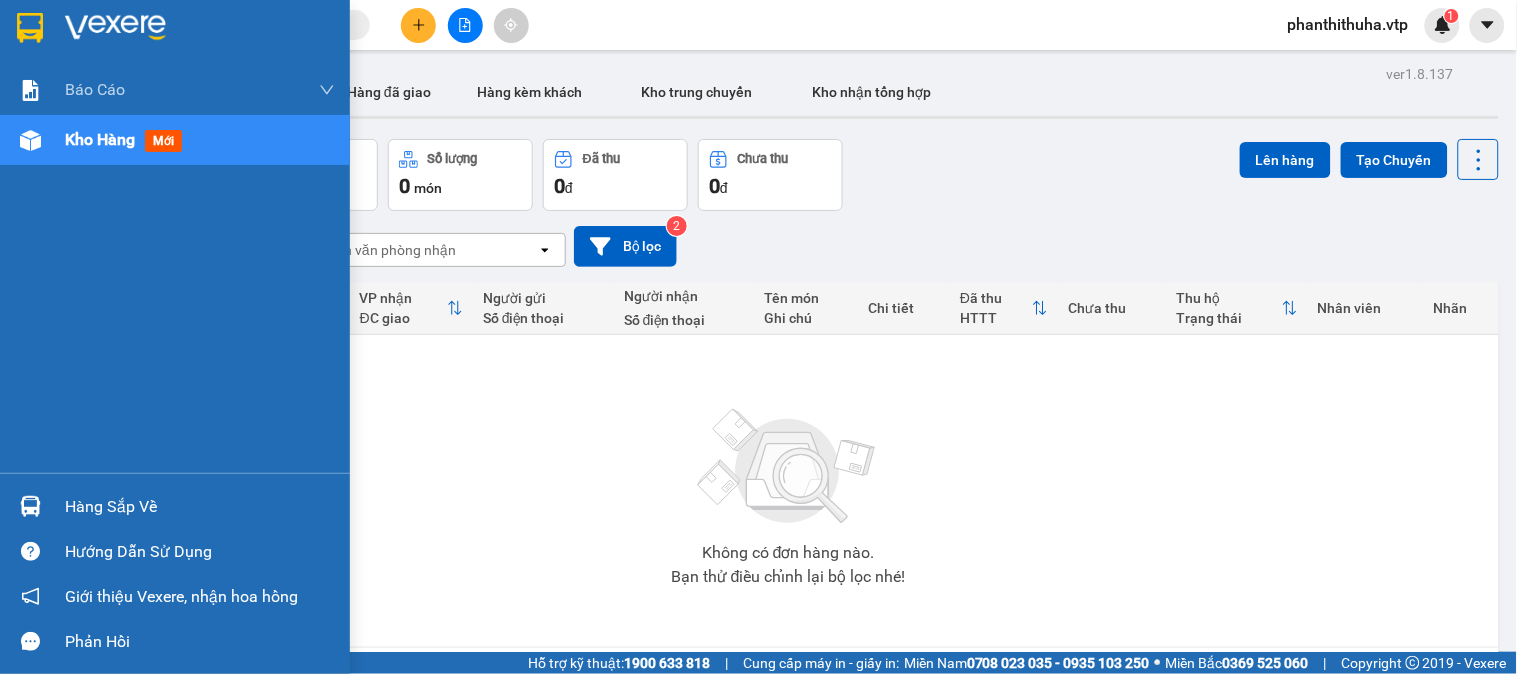 click at bounding box center (115, 28) 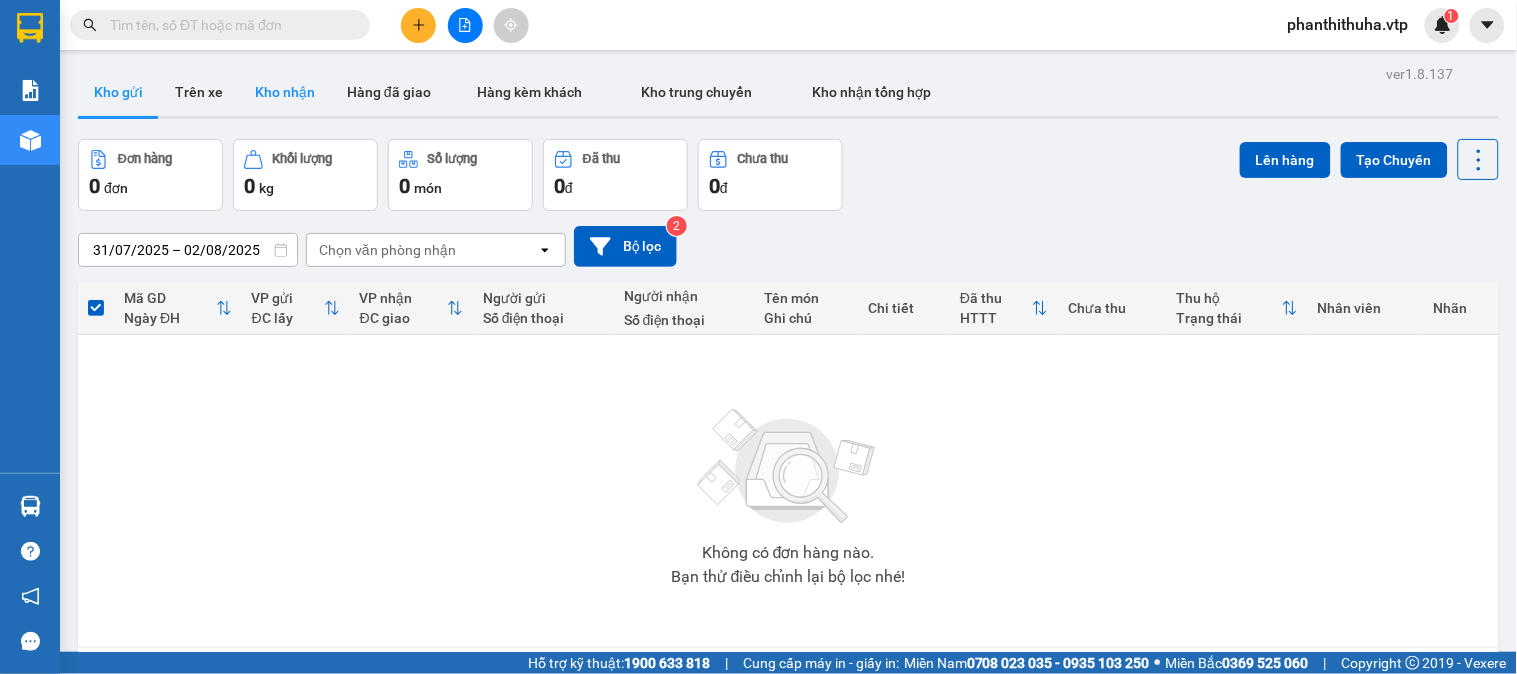 click on "Kho nhận" at bounding box center (285, 92) 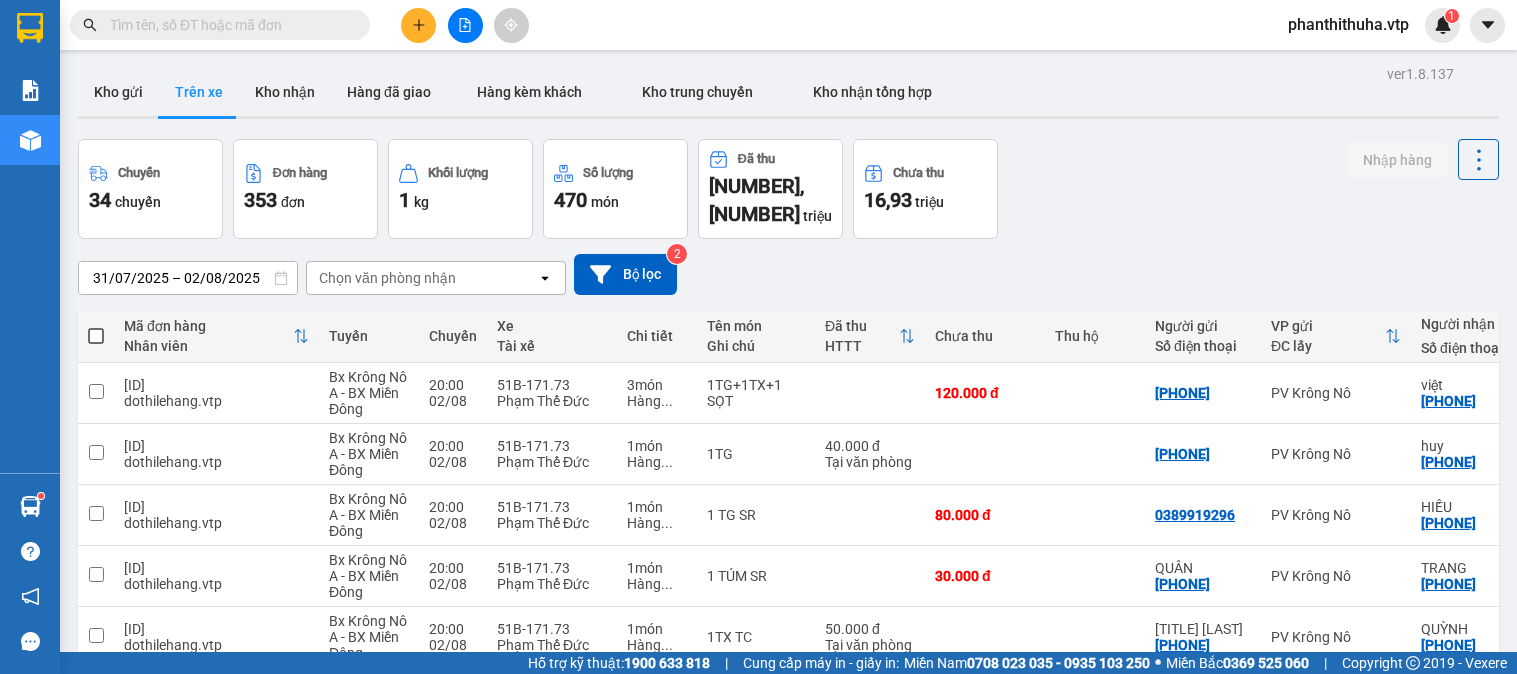 scroll, scrollTop: 0, scrollLeft: 0, axis: both 